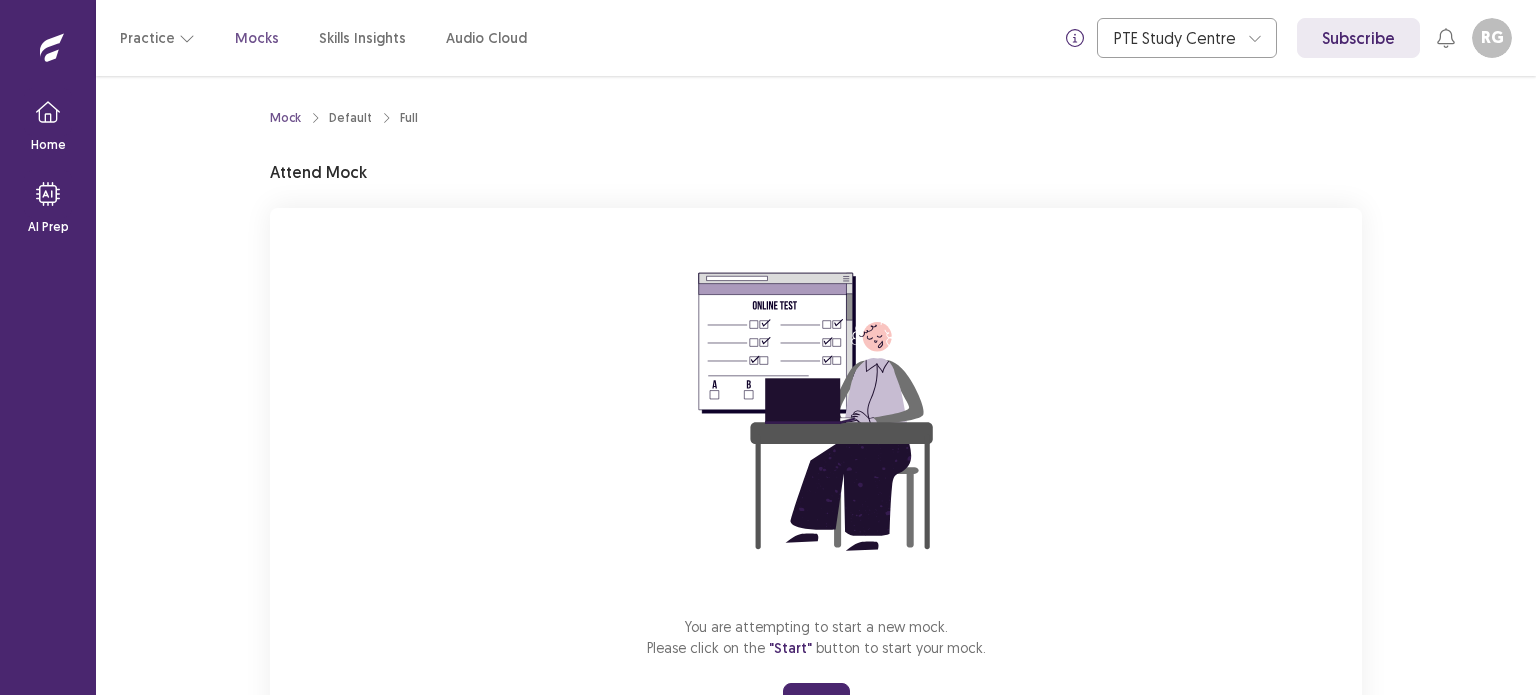 scroll, scrollTop: 0, scrollLeft: 0, axis: both 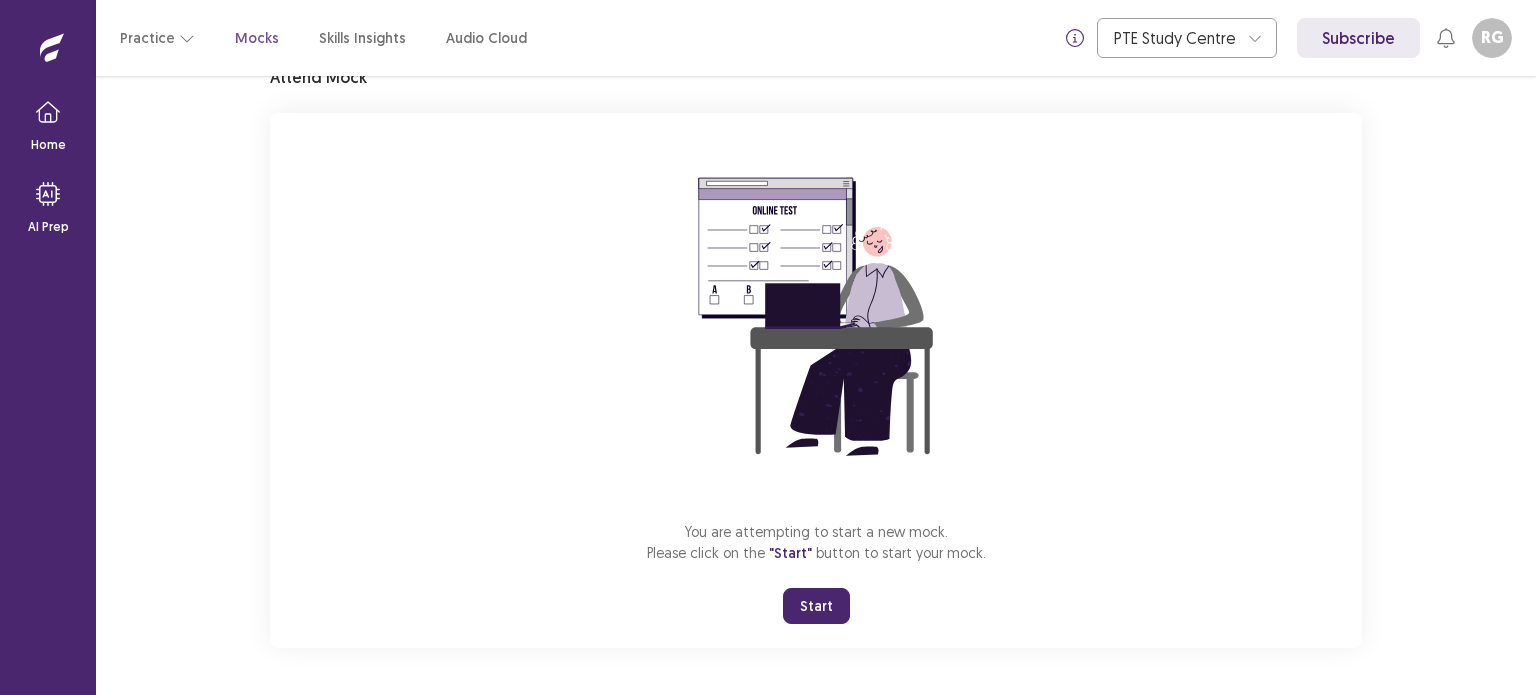 click on "Start" at bounding box center [816, 606] 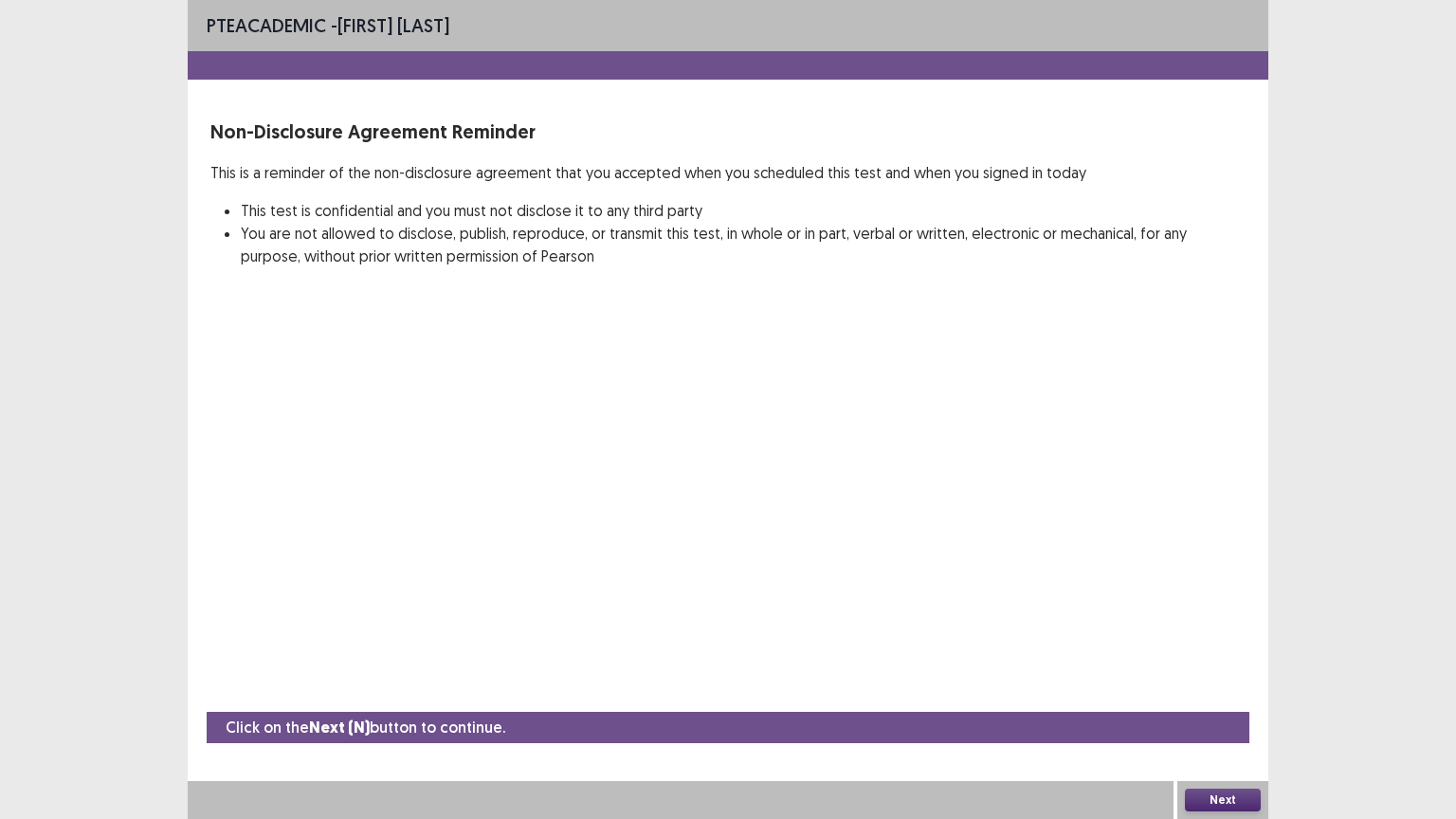 click on "Next" at bounding box center [1223, 800] 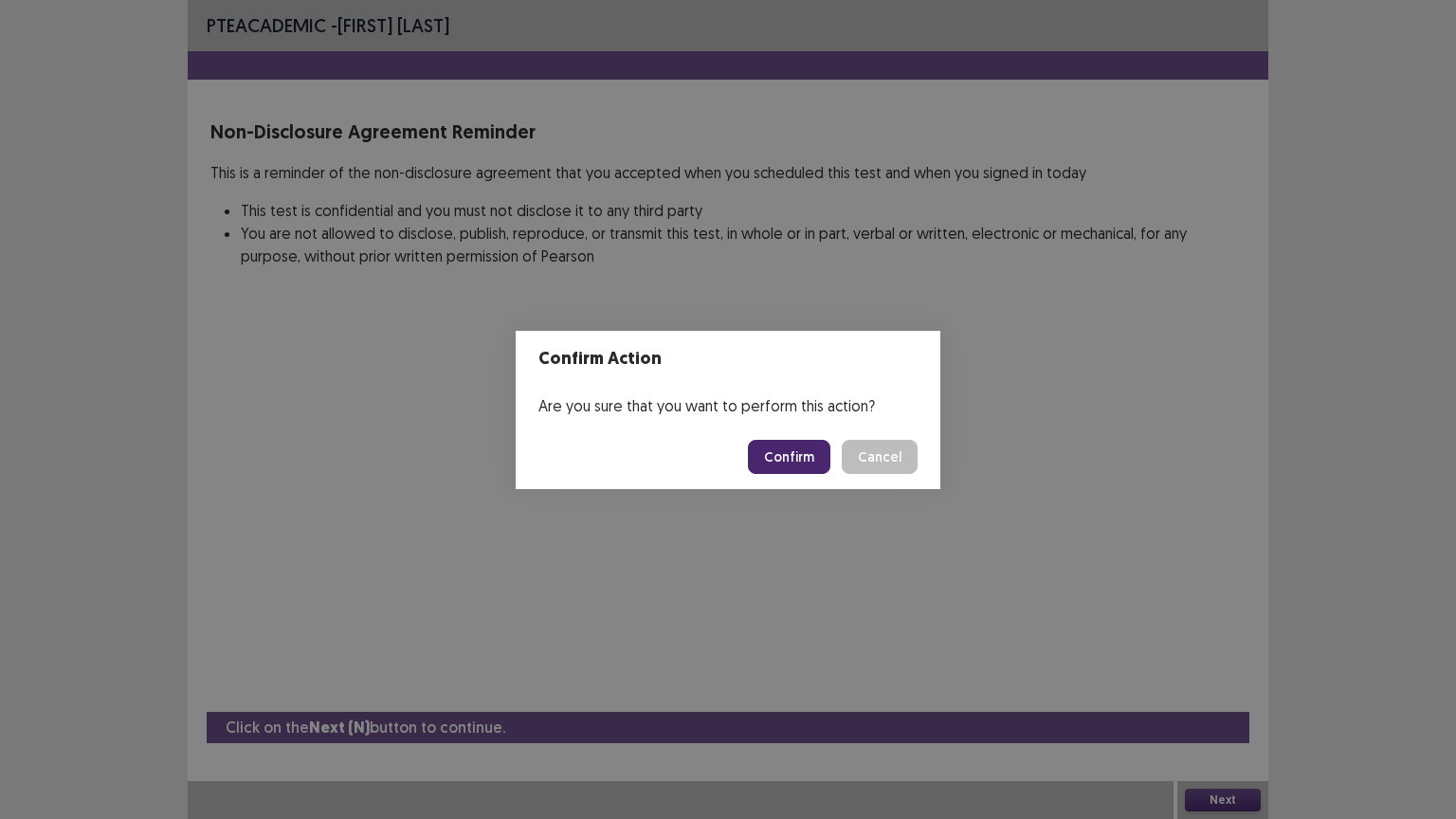 click on "Confirm" at bounding box center (789, 457) 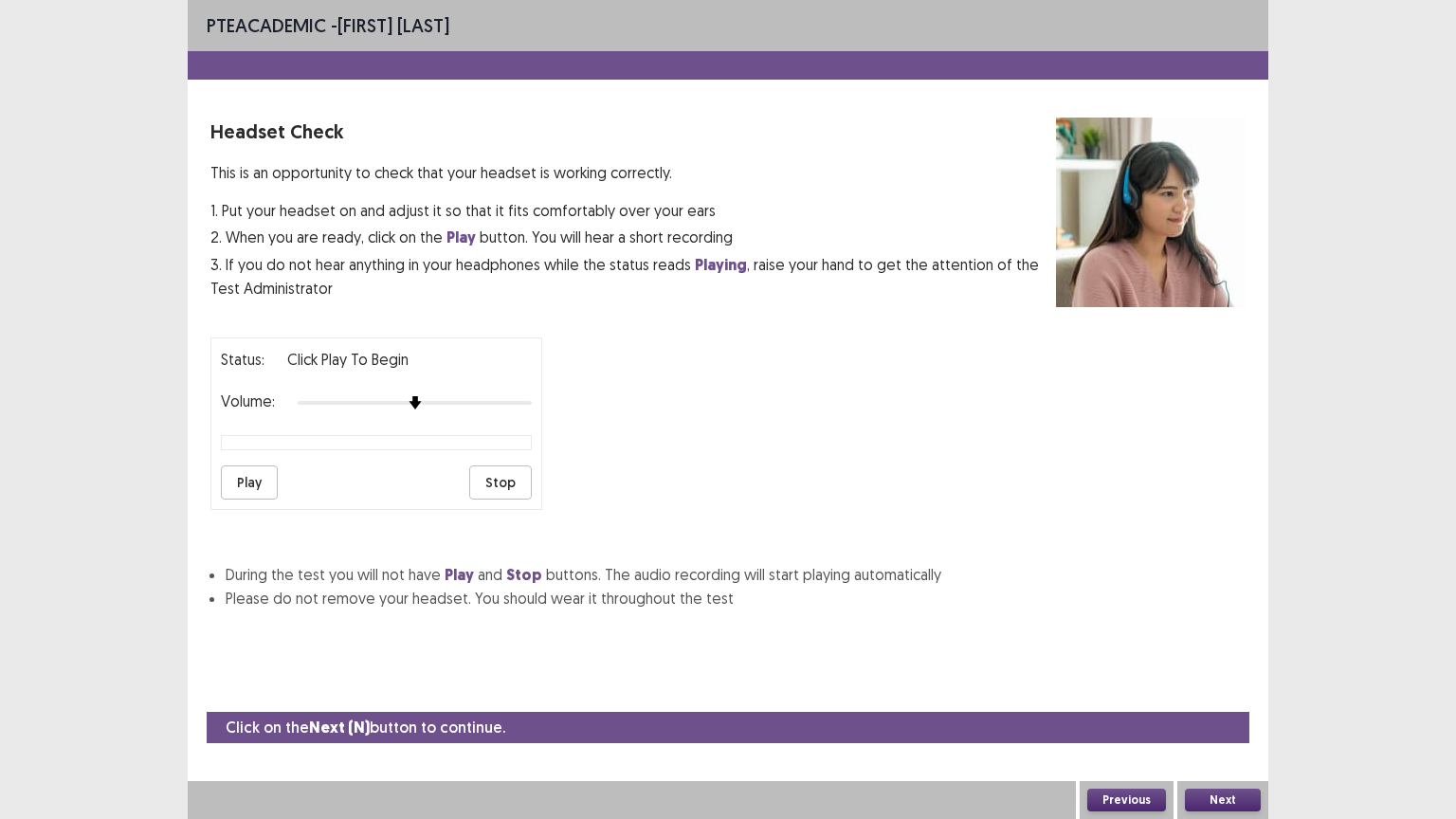 click on "Play" at bounding box center [249, 482] 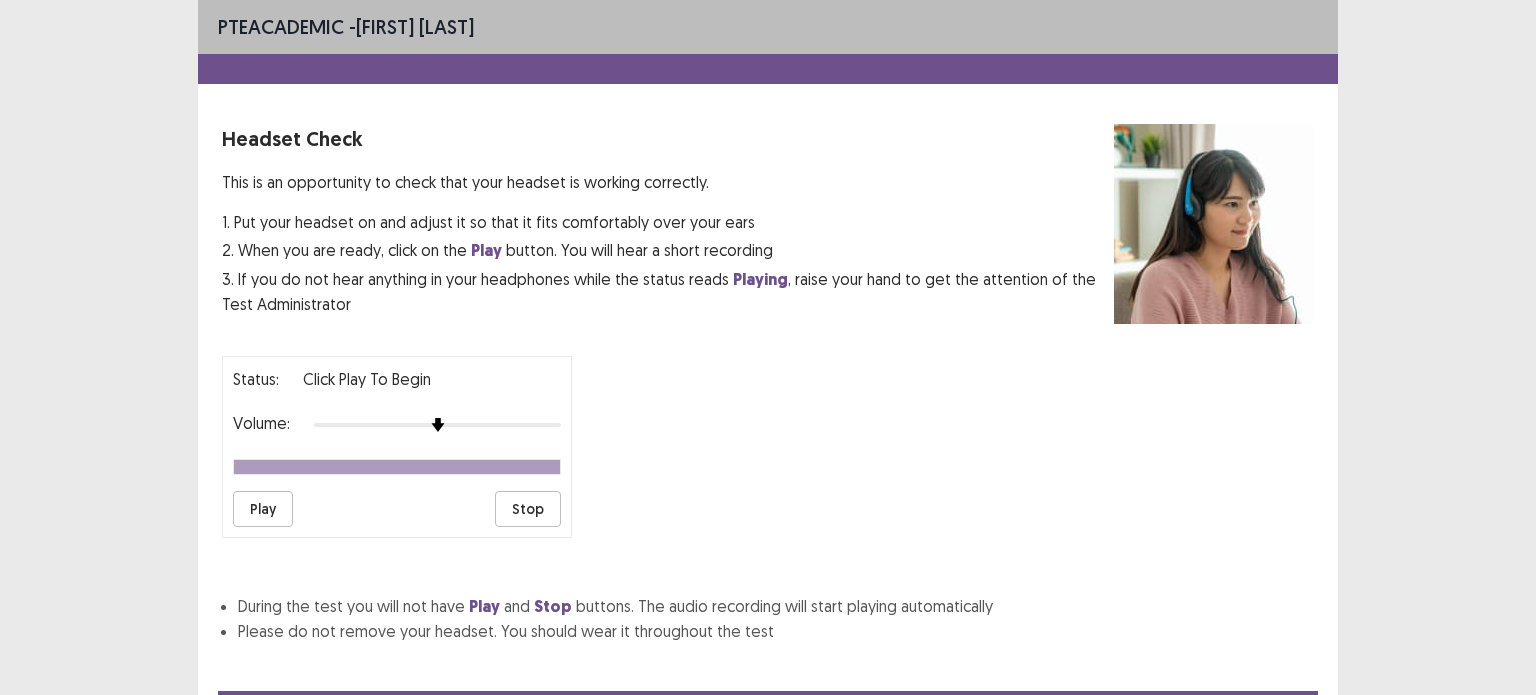 click on "Status: Click Play to Begin Volume: Play Stop" at bounding box center [768, 439] 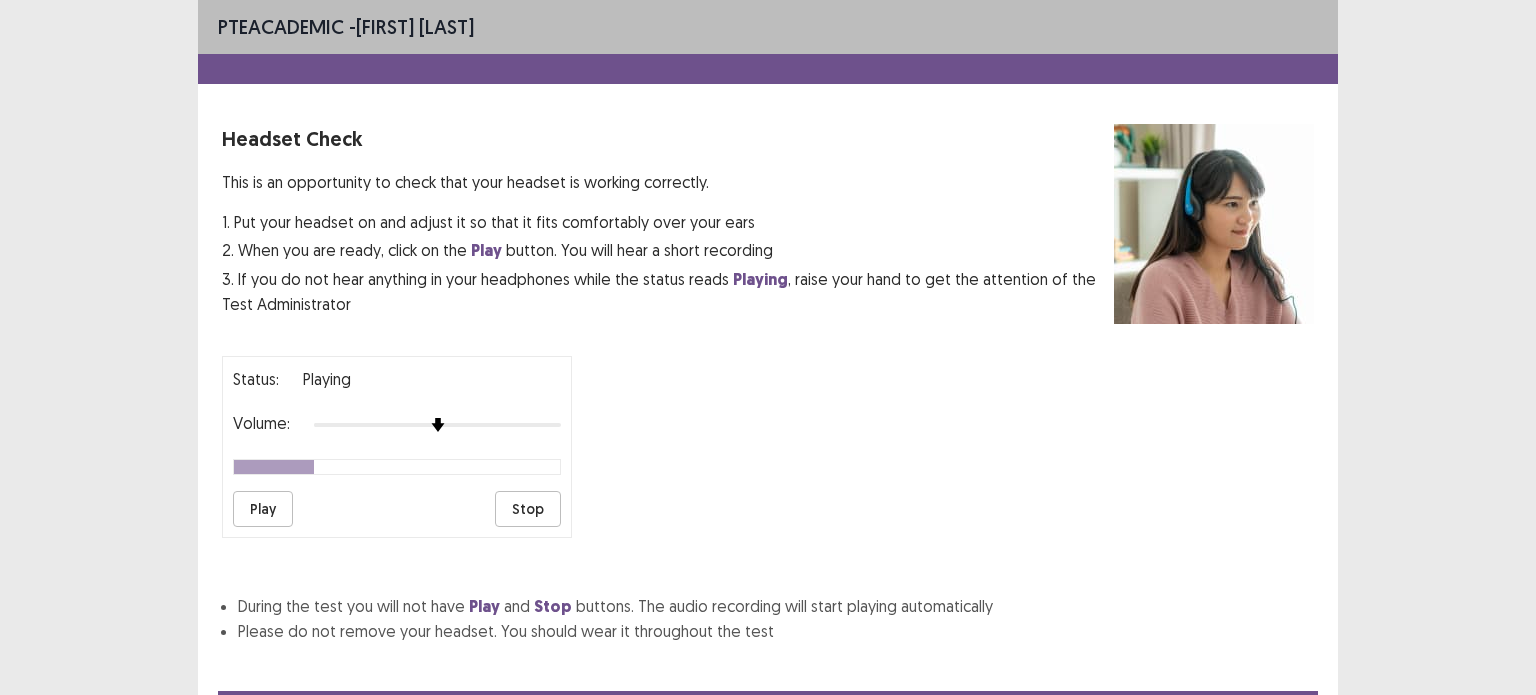type 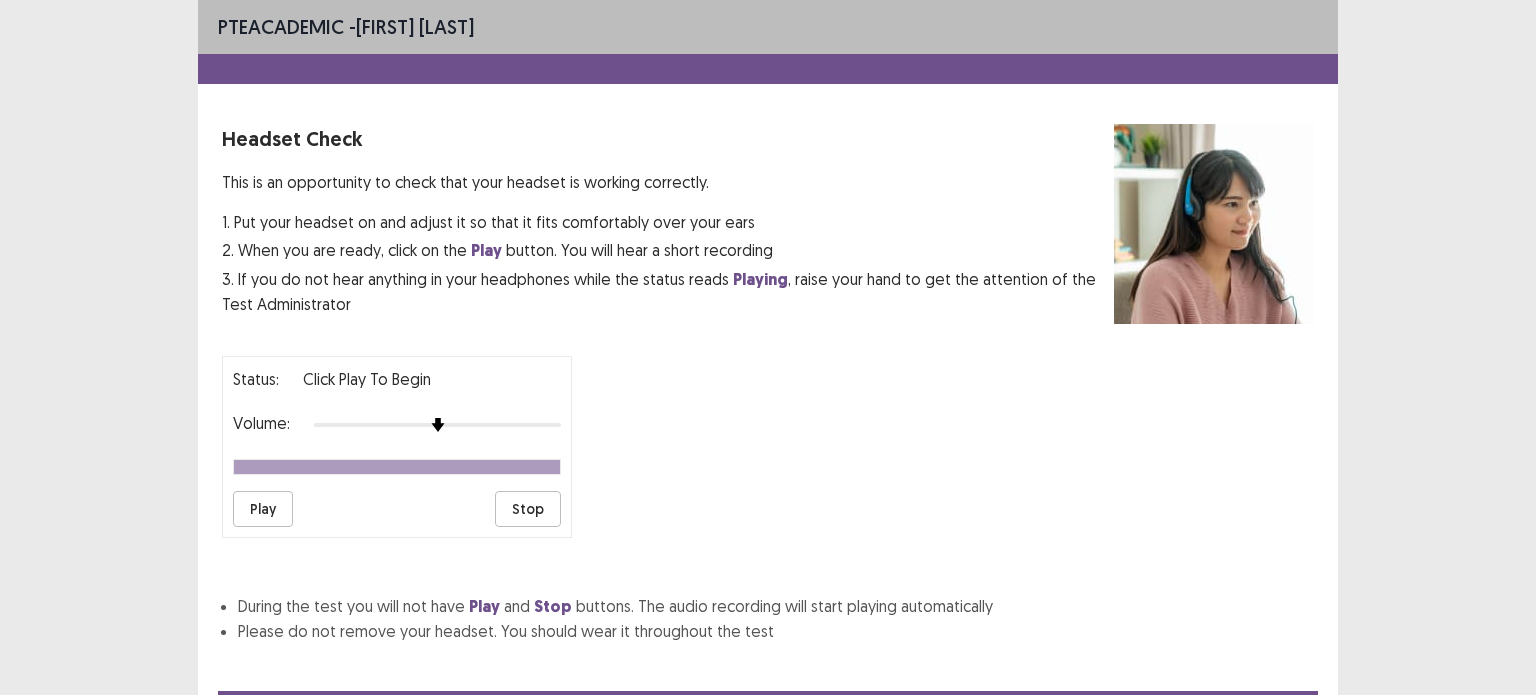 scroll, scrollTop: 96, scrollLeft: 0, axis: vertical 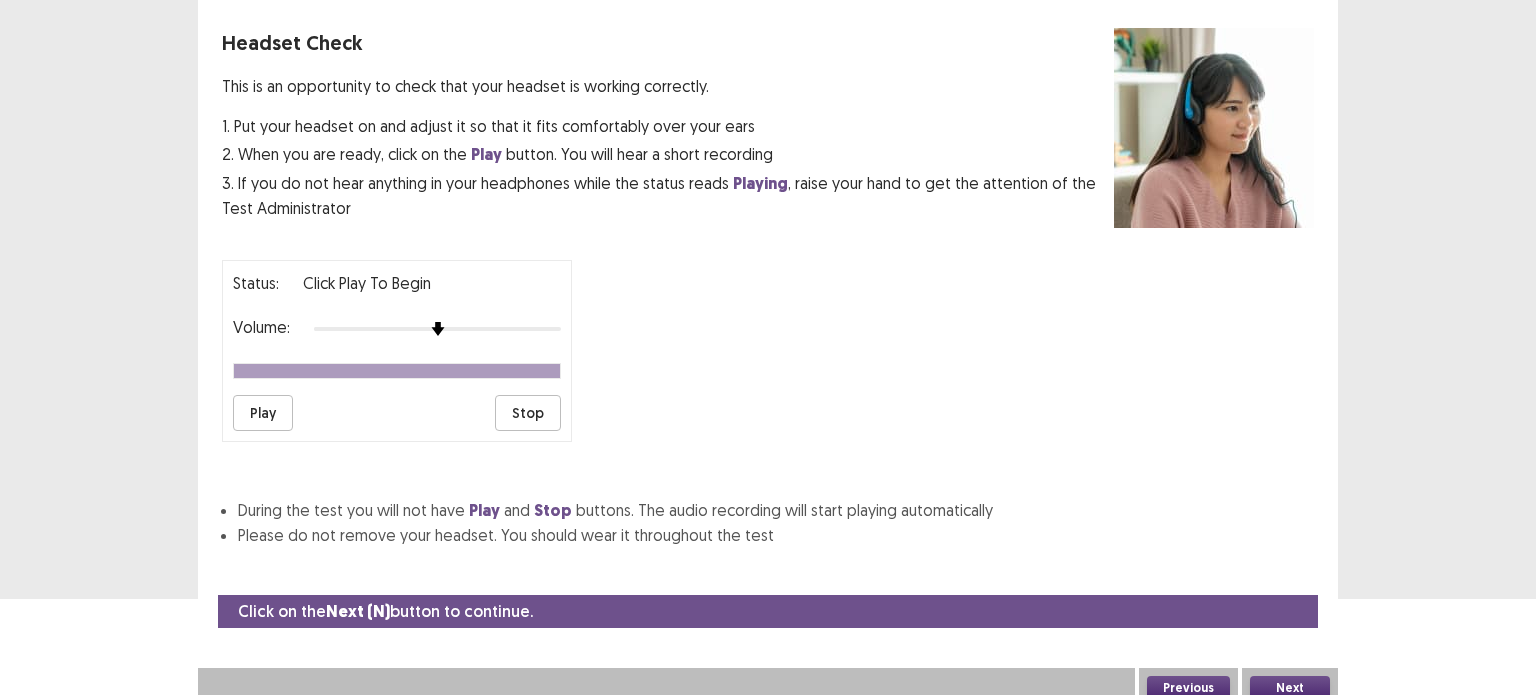 click on "Next" at bounding box center (1290, 688) 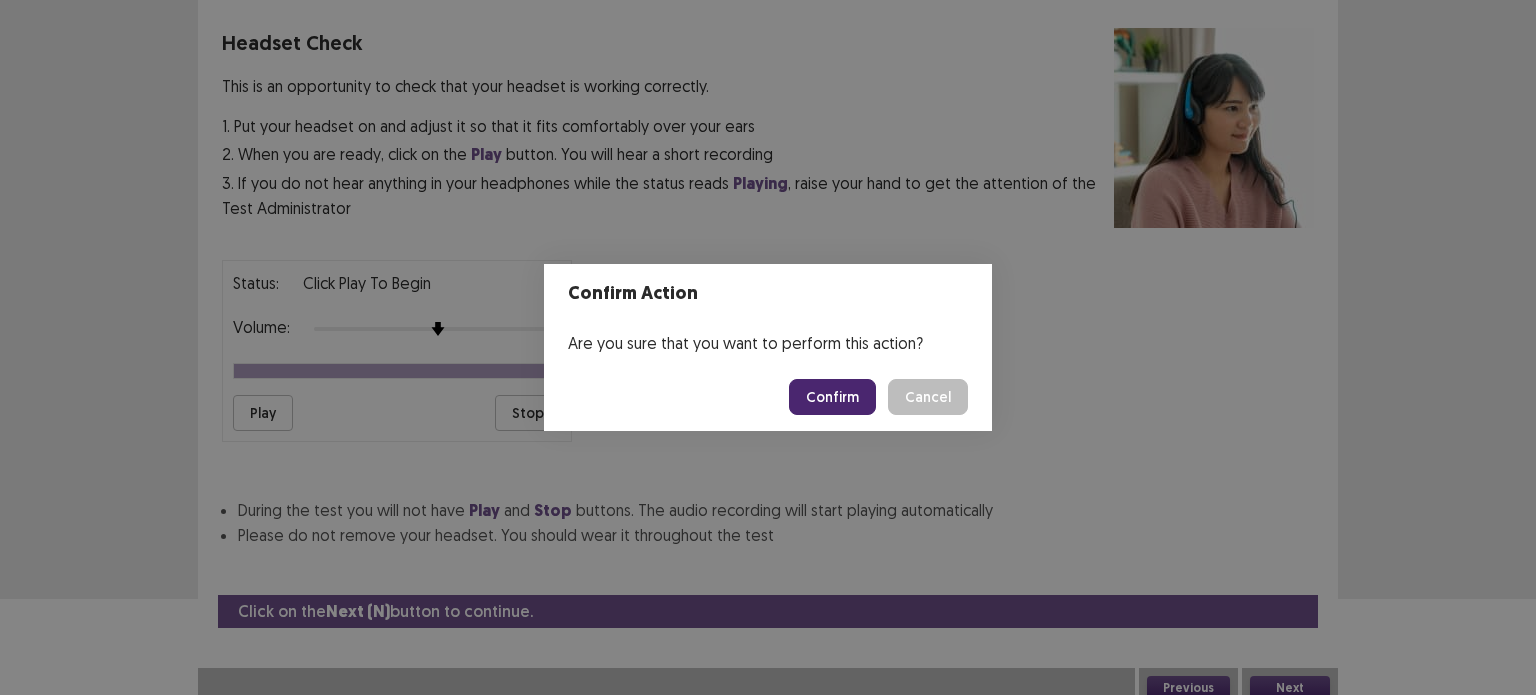 click on "Confirm" at bounding box center [832, 397] 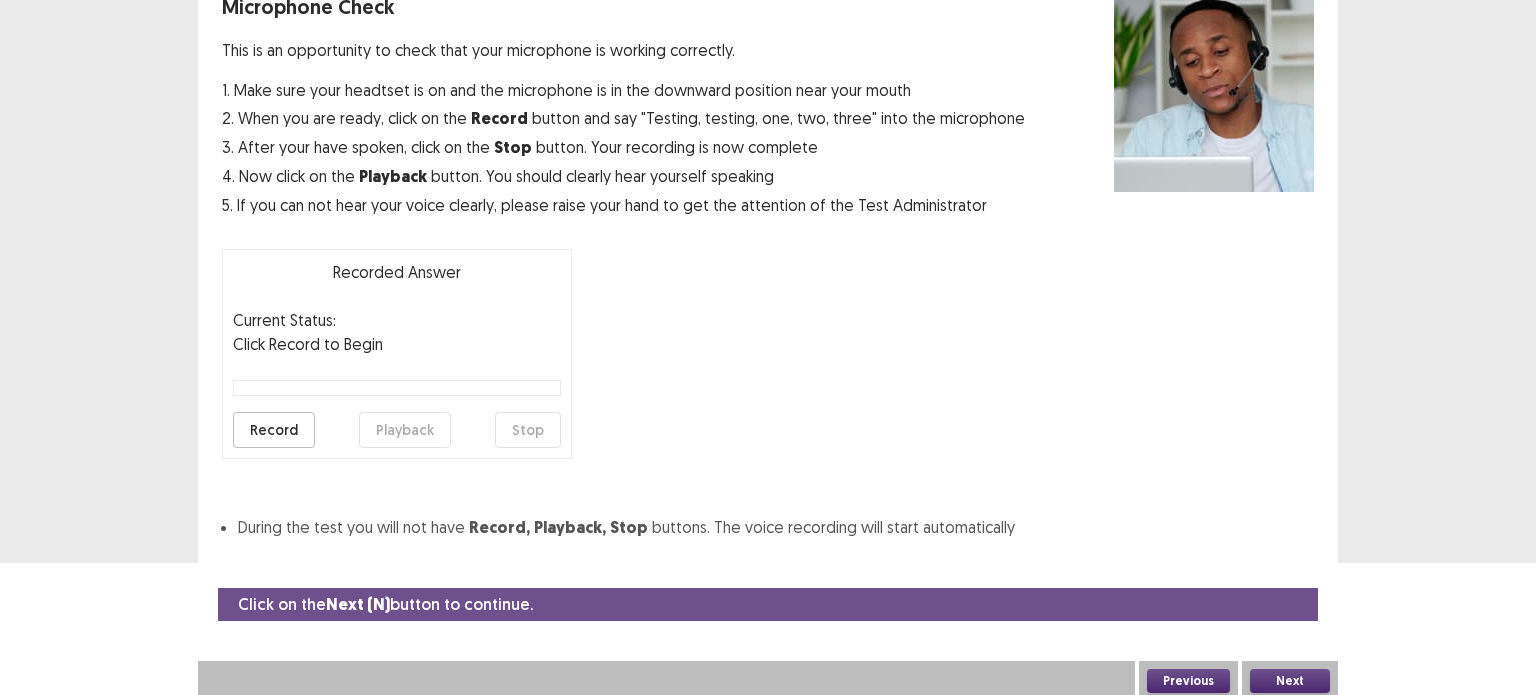 click on "Microphone Check This is an opportunity to check that your microphone is working correctly. 1. Make sure your headtset is on and the microphone is in the downward position near your mouth 2. When you are ready, click on the   Record   button and say "Testing, testing, one, two, three" into the microphone 3. After your have spoken, click on the   Stop   button. Your recording is now complete 4. Now click on the   Playback   button. You should clearly hear yourself speaking 5. If you can not hear your voice clearly, please raise your hand to get the attention of the Test Administrator Recorded Answer Current Status: Click Record to Begin Record Playback Stop During the test you will not have   Record,   Playback,   Stop   buttons. The voice recording will start automatically" at bounding box center (768, 266) 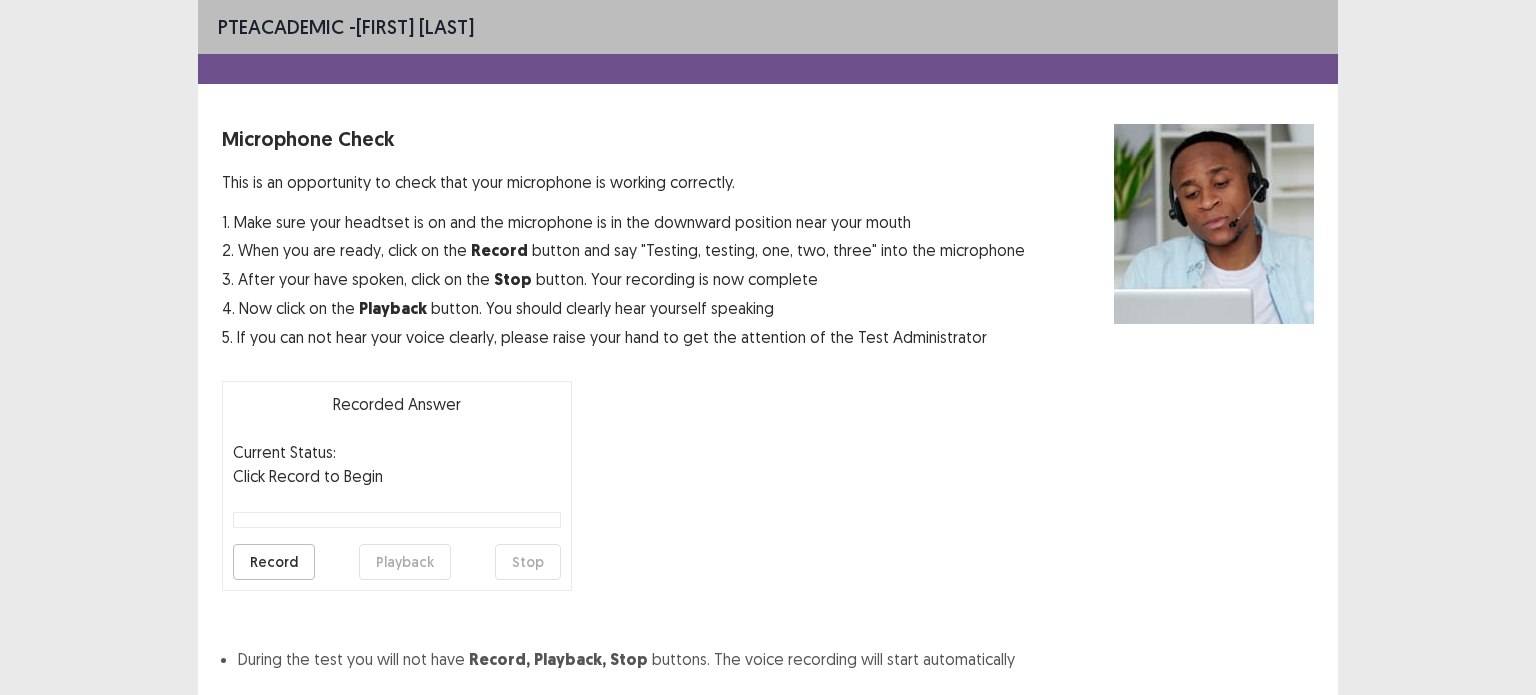 scroll, scrollTop: 132, scrollLeft: 0, axis: vertical 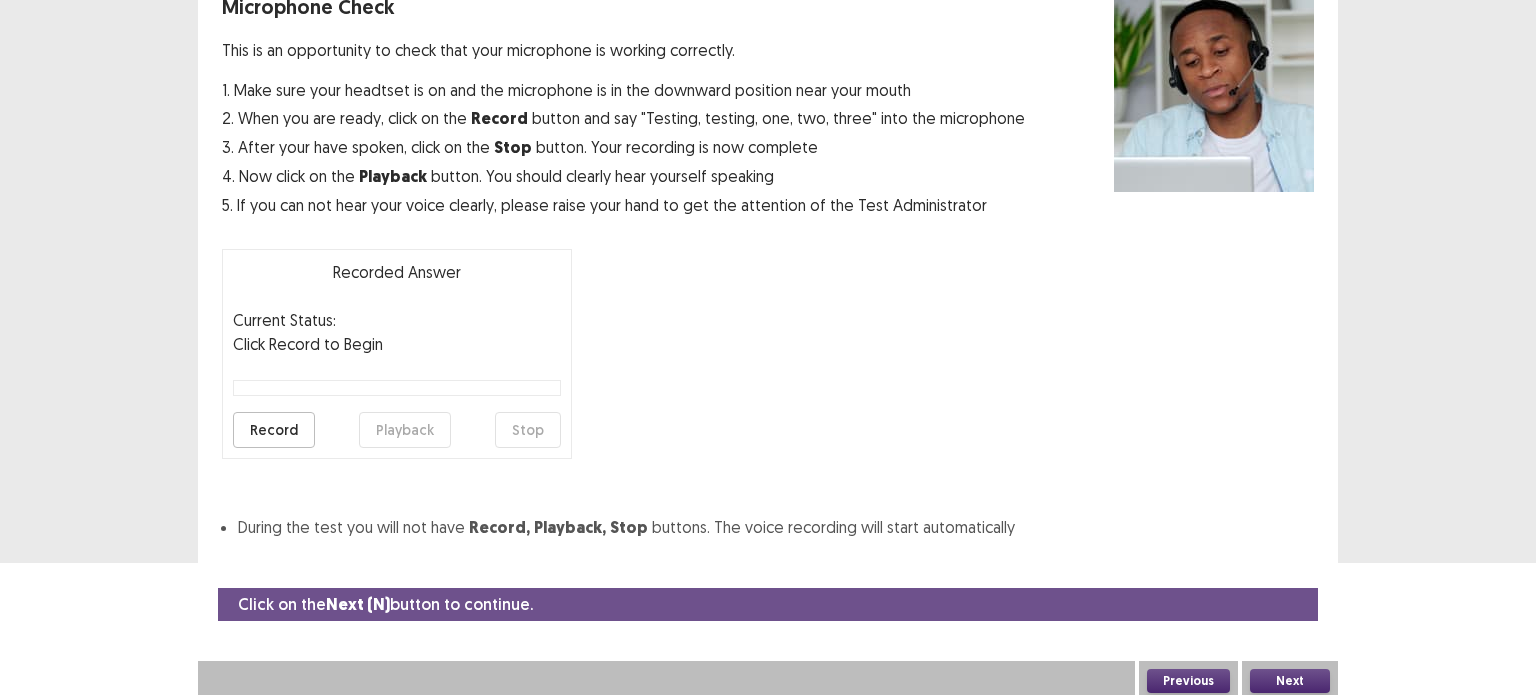click on "Record" at bounding box center [274, 430] 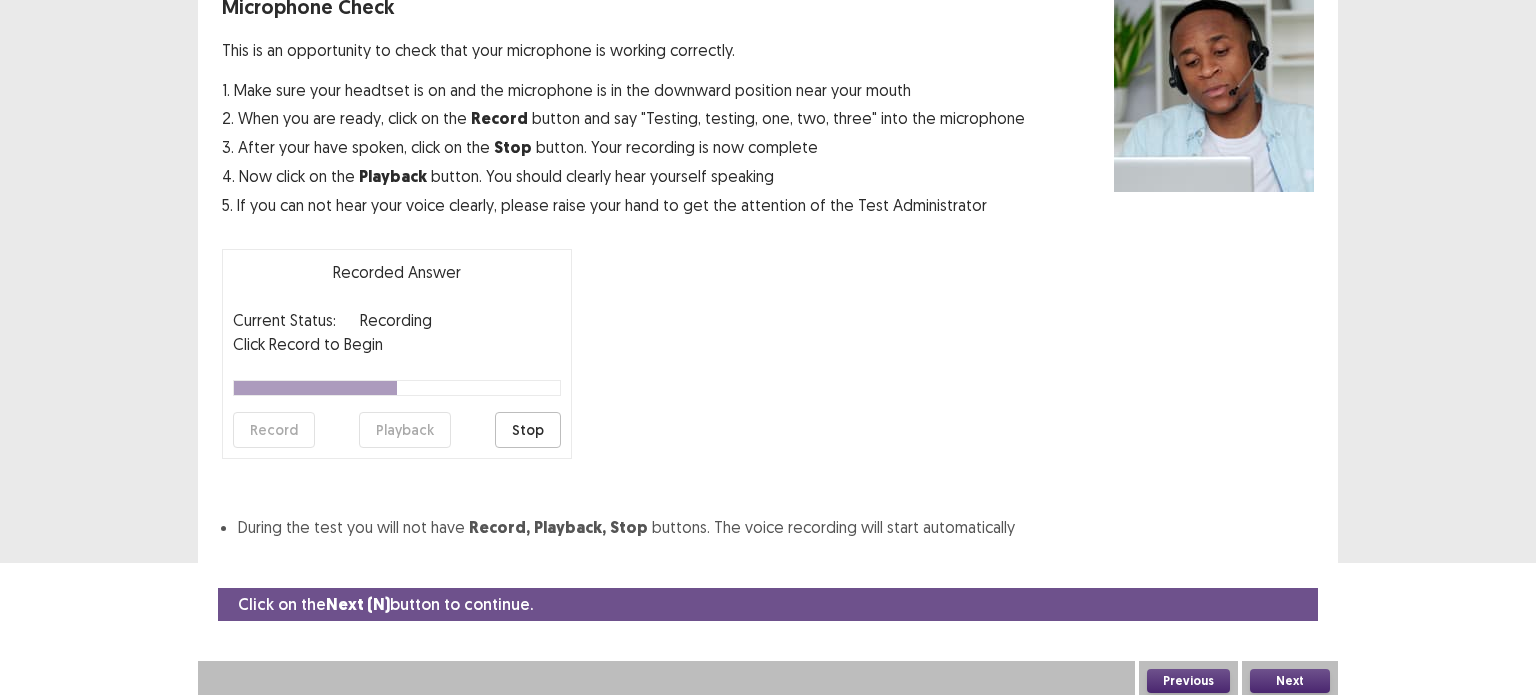 click on "Stop" at bounding box center (528, 430) 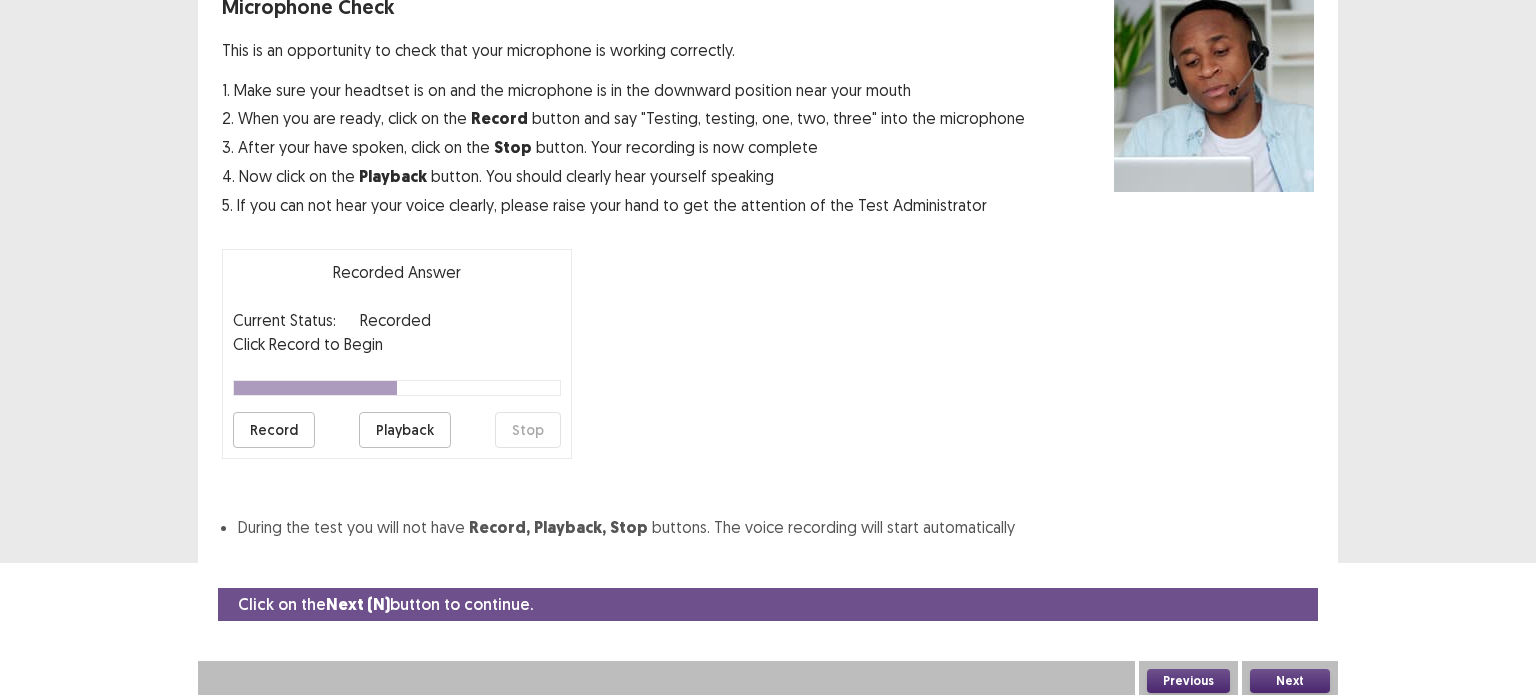 click on "Record" at bounding box center [274, 430] 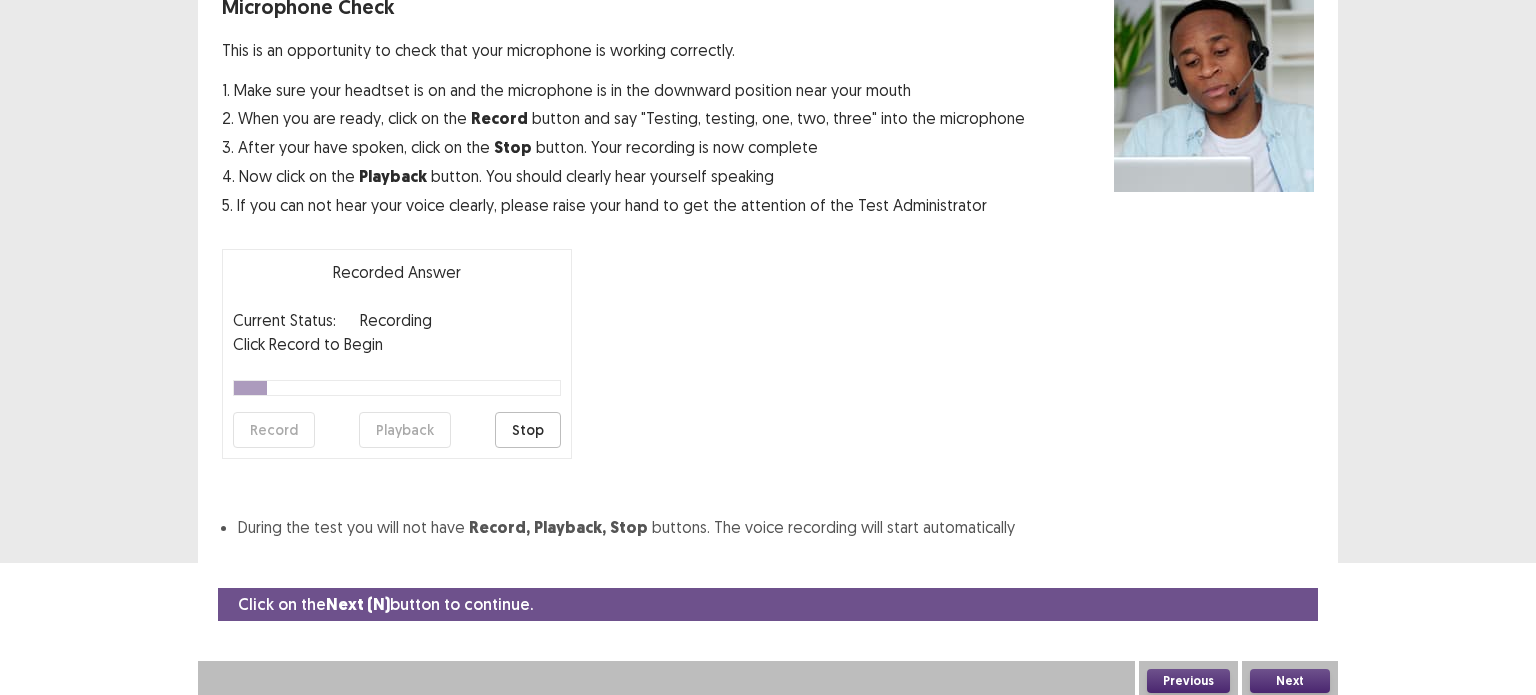 click on "Stop" at bounding box center [528, 430] 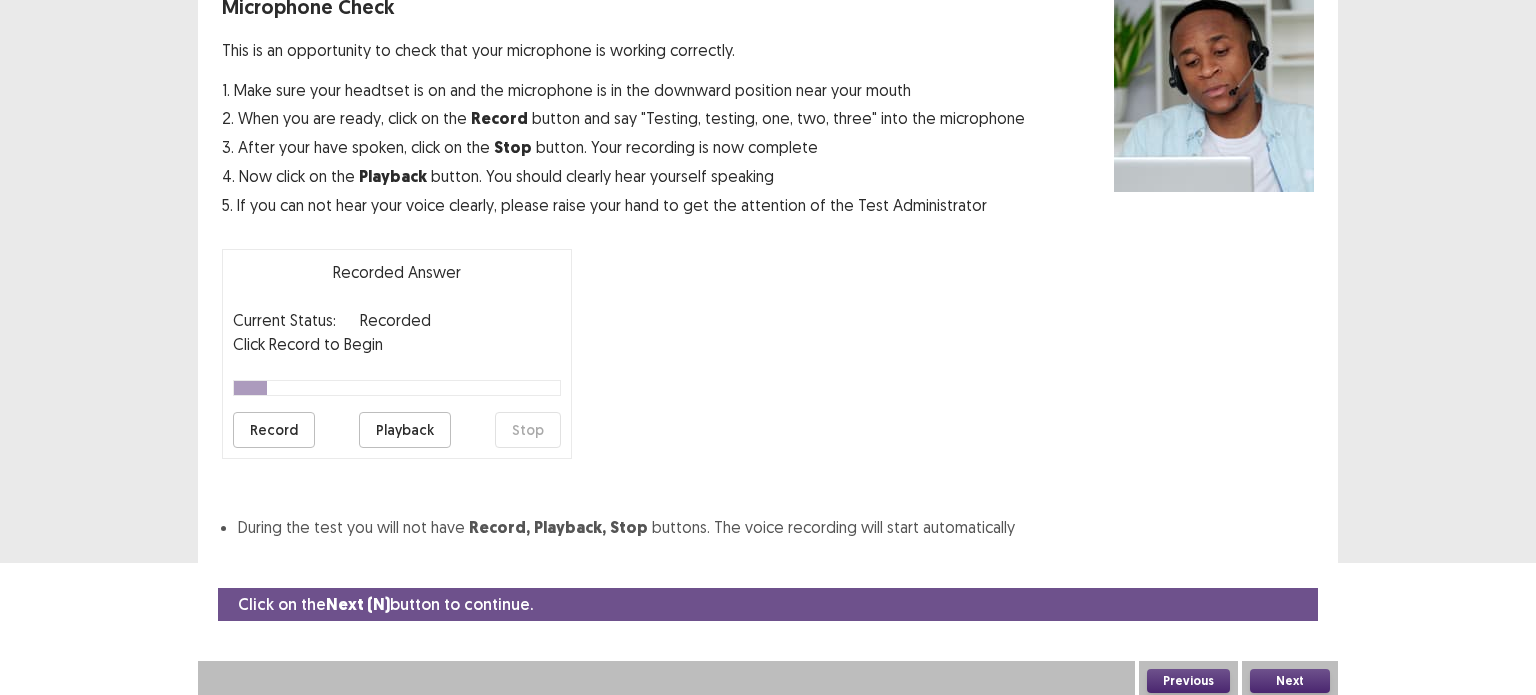 click on "Record" at bounding box center [274, 430] 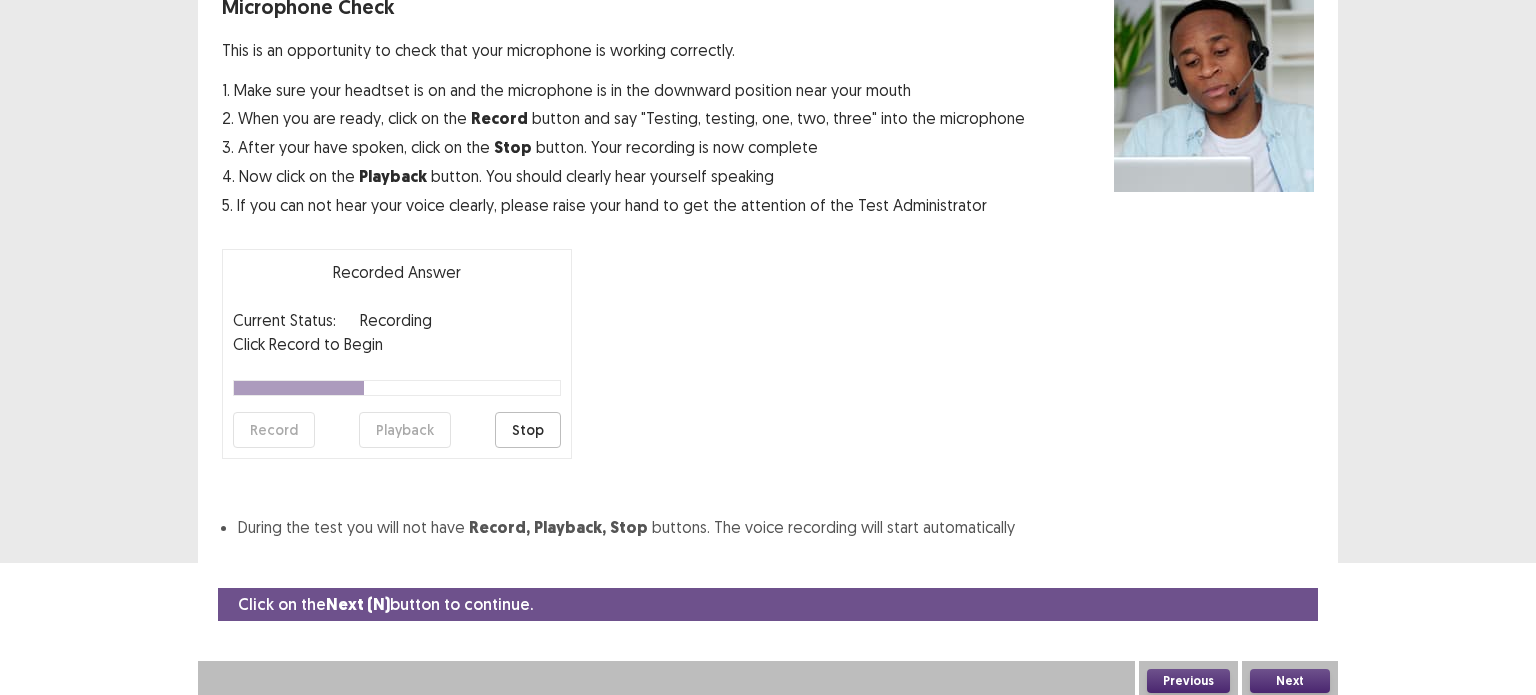 click on "Stop" at bounding box center [528, 430] 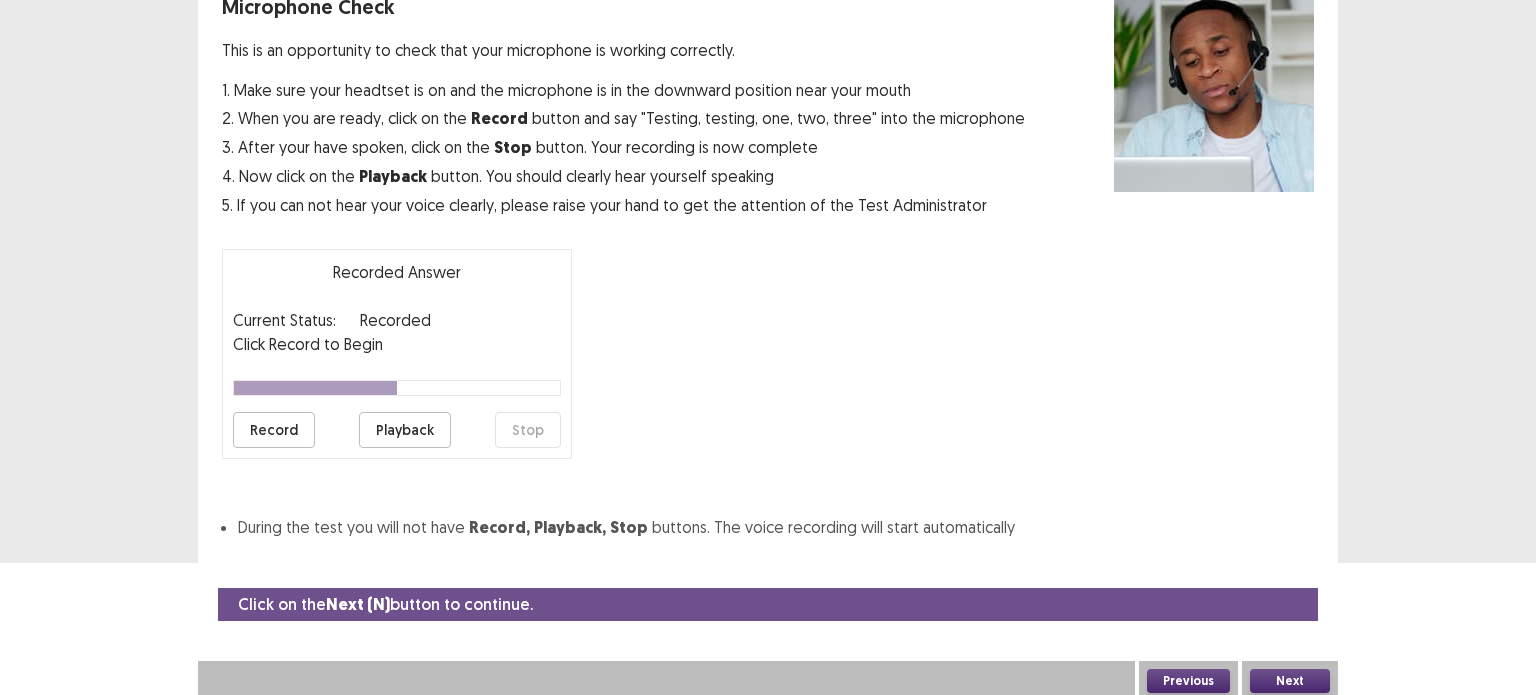 click on "Playback" at bounding box center (405, 430) 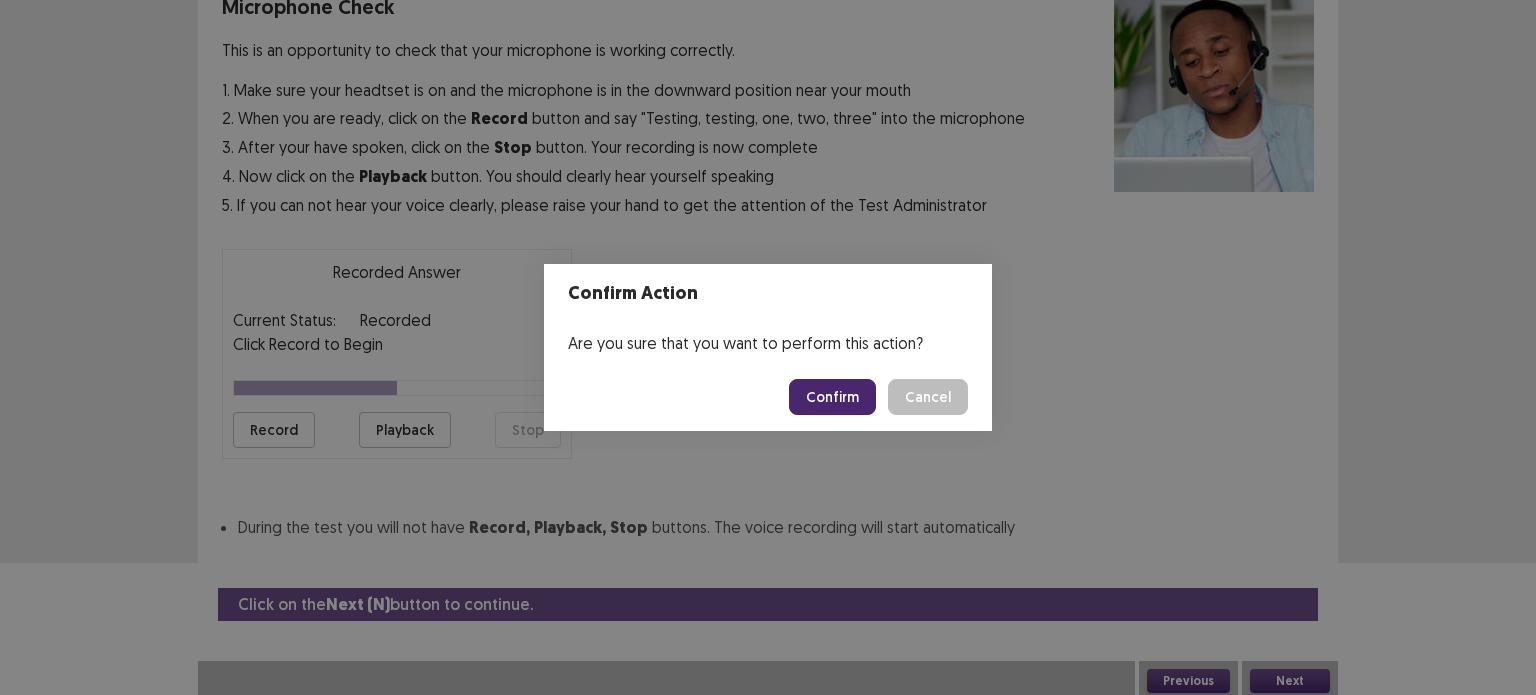 click on "Confirm" at bounding box center (832, 397) 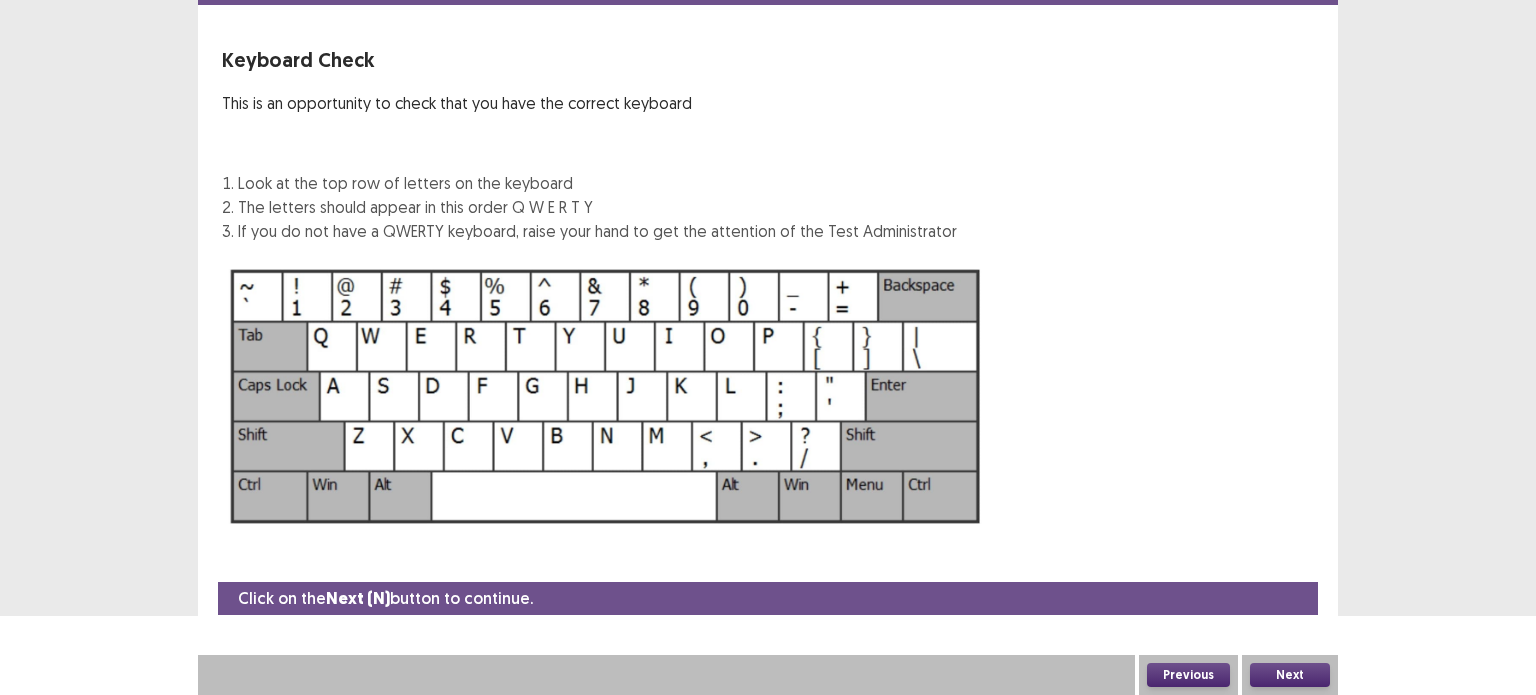 scroll, scrollTop: 77, scrollLeft: 0, axis: vertical 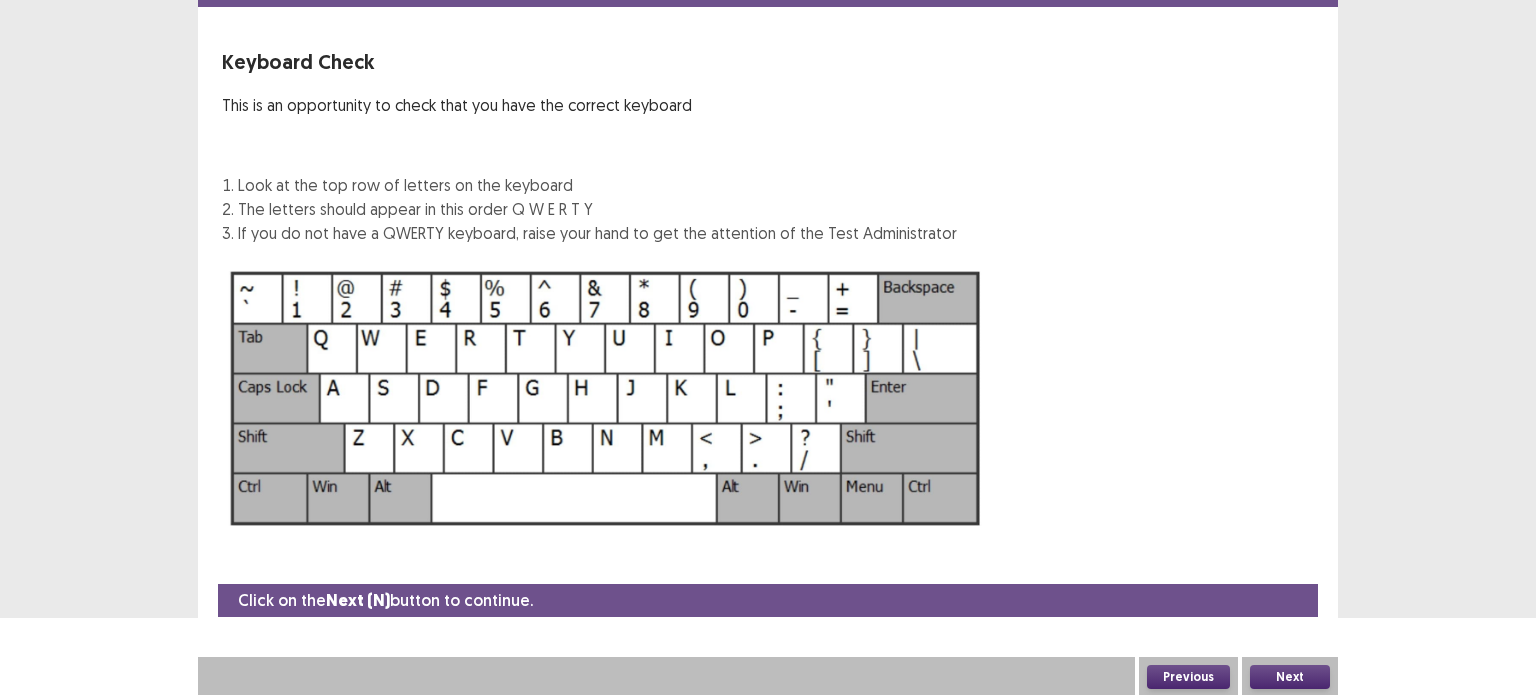 click on "Next" at bounding box center [1290, 677] 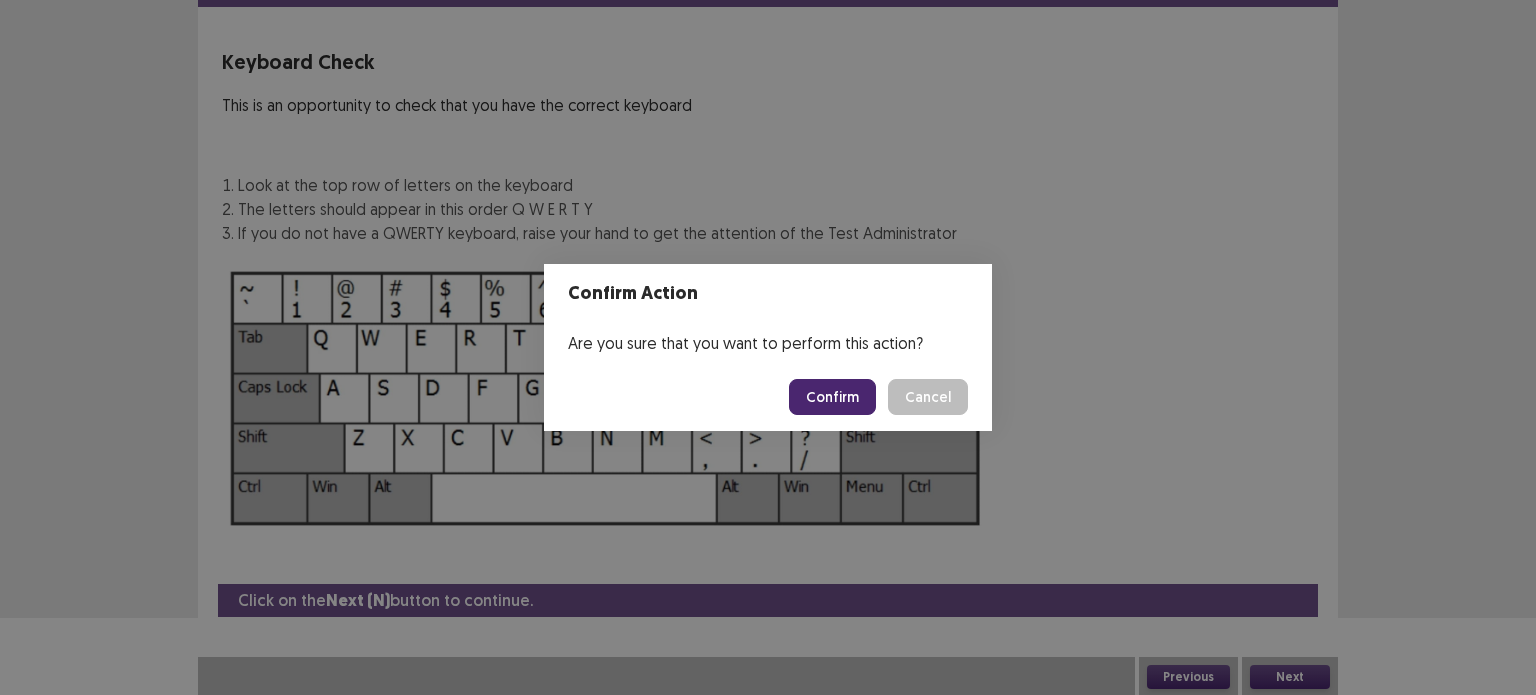 click on "Confirm" at bounding box center [832, 397] 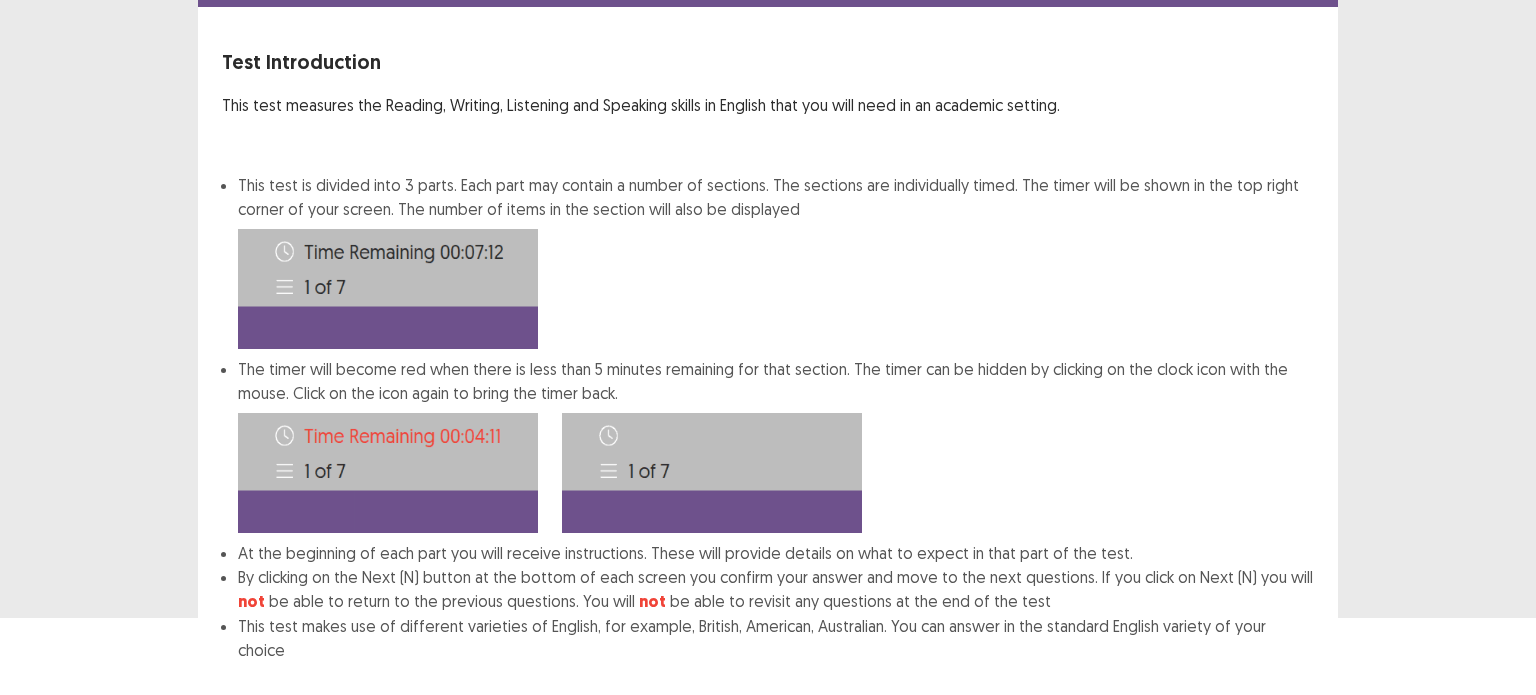 scroll, scrollTop: 179, scrollLeft: 0, axis: vertical 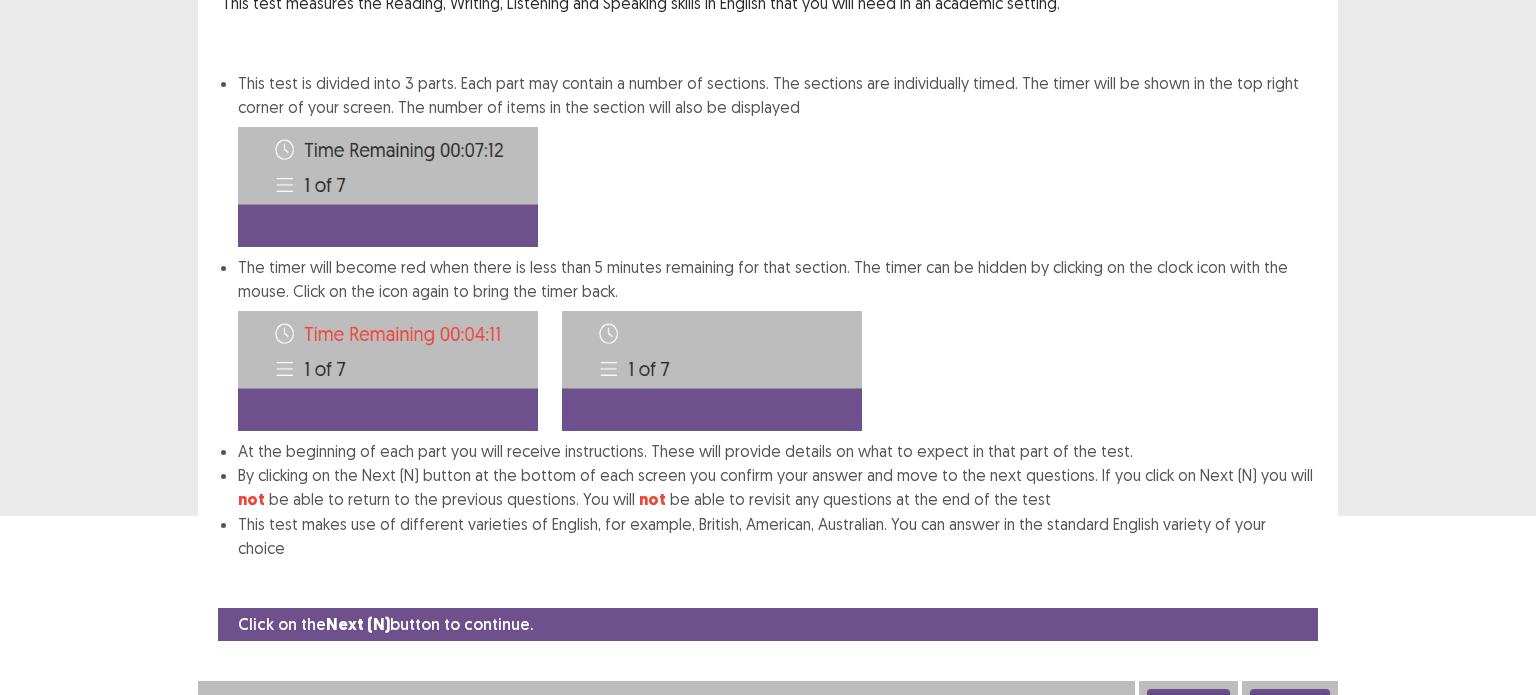 click on "Next" at bounding box center (1290, 701) 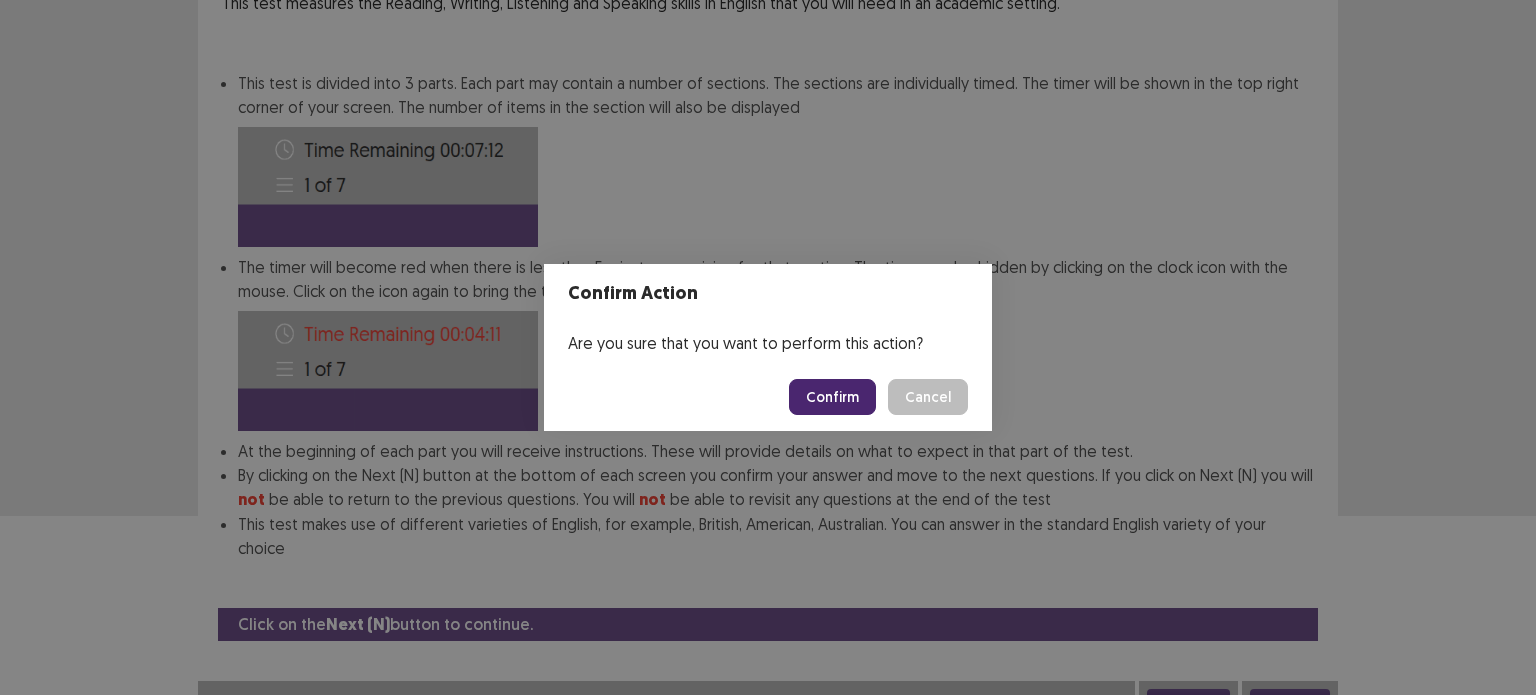click on "Confirm" at bounding box center [832, 397] 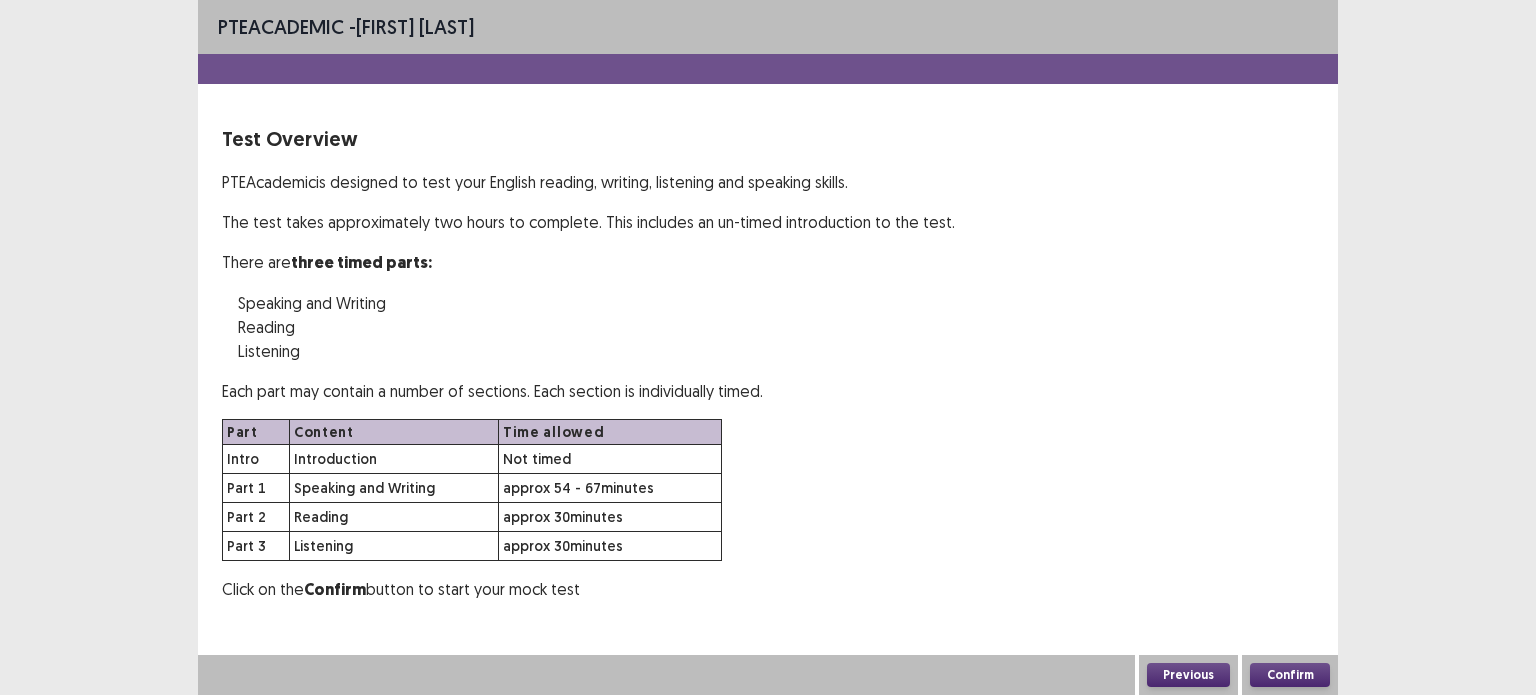 scroll, scrollTop: 0, scrollLeft: 0, axis: both 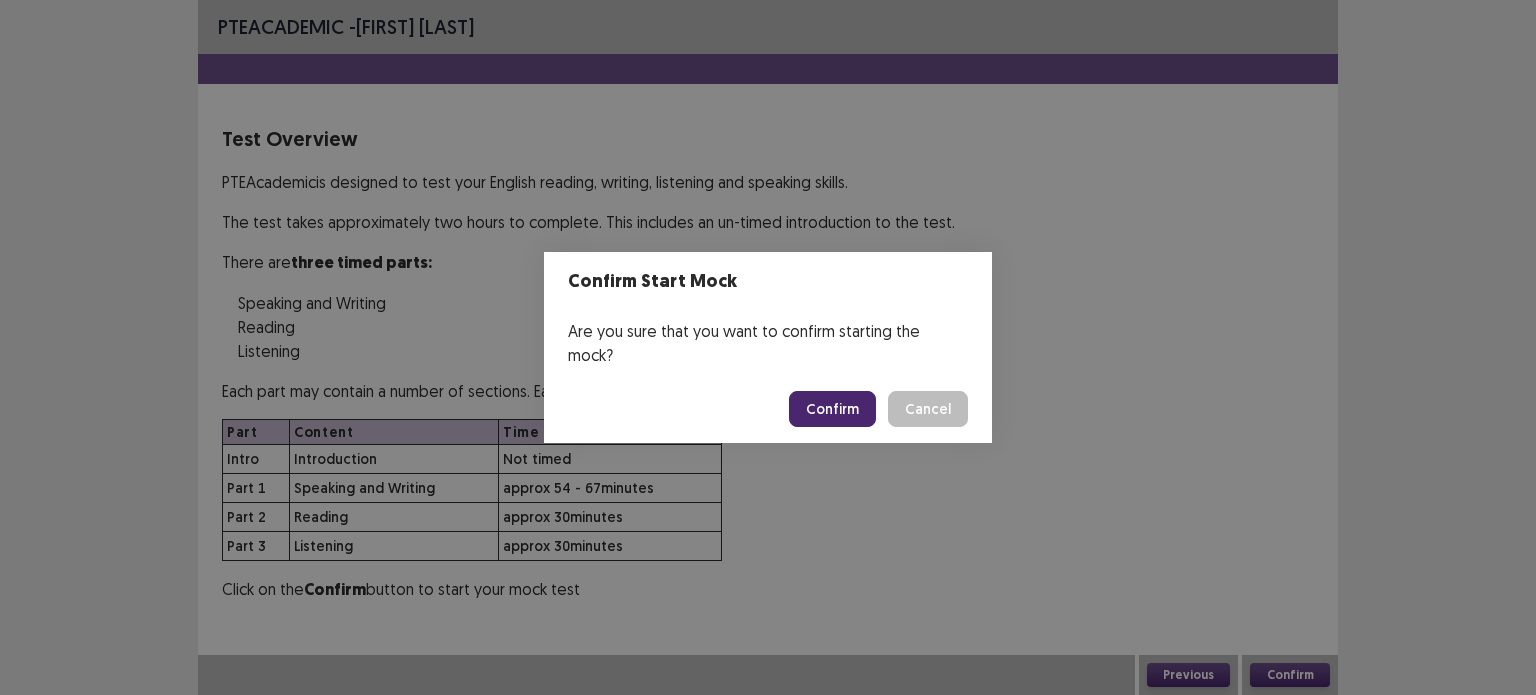click on "Confirm" at bounding box center (832, 409) 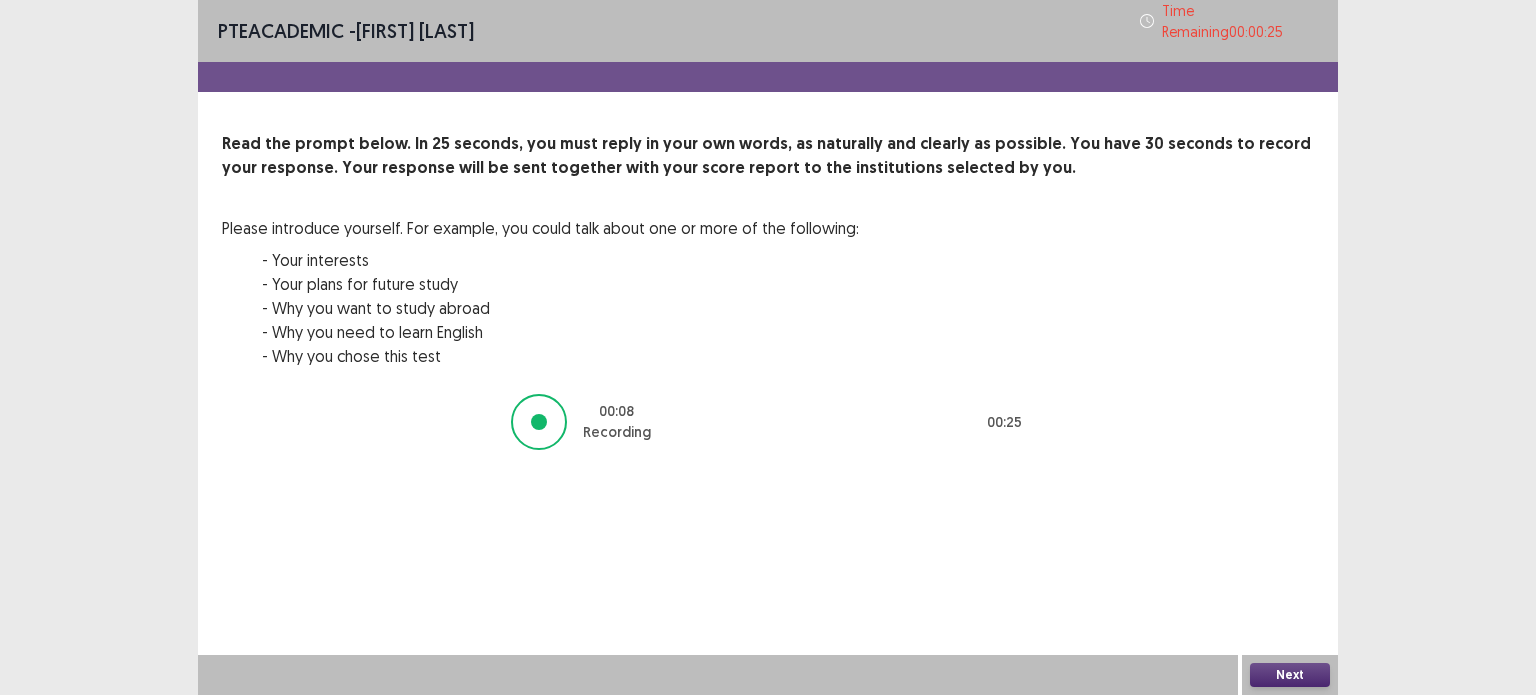 click on "Next" at bounding box center (1290, 675) 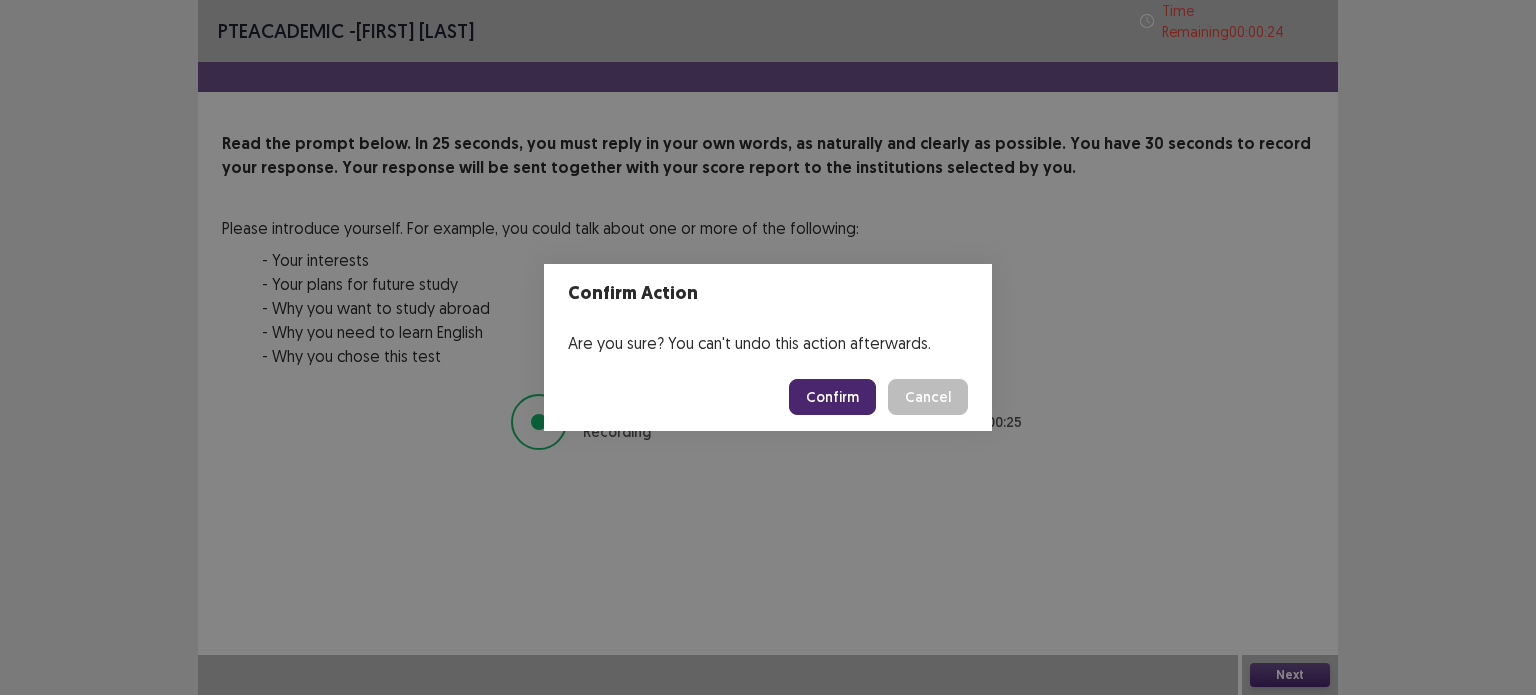 click on "Confirm" at bounding box center [832, 397] 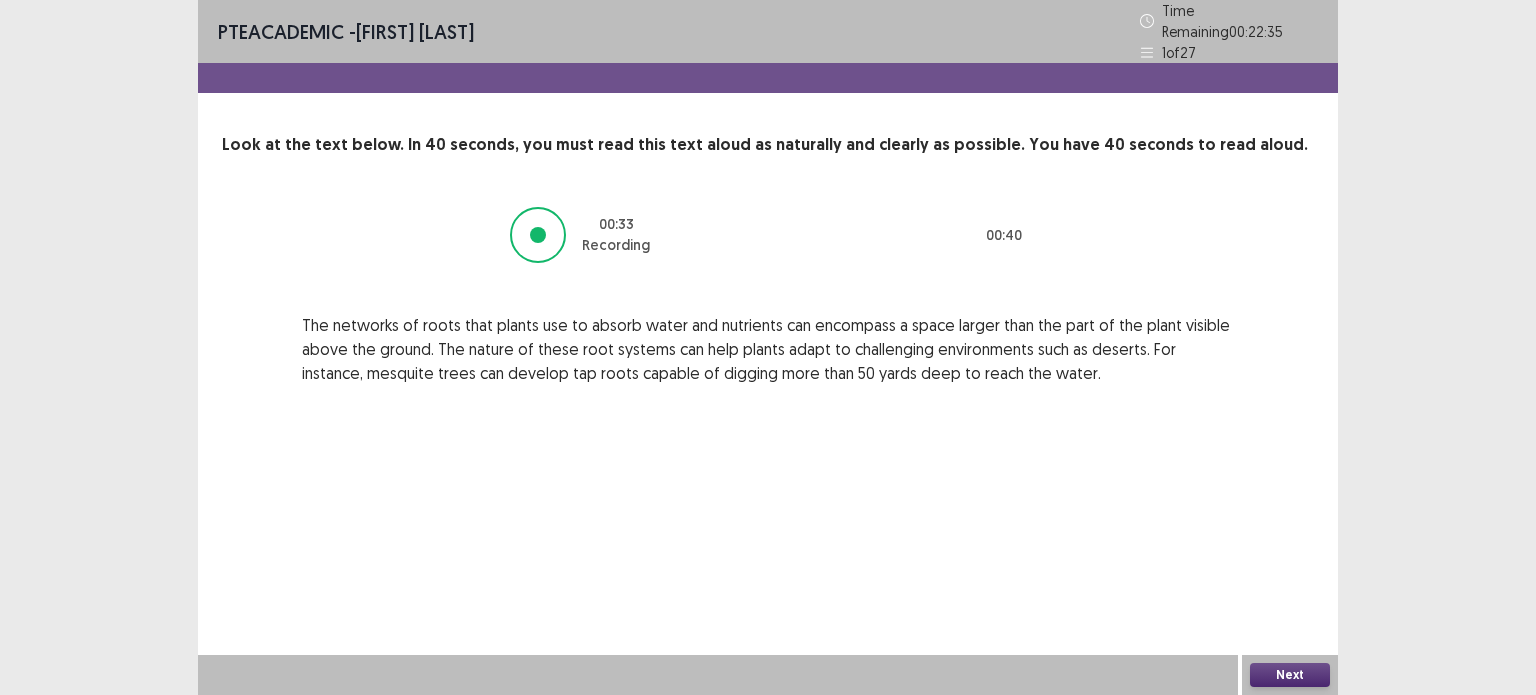 click on "Next" at bounding box center (1290, 675) 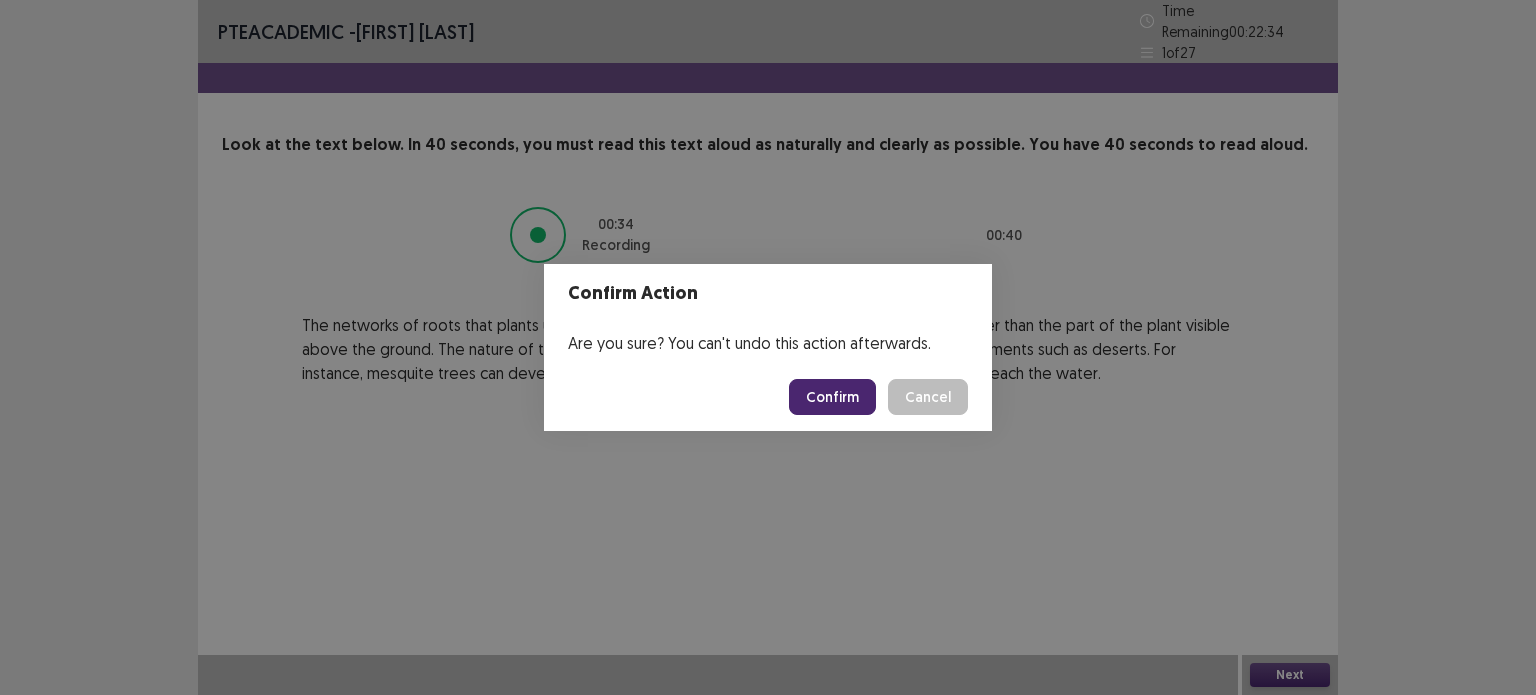 click on "Confirm" at bounding box center (832, 397) 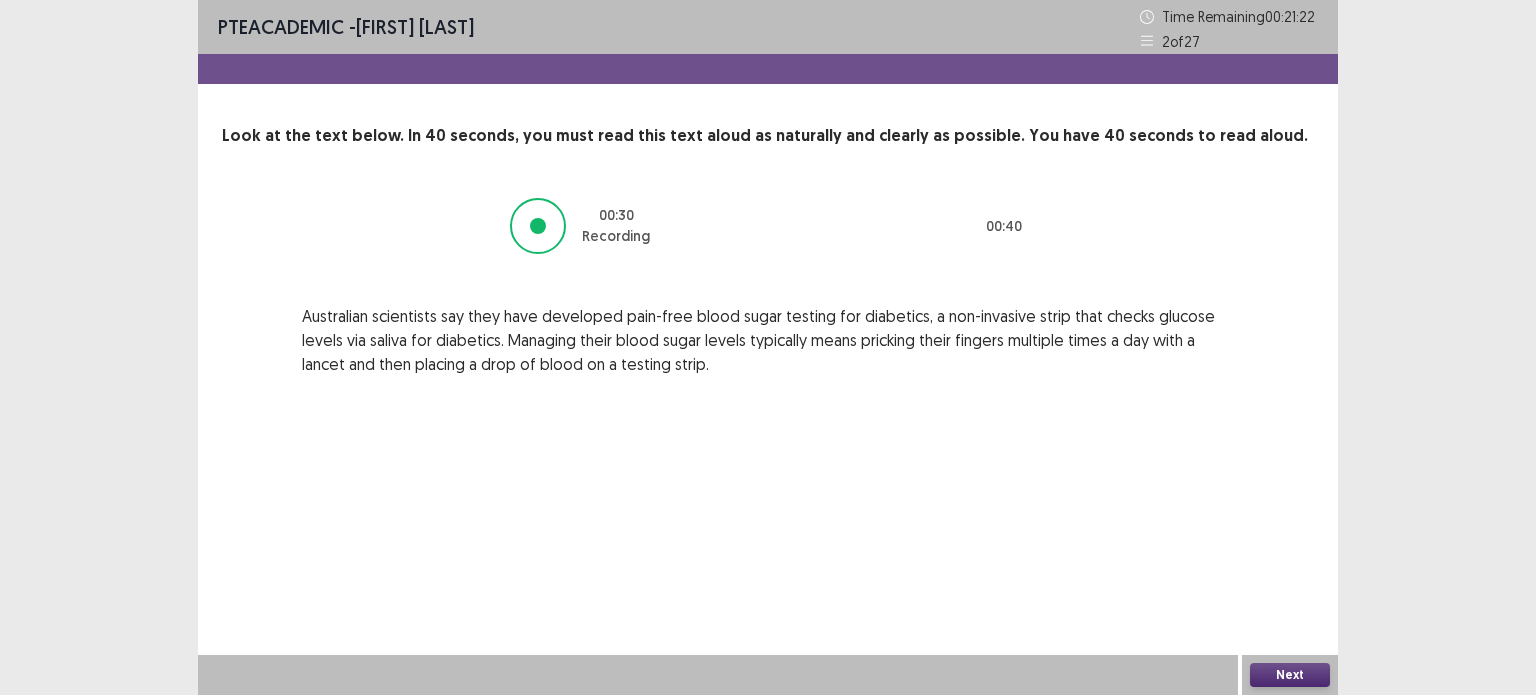 click on "Next" at bounding box center (1290, 675) 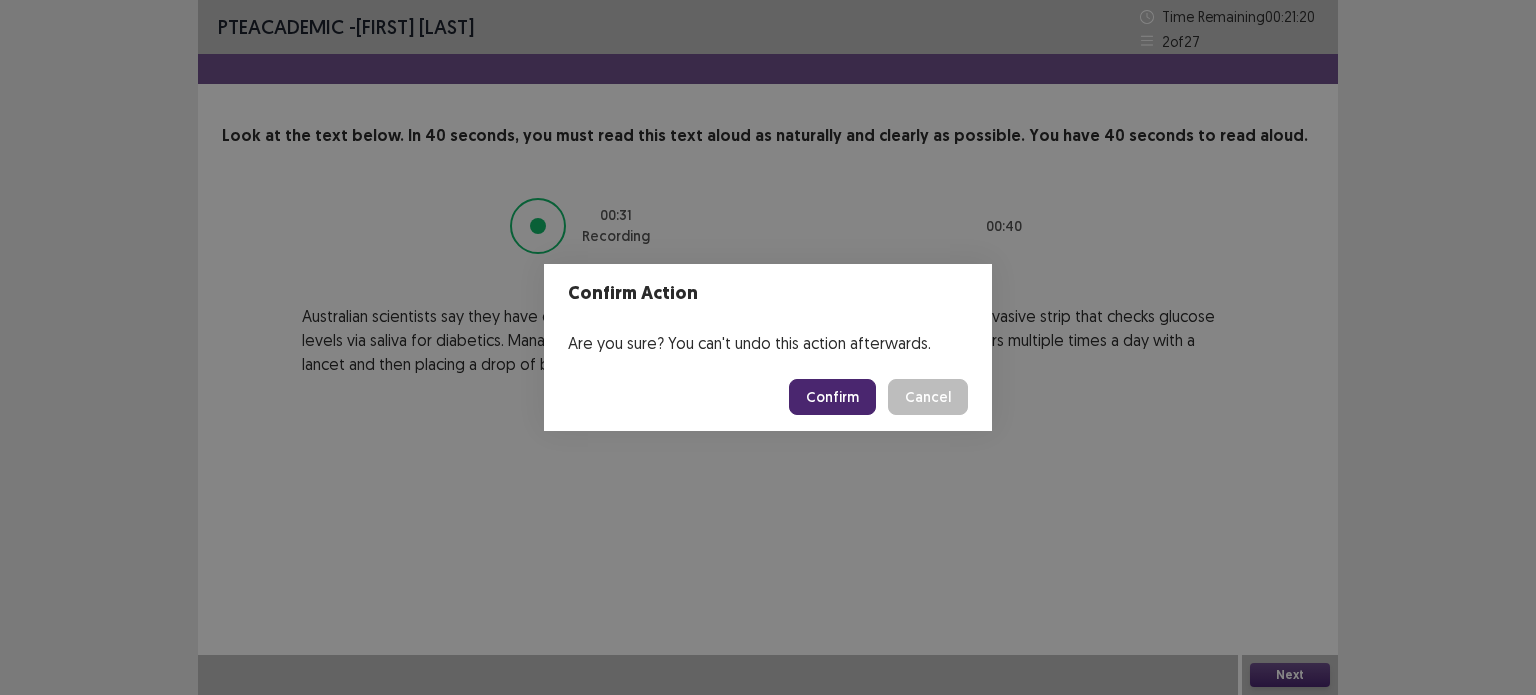 click on "Confirm" at bounding box center (832, 397) 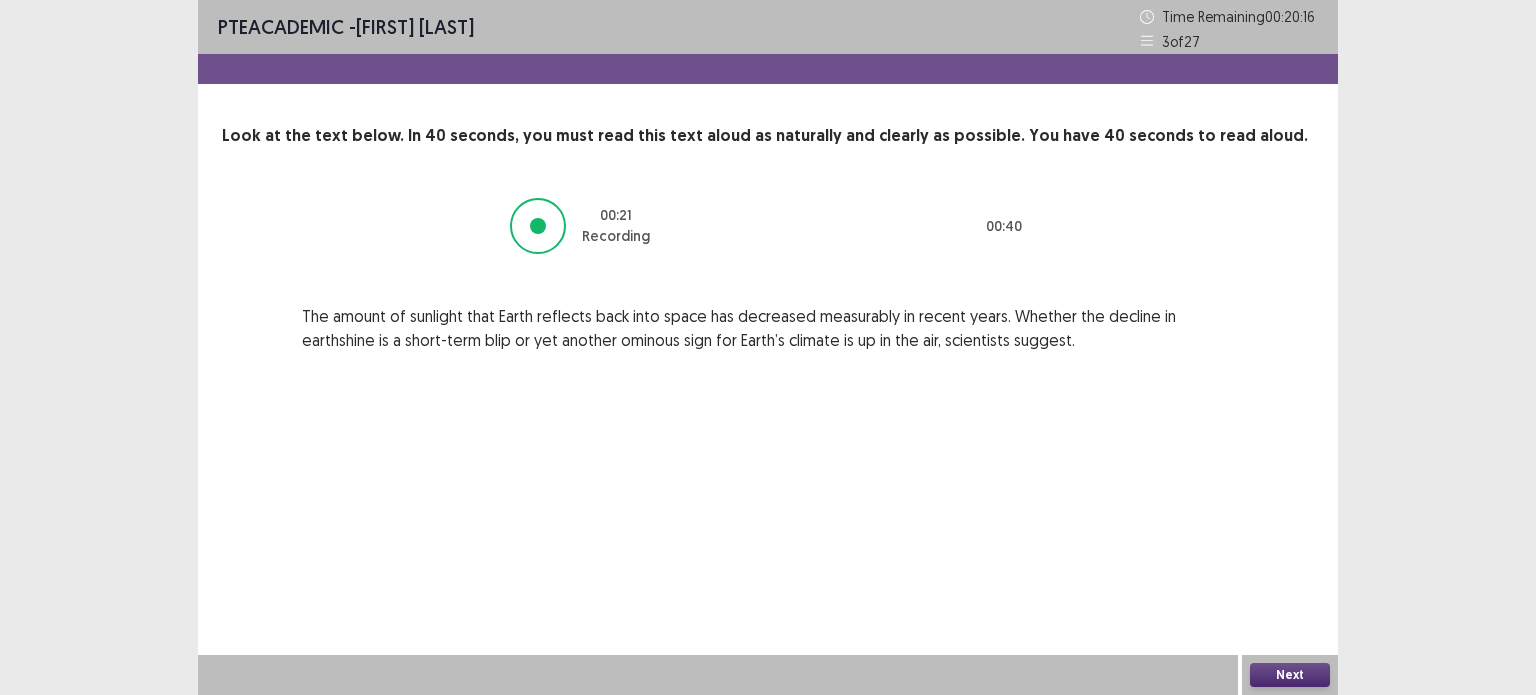 click on "Next" at bounding box center [1290, 675] 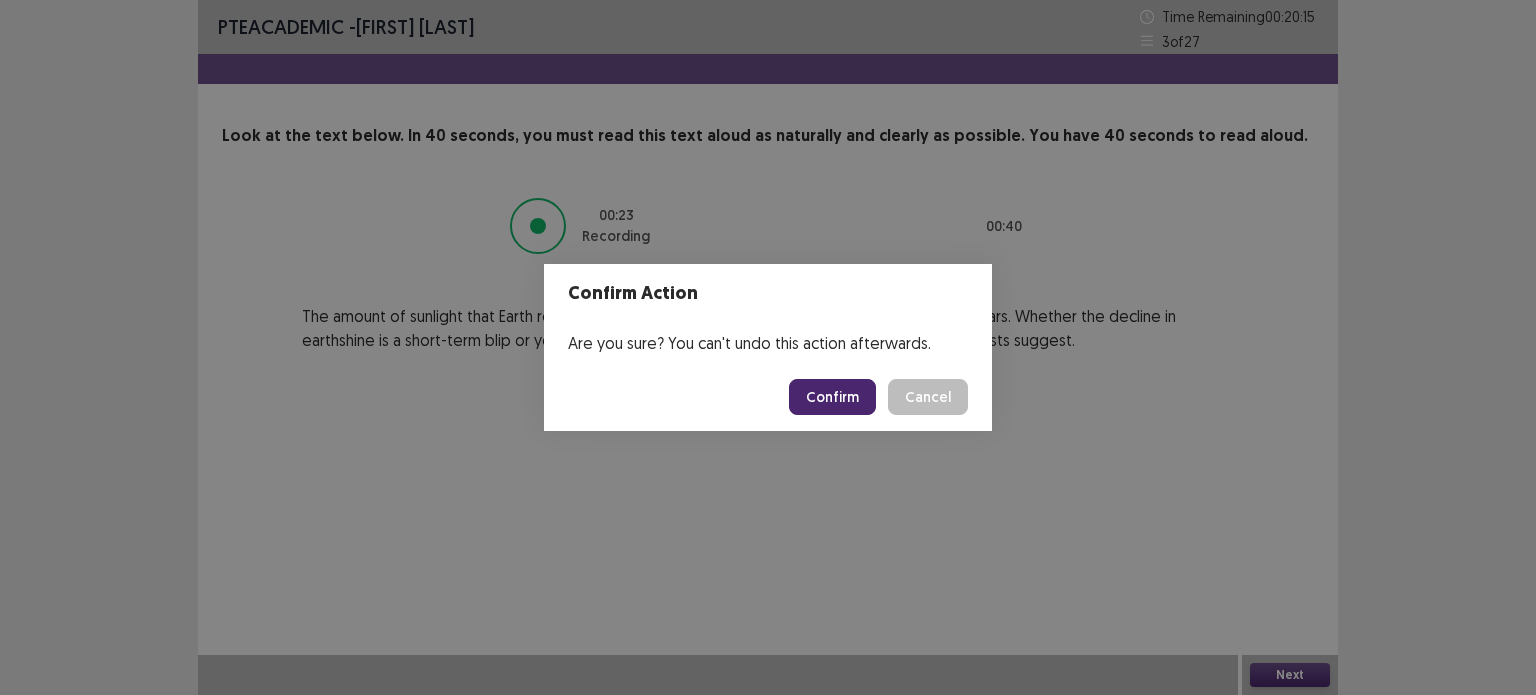 click on "Confirm" at bounding box center (832, 397) 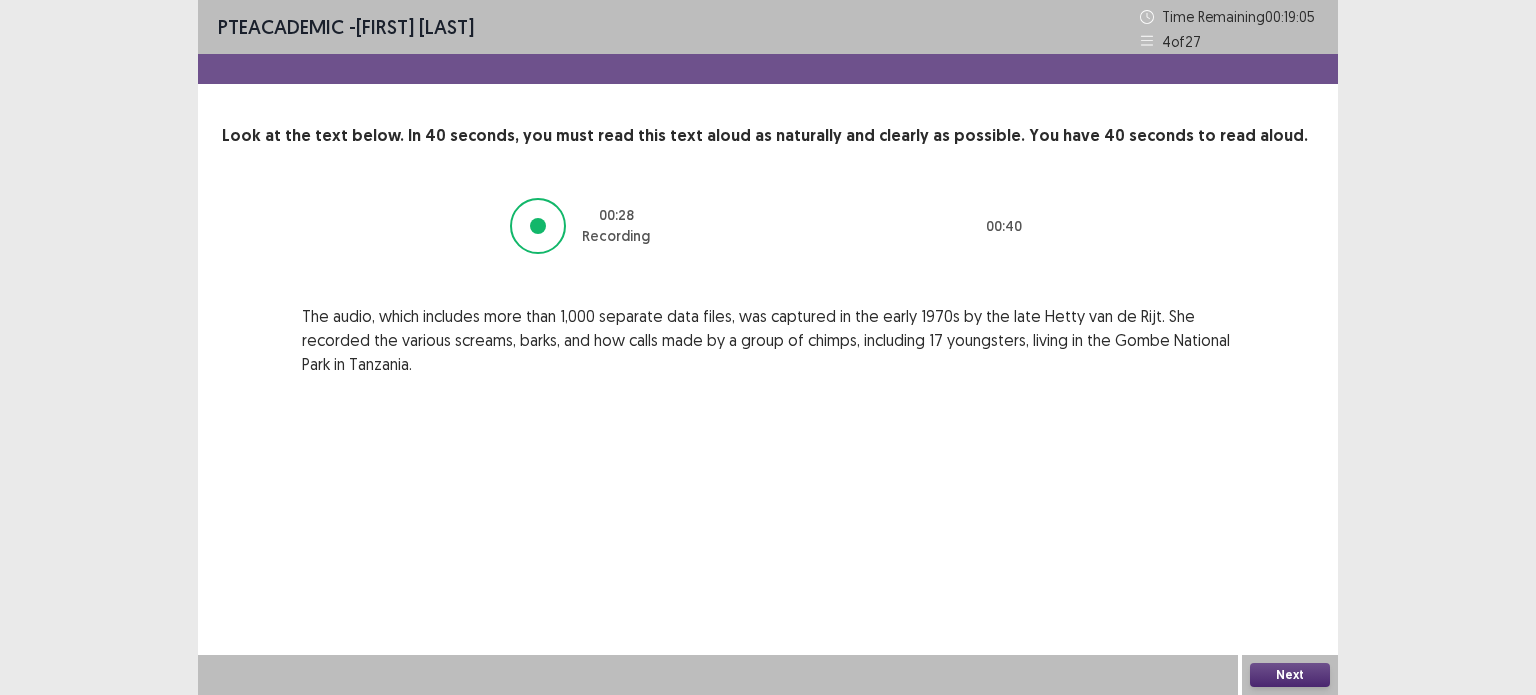 click on "Next" at bounding box center [1290, 675] 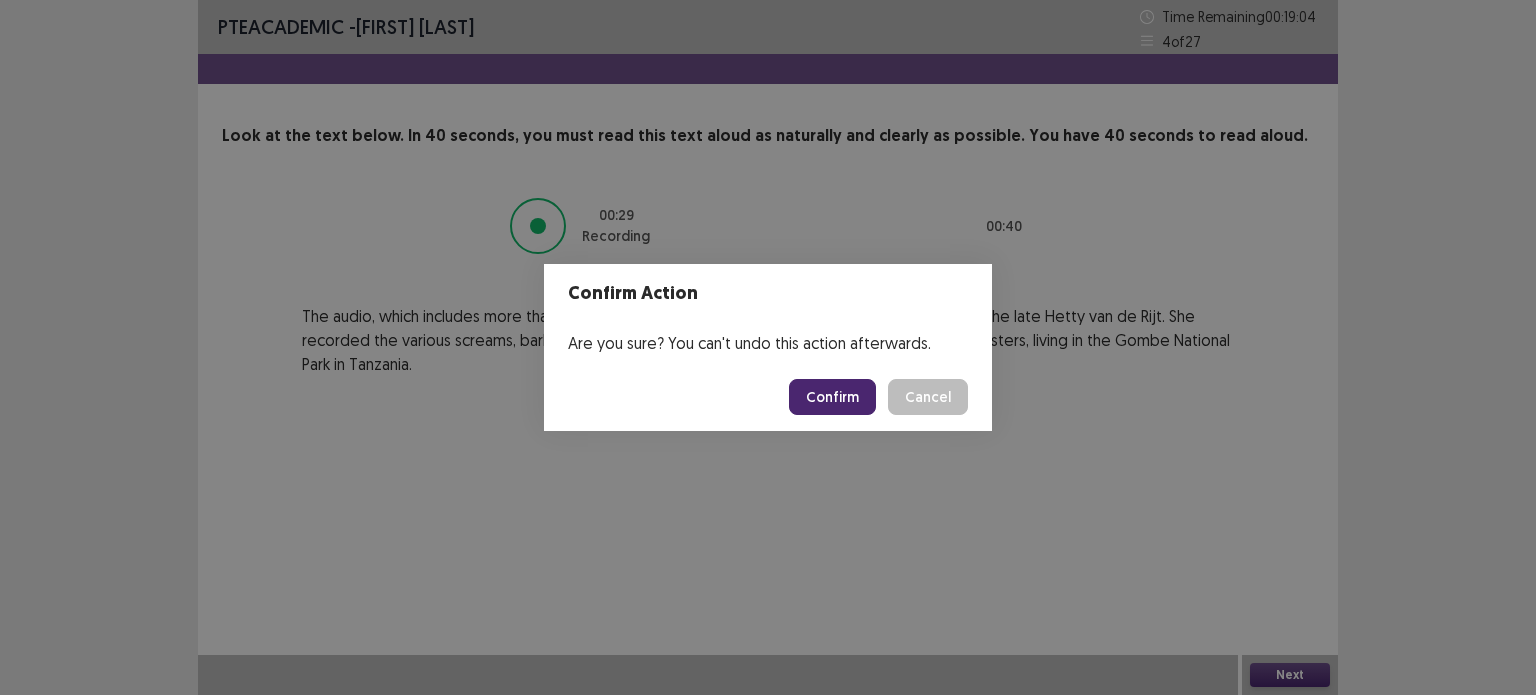click on "Confirm" at bounding box center (832, 397) 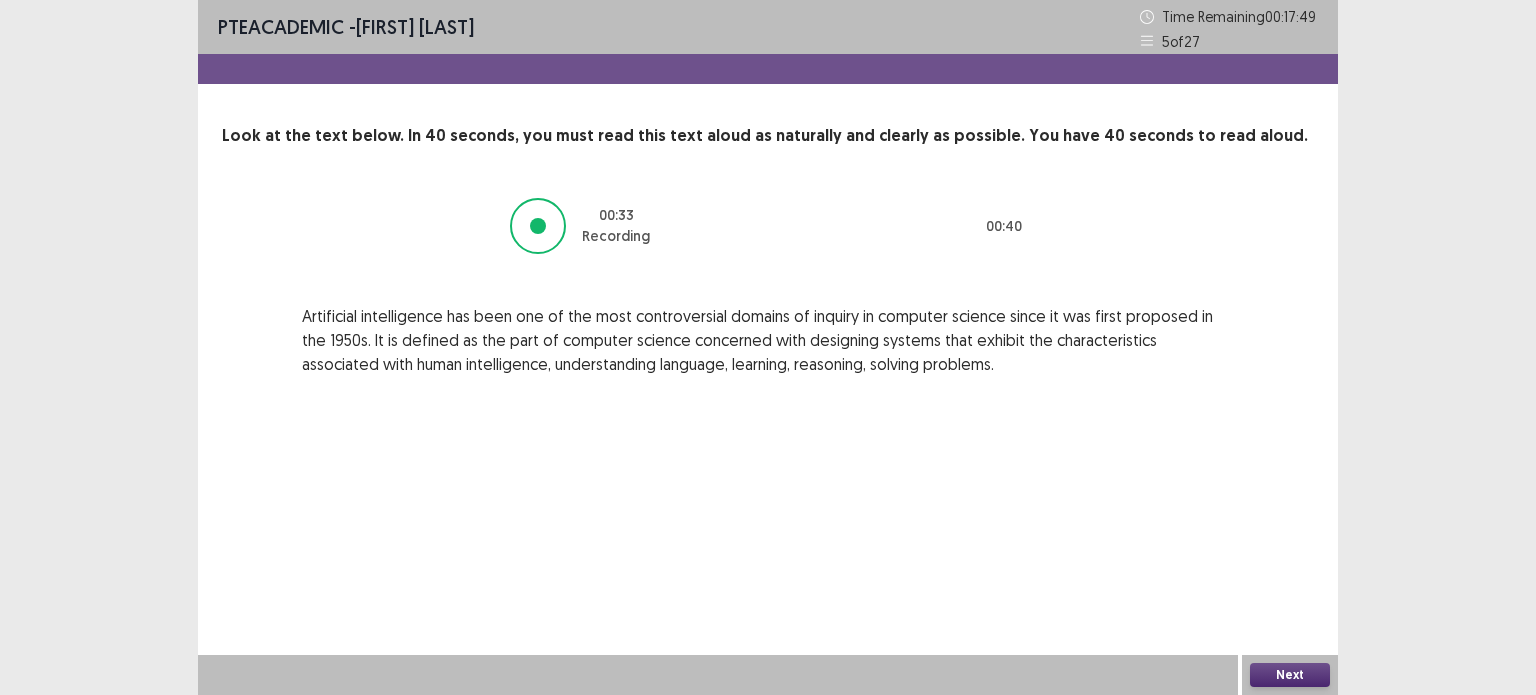 click on "Next" at bounding box center (1290, 675) 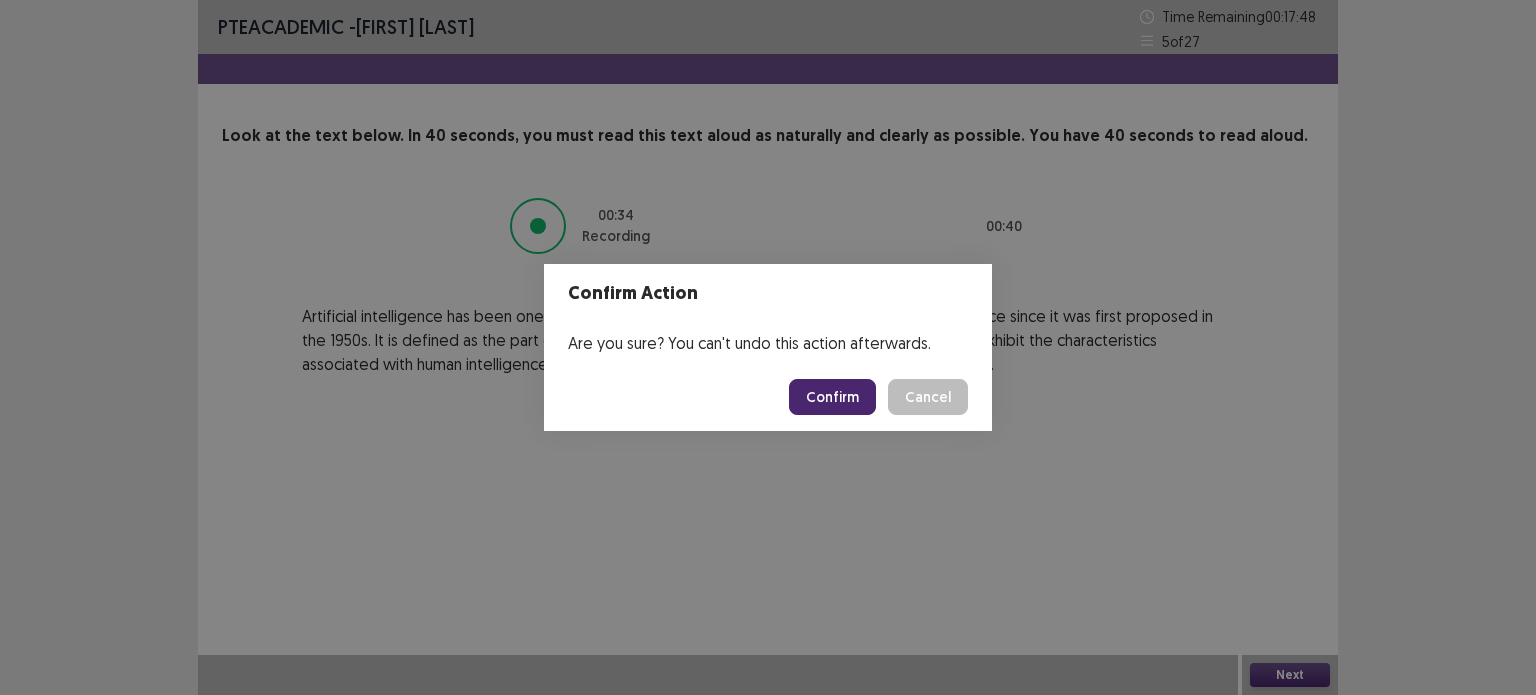 click on "Confirm" at bounding box center [832, 397] 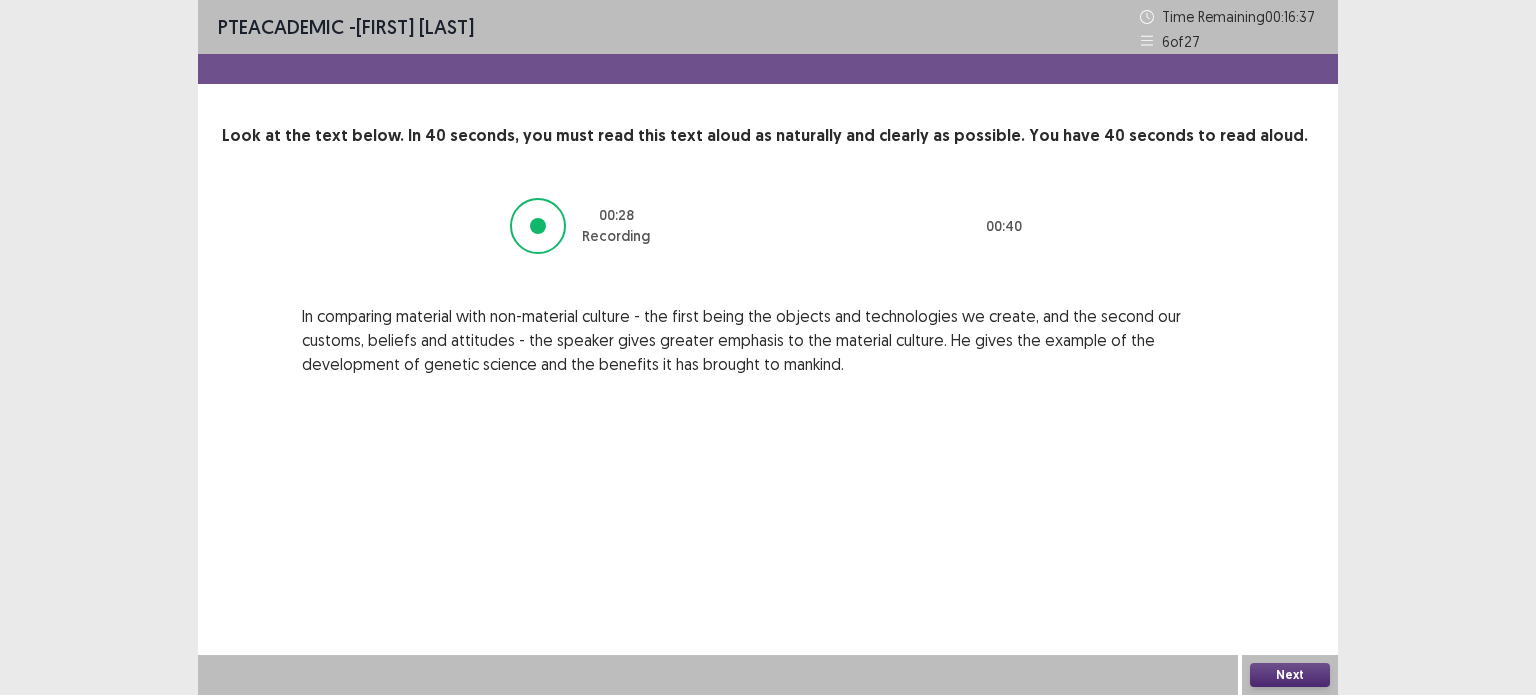 click on "Next" at bounding box center [1290, 675] 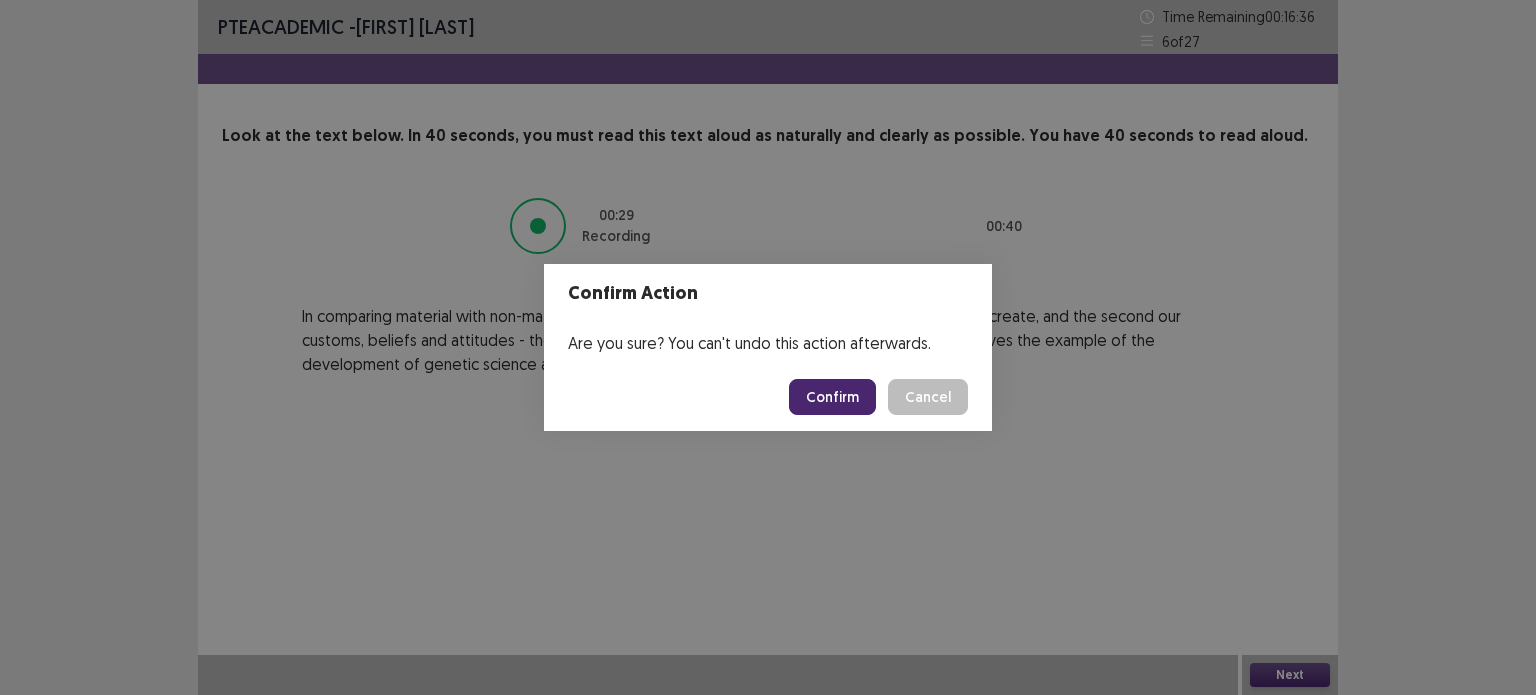 click on "Confirm" at bounding box center (832, 397) 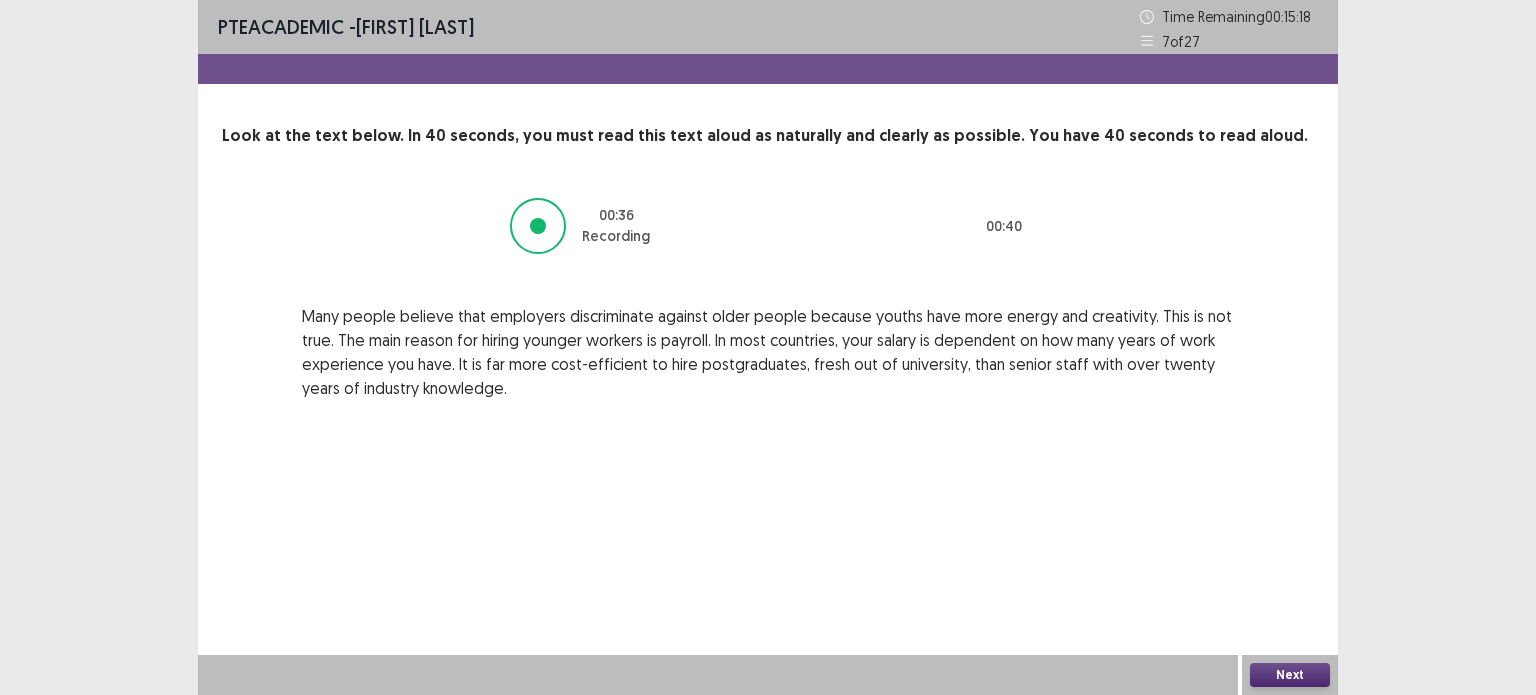 click on "Next" at bounding box center [1290, 675] 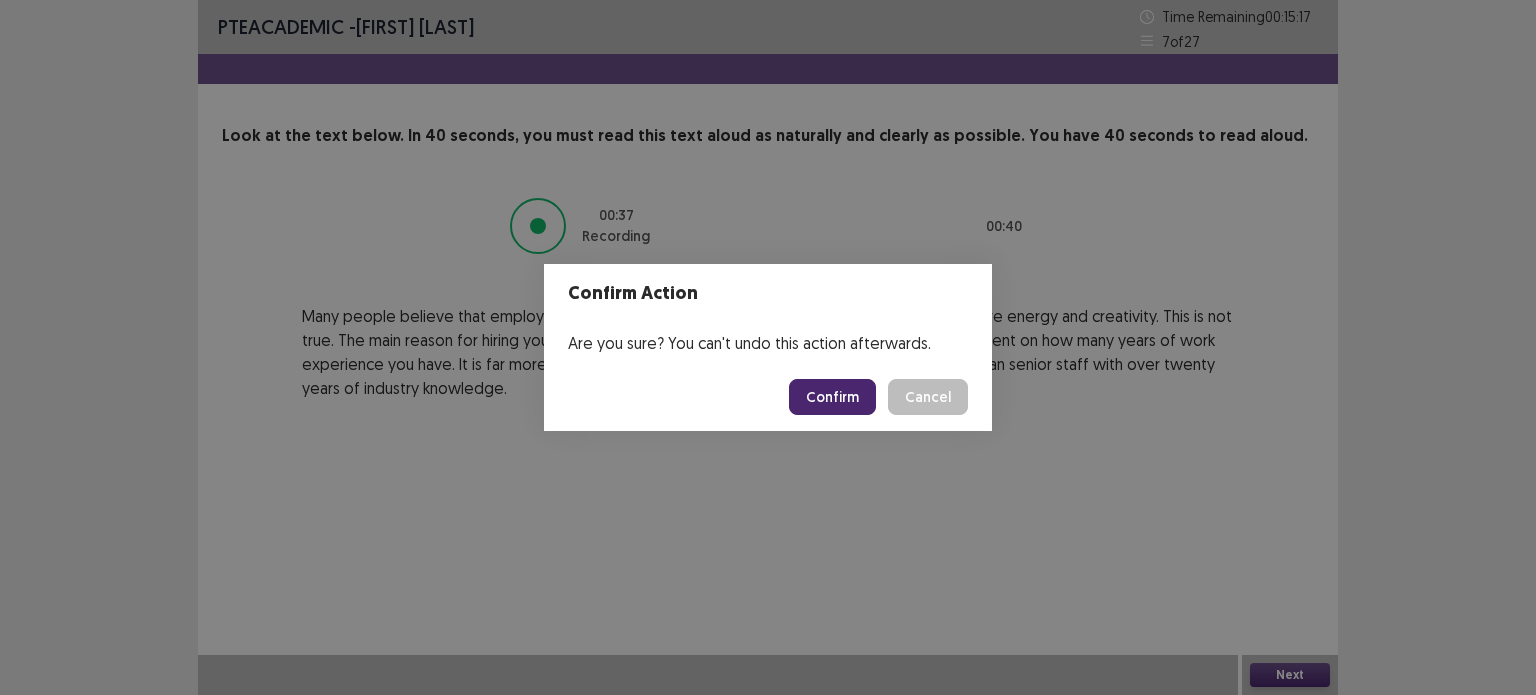 click on "Confirm" at bounding box center [832, 397] 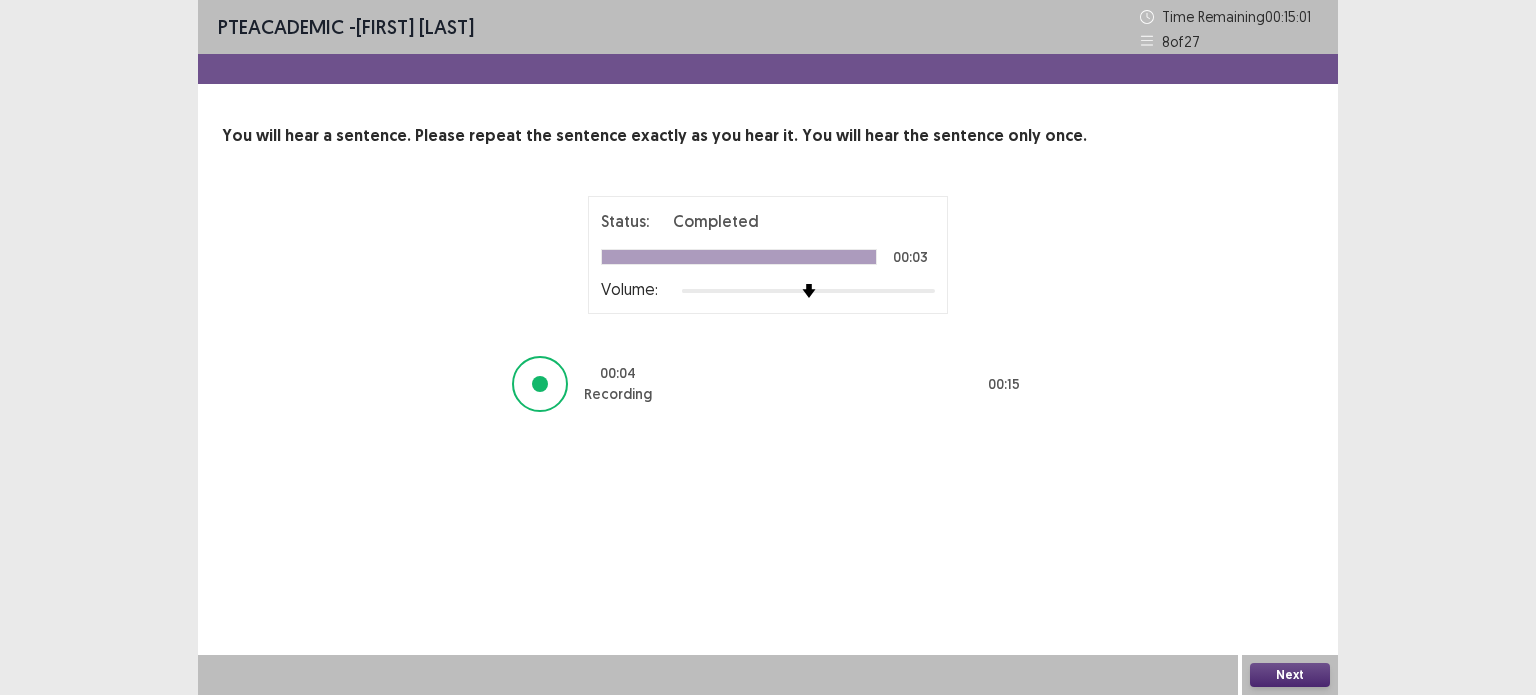 click on "Next" at bounding box center [1290, 675] 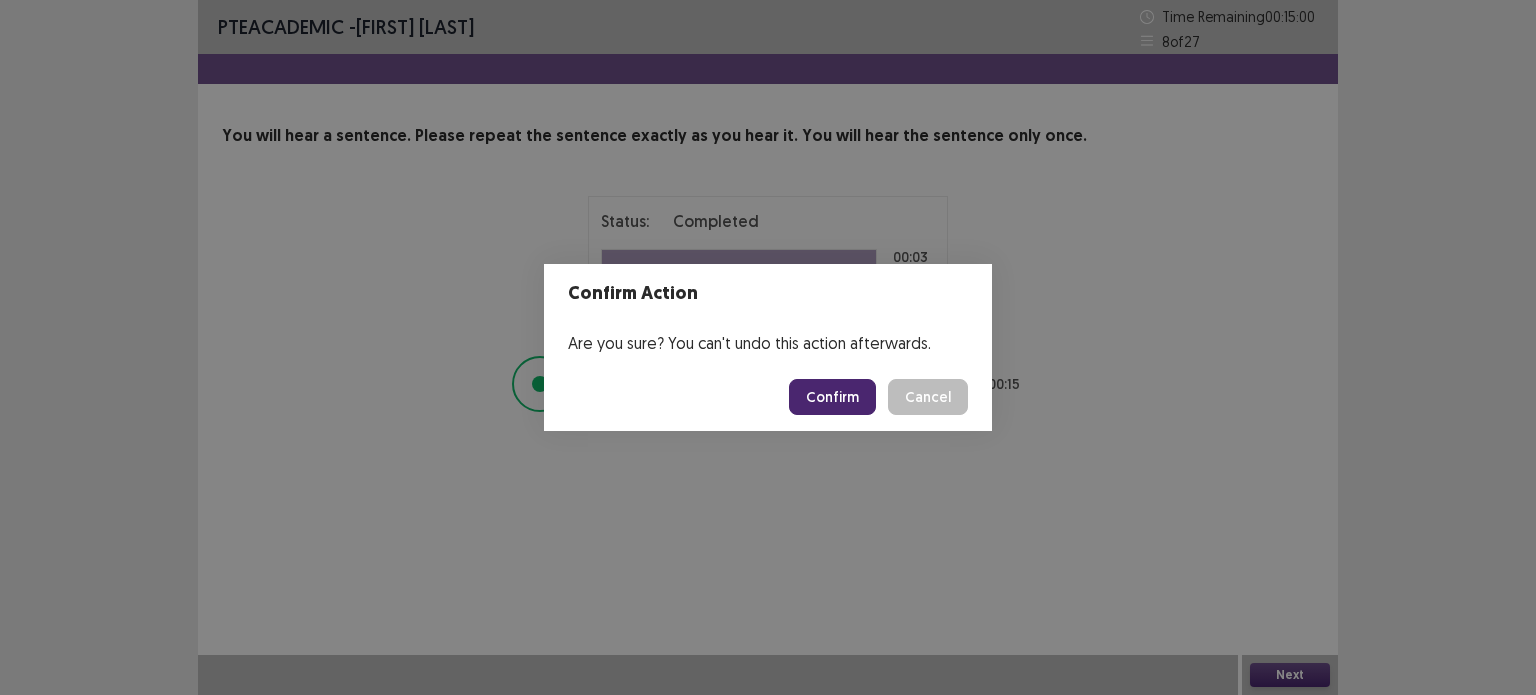 click on "Confirm" at bounding box center (832, 397) 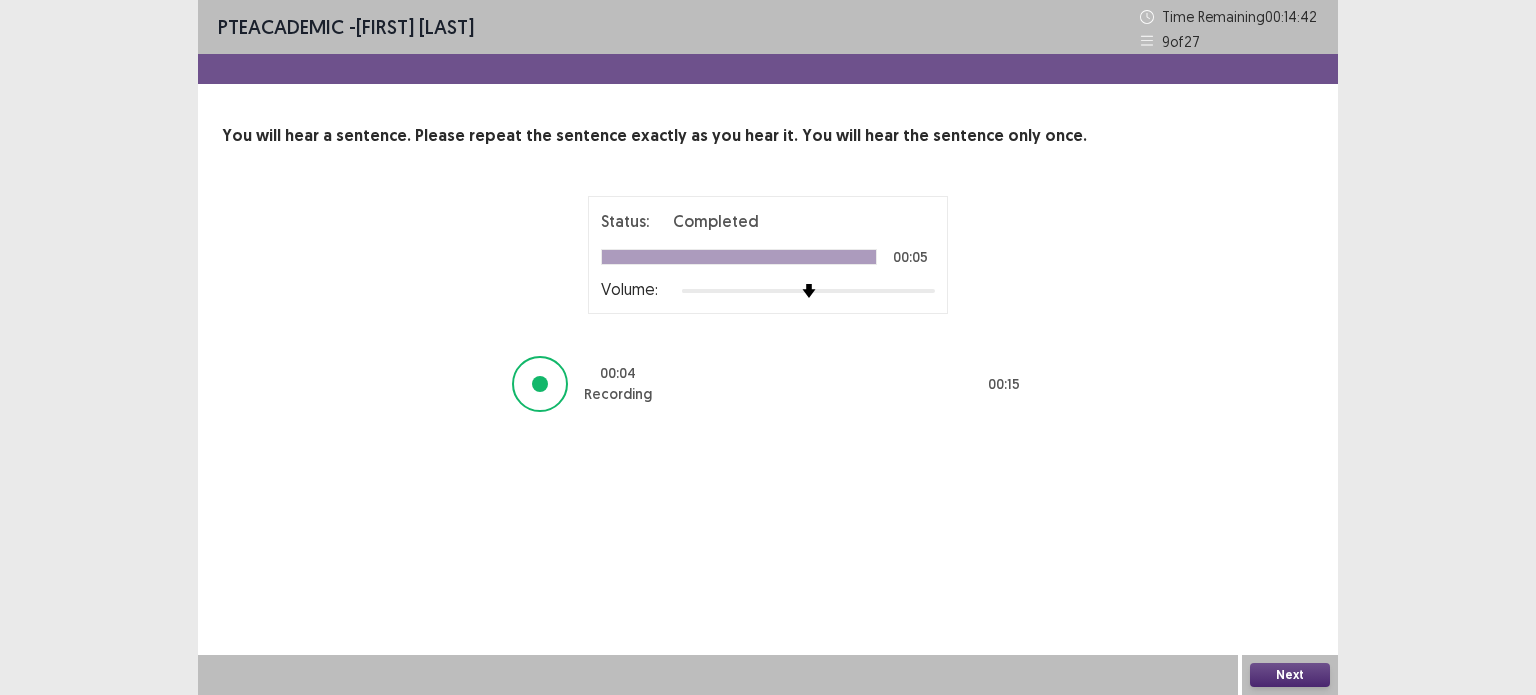 click on "Next" at bounding box center [1290, 675] 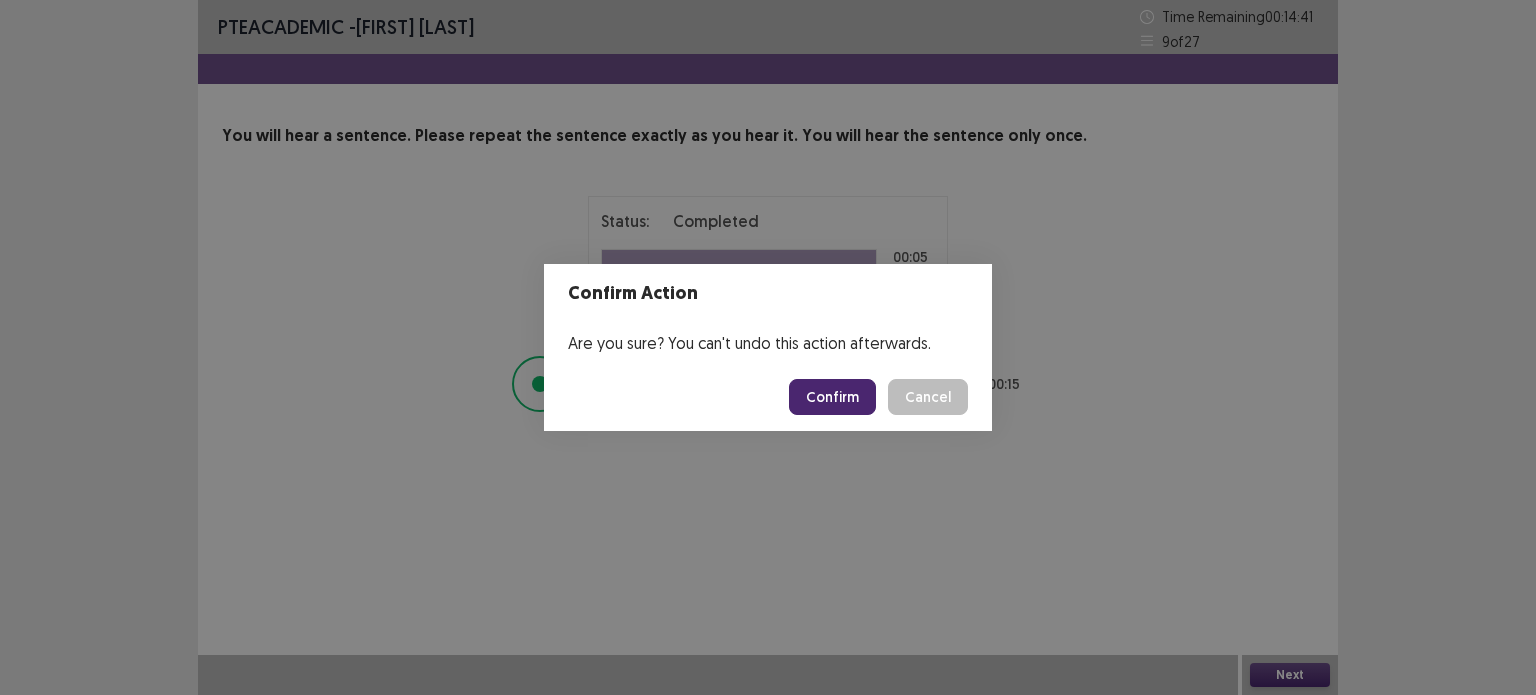 click on "Confirm" at bounding box center (832, 397) 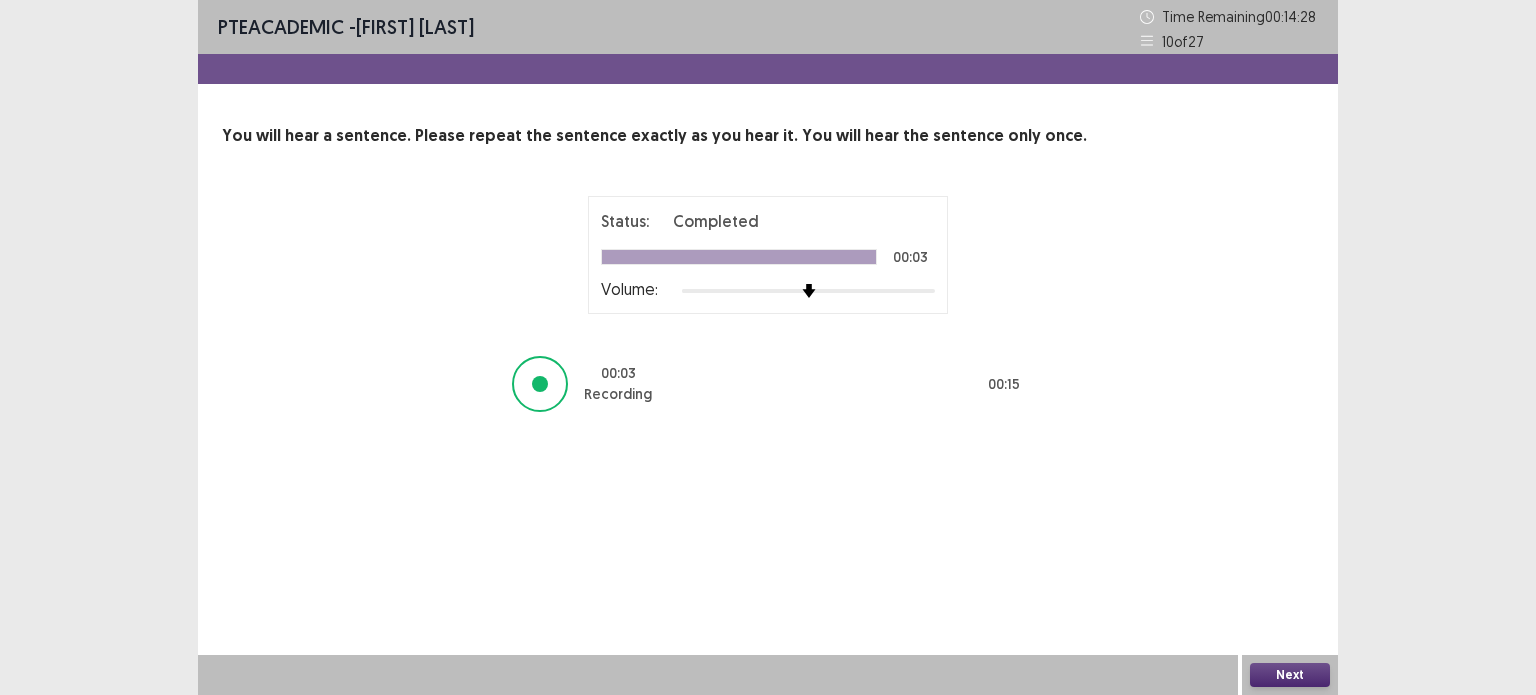 click on "Next" at bounding box center [1290, 675] 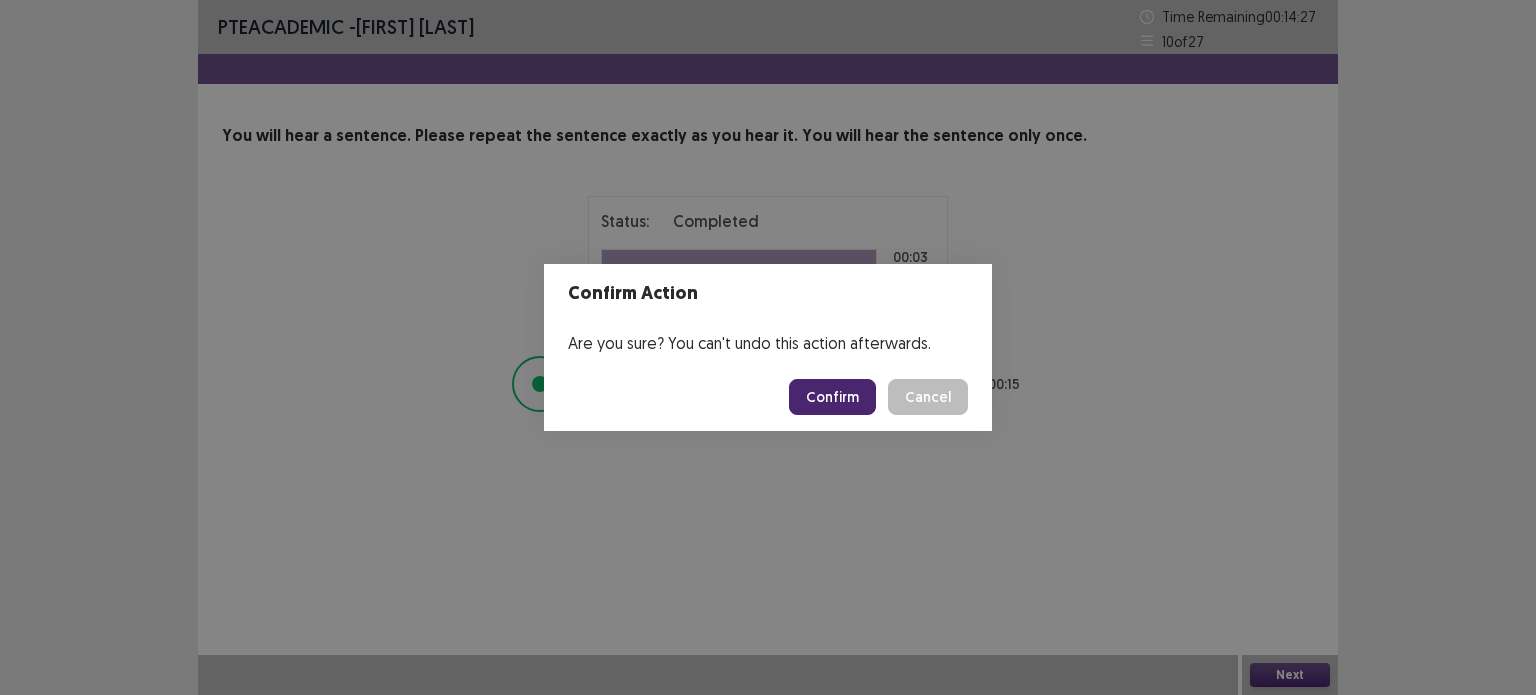 click on "Confirm" at bounding box center (832, 397) 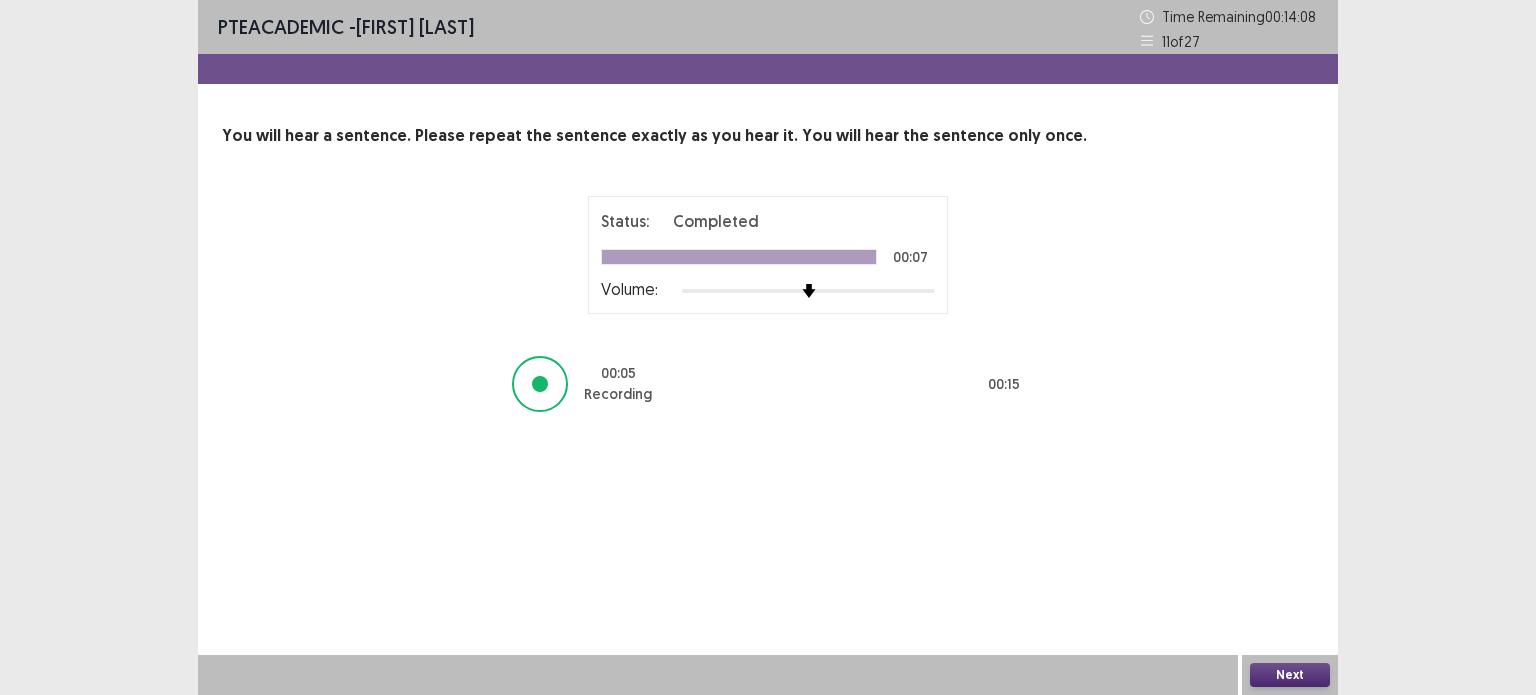 drag, startPoint x: 1281, startPoint y: 667, endPoint x: 1288, endPoint y: 654, distance: 14.764823 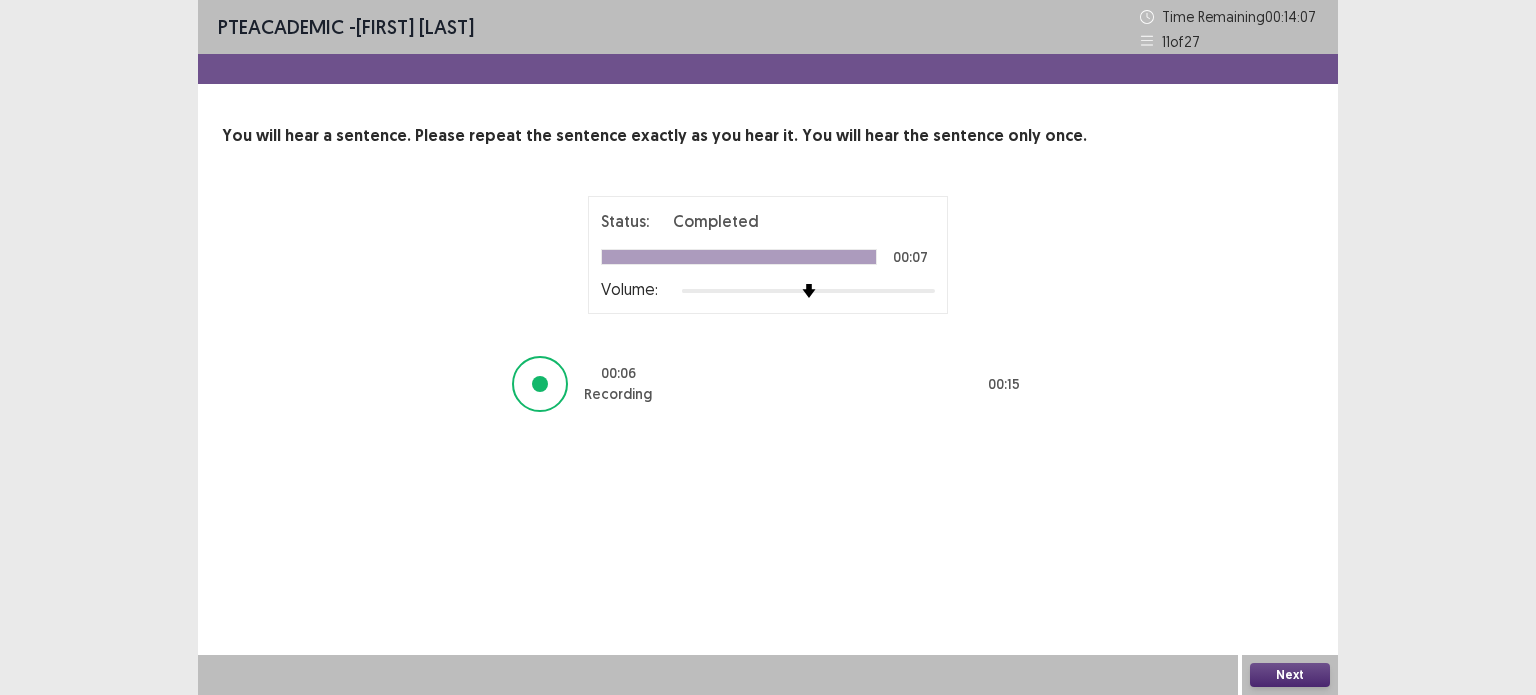 click on "PTE academic - [FIRST] [LAST] Datoy Time Remaining 00 : 14 : 07 11 of 27 You will hear a sentence. Please repeat the sentence exactly as you hear it. You will hear the sentence only once. Status: Completed 00:07 Volume: 00 : 06 Recording 00 : 15 Next" at bounding box center (768, 347) 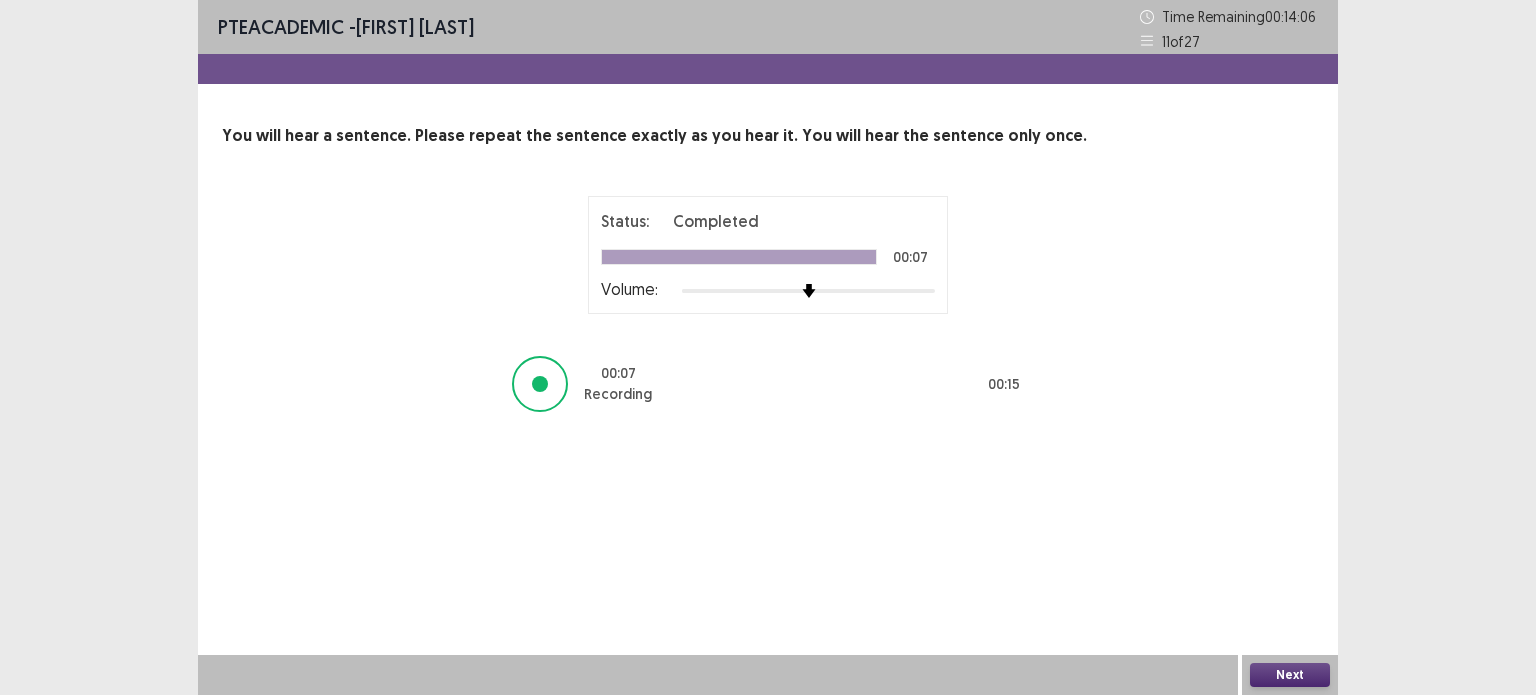 click on "Next" at bounding box center [1290, 675] 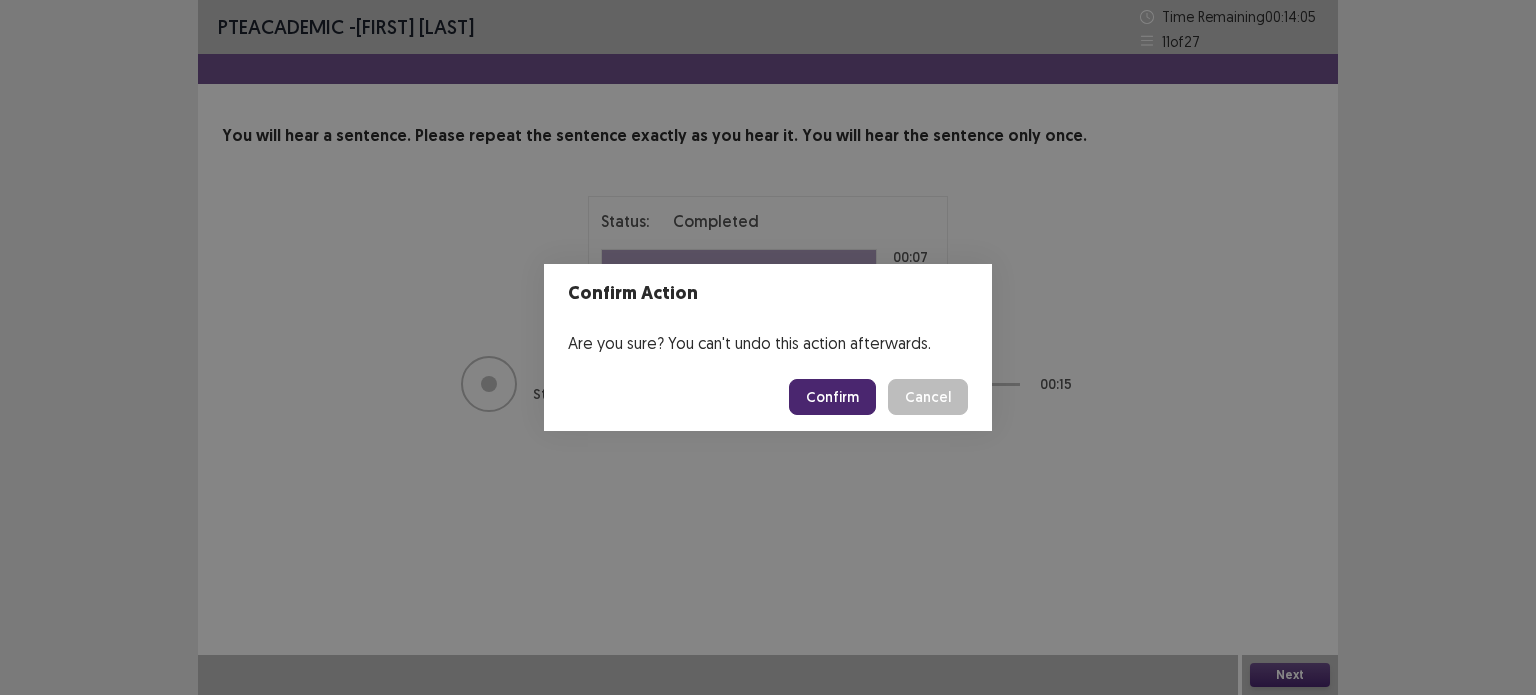 click on "Confirm" at bounding box center [832, 397] 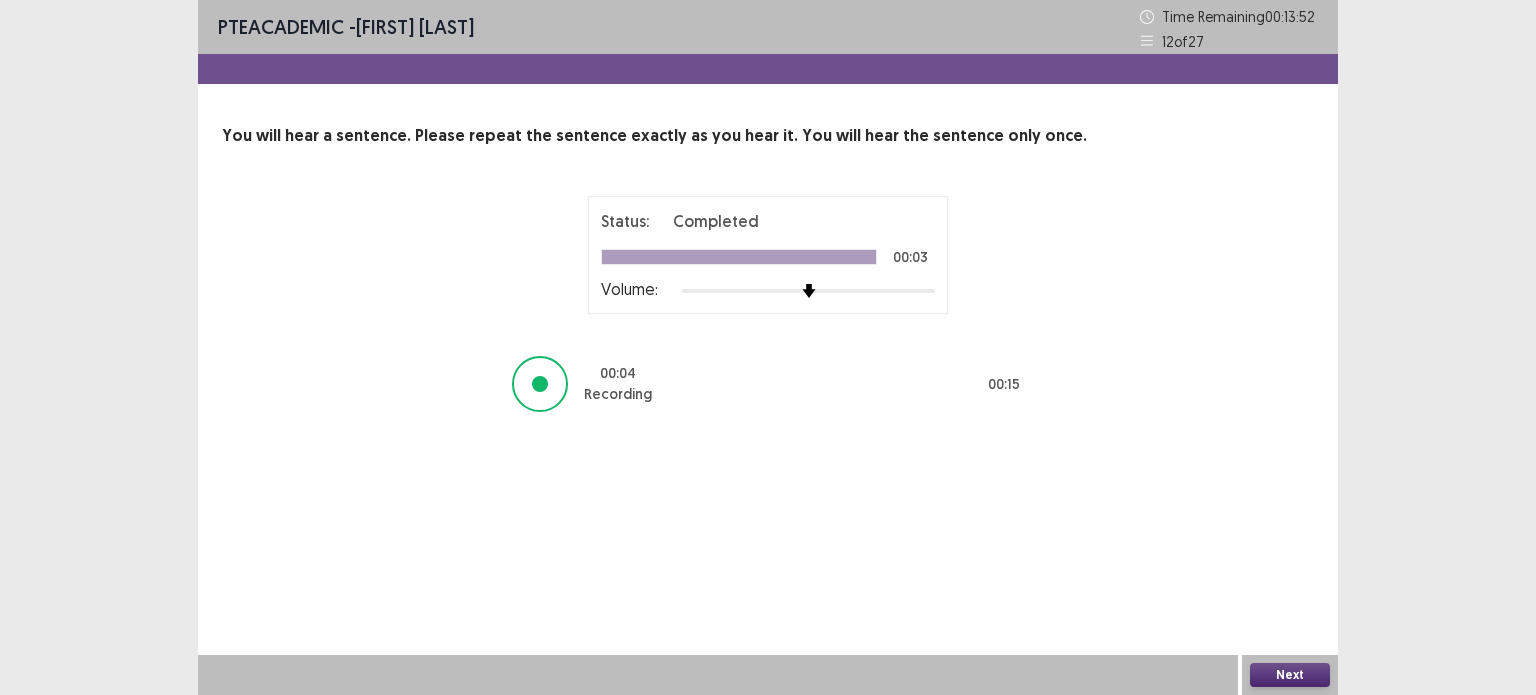 click on "Next" at bounding box center (1290, 675) 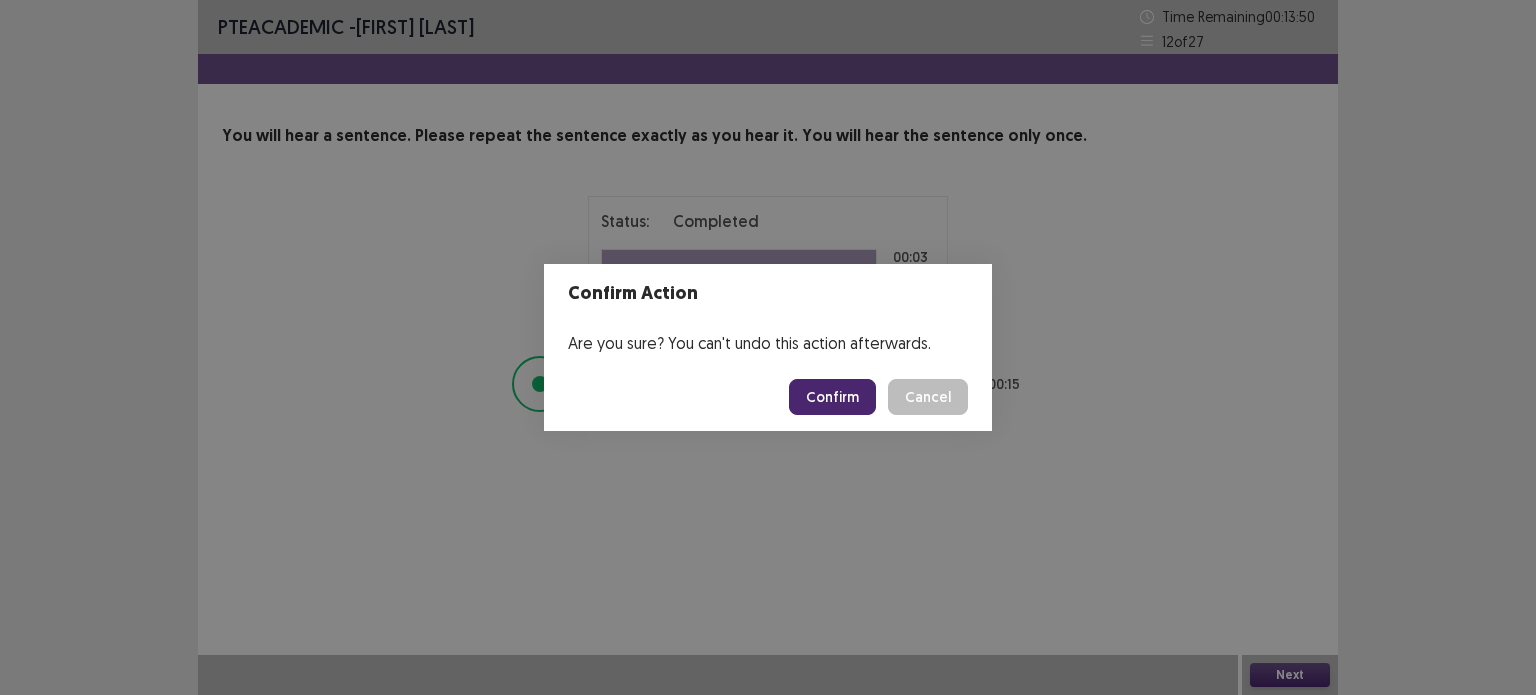 click on "Confirm" at bounding box center (832, 397) 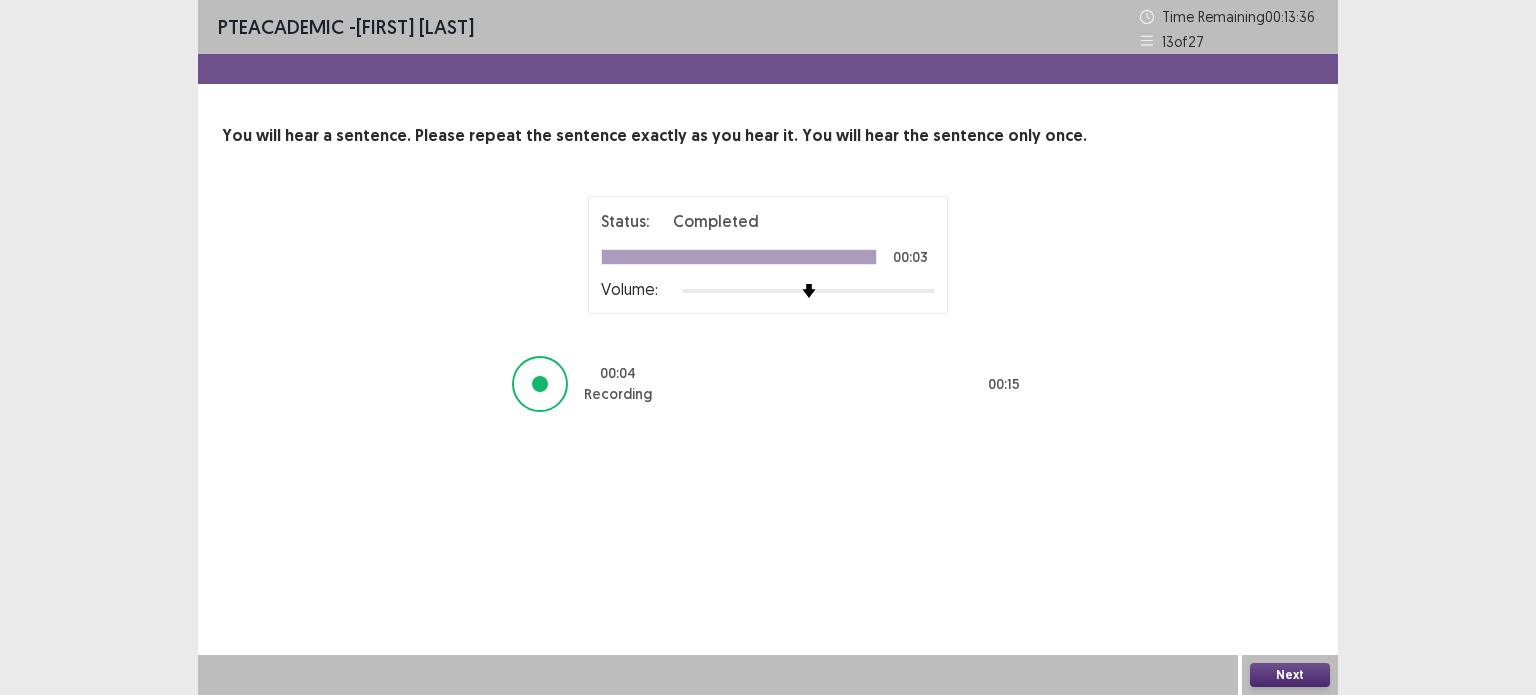 click on "Next" at bounding box center (1290, 675) 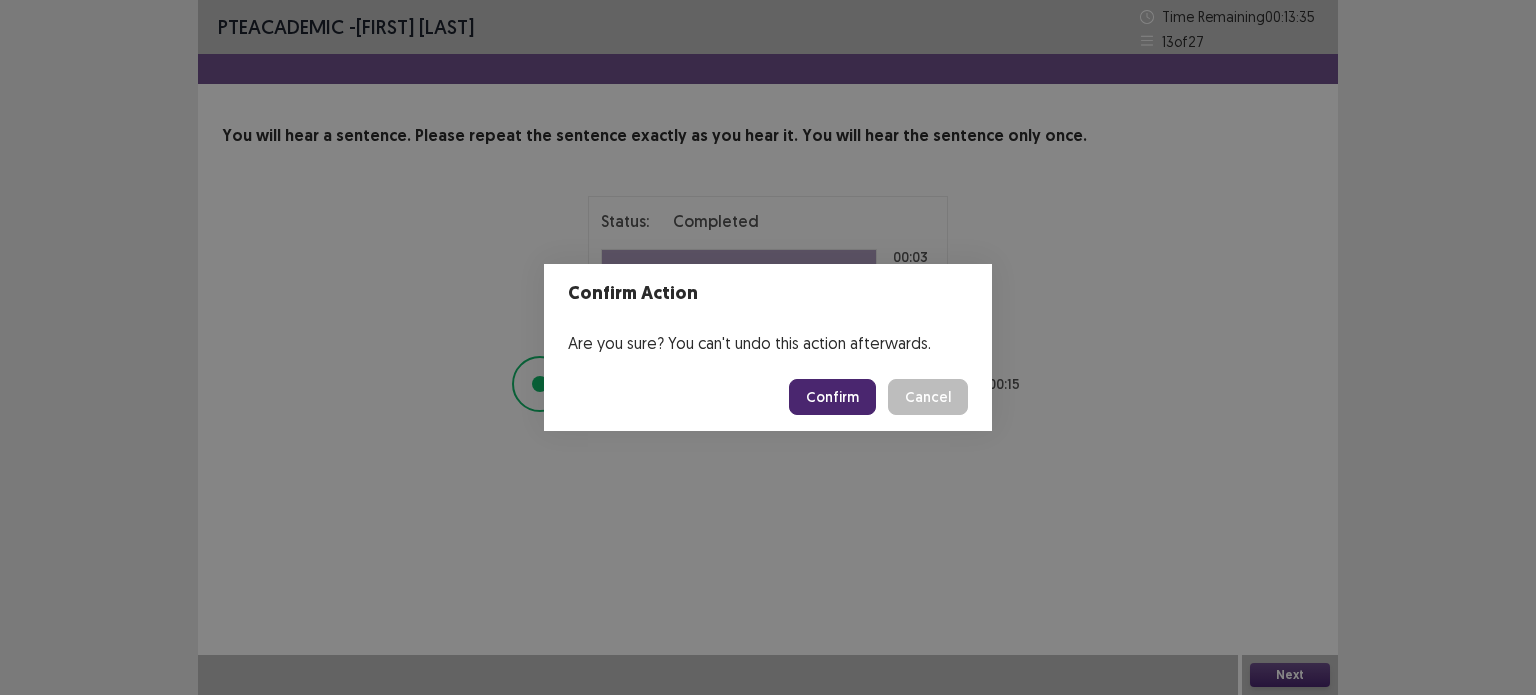 click on "Confirm" at bounding box center [832, 397] 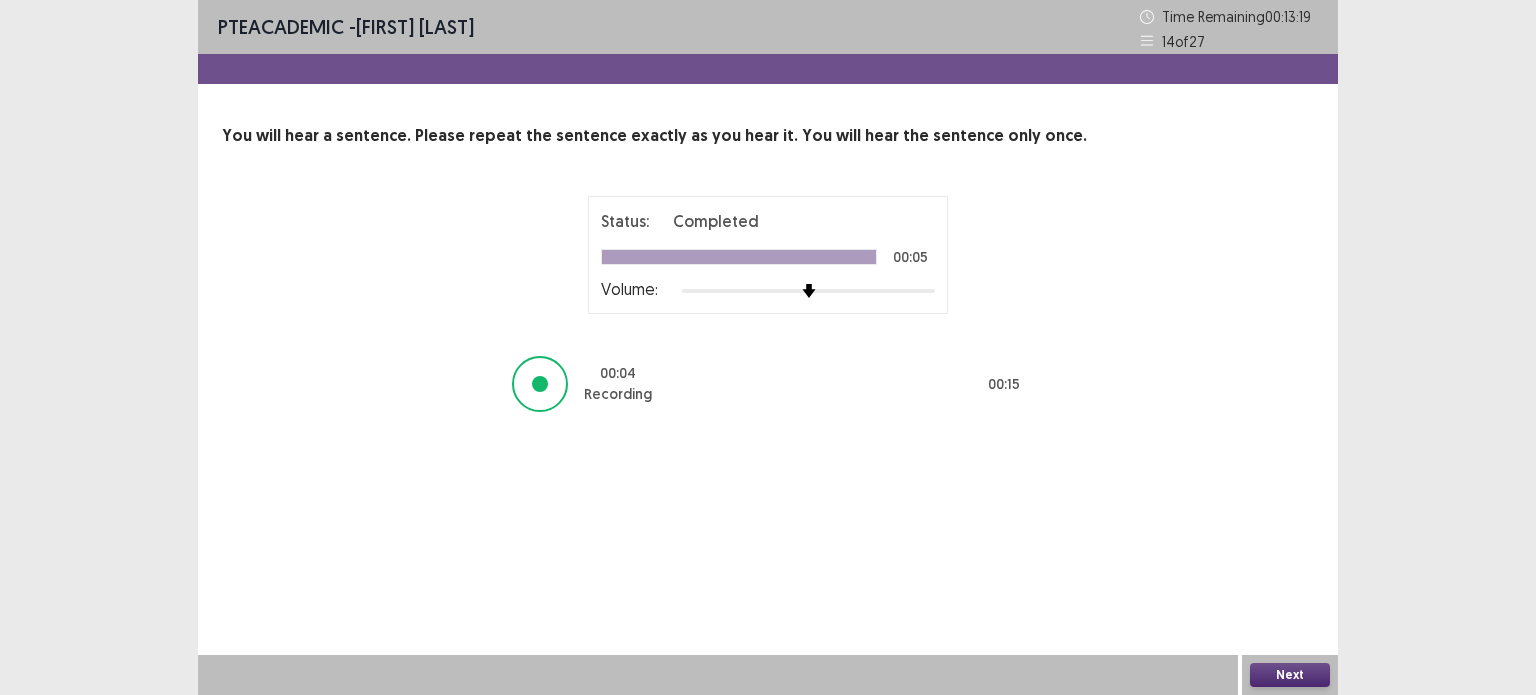 click on "Next" at bounding box center (1290, 675) 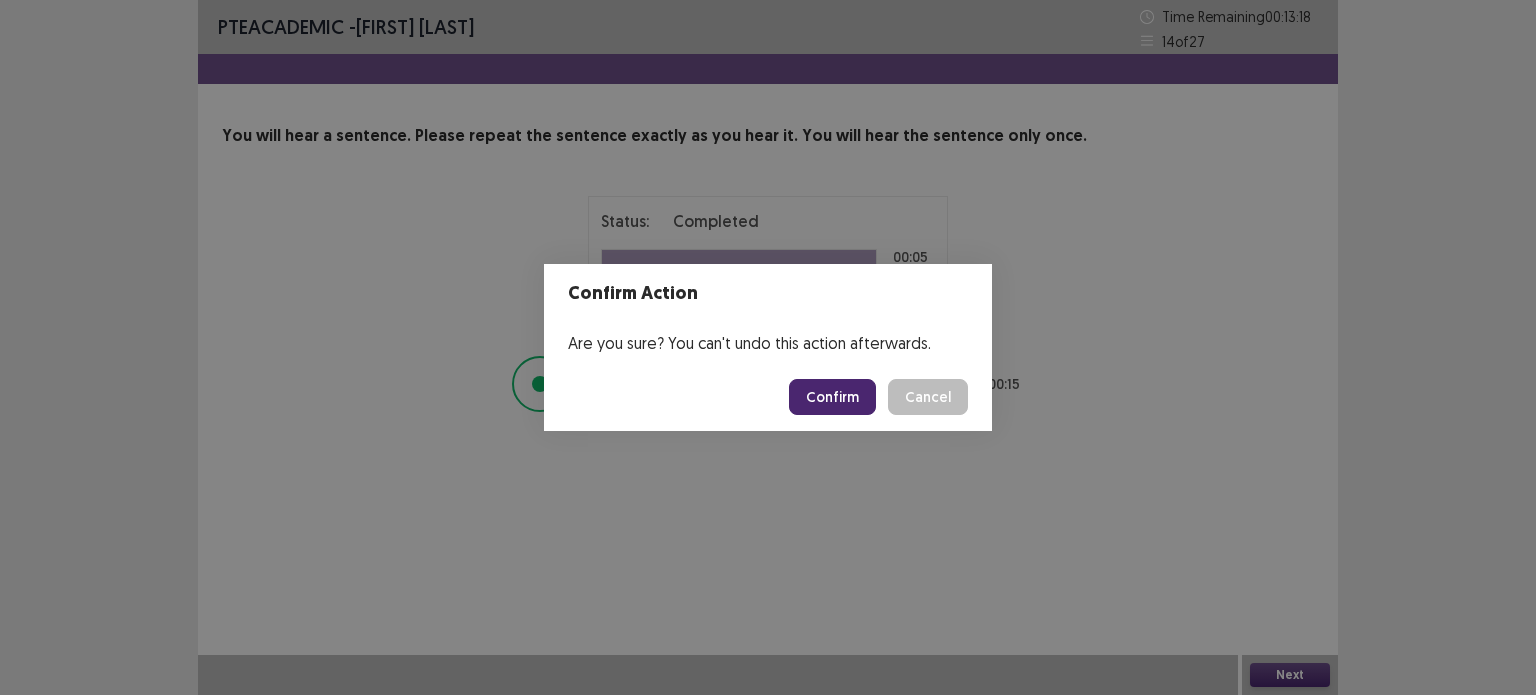 click on "Confirm" at bounding box center [832, 397] 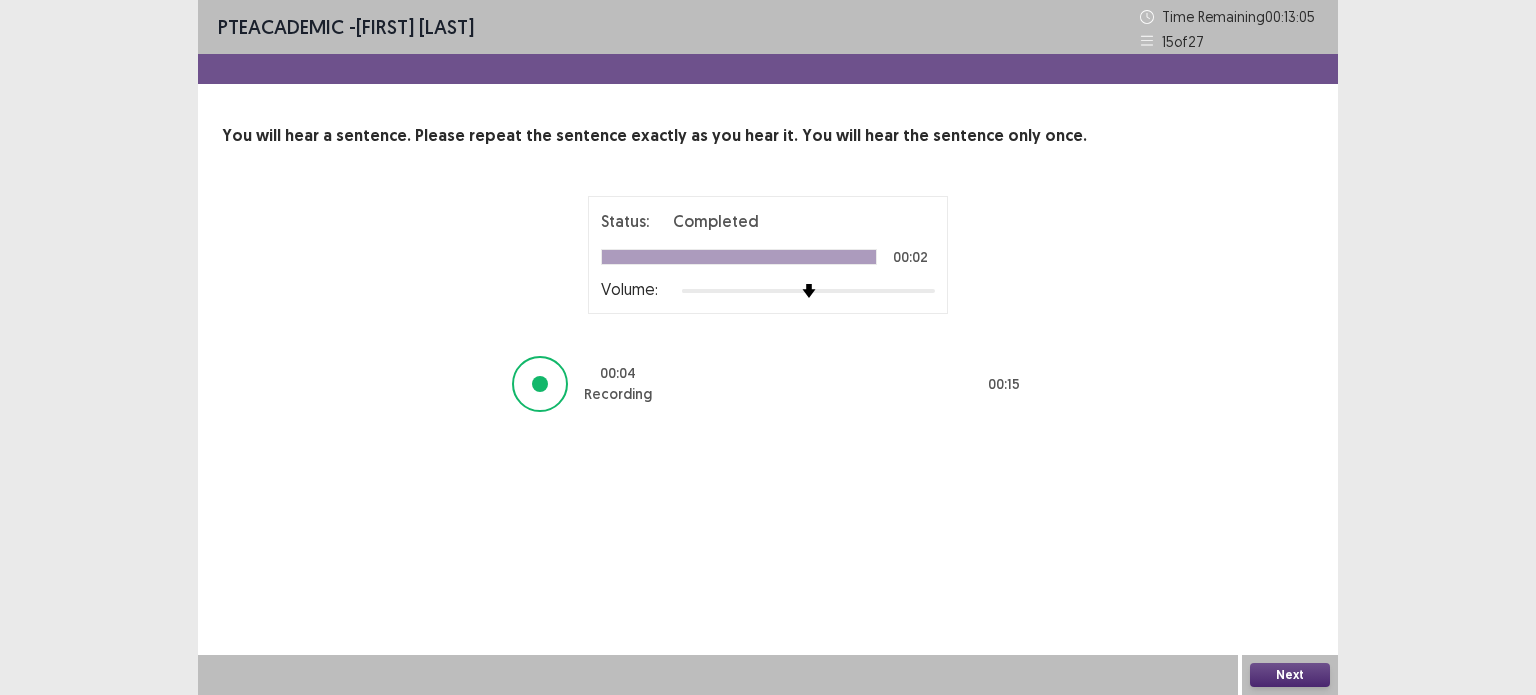 click on "Next" at bounding box center [1290, 675] 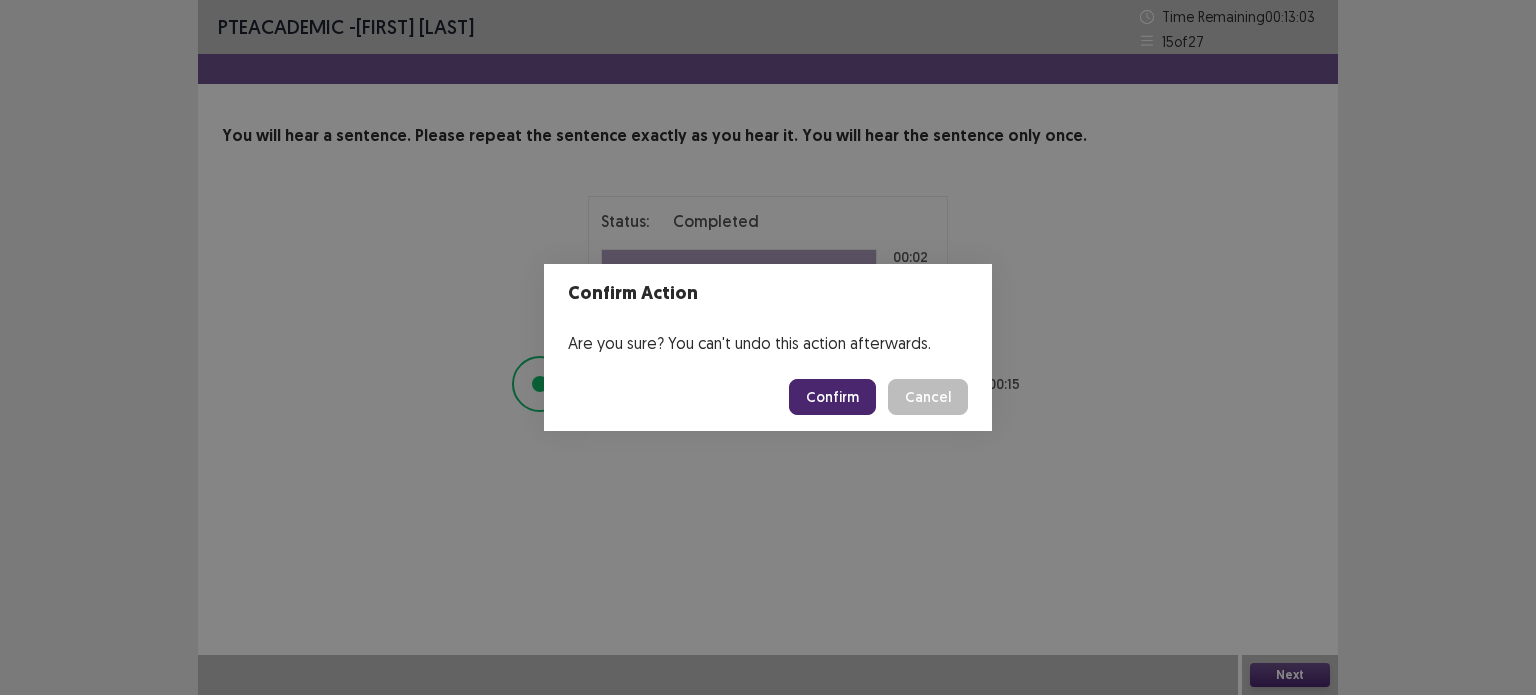 click on "Confirm" at bounding box center (832, 397) 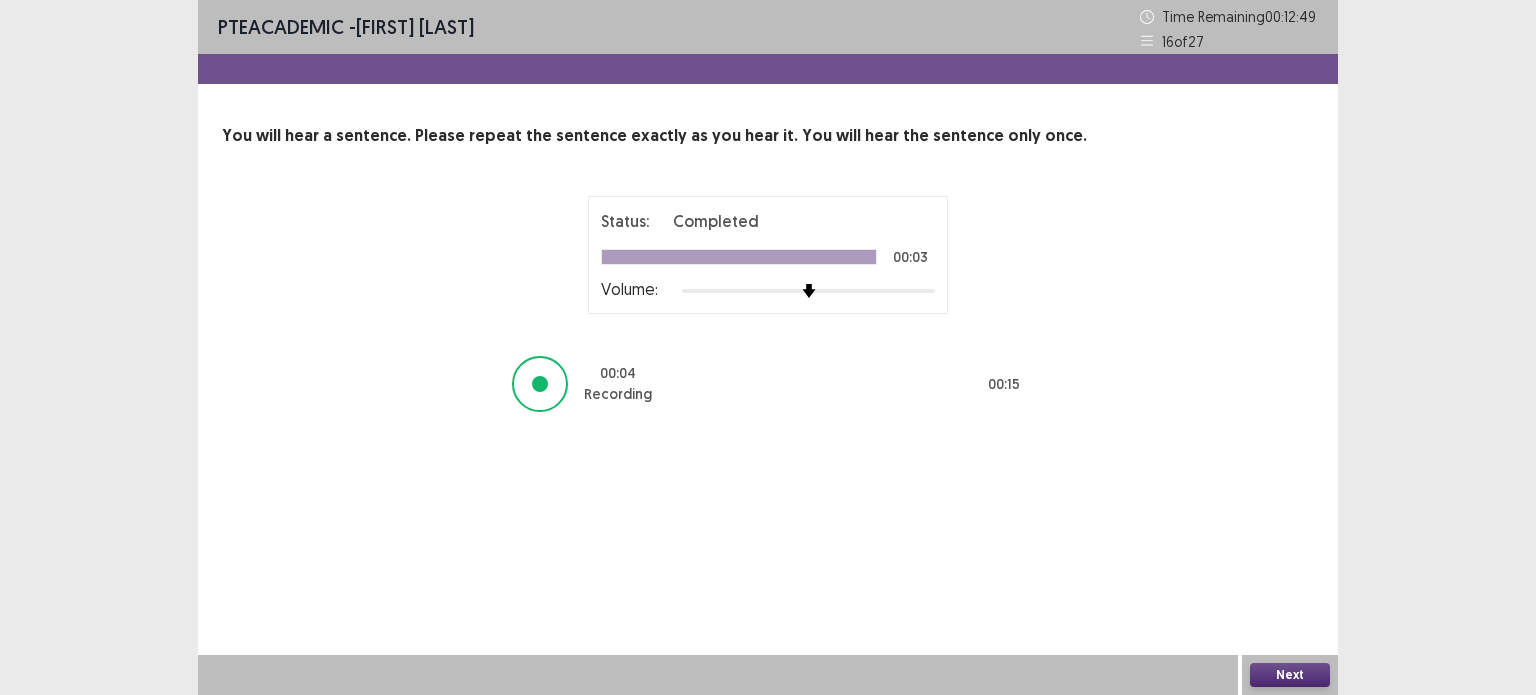 click on "Next" at bounding box center [1290, 675] 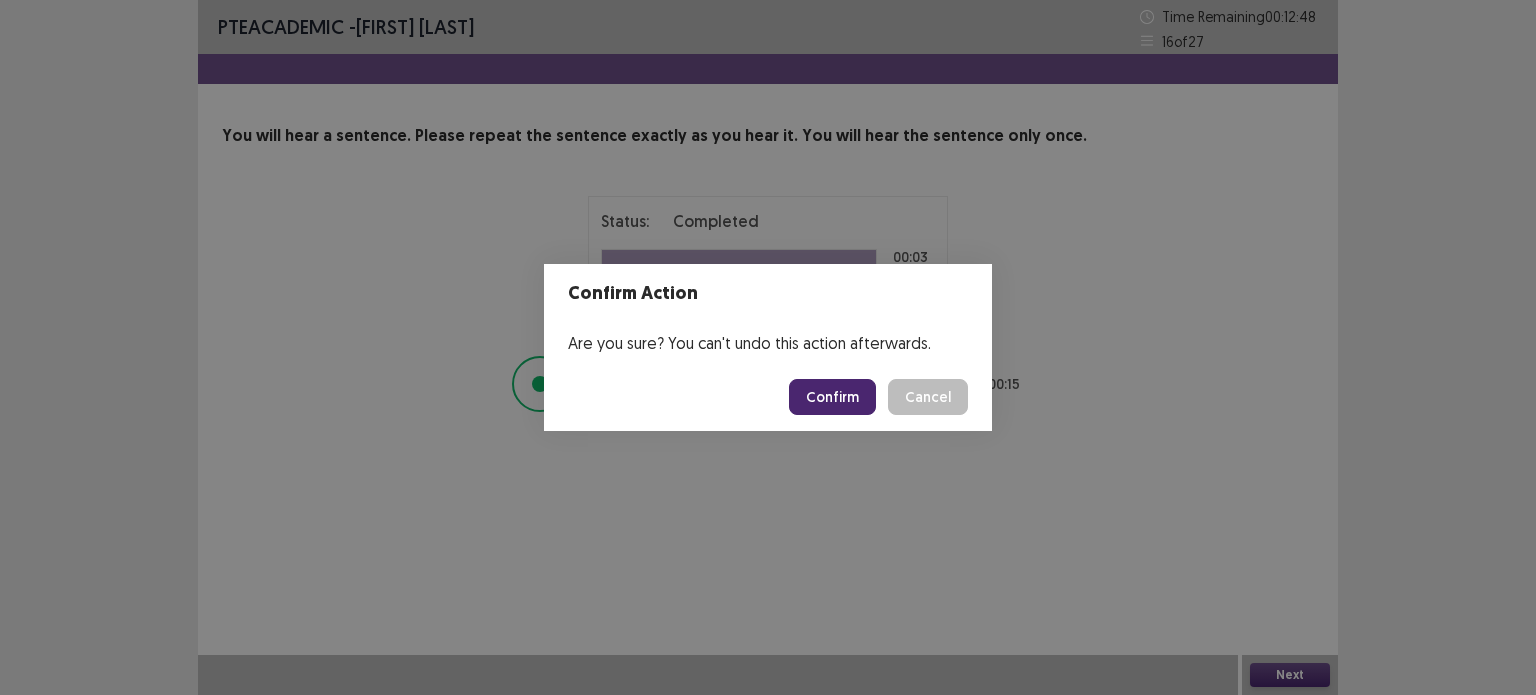 click on "Confirm" at bounding box center (832, 397) 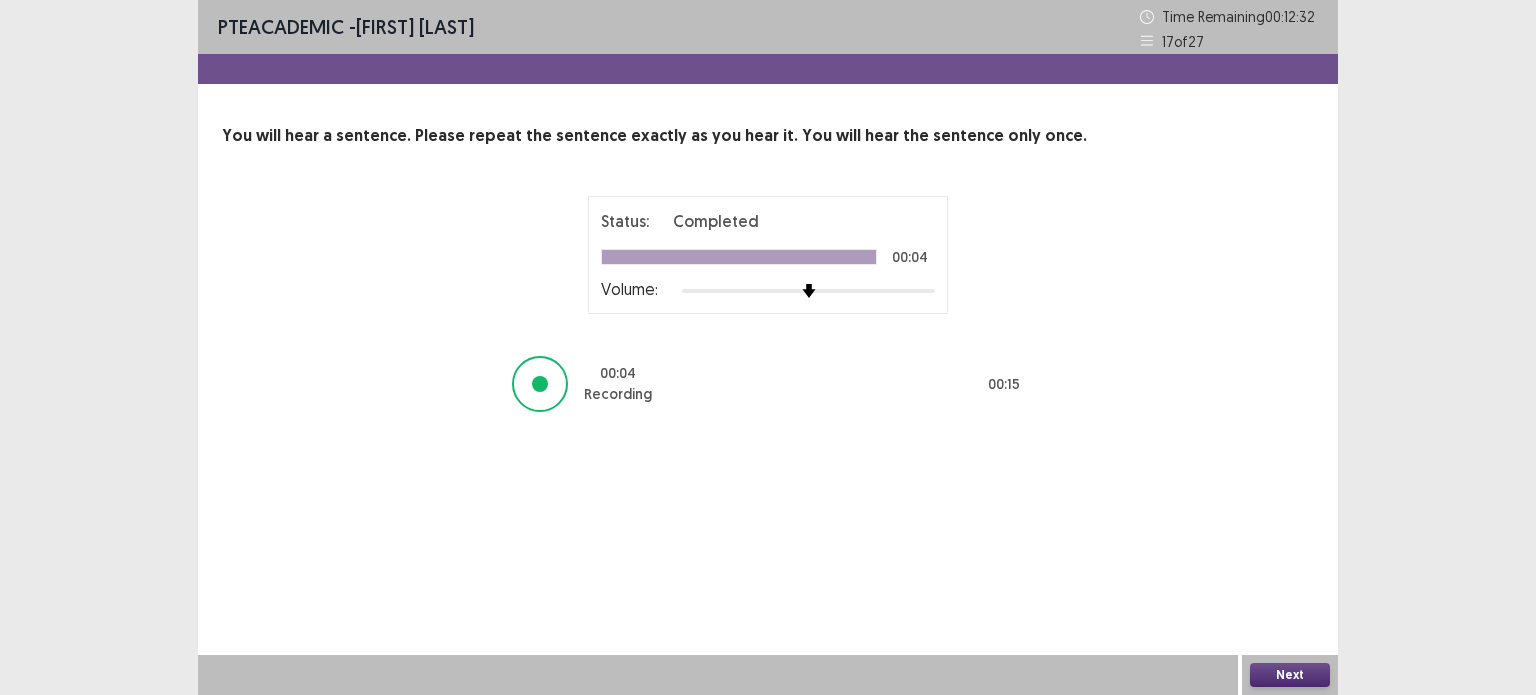 click on "Next" at bounding box center (1290, 675) 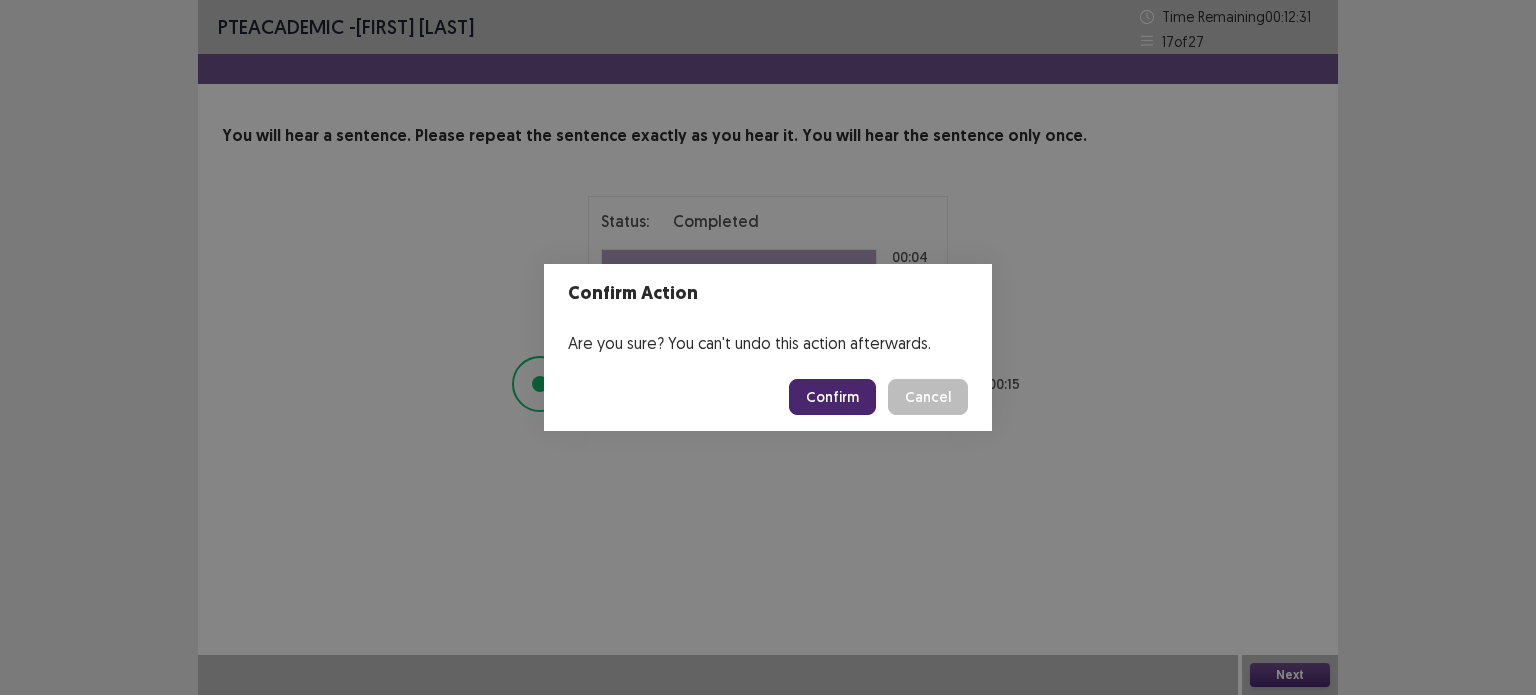 click on "Confirm" at bounding box center (832, 397) 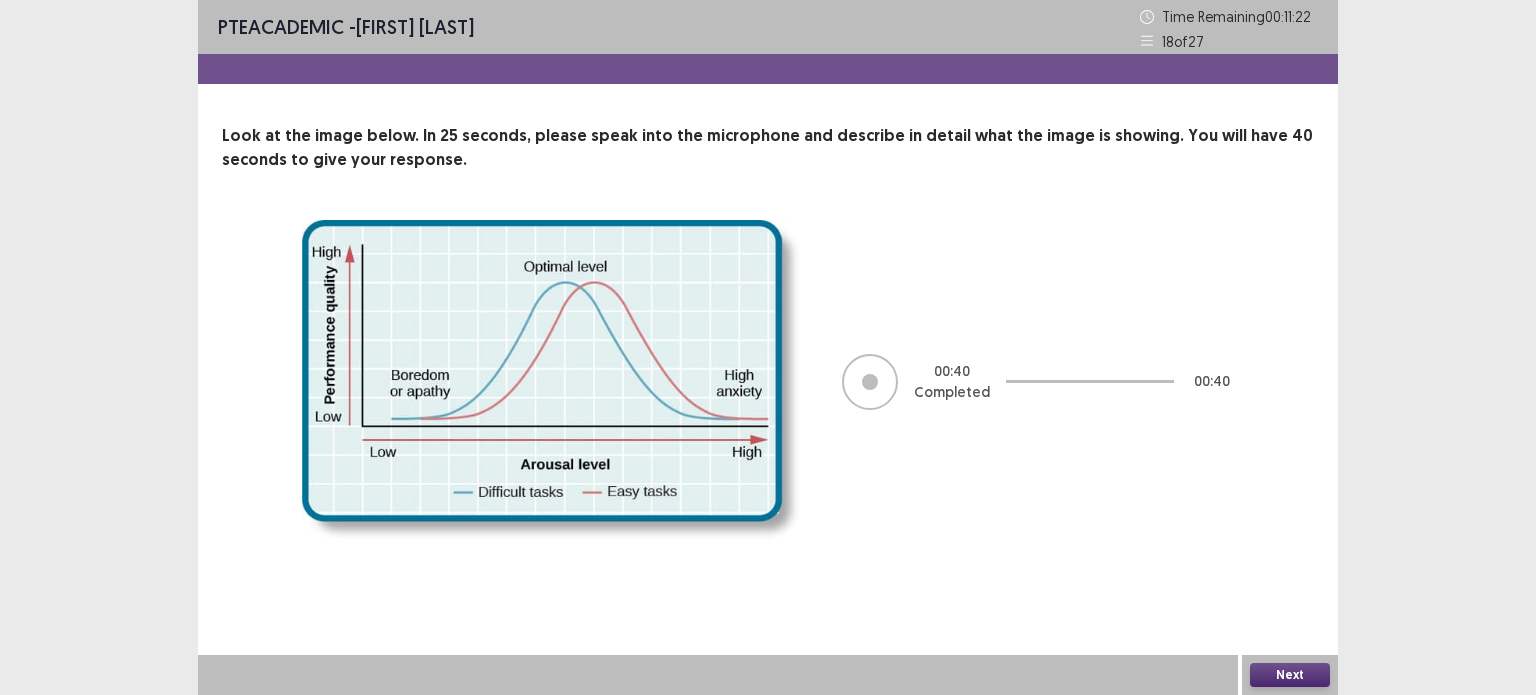click on "Next" at bounding box center [1290, 675] 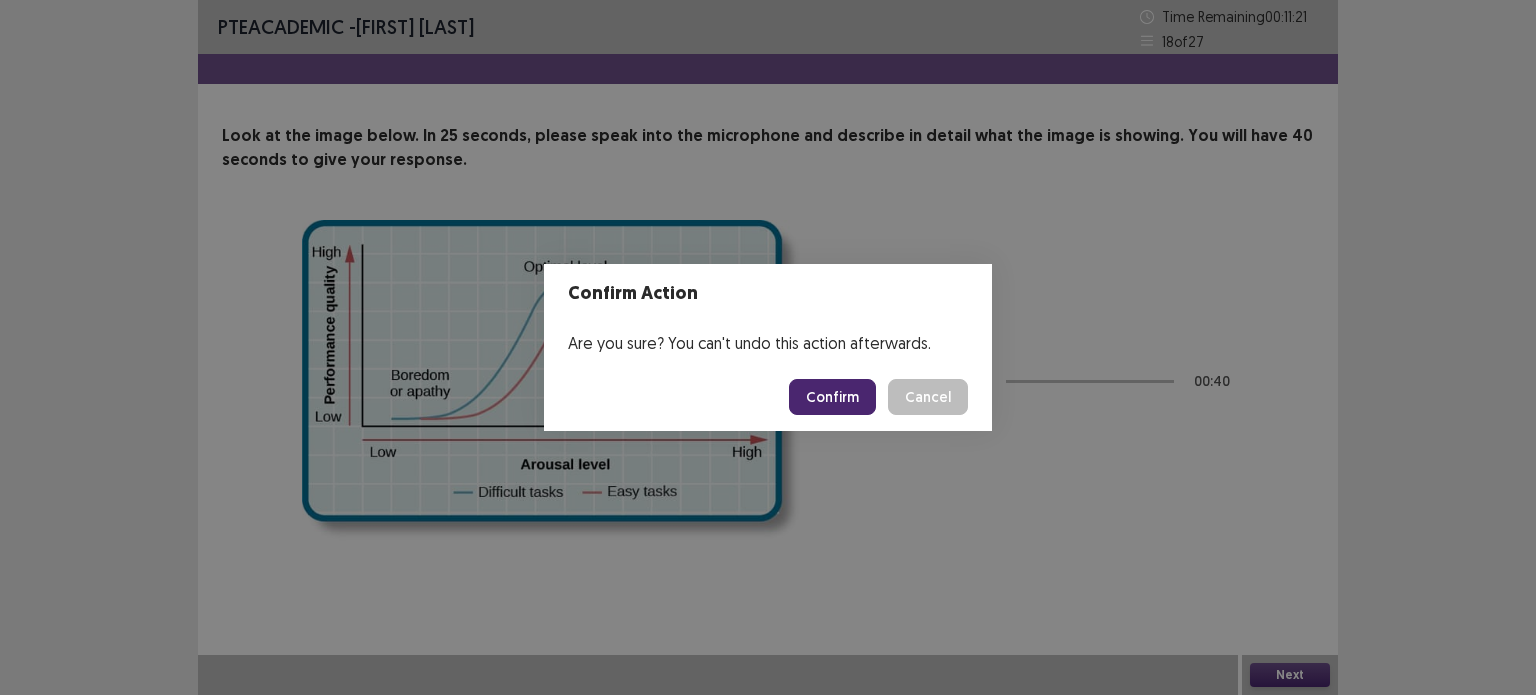 click on "Confirm" at bounding box center [832, 397] 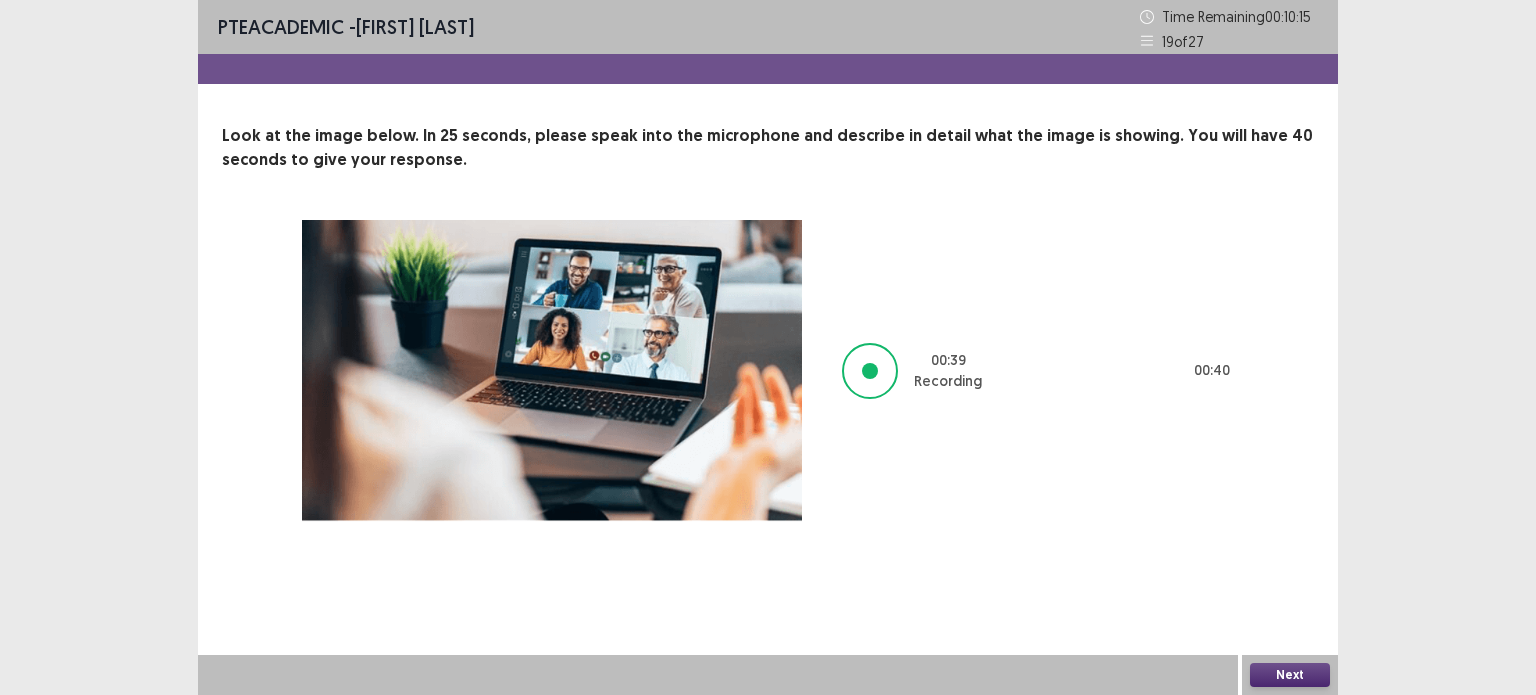 click on "Next" at bounding box center (1290, 675) 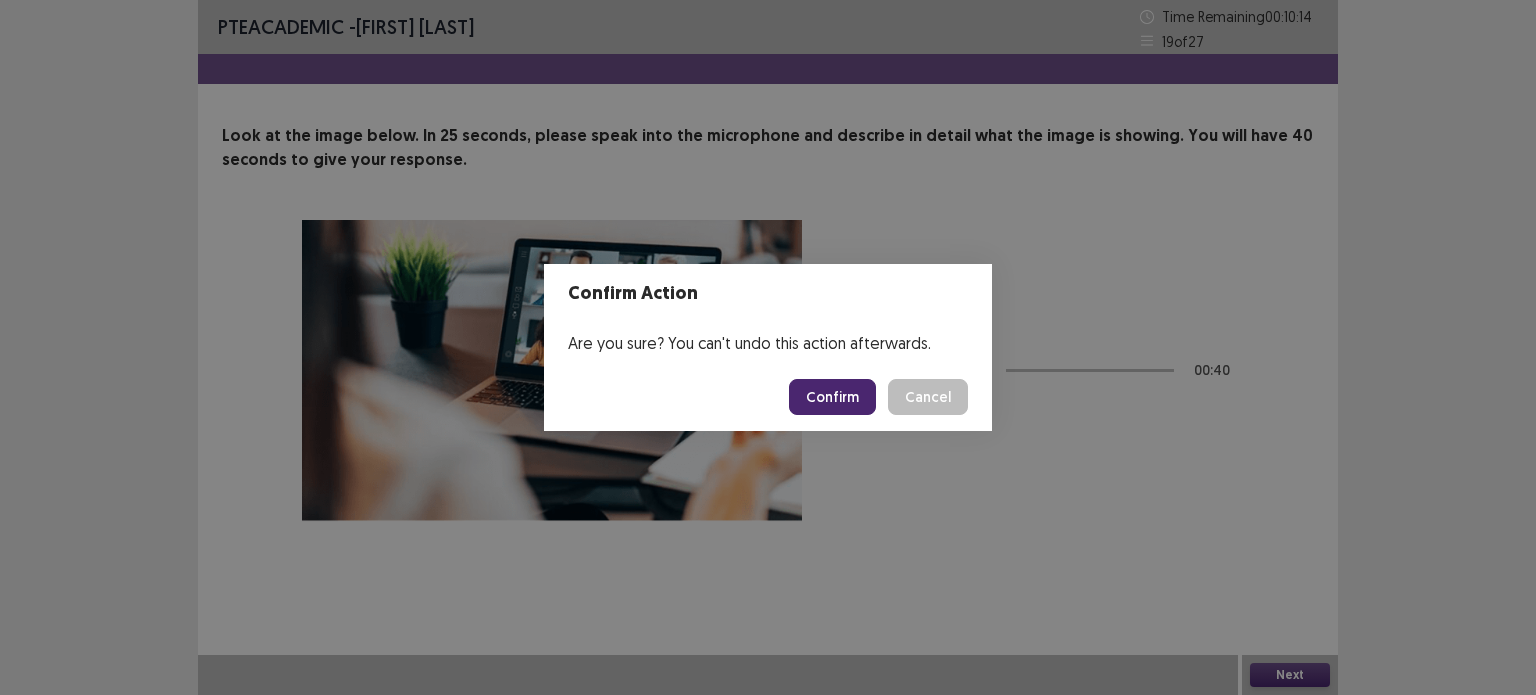 click on "Confirm" at bounding box center (832, 397) 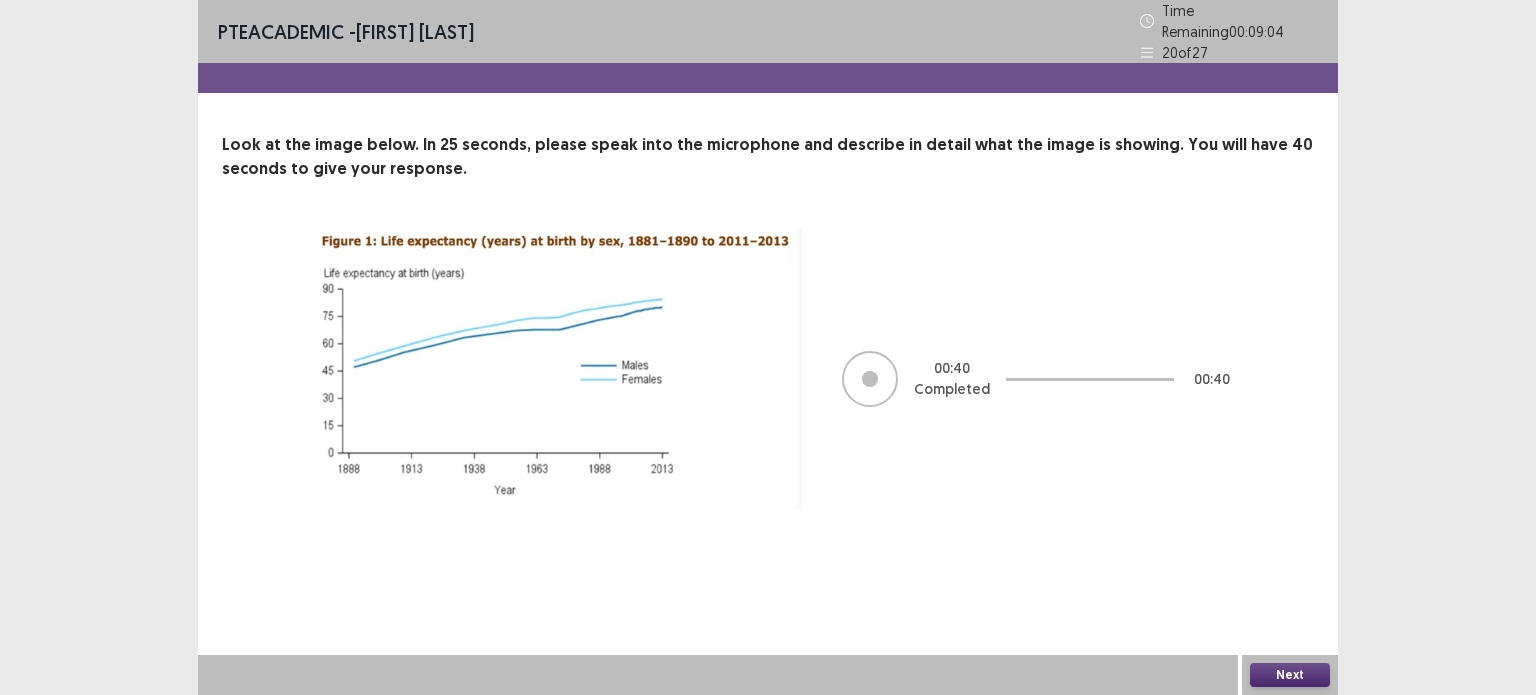 click on "Next" at bounding box center (1290, 675) 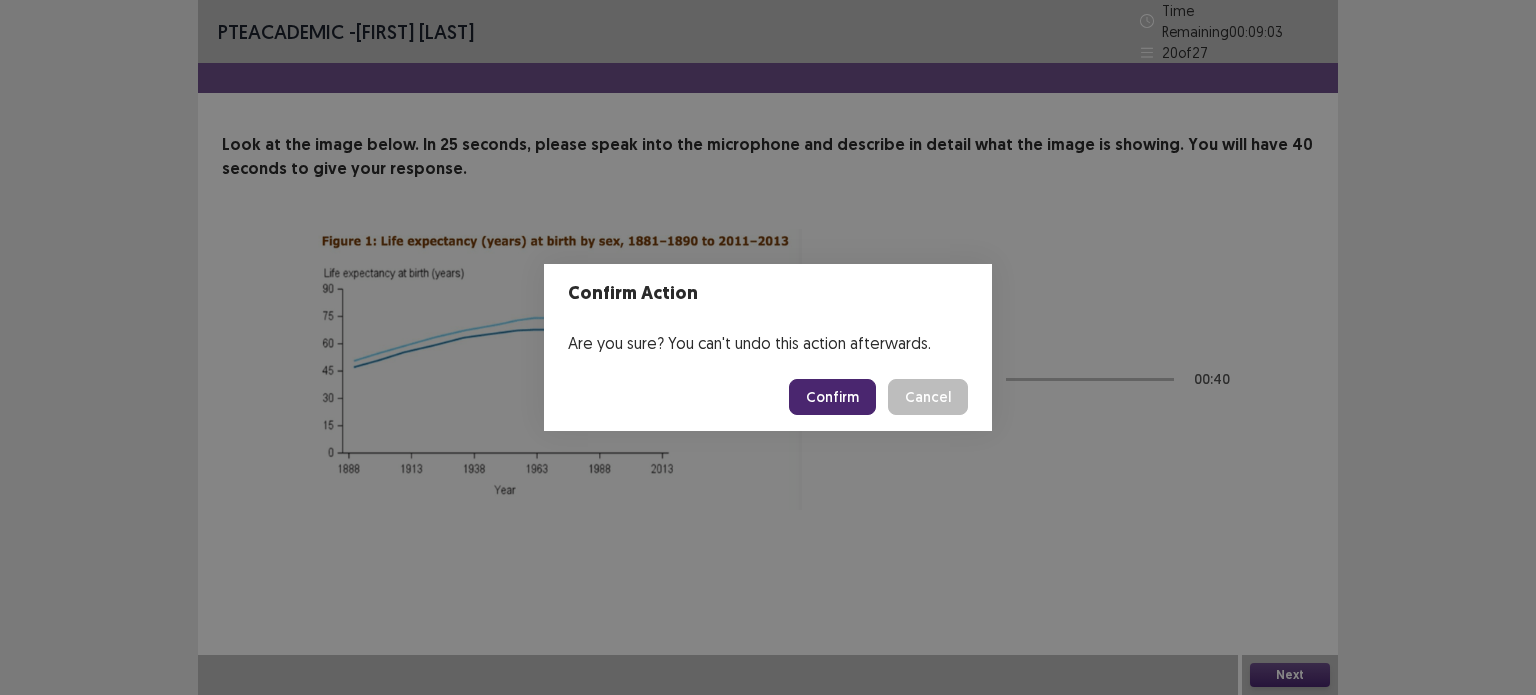 click on "Confirm" at bounding box center (832, 397) 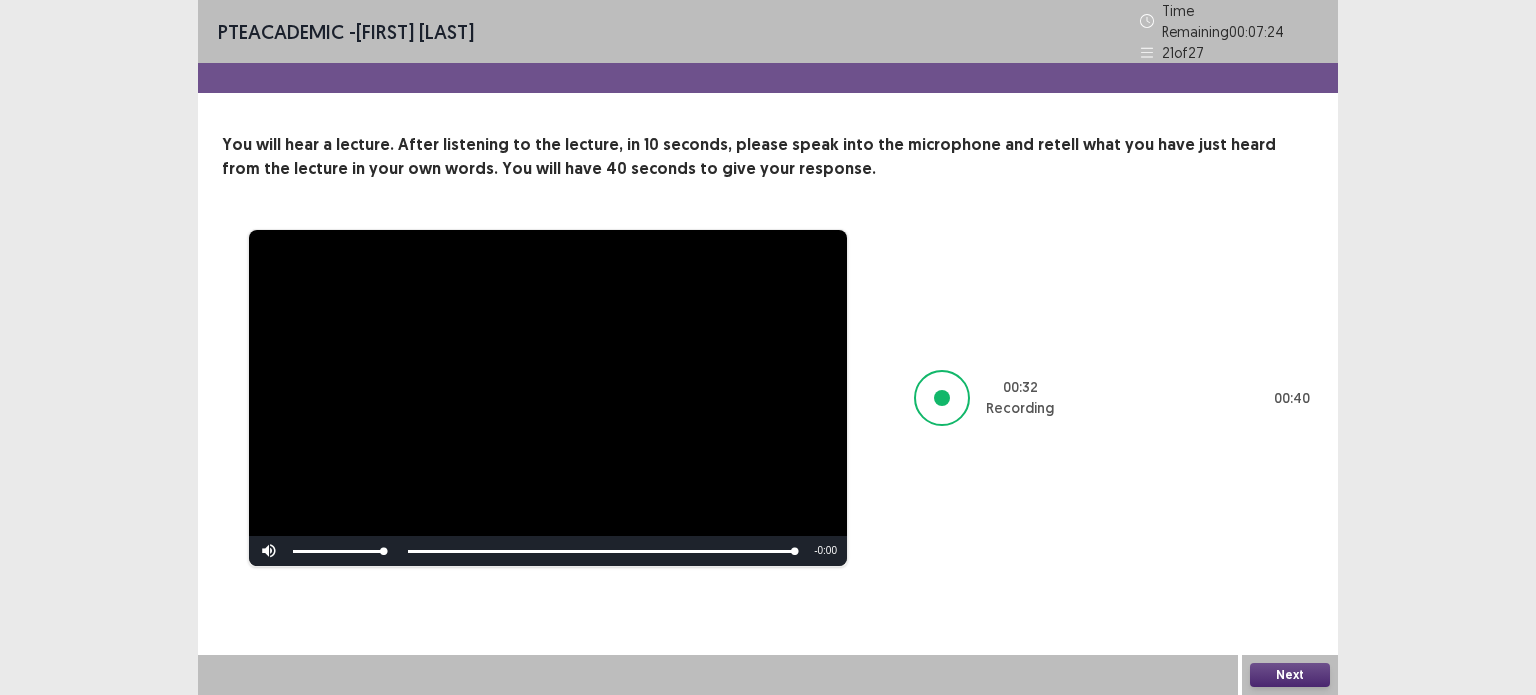 click on "Next" at bounding box center [1290, 675] 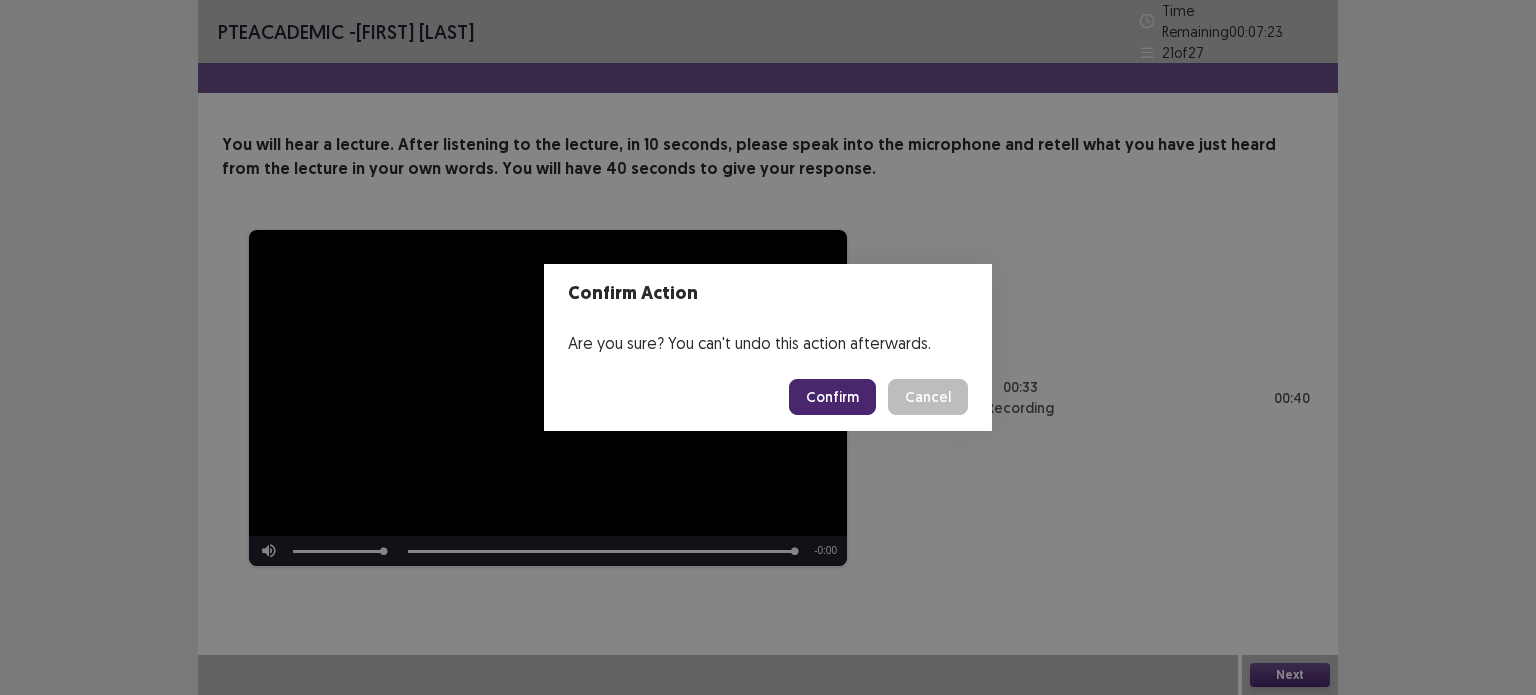 click on "Confirm" at bounding box center (832, 397) 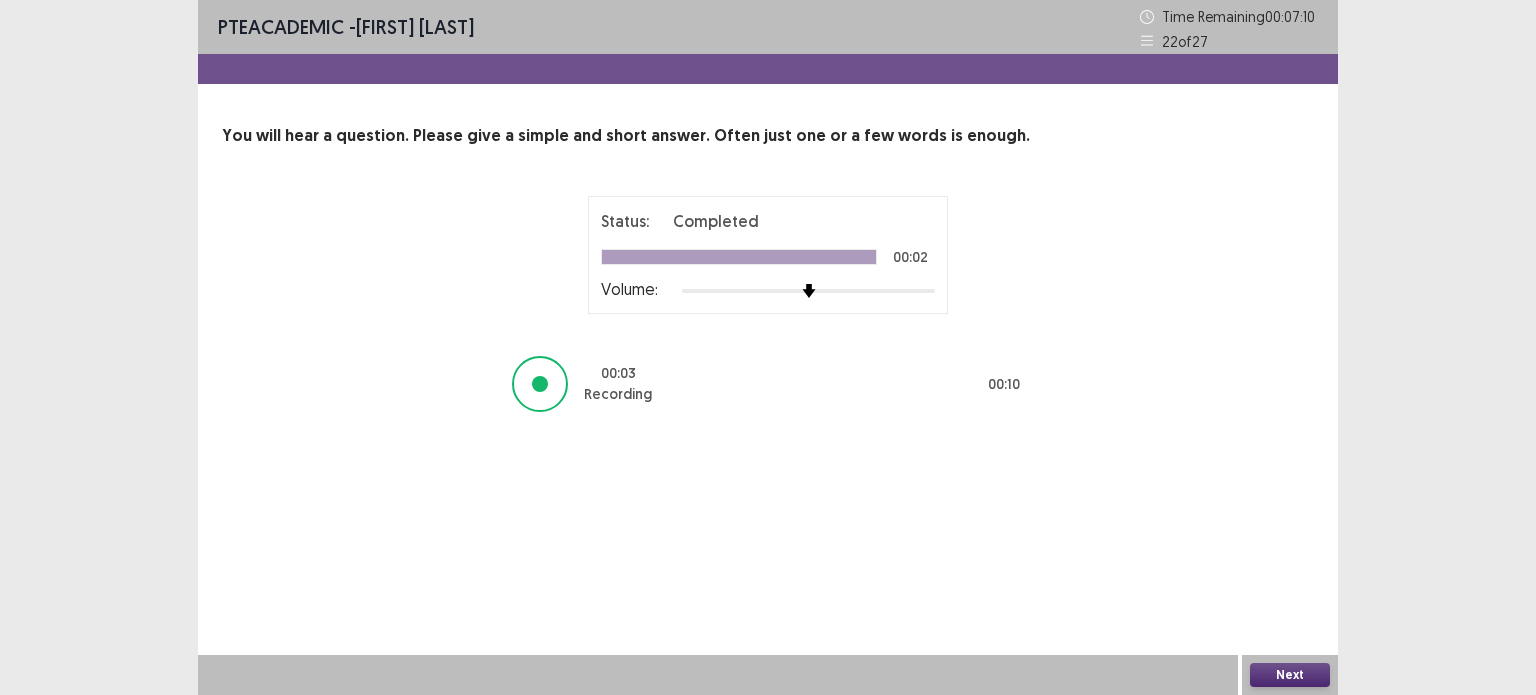 click on "Next" at bounding box center (1290, 675) 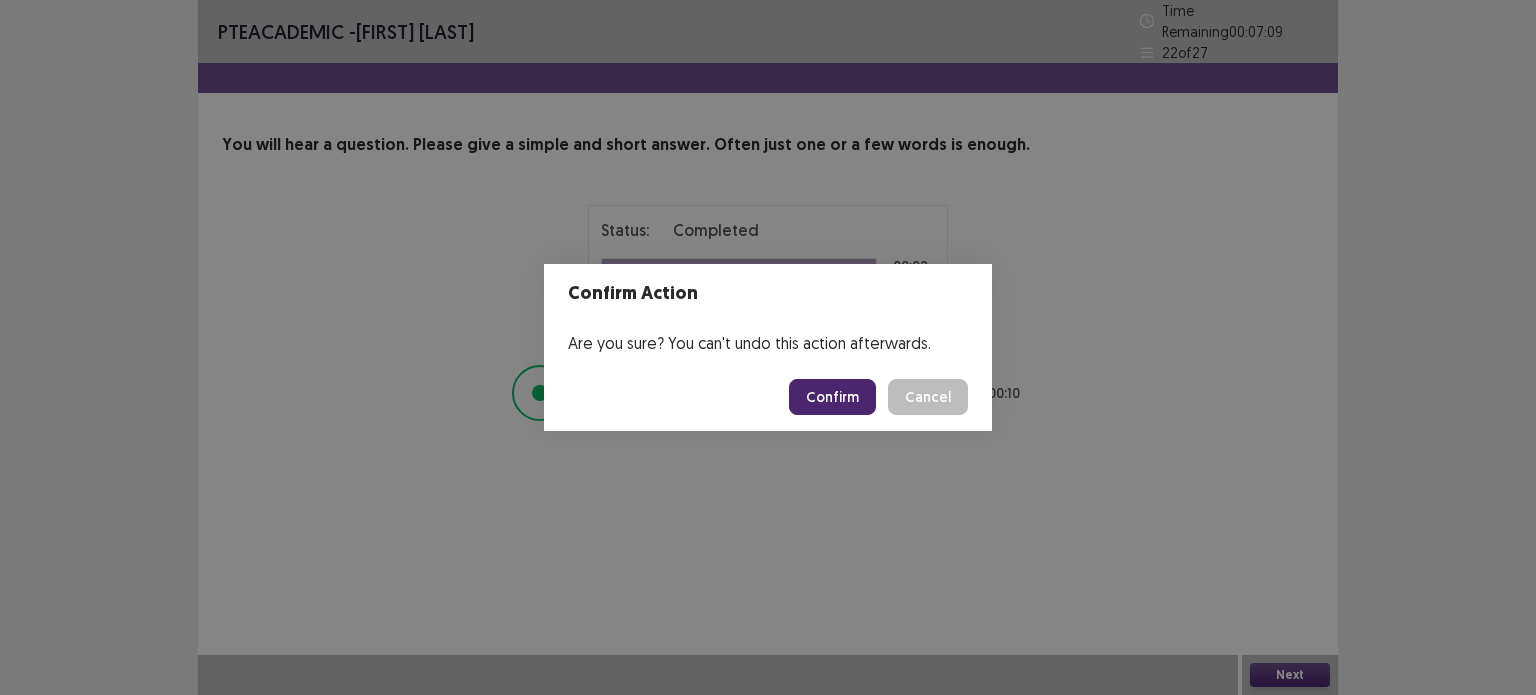 click on "Confirm" at bounding box center (832, 397) 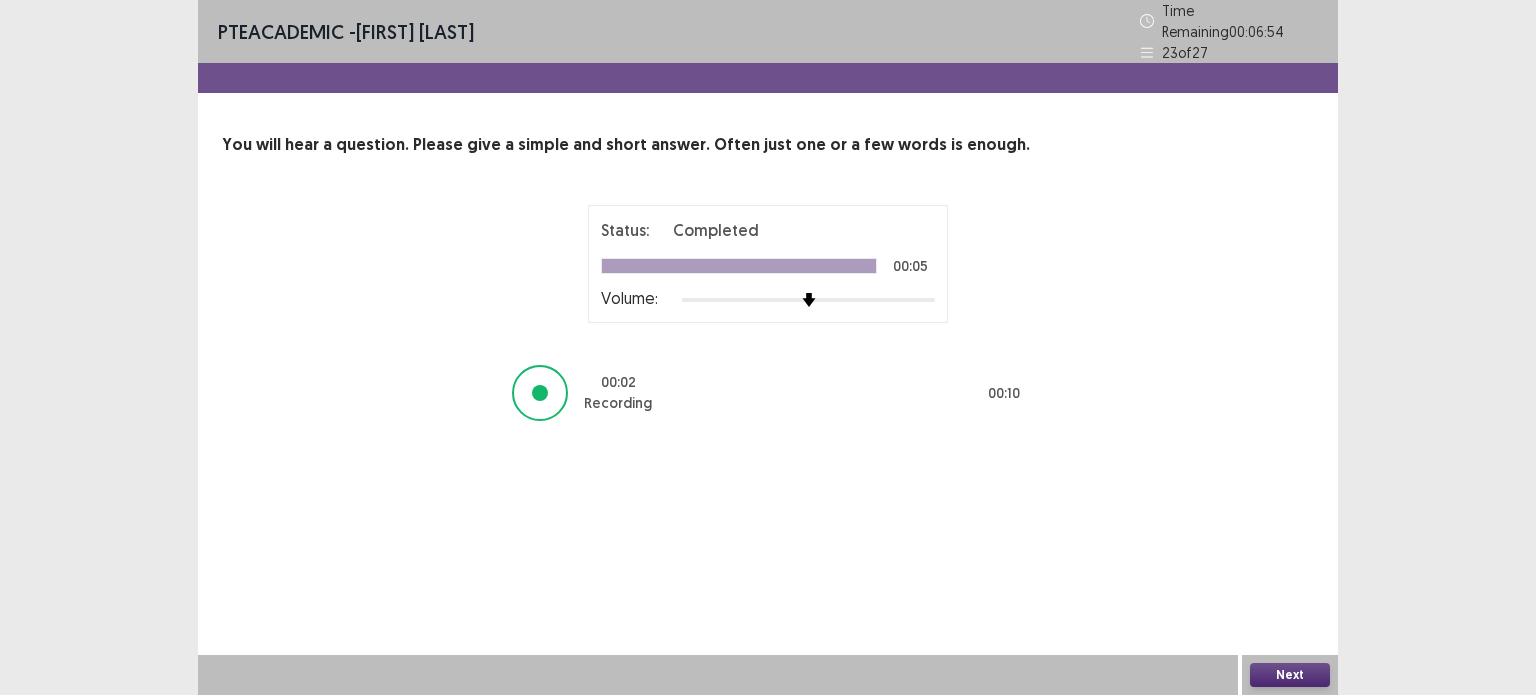 click on "Next" at bounding box center [1290, 675] 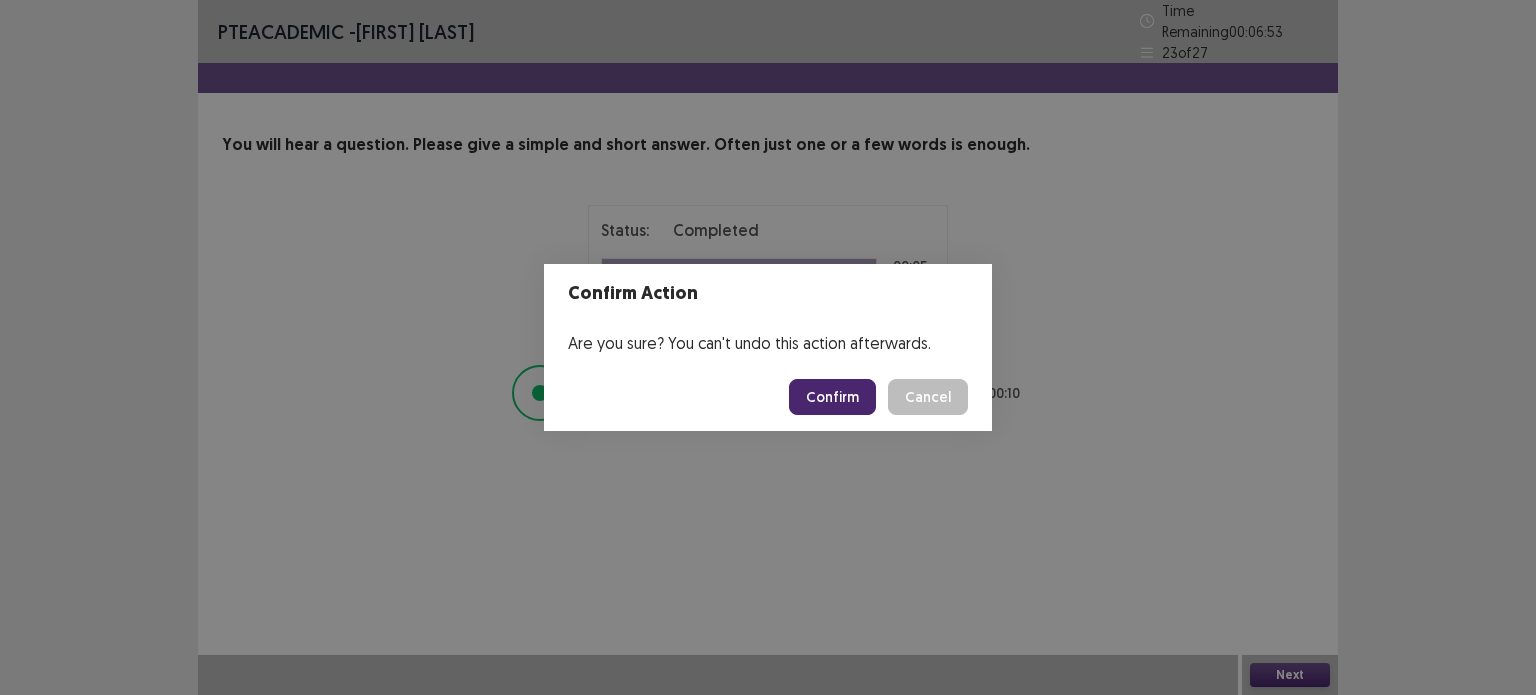 click on "Confirm" at bounding box center [832, 397] 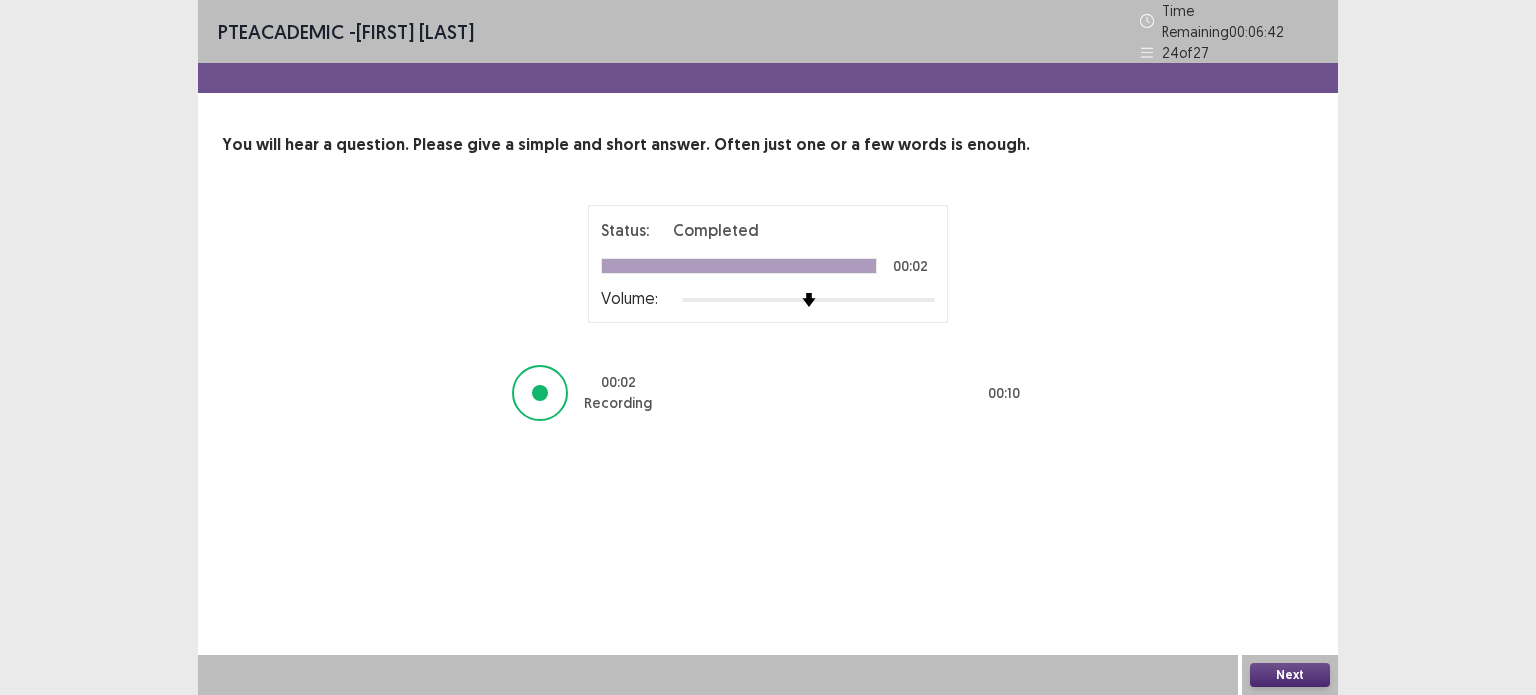 click on "Next" at bounding box center (1290, 675) 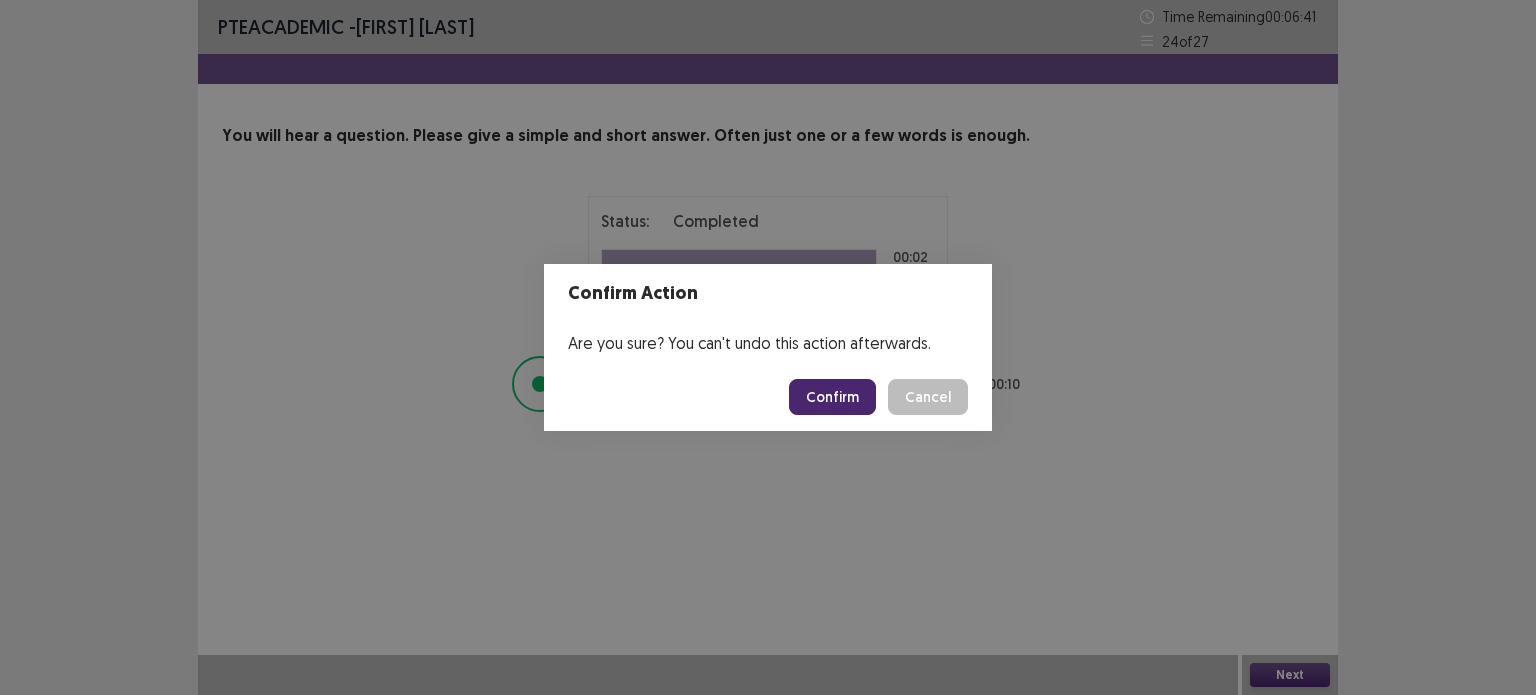 click on "Confirm" at bounding box center [832, 397] 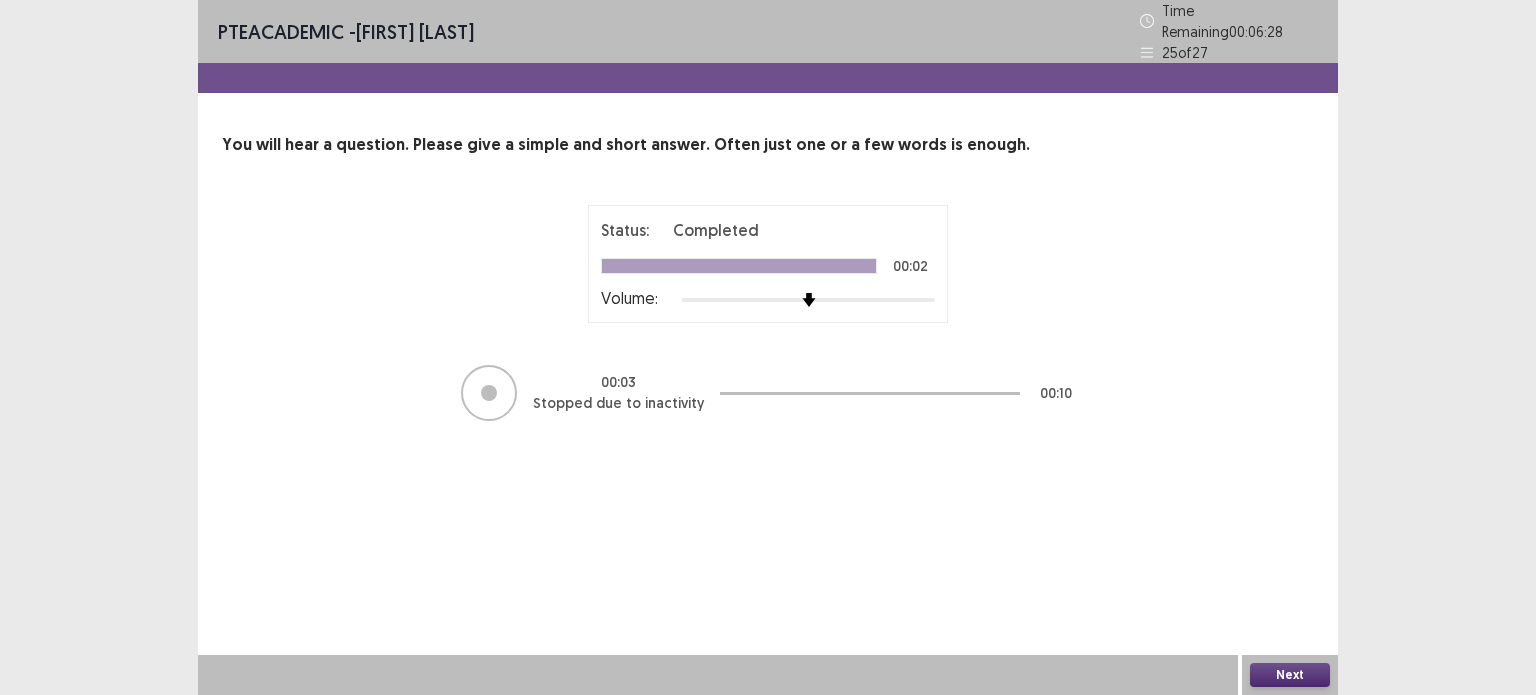 click on "Next" at bounding box center (1290, 675) 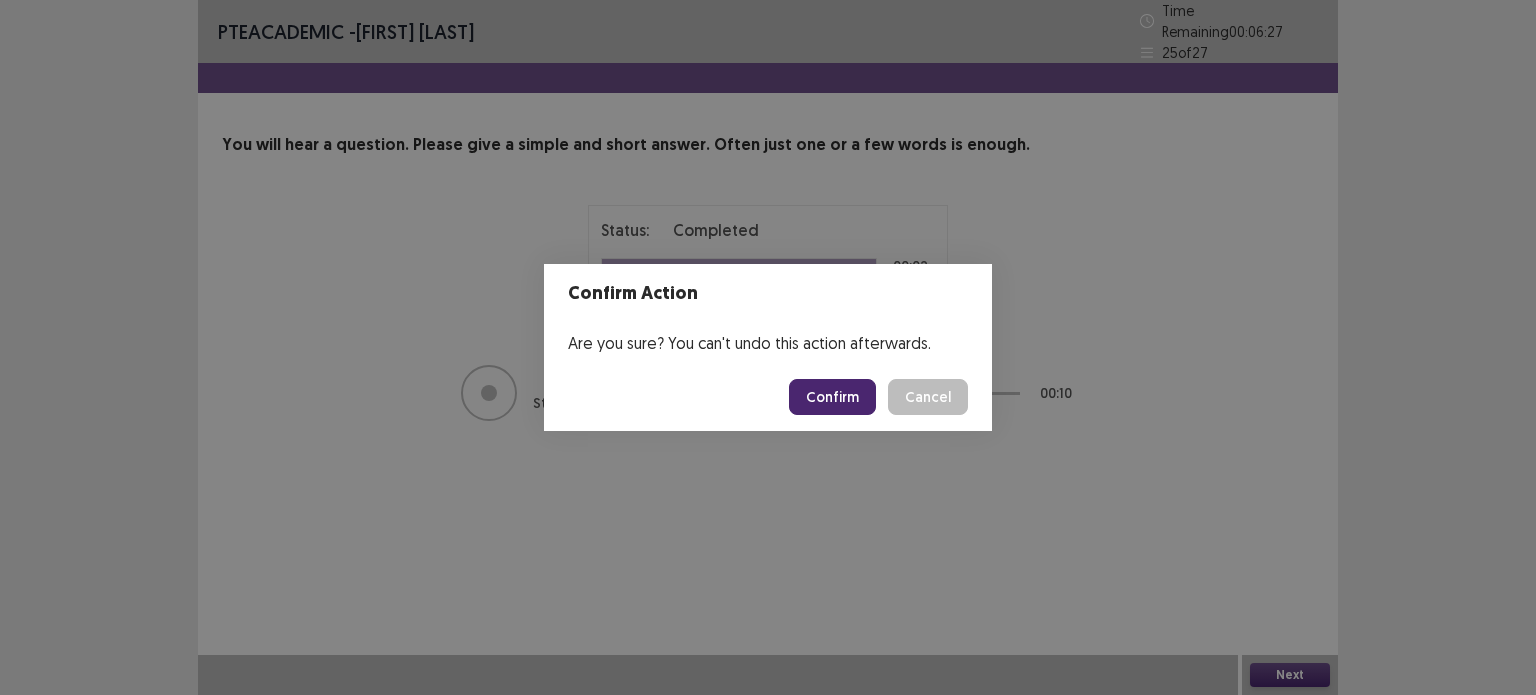 click on "Confirm" at bounding box center (832, 397) 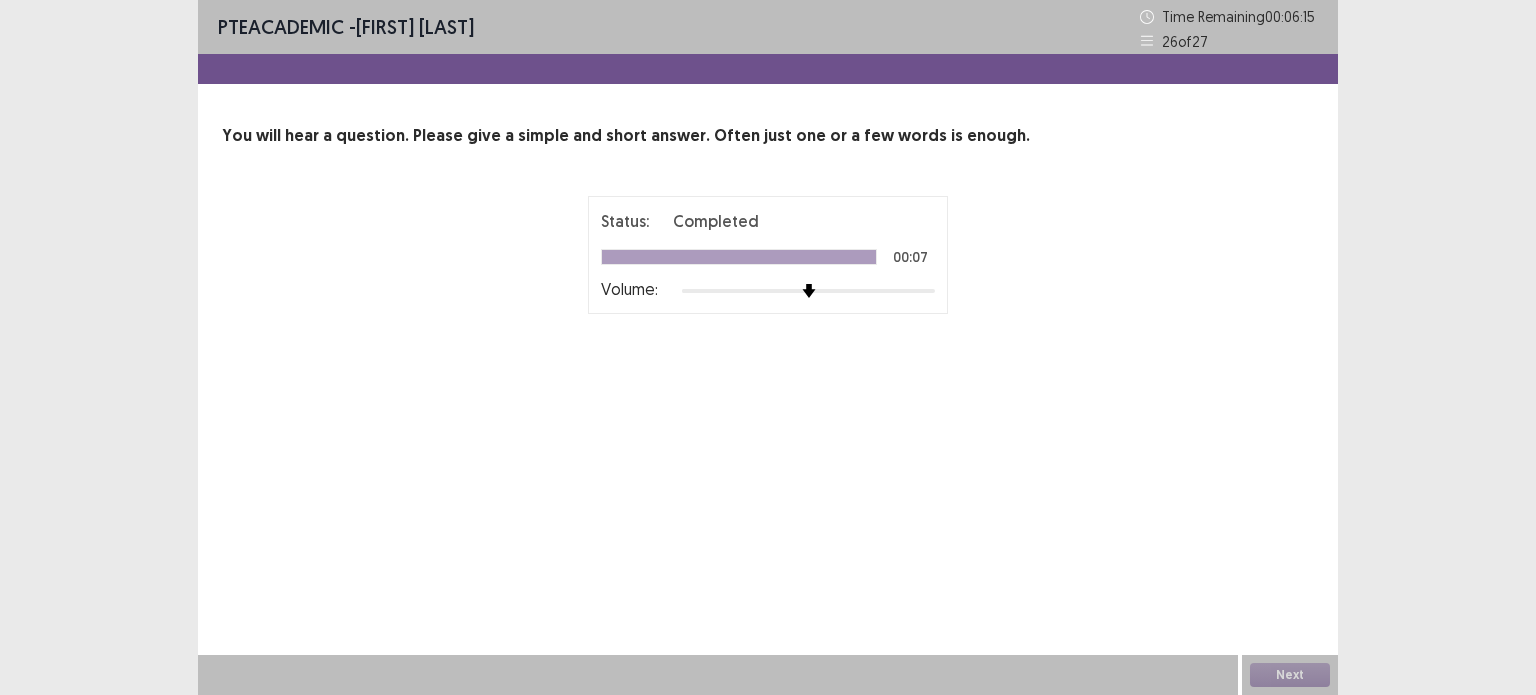 click on "00 : 00 00 : 10" at bounding box center [768, 384] 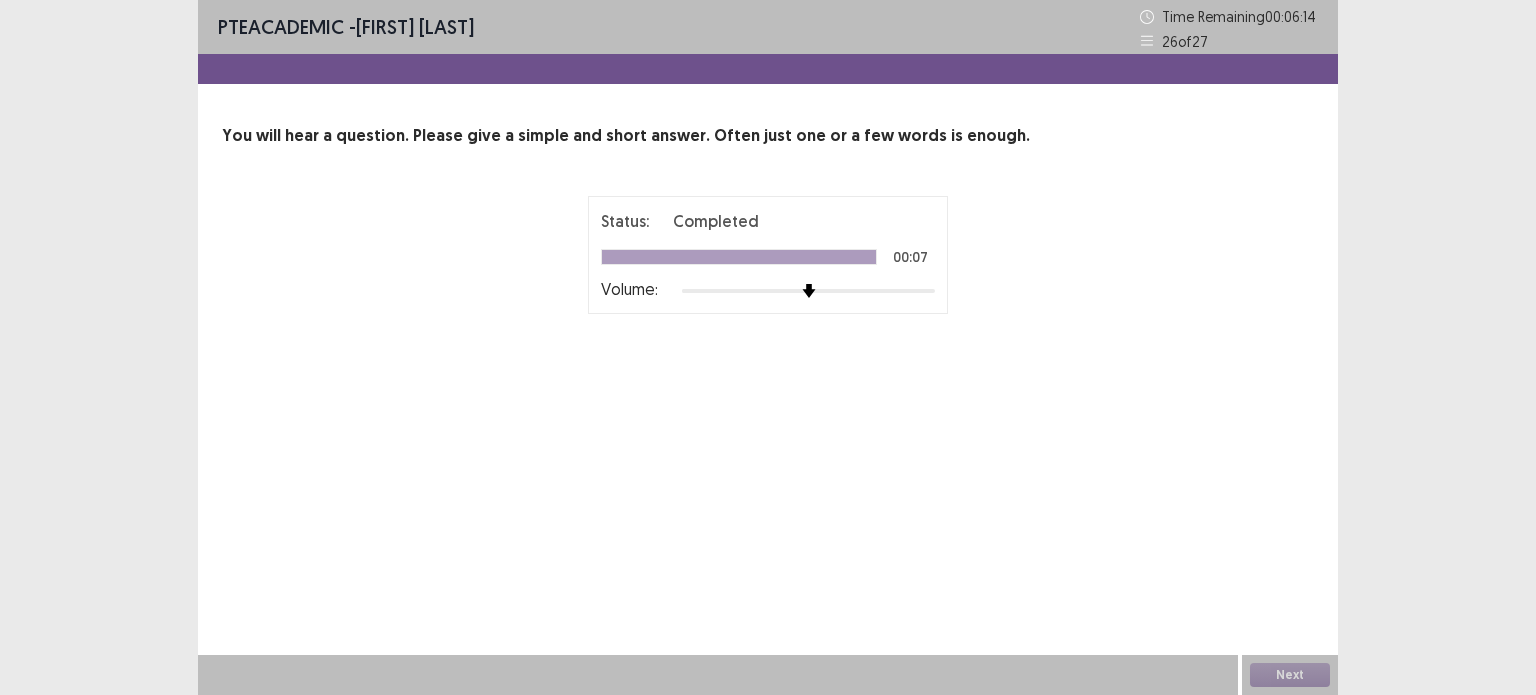 click on "00 : 00 00 : 10" at bounding box center (768, 384) 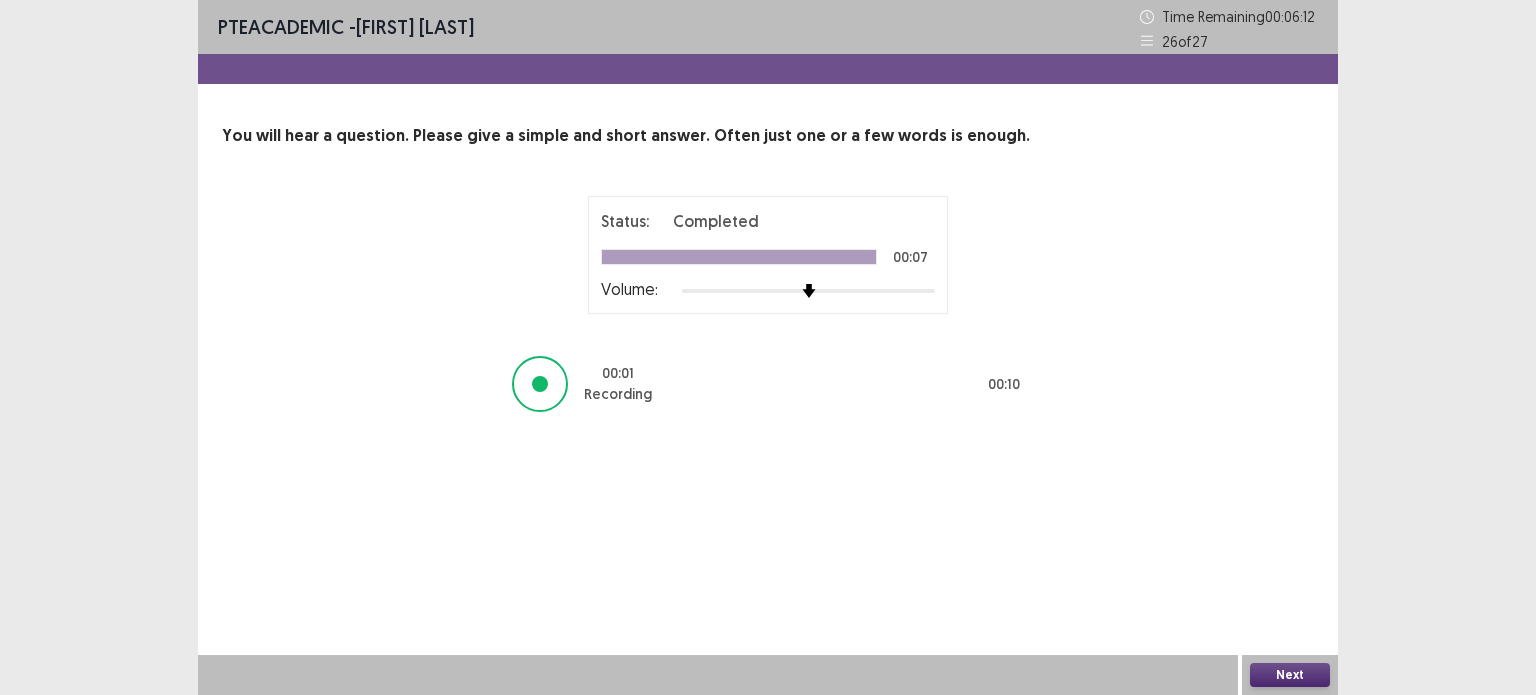 click on "Next" at bounding box center [1290, 675] 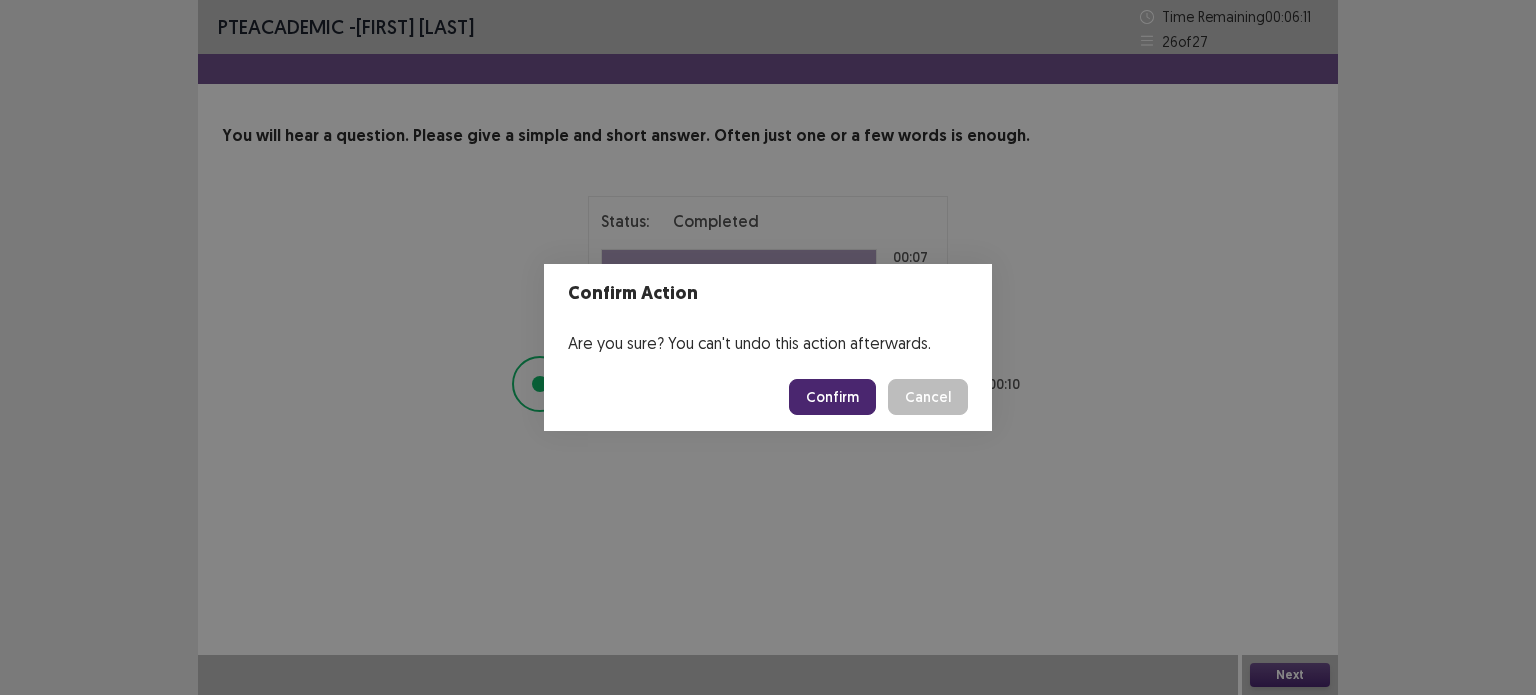 click on "Confirm" at bounding box center (832, 397) 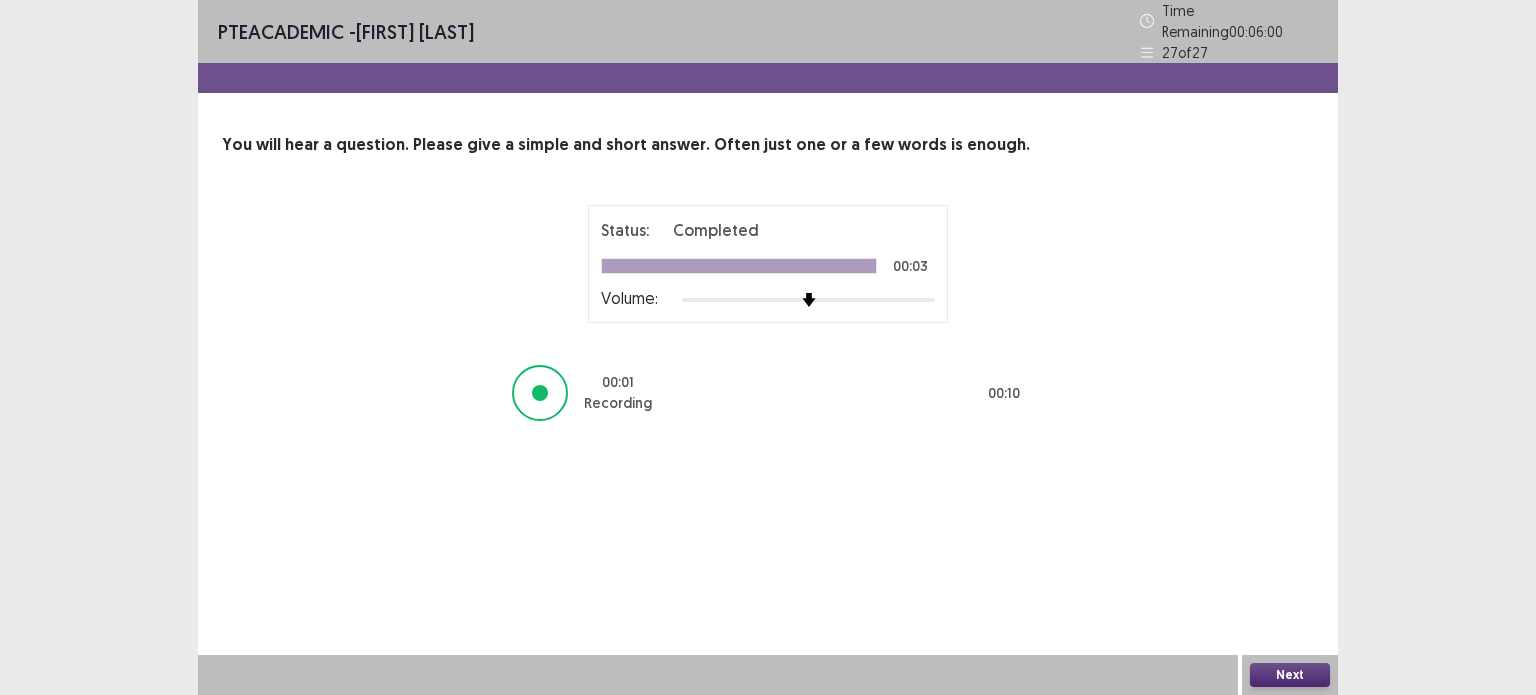click on "Next" at bounding box center [1290, 675] 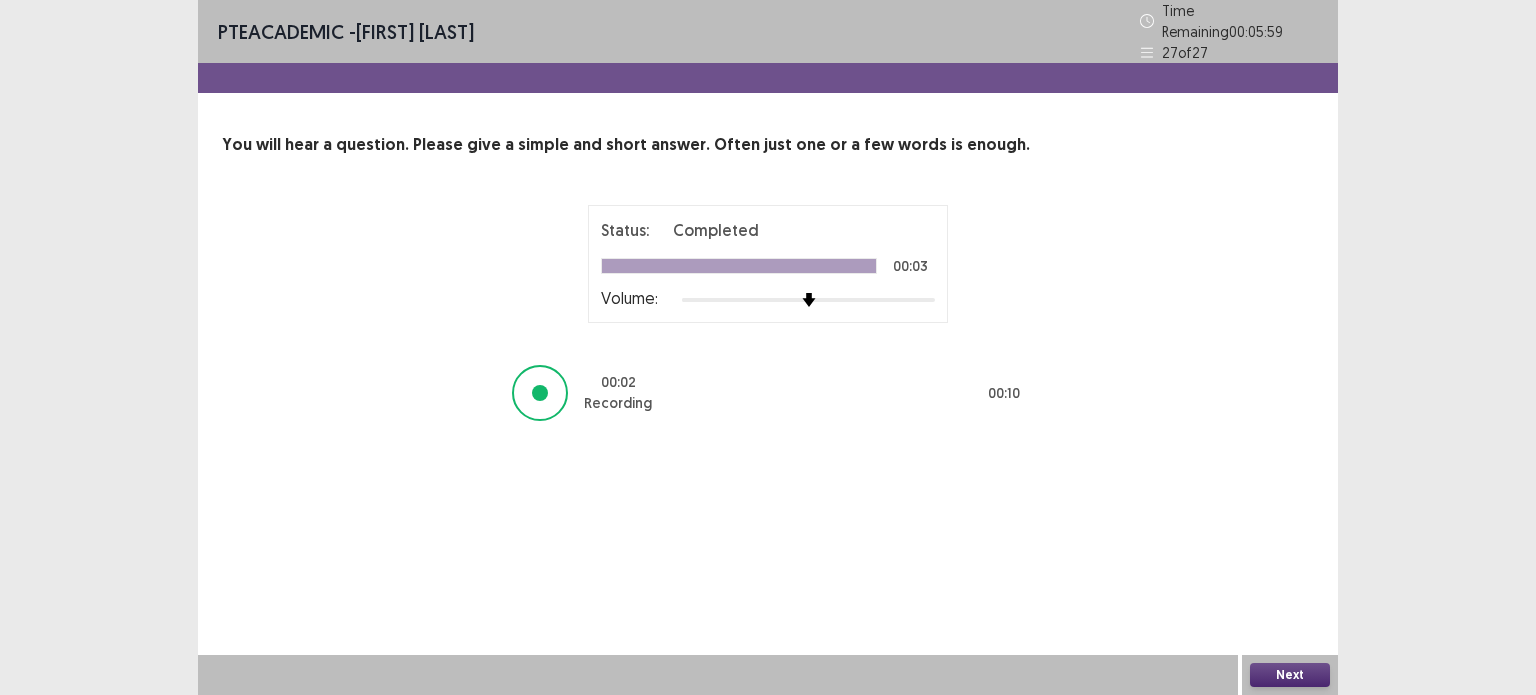 click on "Next" at bounding box center (1290, 675) 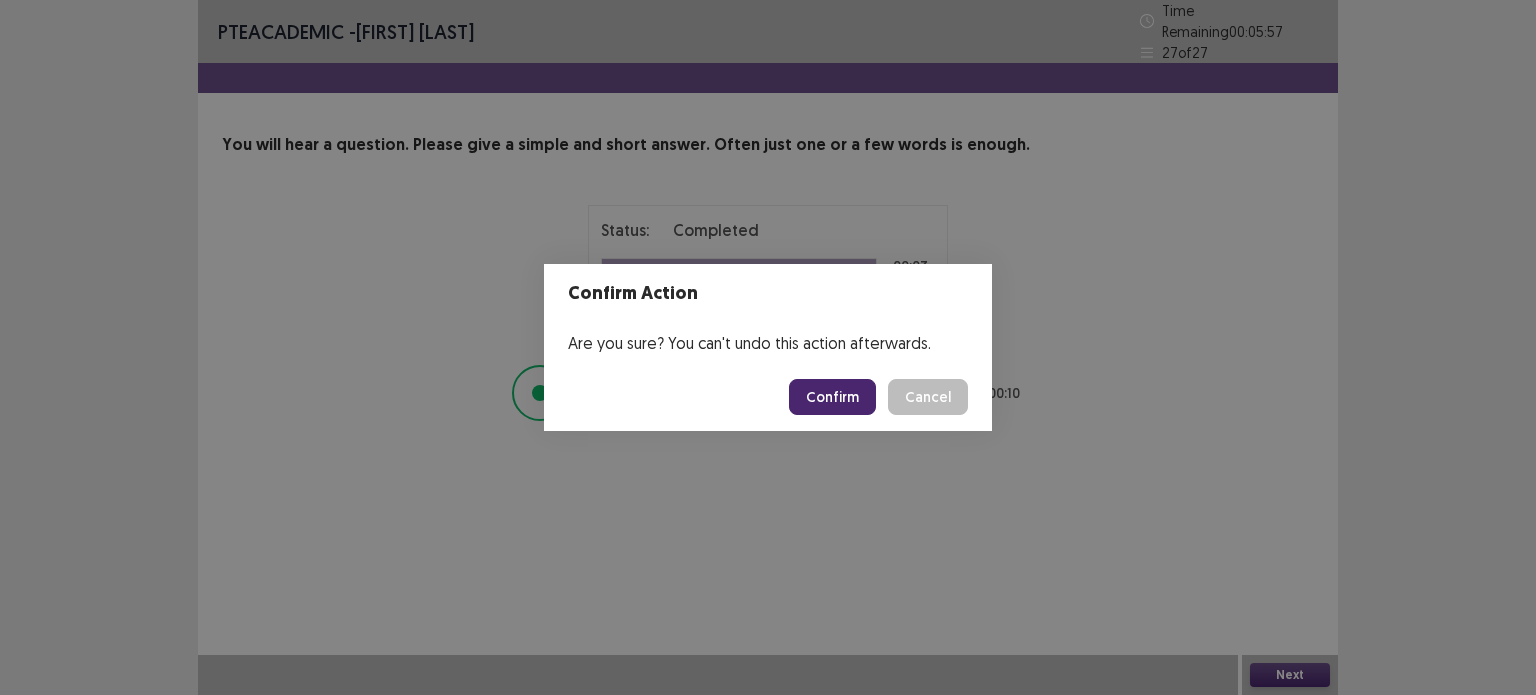 click on "Confirm" at bounding box center [832, 397] 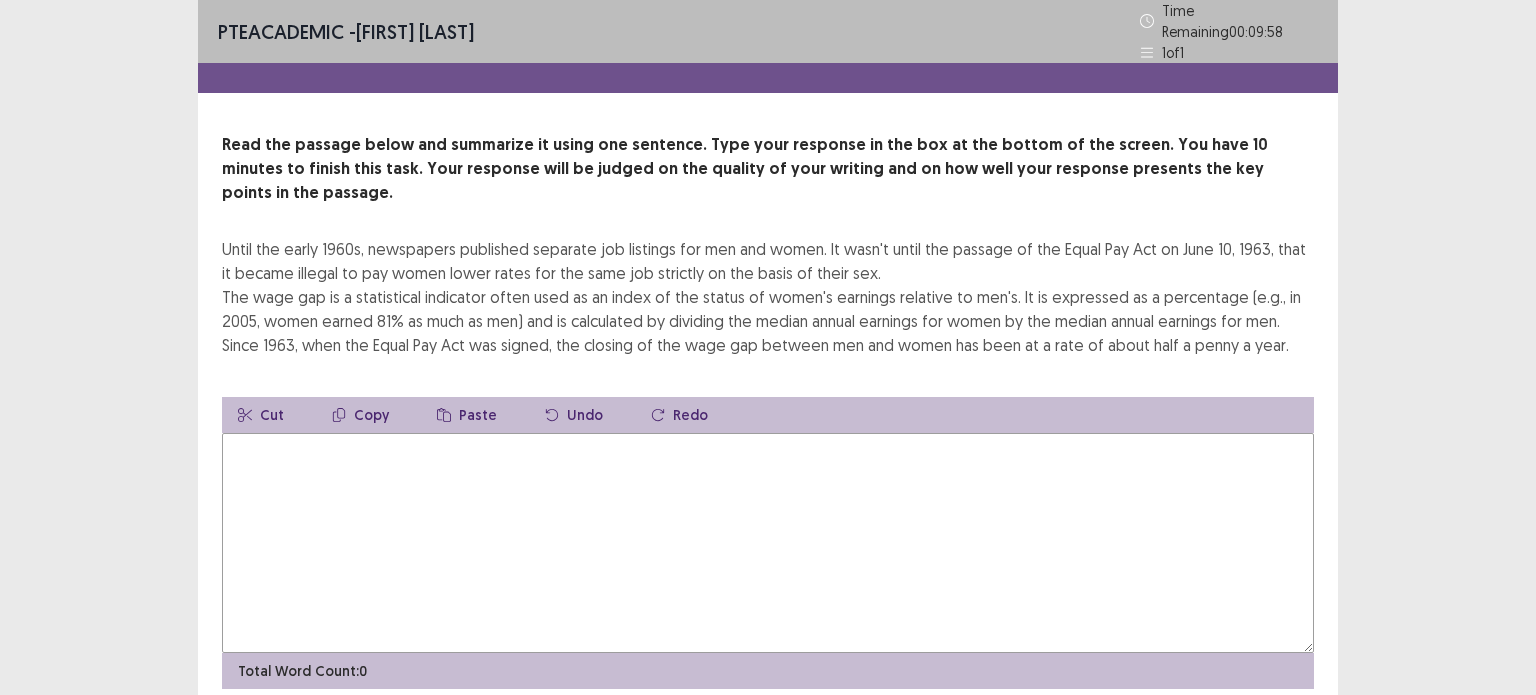 click at bounding box center [768, 543] 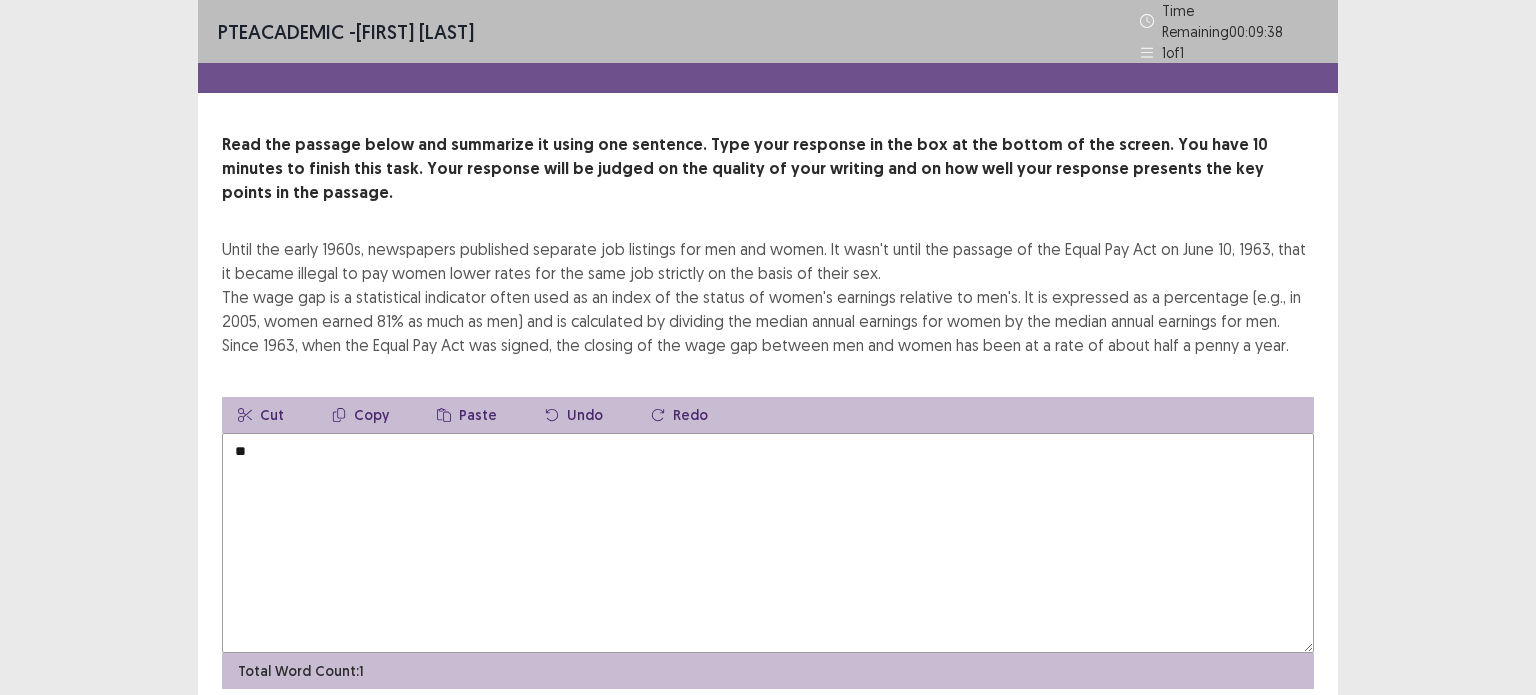 type on "*" 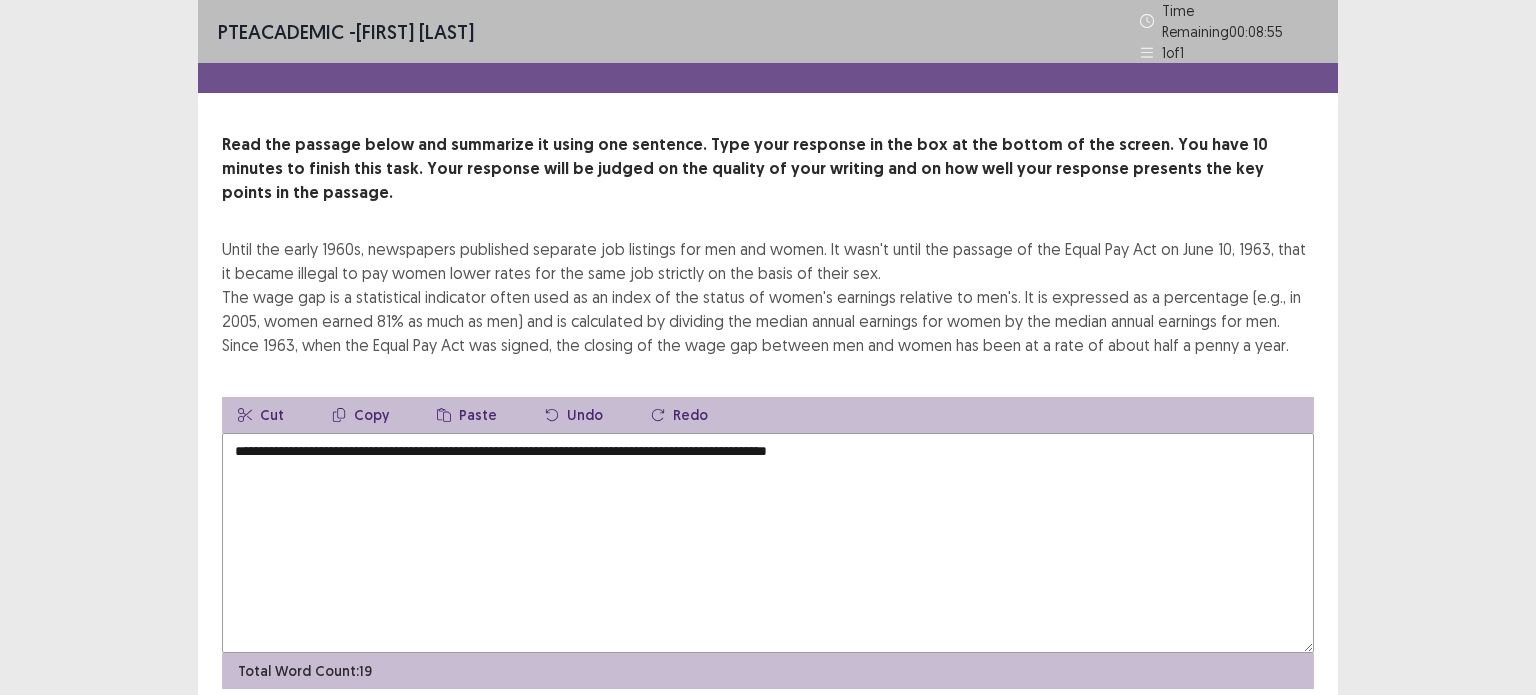 click on "**********" at bounding box center (768, 543) 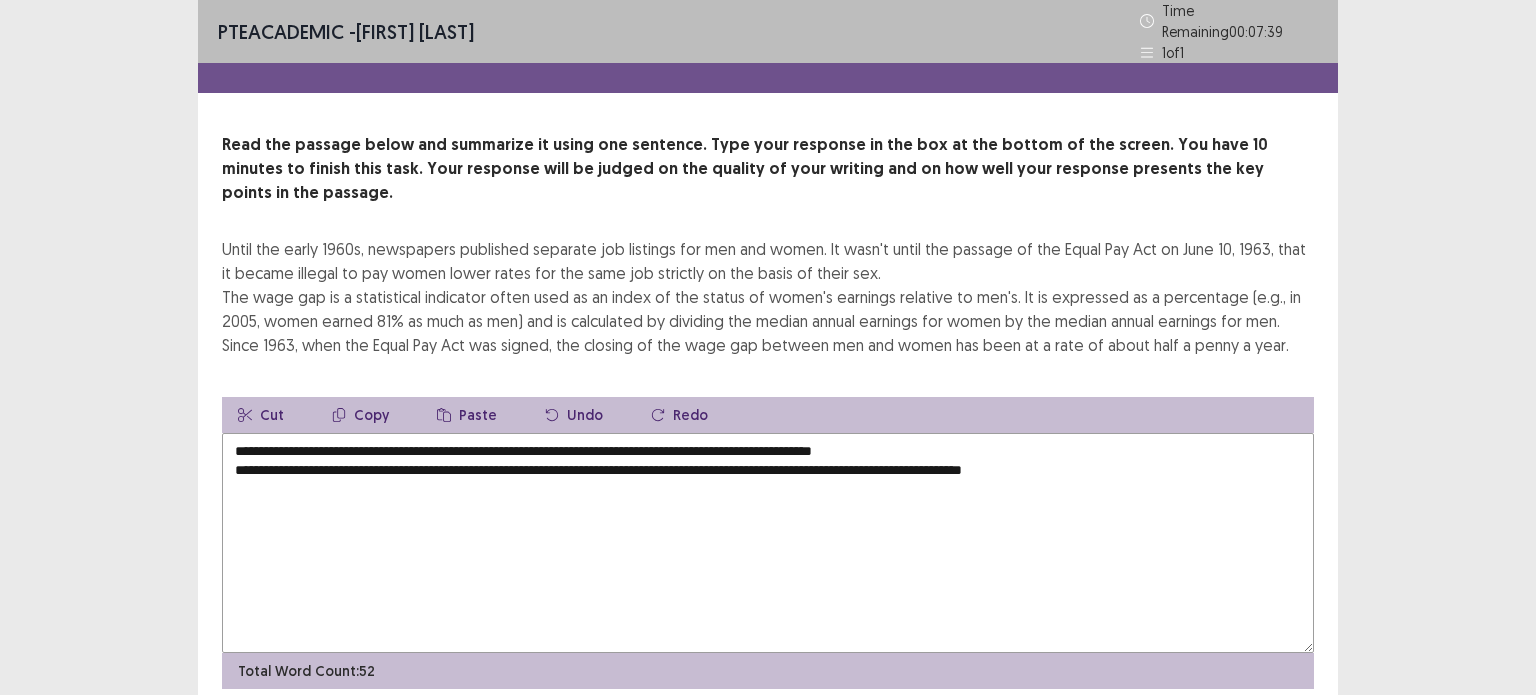 click on "**********" at bounding box center [768, 543] 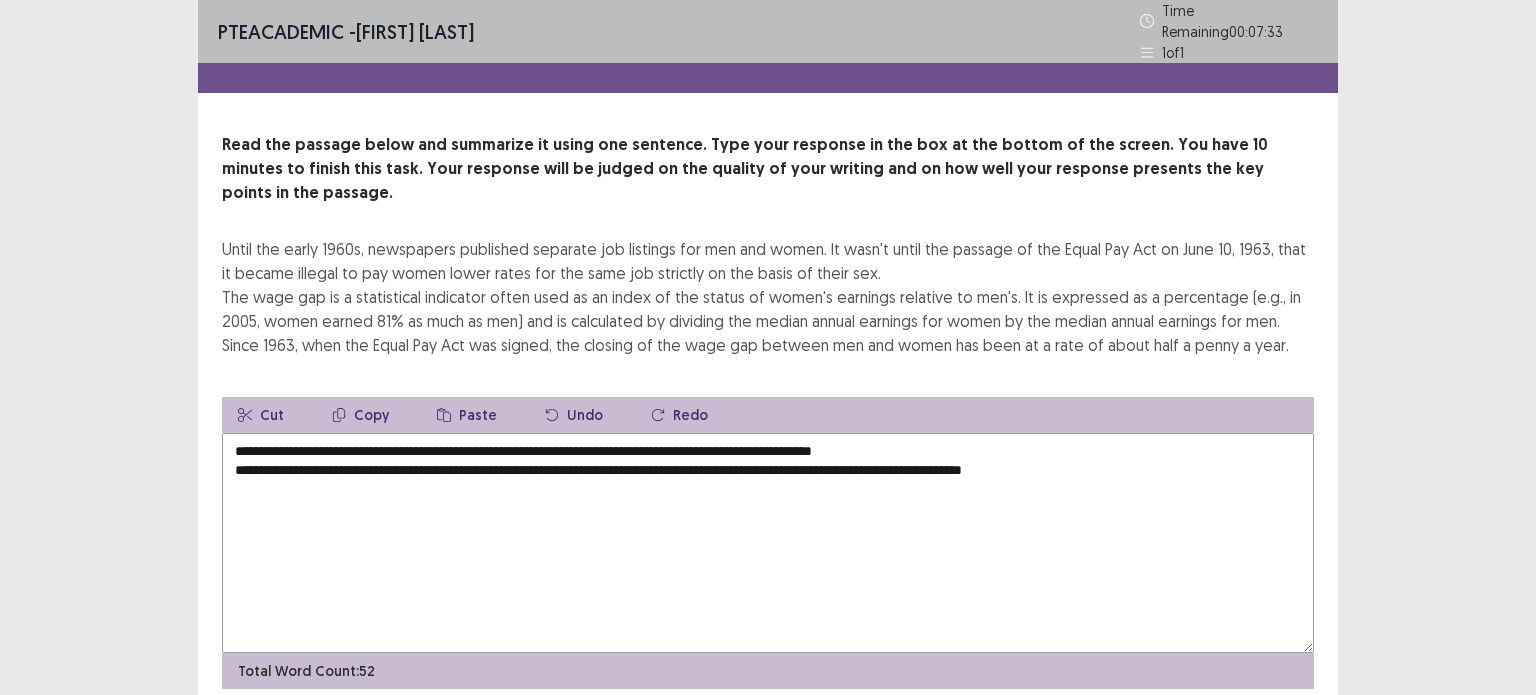 click on "**********" at bounding box center (768, 543) 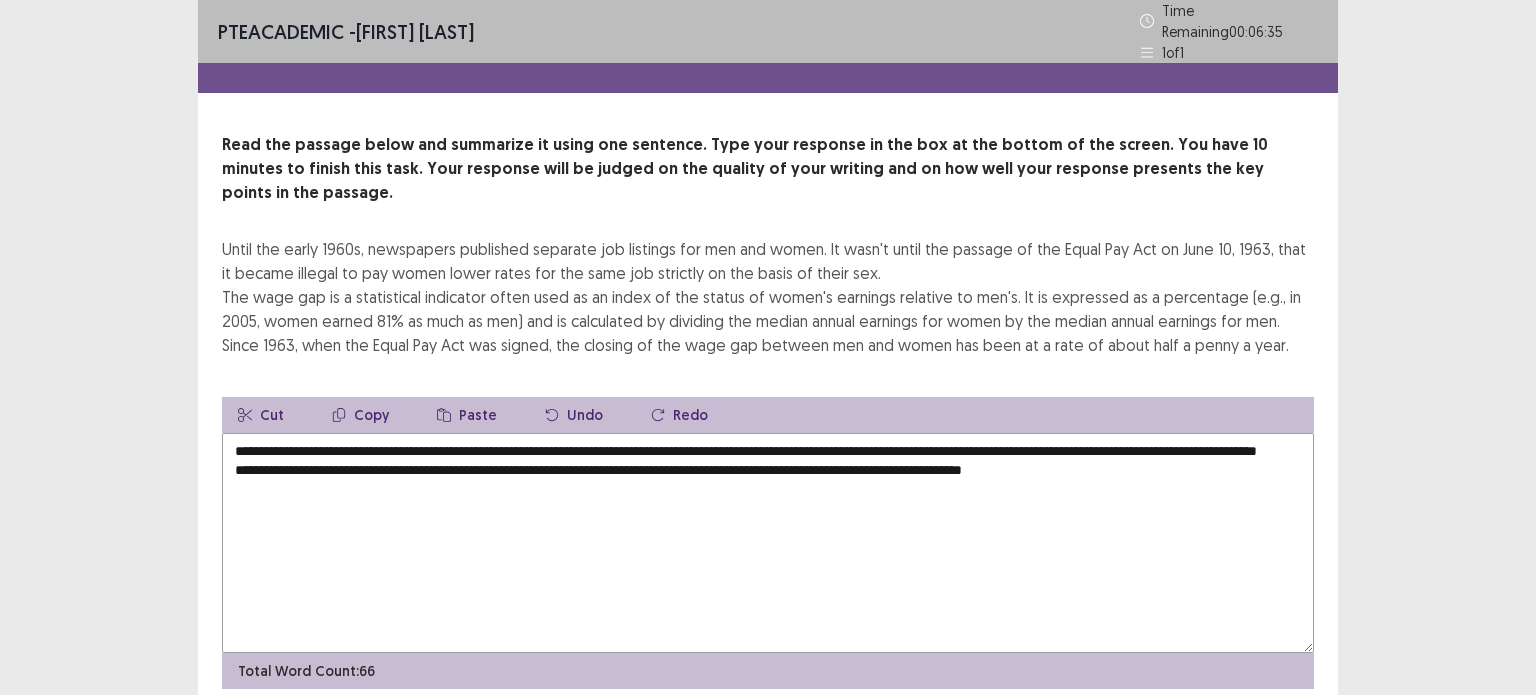 click on "**********" at bounding box center [768, 543] 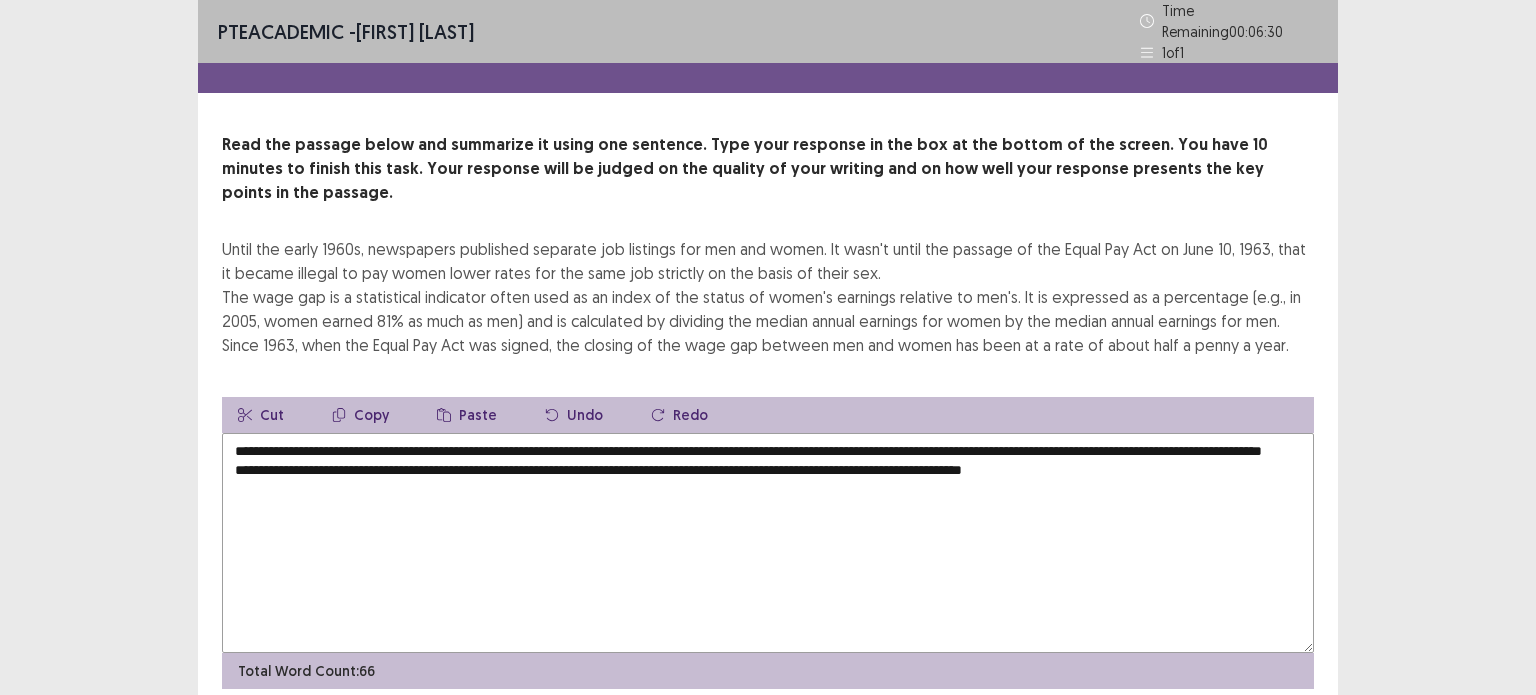 click on "**********" at bounding box center (768, 543) 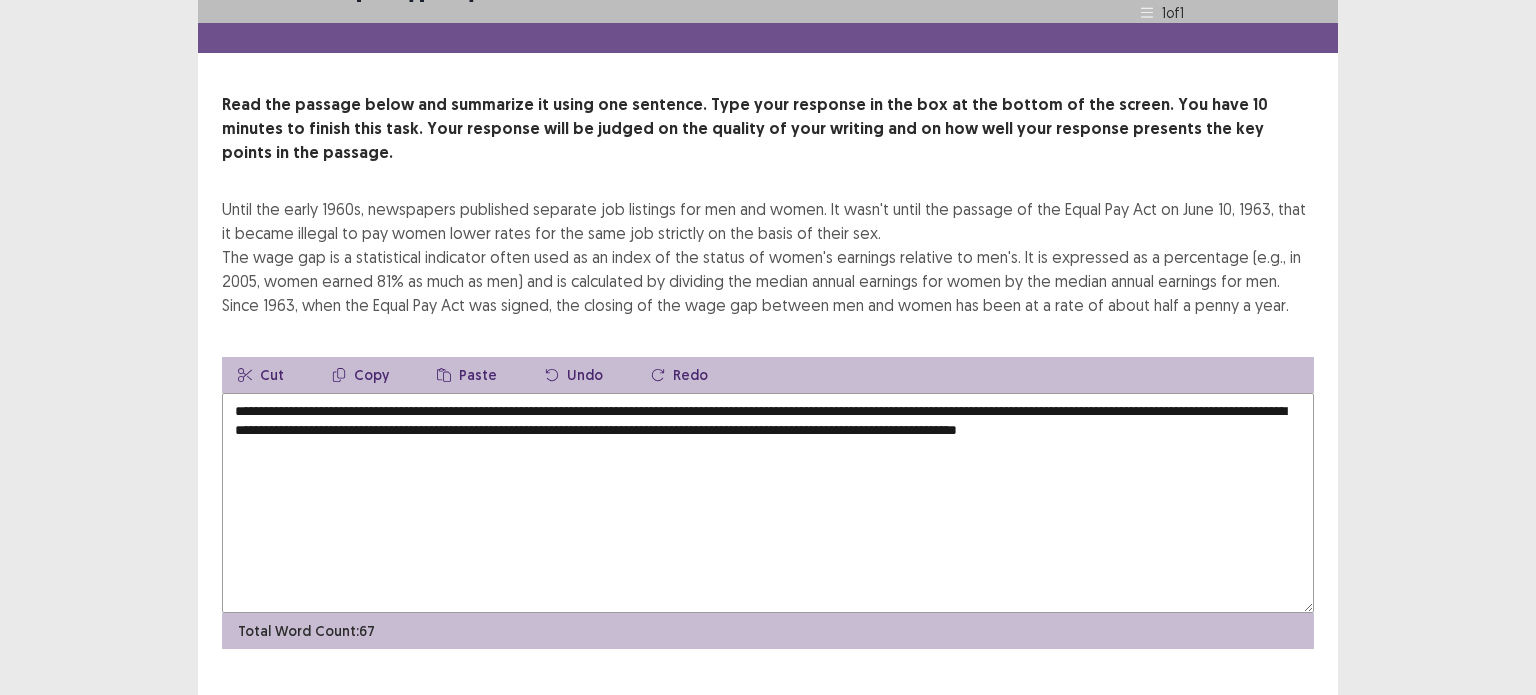 scroll, scrollTop: 48, scrollLeft: 0, axis: vertical 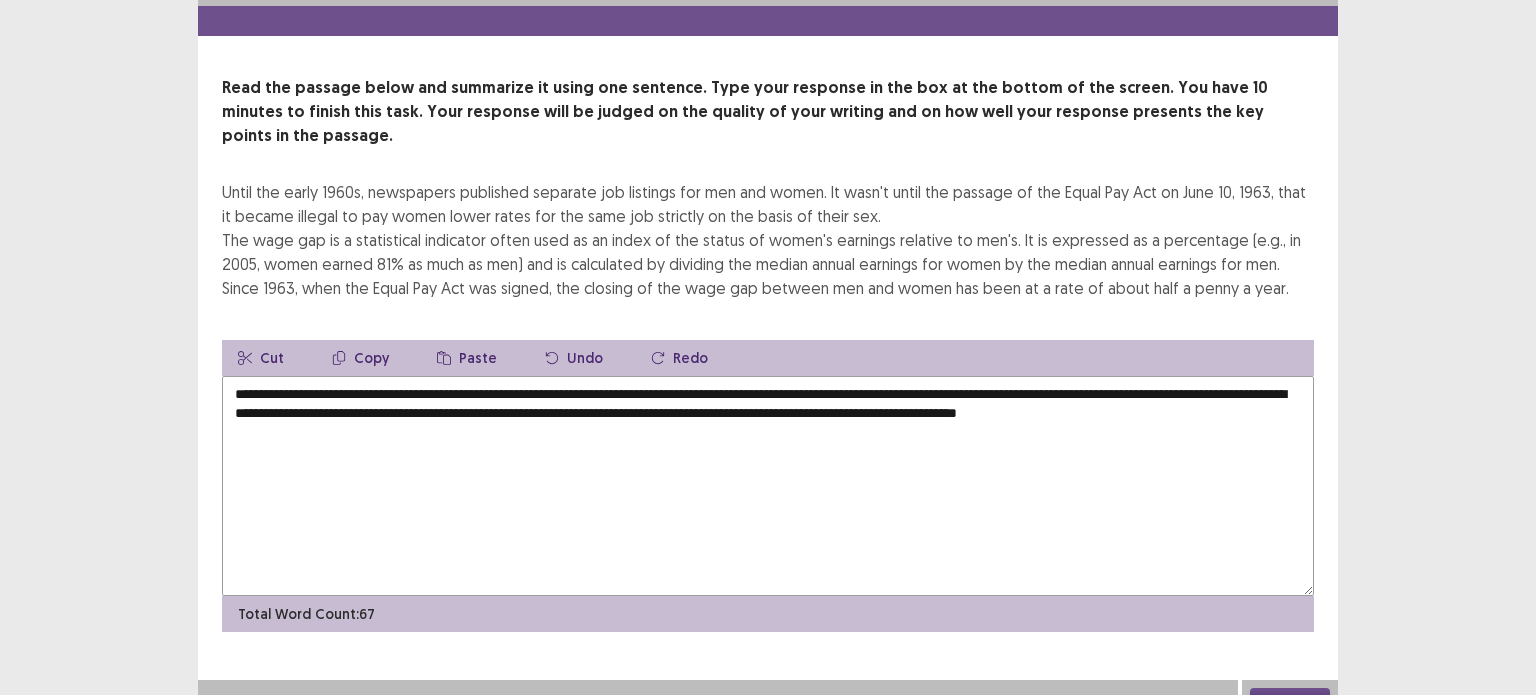 click on "**********" at bounding box center (768, 486) 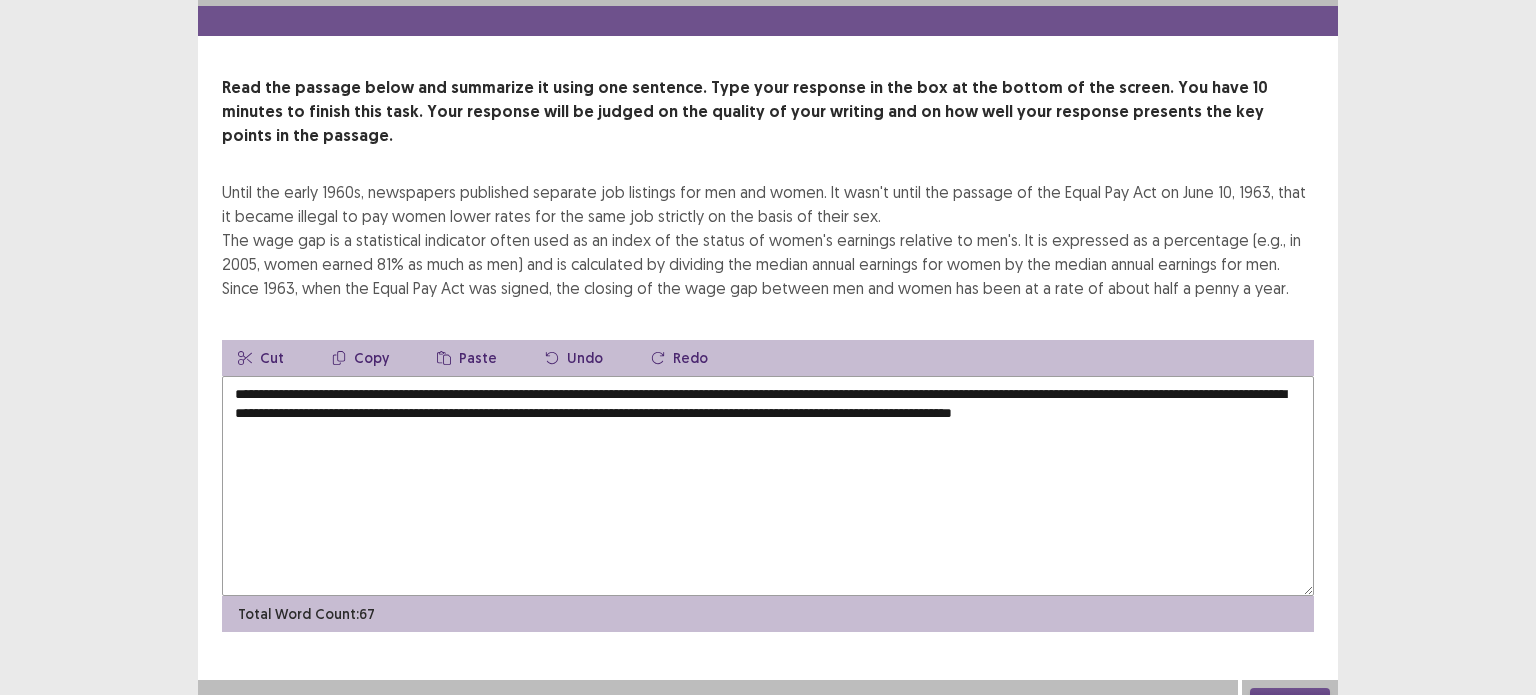type on "**********" 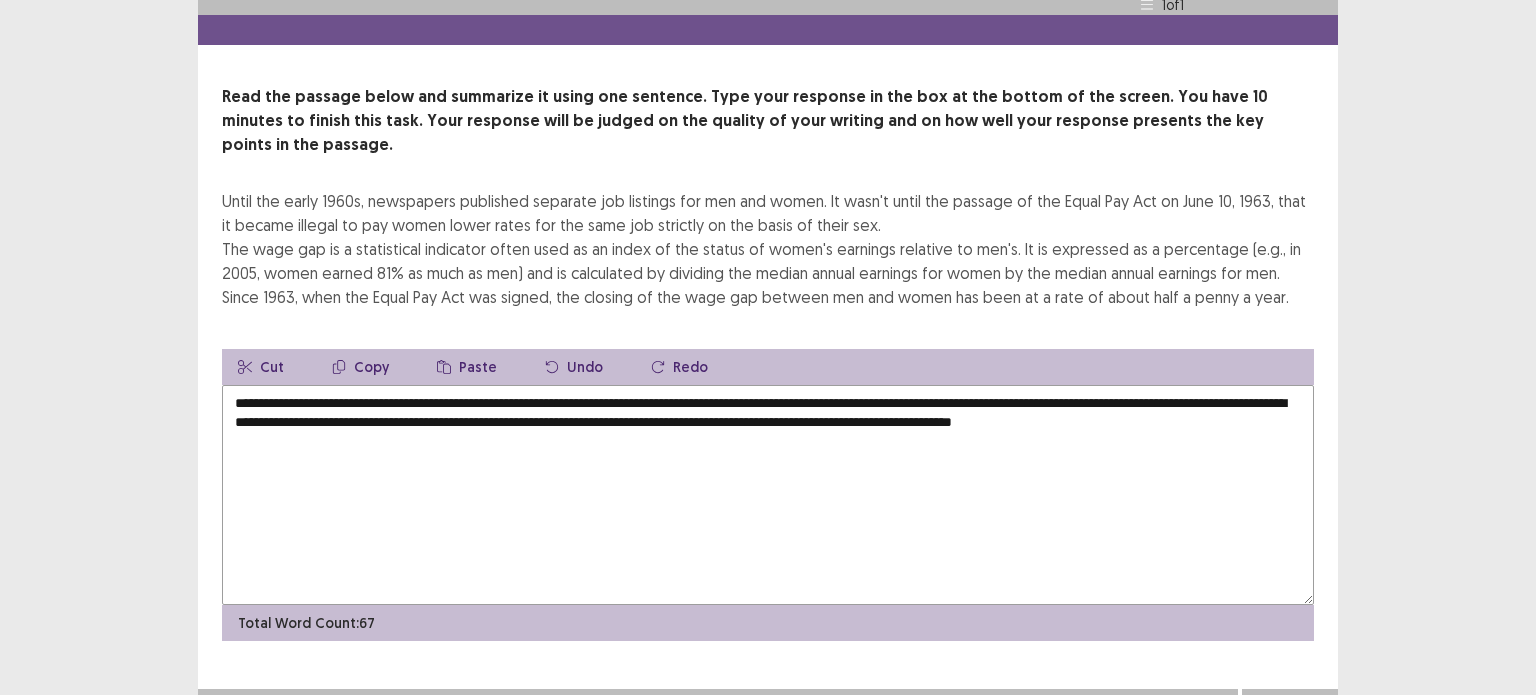 click on "Next" at bounding box center [1290, 709] 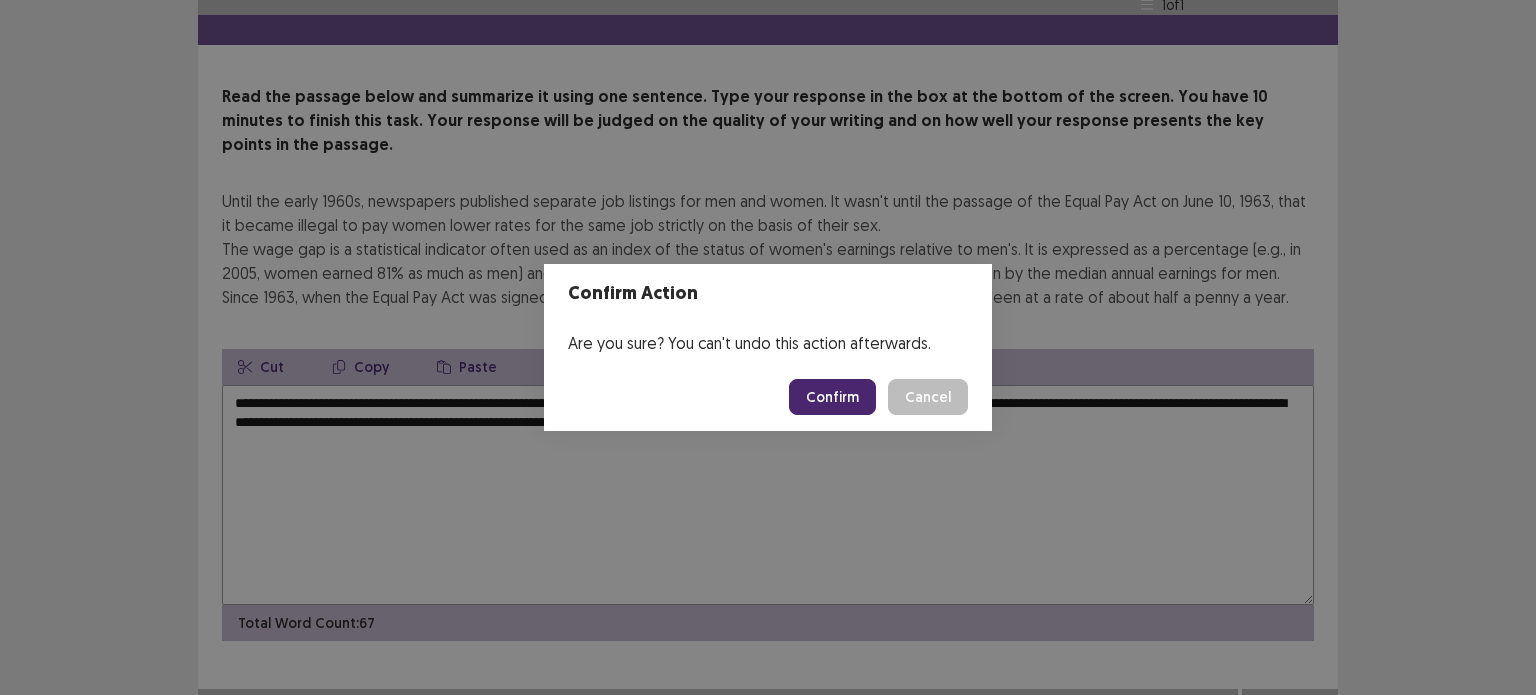 click on "Confirm Cancel" at bounding box center [768, 397] 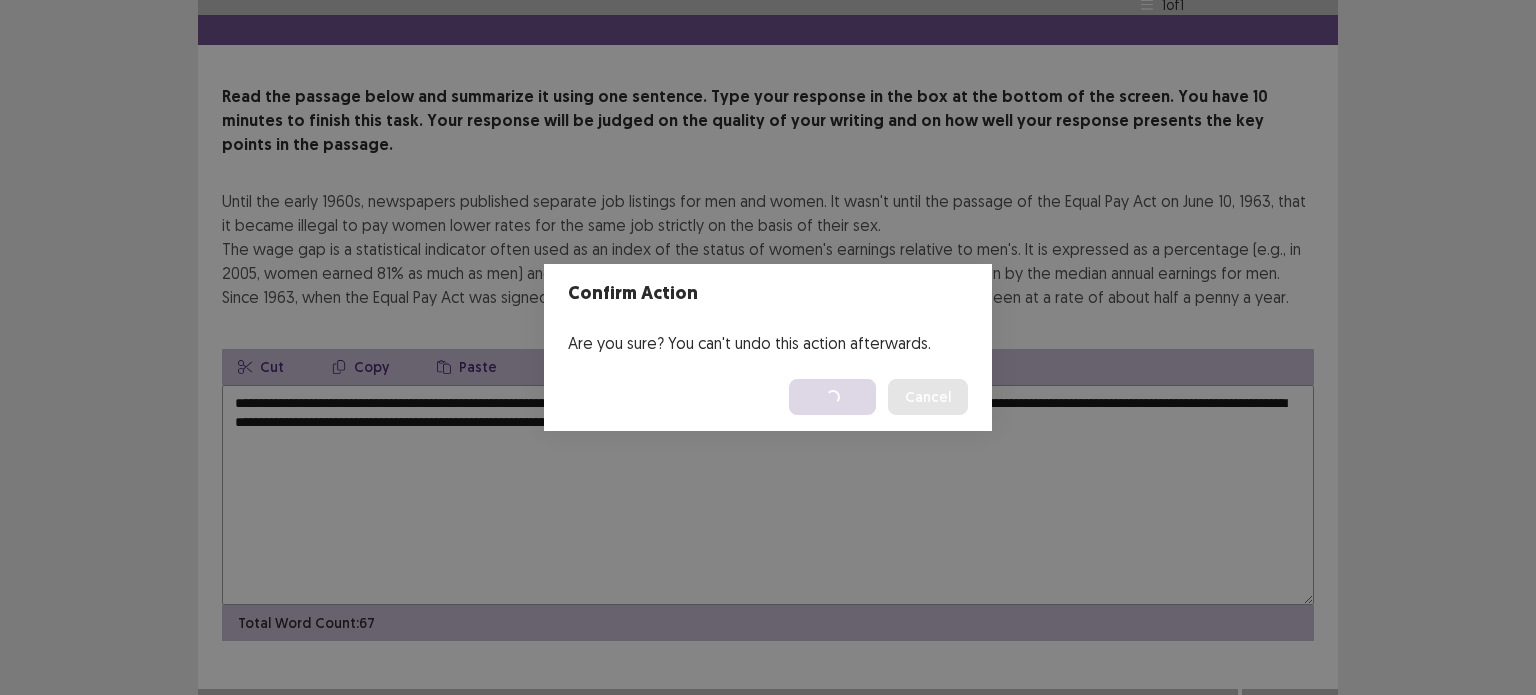 scroll, scrollTop: 0, scrollLeft: 0, axis: both 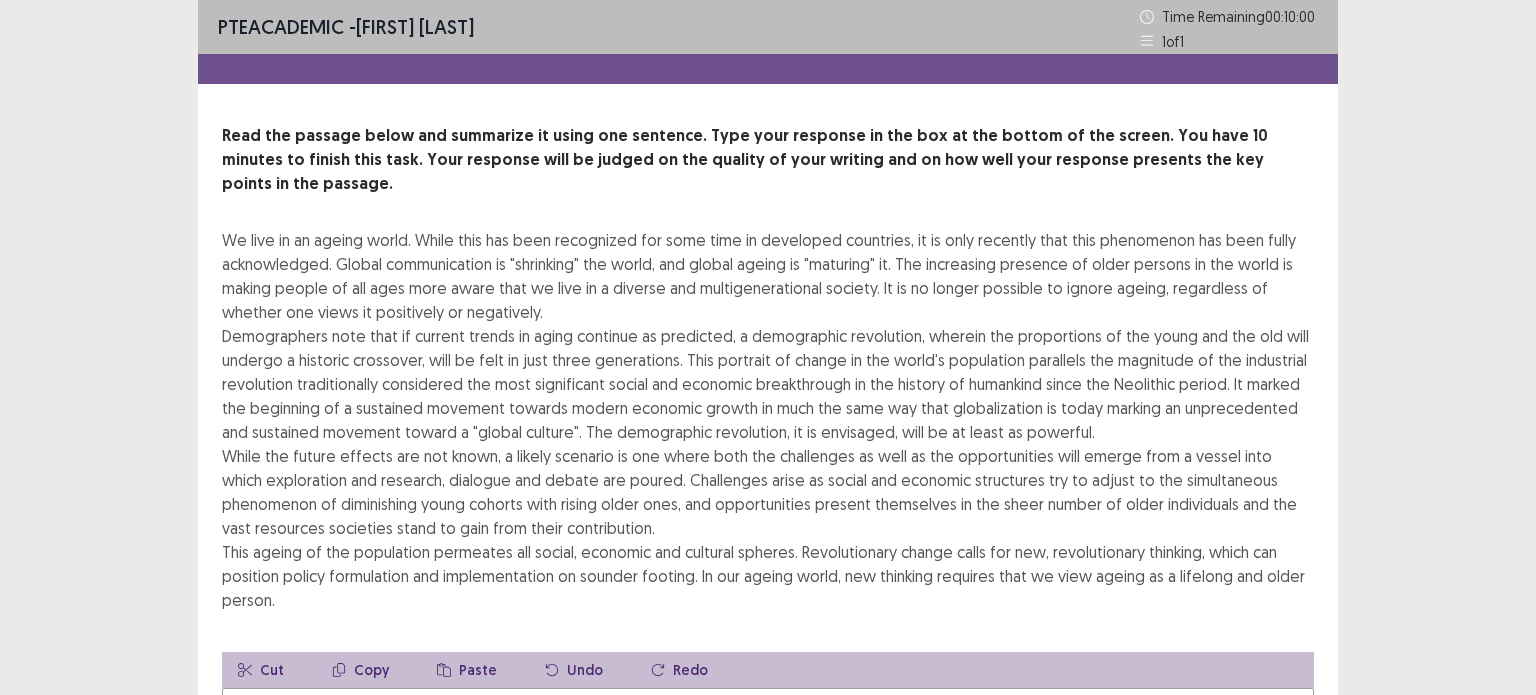 click on "Read the passage below and summarize it using one sentence. Type your response in the box at the bottom of the screen. You have 10 minutes to finish this task. Your response will be judged on the quality of your writing and on how well your response presents the key points in the passage." at bounding box center (768, 160) 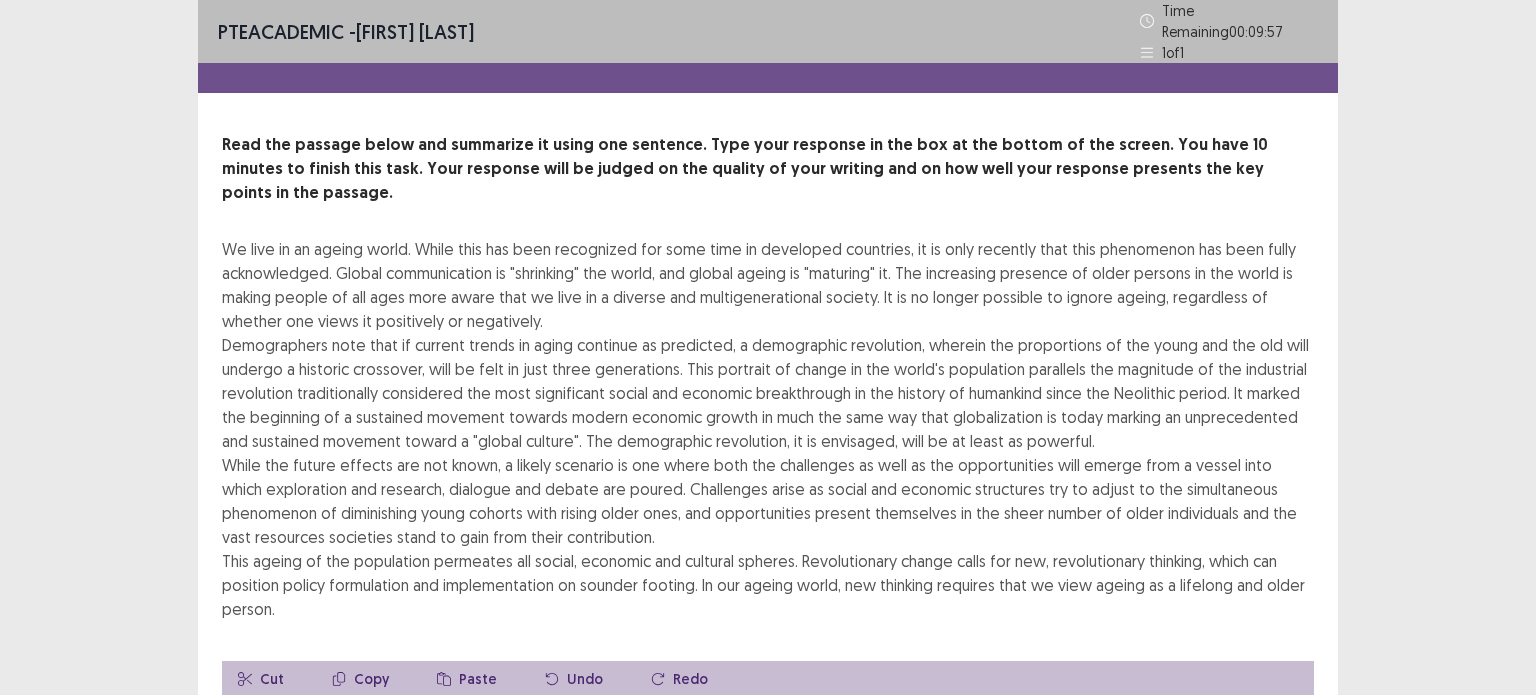 drag, startPoint x: 908, startPoint y: 170, endPoint x: 739, endPoint y: 219, distance: 175.96022 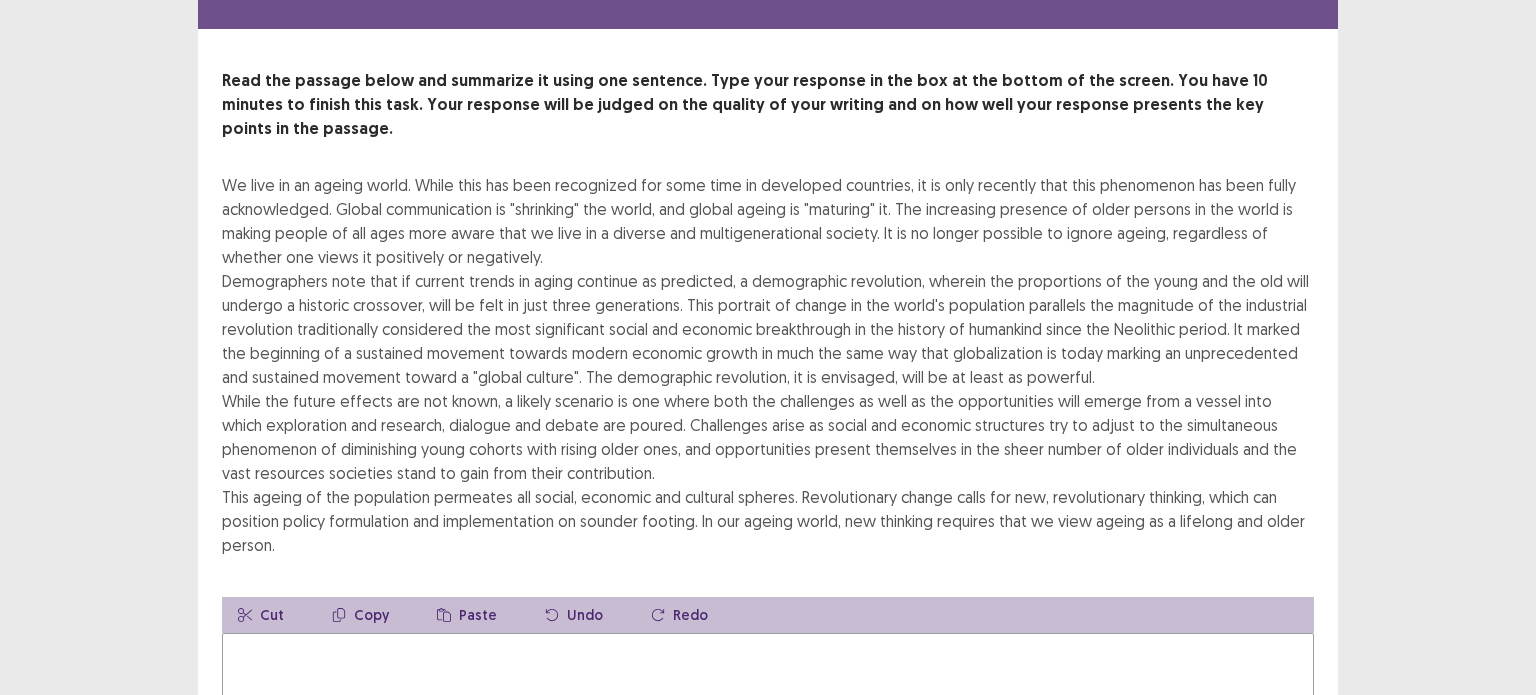 scroll, scrollTop: 64, scrollLeft: 0, axis: vertical 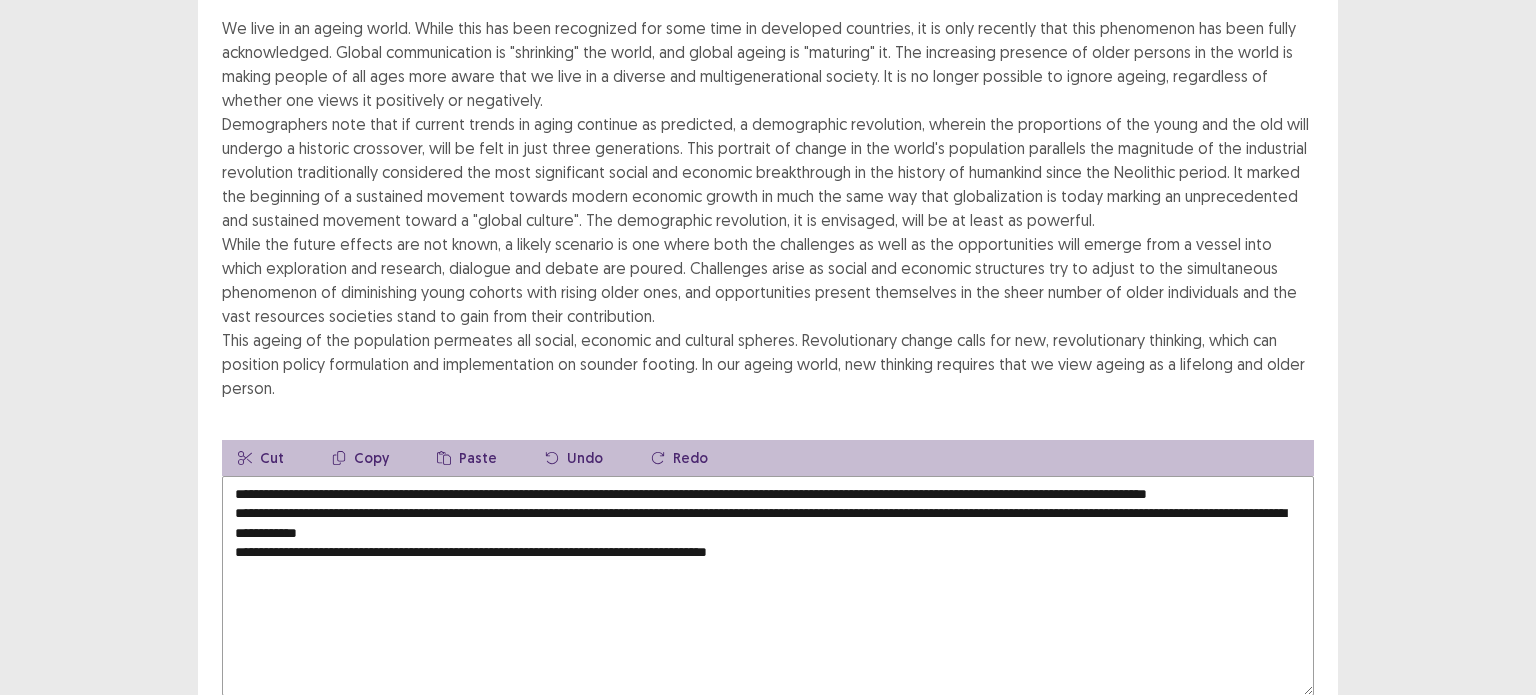 click on "**********" at bounding box center (768, 586) 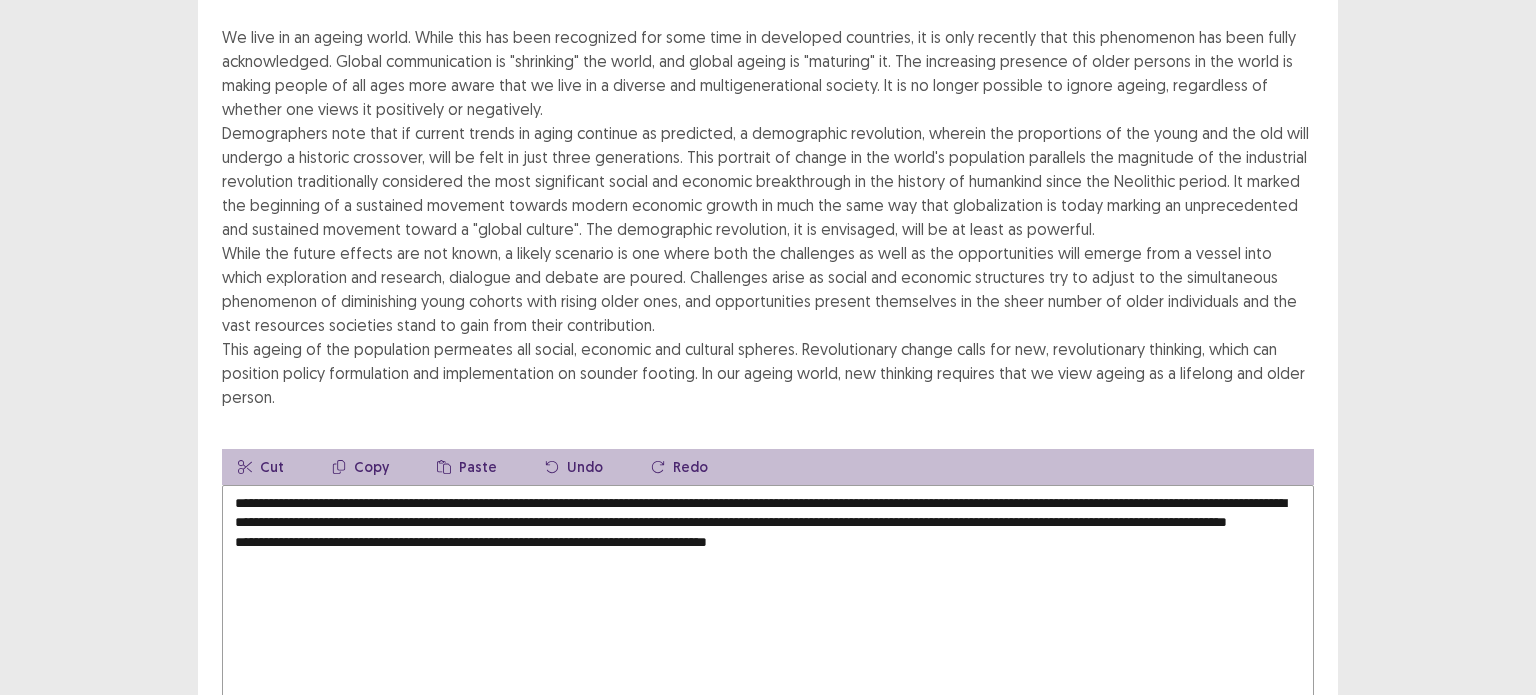 click on "**********" at bounding box center [768, 595] 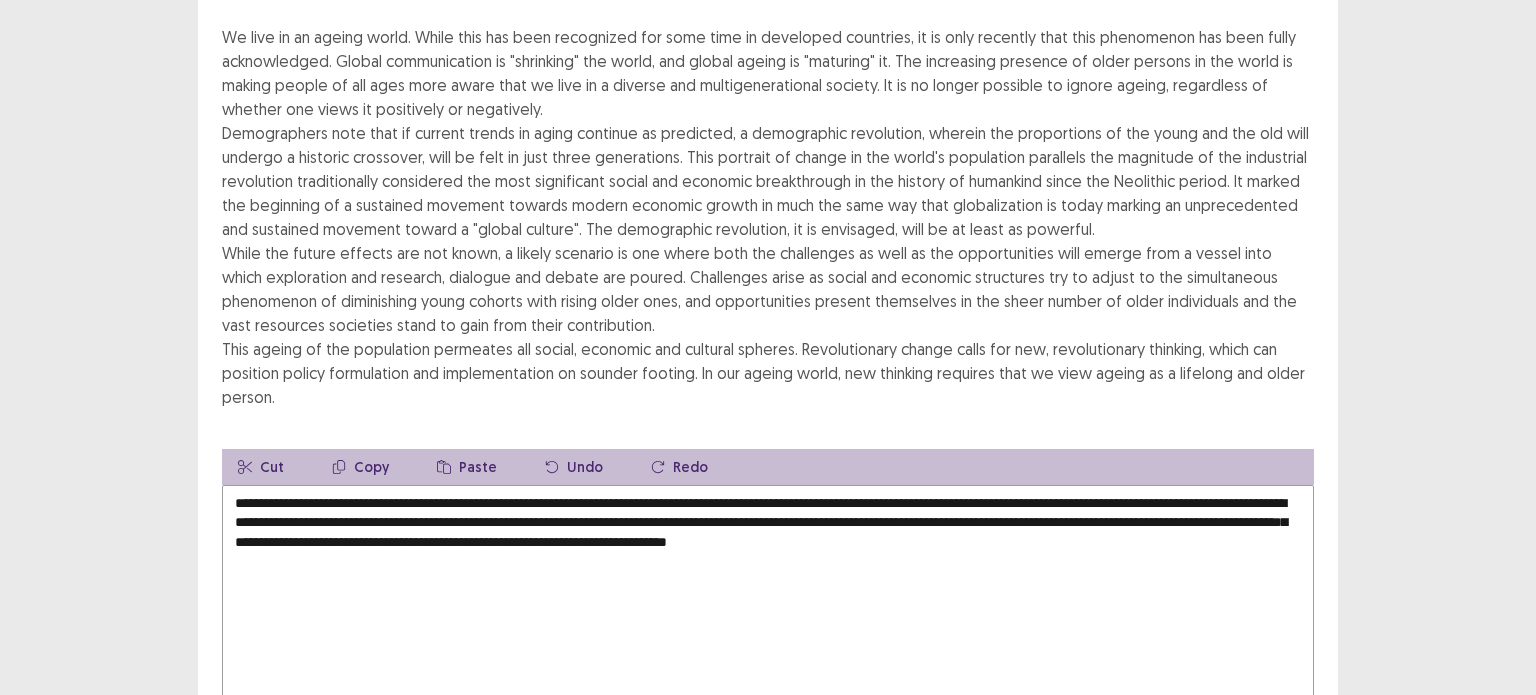 scroll, scrollTop: 258, scrollLeft: 0, axis: vertical 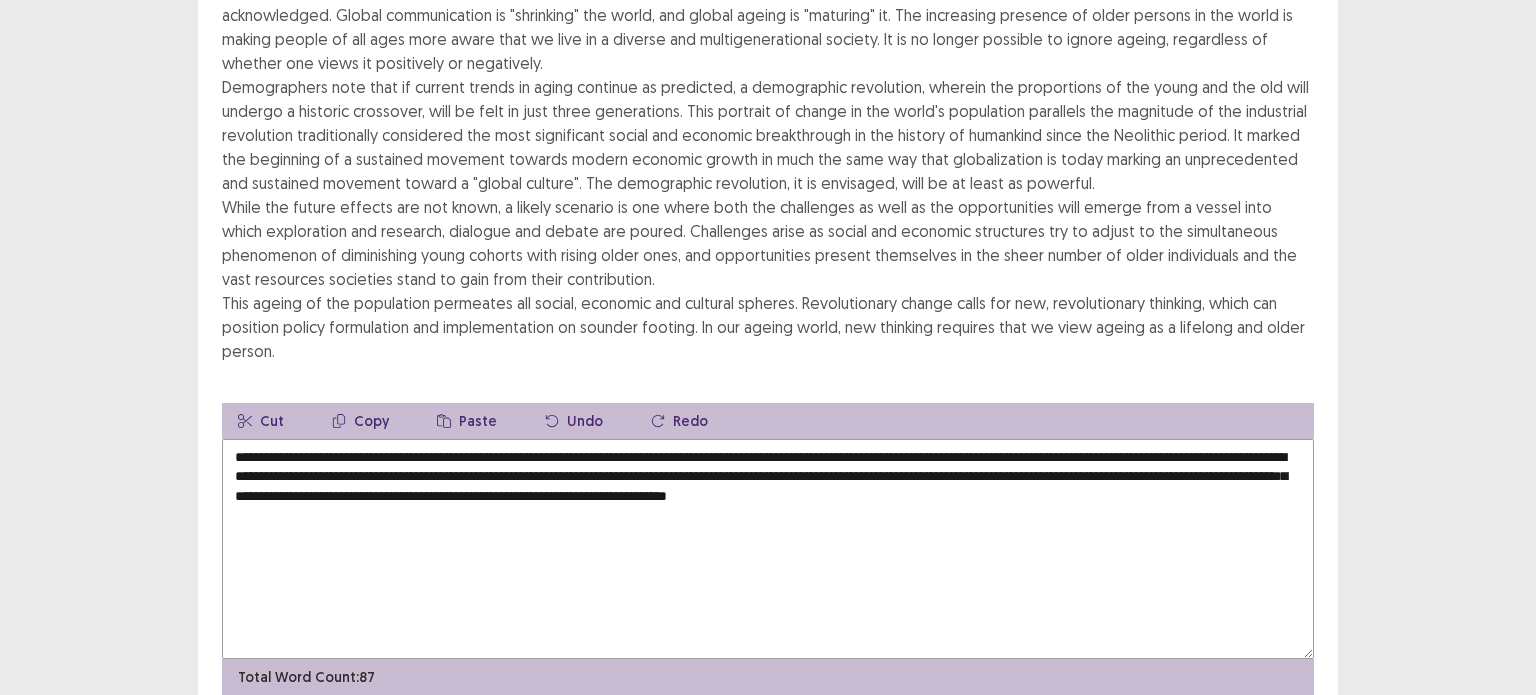 drag, startPoint x: 432, startPoint y: 419, endPoint x: 236, endPoint y: 427, distance: 196.1632 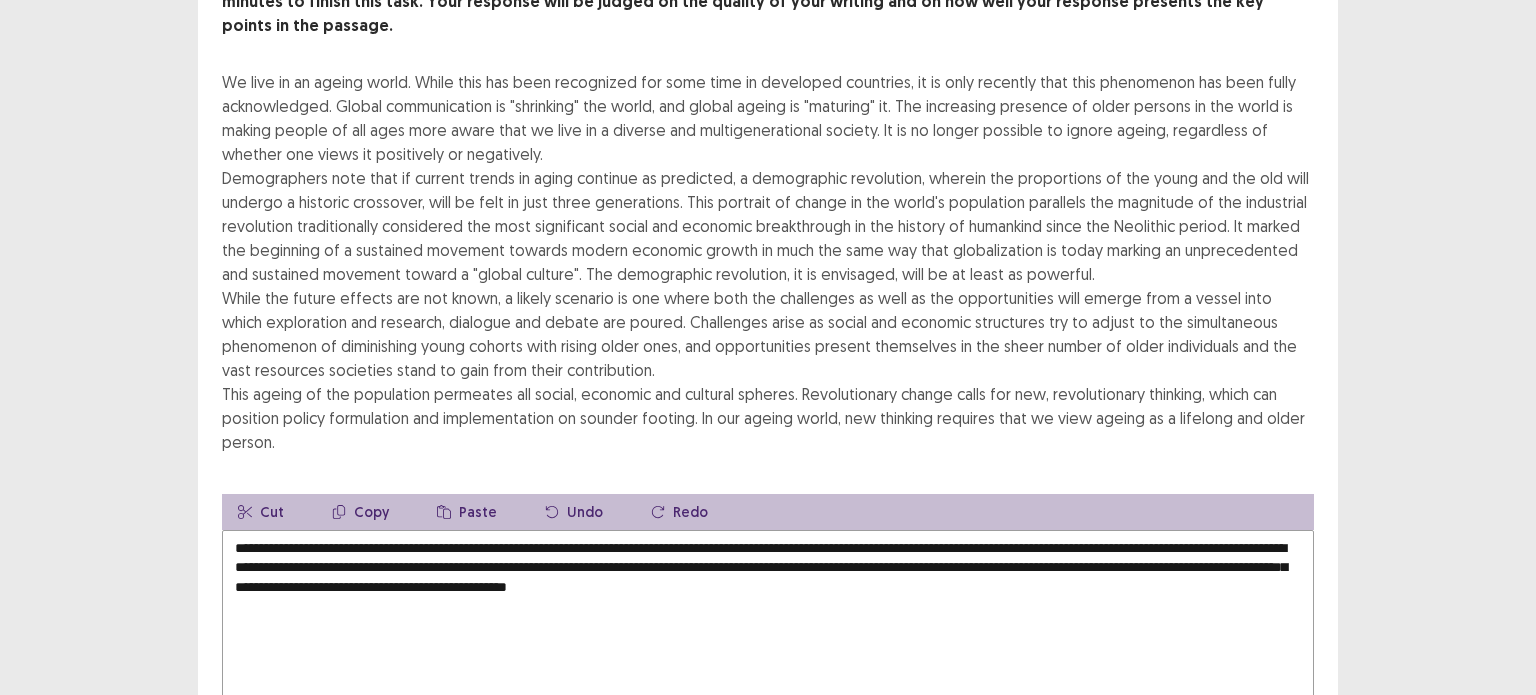 scroll, scrollTop: 164, scrollLeft: 0, axis: vertical 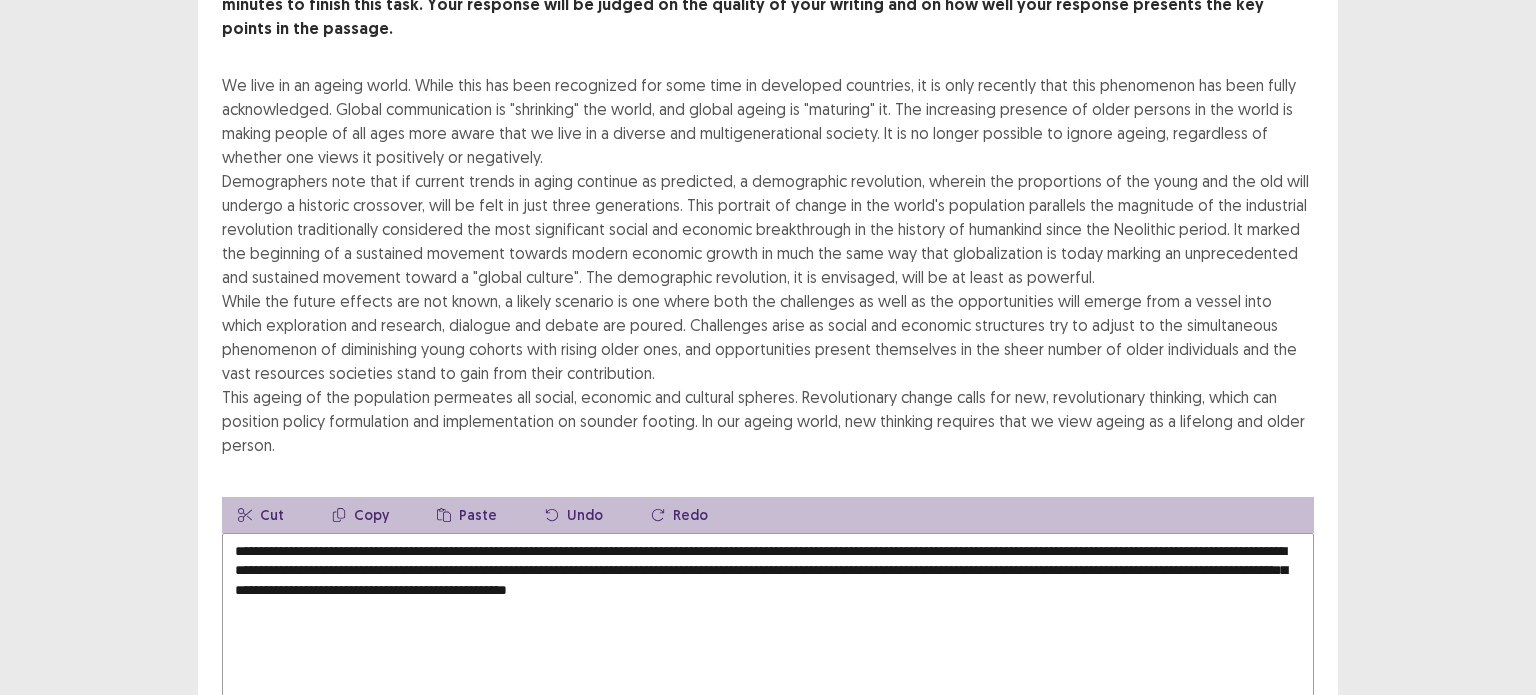 click on "**********" at bounding box center [768, 643] 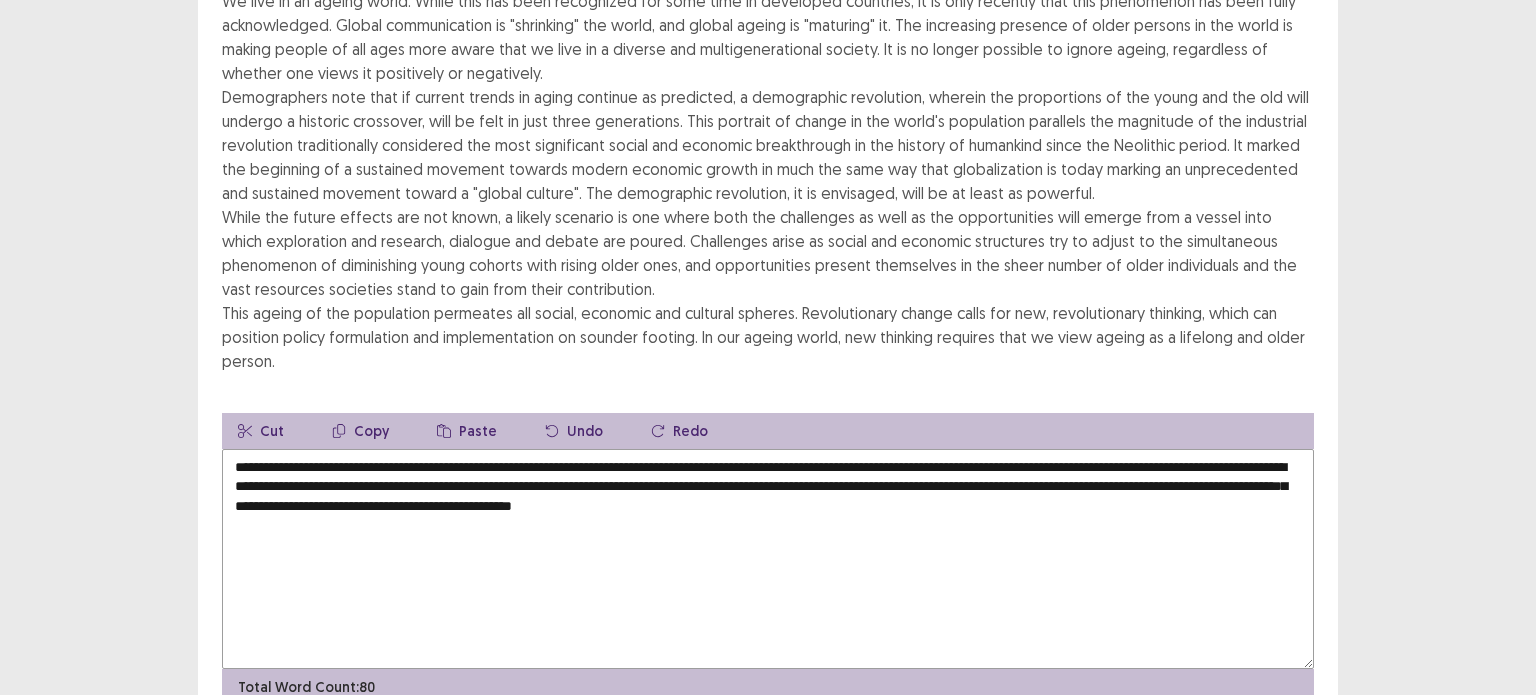 scroll, scrollTop: 312, scrollLeft: 0, axis: vertical 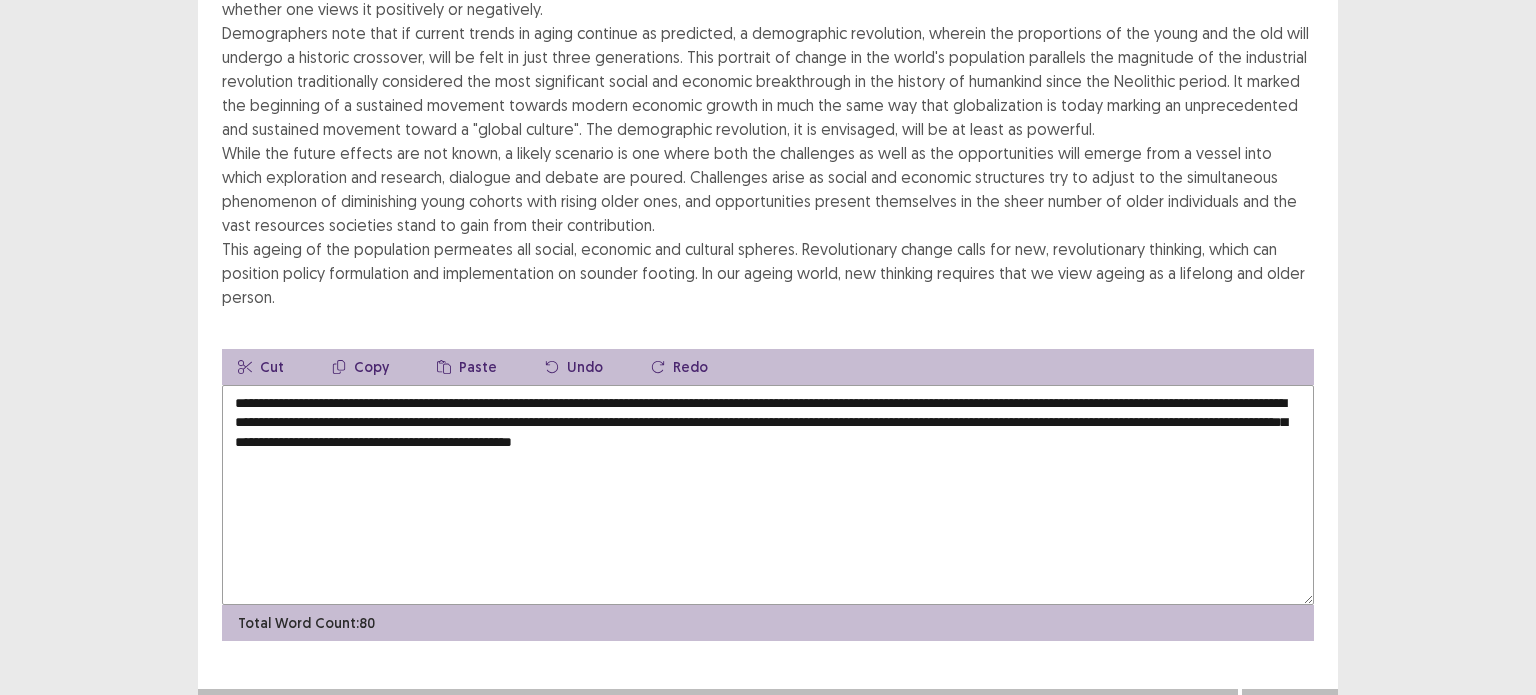 drag, startPoint x: 424, startPoint y: 407, endPoint x: 1080, endPoint y: 425, distance: 656.2469 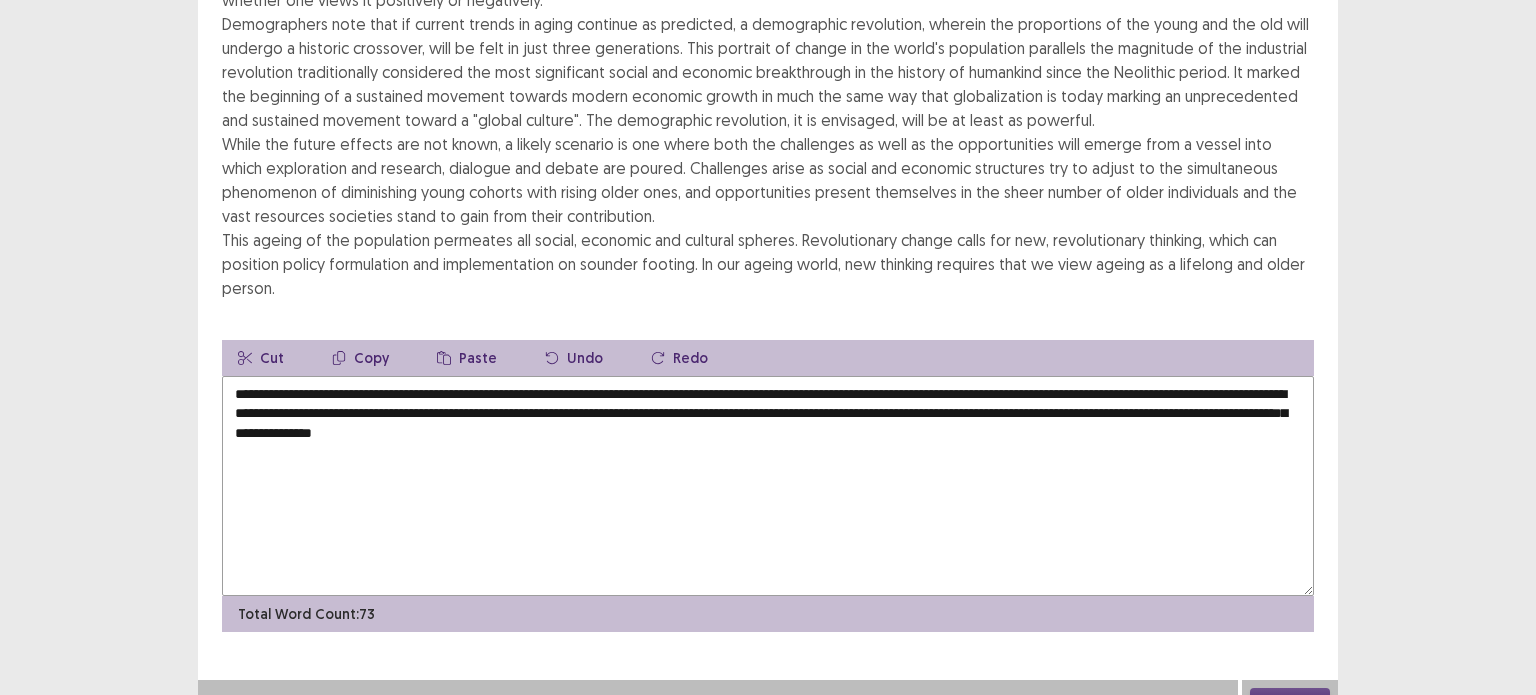 type on "**********" 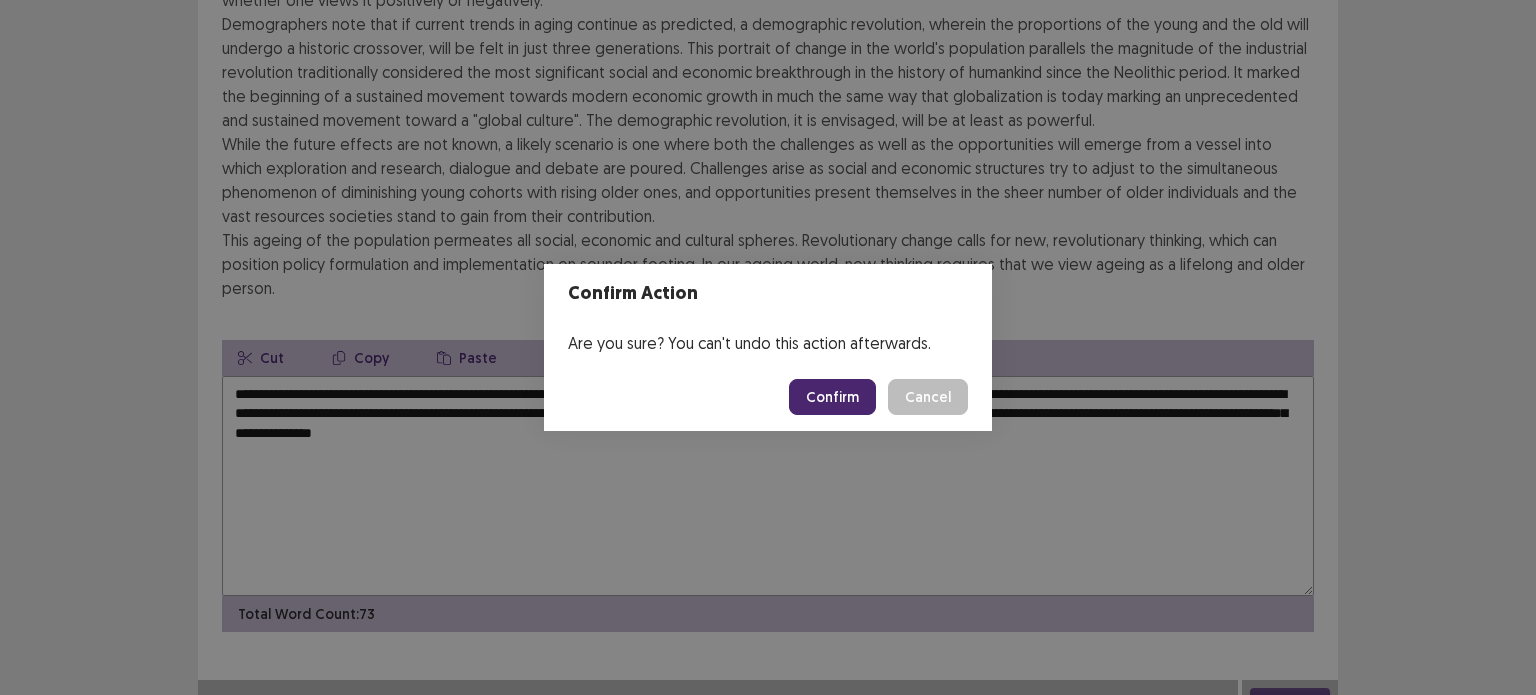 click on "Confirm" at bounding box center (832, 397) 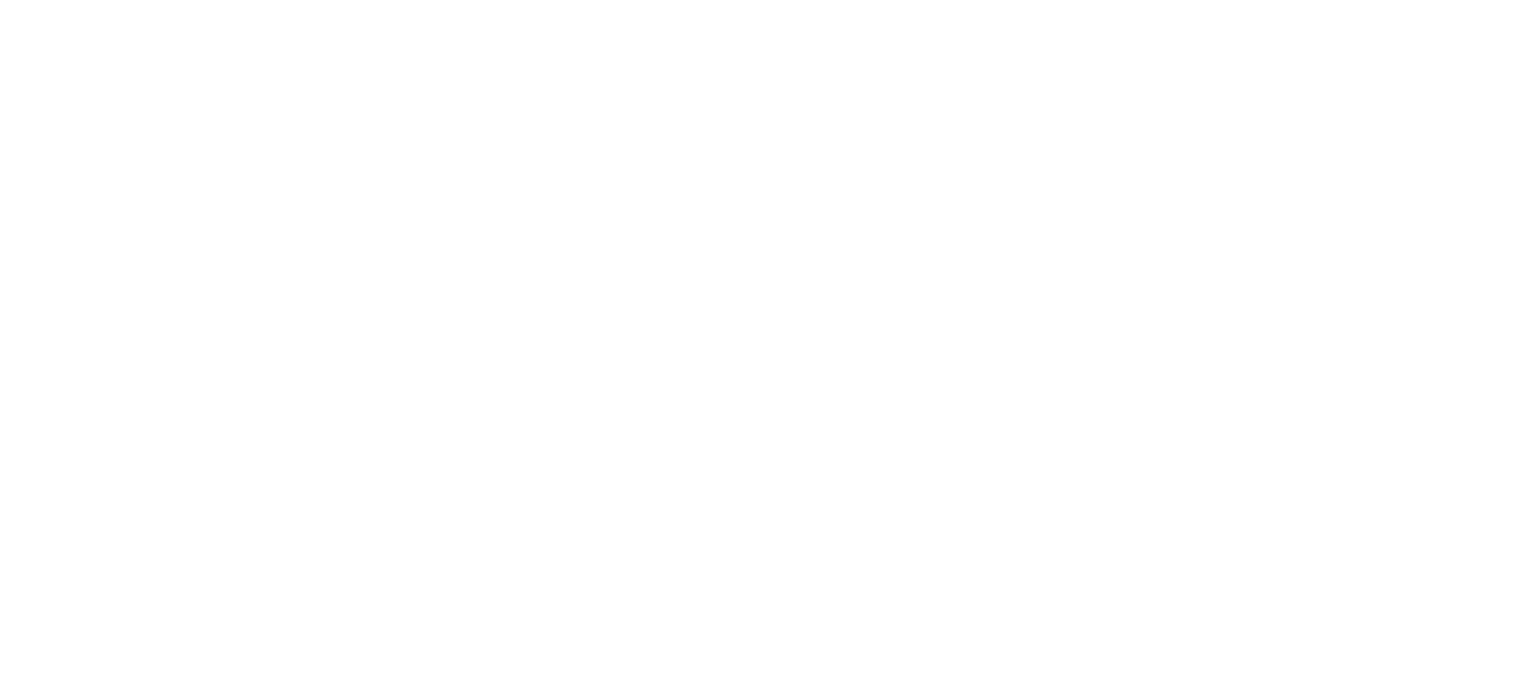 scroll, scrollTop: 0, scrollLeft: 0, axis: both 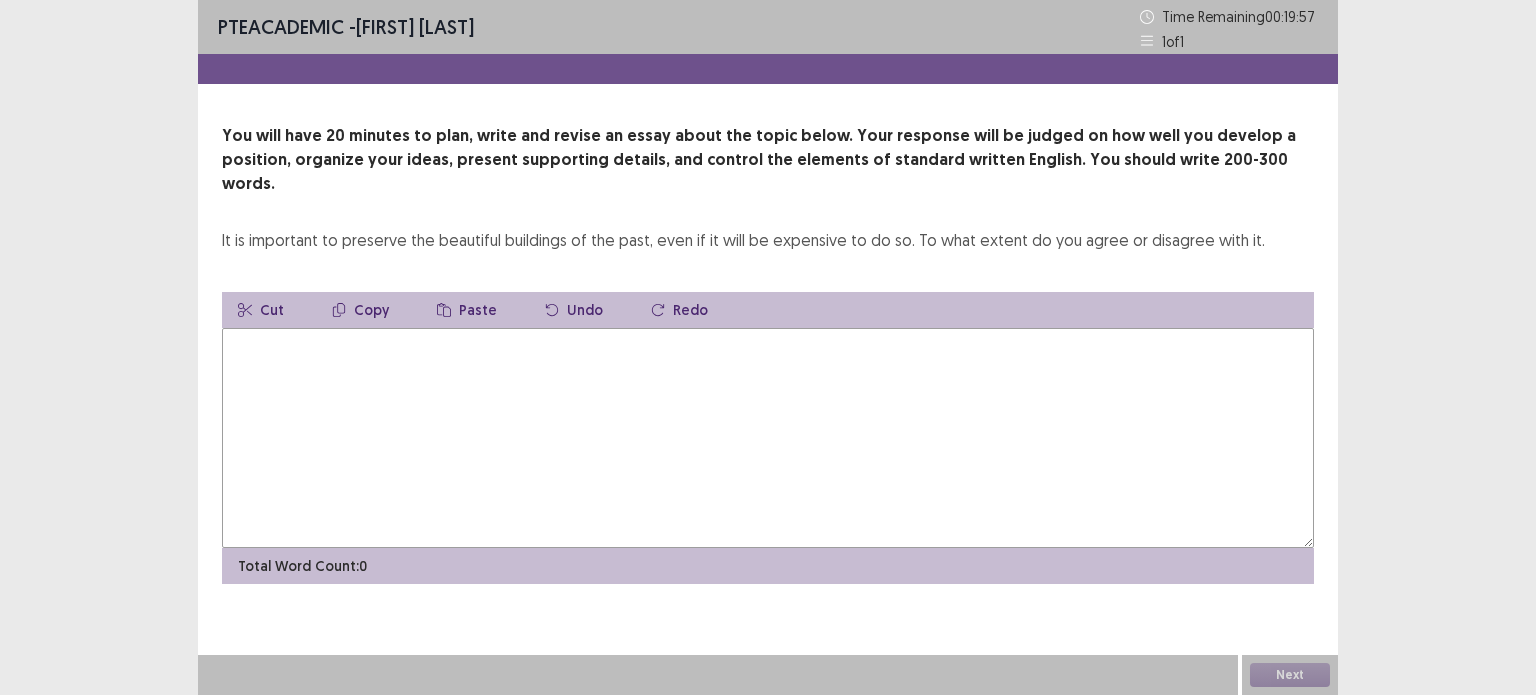 click at bounding box center [768, 438] 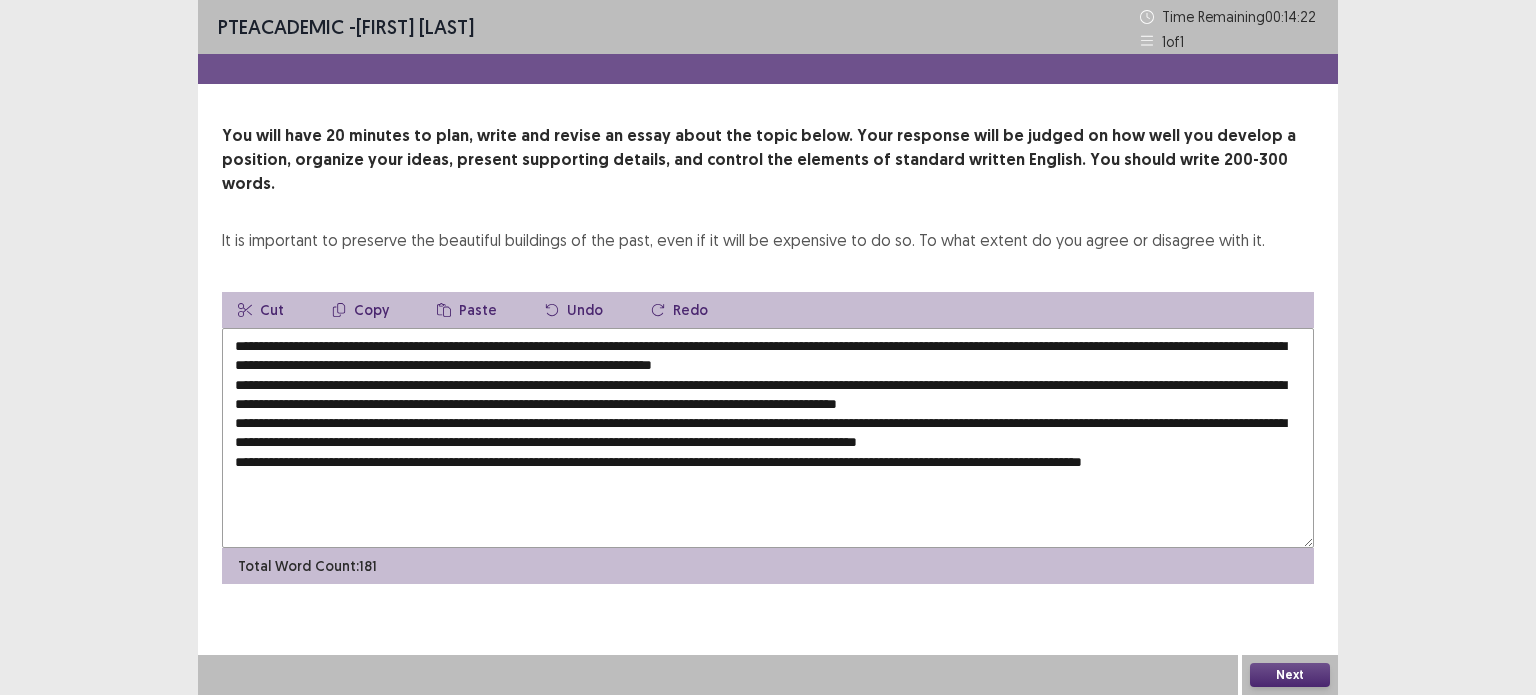 click at bounding box center (768, 438) 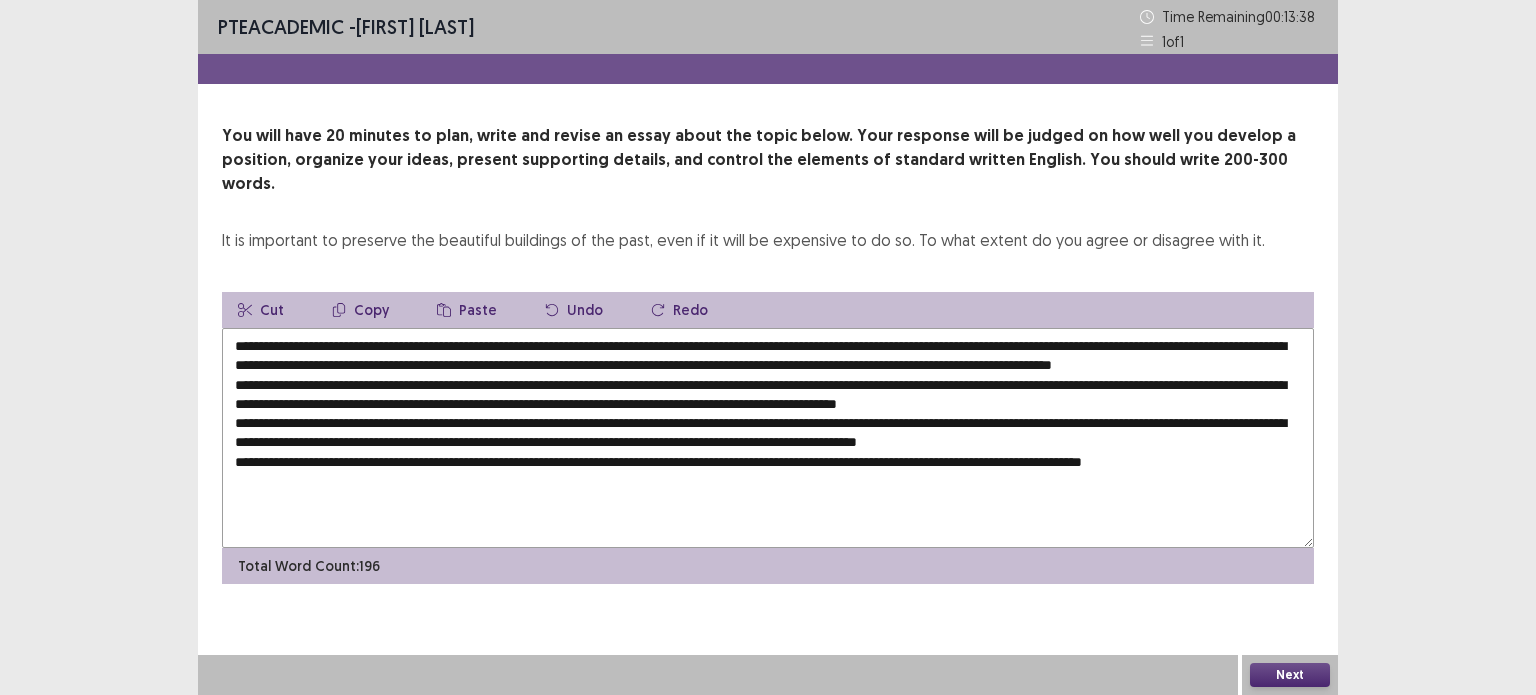 drag, startPoint x: 848, startPoint y: 319, endPoint x: 355, endPoint y: 322, distance: 493.00912 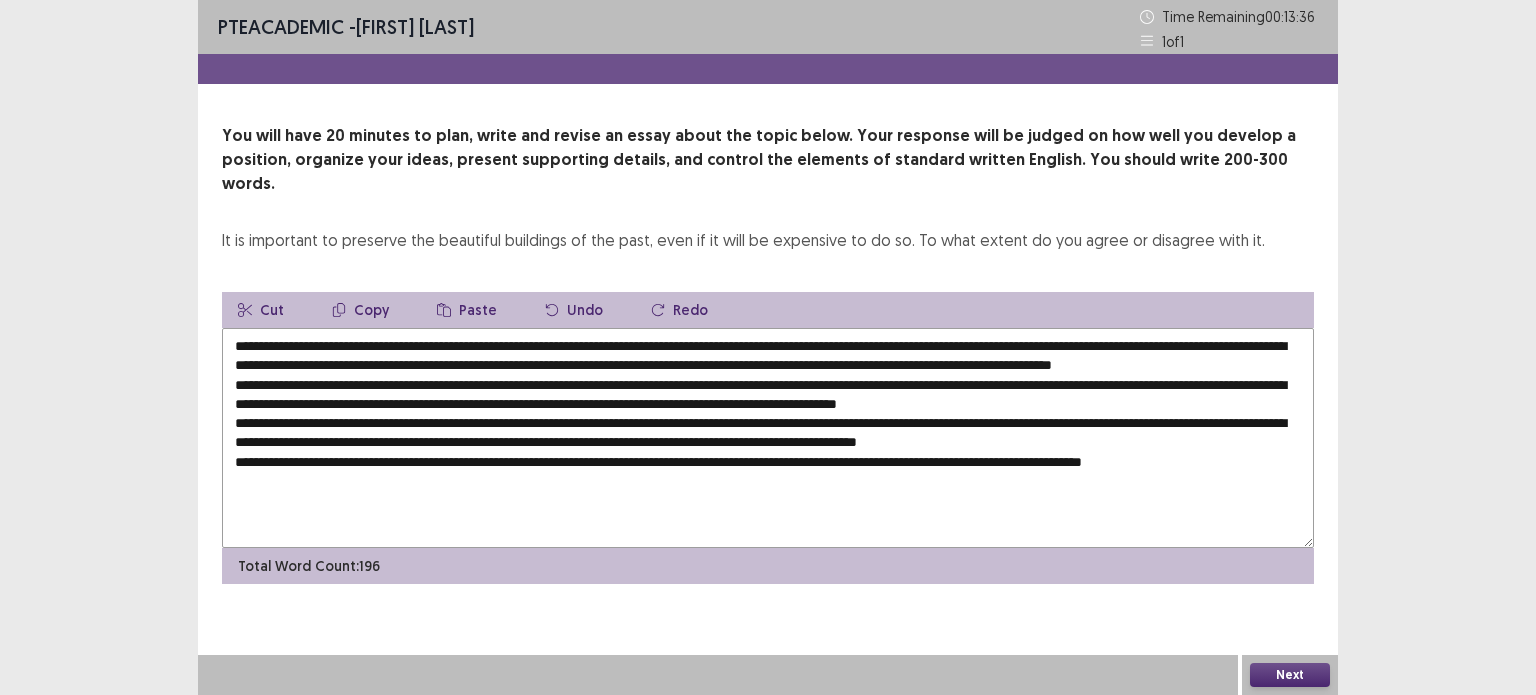 click on "Copy" at bounding box center [360, 310] 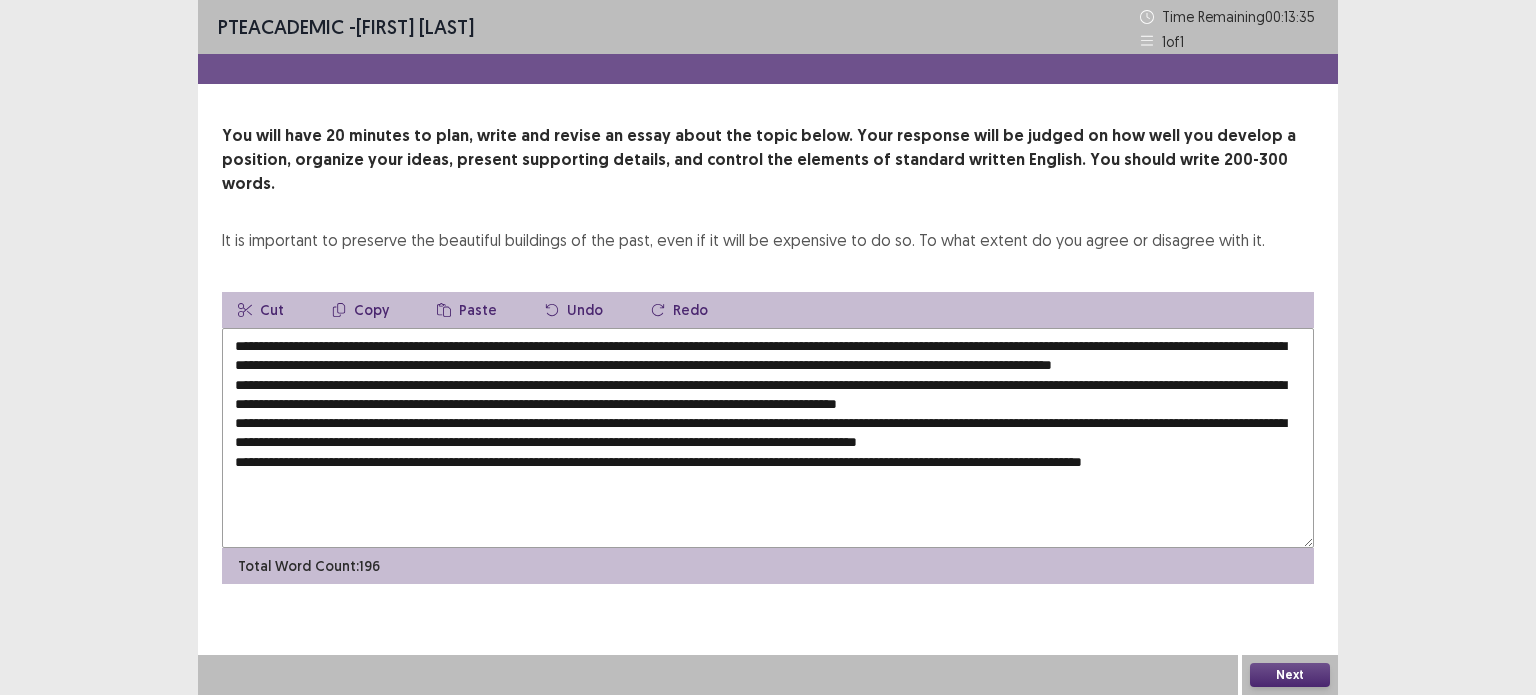 click at bounding box center (768, 438) 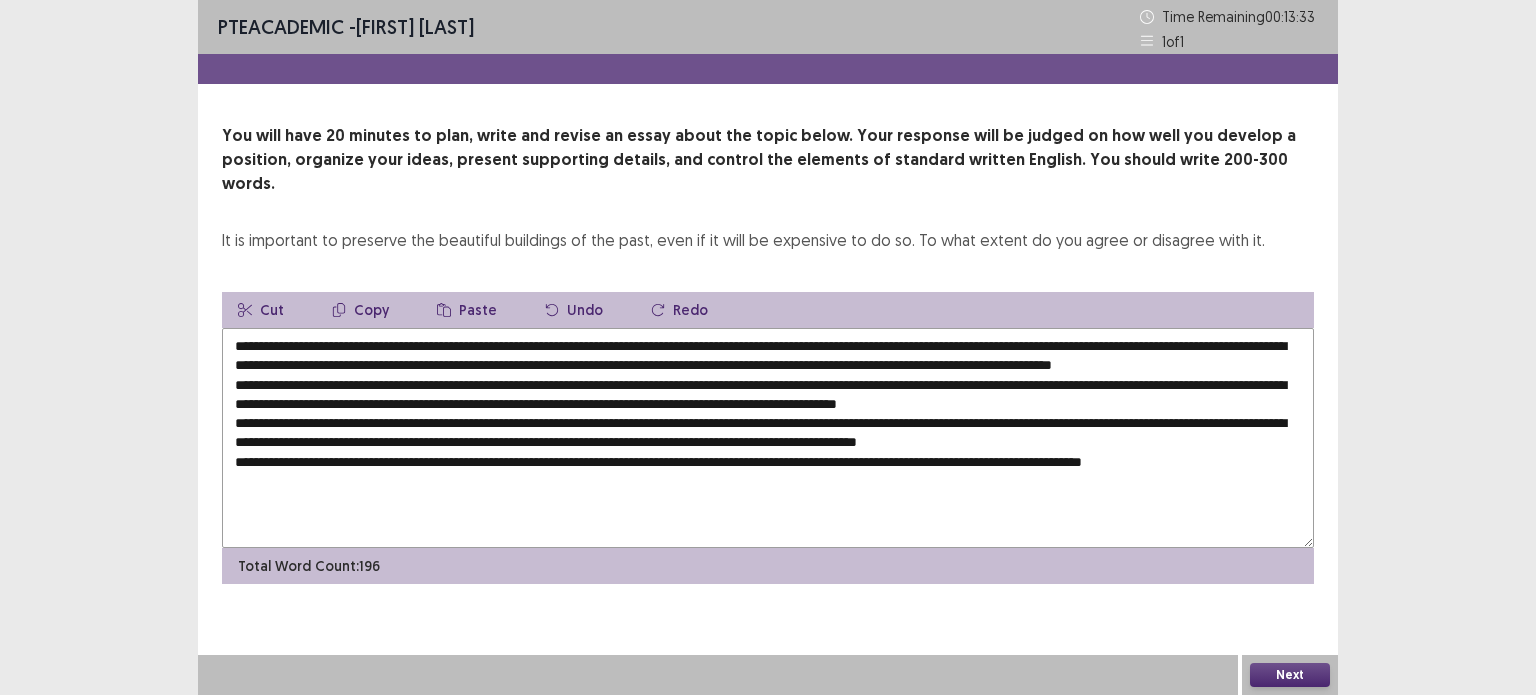 click on "Paste" at bounding box center (467, 310) 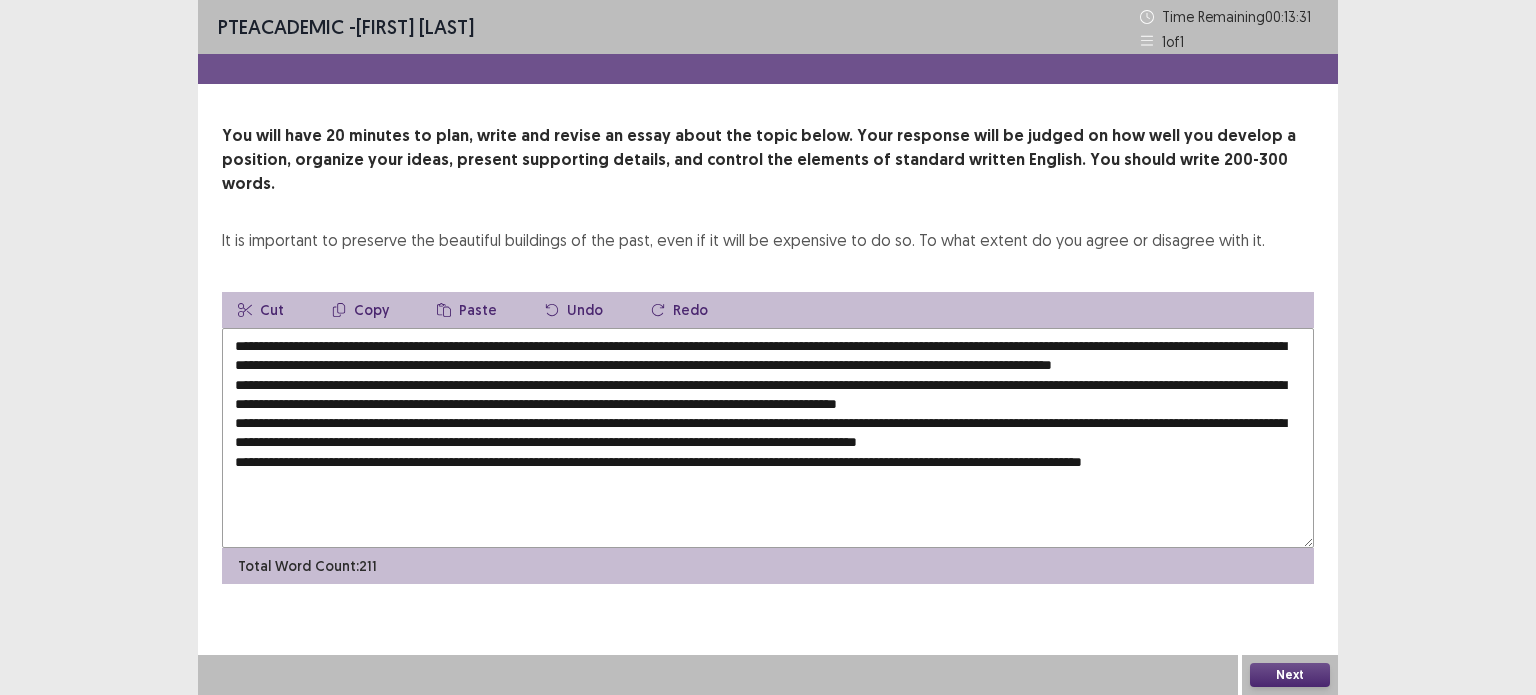 click at bounding box center (768, 438) 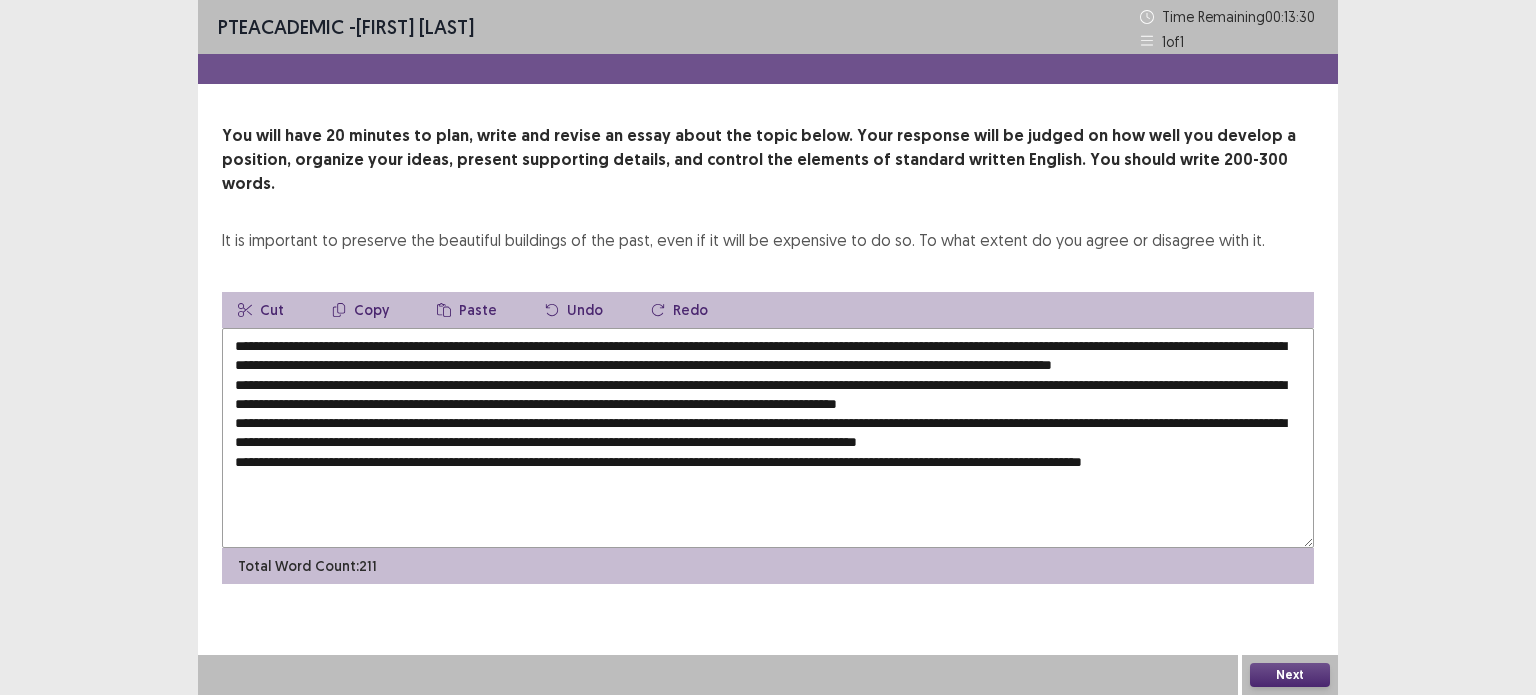click on "Paste" at bounding box center [467, 310] 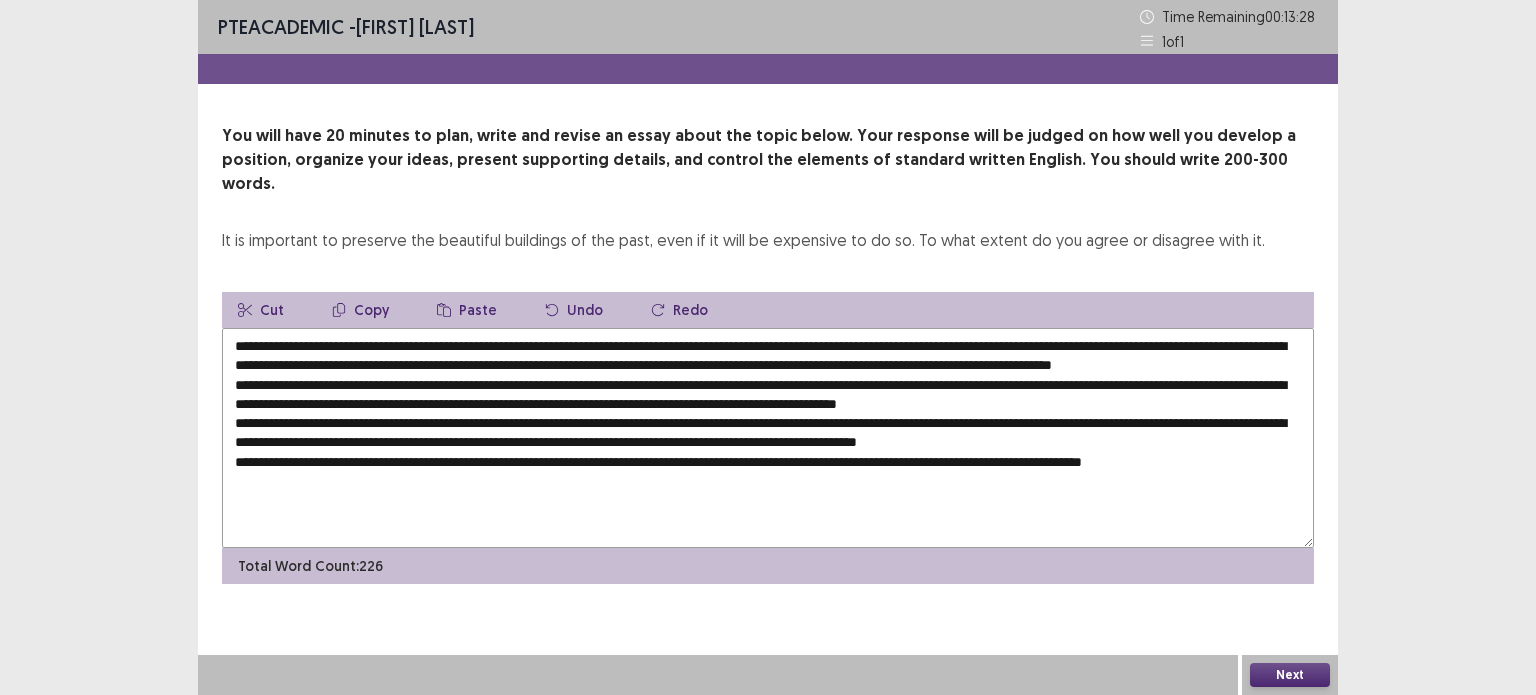 click at bounding box center [768, 438] 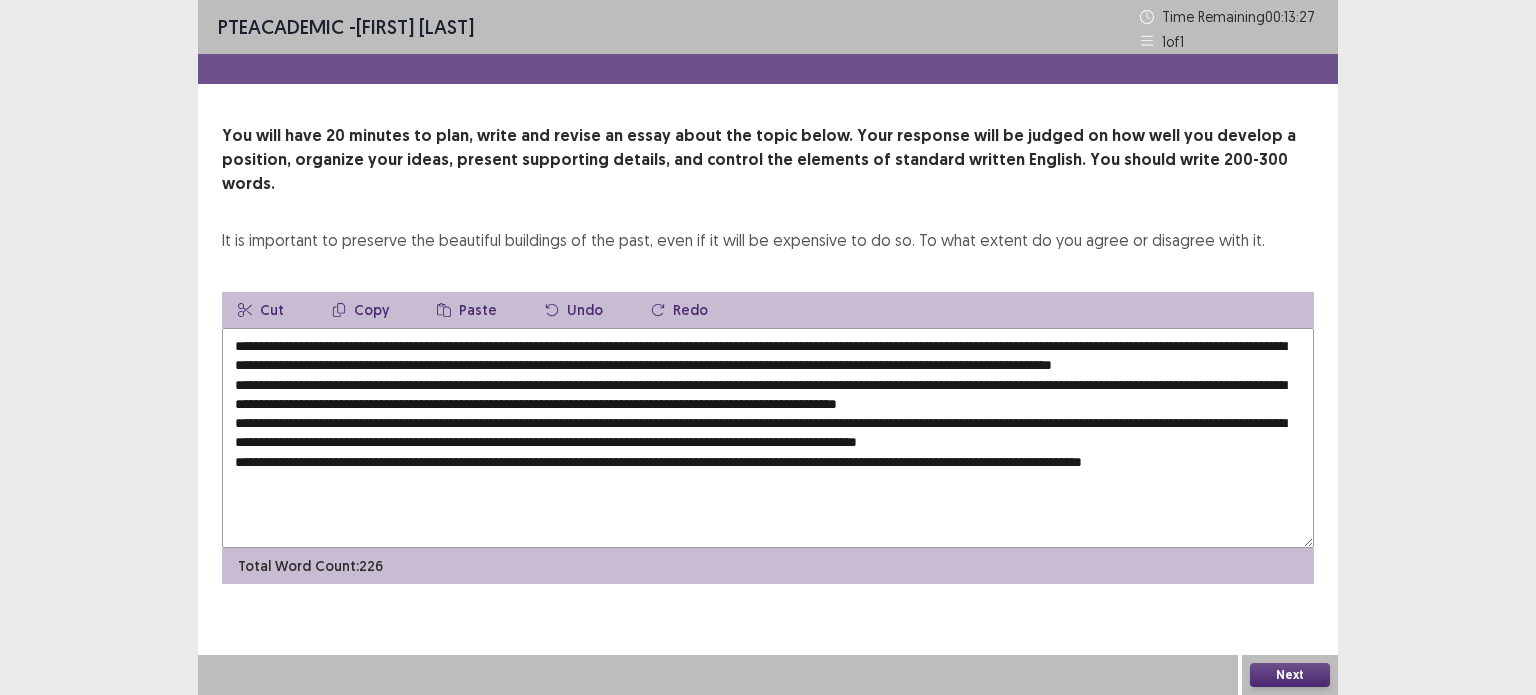 click on "Paste" at bounding box center [467, 310] 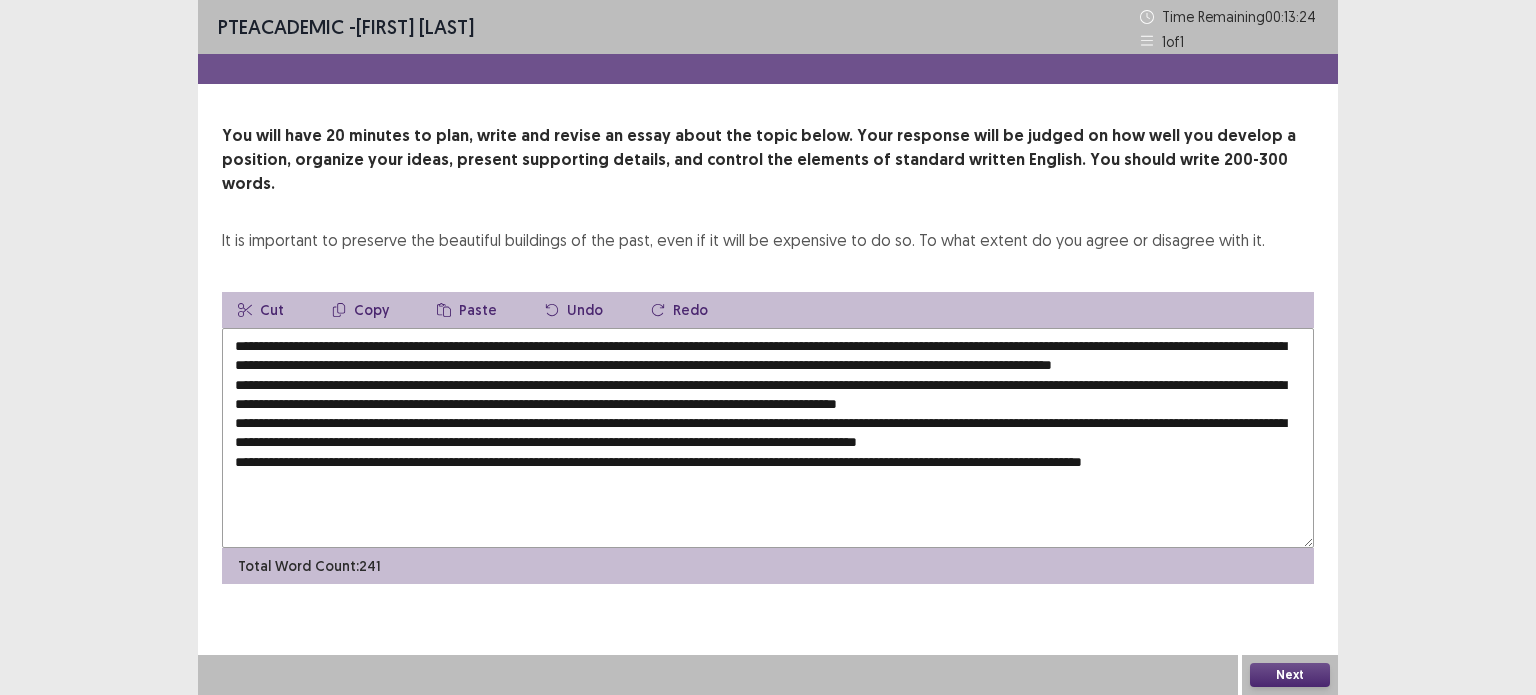 click at bounding box center [768, 438] 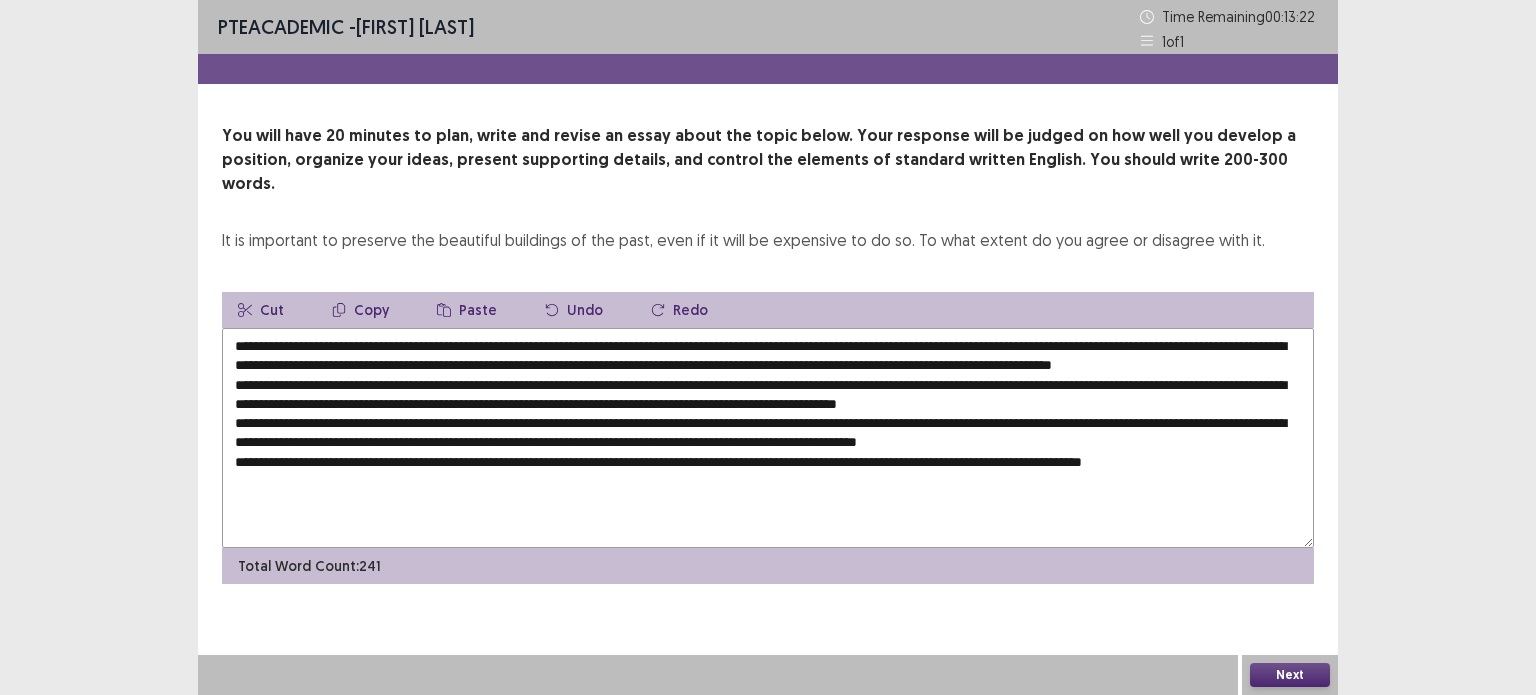 click at bounding box center (768, 438) 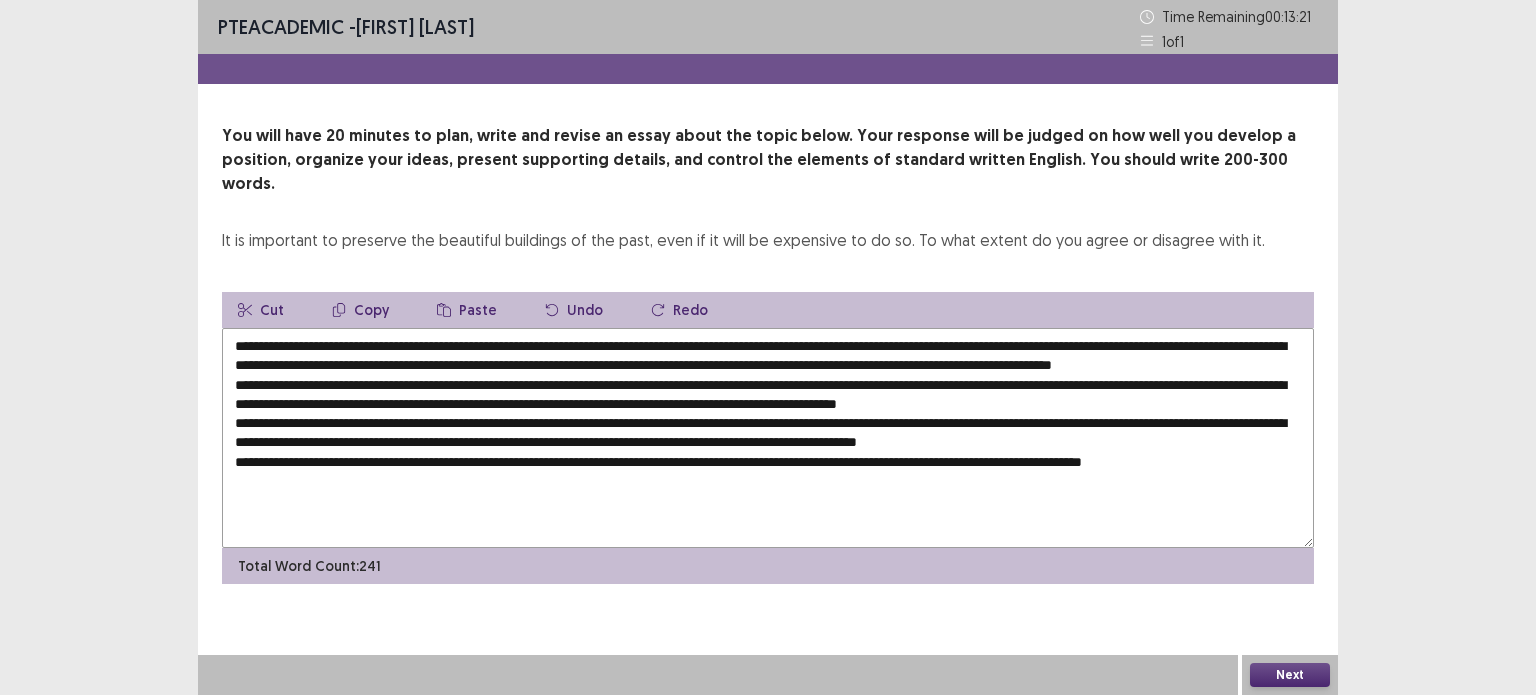 click on "Paste" at bounding box center (467, 310) 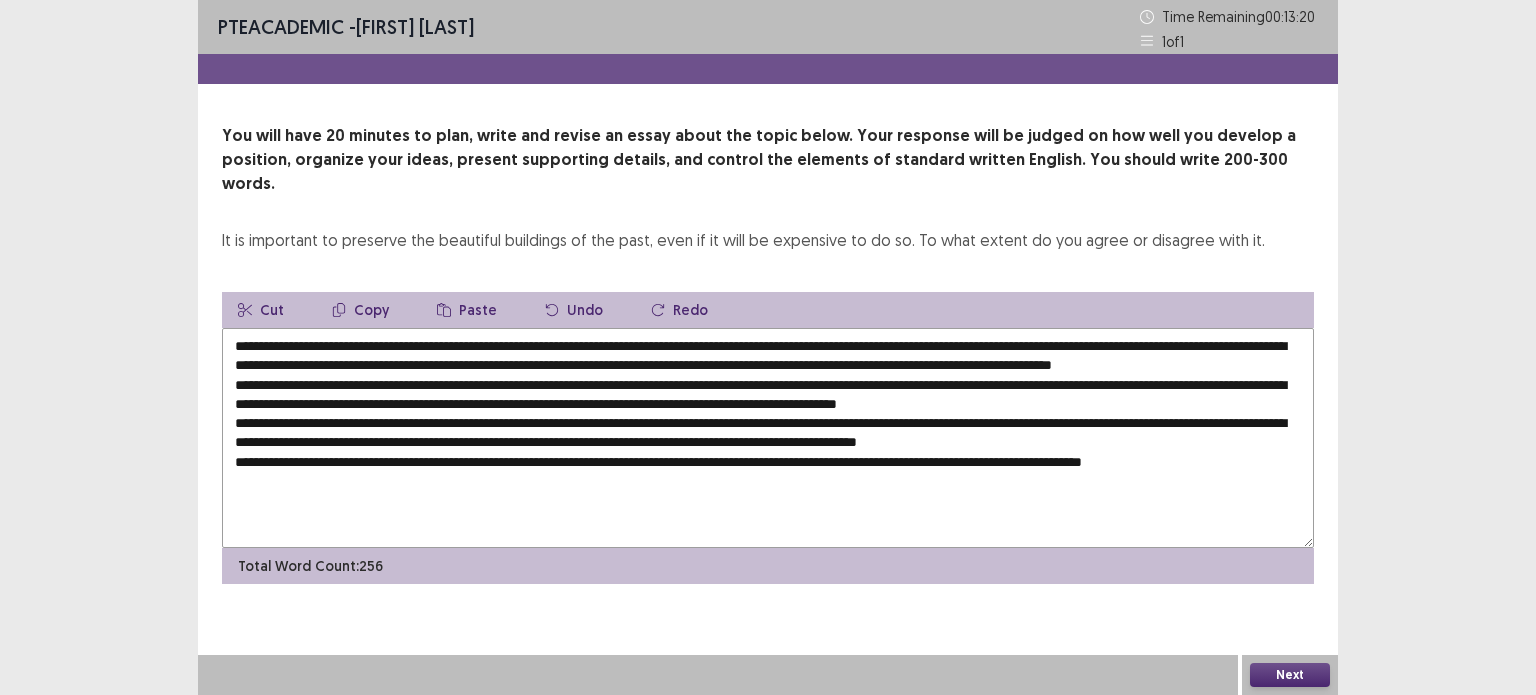 click at bounding box center (768, 438) 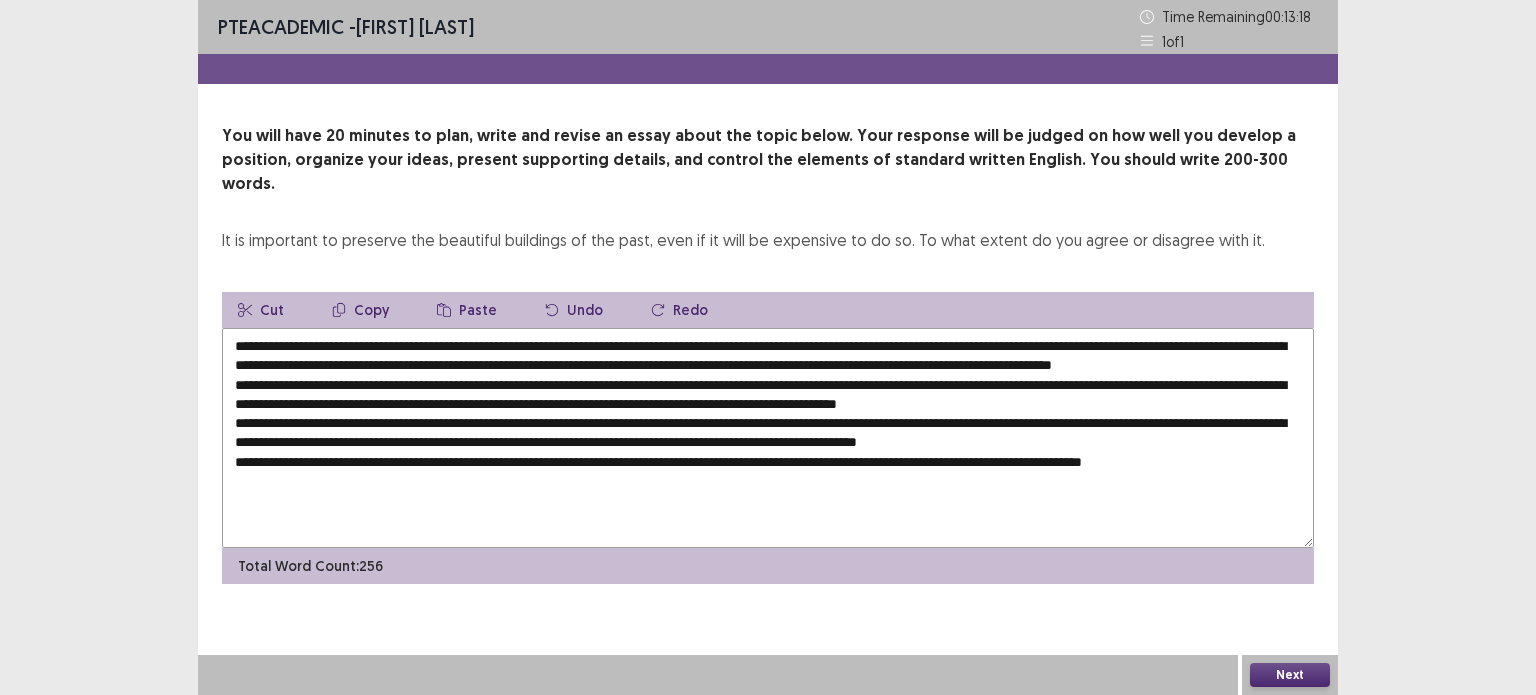 click on "Paste" at bounding box center [467, 310] 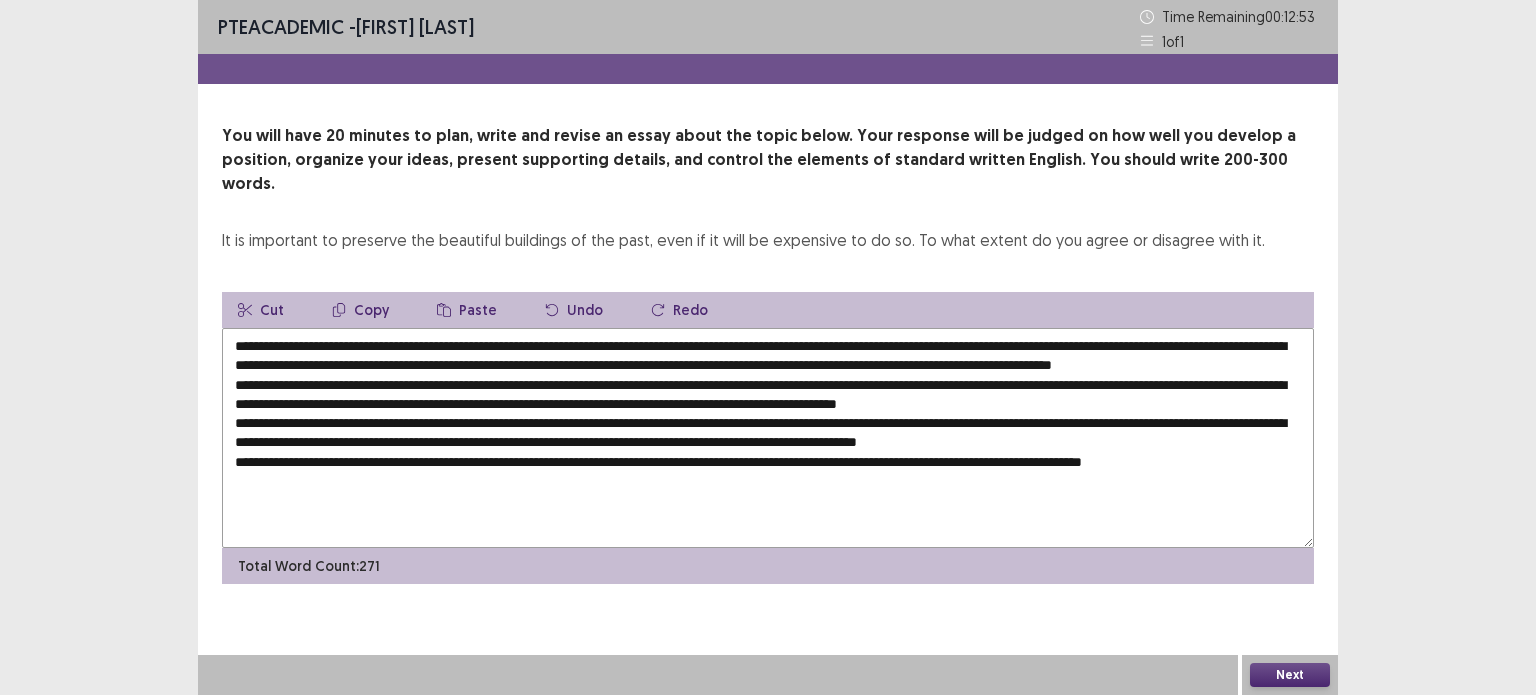click at bounding box center (768, 438) 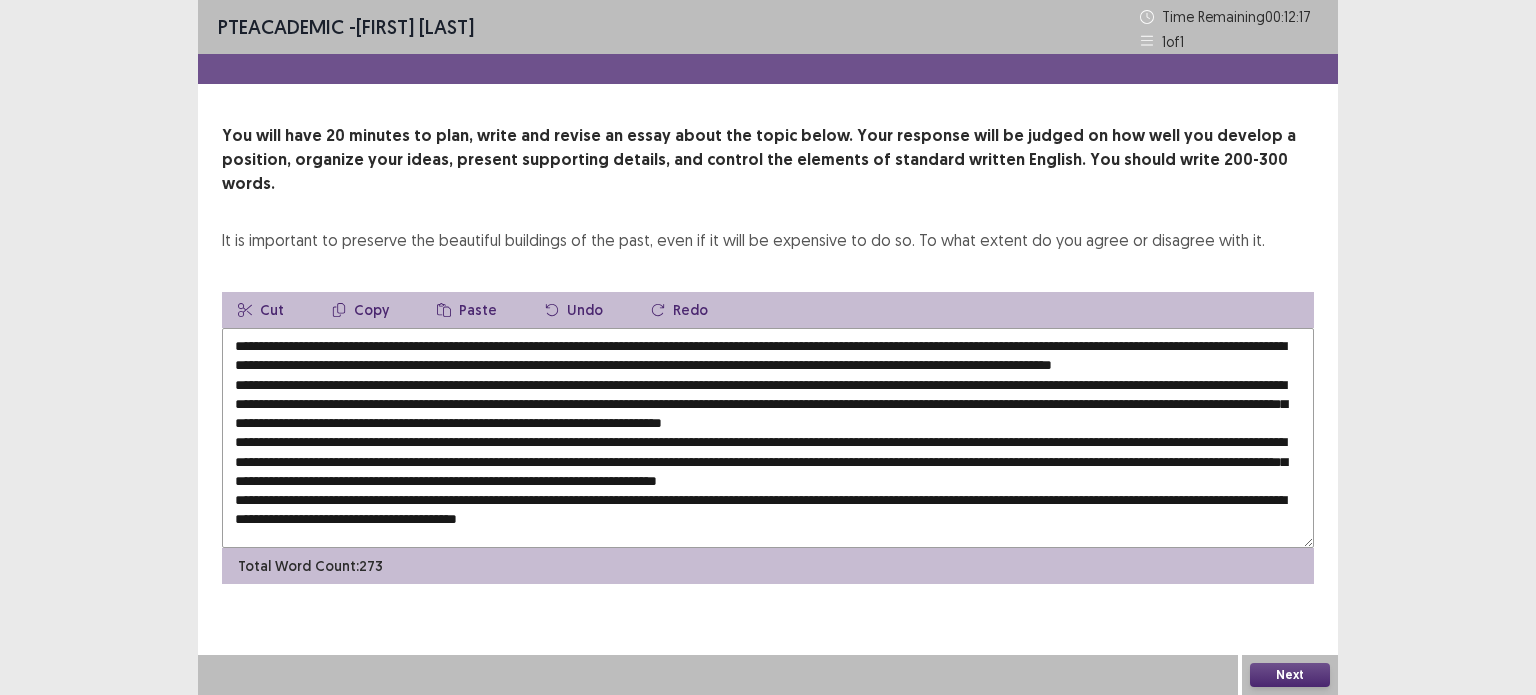 click at bounding box center (768, 438) 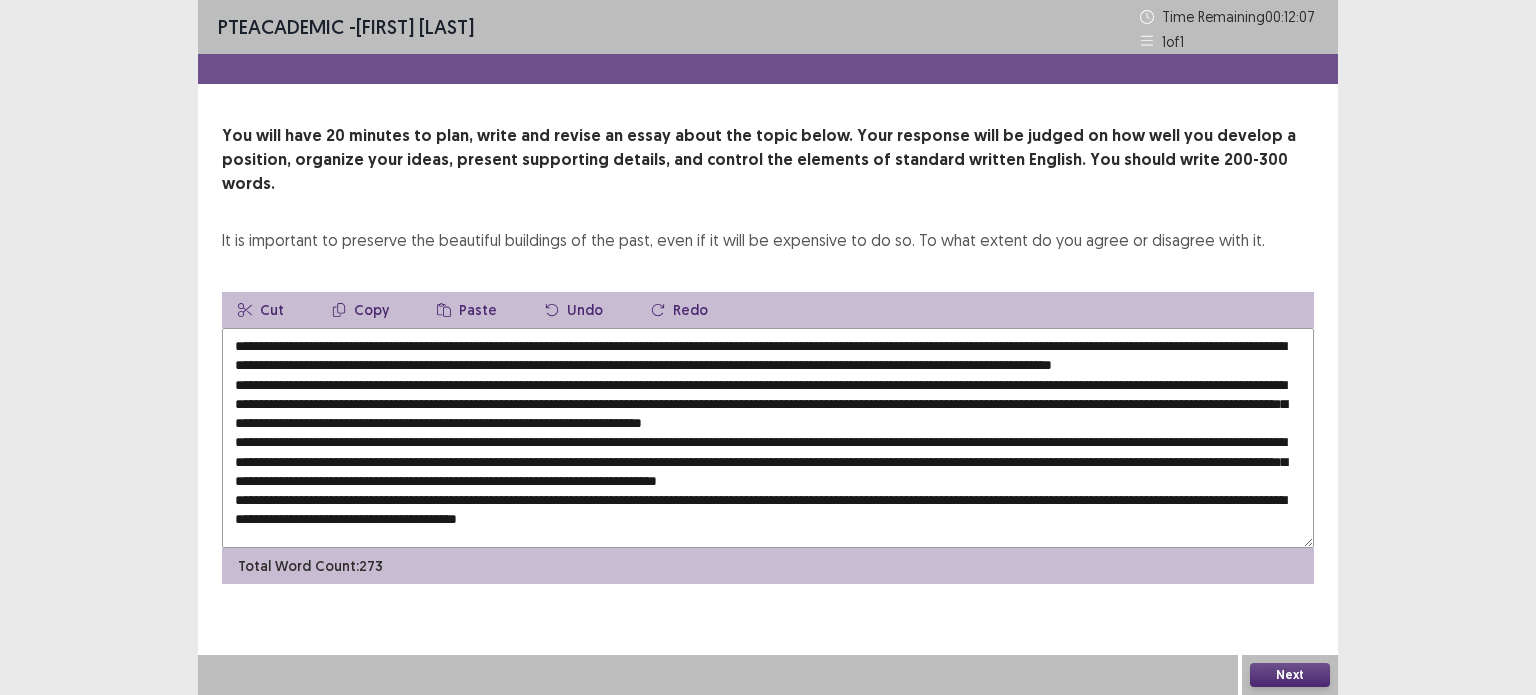 click at bounding box center (768, 438) 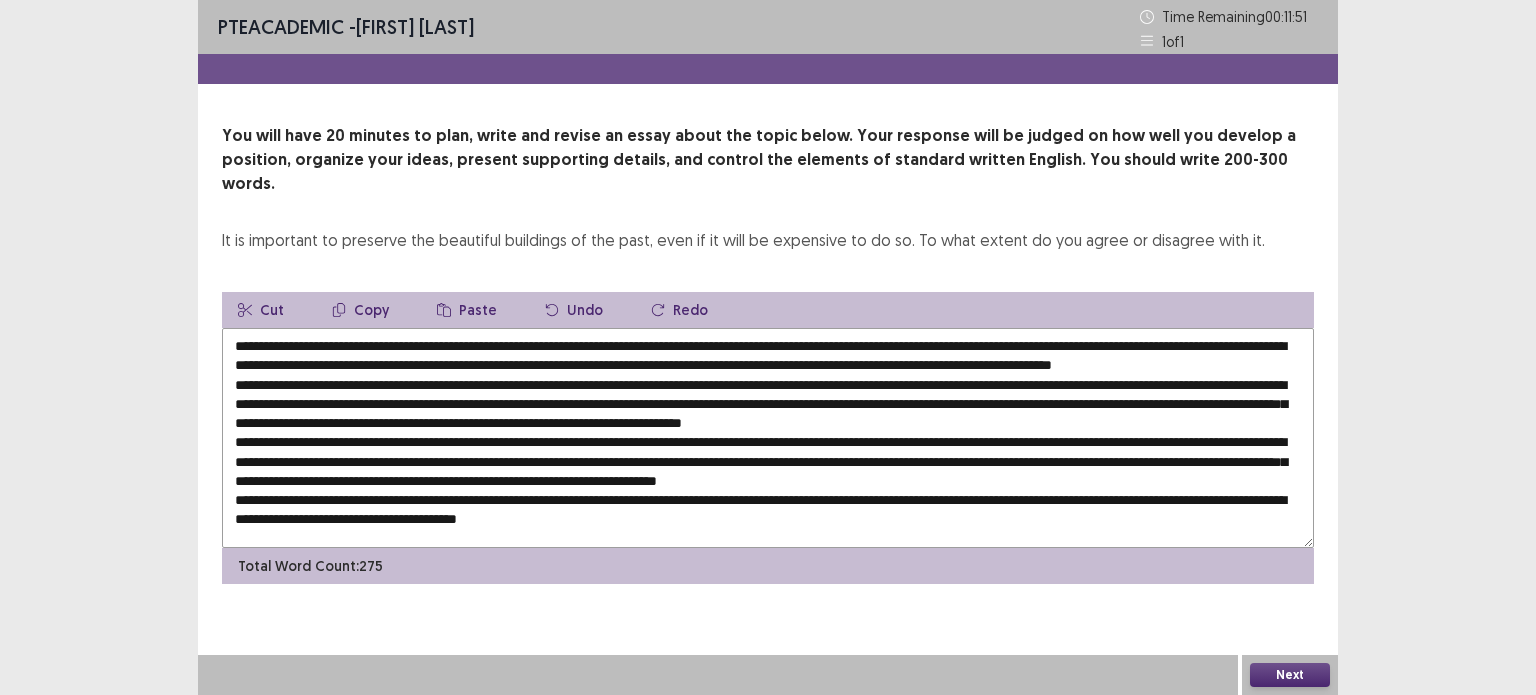 click at bounding box center (768, 438) 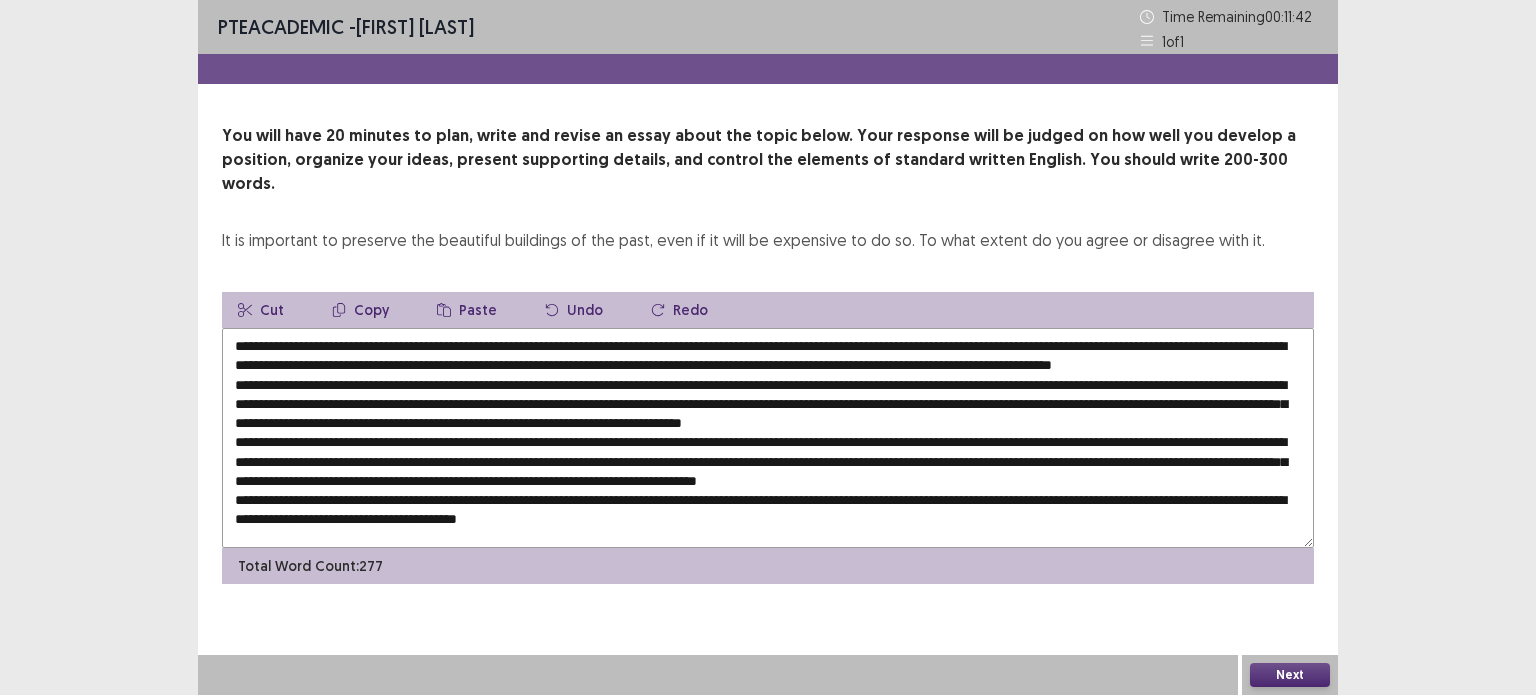 click at bounding box center (768, 438) 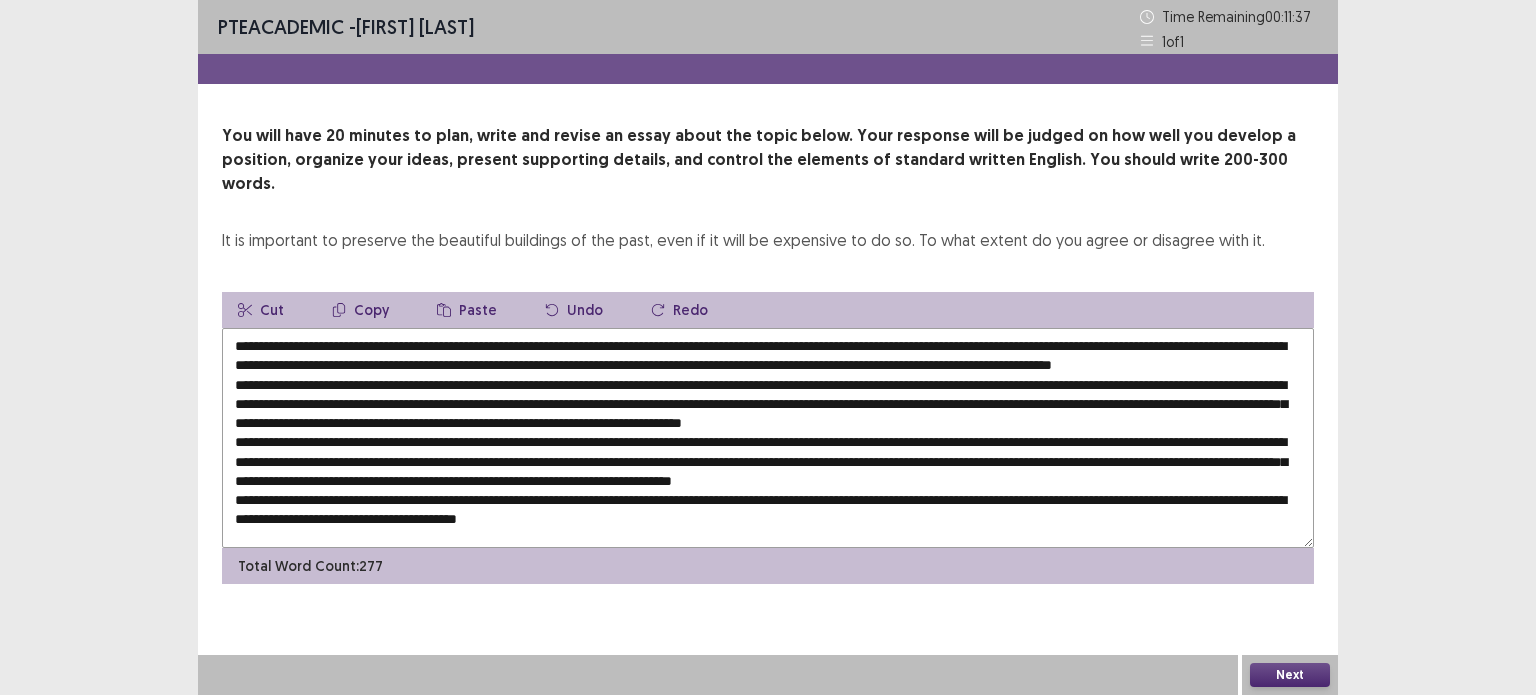 drag, startPoint x: 739, startPoint y: 497, endPoint x: 696, endPoint y: 566, distance: 81.3019 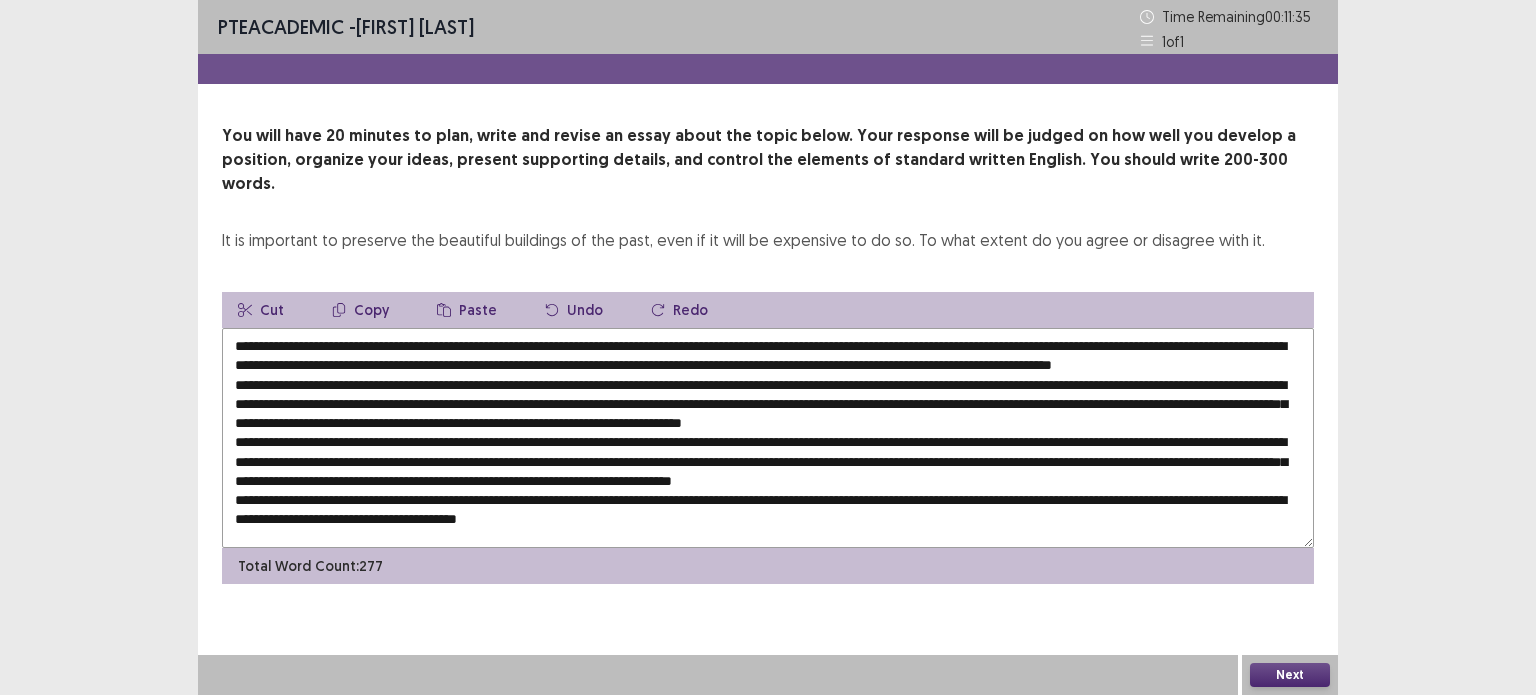 click at bounding box center (768, 438) 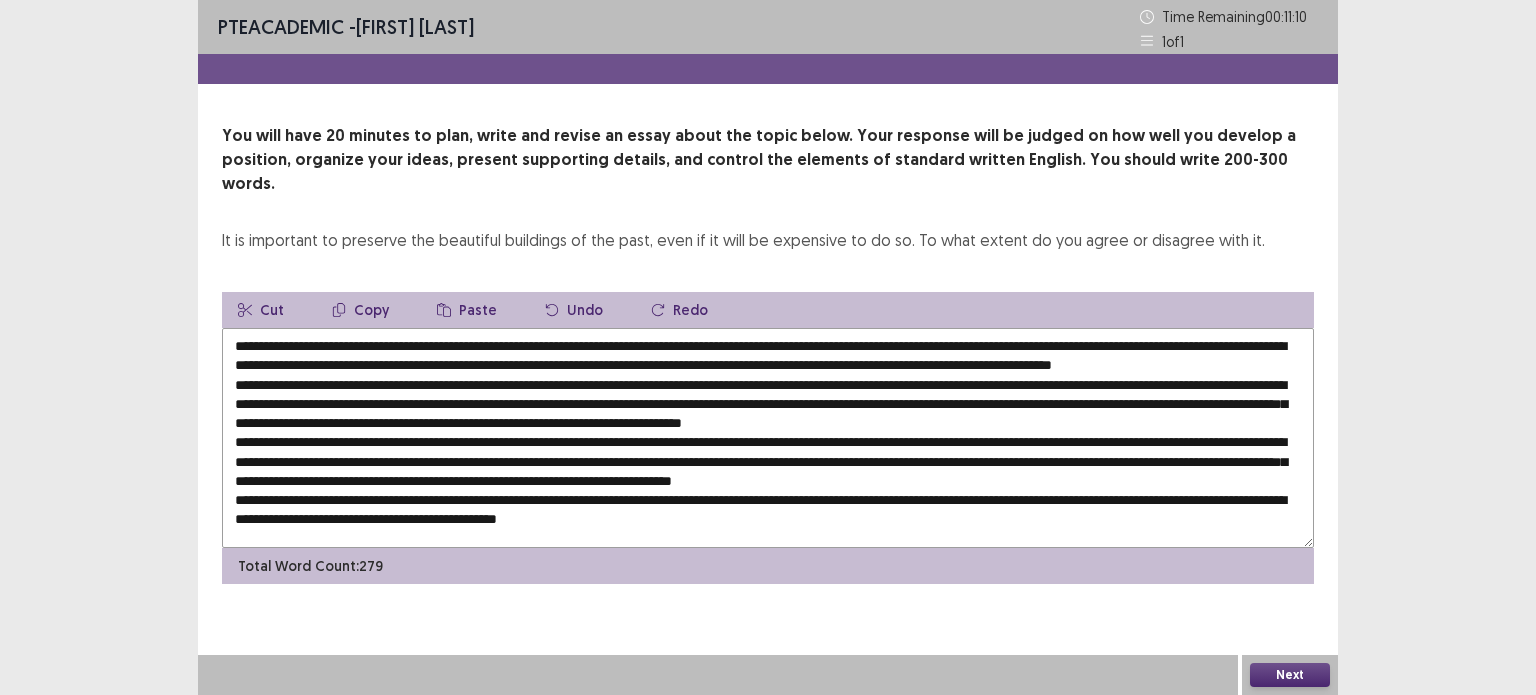 scroll, scrollTop: 0, scrollLeft: 0, axis: both 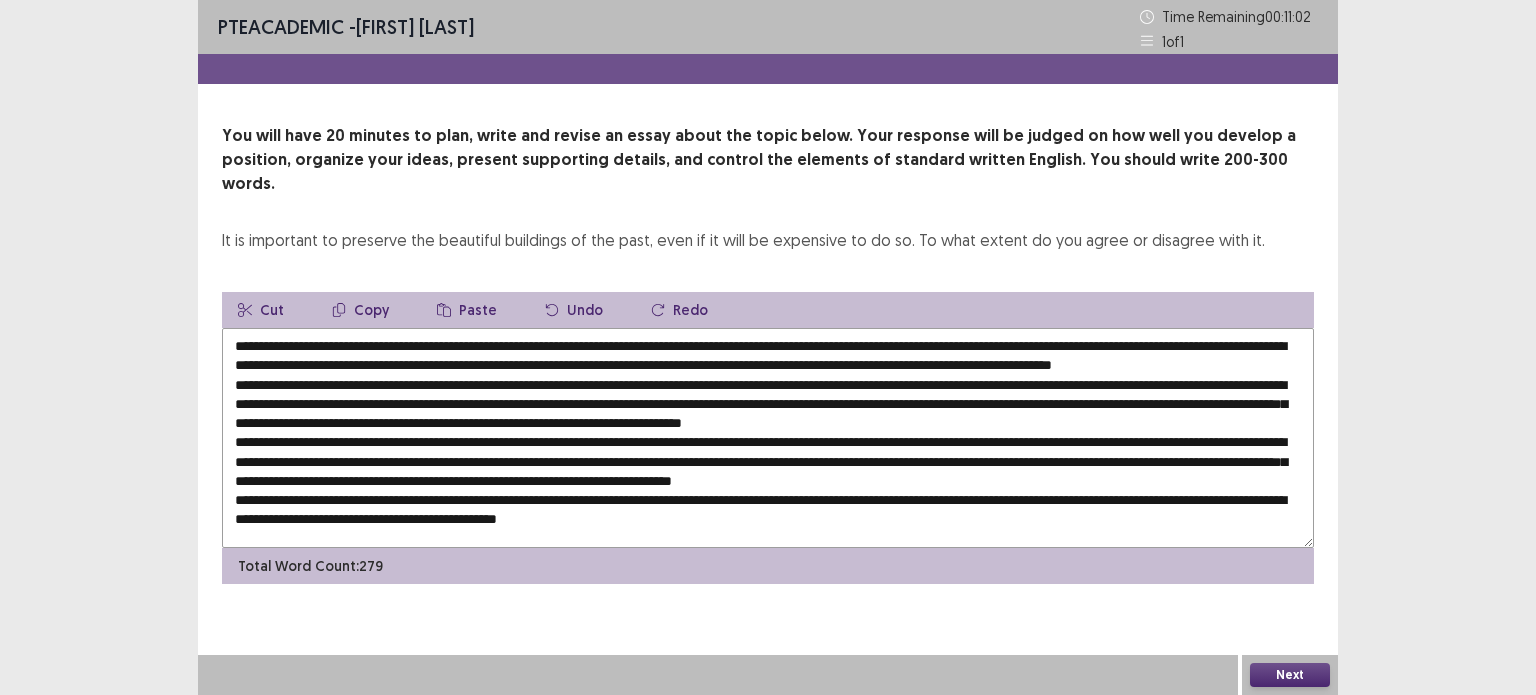click at bounding box center [768, 438] 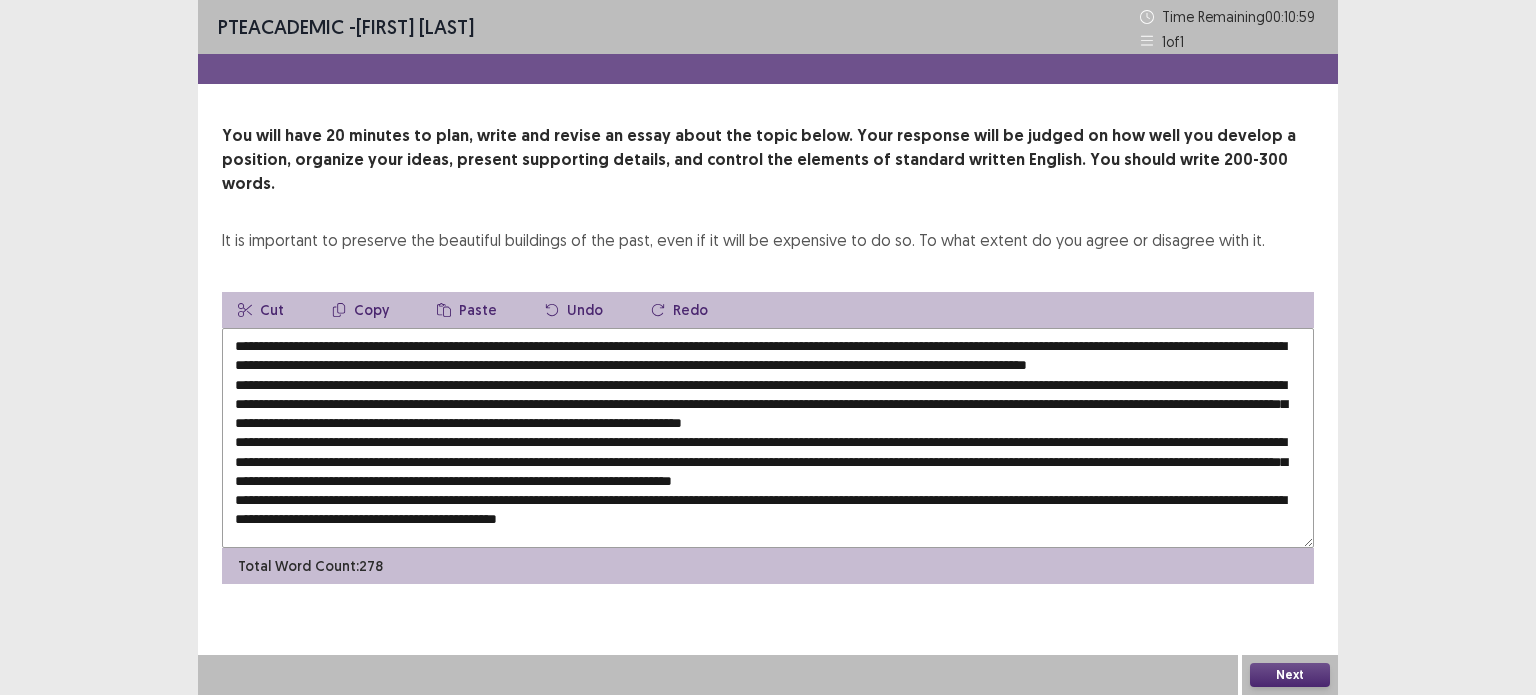 click at bounding box center (768, 438) 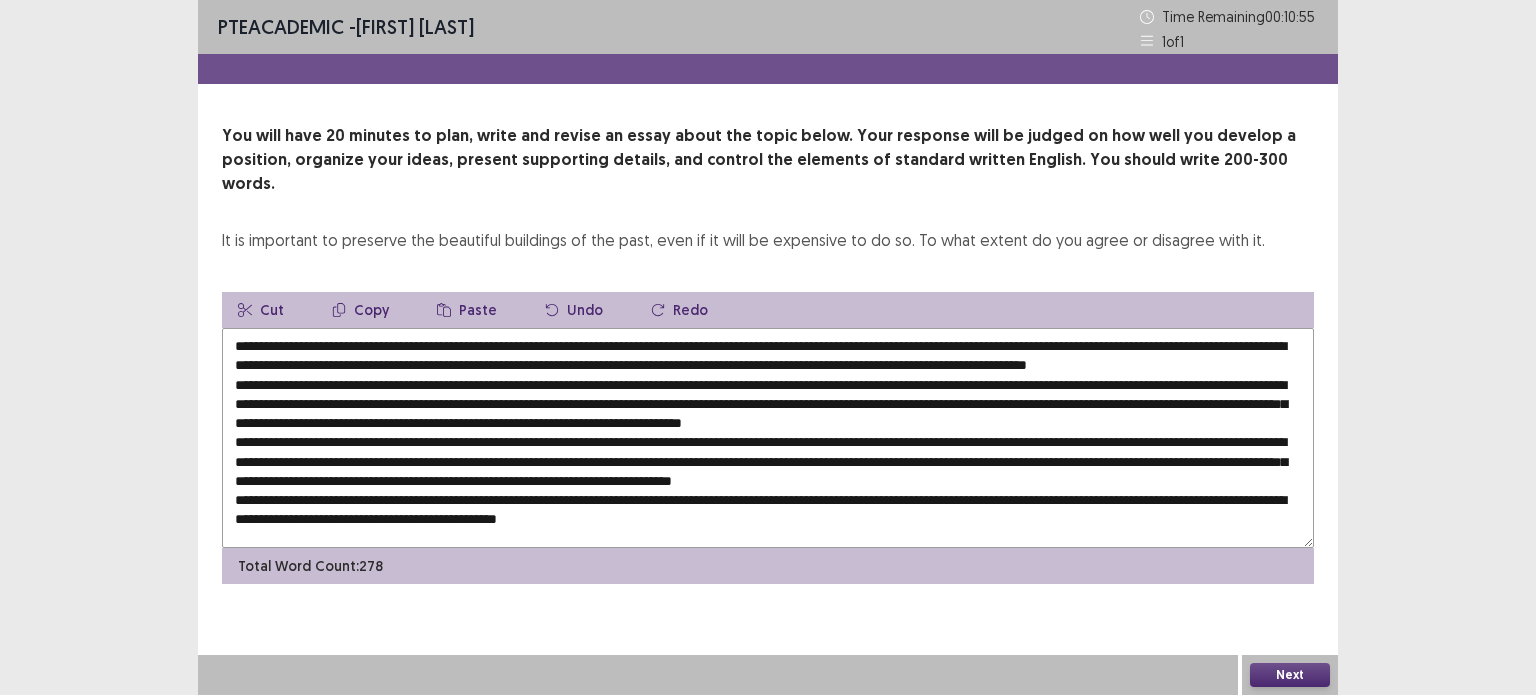 click at bounding box center [768, 438] 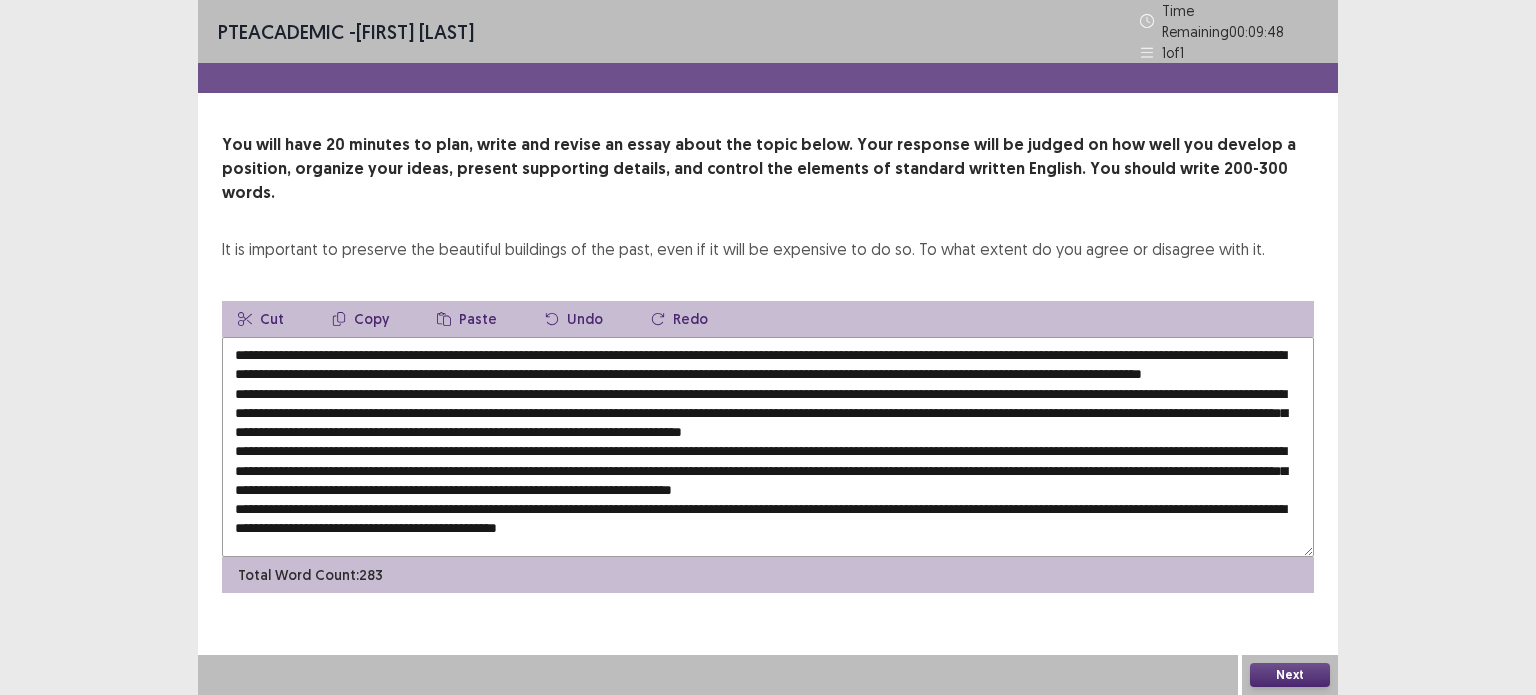 click at bounding box center (768, 447) 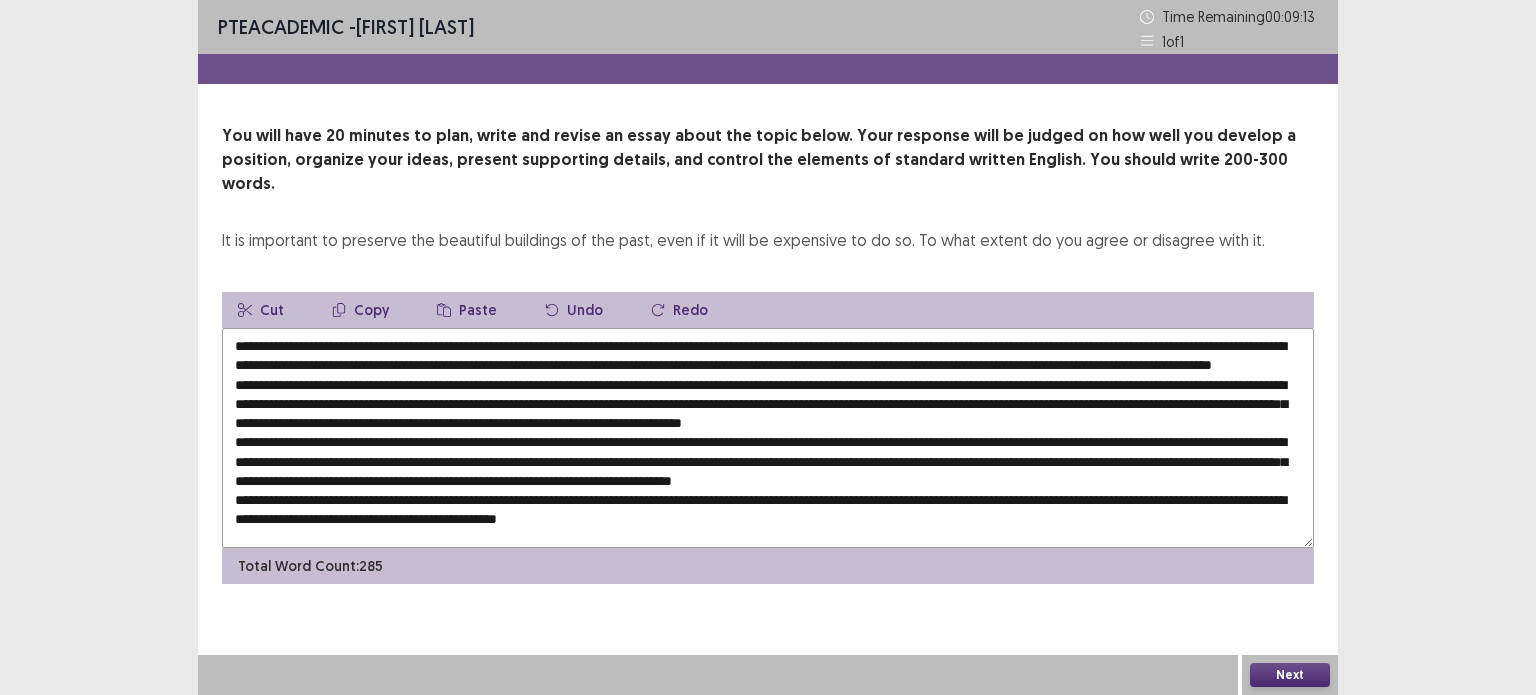 click at bounding box center (768, 438) 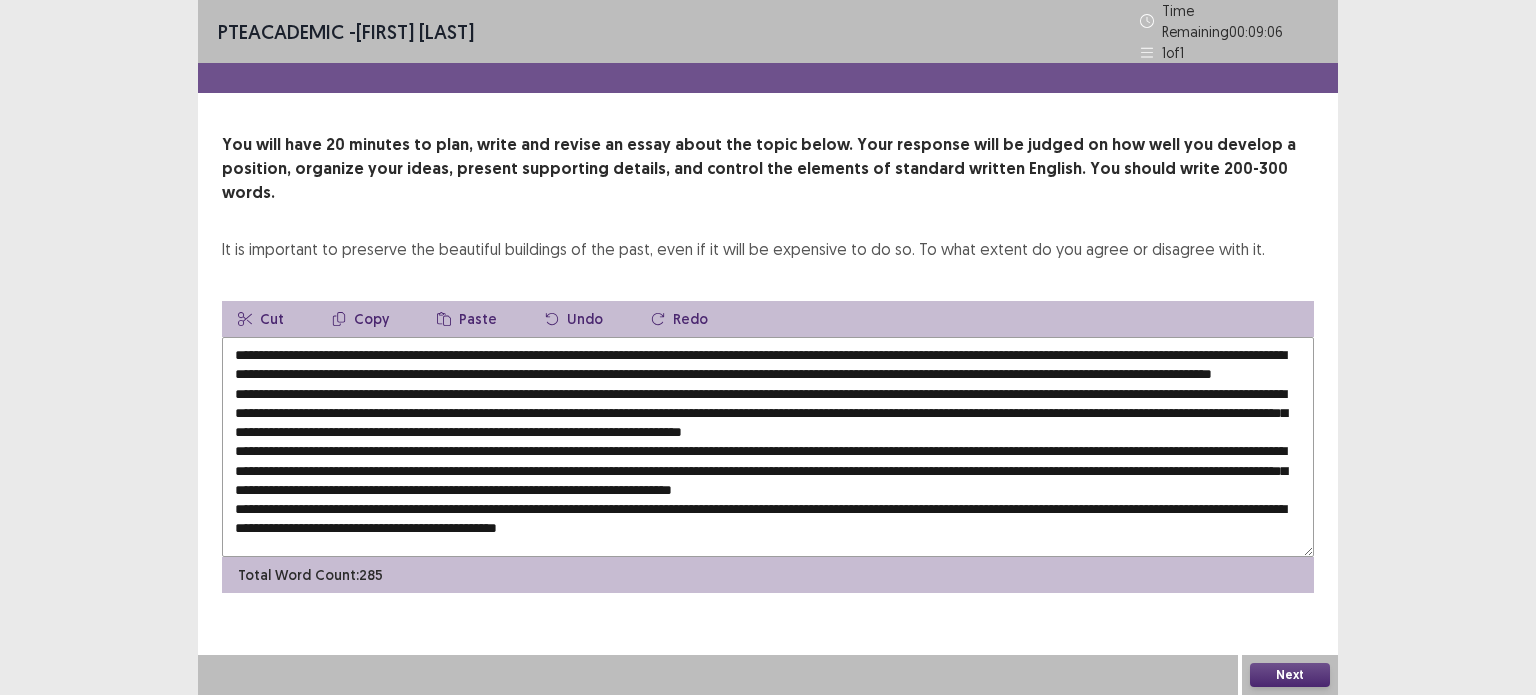 click at bounding box center (768, 447) 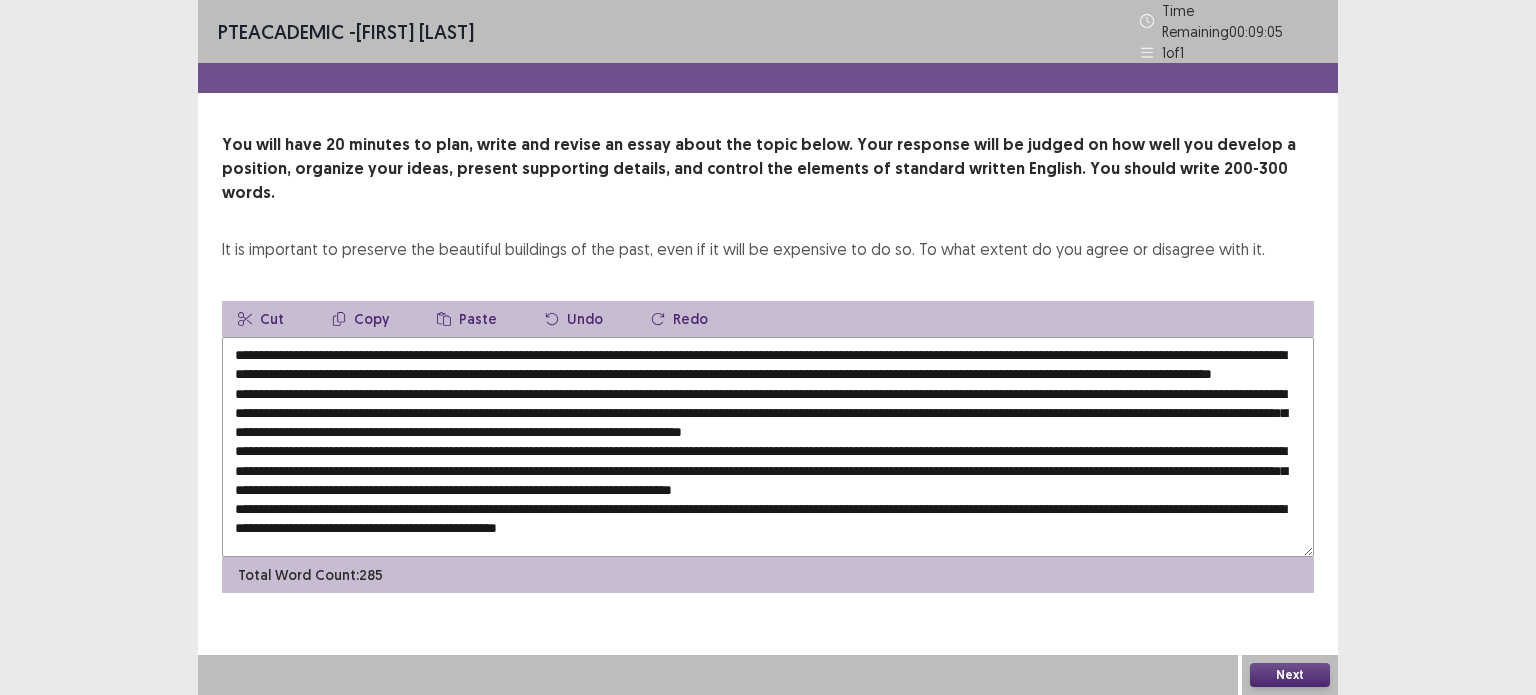 click at bounding box center [768, 447] 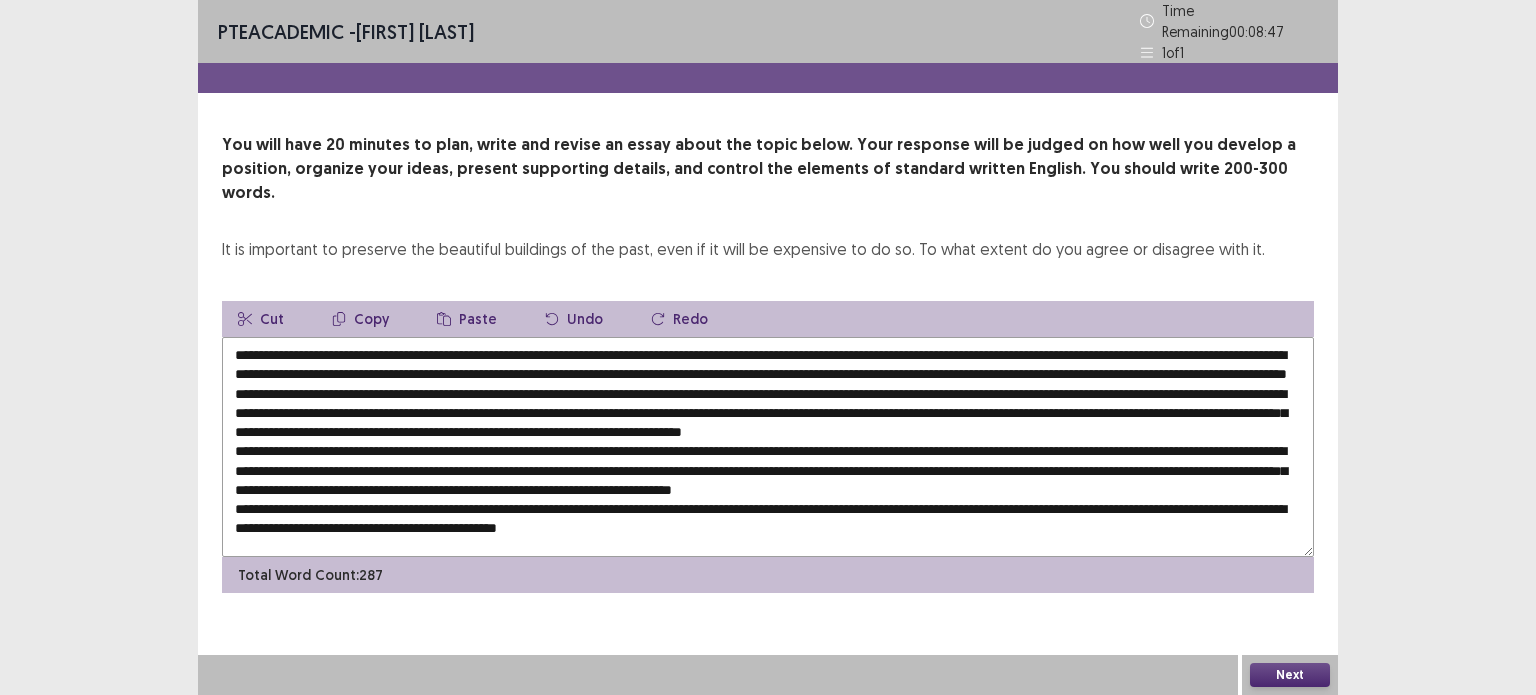 drag, startPoint x: 1249, startPoint y: 339, endPoint x: 1110, endPoint y: 339, distance: 139 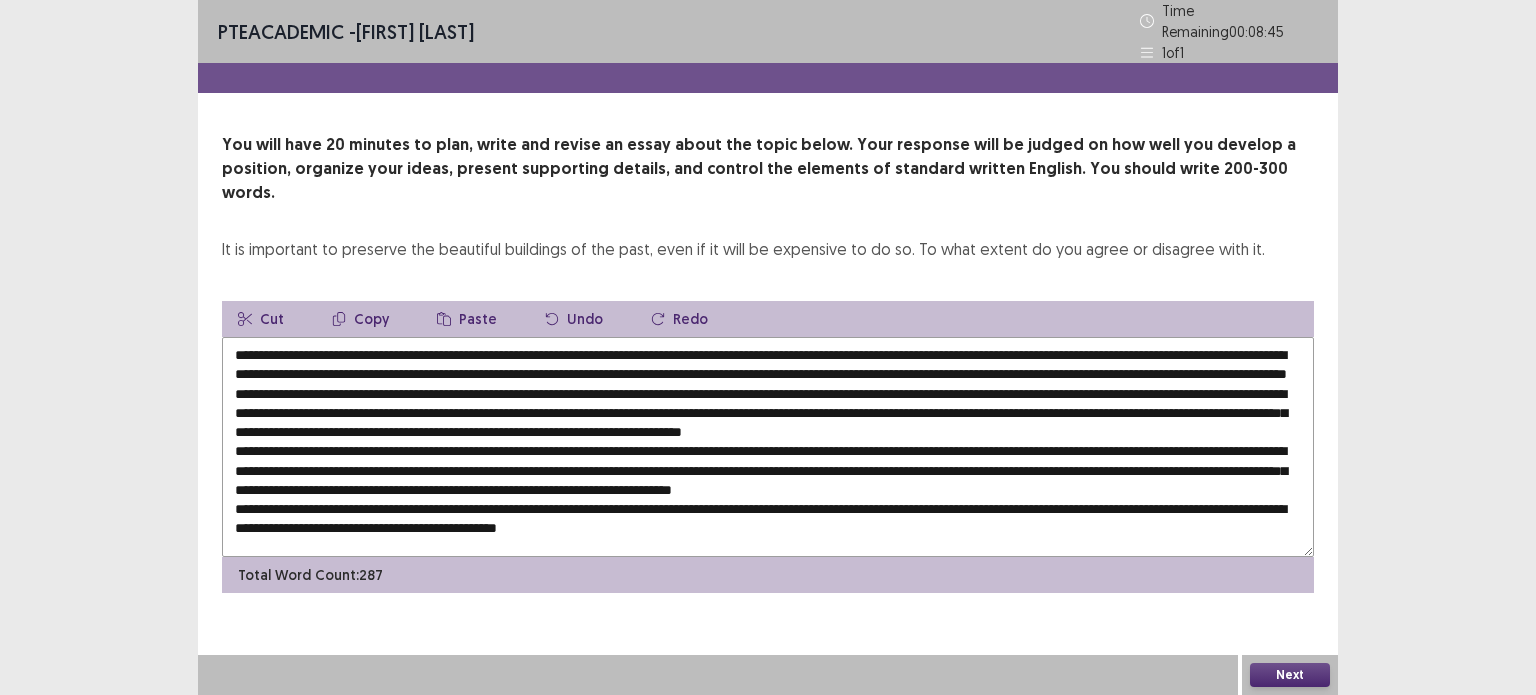 click at bounding box center [768, 447] 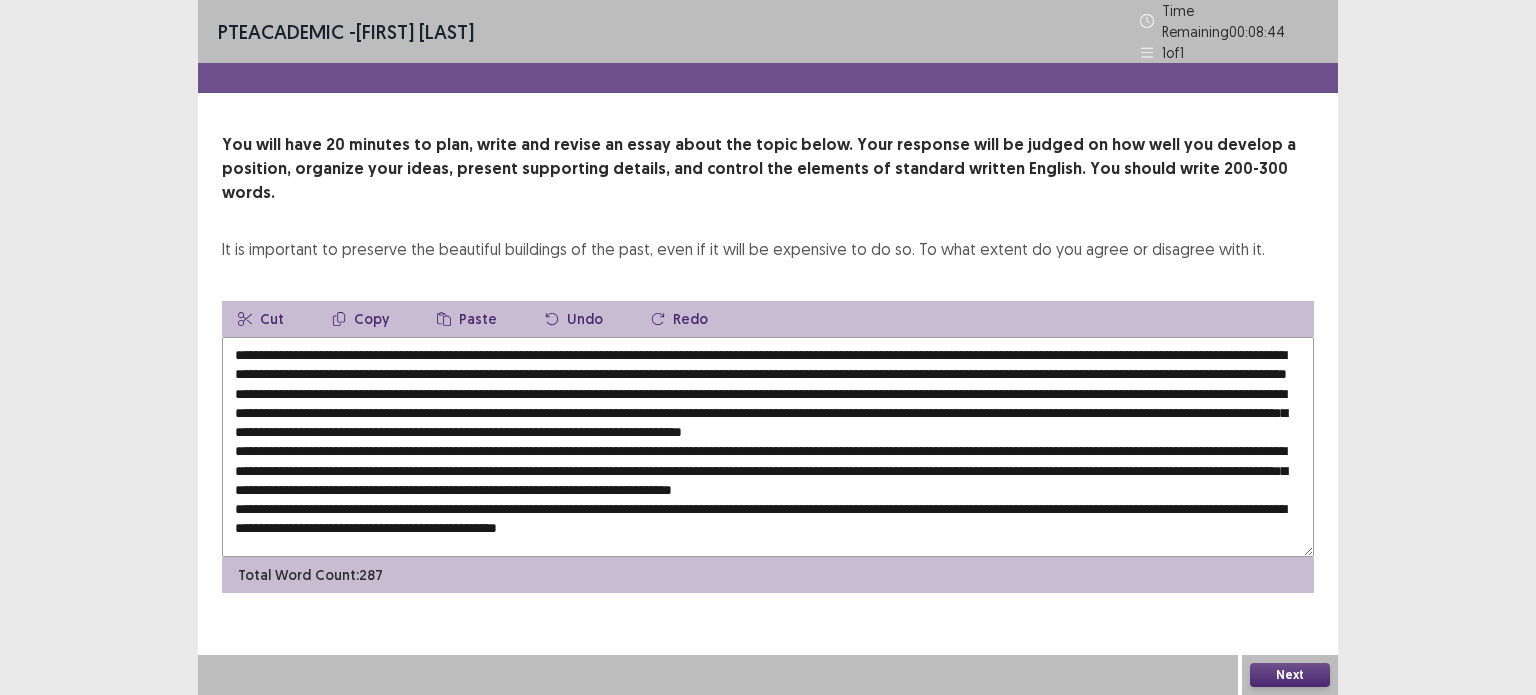 click at bounding box center (768, 447) 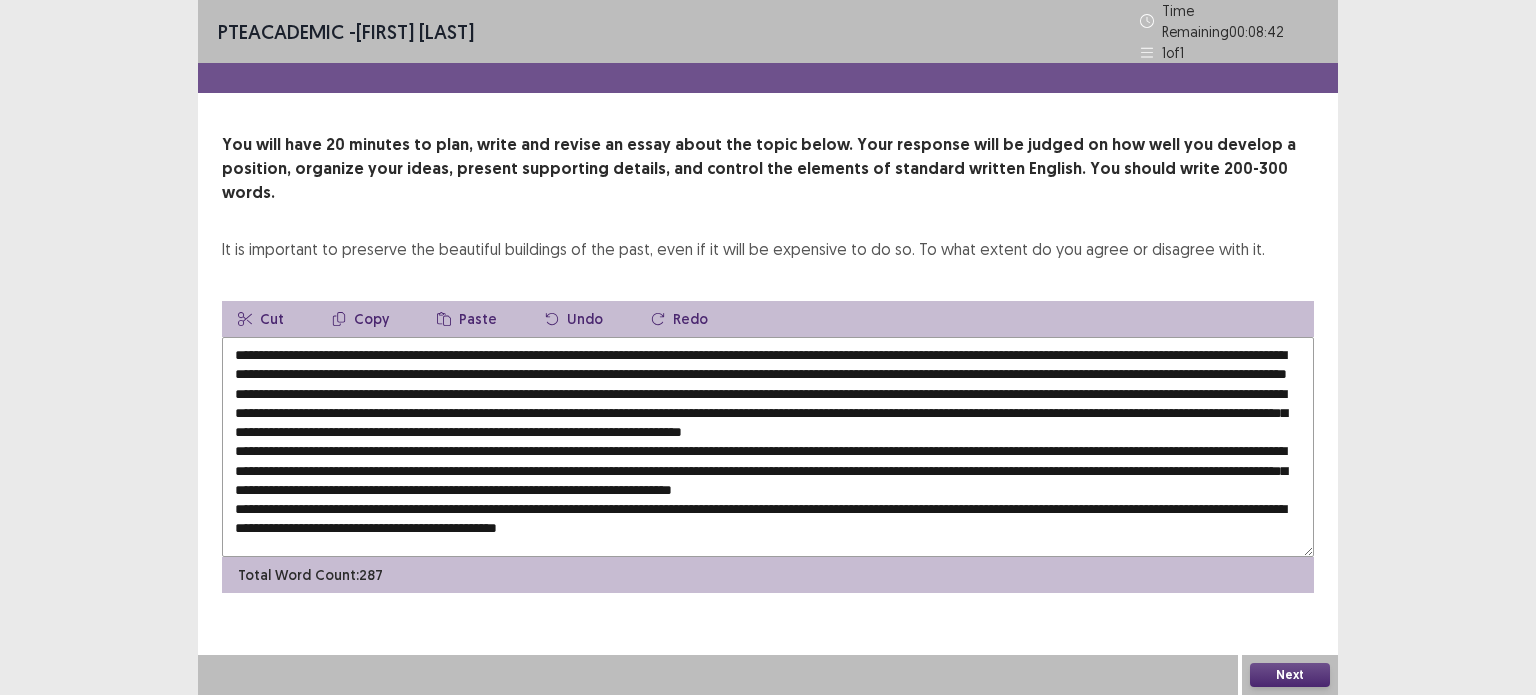 drag, startPoint x: 1246, startPoint y: 340, endPoint x: 1122, endPoint y: 343, distance: 124.036285 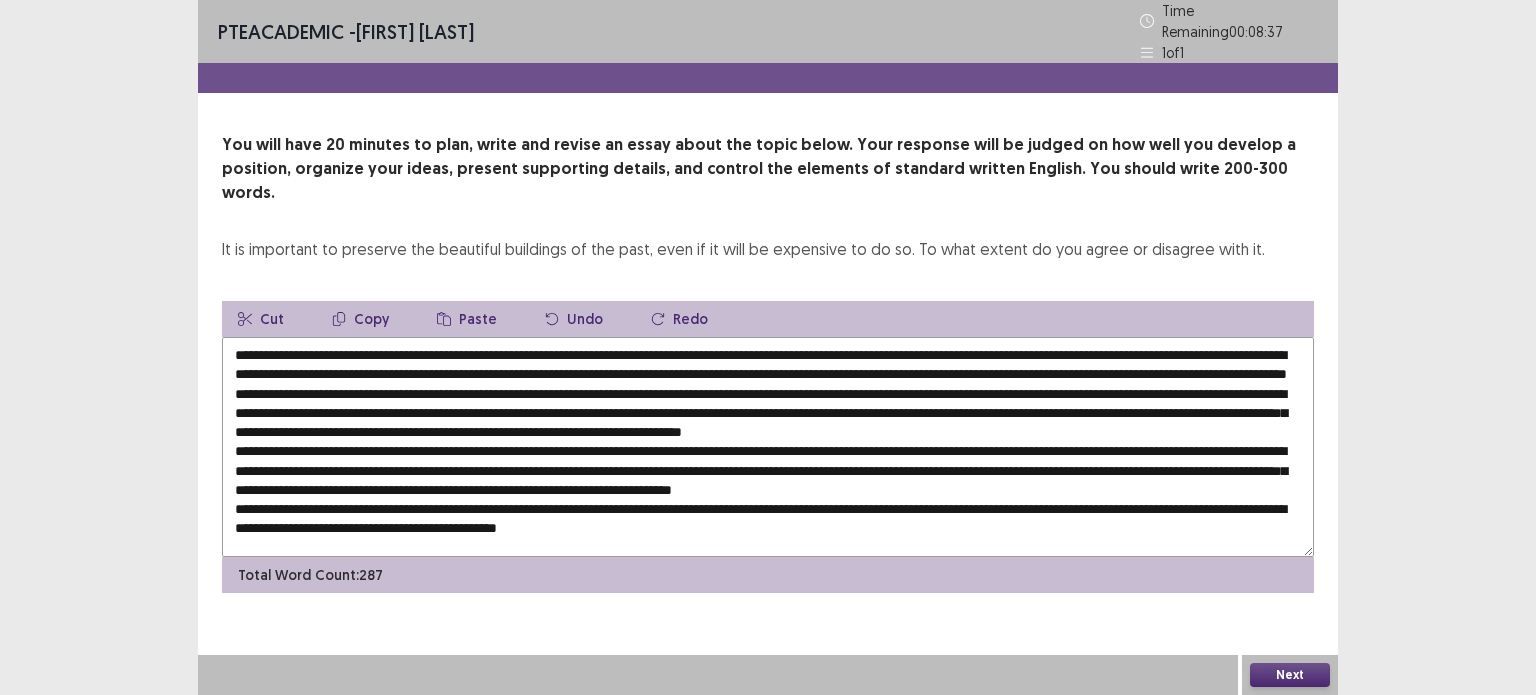 click at bounding box center (768, 447) 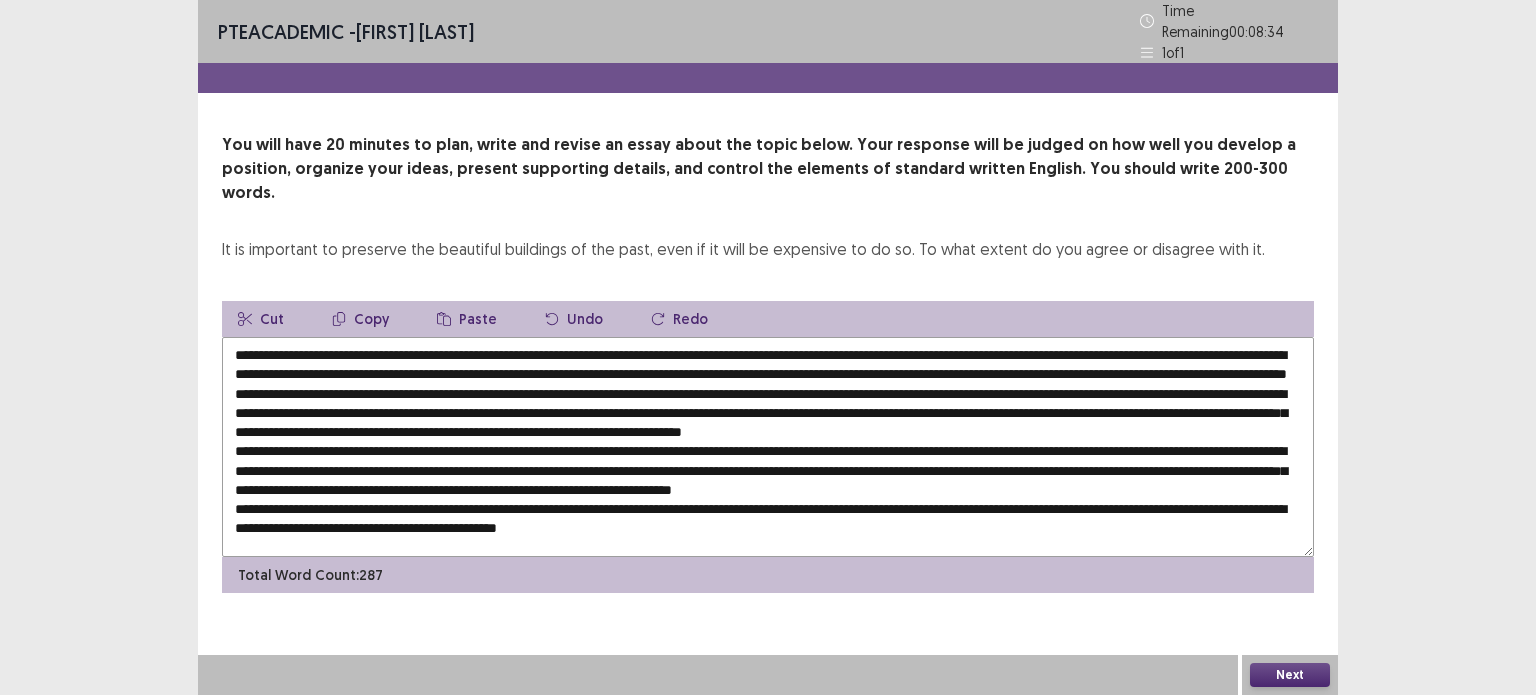 drag, startPoint x: 1251, startPoint y: 340, endPoint x: 1109, endPoint y: 340, distance: 142 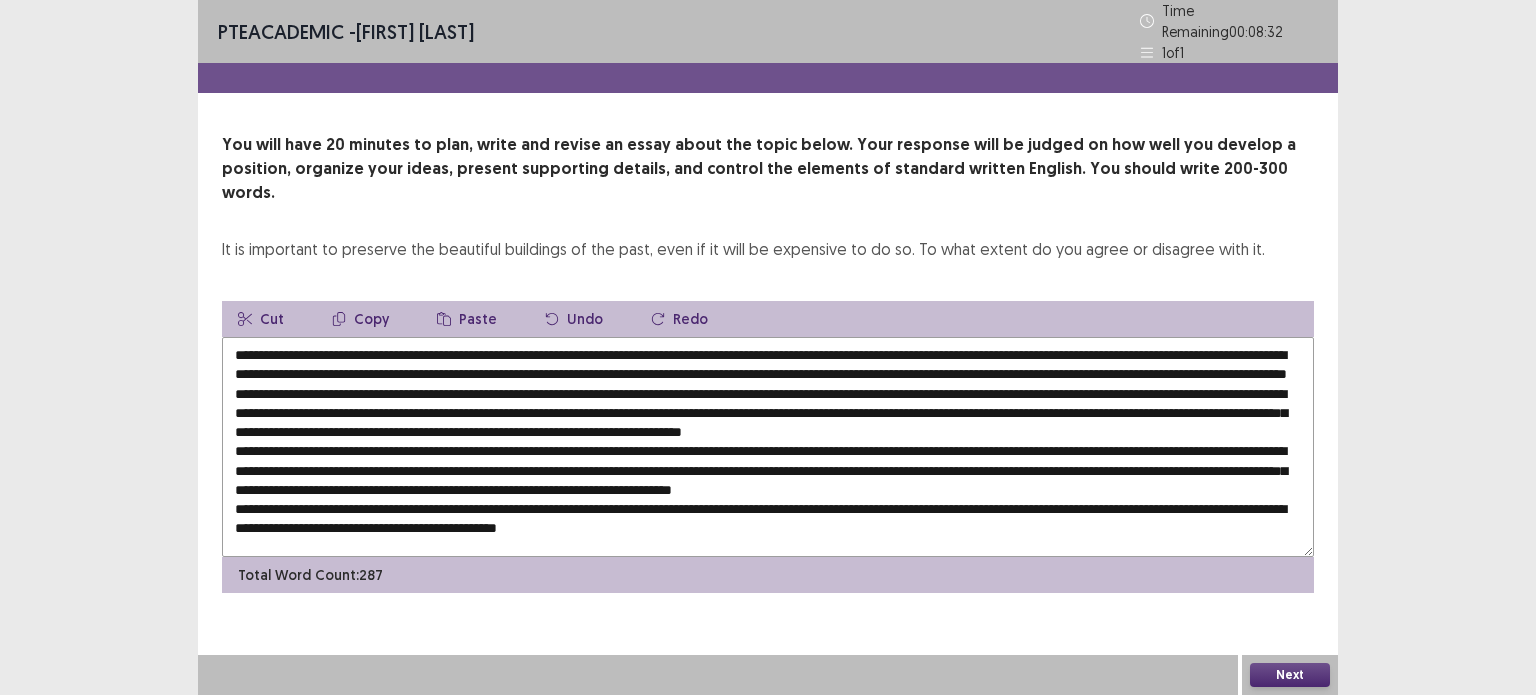 click on "Copy" at bounding box center [360, 319] 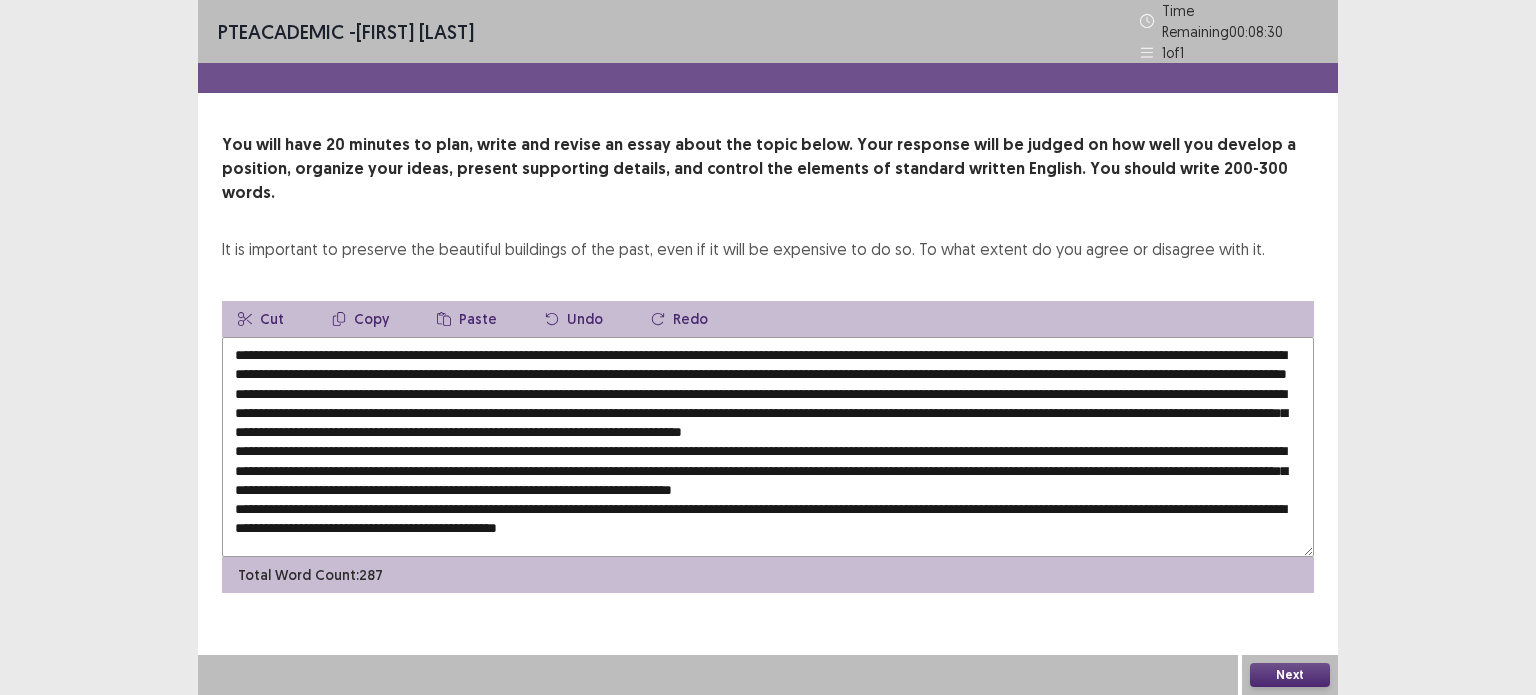 click at bounding box center (768, 447) 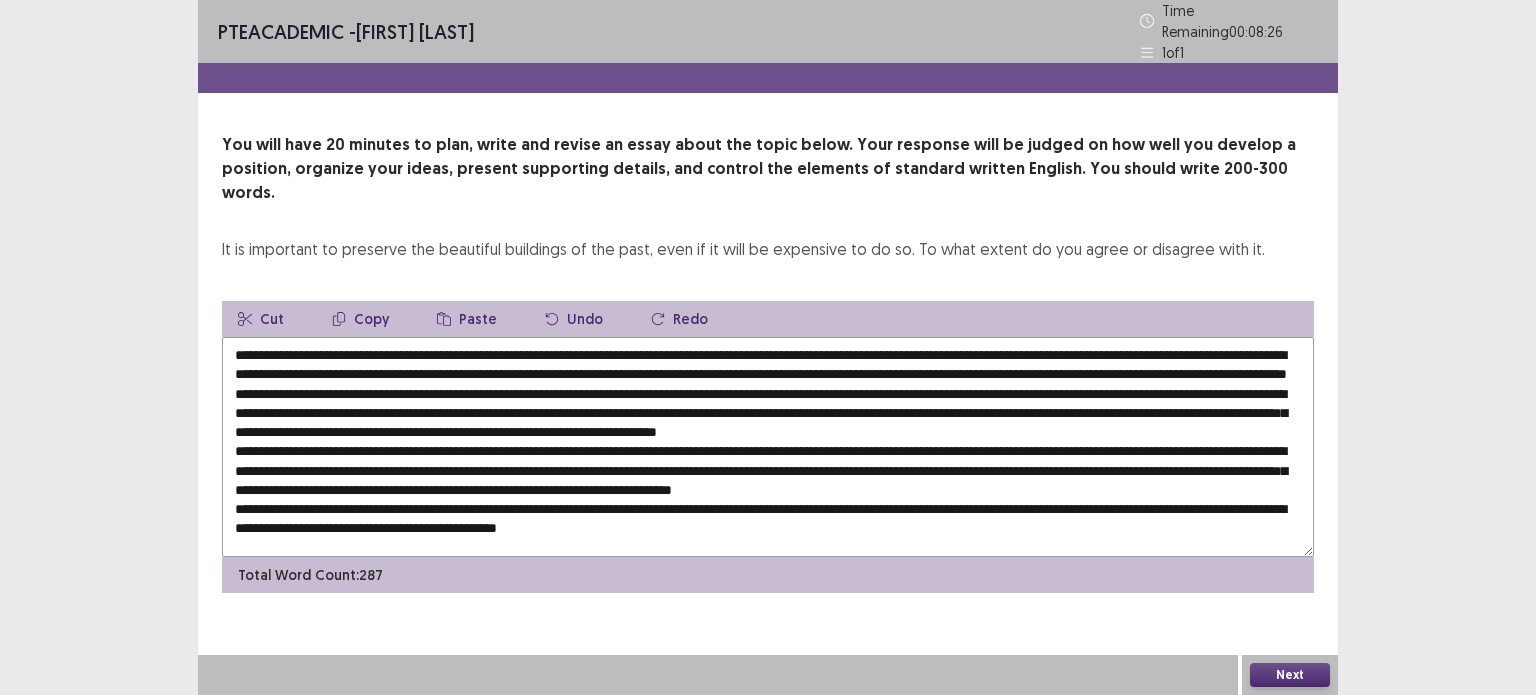 click on "Copy" at bounding box center (360, 319) 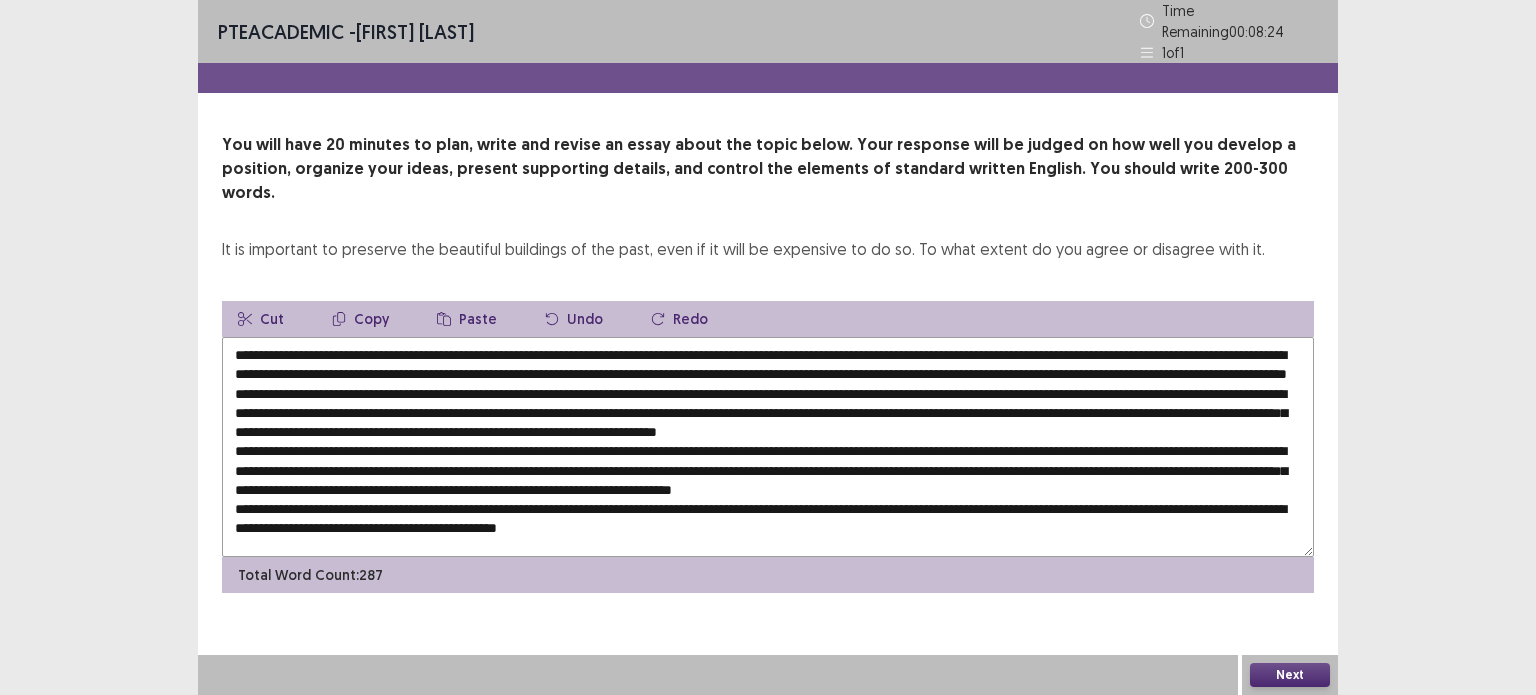 click on "Copy" at bounding box center [360, 319] 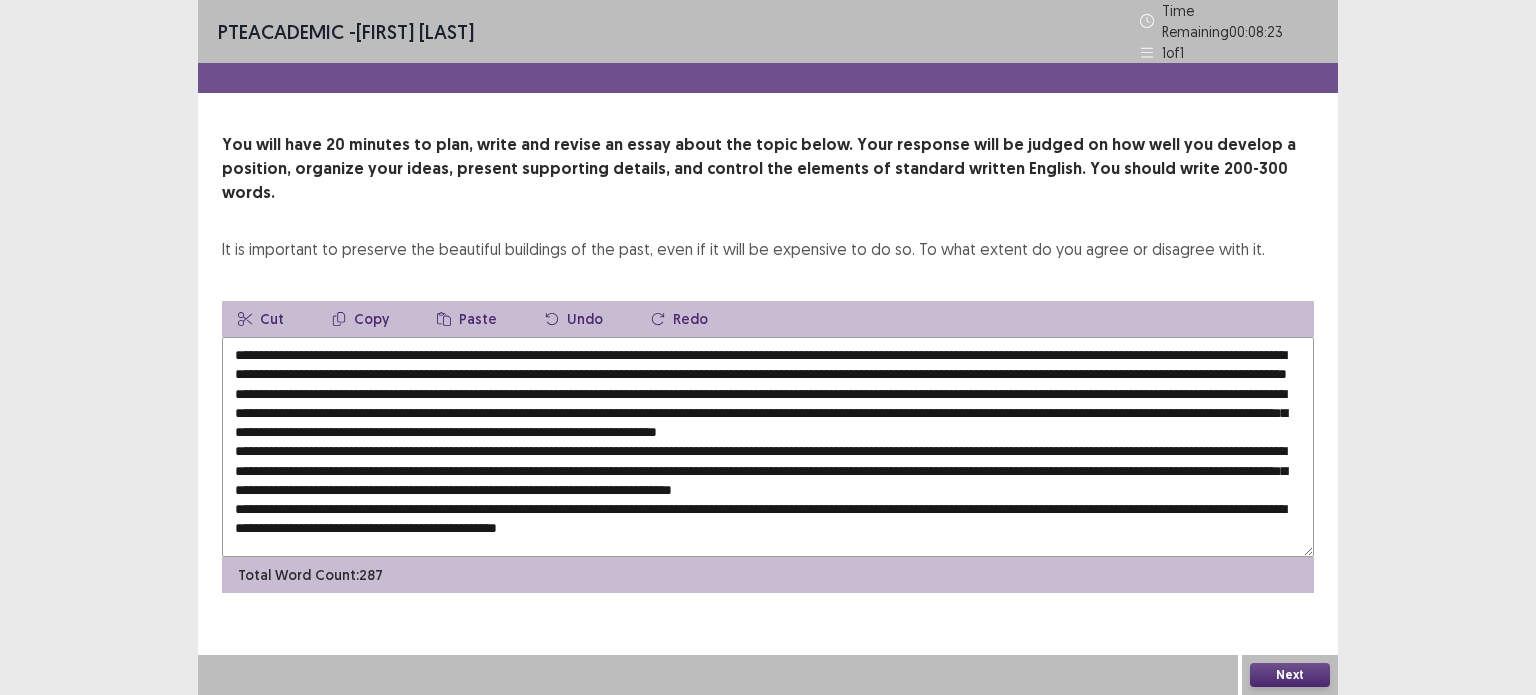 click on "Paste" at bounding box center (467, 319) 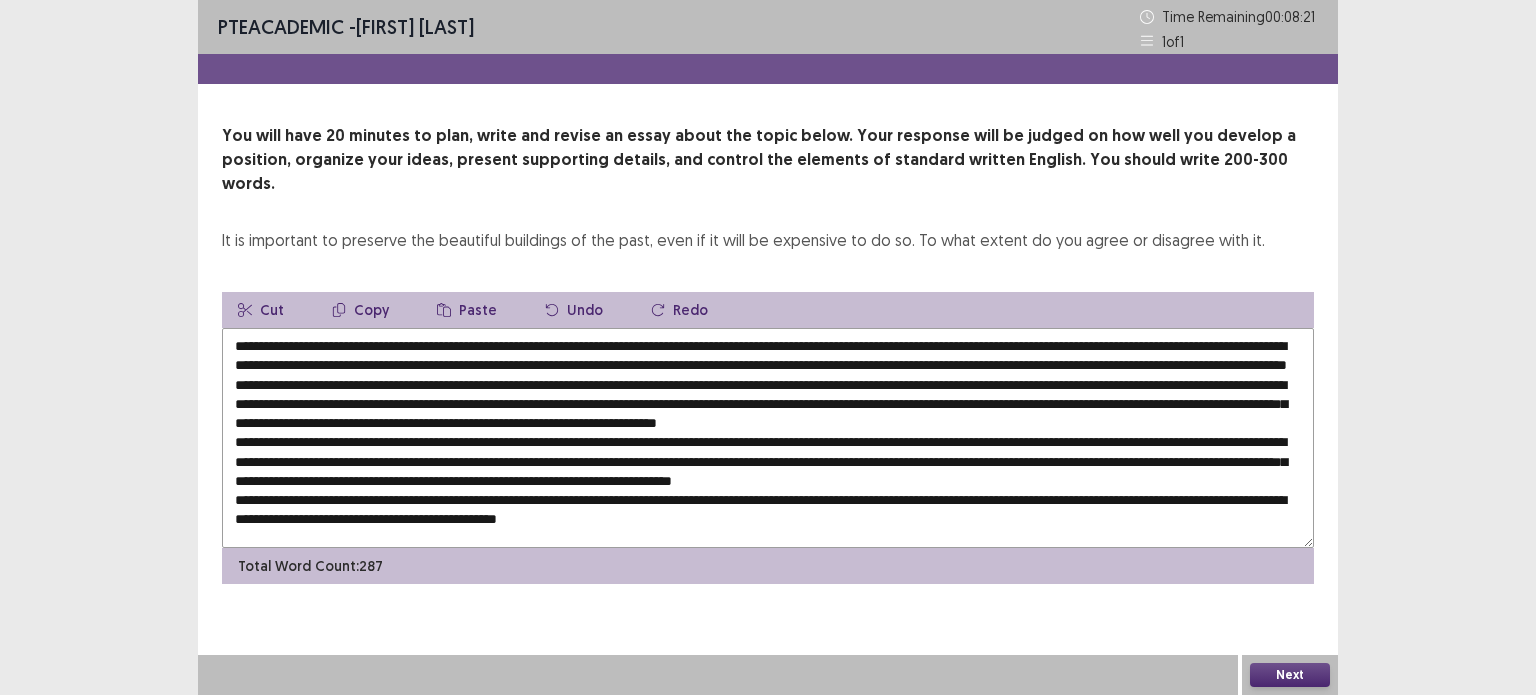 click on "Paste" at bounding box center [467, 310] 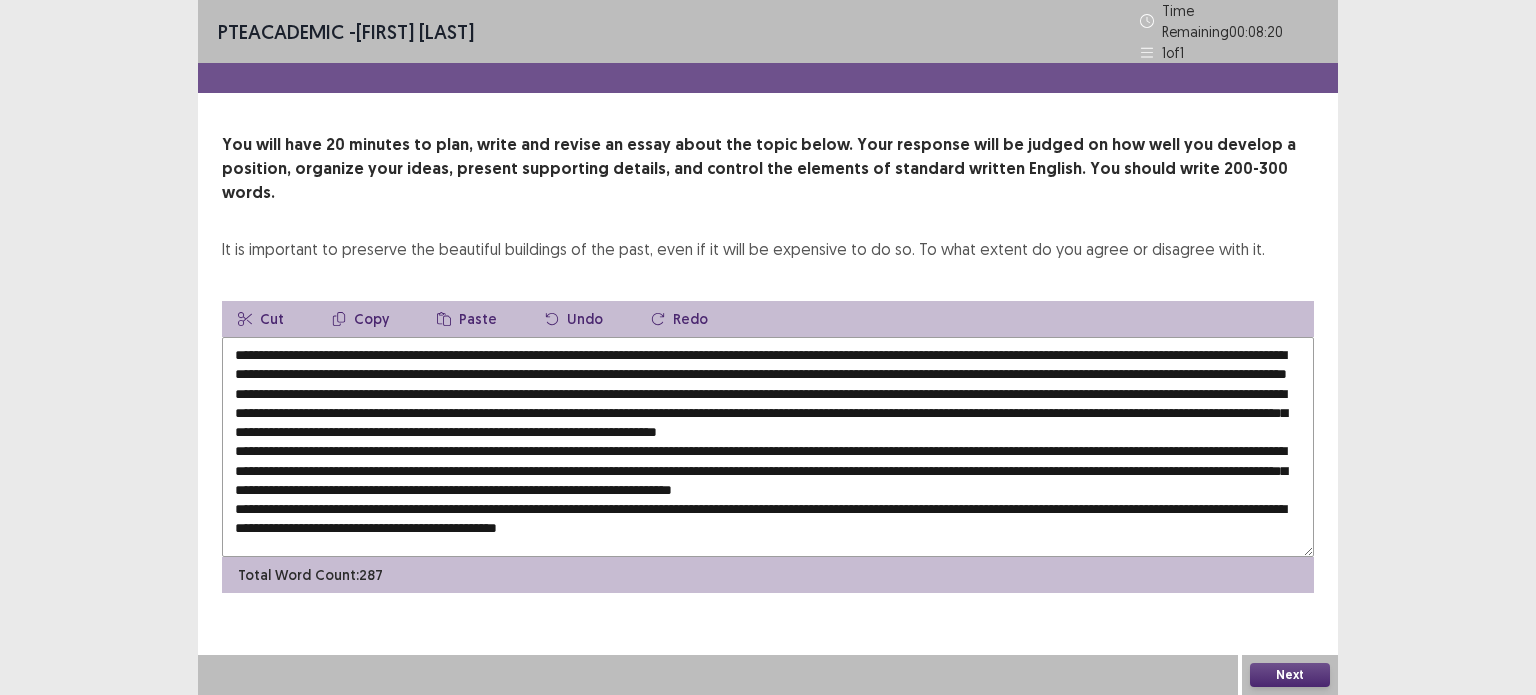 click on "Paste" at bounding box center [467, 319] 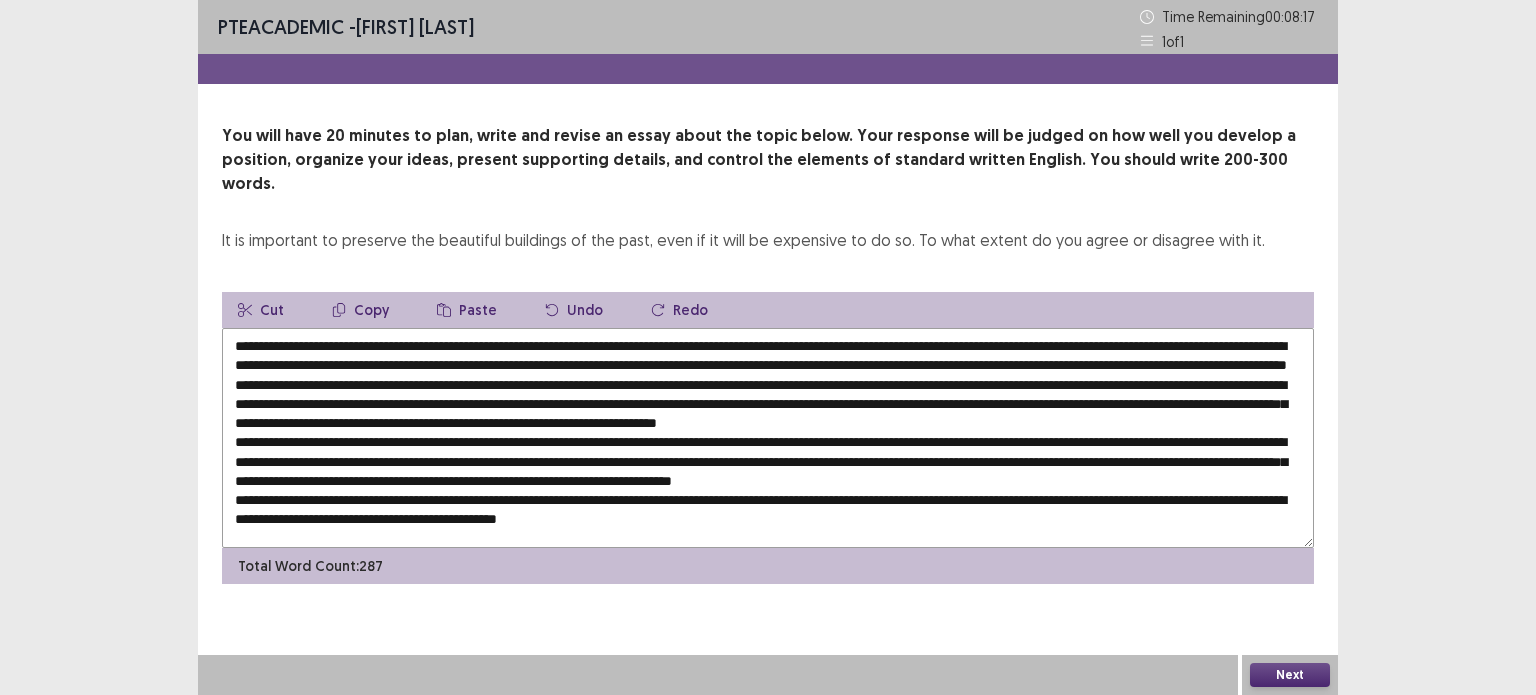 drag, startPoint x: 1249, startPoint y: 338, endPoint x: 1110, endPoint y: 340, distance: 139.01439 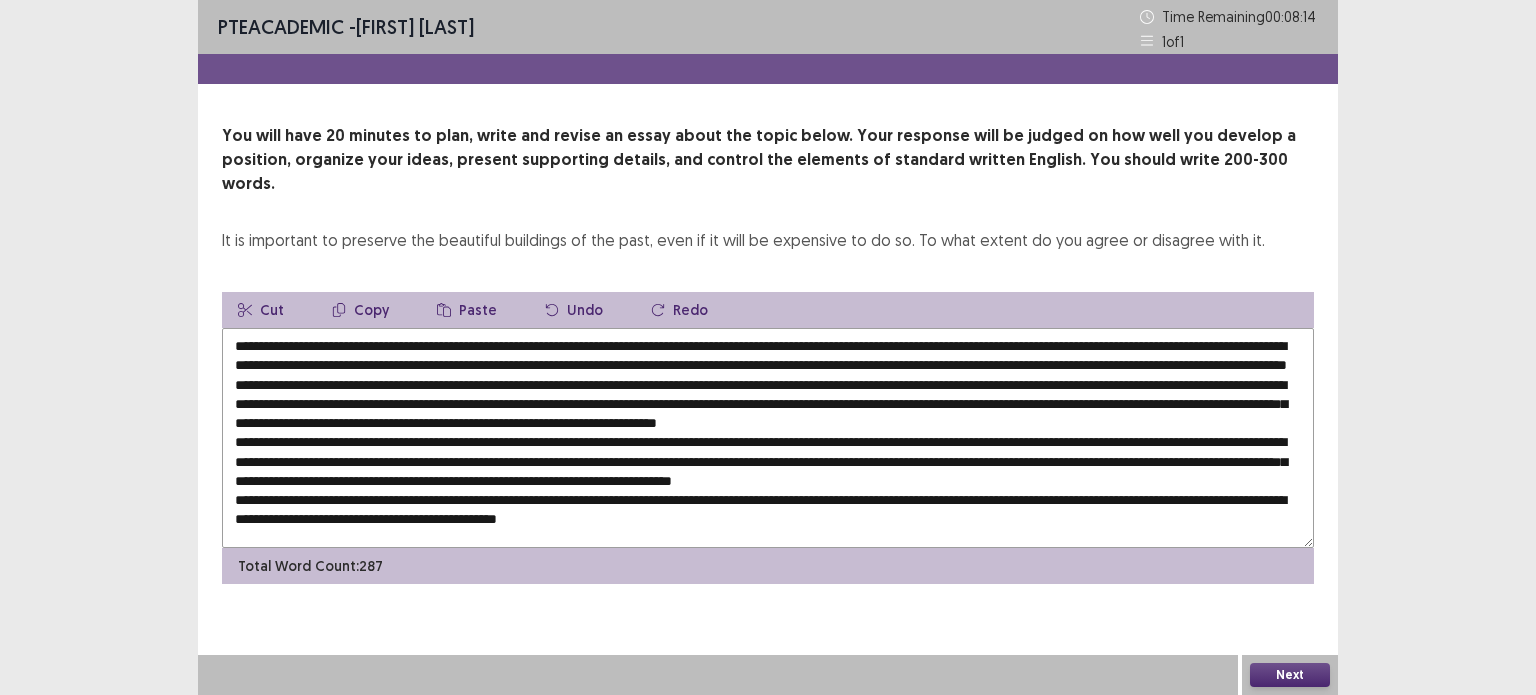 click on "Copy" at bounding box center [360, 310] 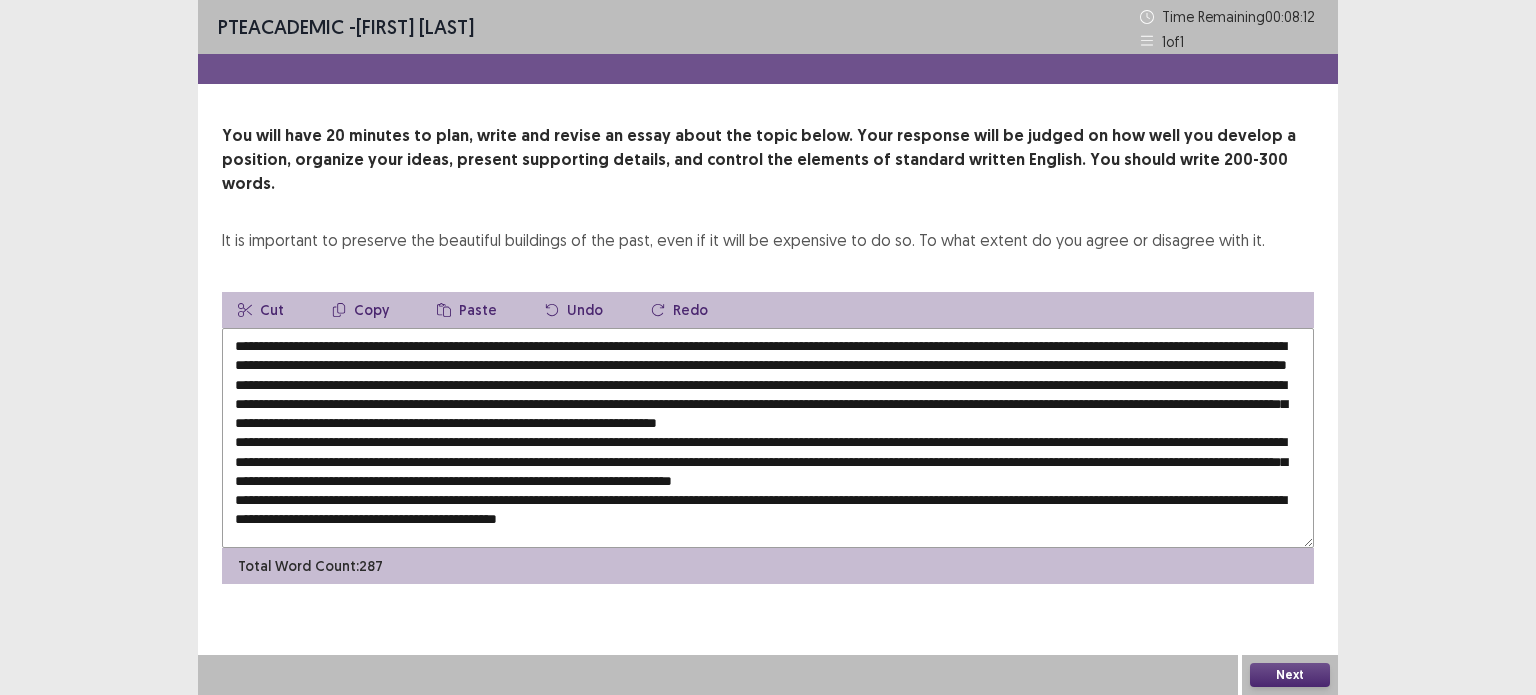 click at bounding box center [768, 438] 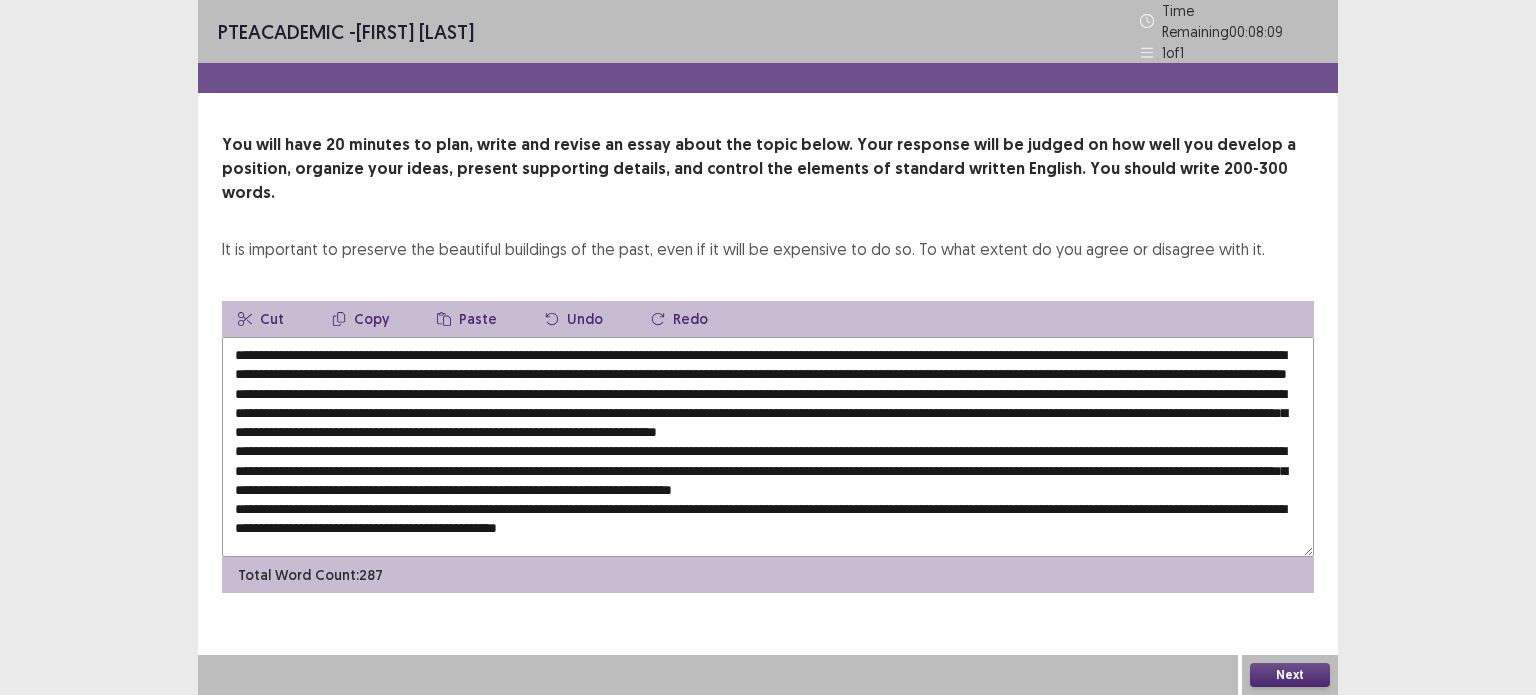 click on "Paste" at bounding box center [467, 319] 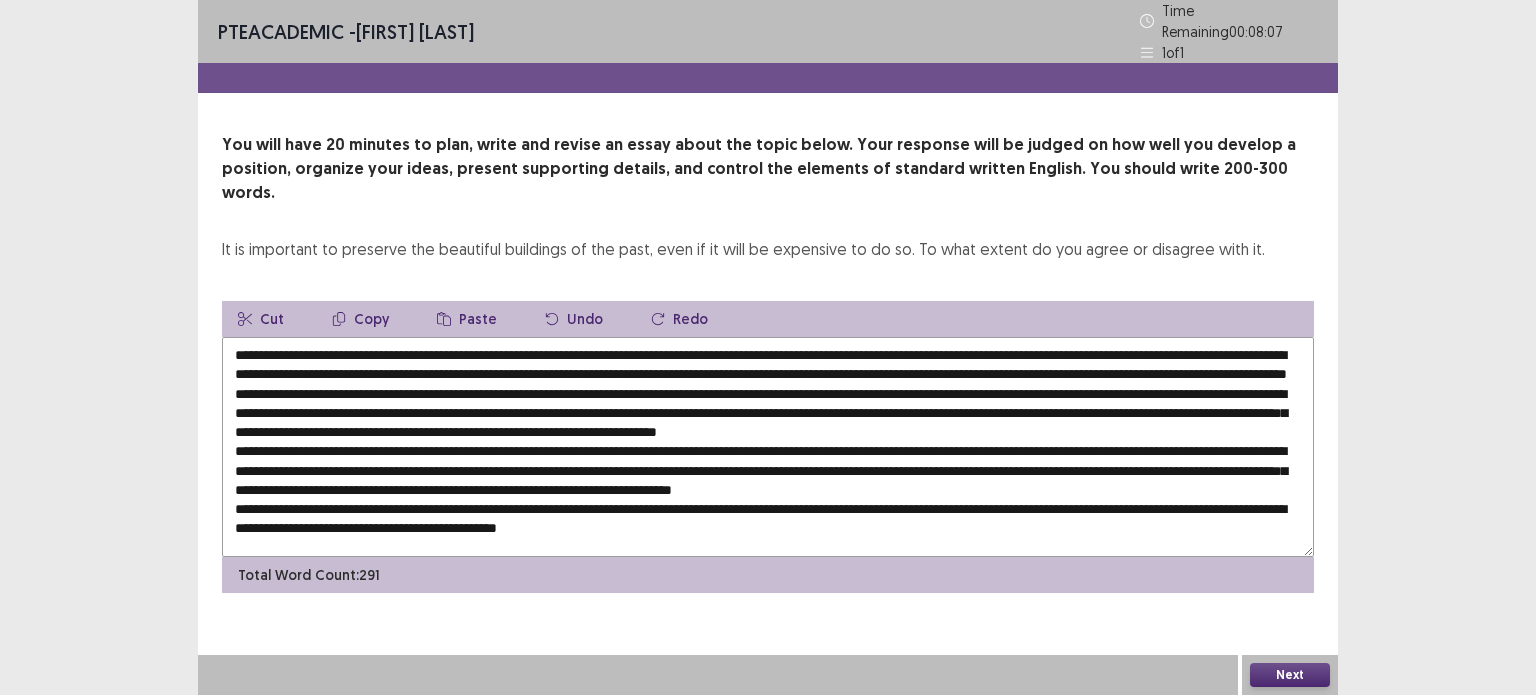 click at bounding box center [768, 447] 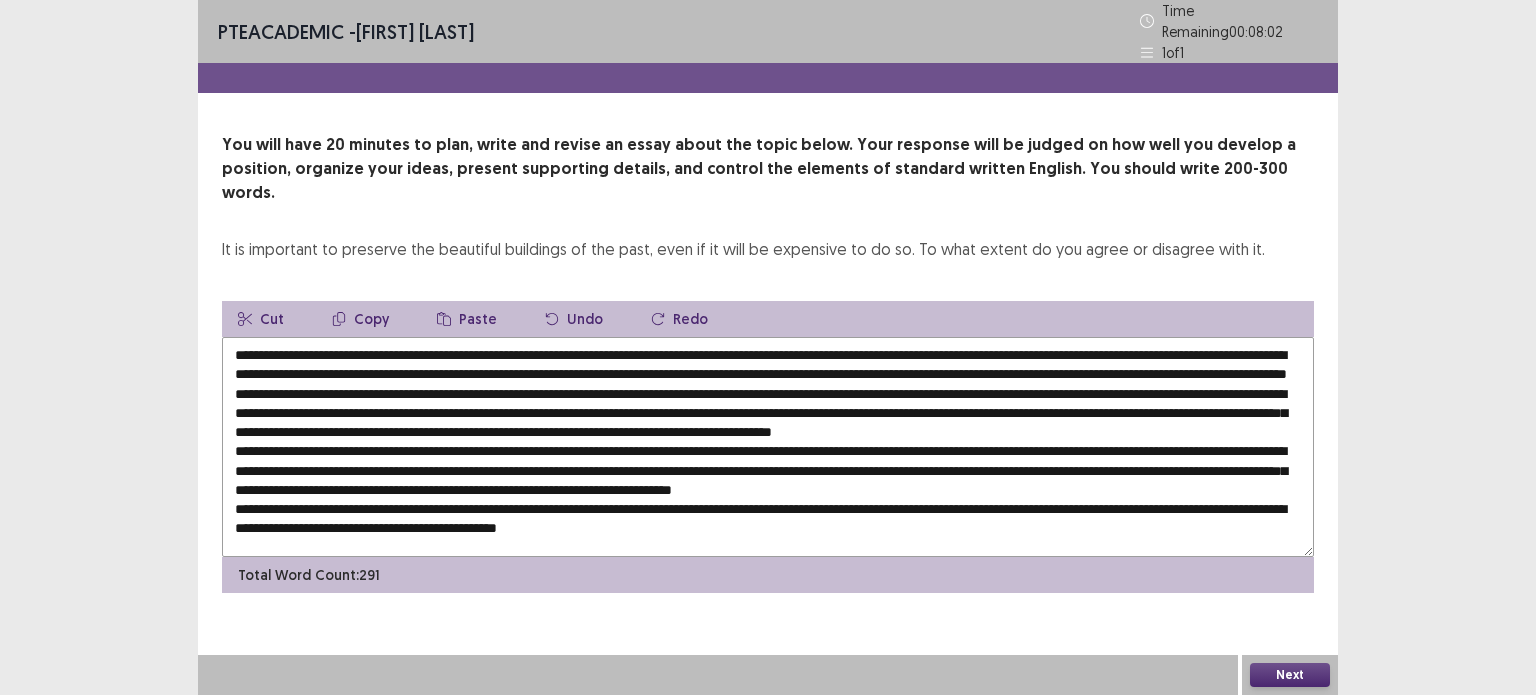 click at bounding box center (768, 447) 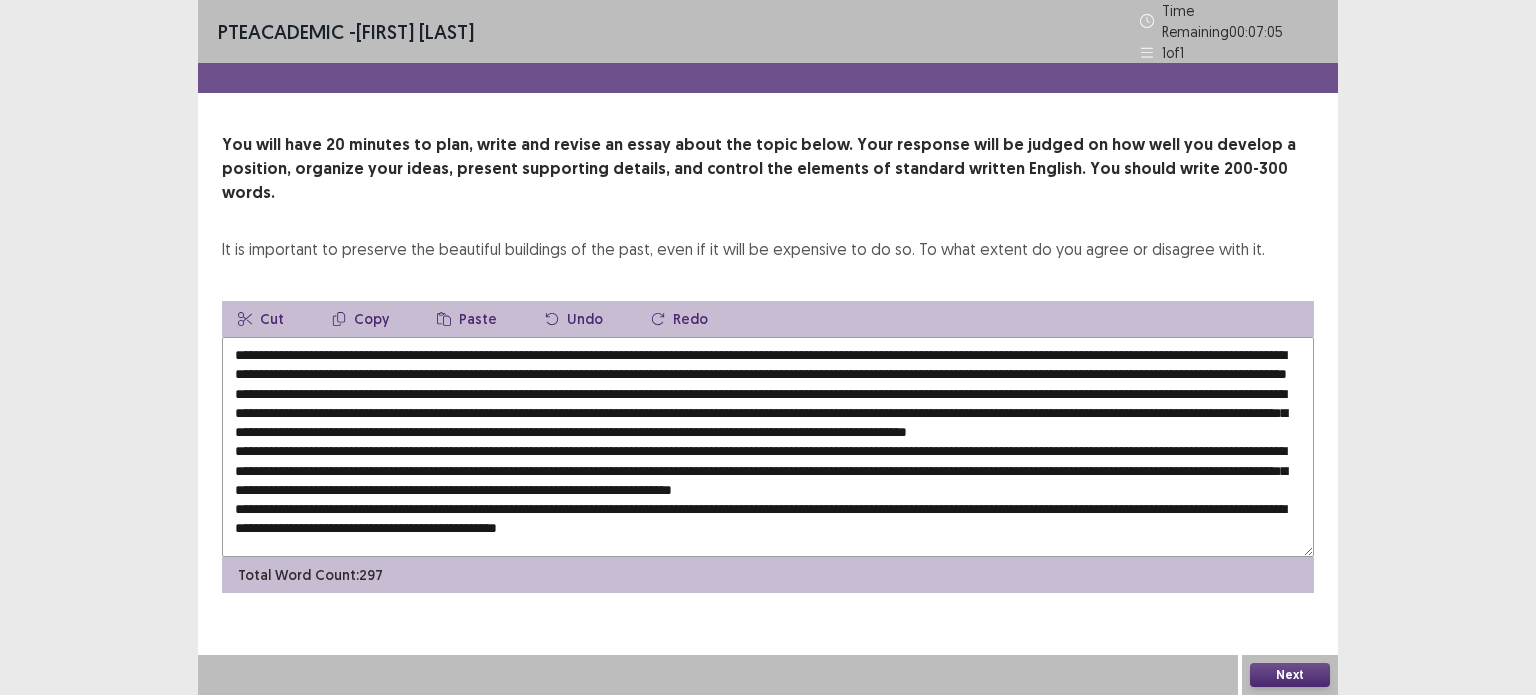 click at bounding box center [768, 447] 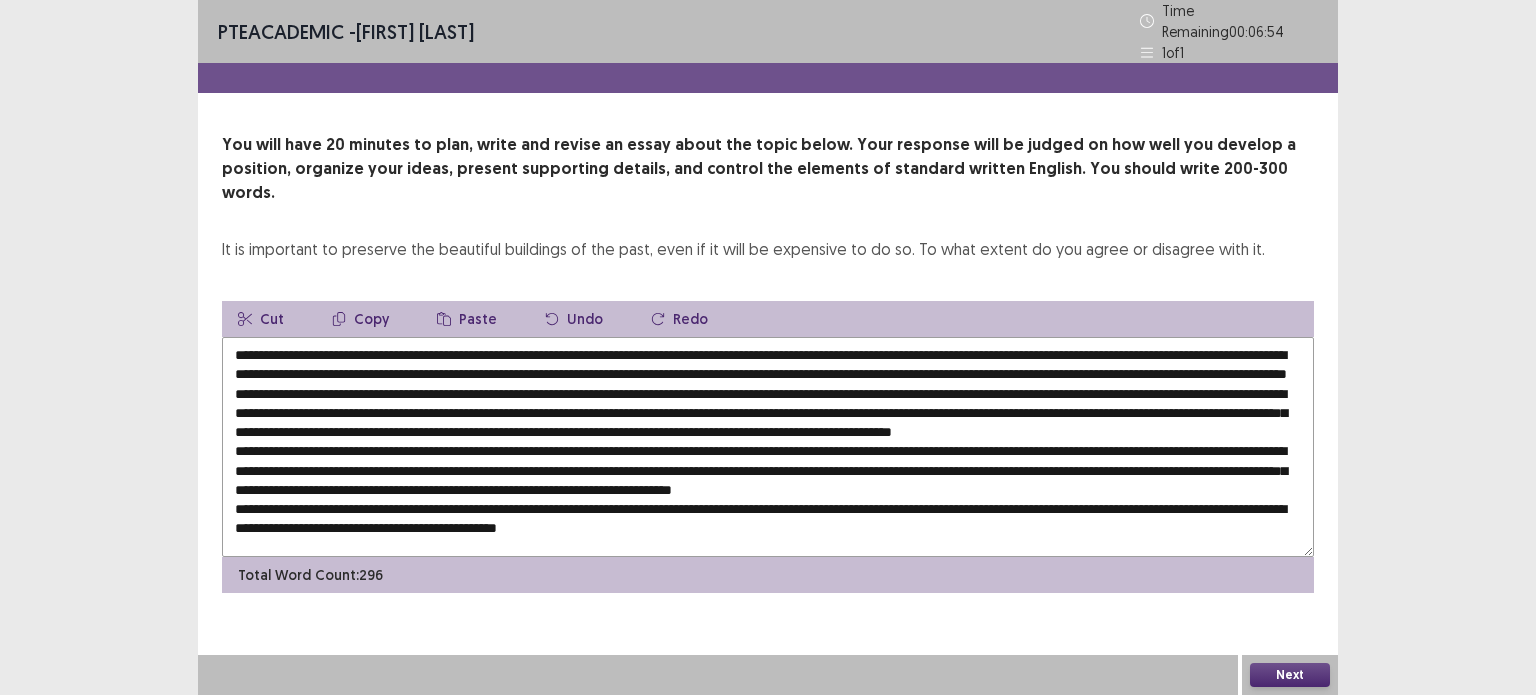 drag, startPoint x: 956, startPoint y: 396, endPoint x: 874, endPoint y: 397, distance: 82.006096 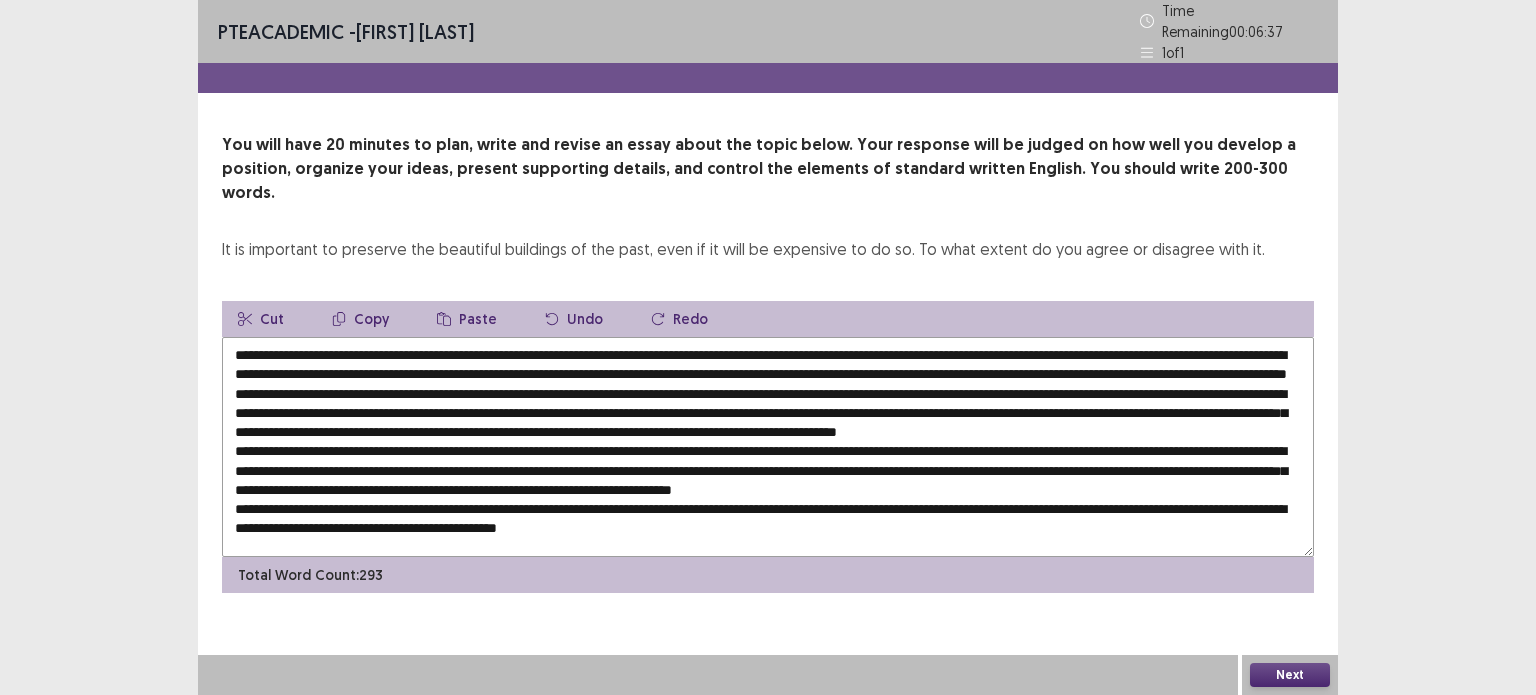 drag, startPoint x: 444, startPoint y: 363, endPoint x: 264, endPoint y: 368, distance: 180.06943 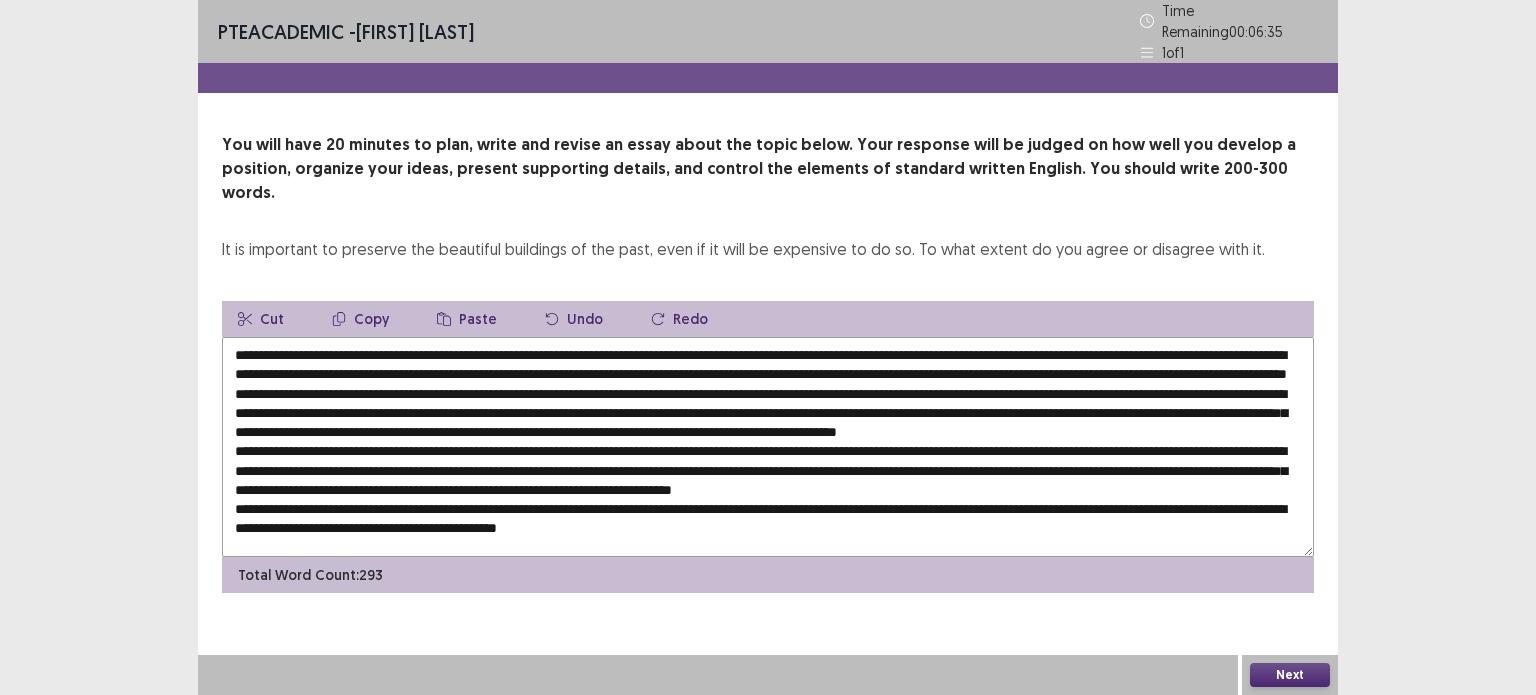 click on "Copy" at bounding box center (360, 319) 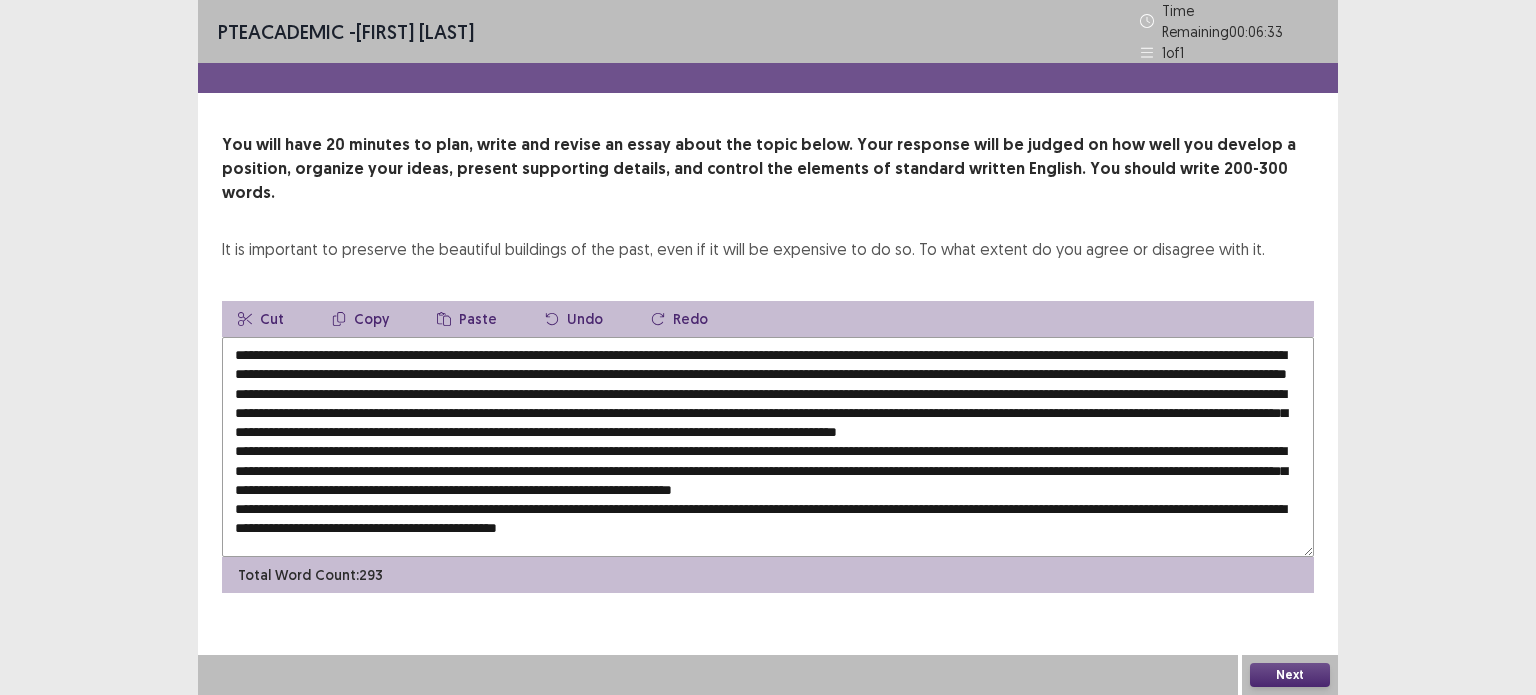 click at bounding box center [768, 447] 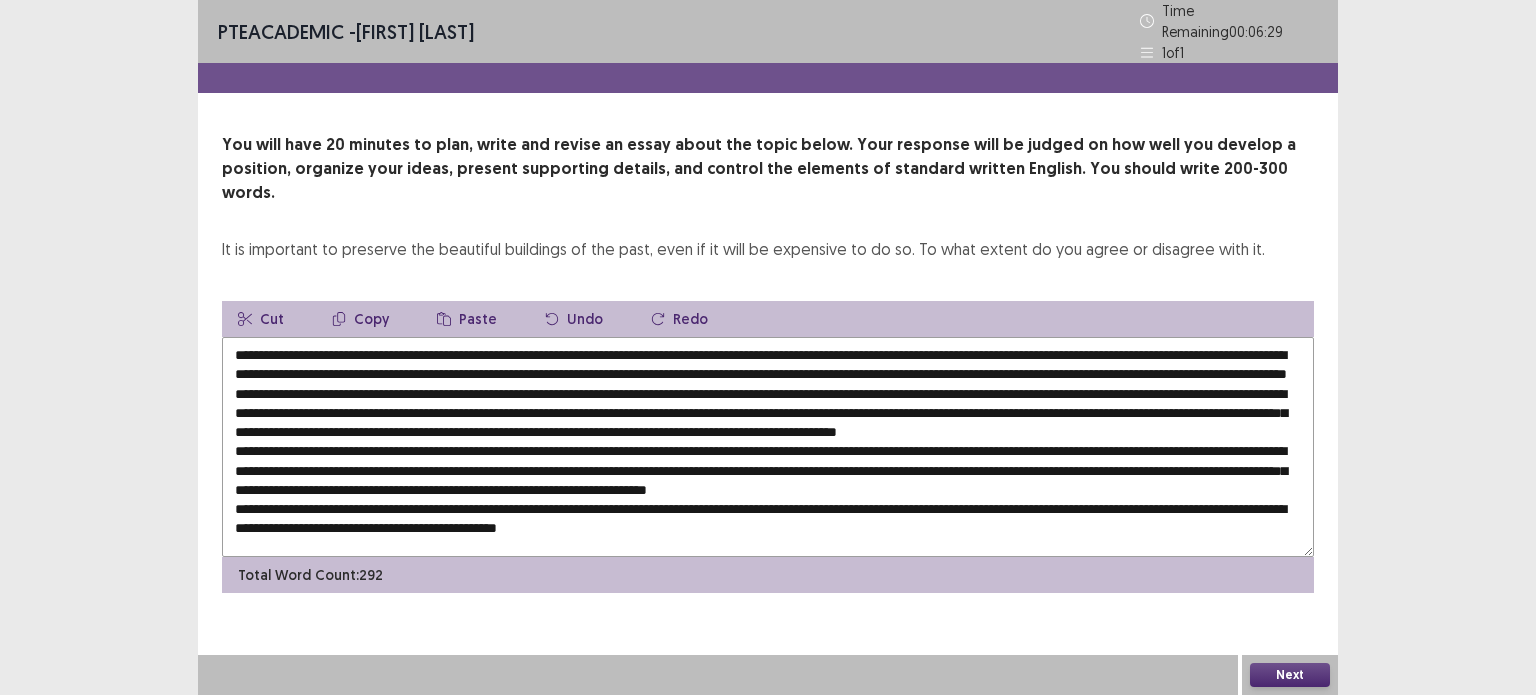 click on "Paste" at bounding box center [467, 319] 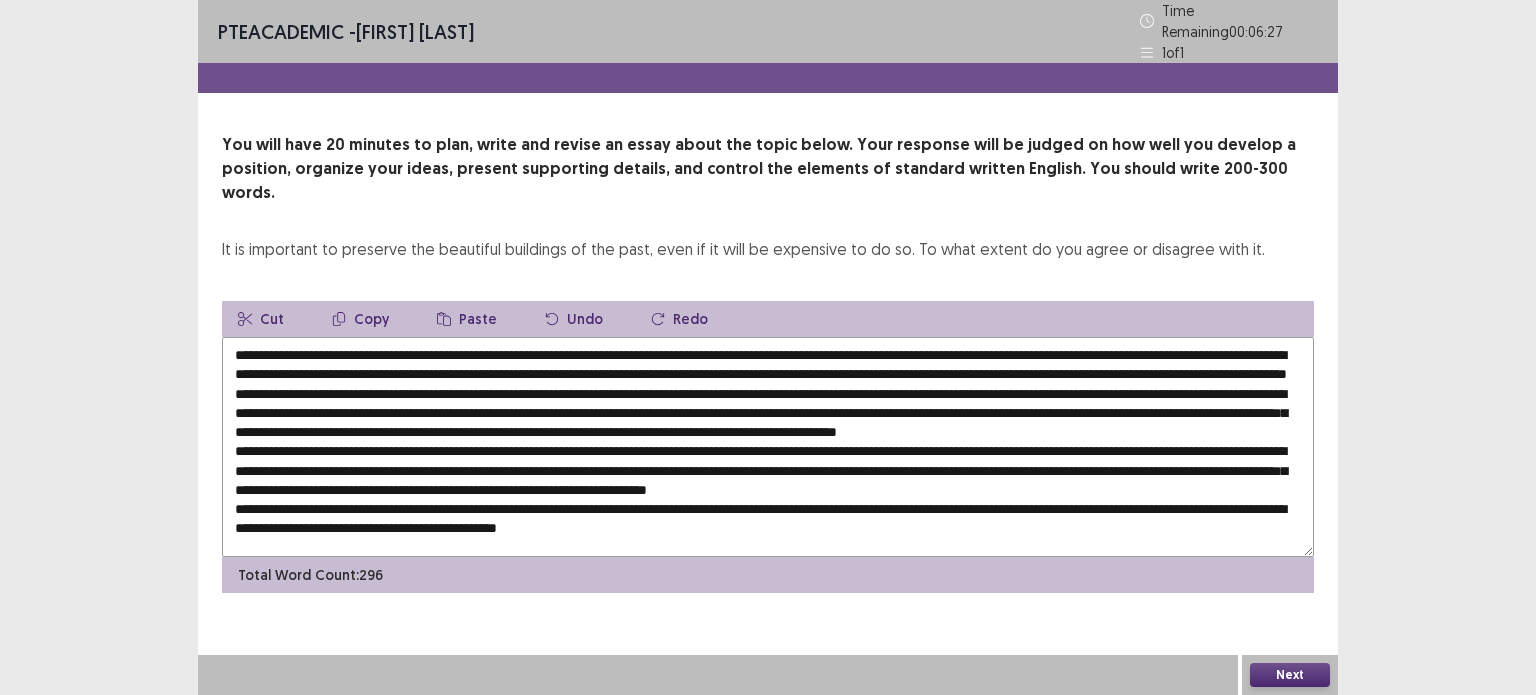 click at bounding box center (768, 447) 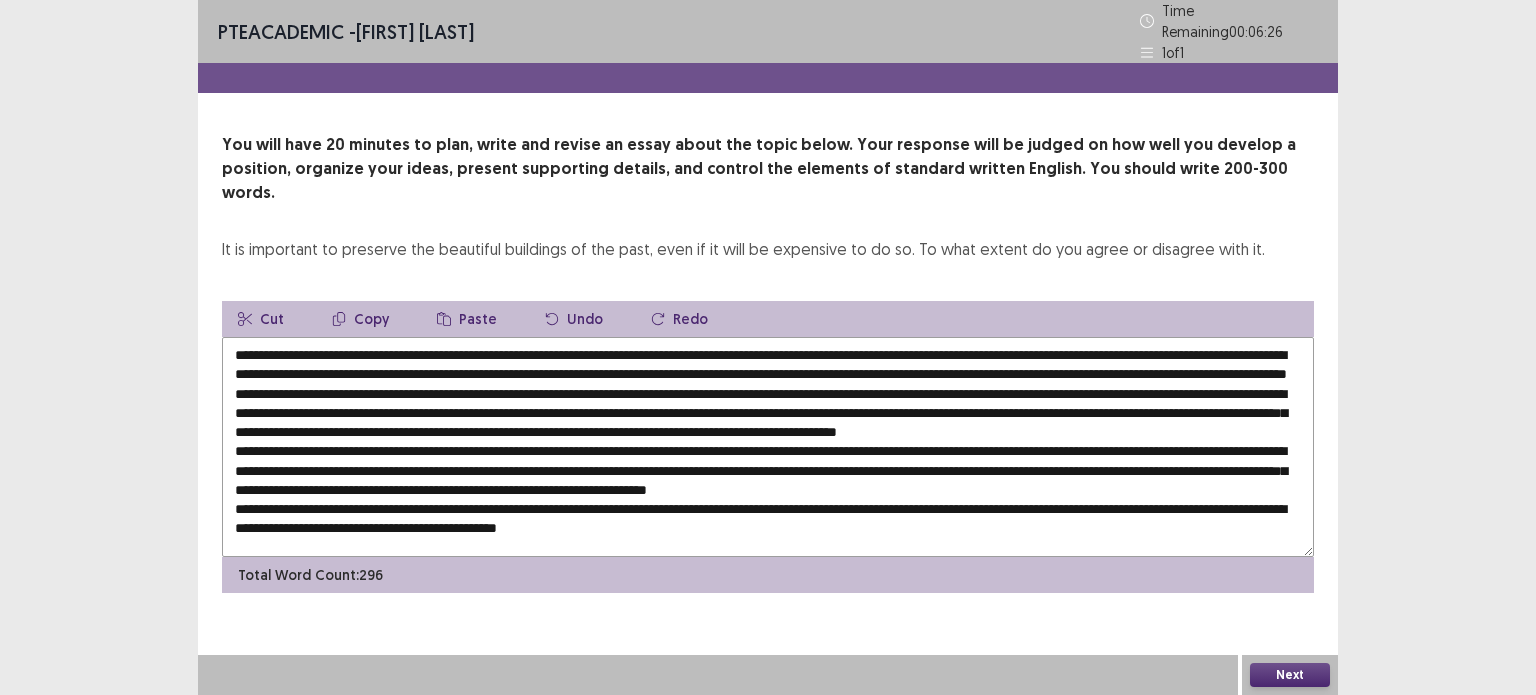 click at bounding box center [768, 447] 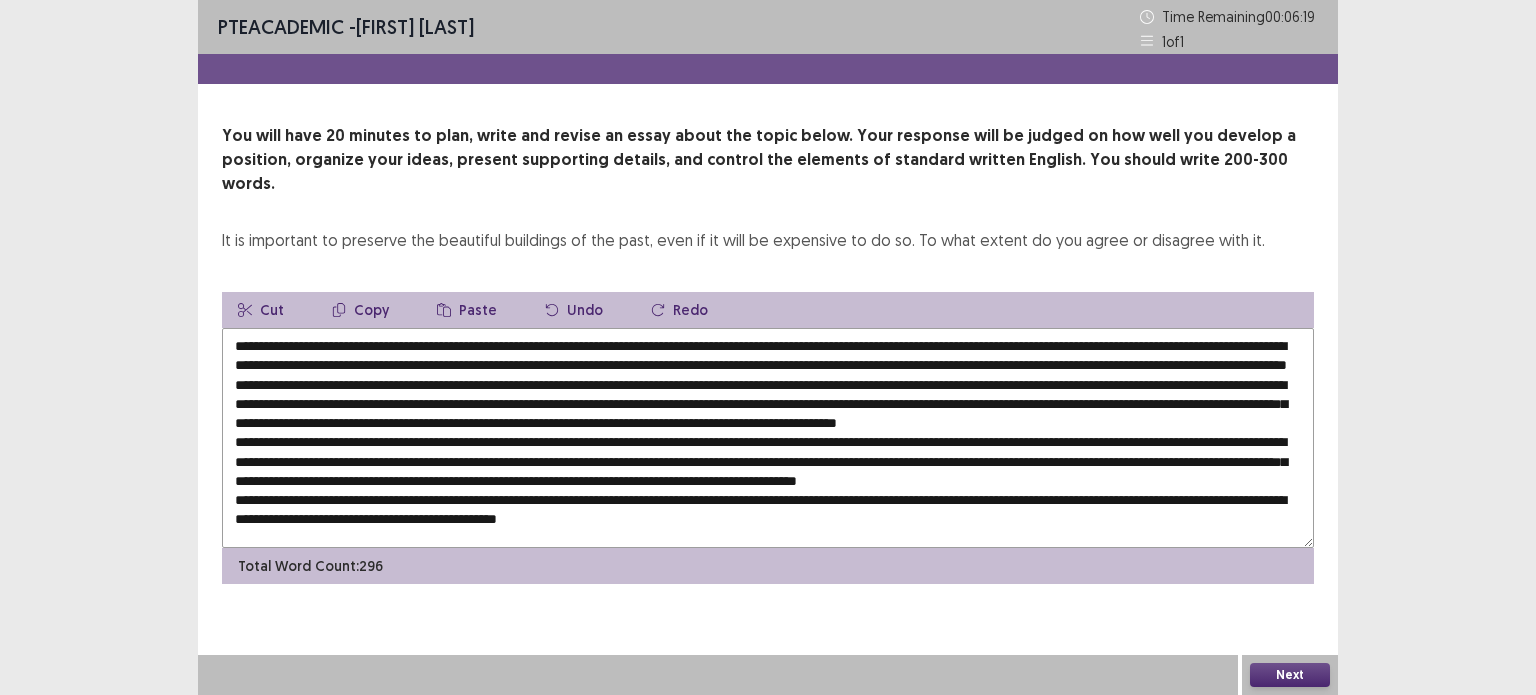 scroll, scrollTop: 0, scrollLeft: 0, axis: both 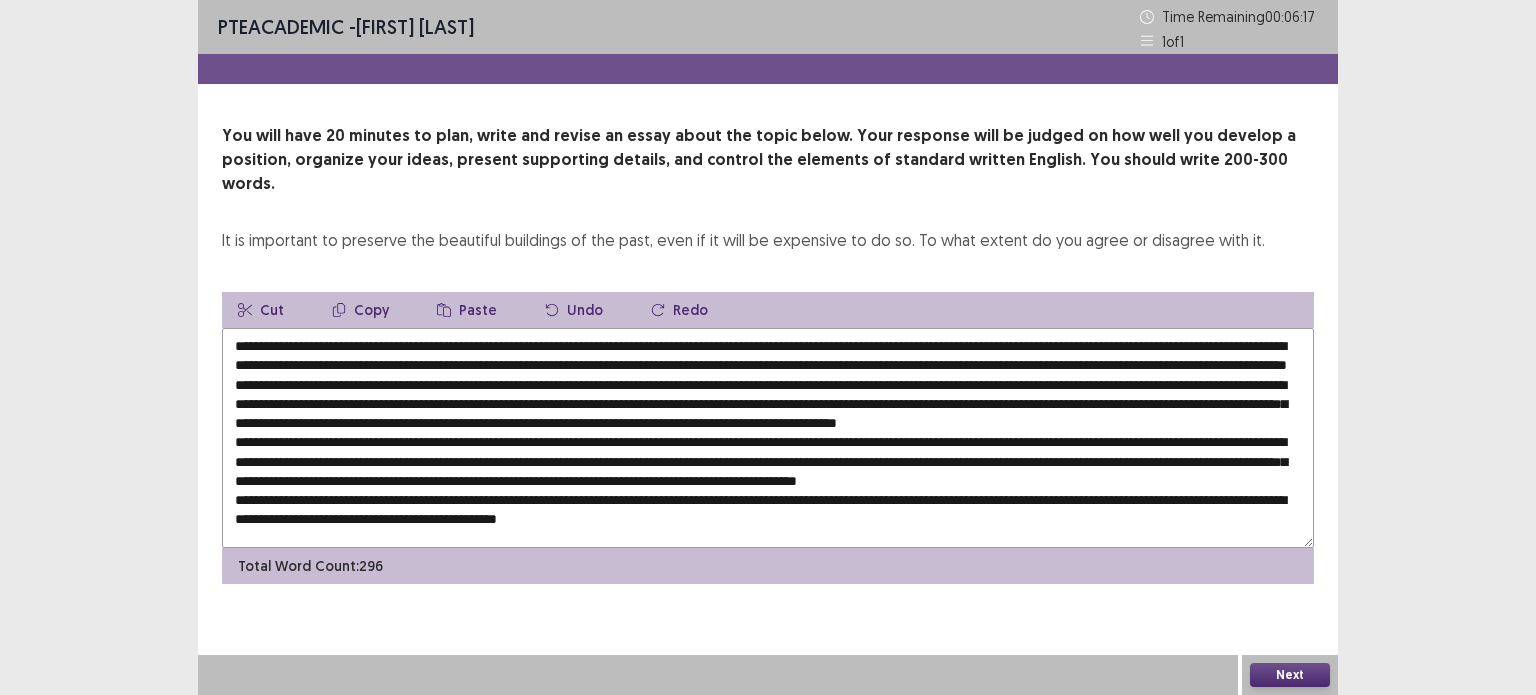 click at bounding box center (768, 438) 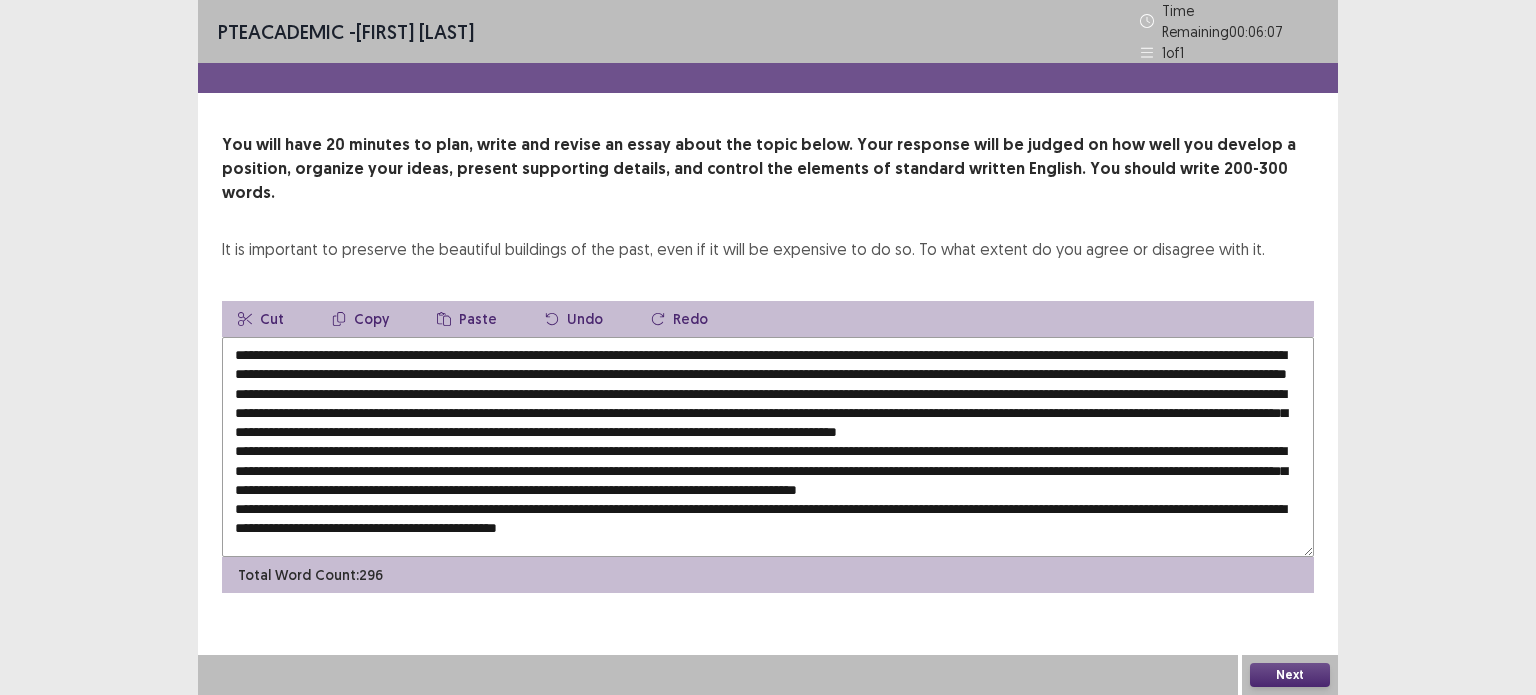 scroll, scrollTop: 0, scrollLeft: 0, axis: both 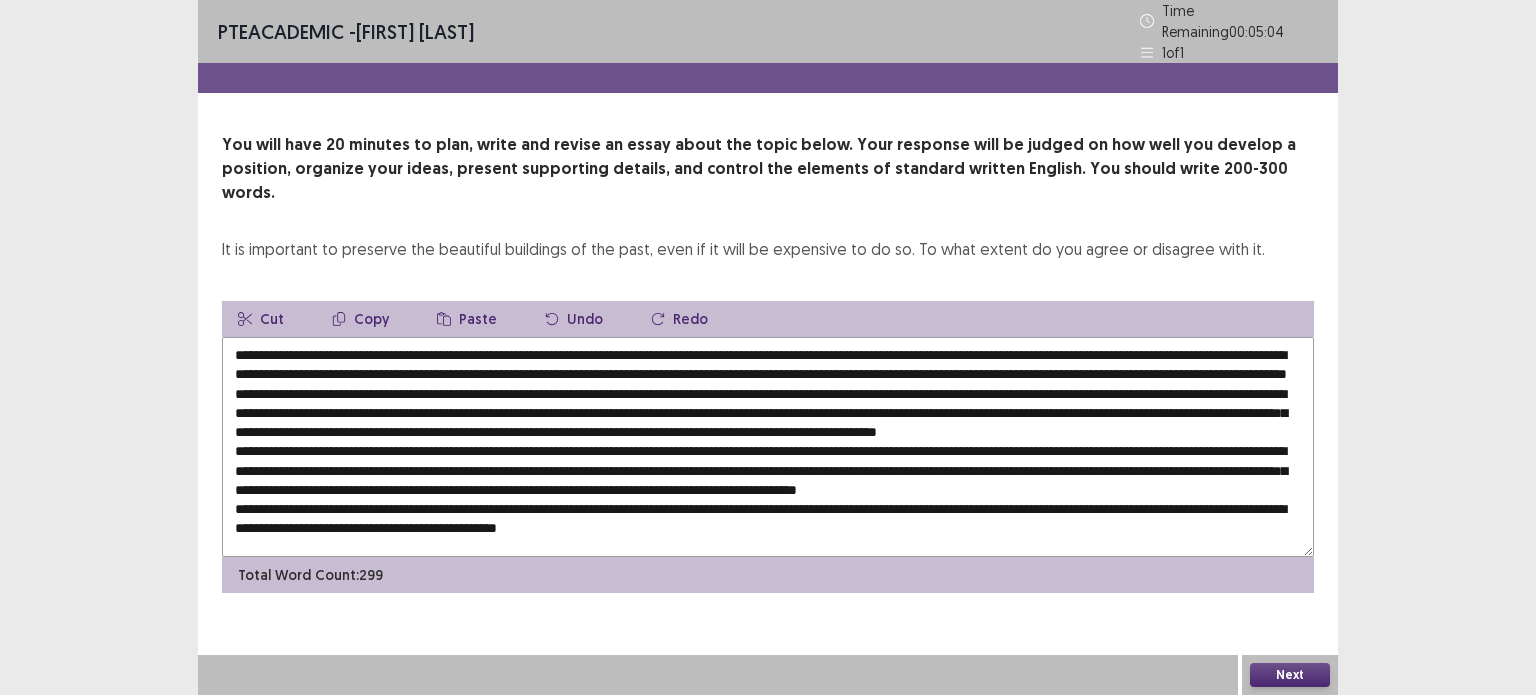 click at bounding box center [768, 447] 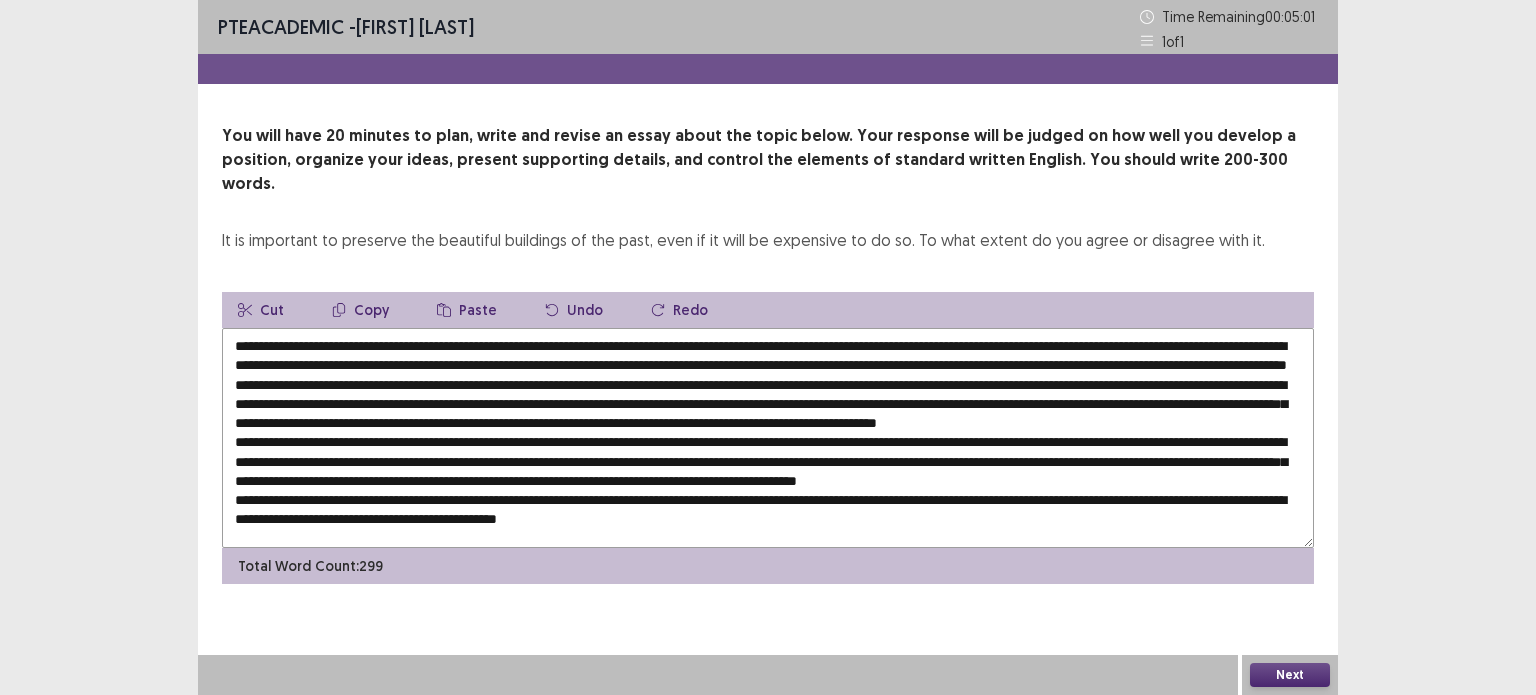 click at bounding box center (768, 438) 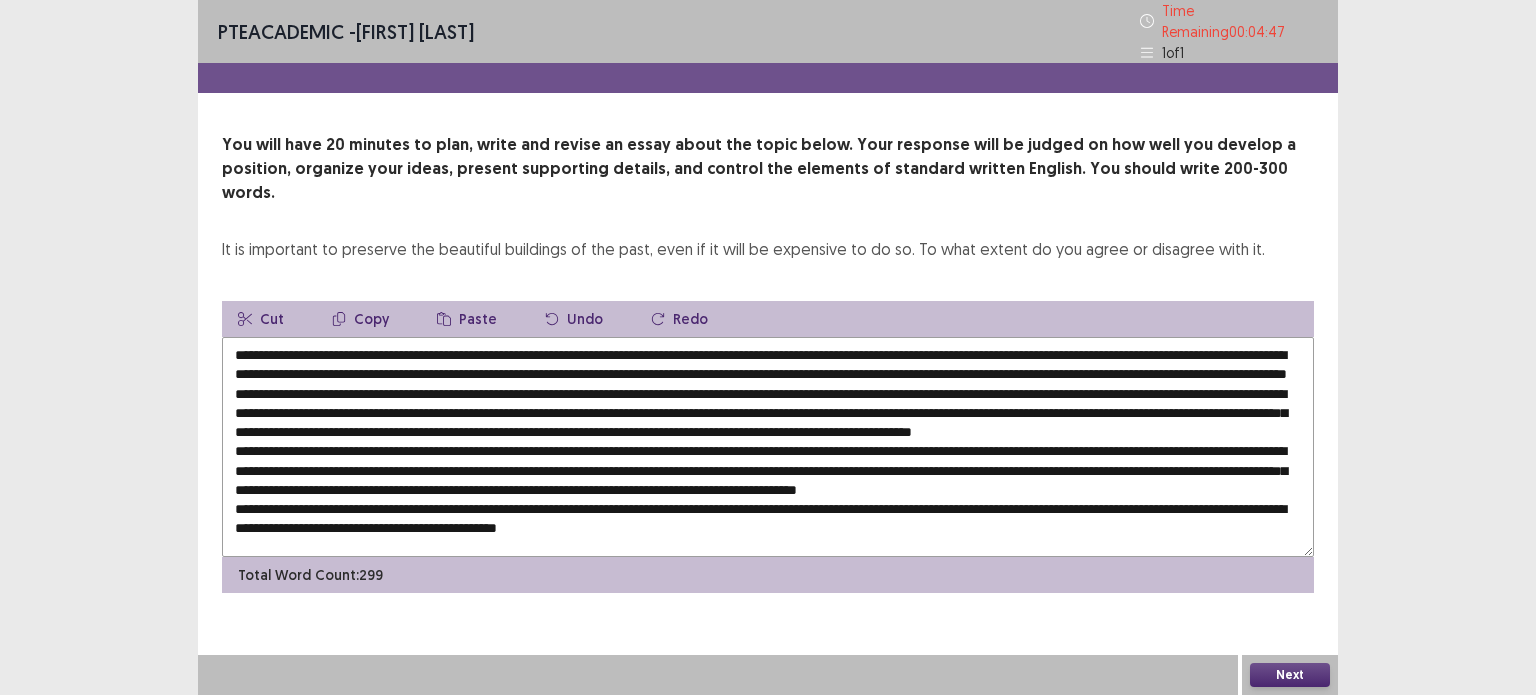 click at bounding box center (768, 447) 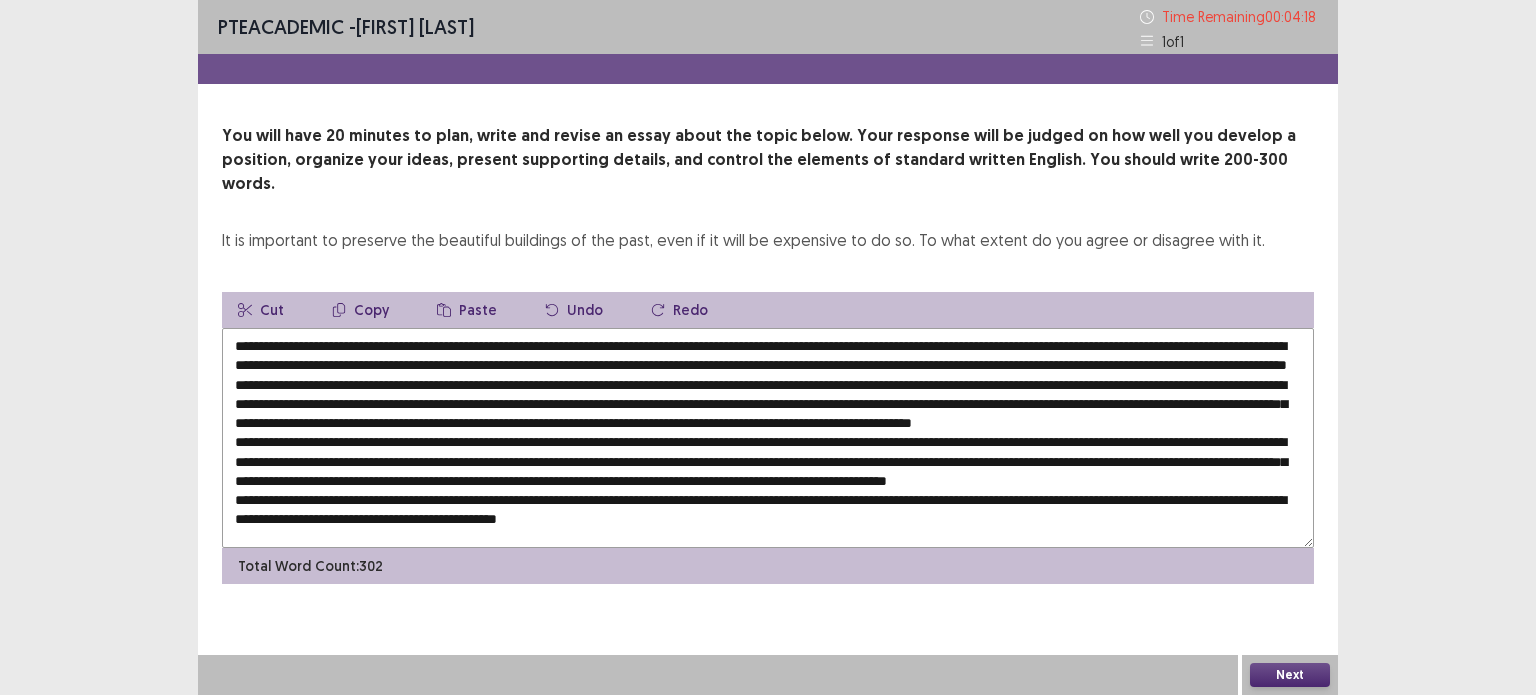click at bounding box center [768, 438] 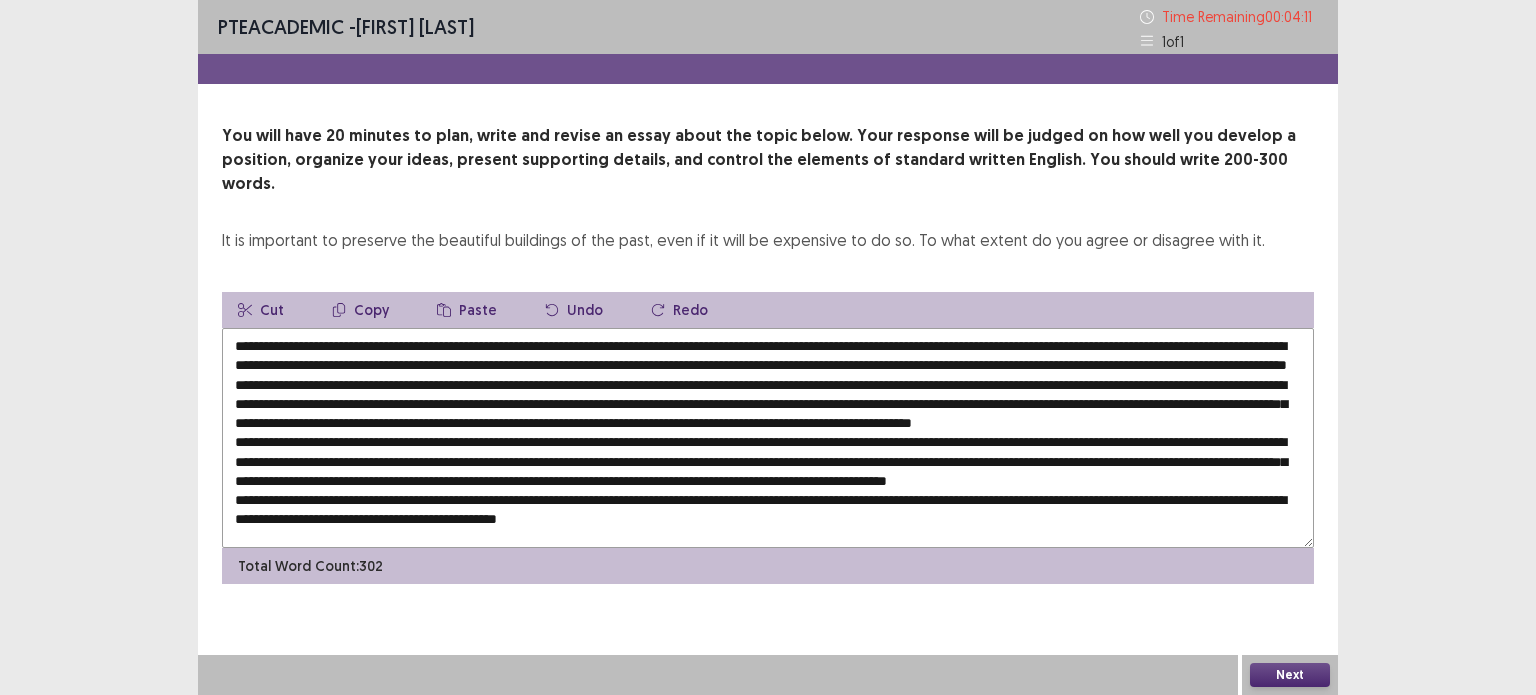 scroll, scrollTop: 48, scrollLeft: 0, axis: vertical 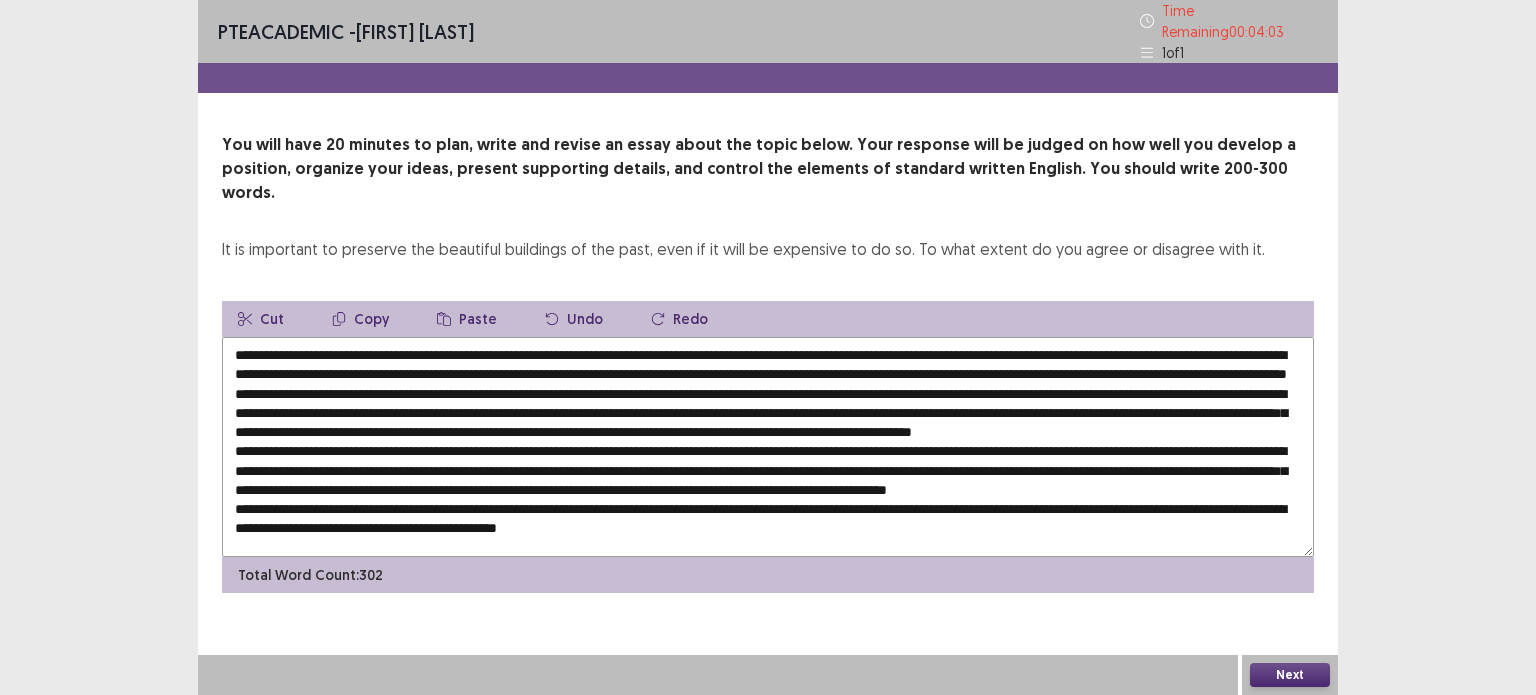 drag, startPoint x: 1281, startPoint y: 487, endPoint x: 1052, endPoint y: 487, distance: 229 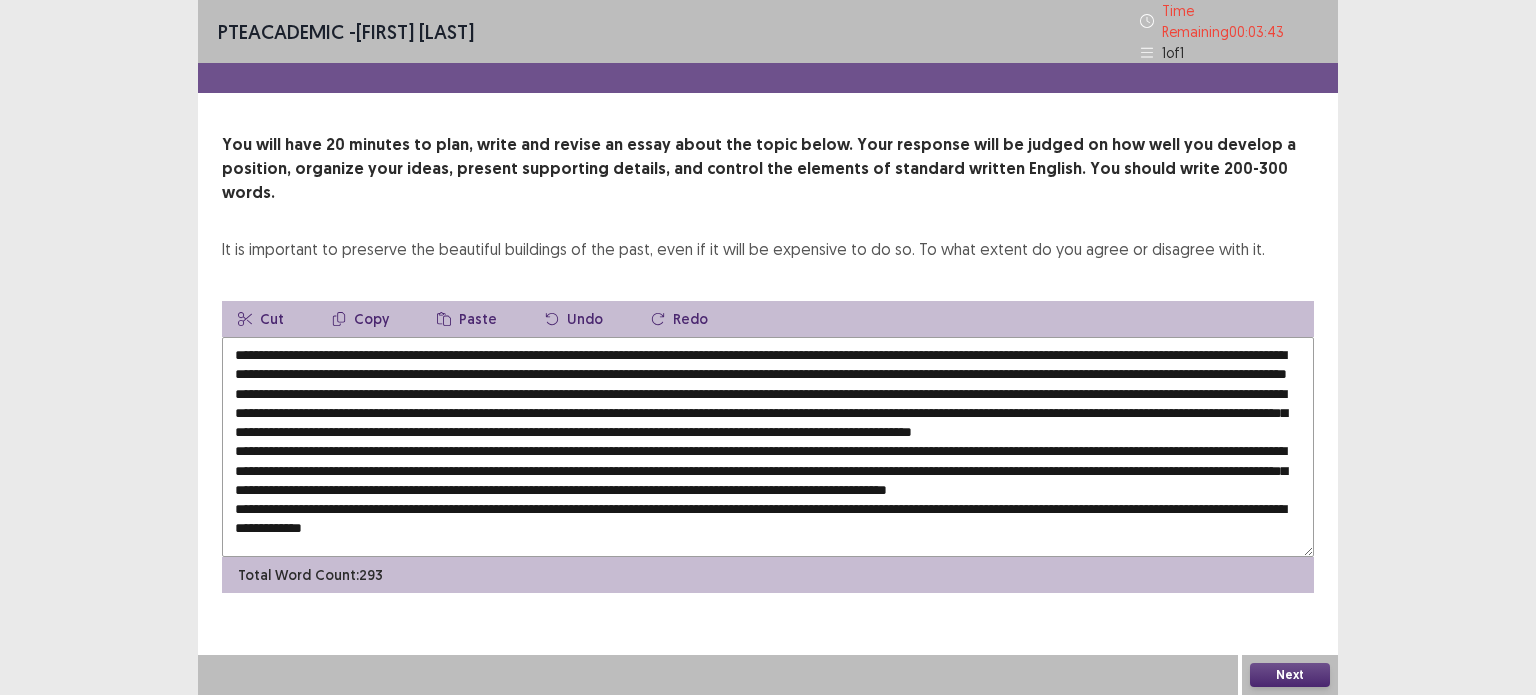 scroll, scrollTop: 48, scrollLeft: 0, axis: vertical 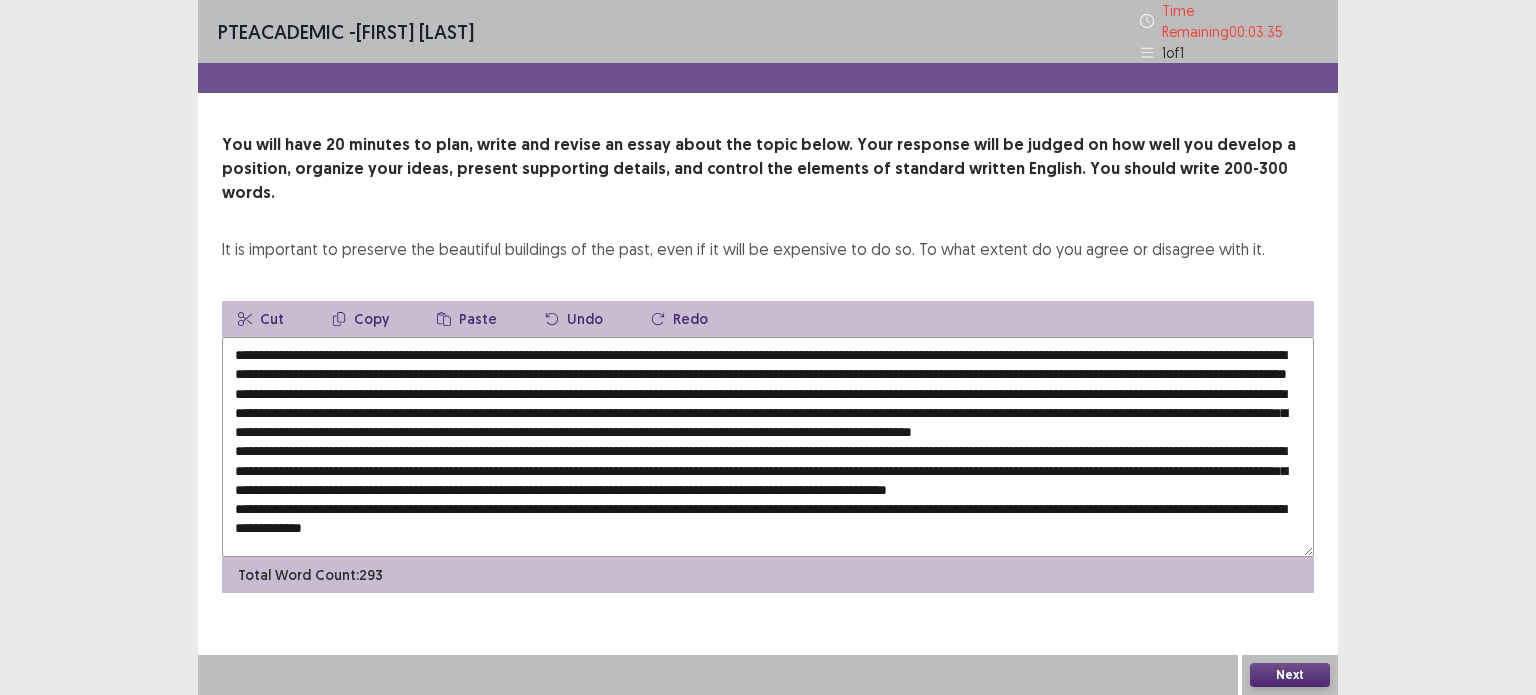 drag, startPoint x: 351, startPoint y: 468, endPoint x: 880, endPoint y: 480, distance: 529.1361 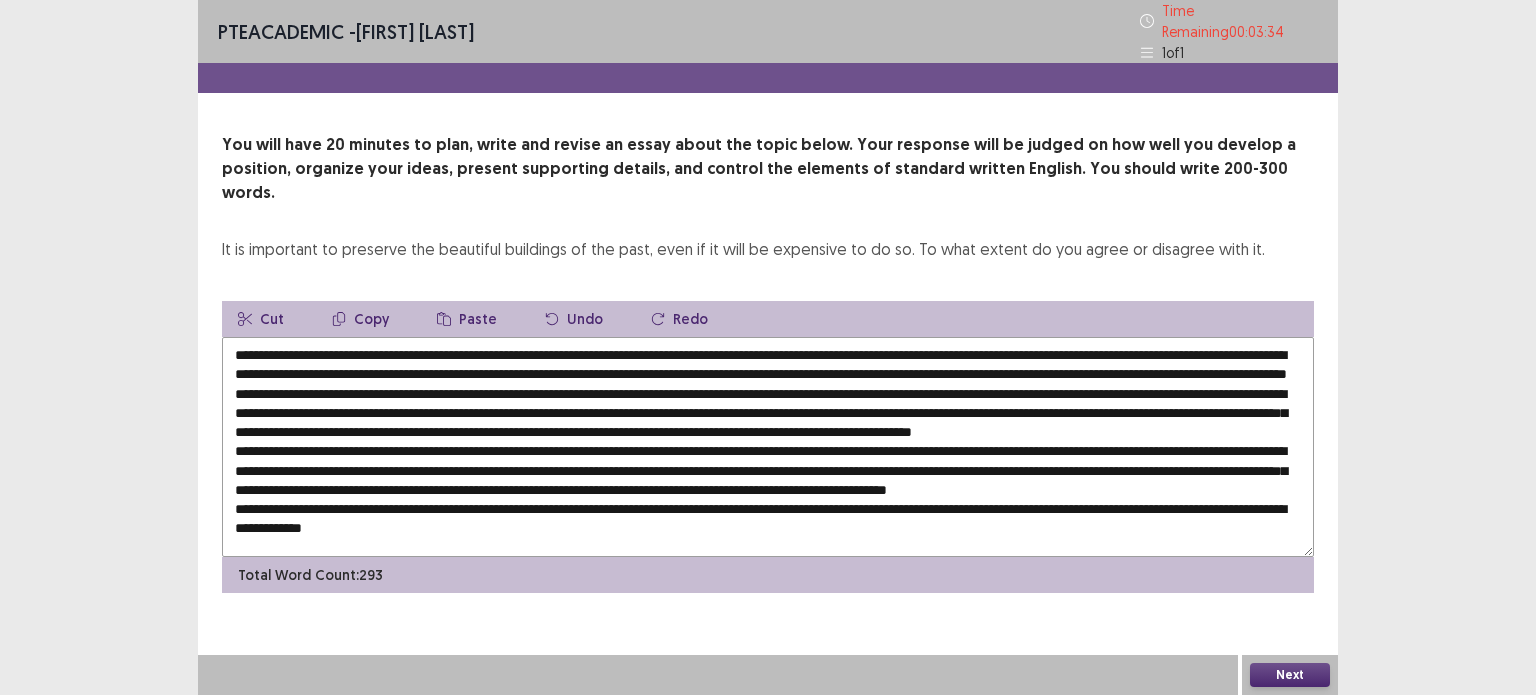 click at bounding box center [768, 447] 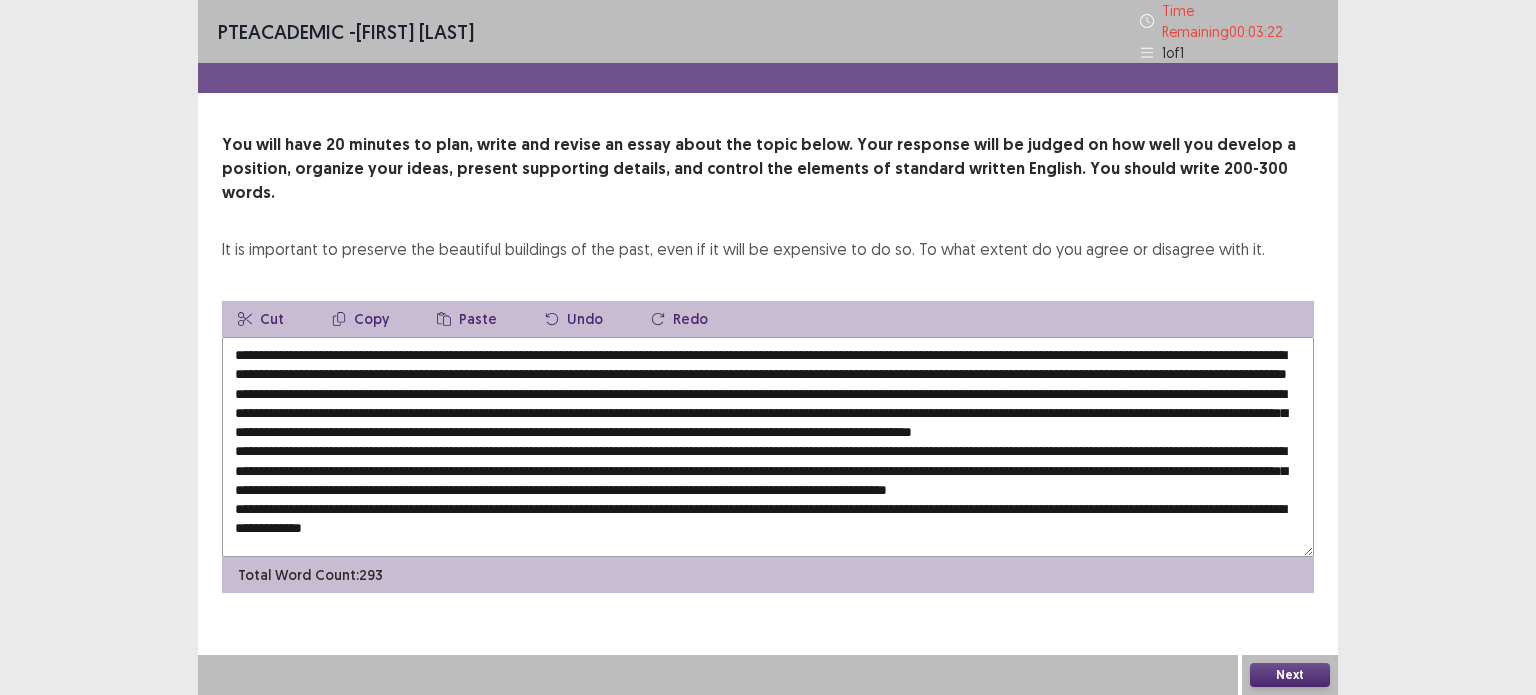 scroll, scrollTop: 48, scrollLeft: 0, axis: vertical 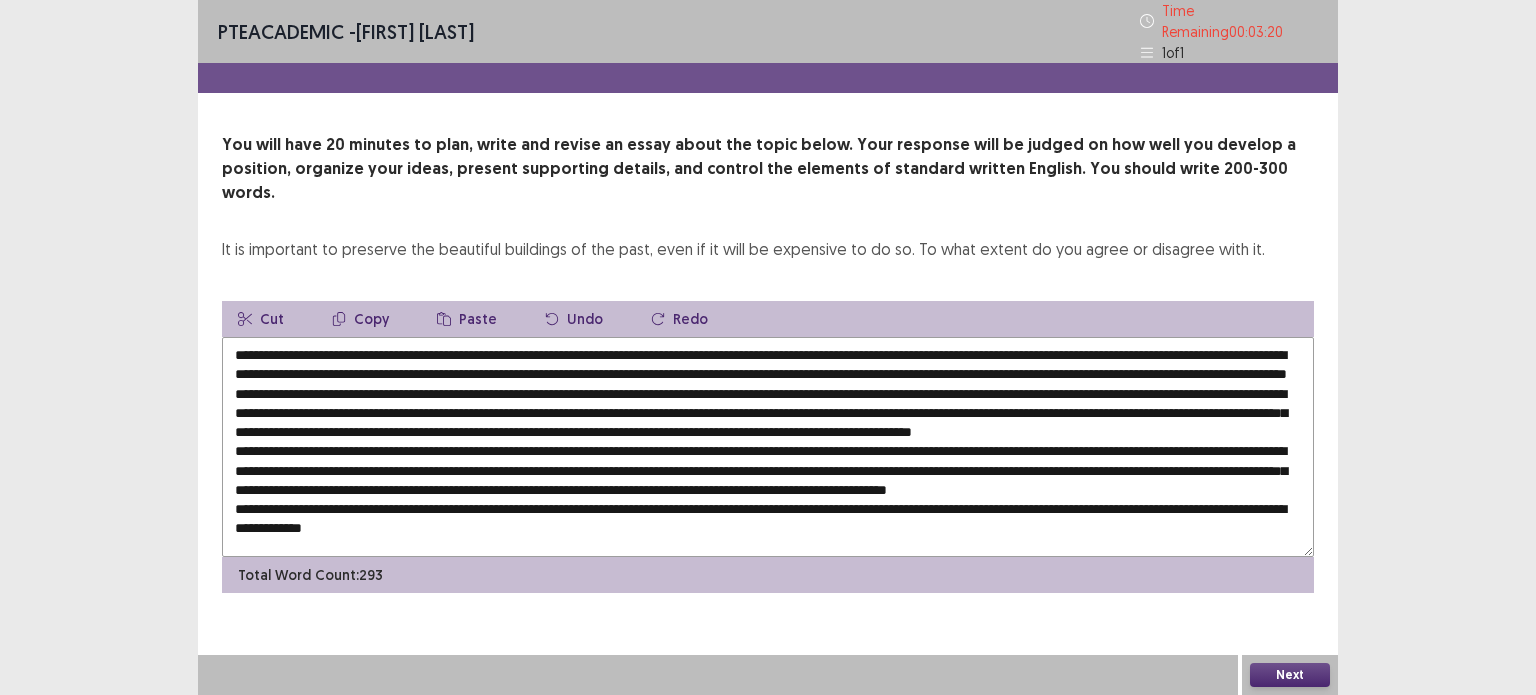 type on "**********" 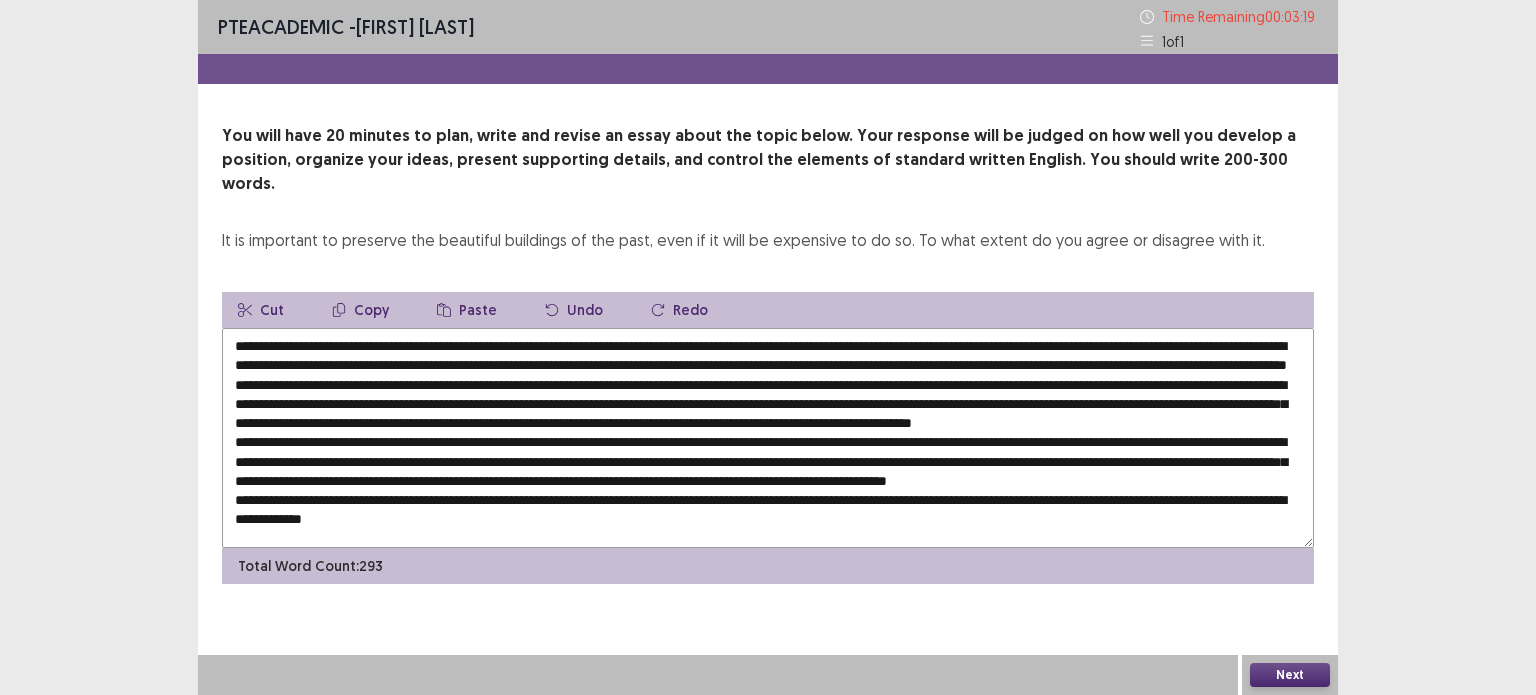 click on "Next" at bounding box center [1290, 675] 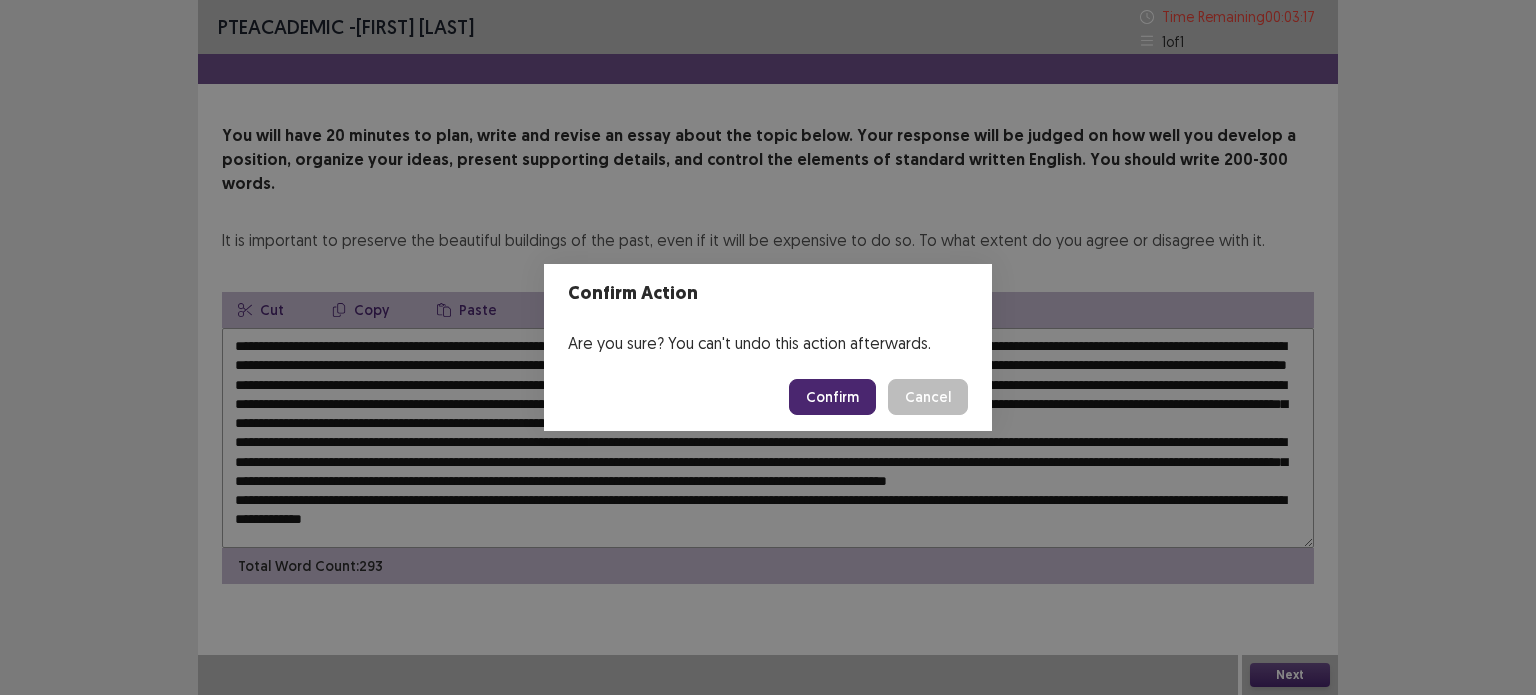 click on "Confirm" at bounding box center [832, 397] 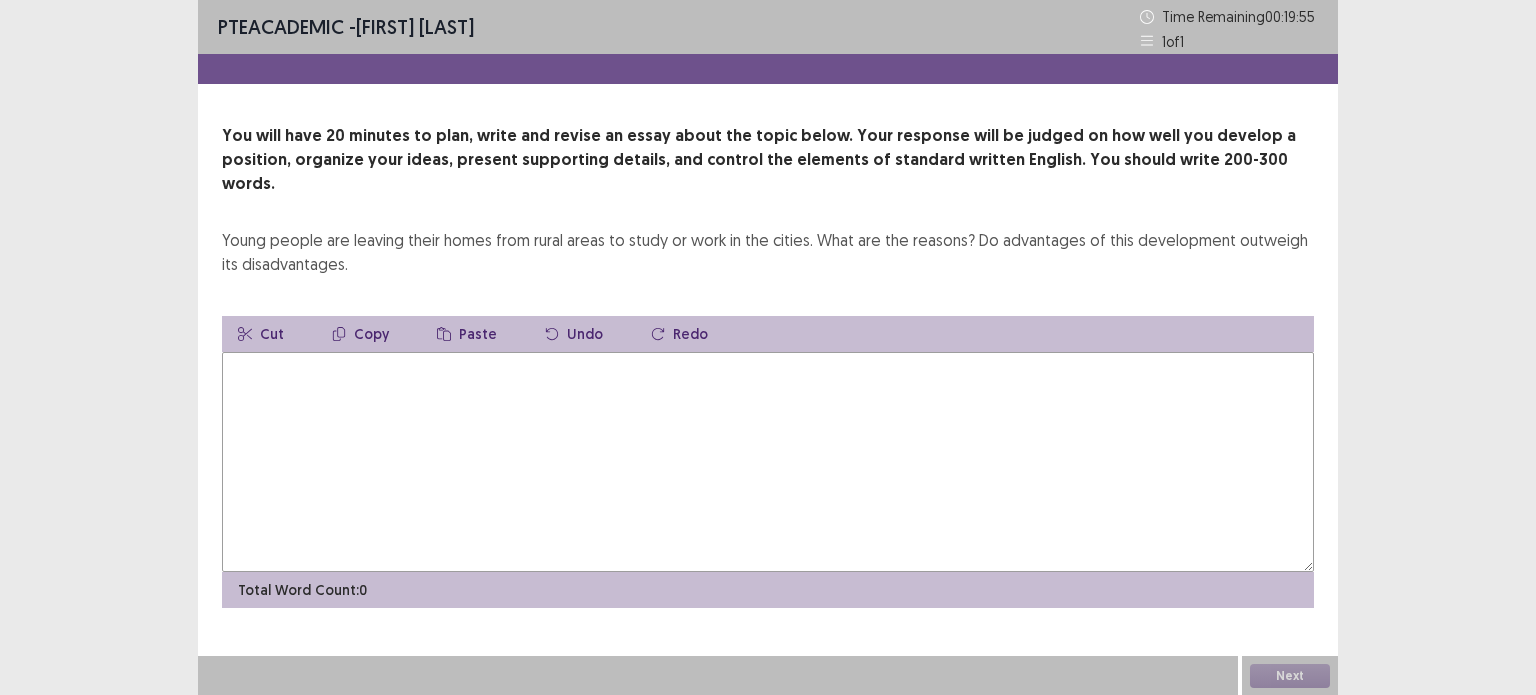 click at bounding box center (768, 462) 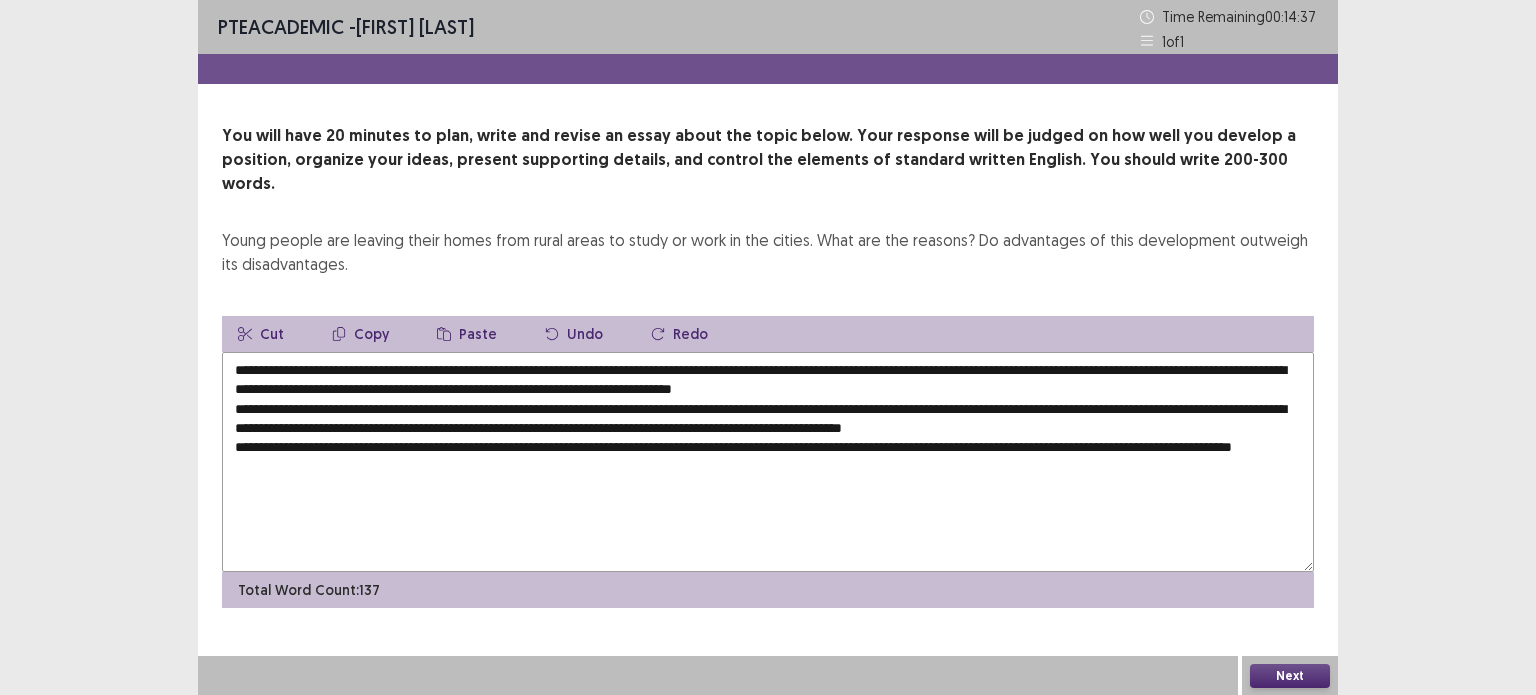 click on "**********" at bounding box center [768, 462] 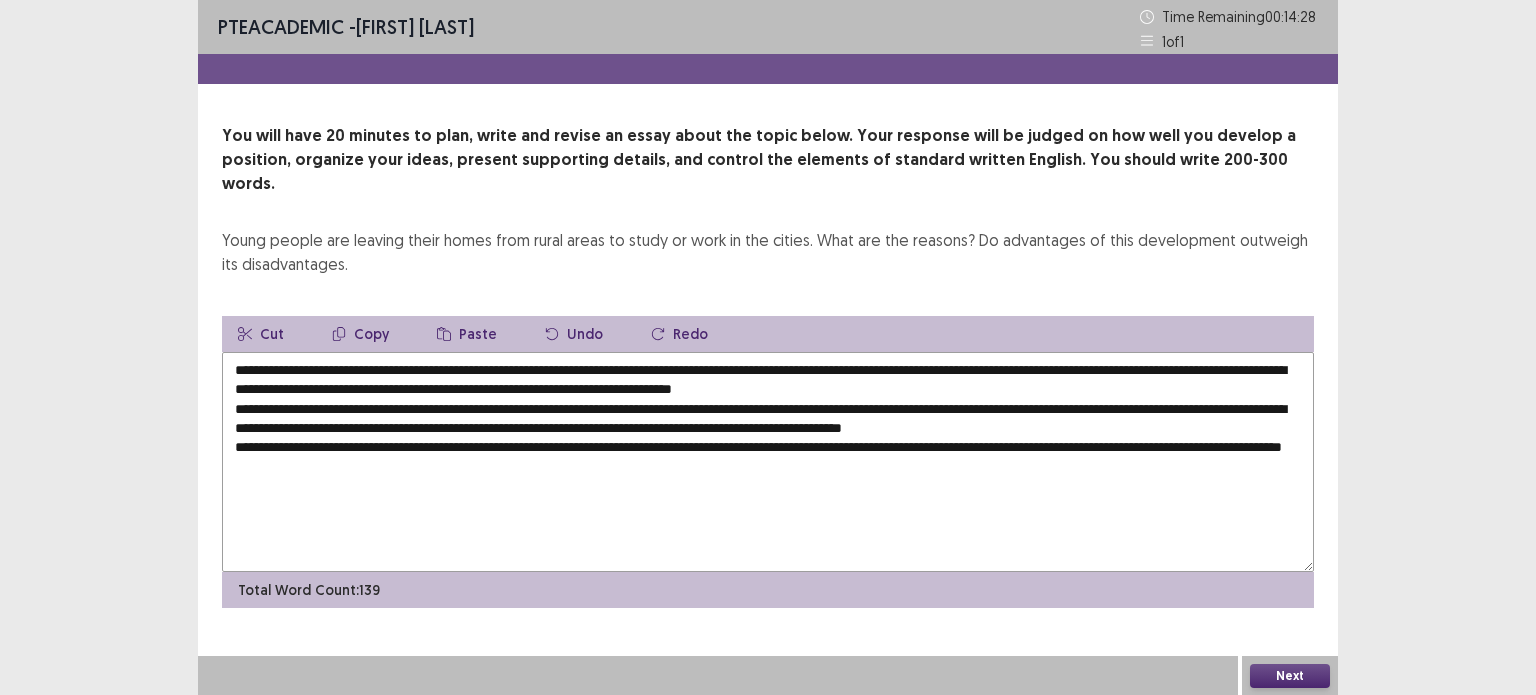 click on "**********" at bounding box center [768, 462] 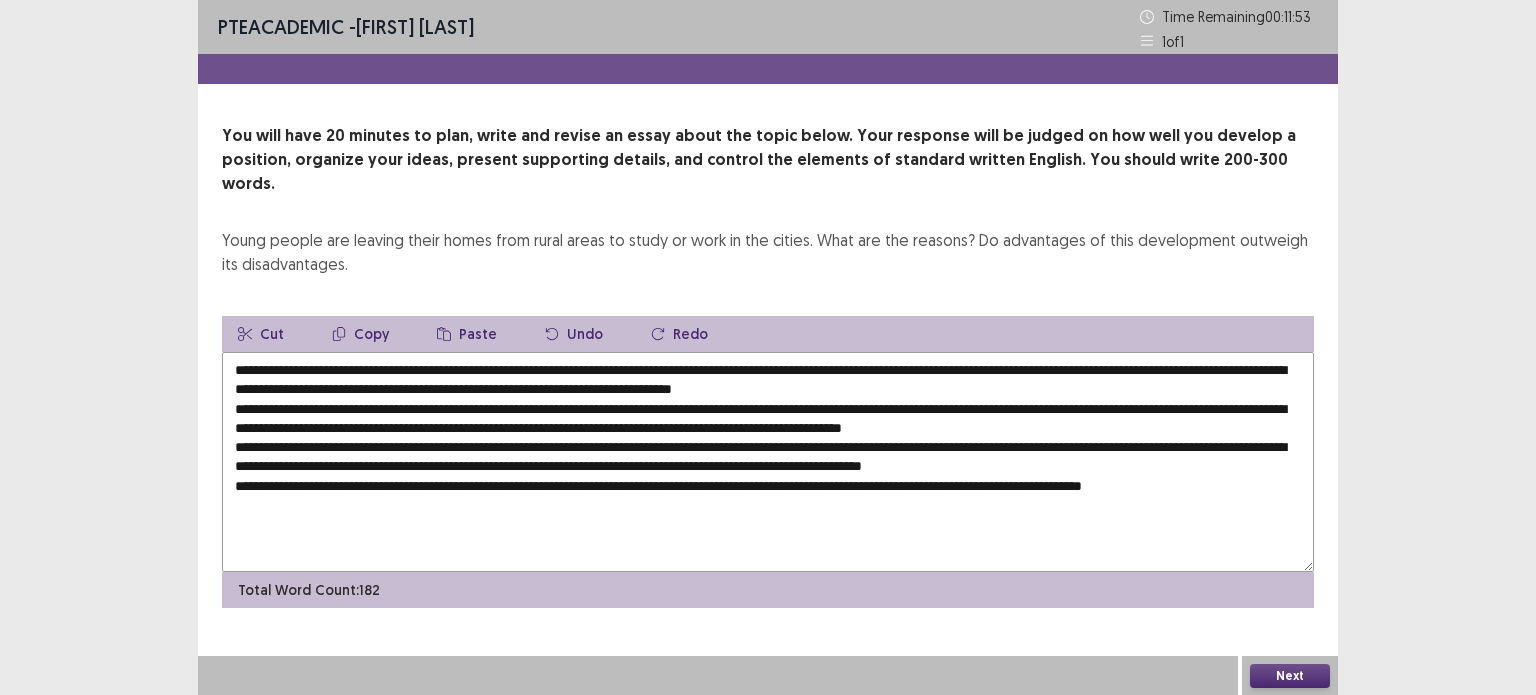 drag, startPoint x: 387, startPoint y: 343, endPoint x: 418, endPoint y: 514, distance: 173.78723 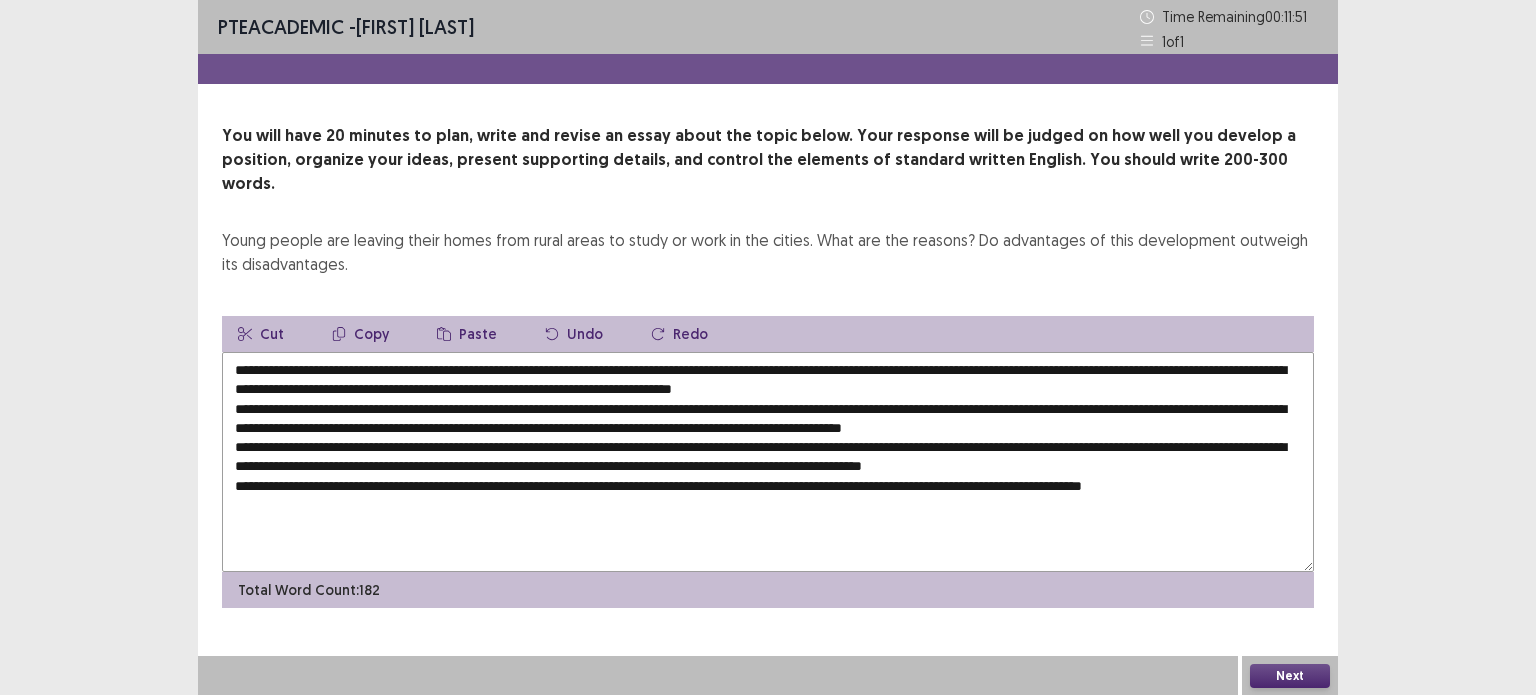 click at bounding box center (768, 462) 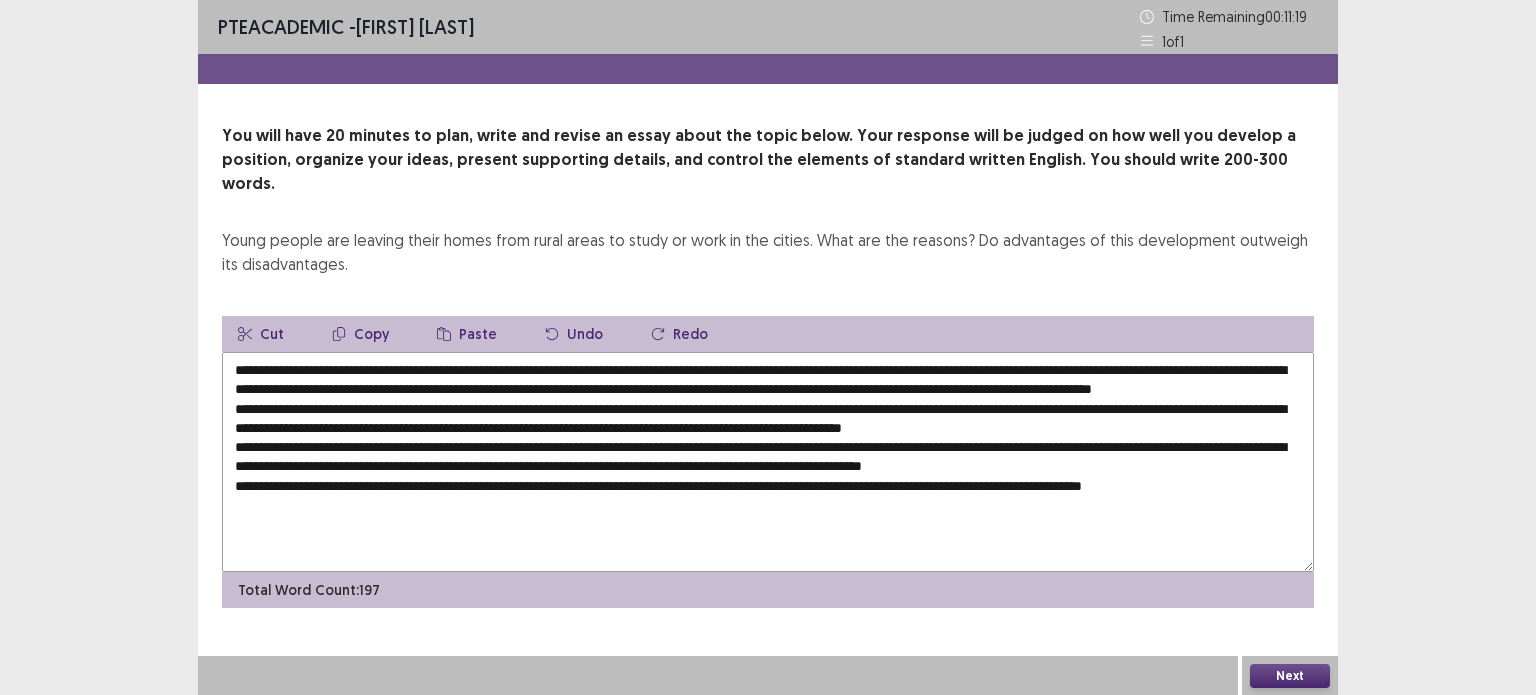 click at bounding box center (768, 462) 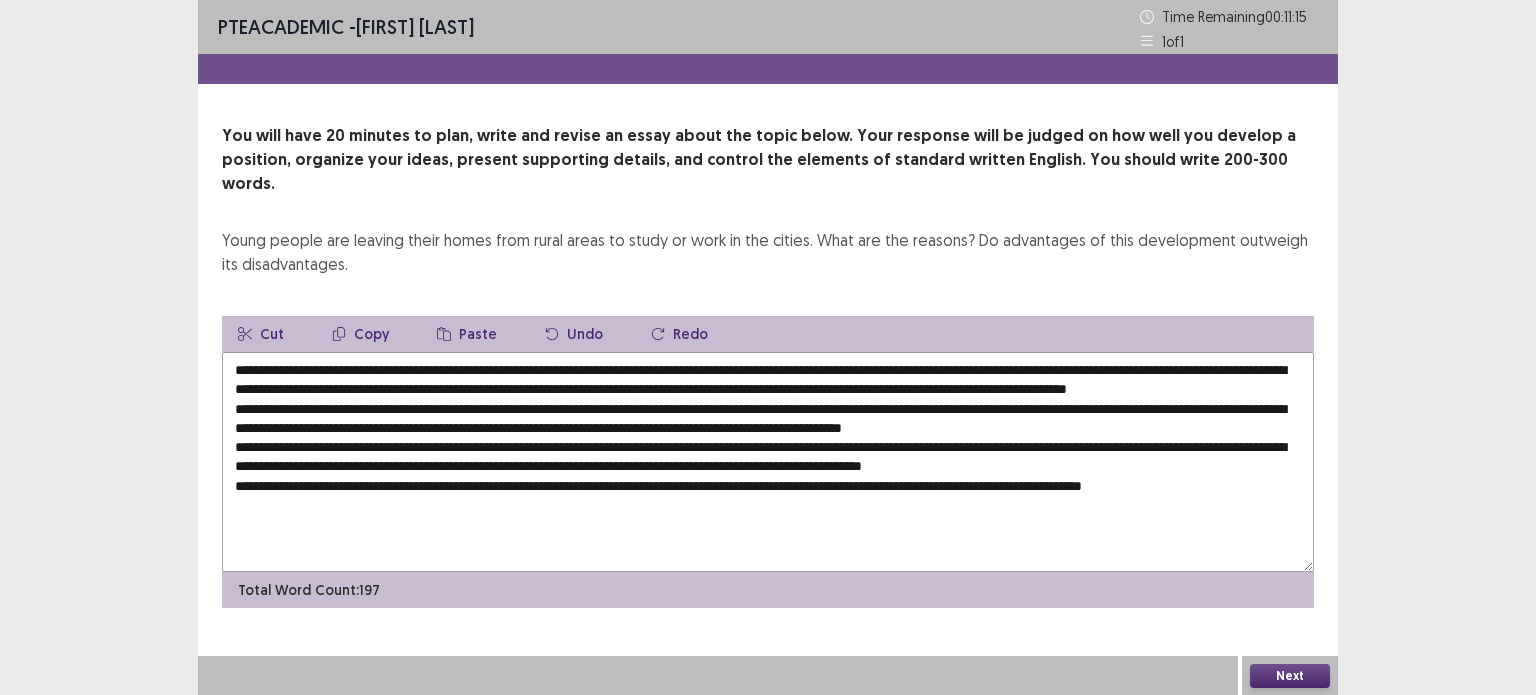 drag, startPoint x: 356, startPoint y: 341, endPoint x: 421, endPoint y: 334, distance: 65.37584 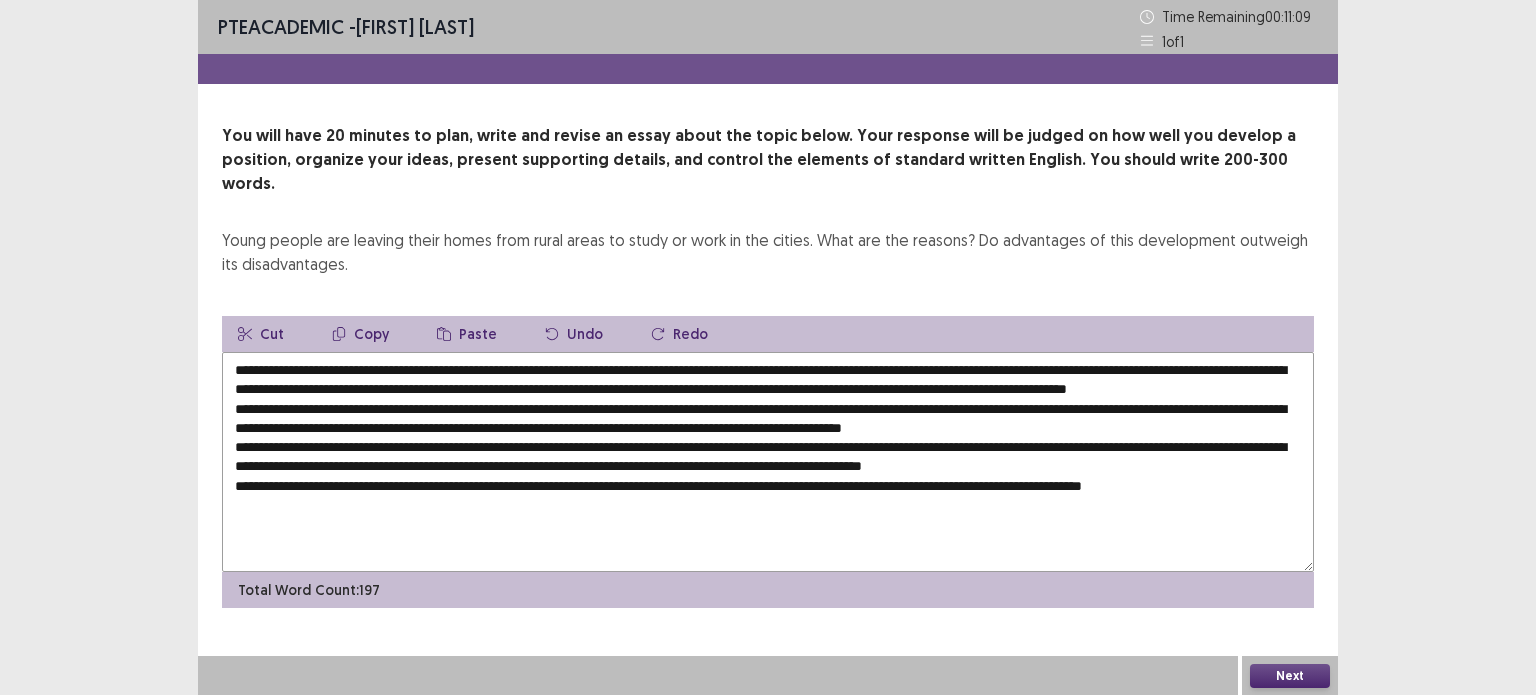 drag, startPoint x: 351, startPoint y: 349, endPoint x: 861, endPoint y: 350, distance: 510.00098 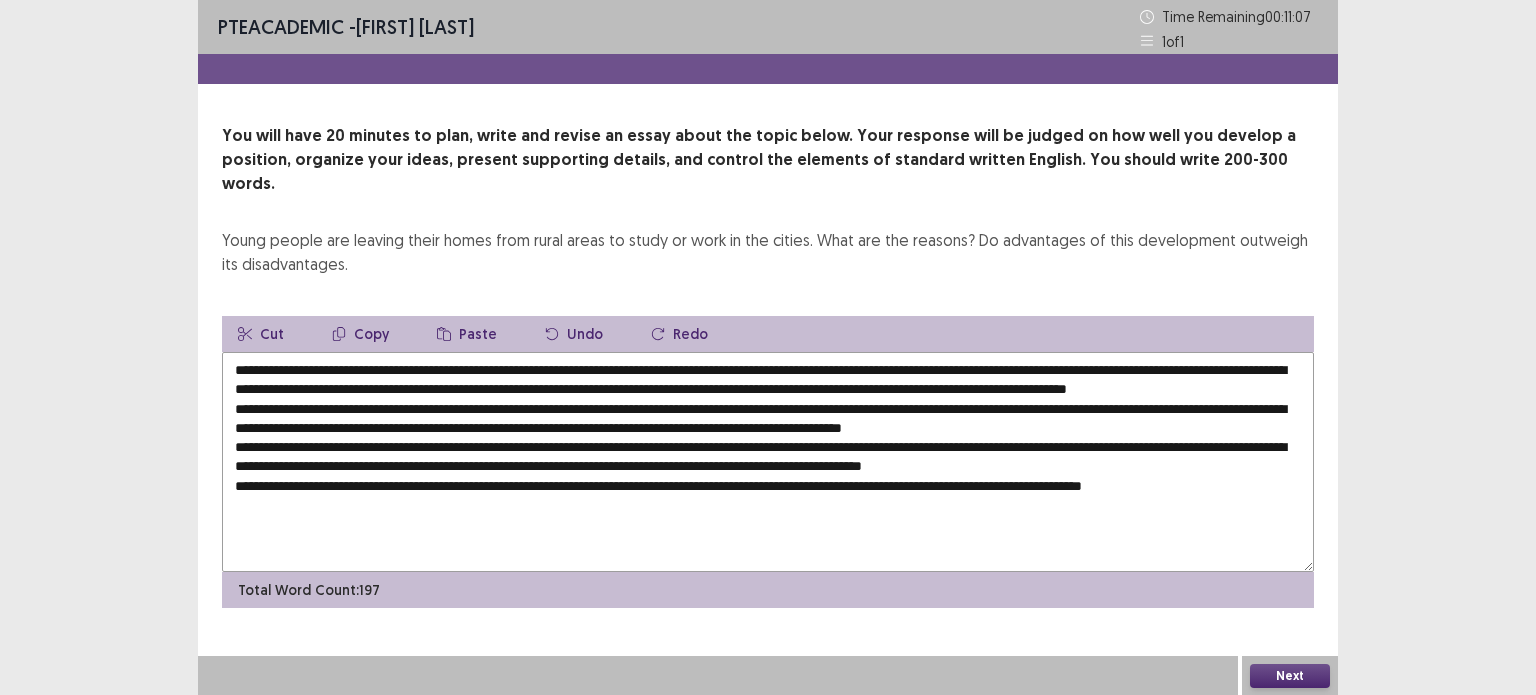 click on "Copy" at bounding box center [360, 334] 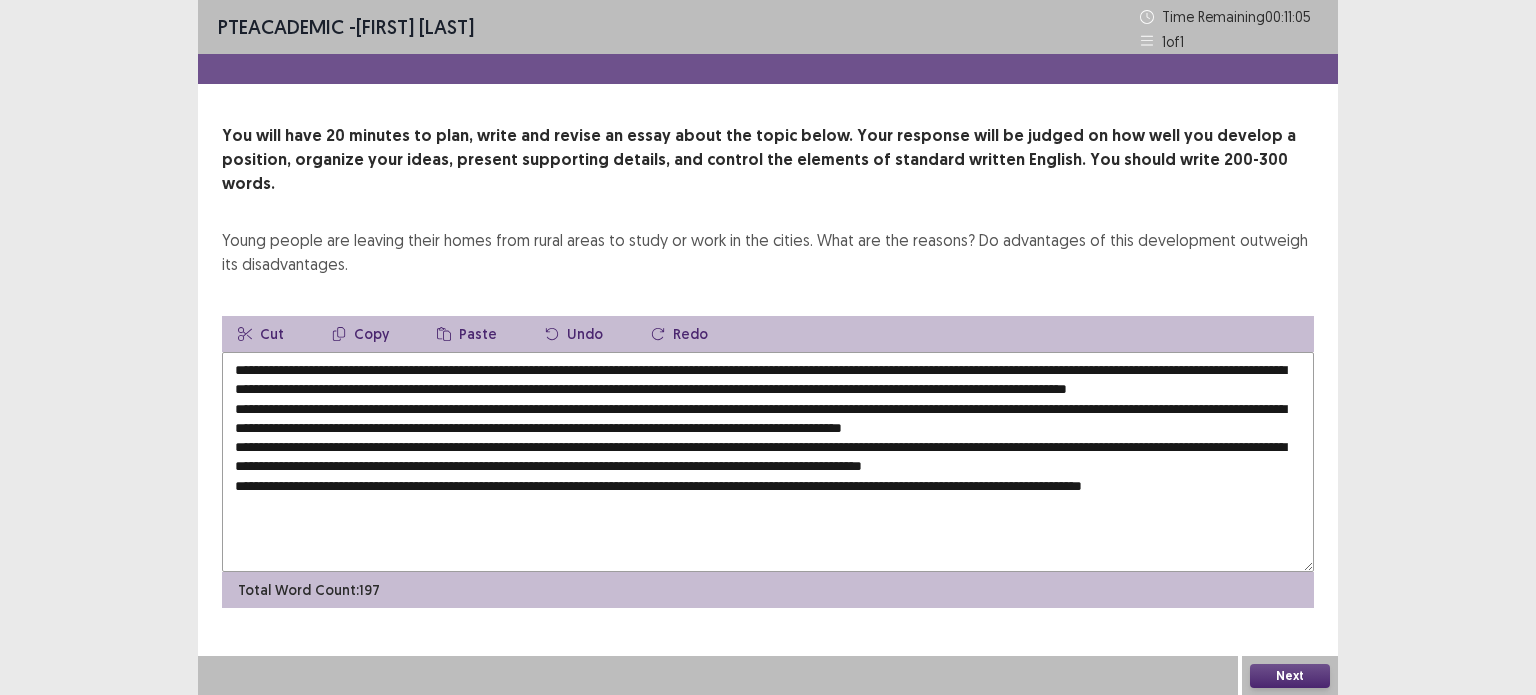 click at bounding box center (768, 462) 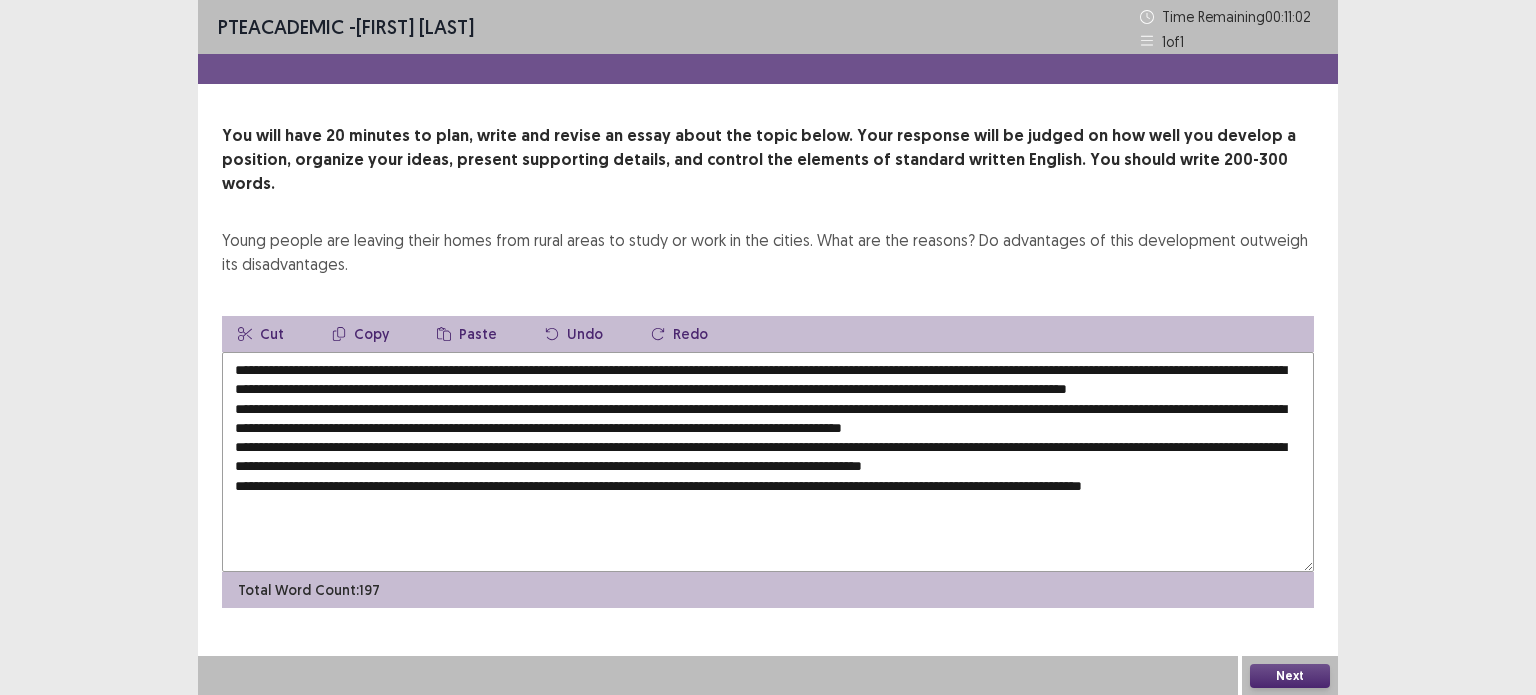 click 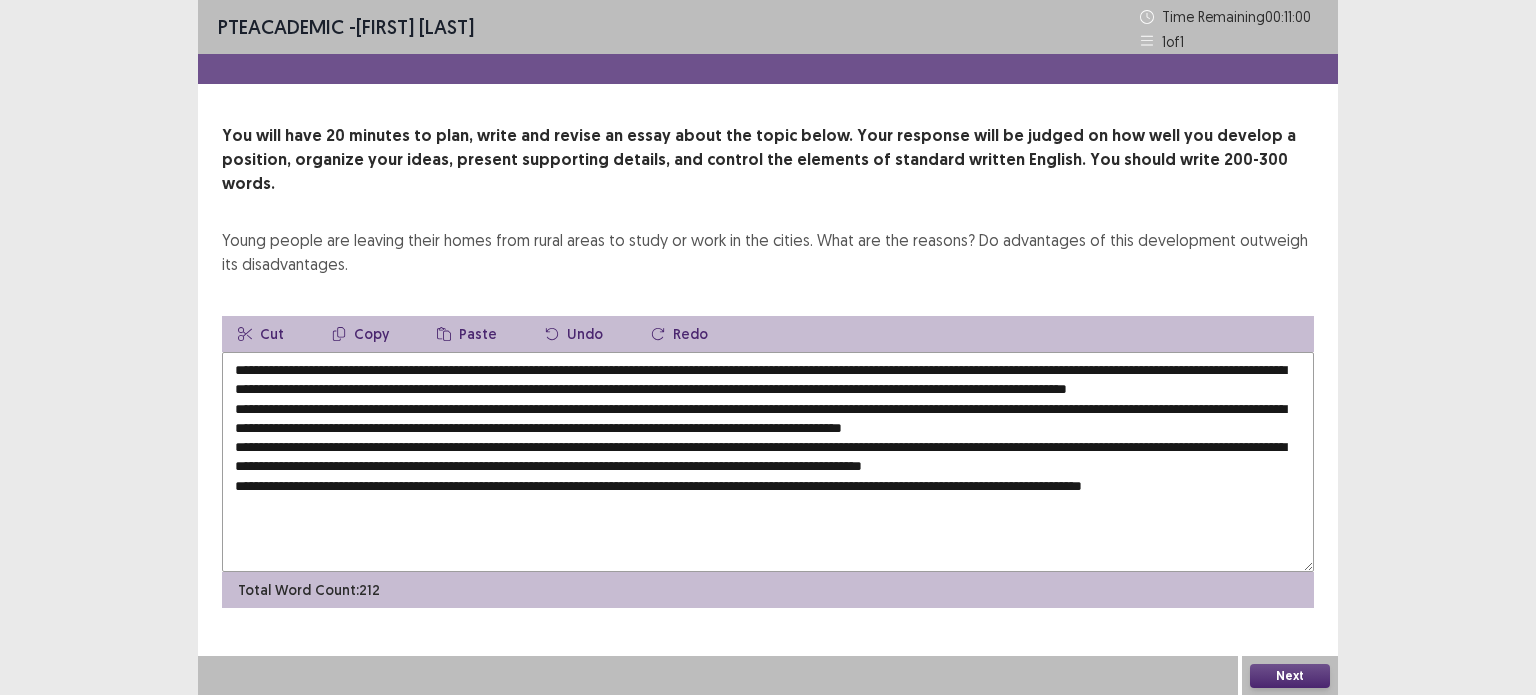 click at bounding box center (768, 462) 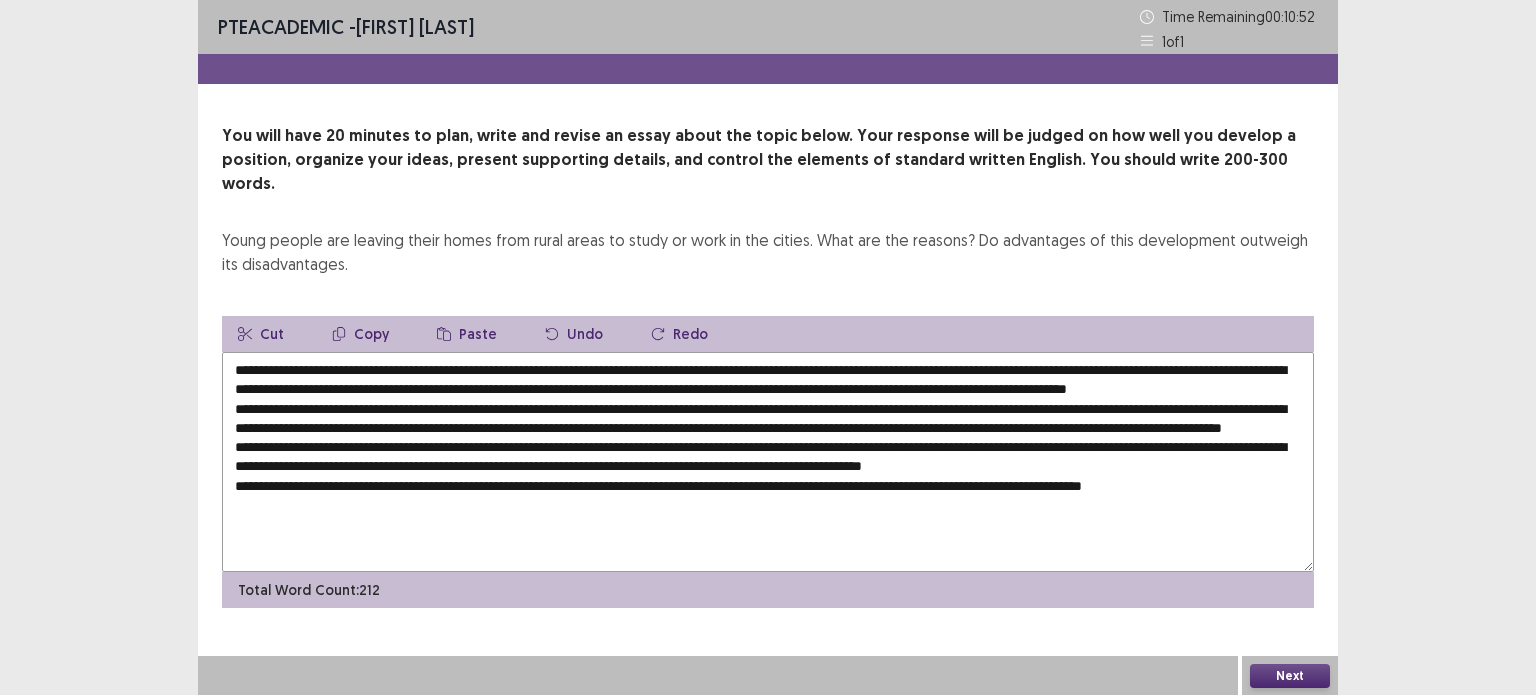 drag, startPoint x: 1055, startPoint y: 405, endPoint x: 1041, endPoint y: 456, distance: 52.886673 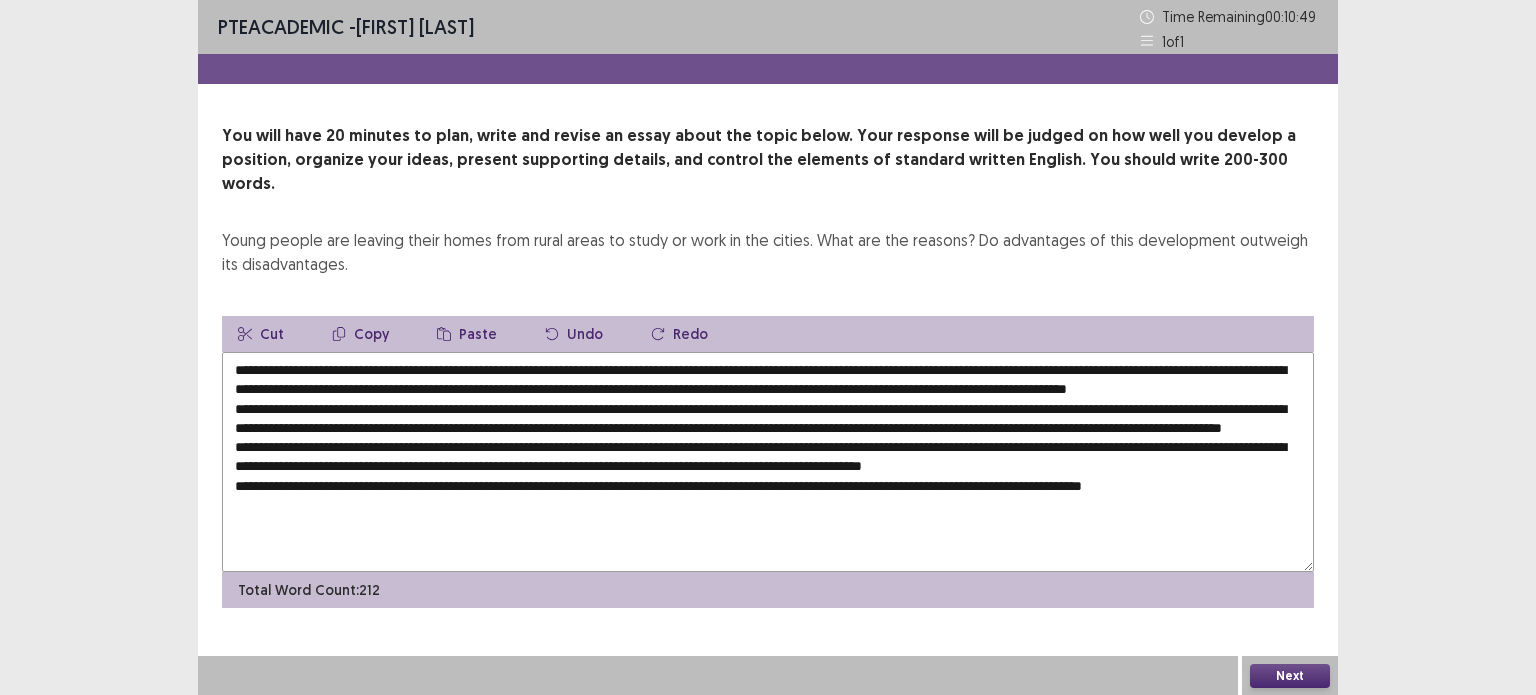 click at bounding box center [768, 462] 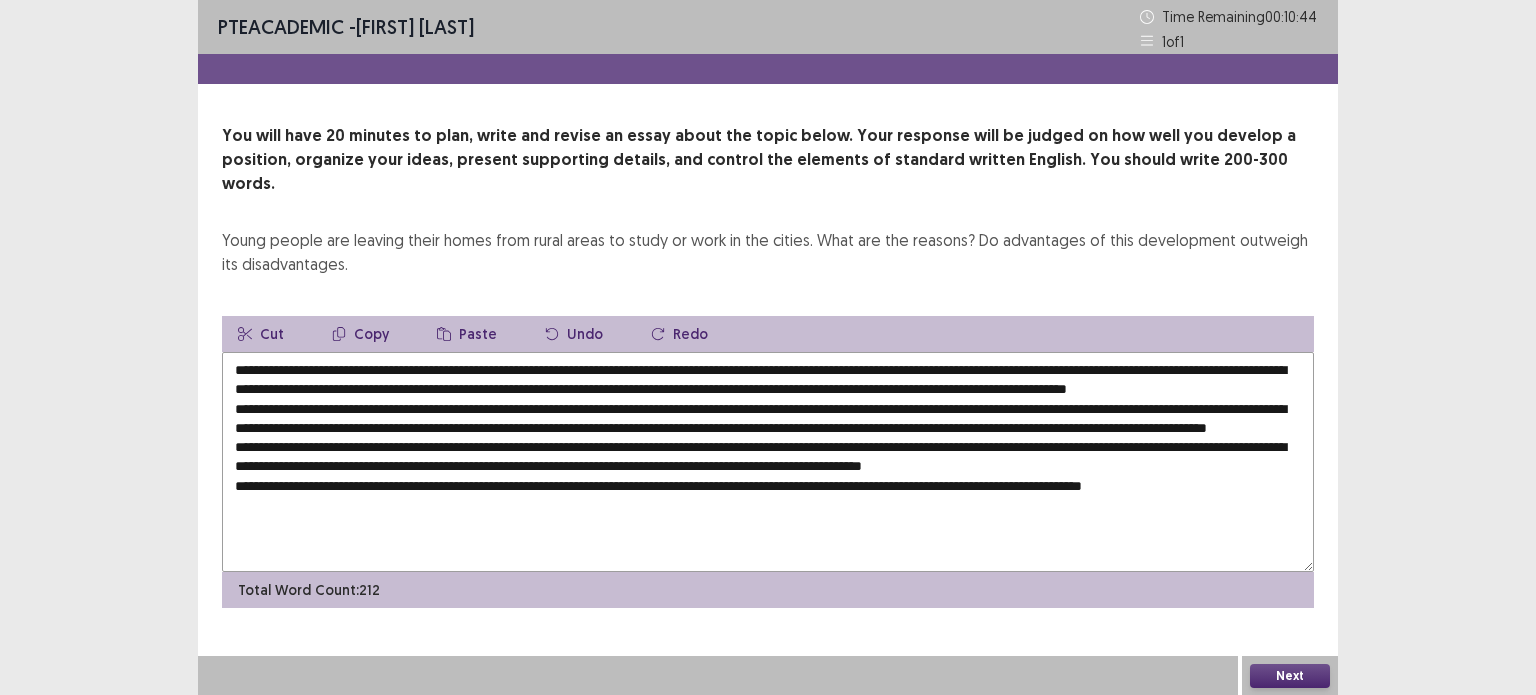 click at bounding box center [768, 462] 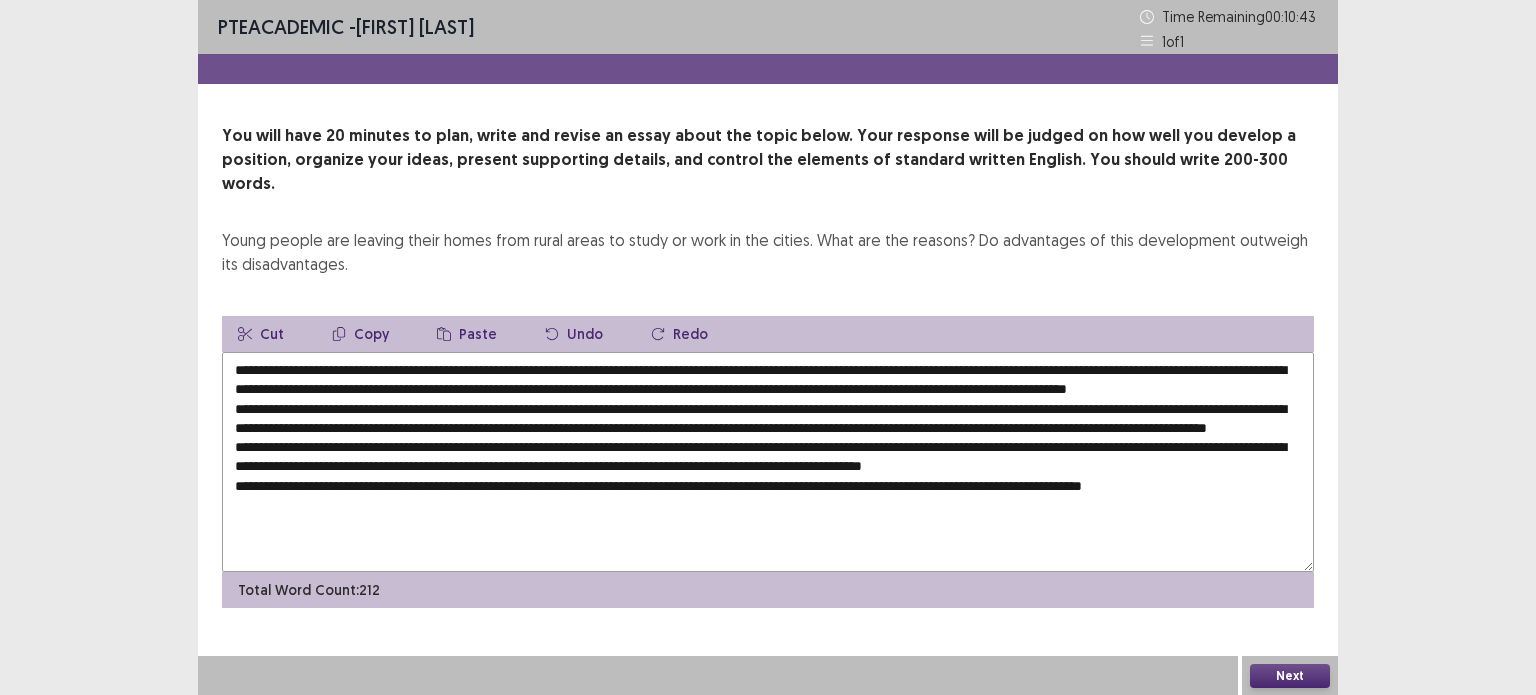 click on "Paste" at bounding box center (467, 334) 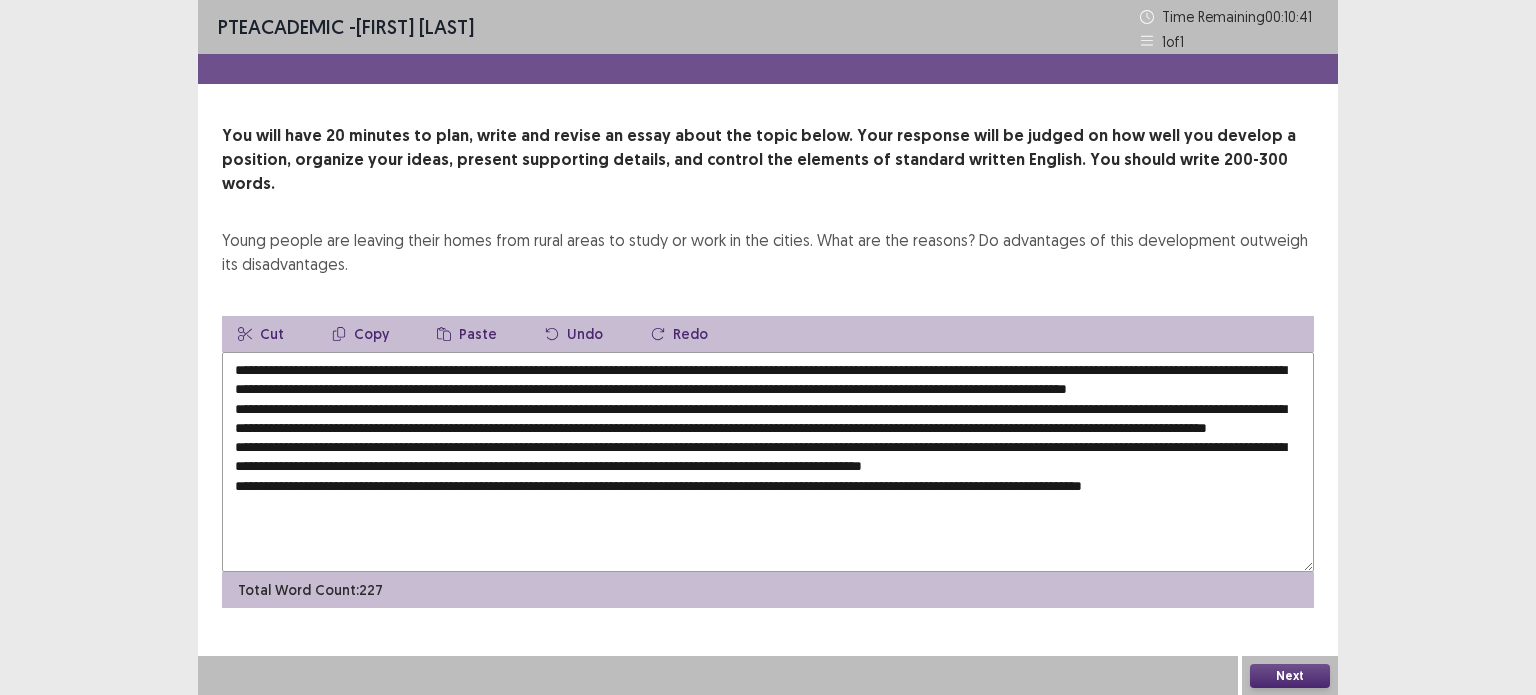 click at bounding box center (768, 462) 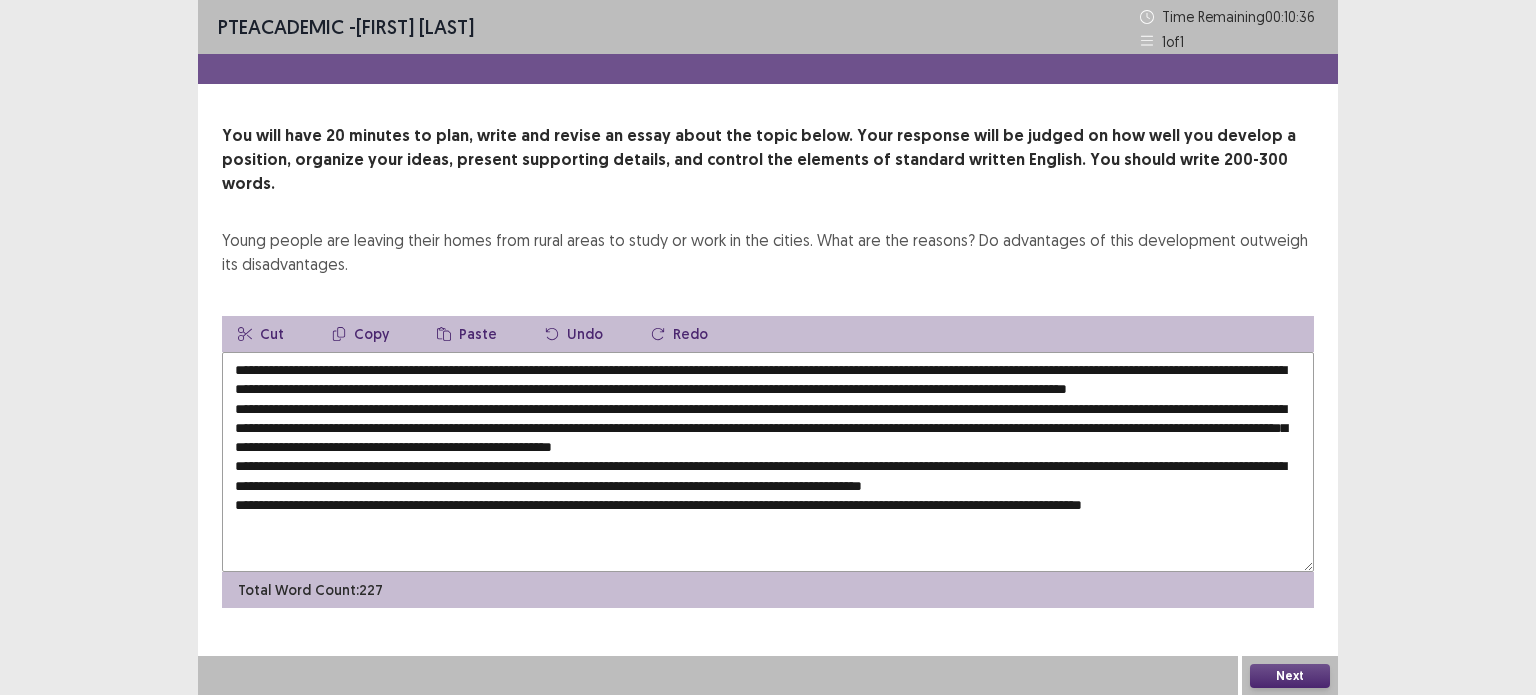 click at bounding box center (768, 462) 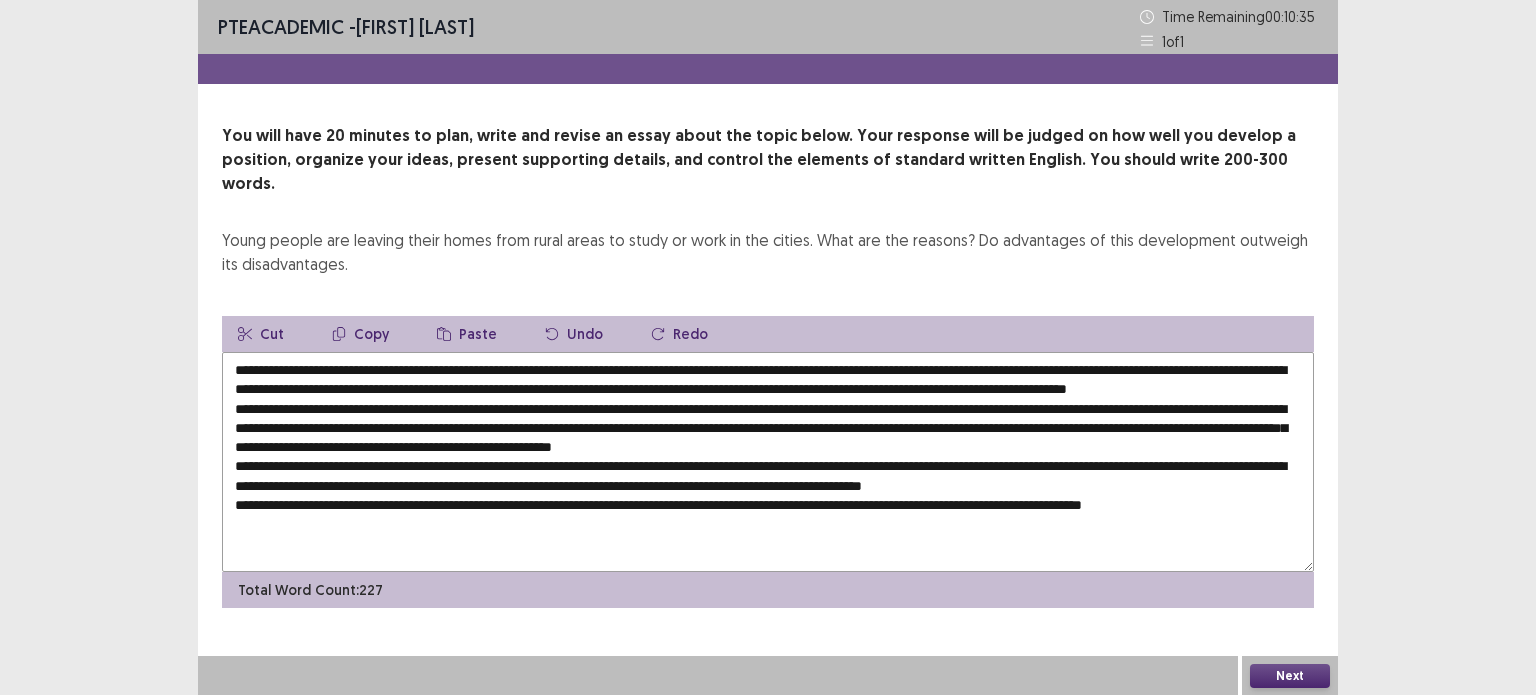 click on "Paste" at bounding box center [467, 334] 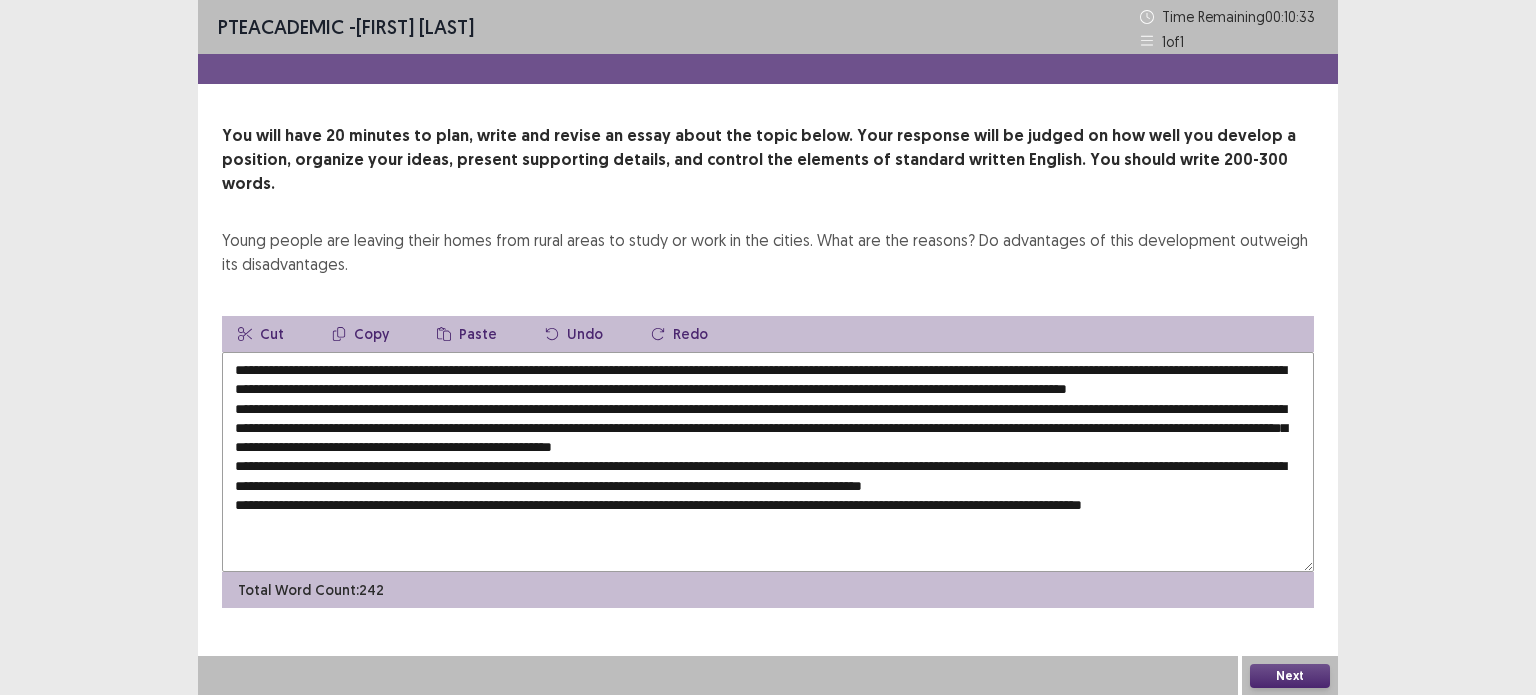 click at bounding box center (768, 462) 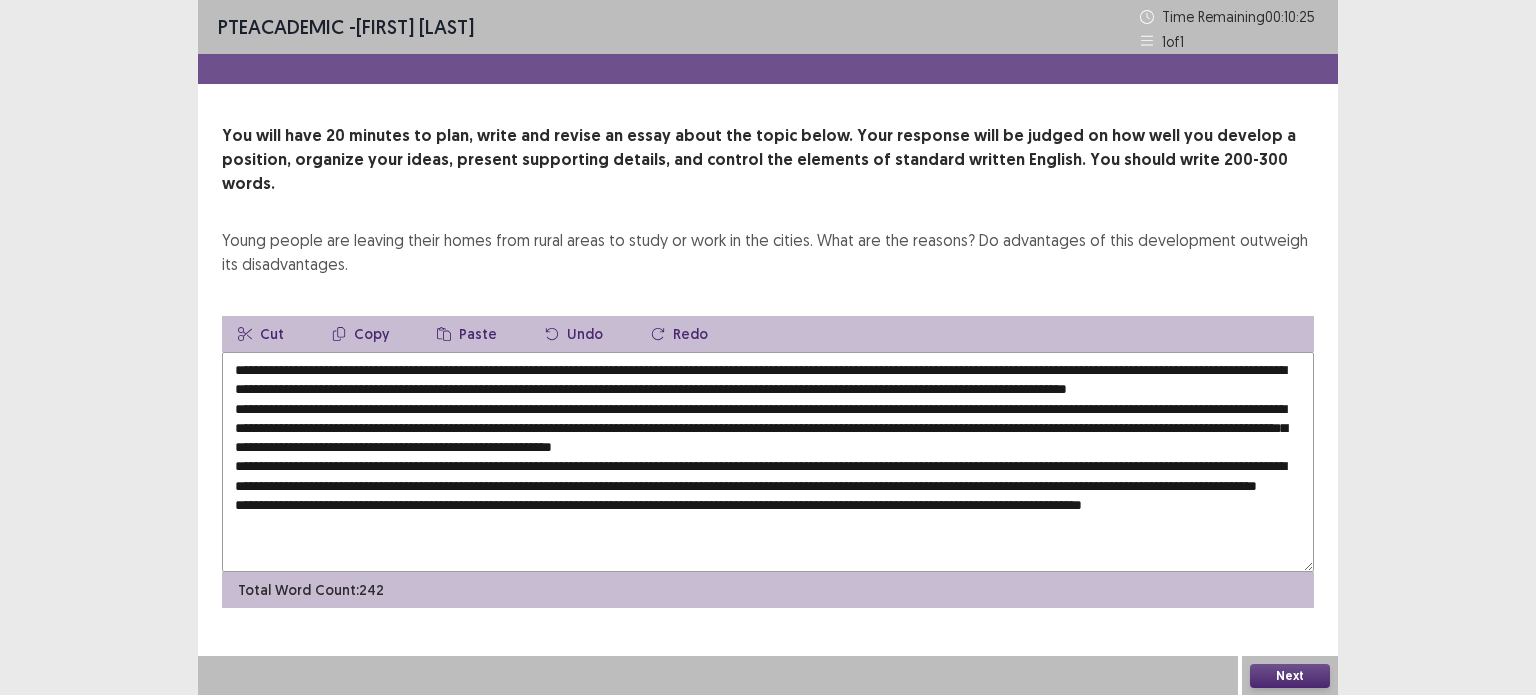 click at bounding box center (768, 462) 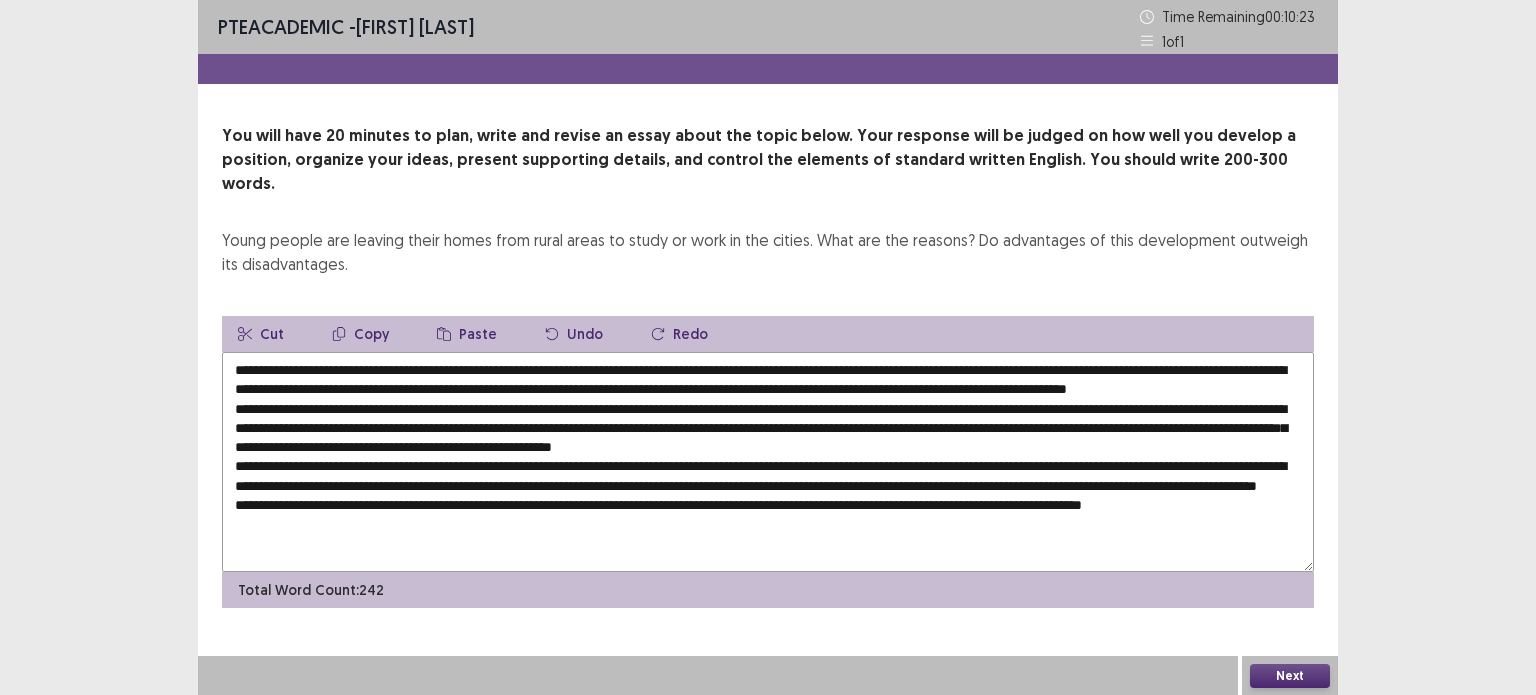 click on "Paste" at bounding box center [467, 334] 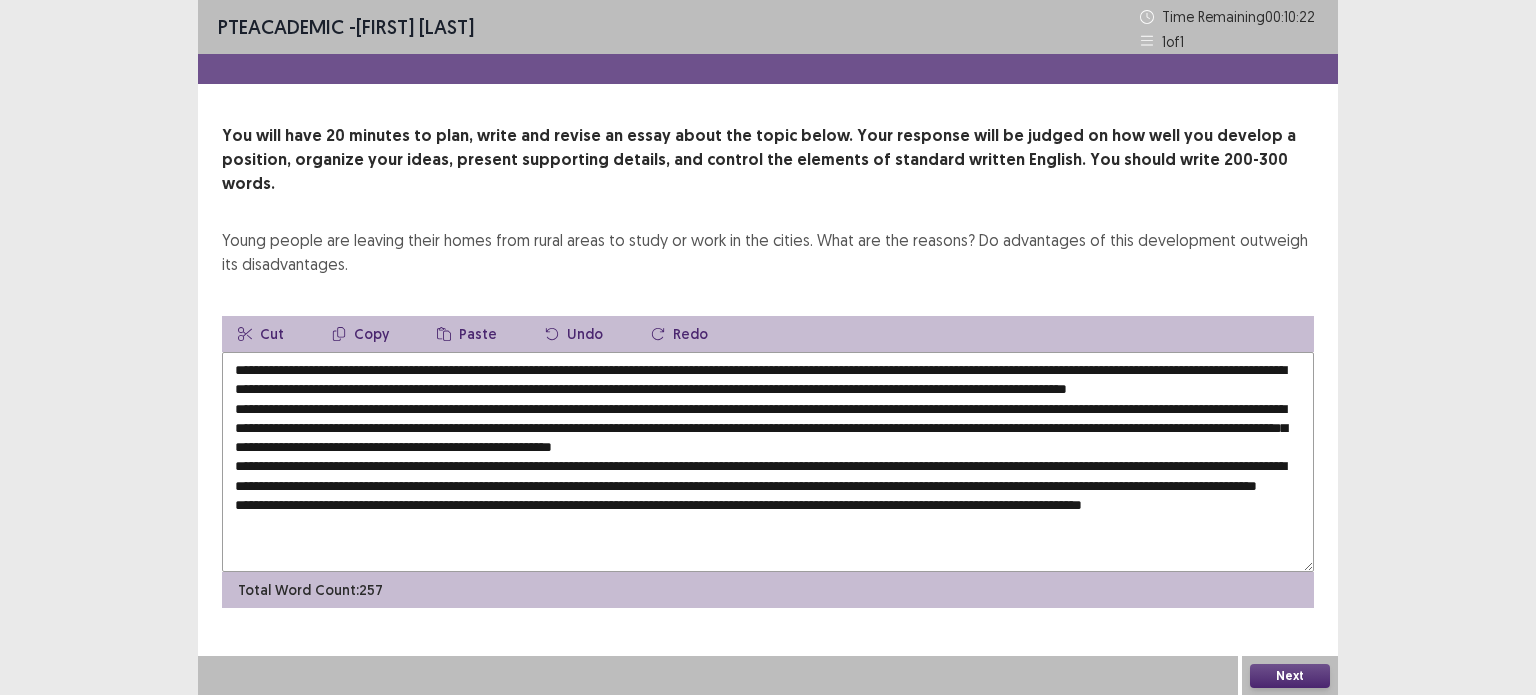 click at bounding box center (768, 462) 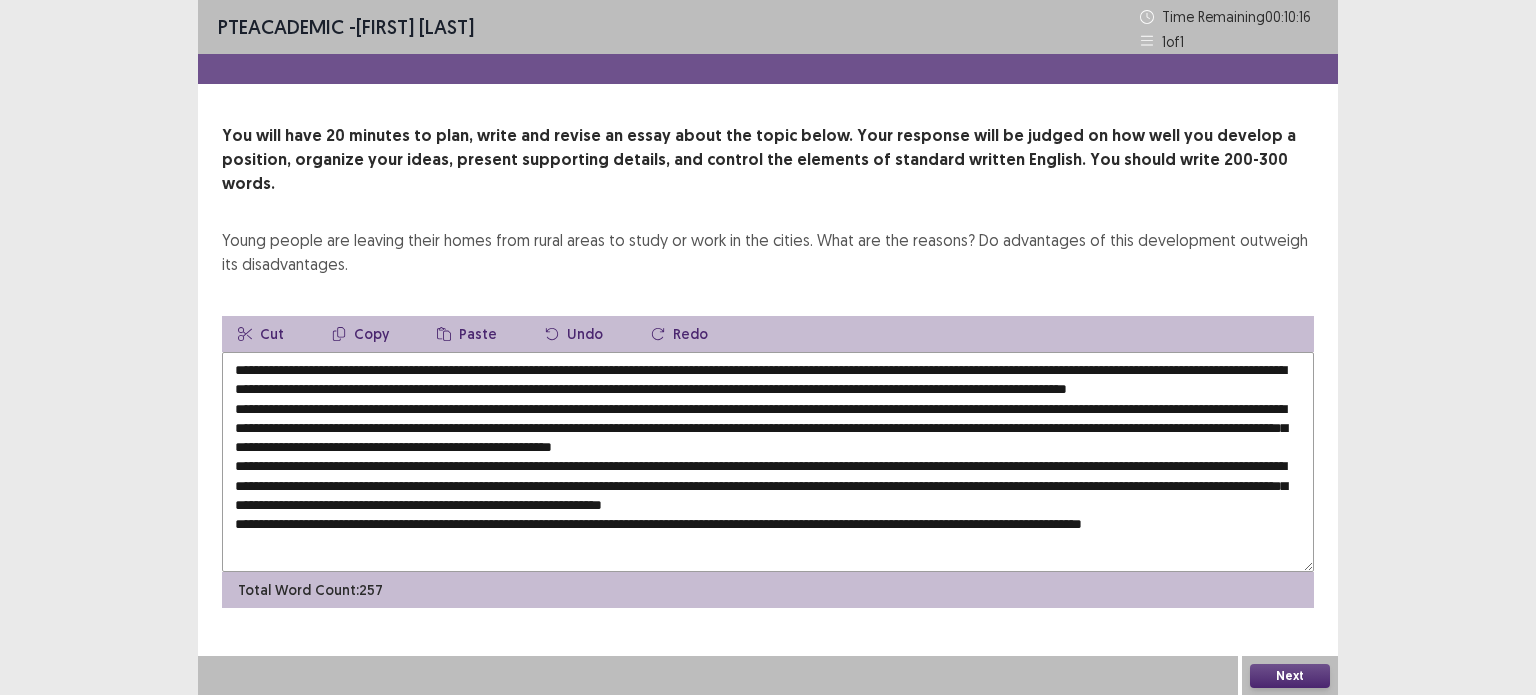 click at bounding box center (768, 462) 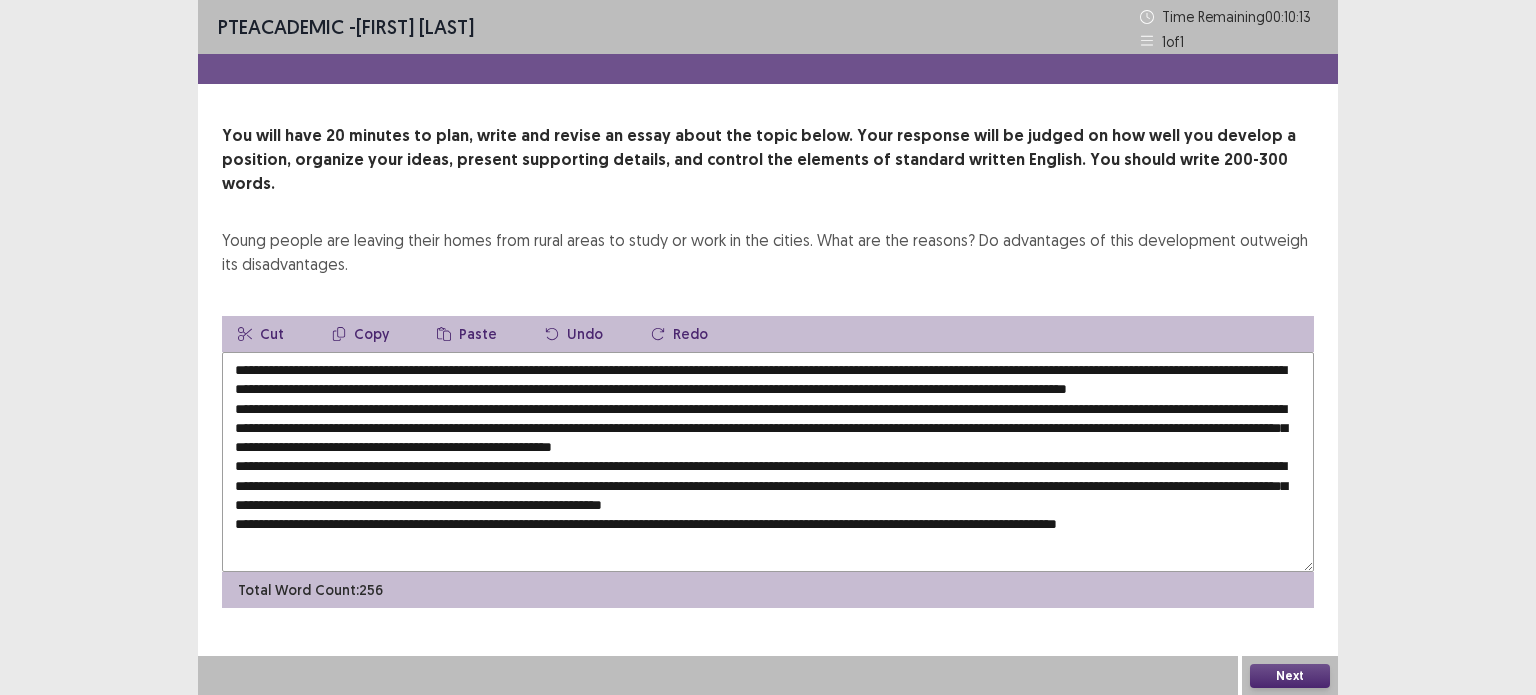 click on "Paste" at bounding box center [467, 334] 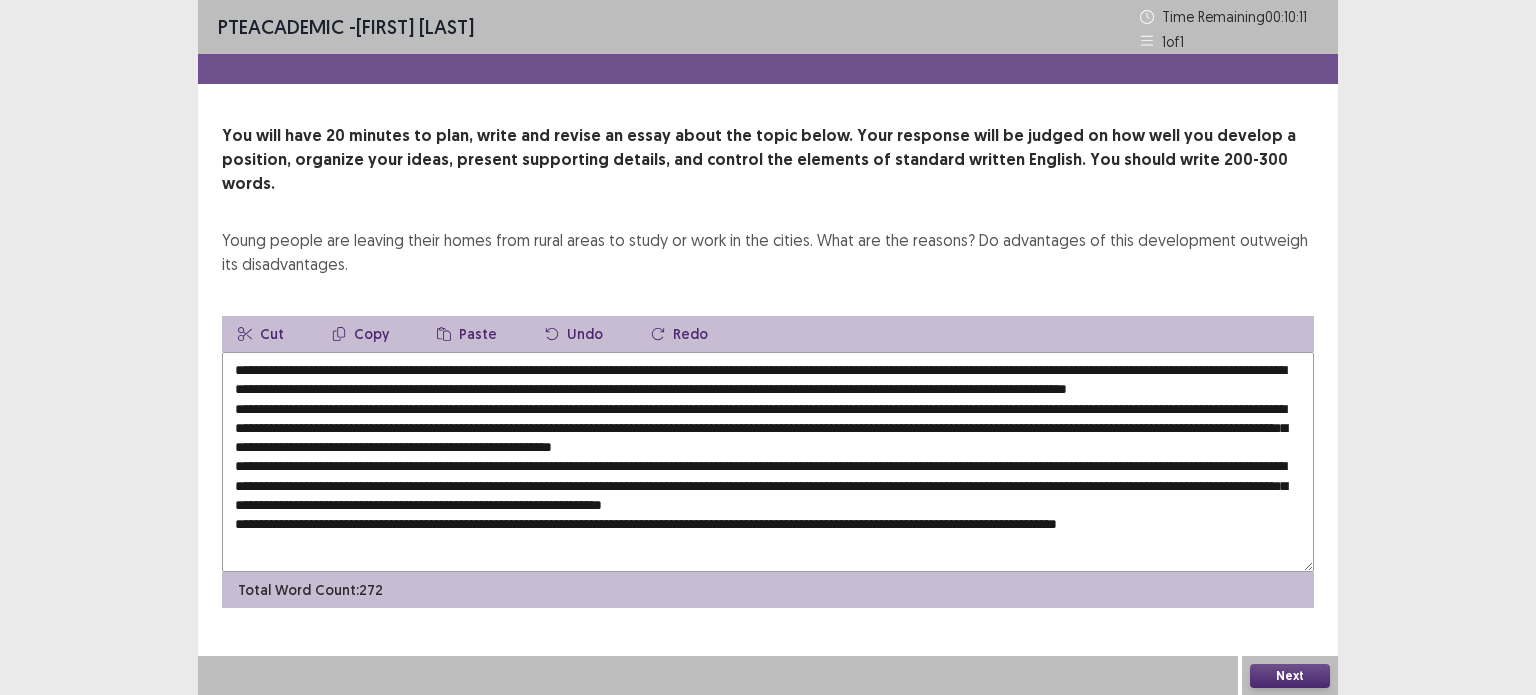 scroll, scrollTop: 0, scrollLeft: 0, axis: both 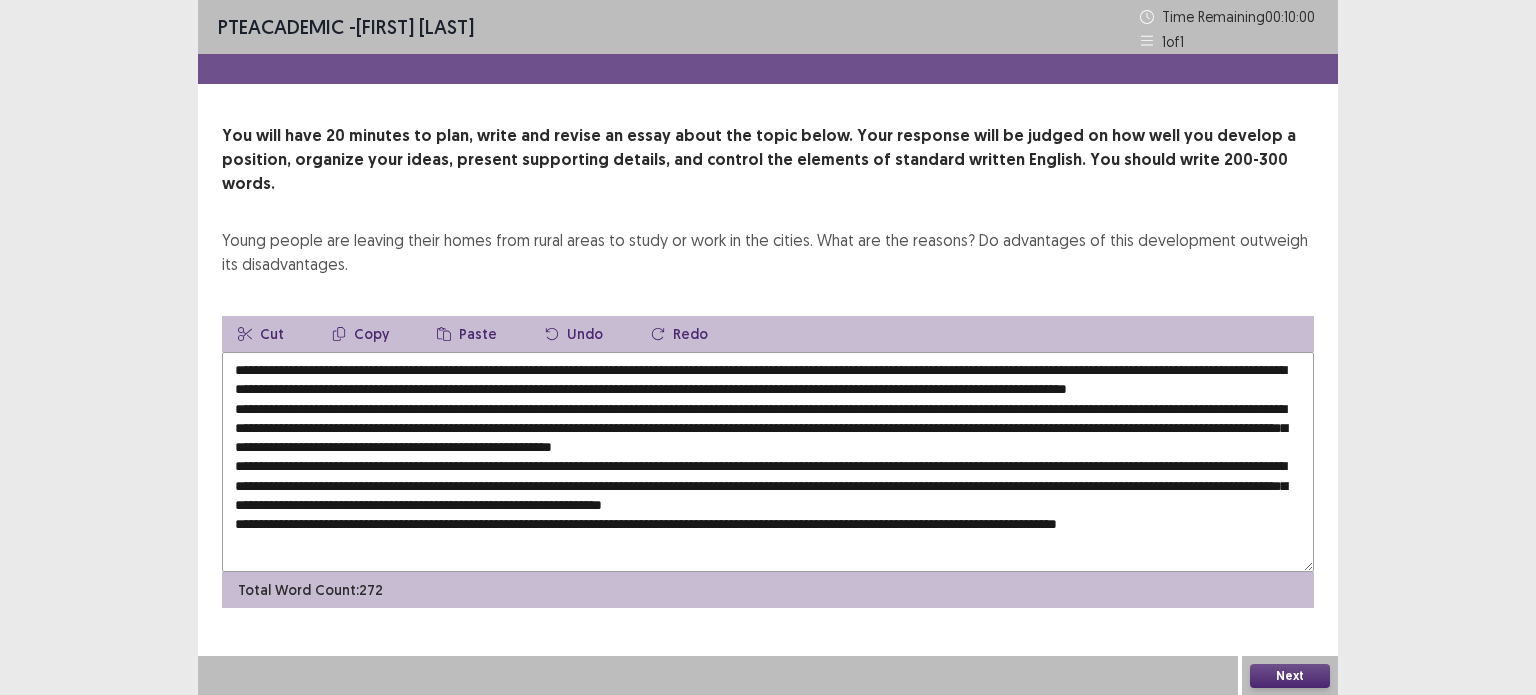 click at bounding box center [768, 462] 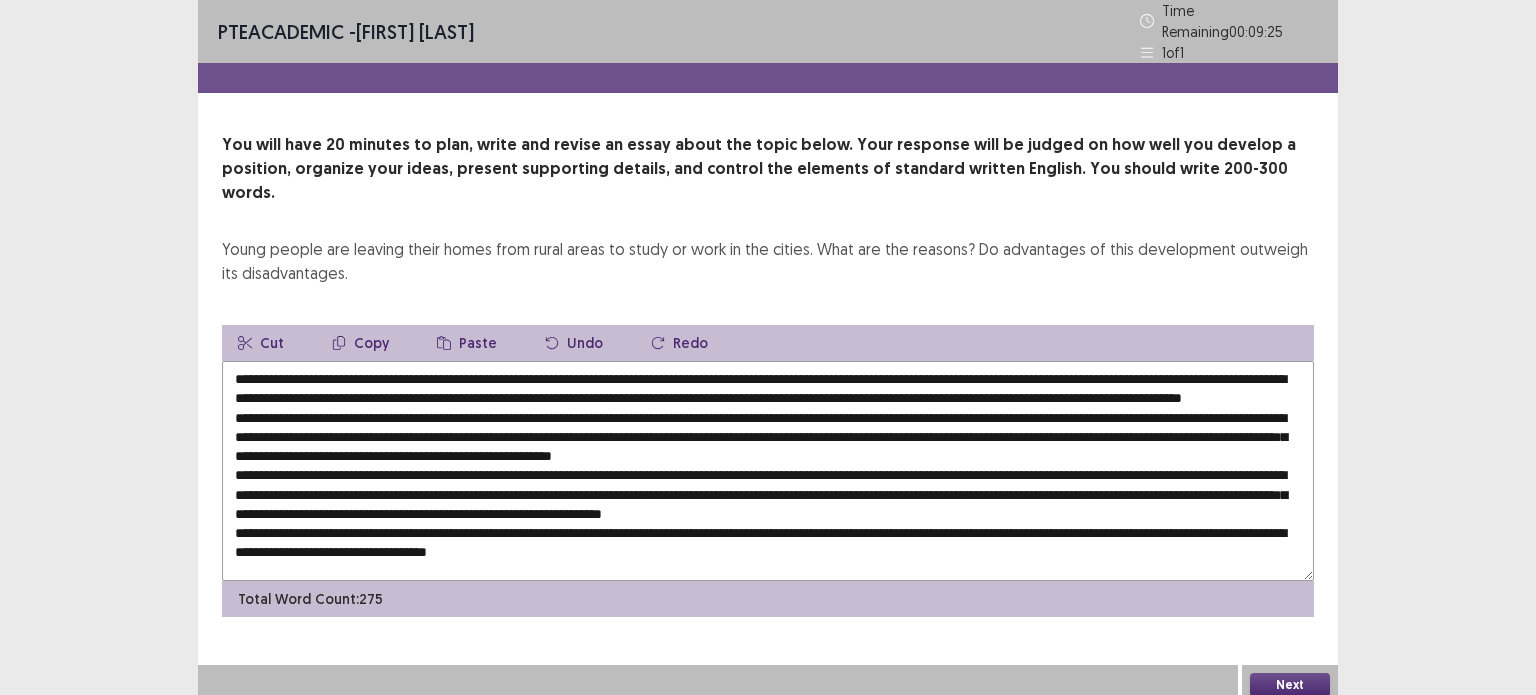 click at bounding box center (768, 471) 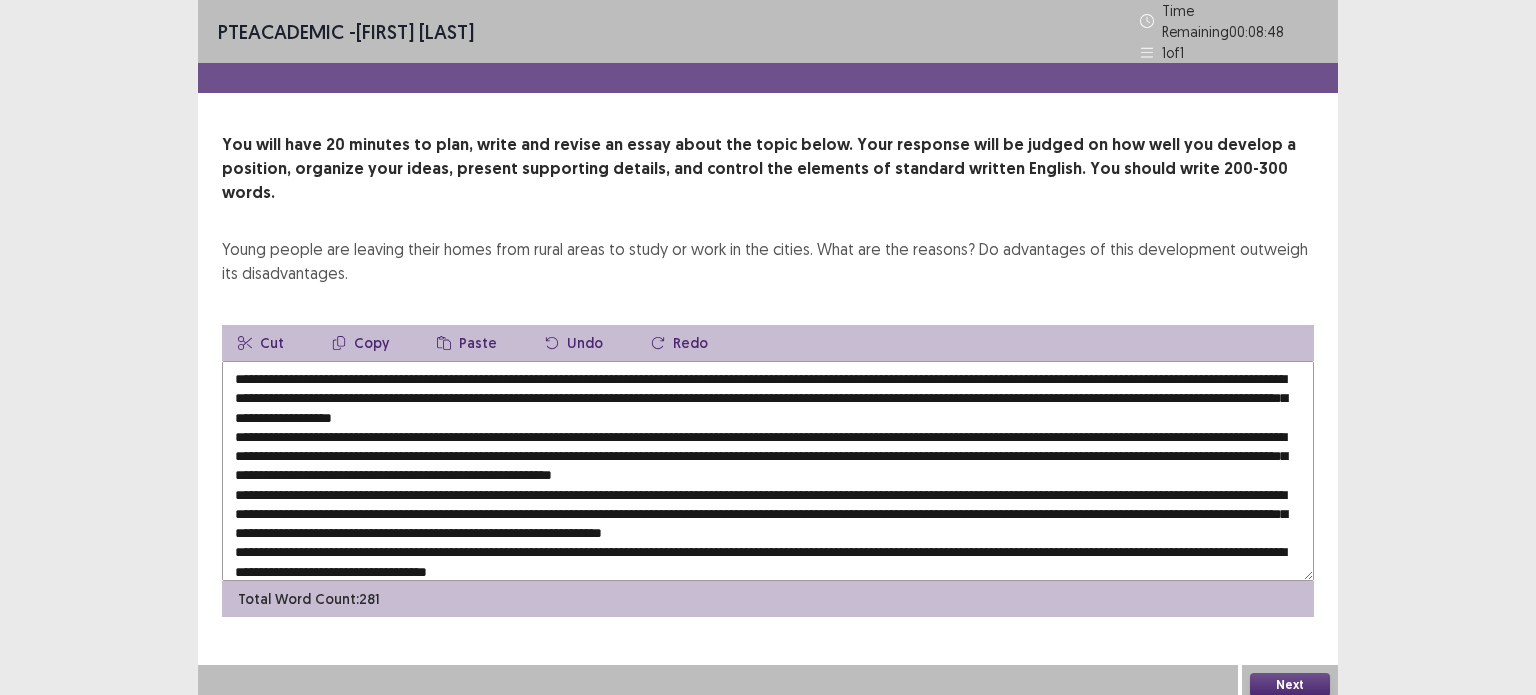 click at bounding box center [768, 471] 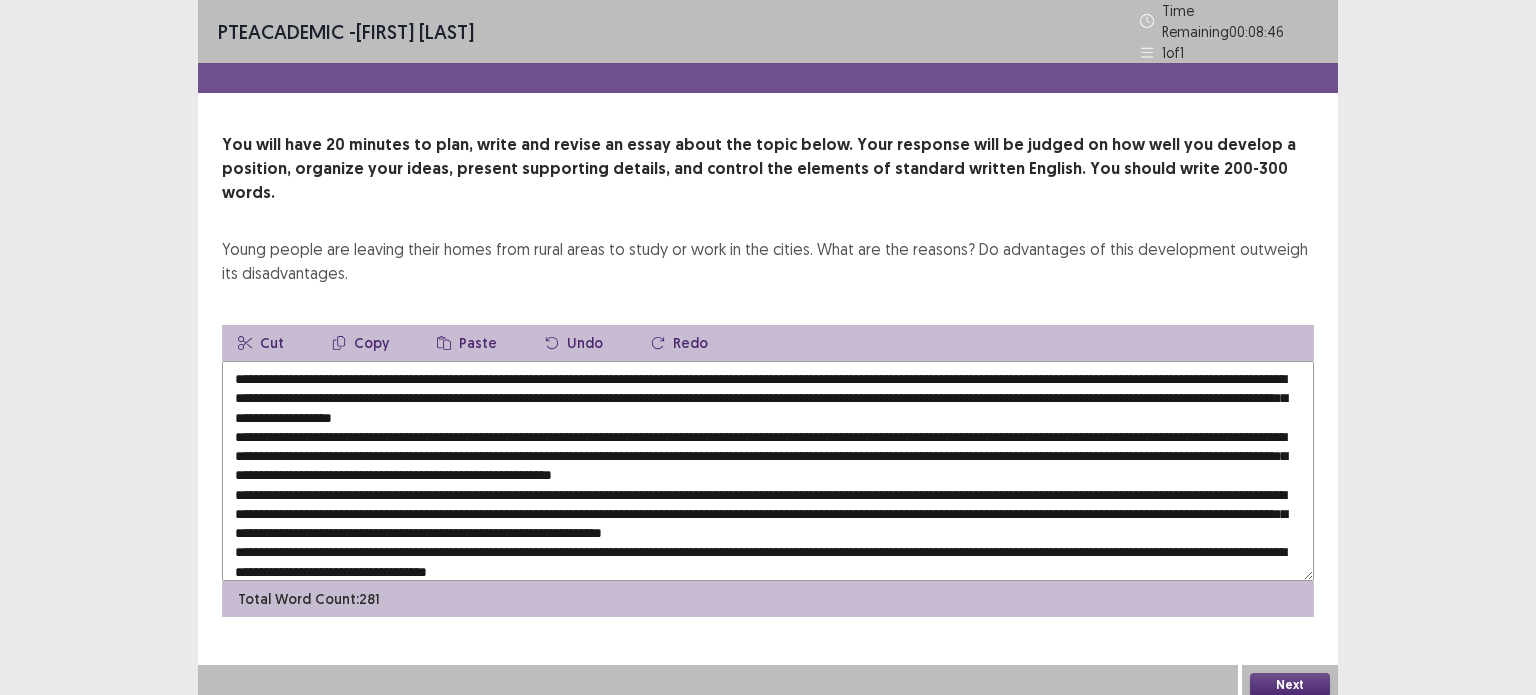 drag, startPoint x: 1138, startPoint y: 362, endPoint x: 313, endPoint y: 383, distance: 825.2672 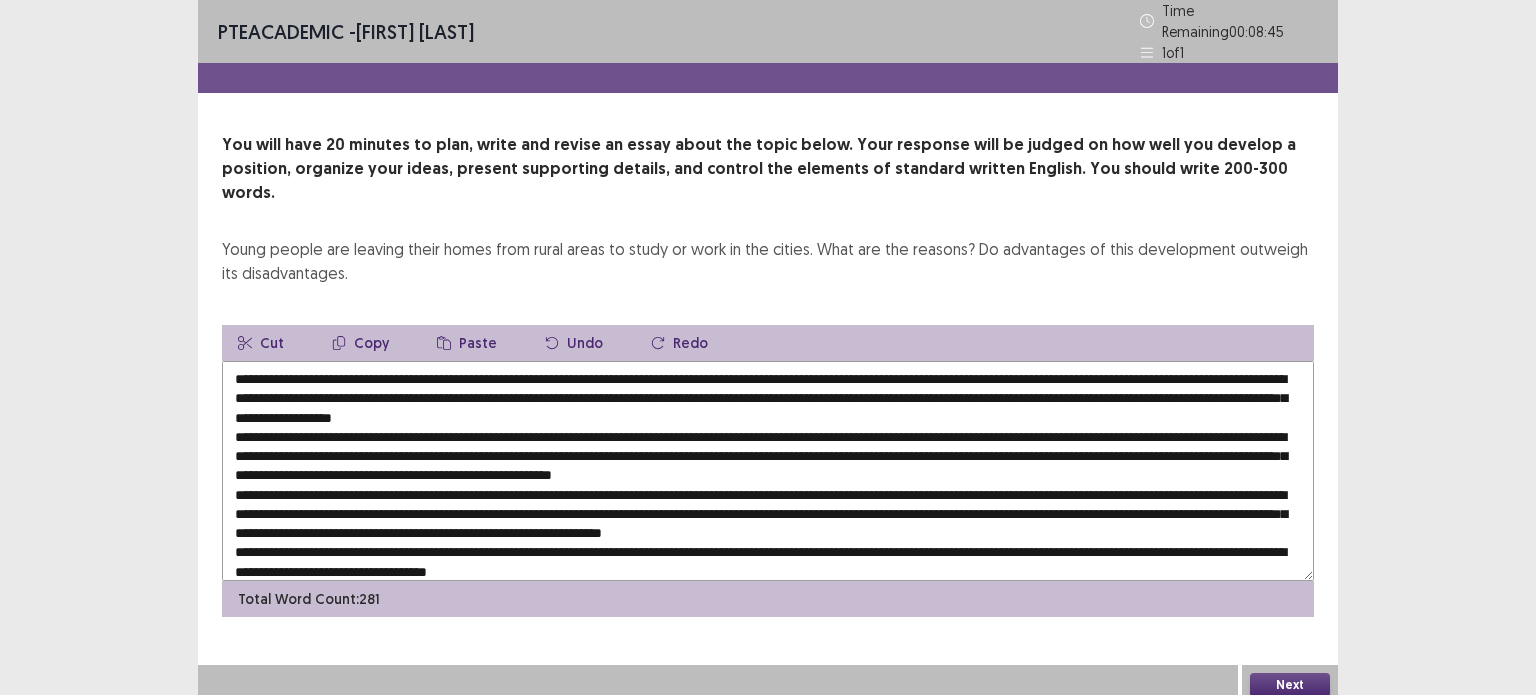 click on "Copy" at bounding box center (360, 343) 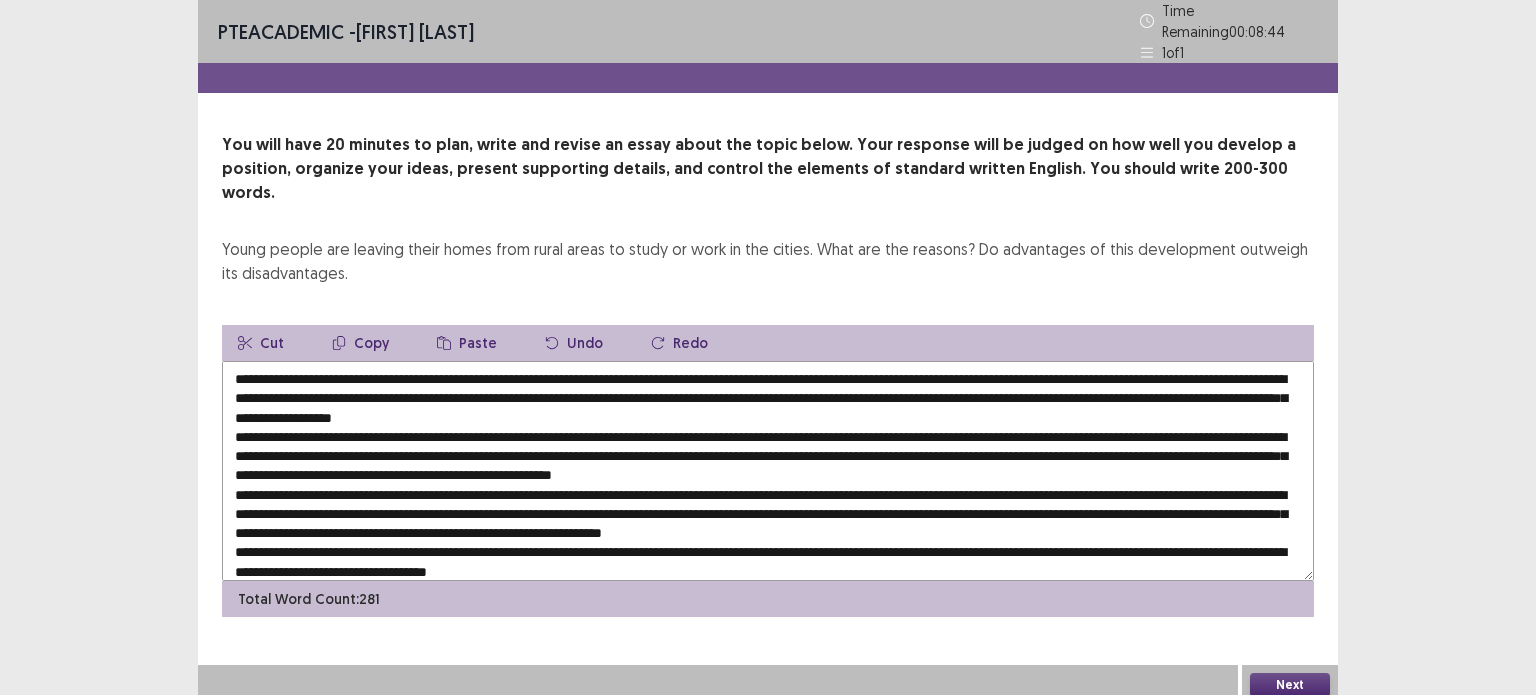 scroll, scrollTop: 9, scrollLeft: 0, axis: vertical 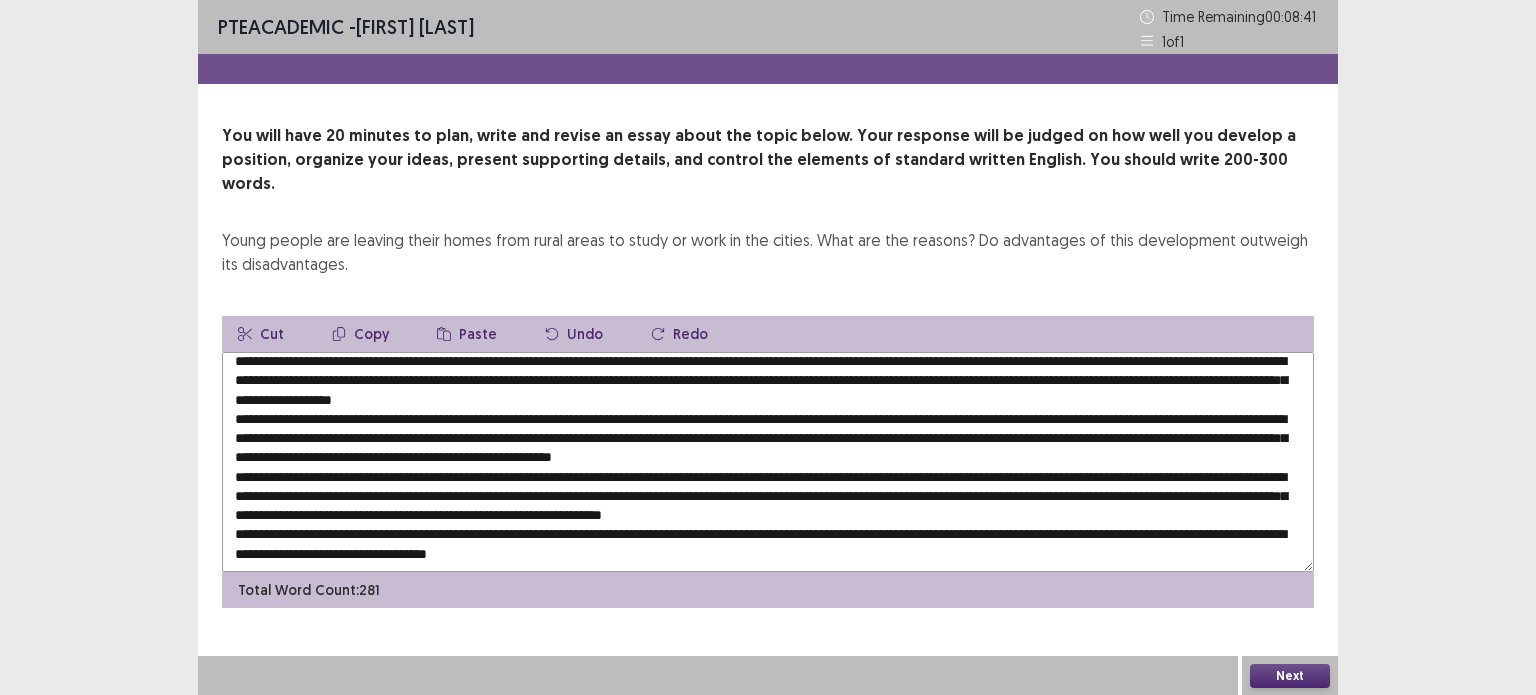 click at bounding box center (768, 462) 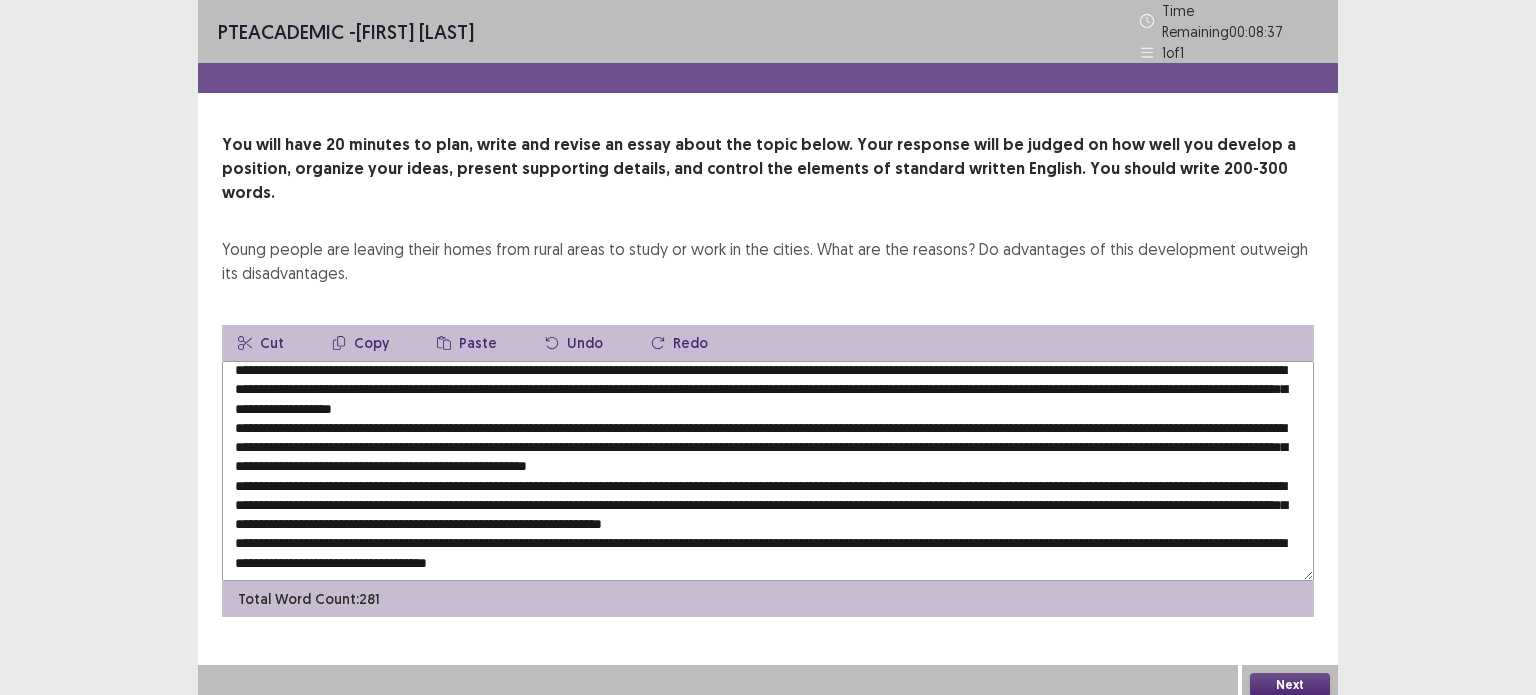 click on "Paste" at bounding box center (467, 343) 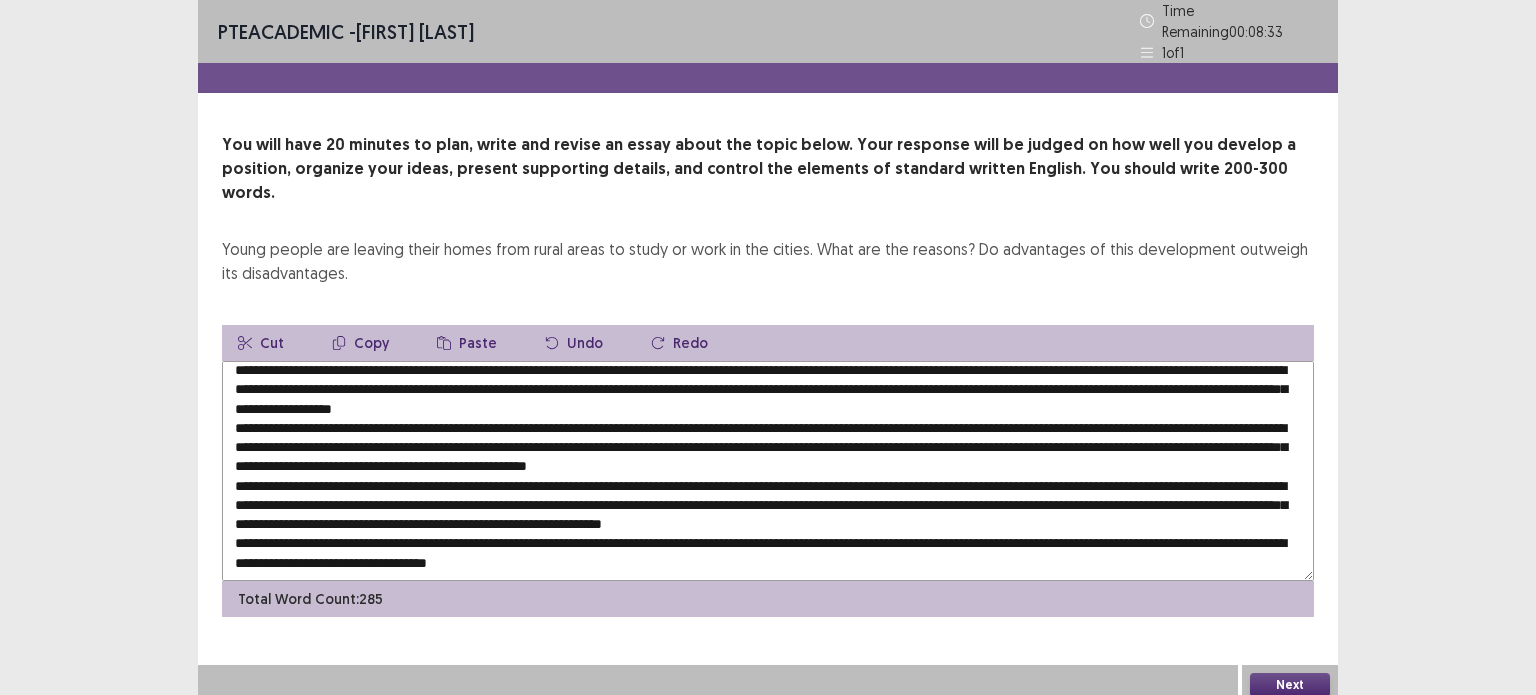 click at bounding box center [768, 471] 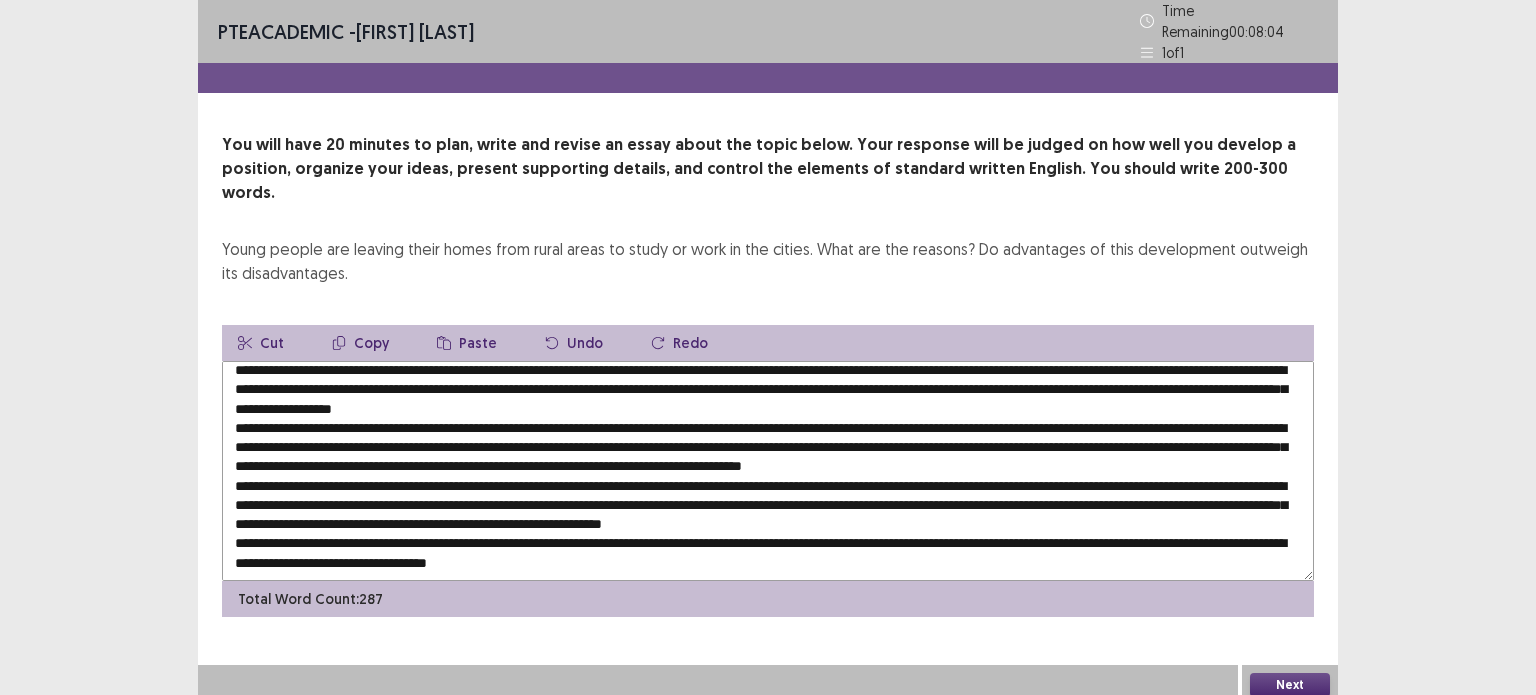 click at bounding box center [768, 471] 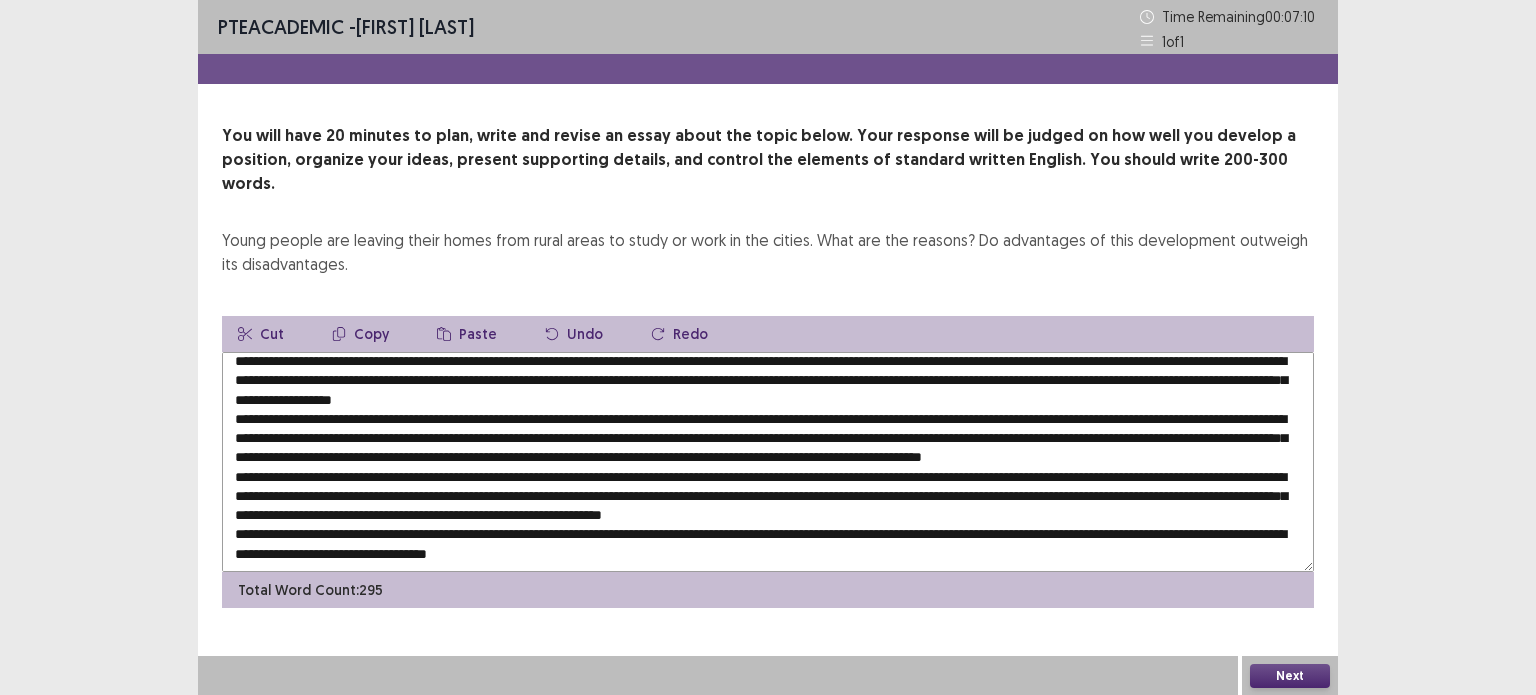 drag, startPoint x: 1111, startPoint y: 429, endPoint x: 1105, endPoint y: 445, distance: 17.088007 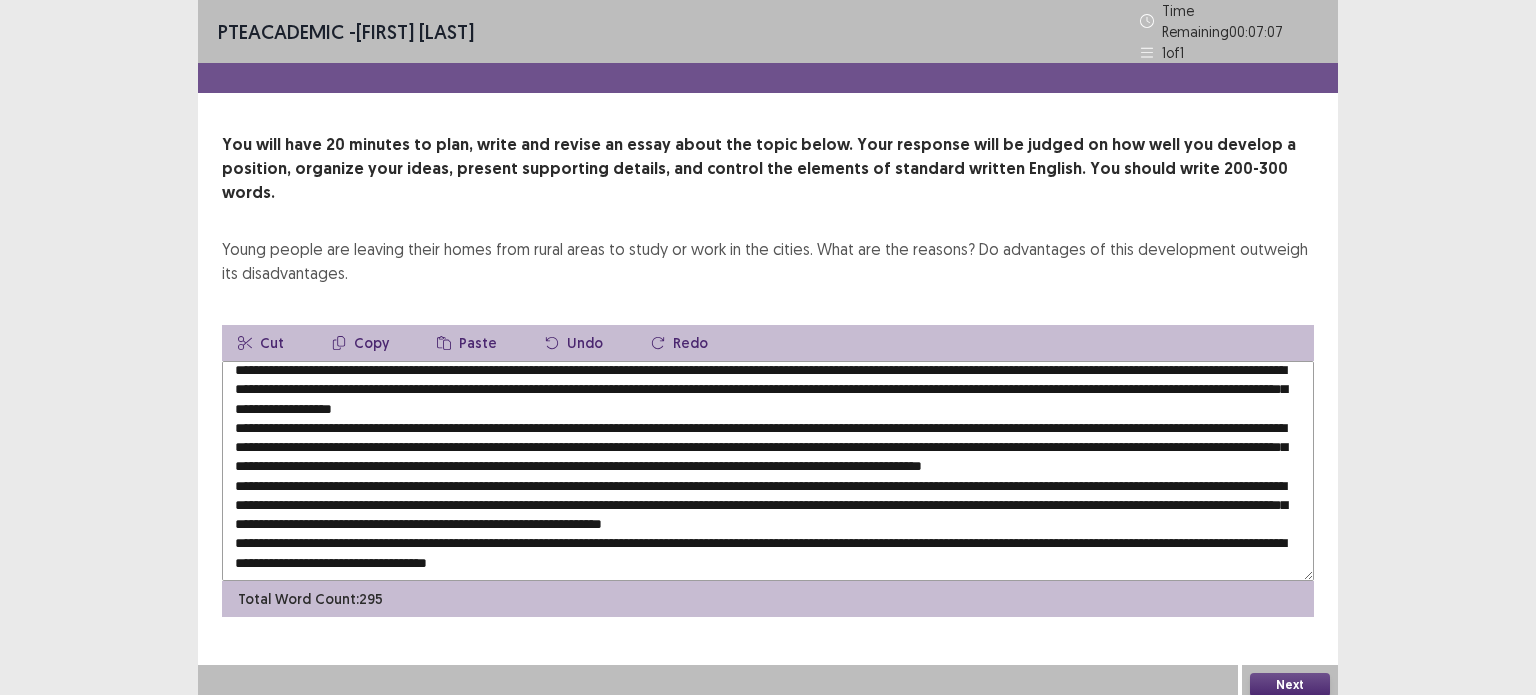 drag, startPoint x: 1206, startPoint y: 429, endPoint x: 336, endPoint y: 455, distance: 870.3884 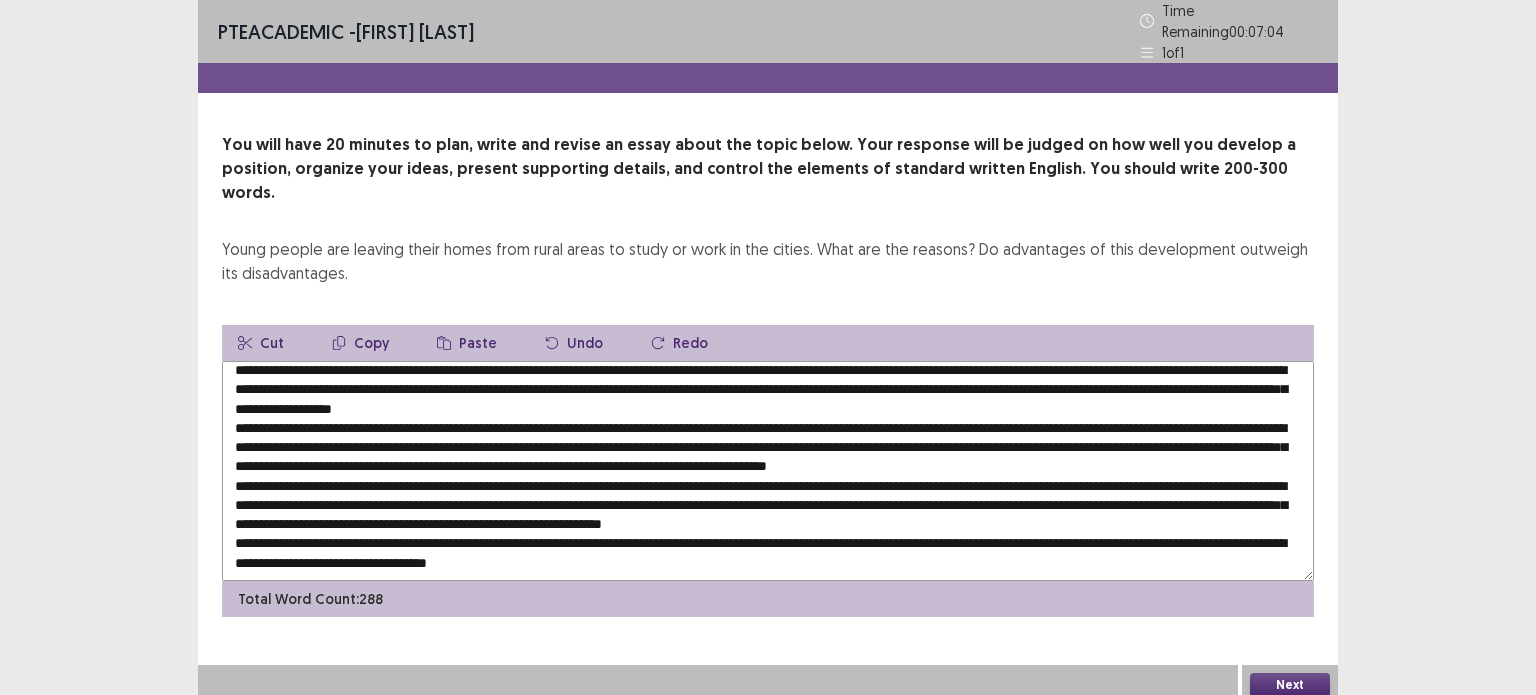 scroll, scrollTop: 28, scrollLeft: 0, axis: vertical 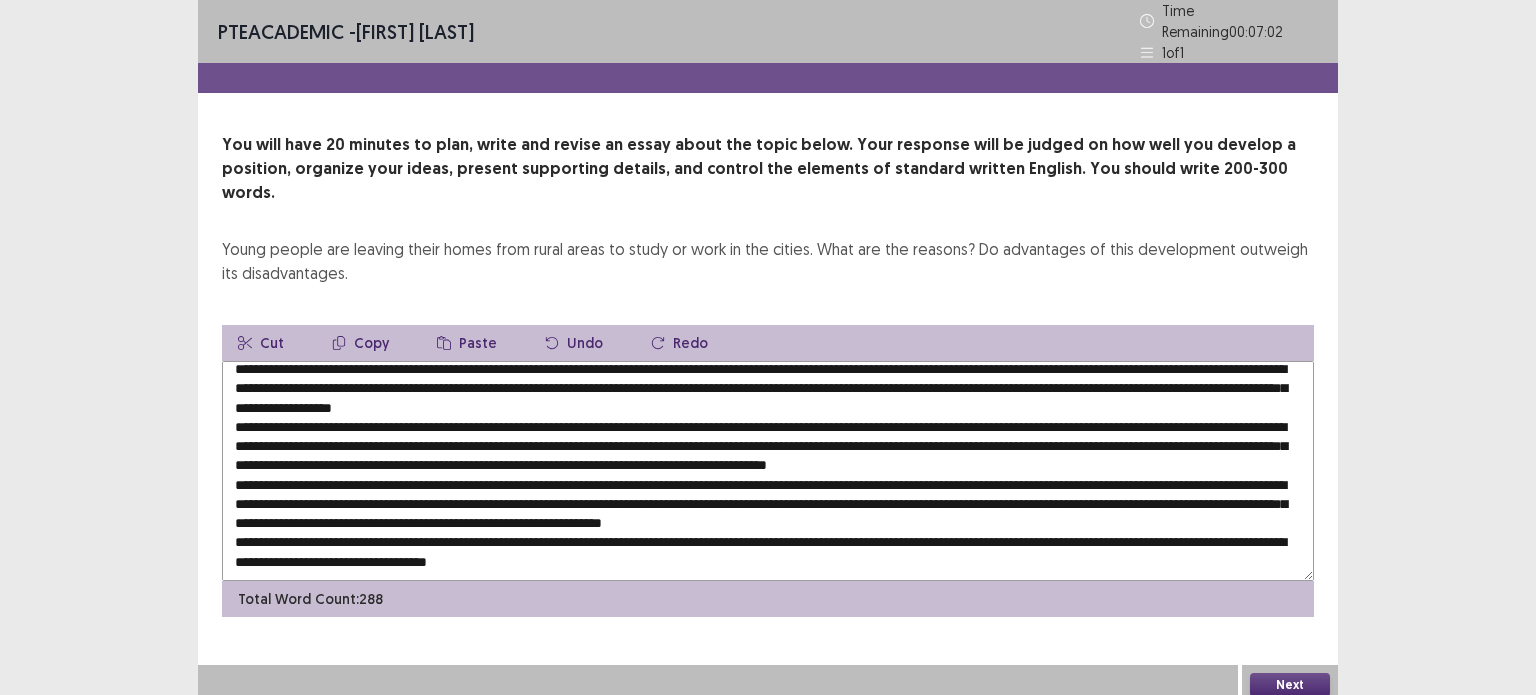 click at bounding box center (768, 471) 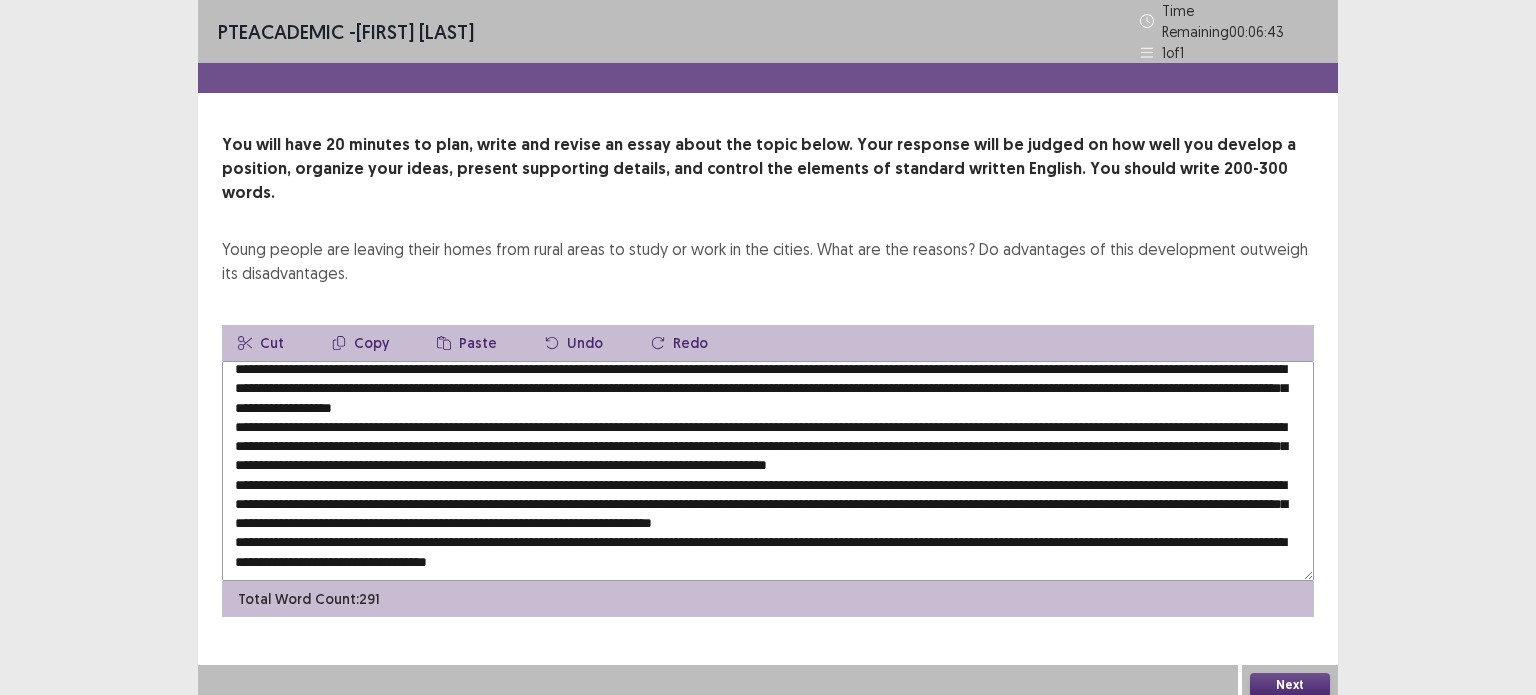 scroll, scrollTop: 0, scrollLeft: 0, axis: both 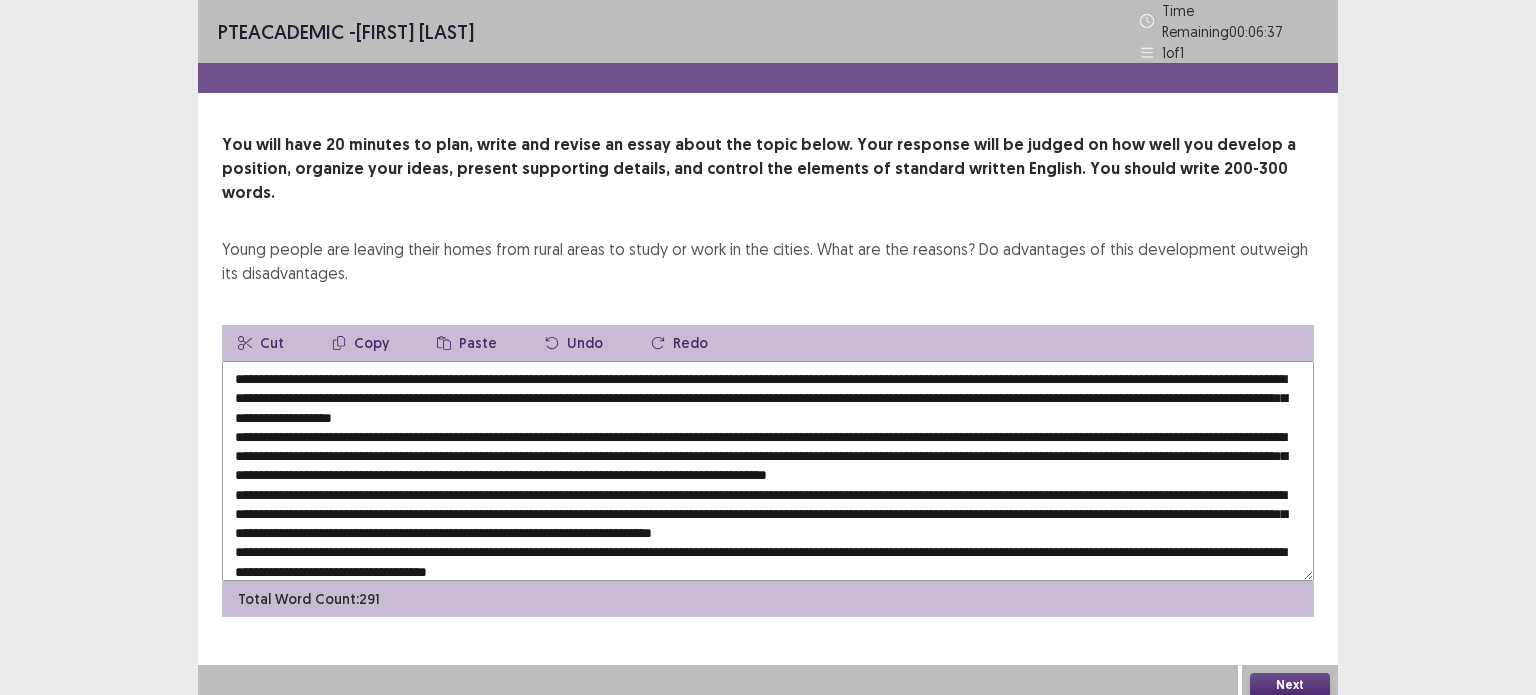 drag, startPoint x: 375, startPoint y: 383, endPoint x: 665, endPoint y: 387, distance: 290.0276 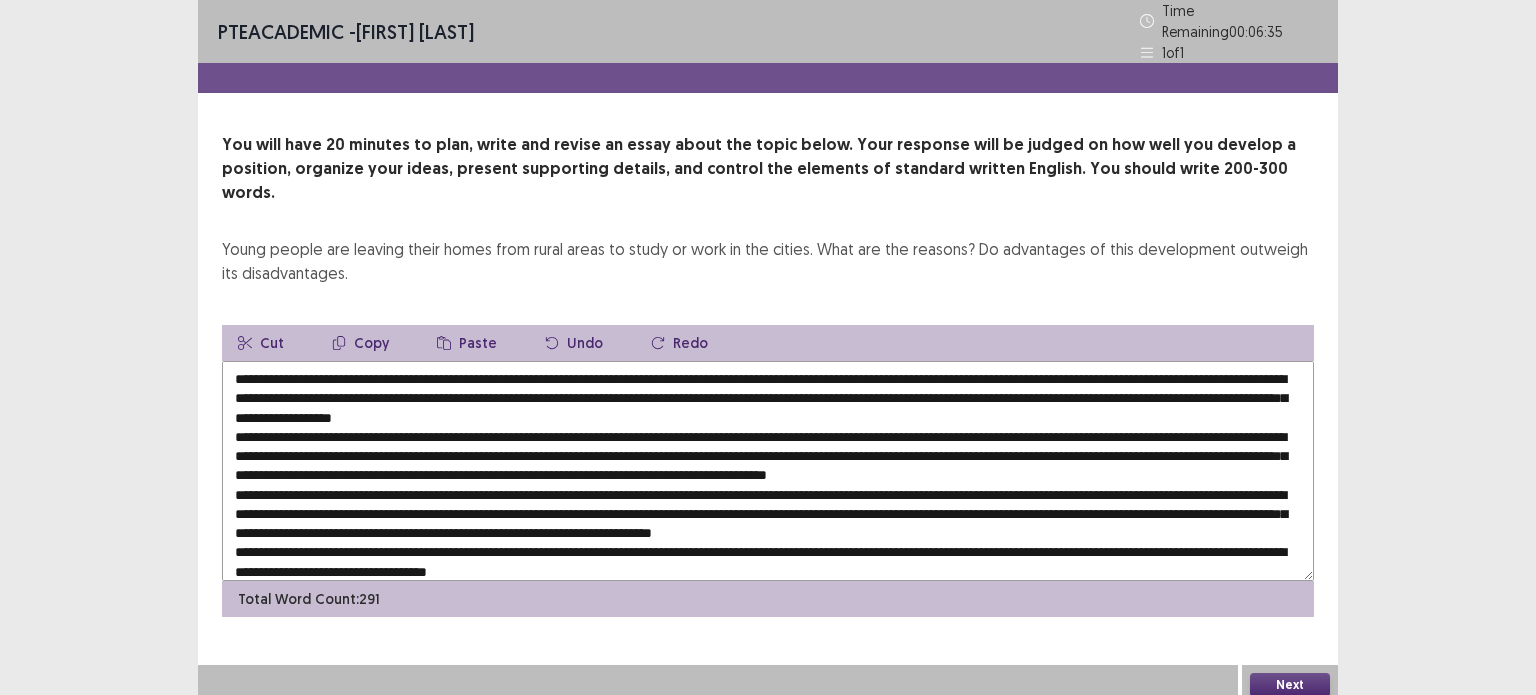 click on "Copy" at bounding box center [360, 343] 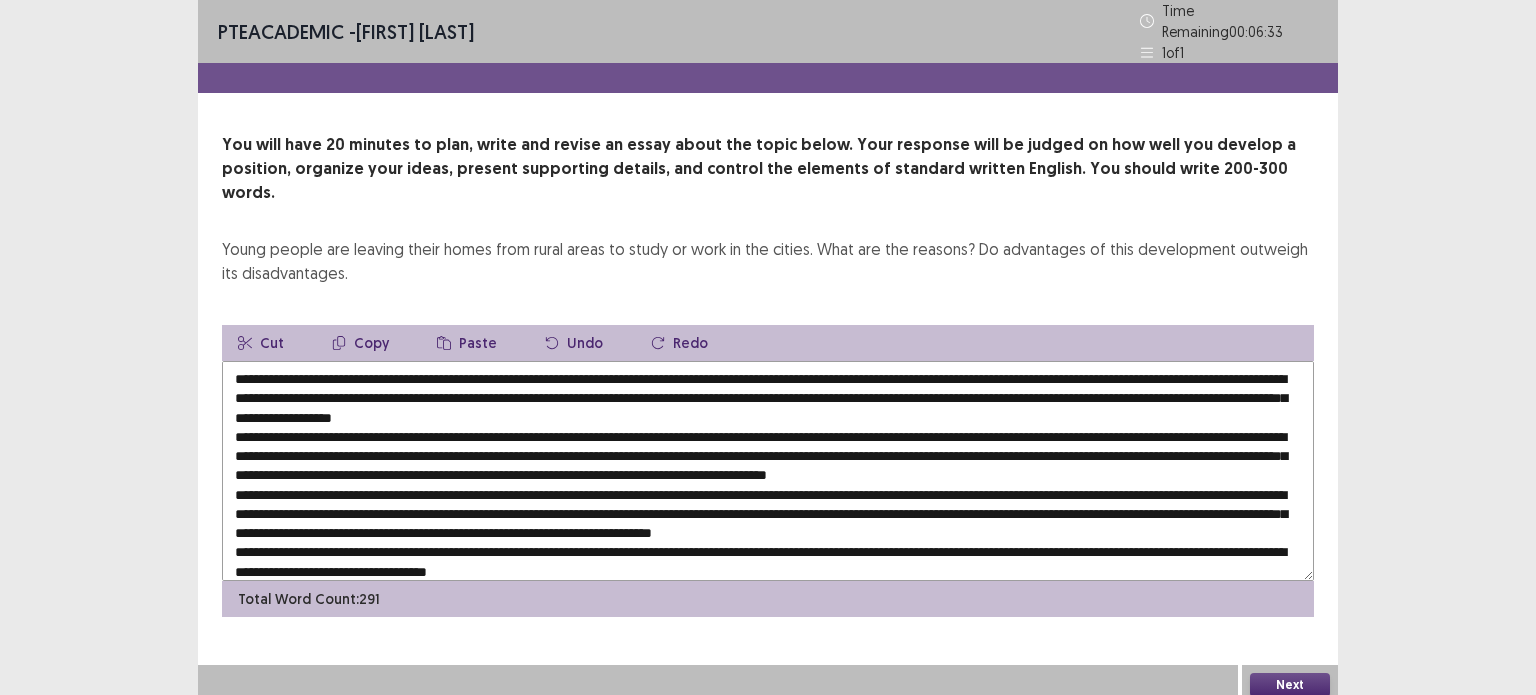 drag, startPoint x: 736, startPoint y: 495, endPoint x: 727, endPoint y: 538, distance: 43.931767 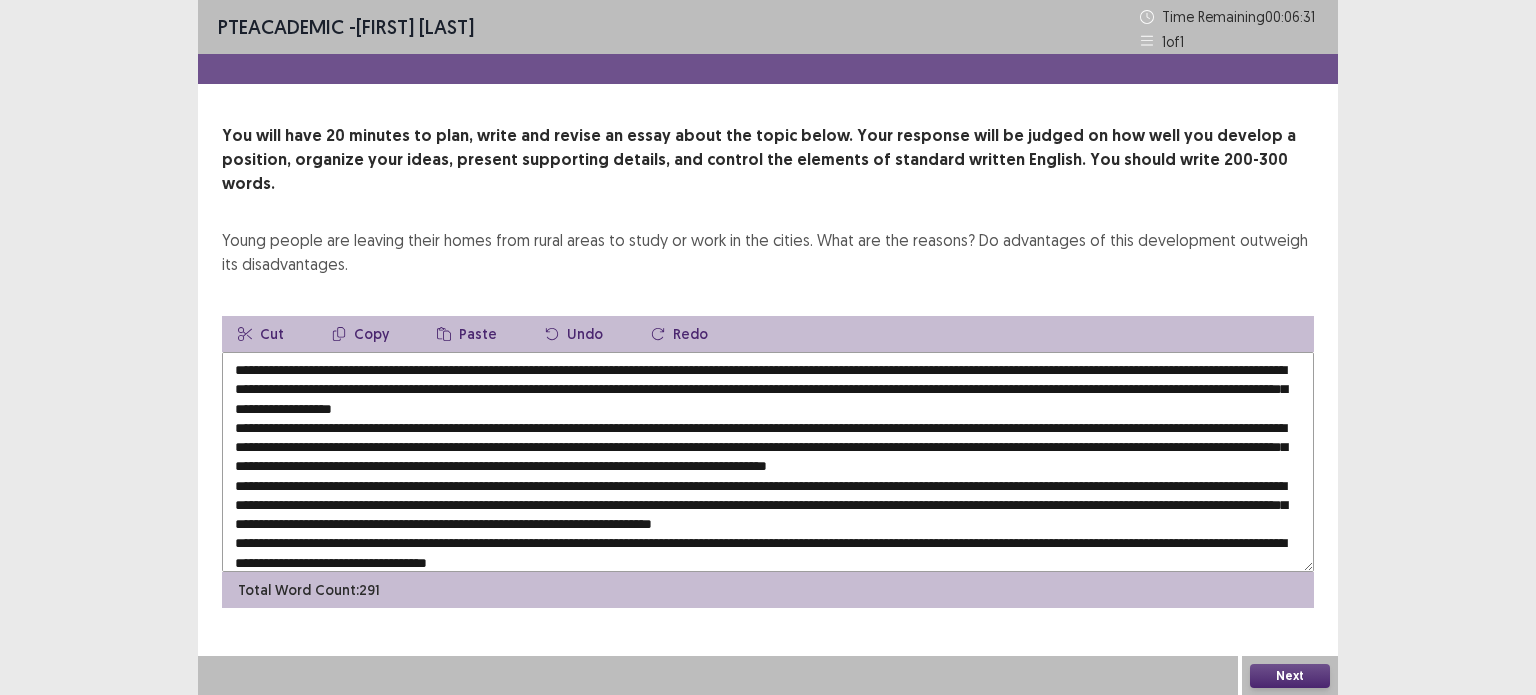 click at bounding box center [768, 462] 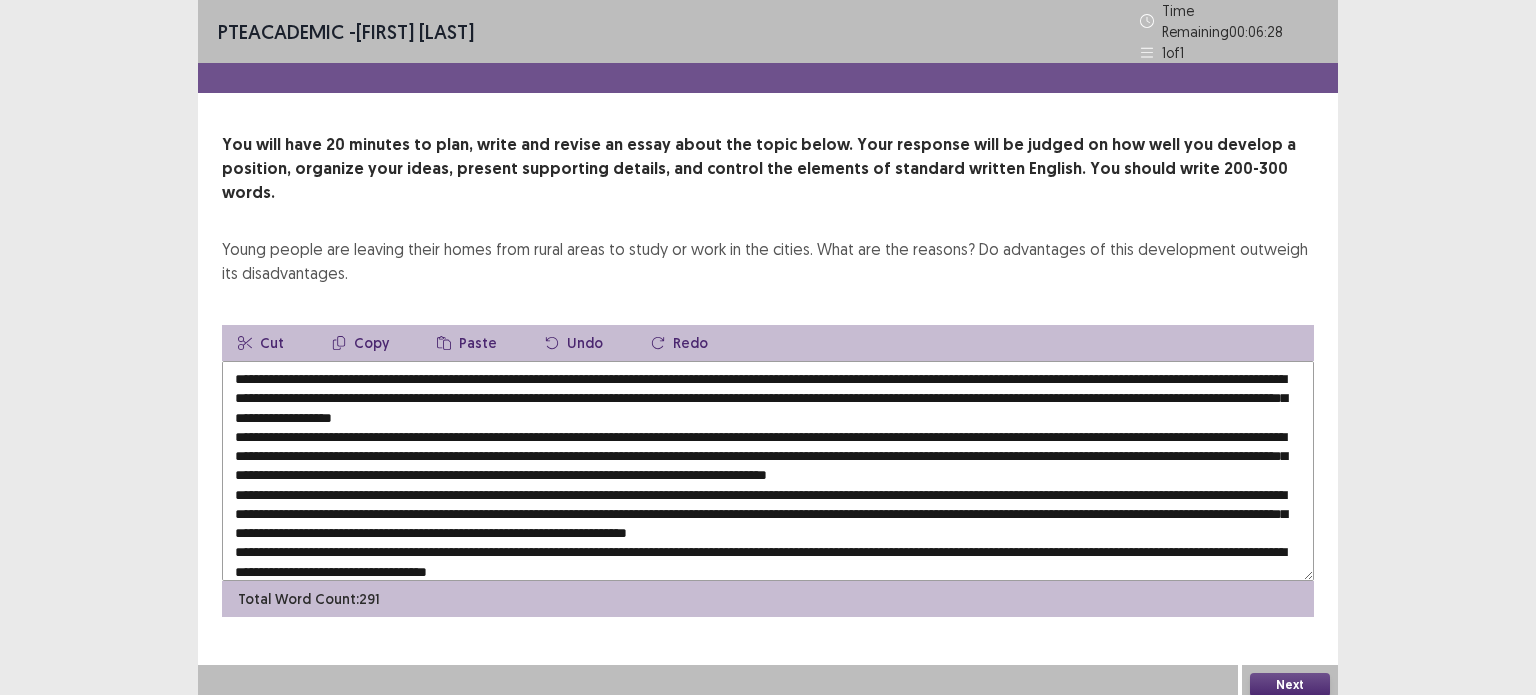 click on "Paste" at bounding box center [467, 343] 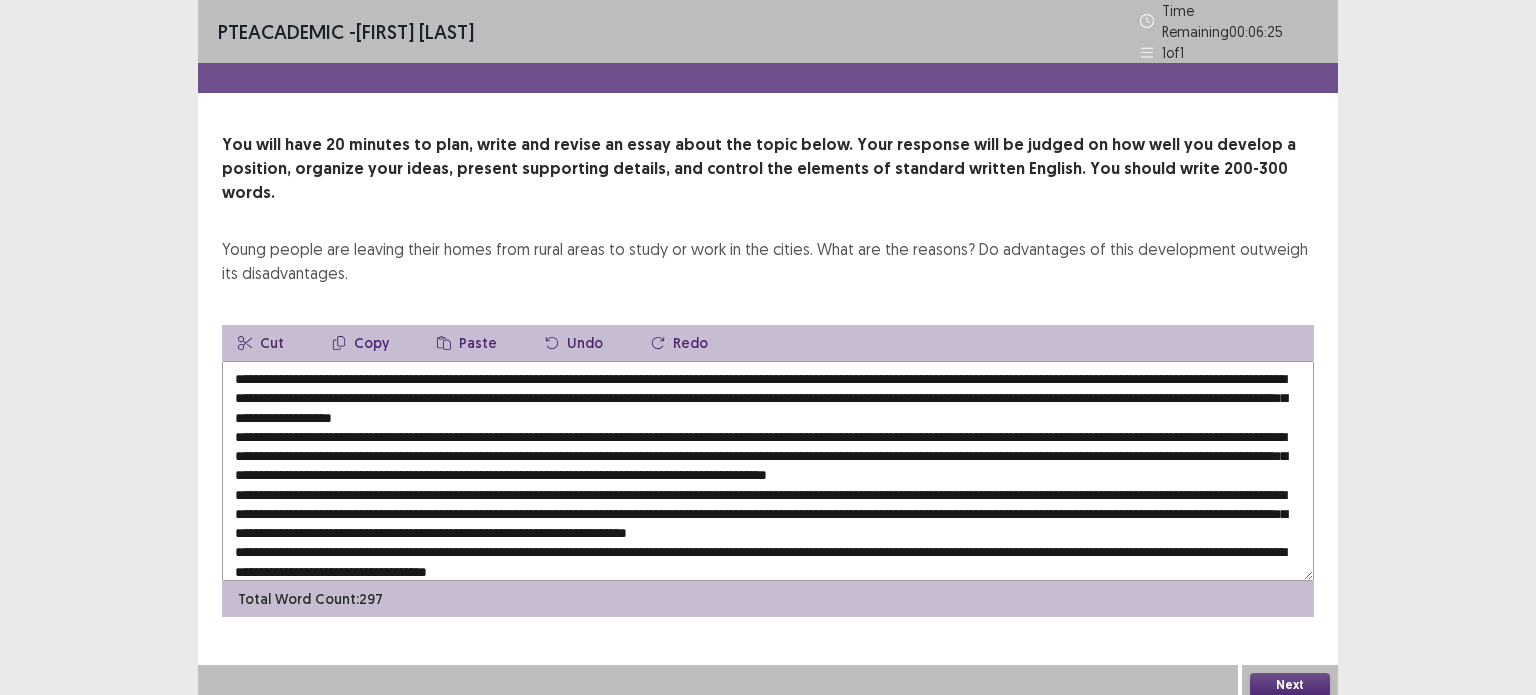scroll, scrollTop: 48, scrollLeft: 0, axis: vertical 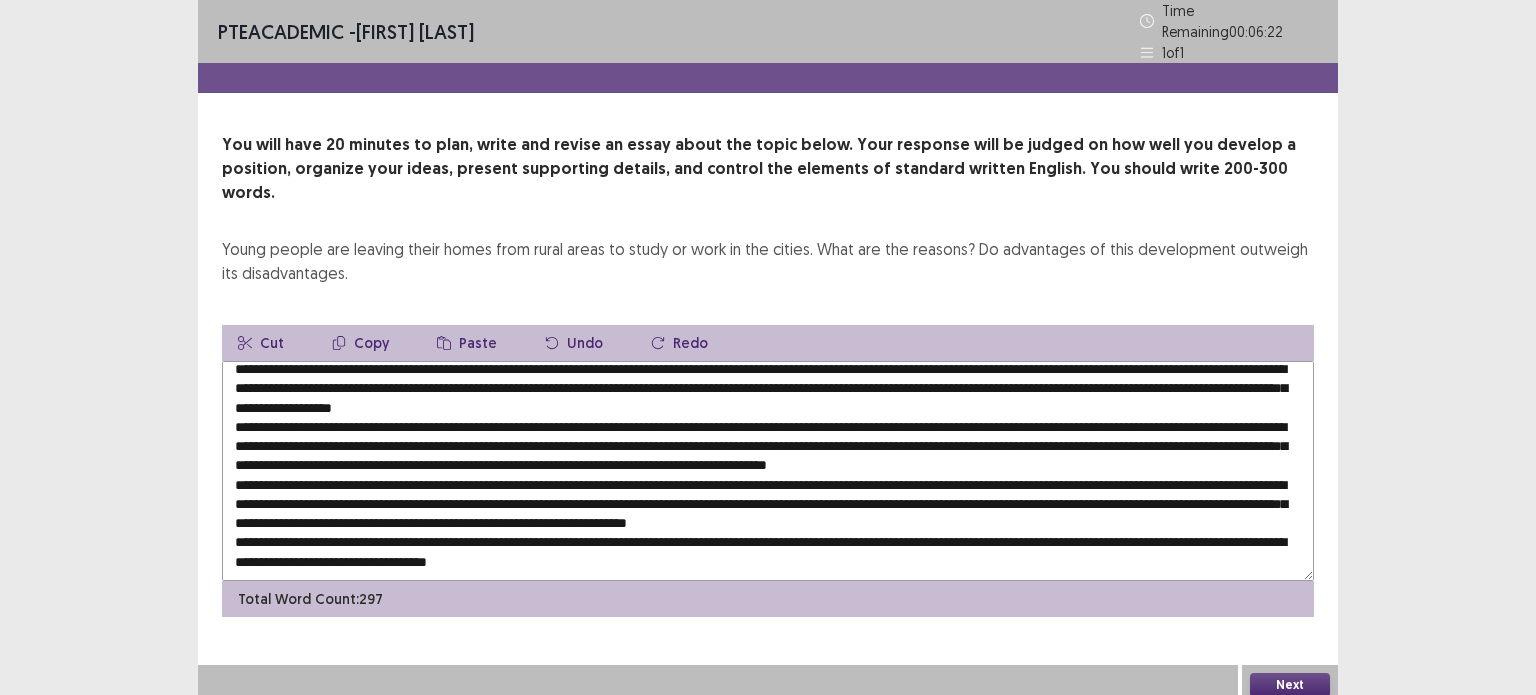 click at bounding box center [768, 471] 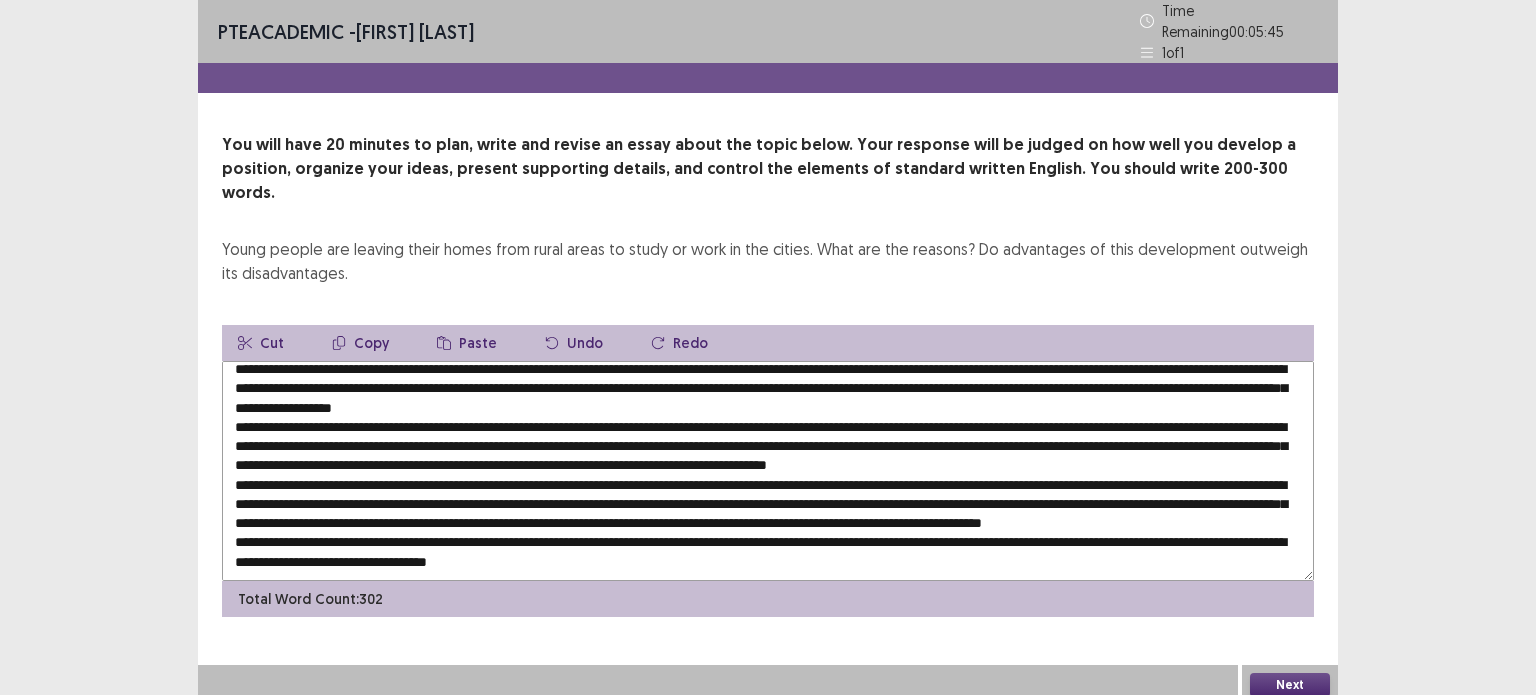 drag, startPoint x: 1040, startPoint y: 507, endPoint x: 1212, endPoint y: 510, distance: 172.02615 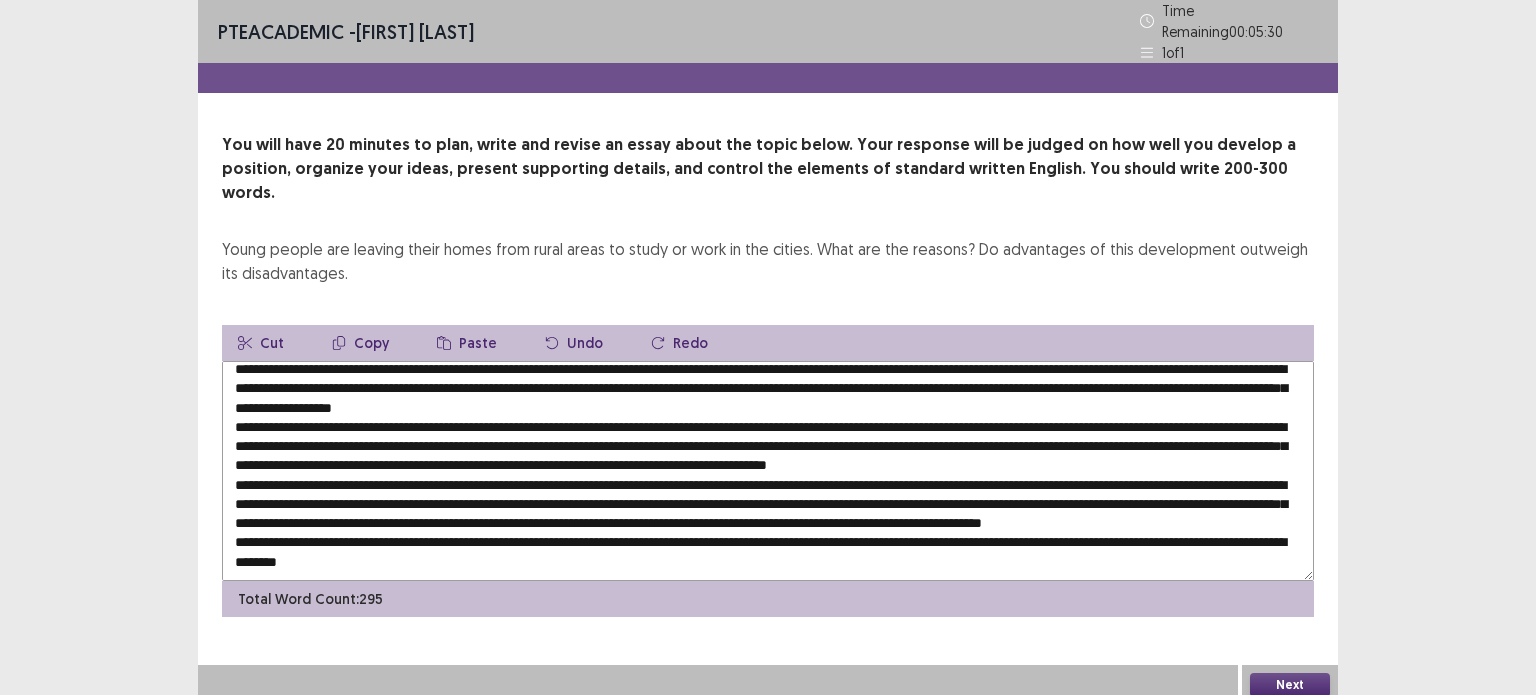 scroll, scrollTop: 0, scrollLeft: 0, axis: both 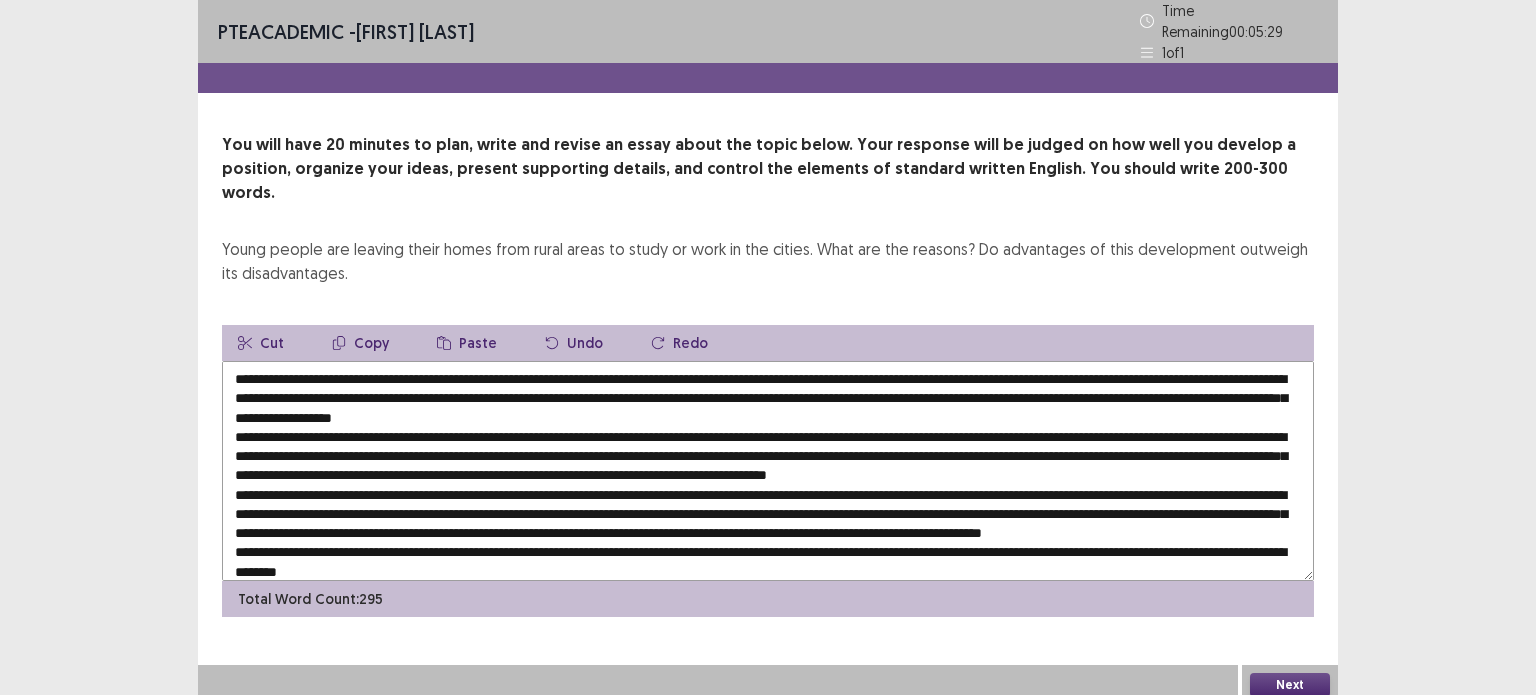 type on "**********" 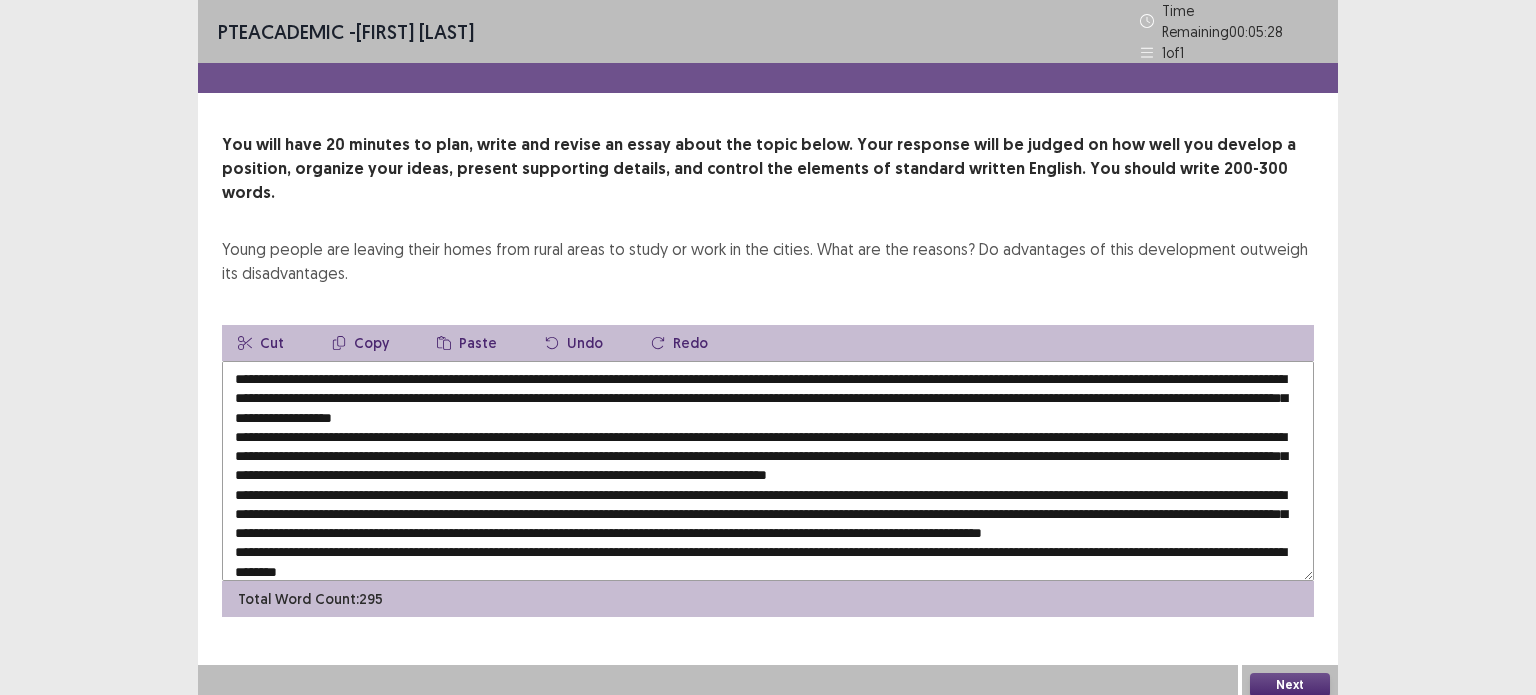 click on "Next" at bounding box center (1290, 685) 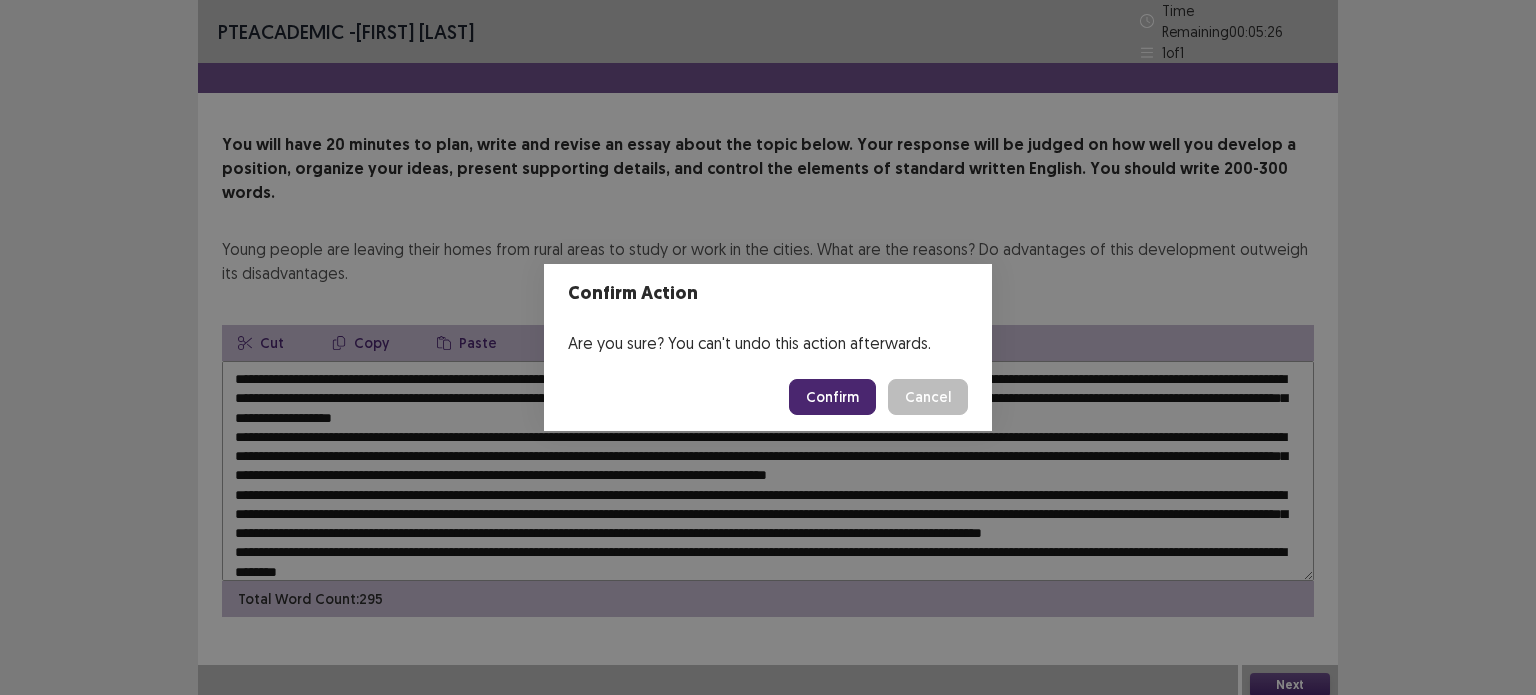 click on "Cancel" at bounding box center (928, 397) 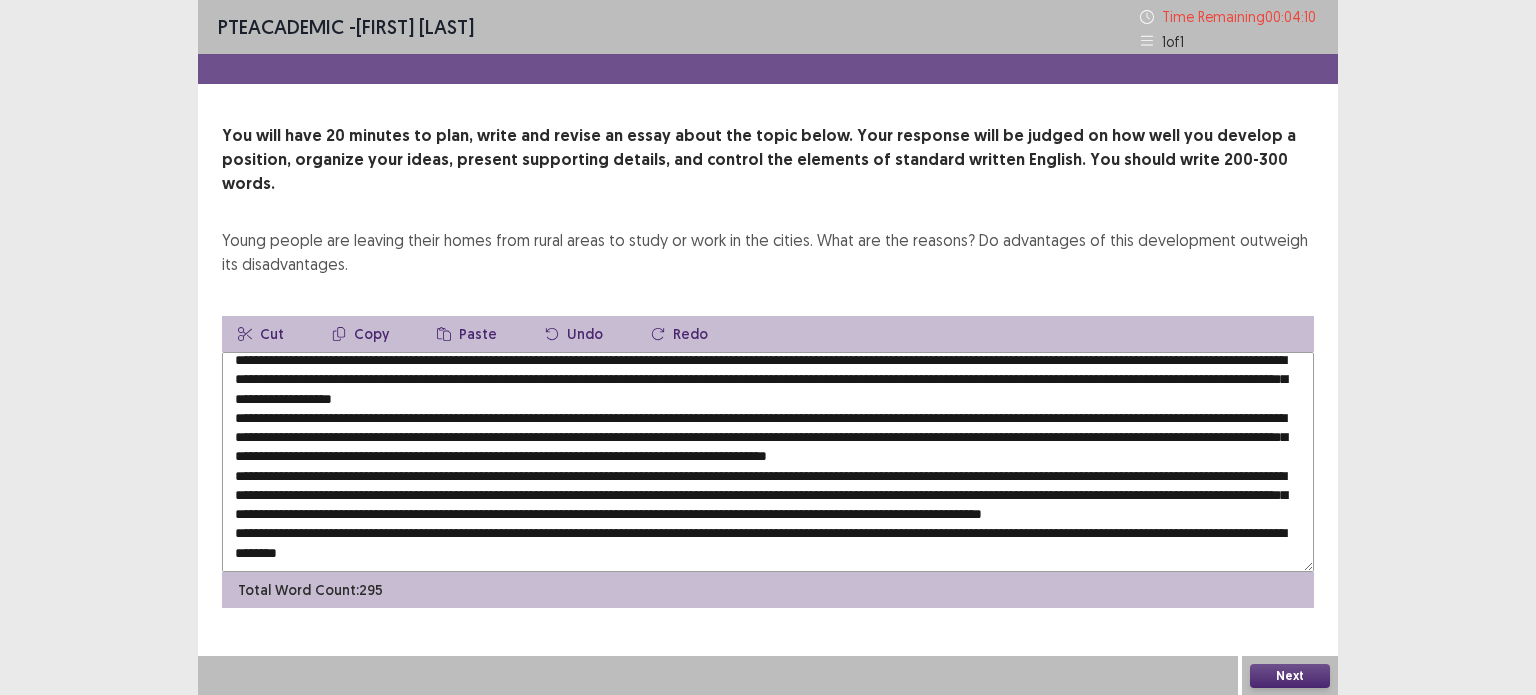 scroll, scrollTop: 48, scrollLeft: 0, axis: vertical 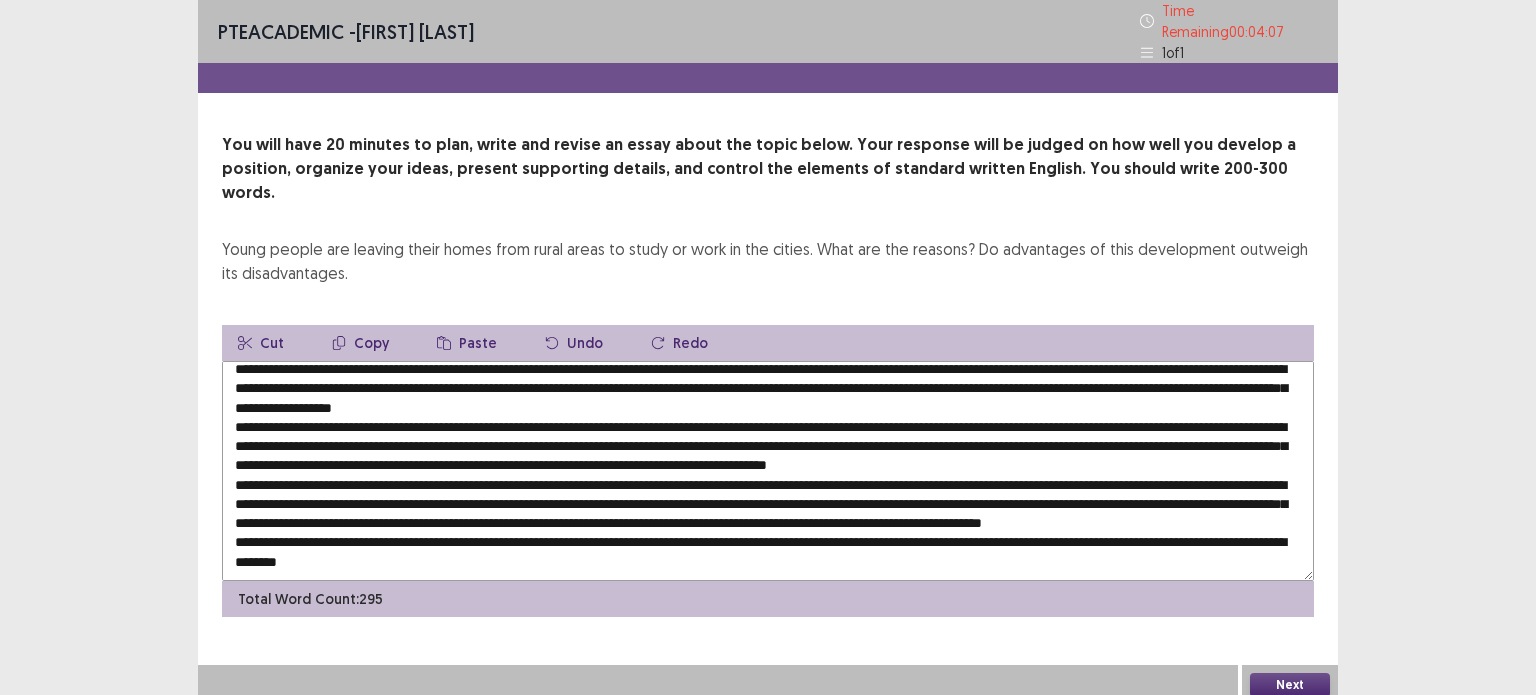 click on "Next" at bounding box center (1290, 685) 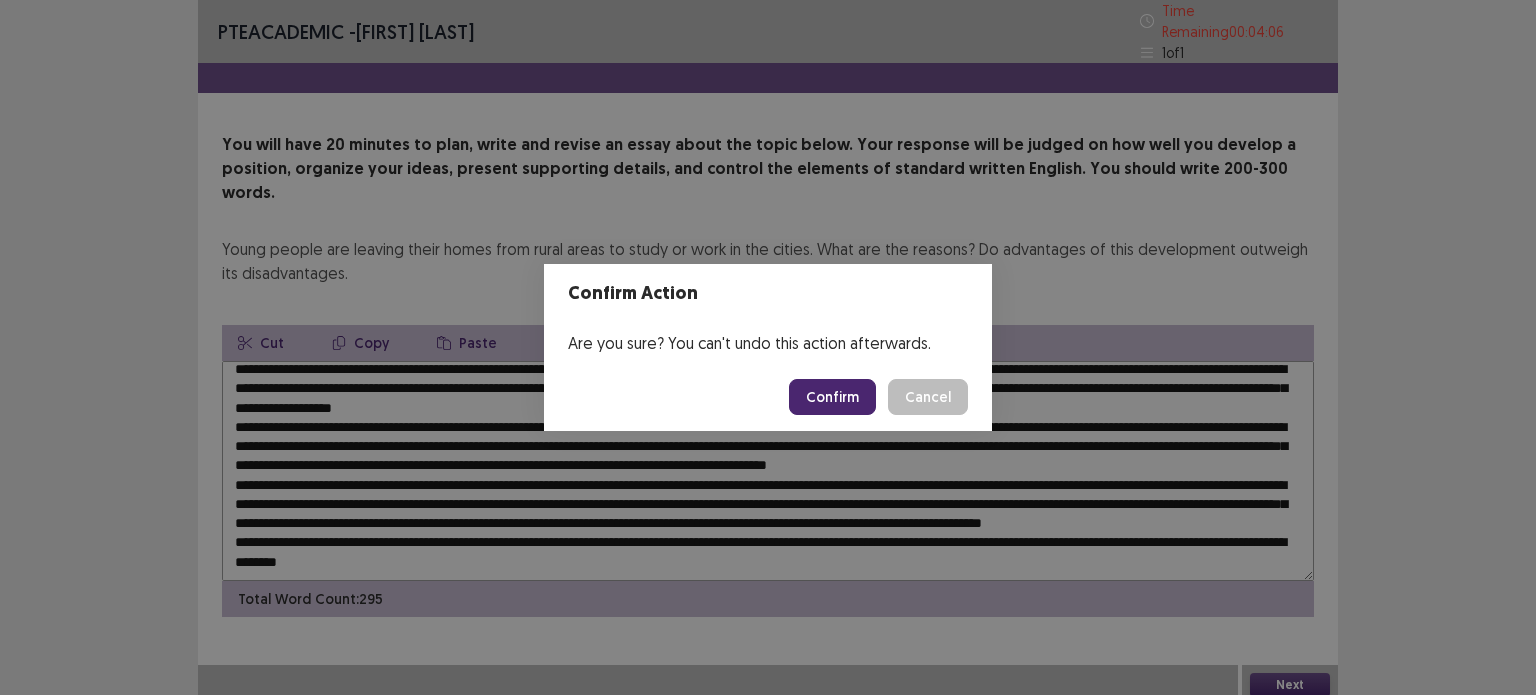 click on "Confirm" at bounding box center [832, 397] 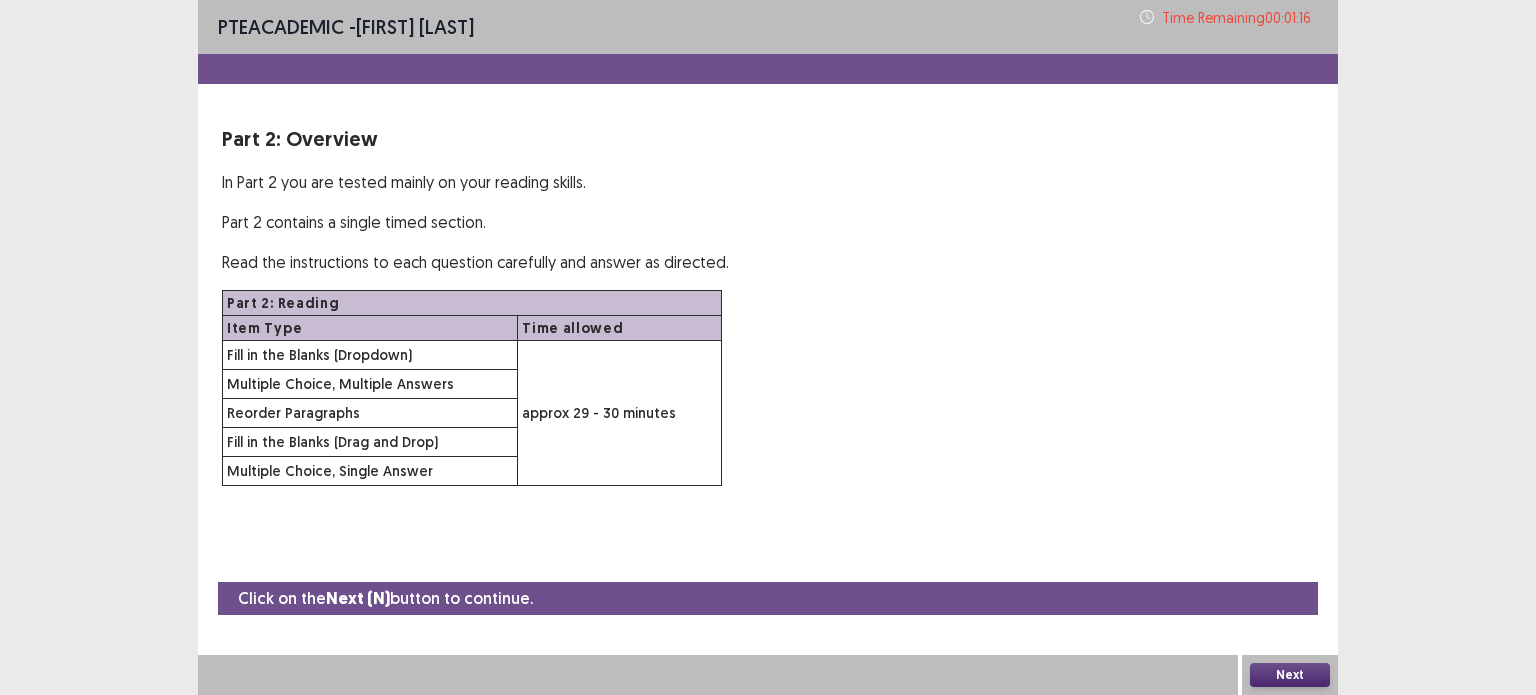click on "Next" at bounding box center [1290, 675] 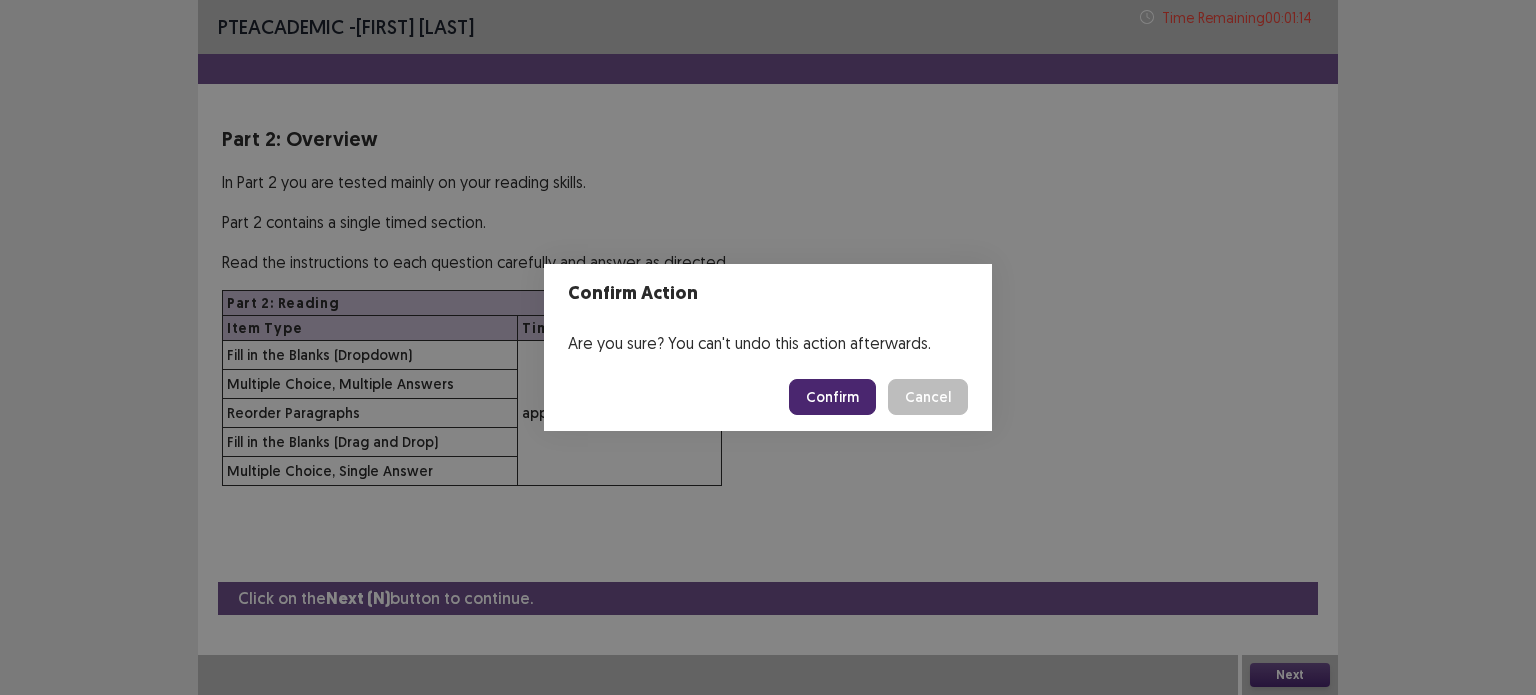 click on "Confirm" at bounding box center [832, 397] 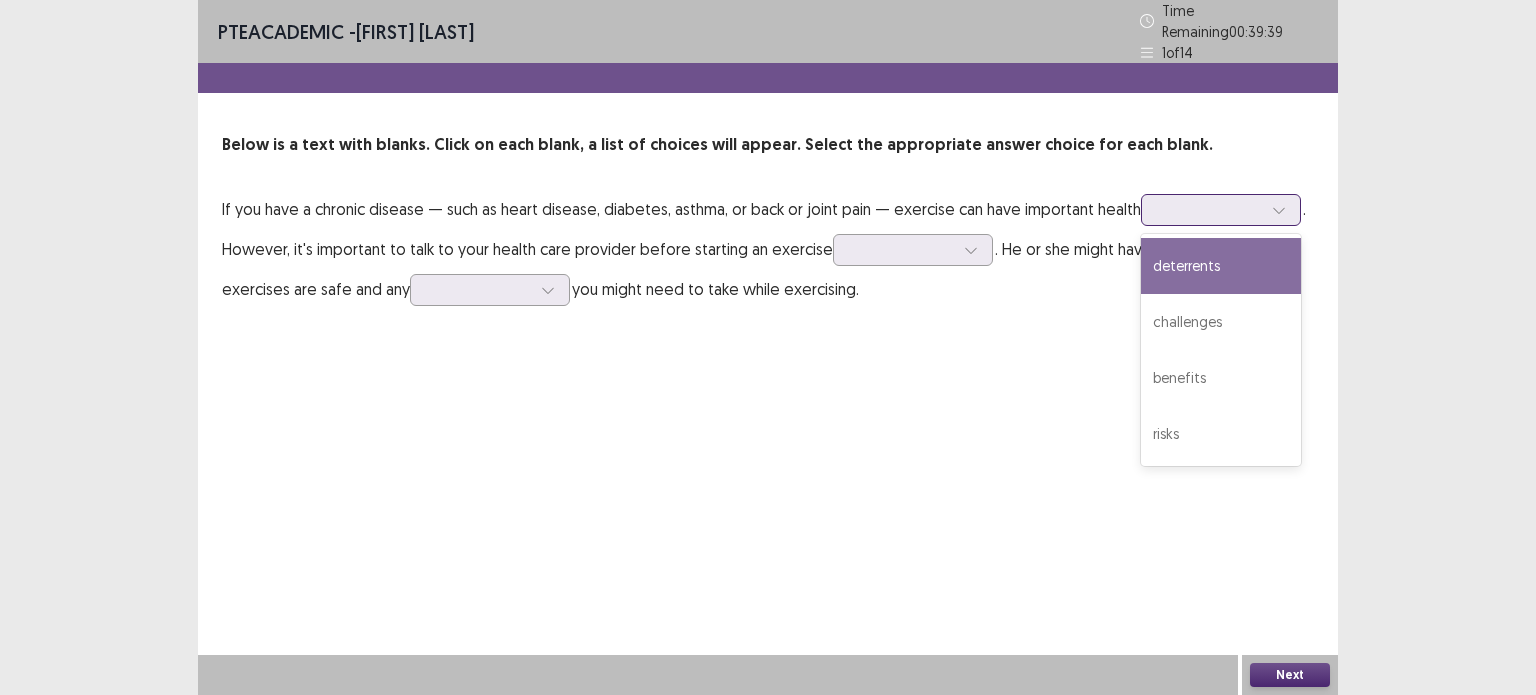 click at bounding box center (1210, 209) 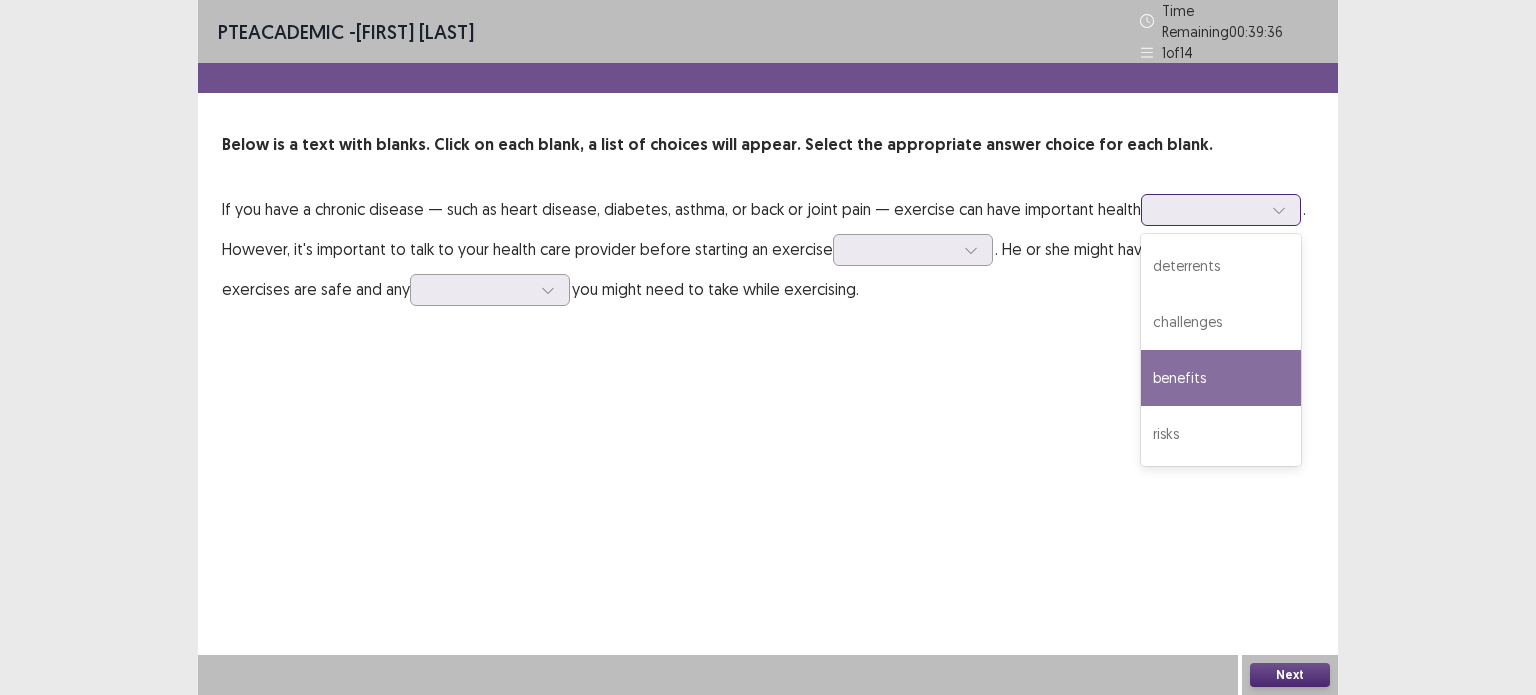 click on "benefits" at bounding box center (1221, 378) 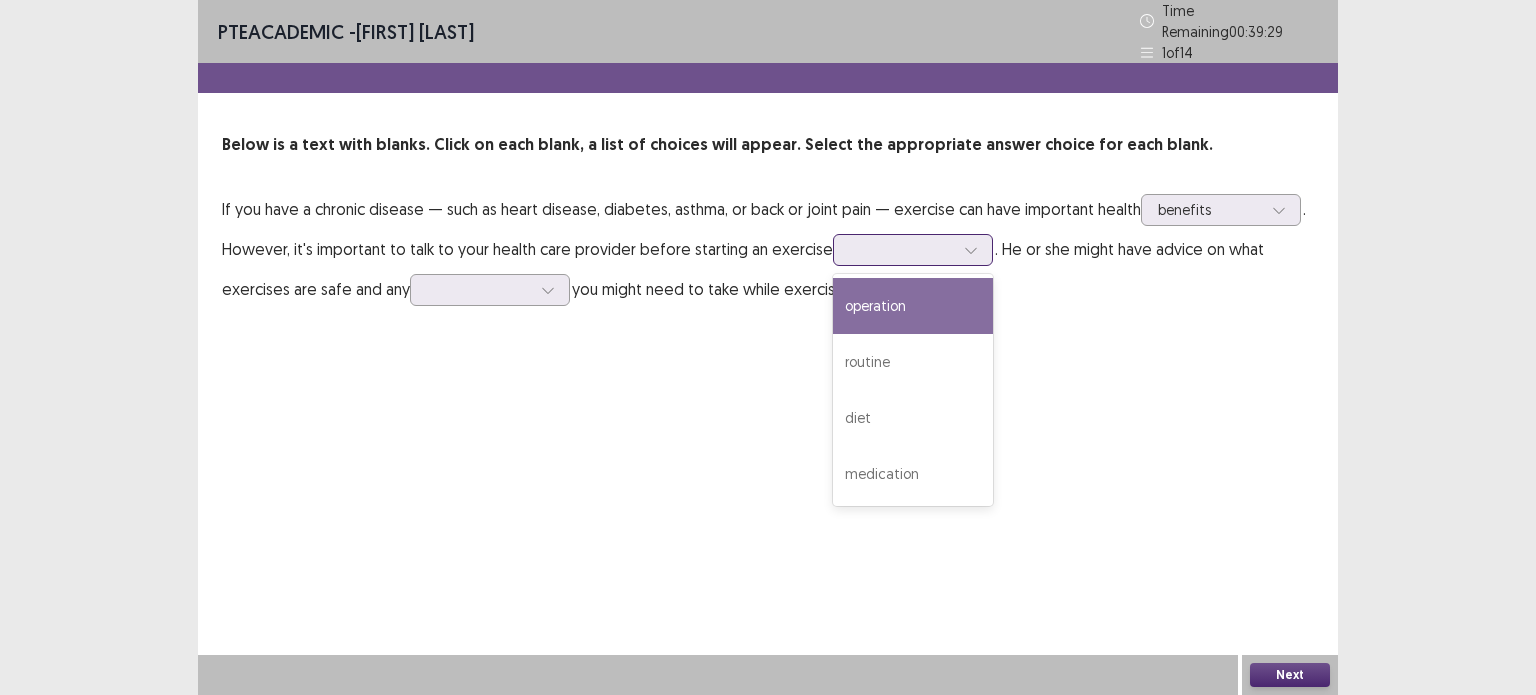 click at bounding box center (902, 249) 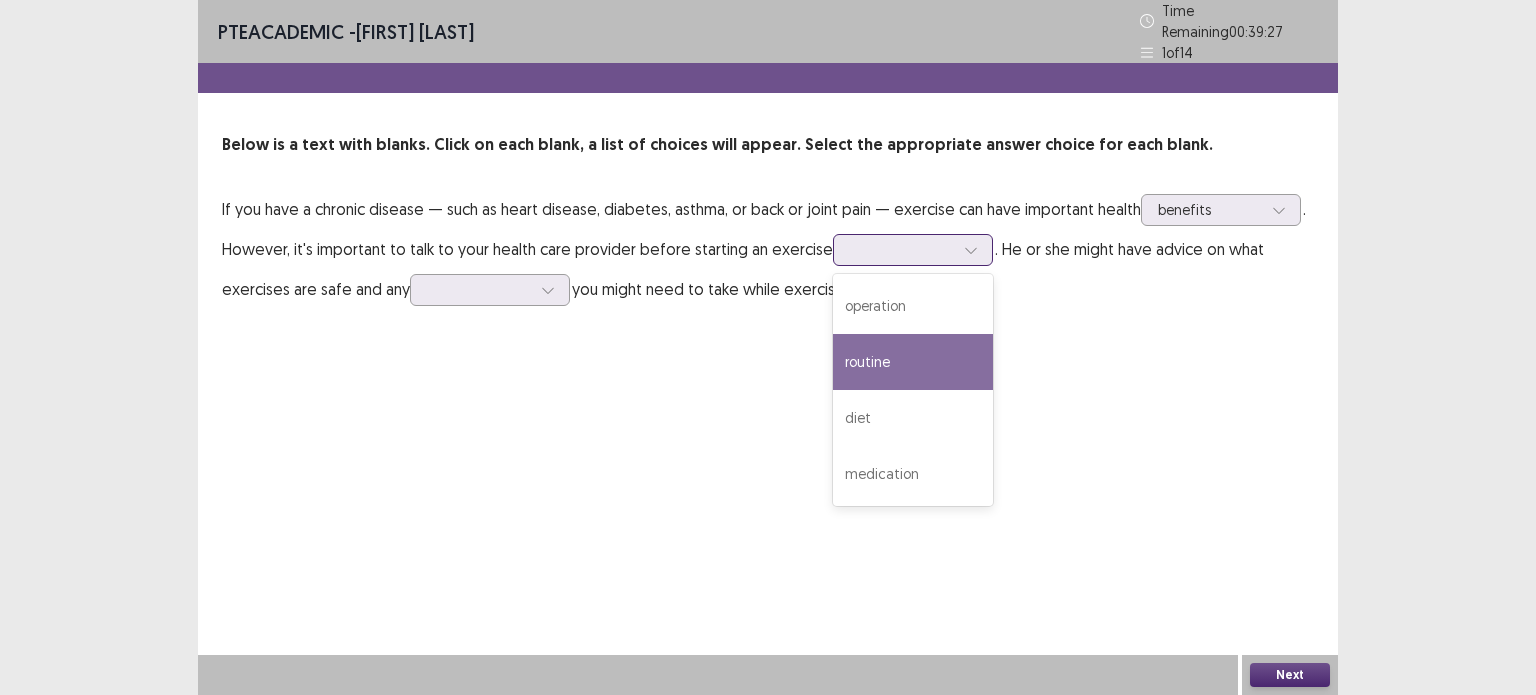 click on "routine" at bounding box center (913, 362) 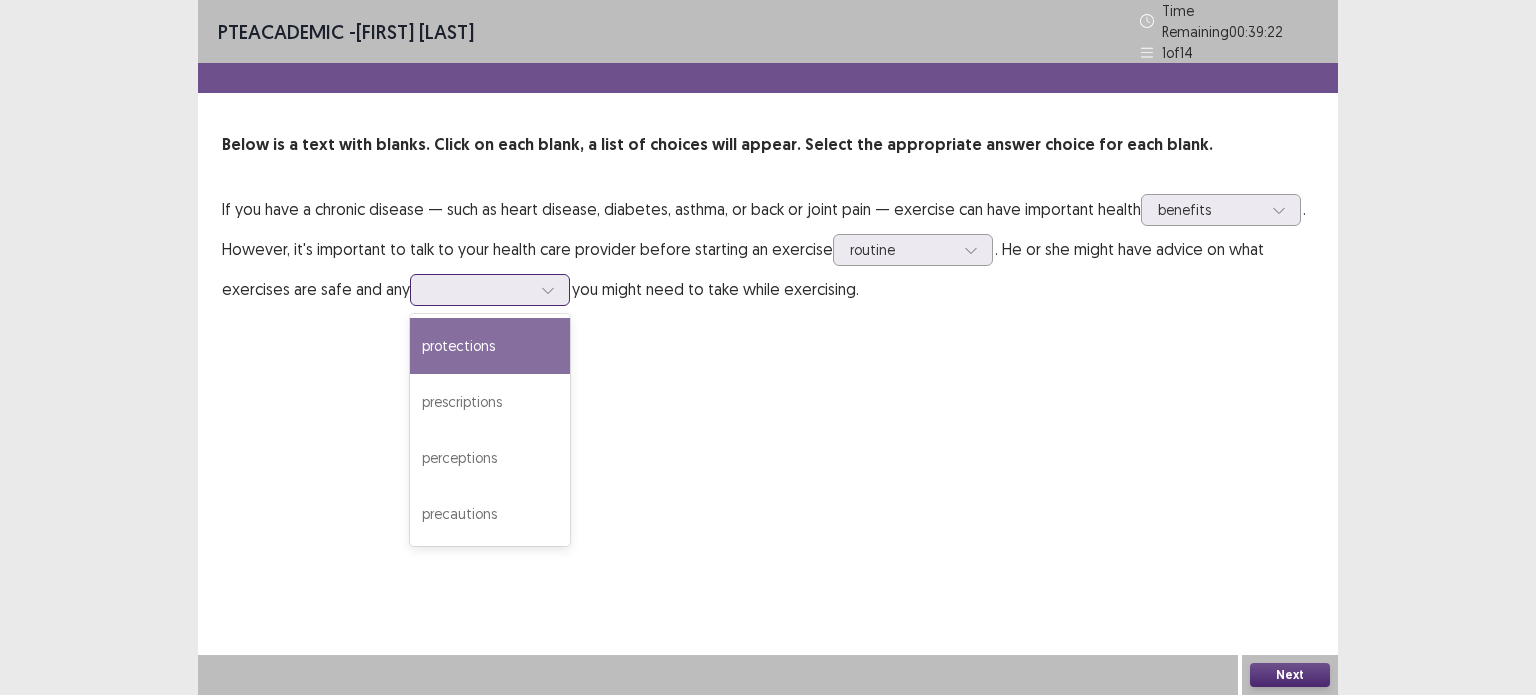 click 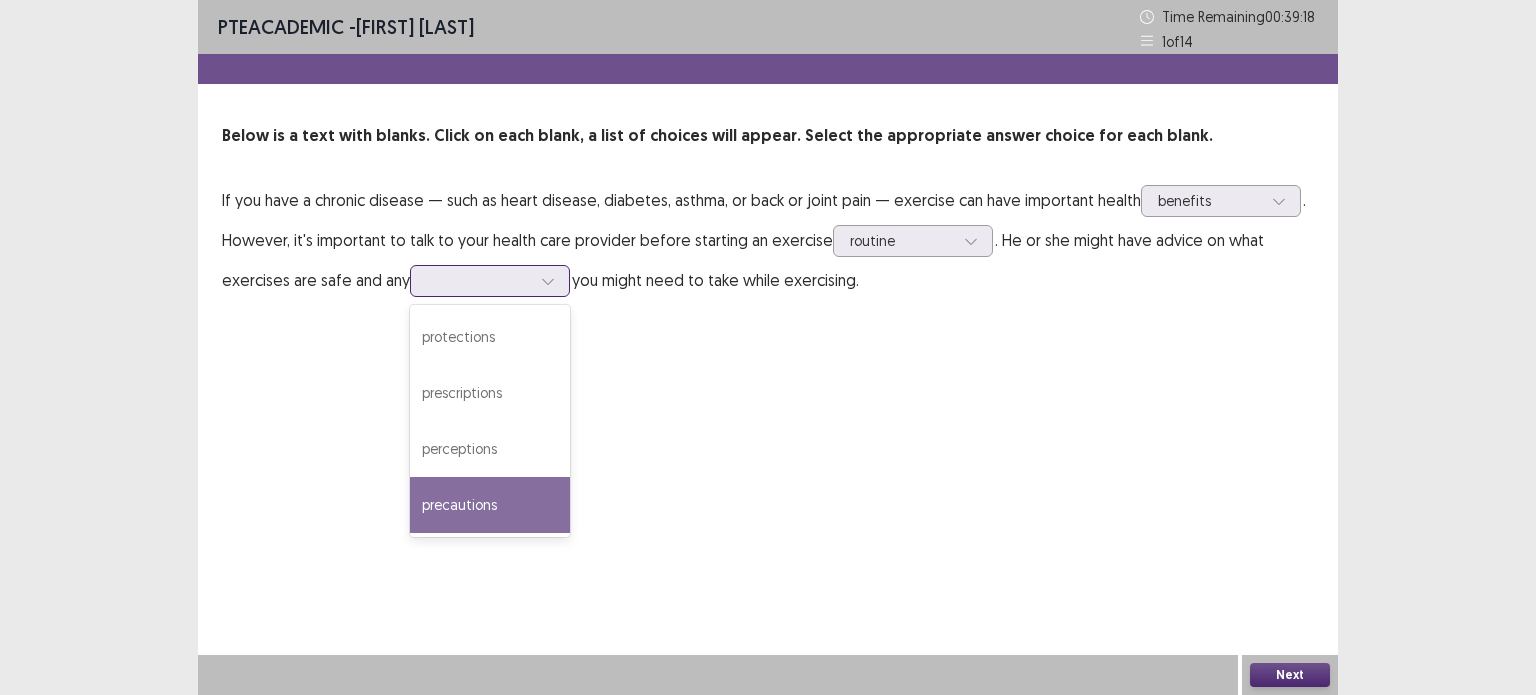 click on "precautions" at bounding box center [490, 505] 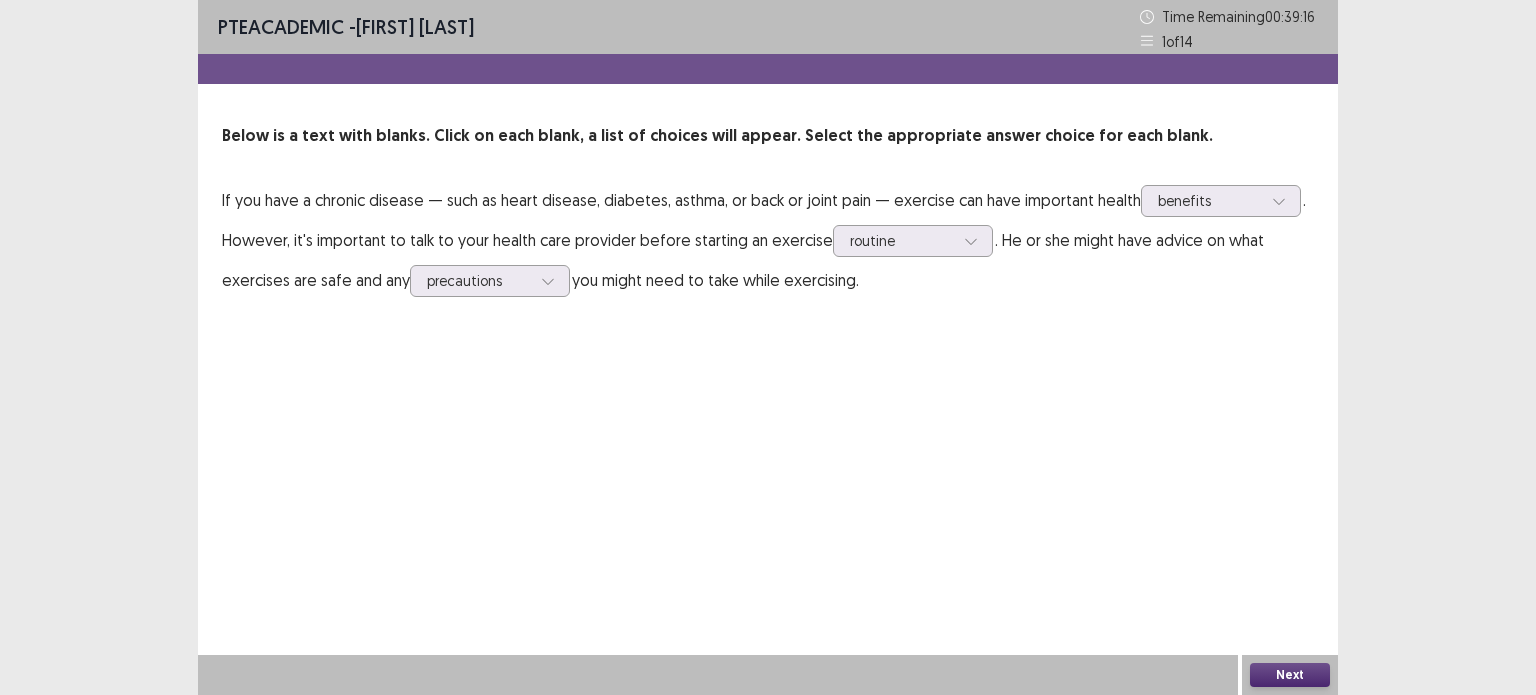 click on "Next" at bounding box center [1290, 675] 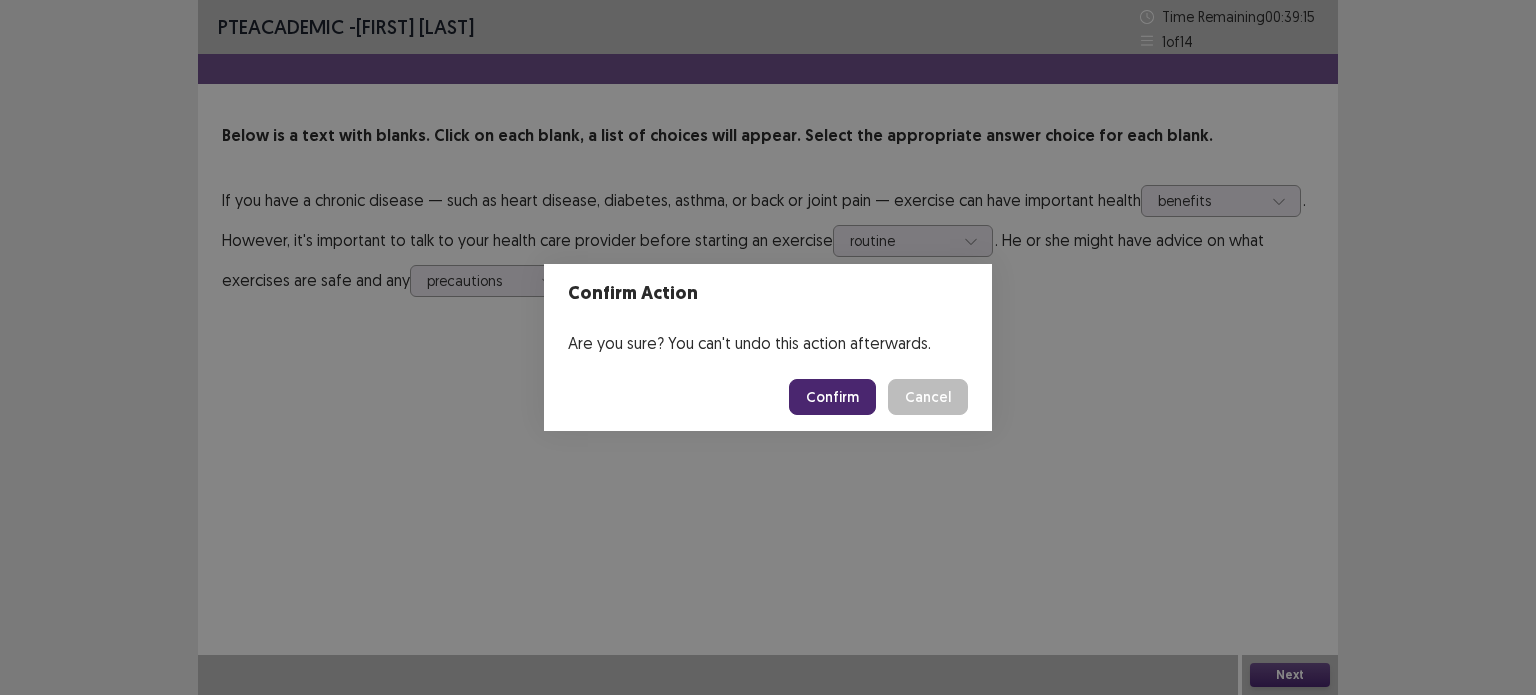 click on "Confirm" at bounding box center [832, 397] 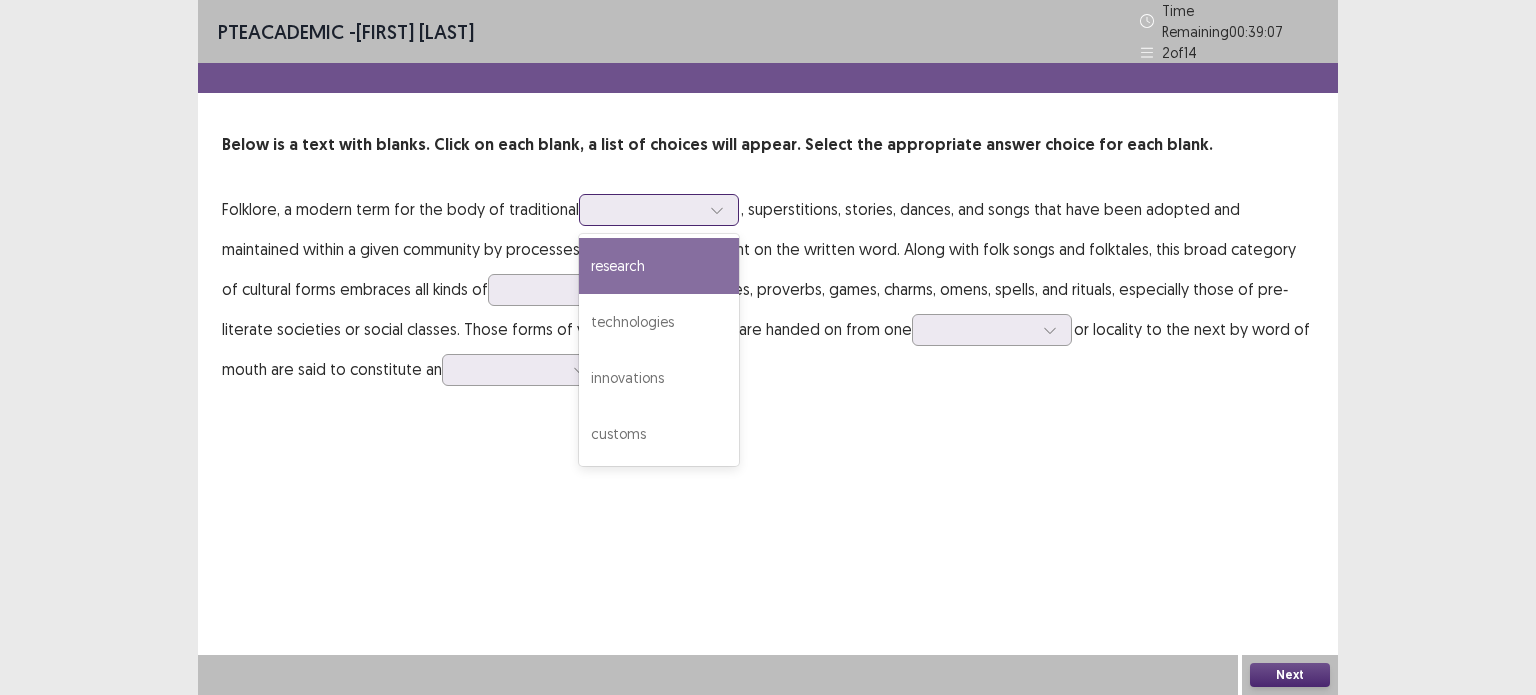 click at bounding box center [648, 209] 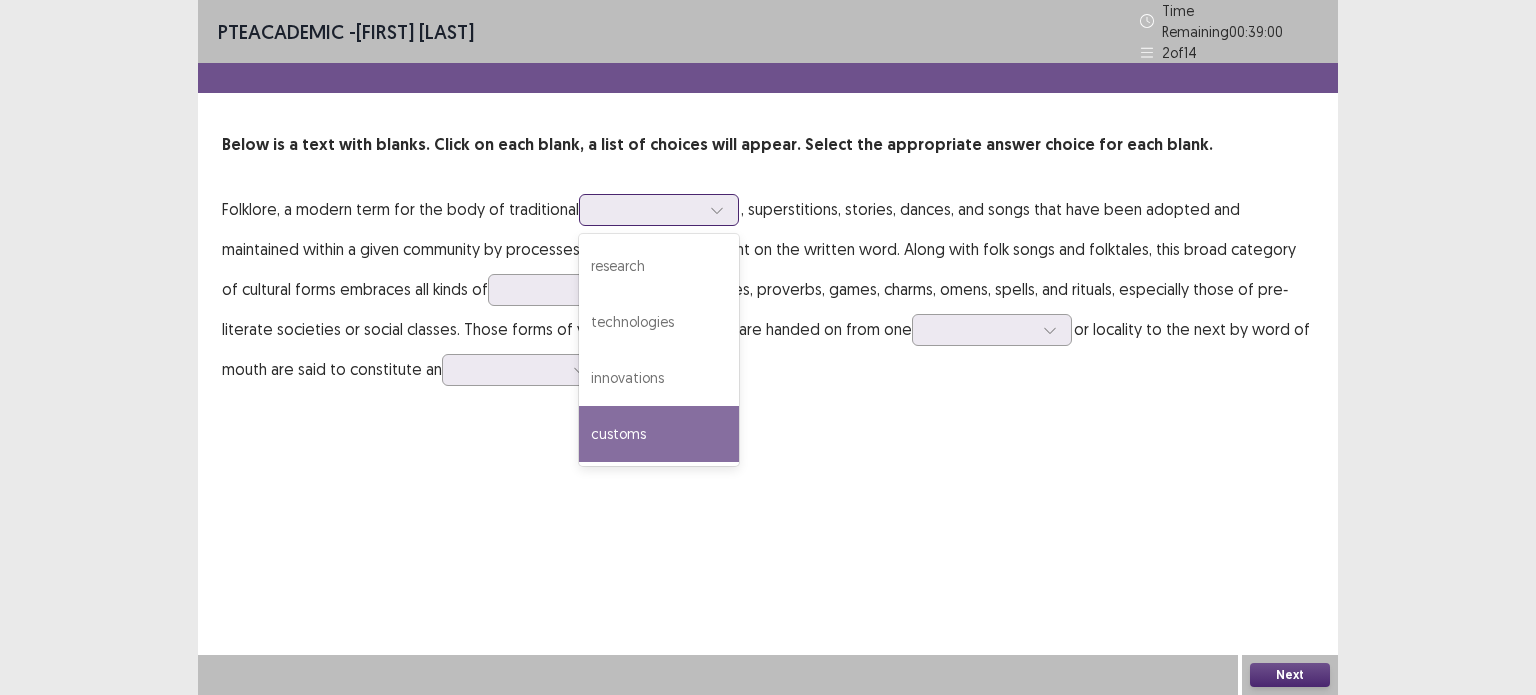 click on "customs" at bounding box center [659, 434] 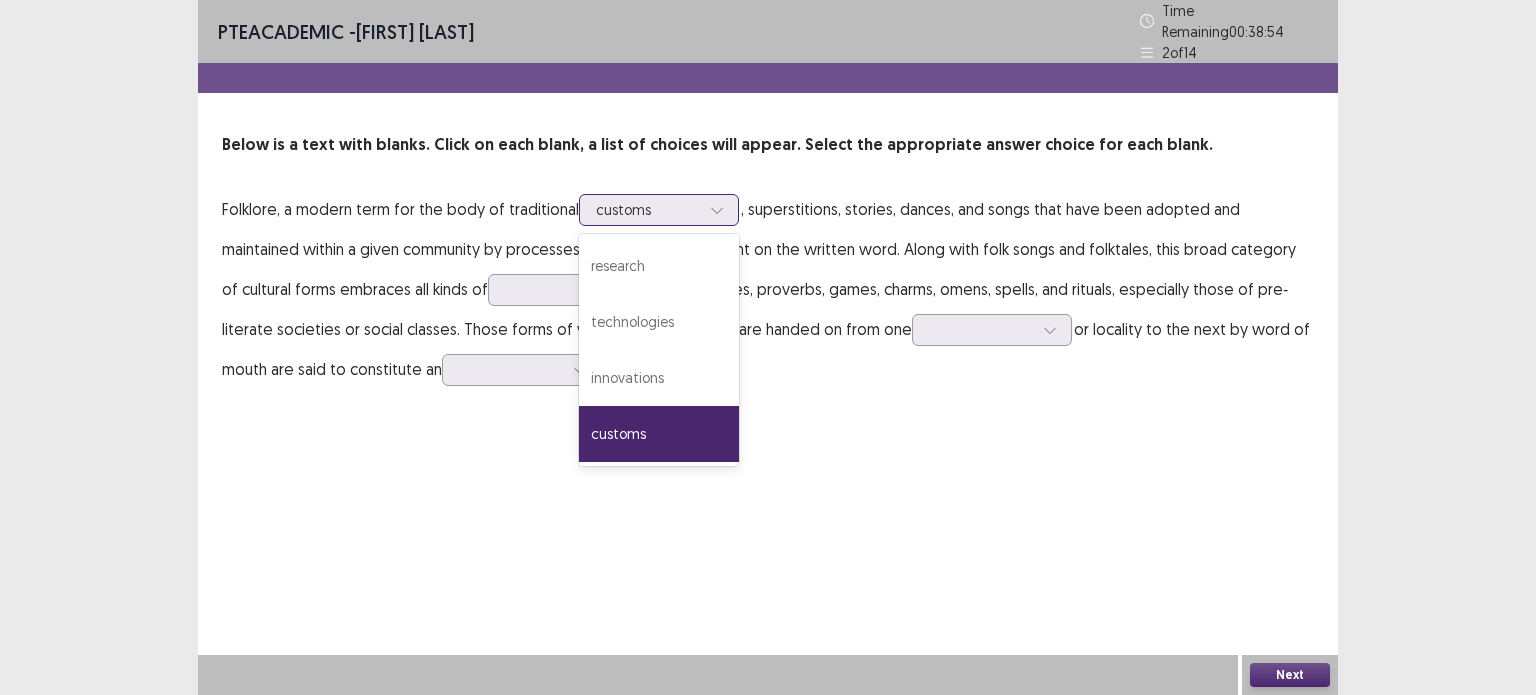 click at bounding box center (648, 209) 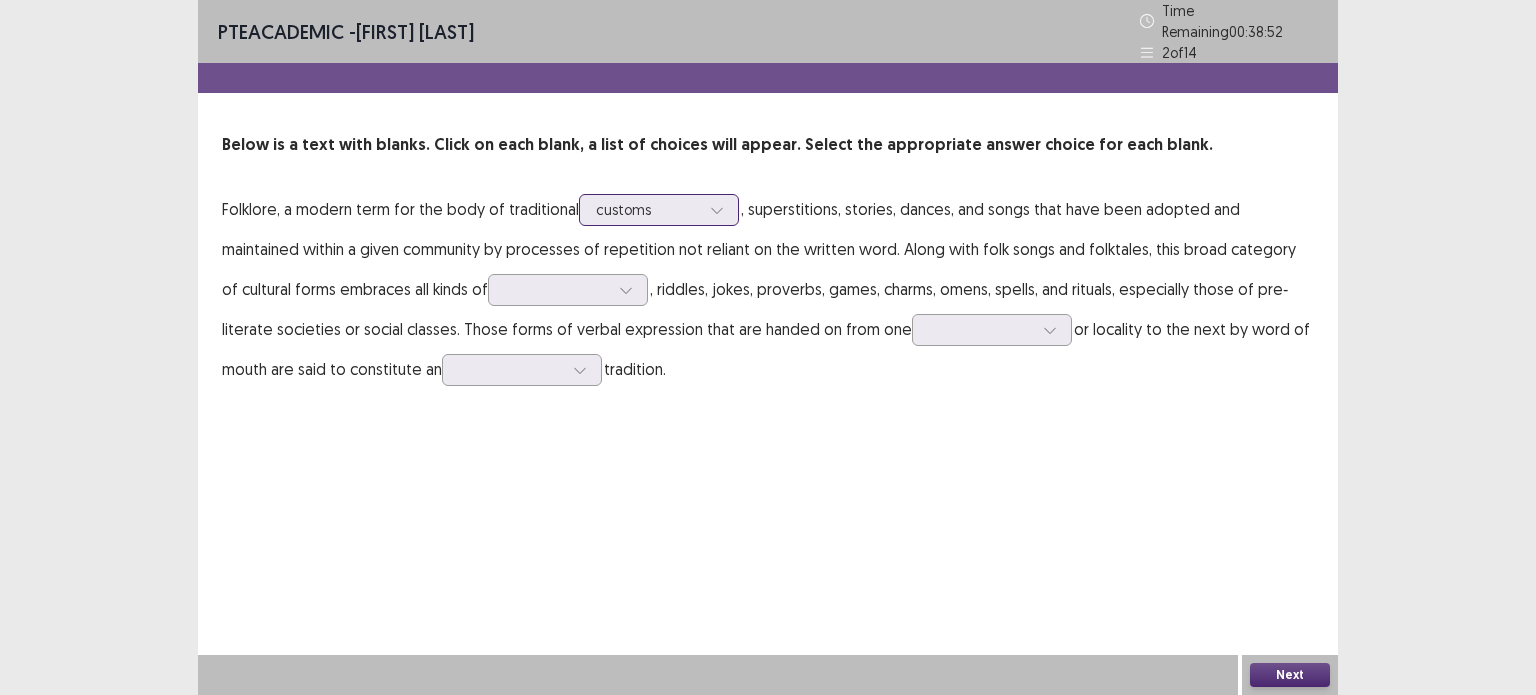 click at bounding box center [648, 209] 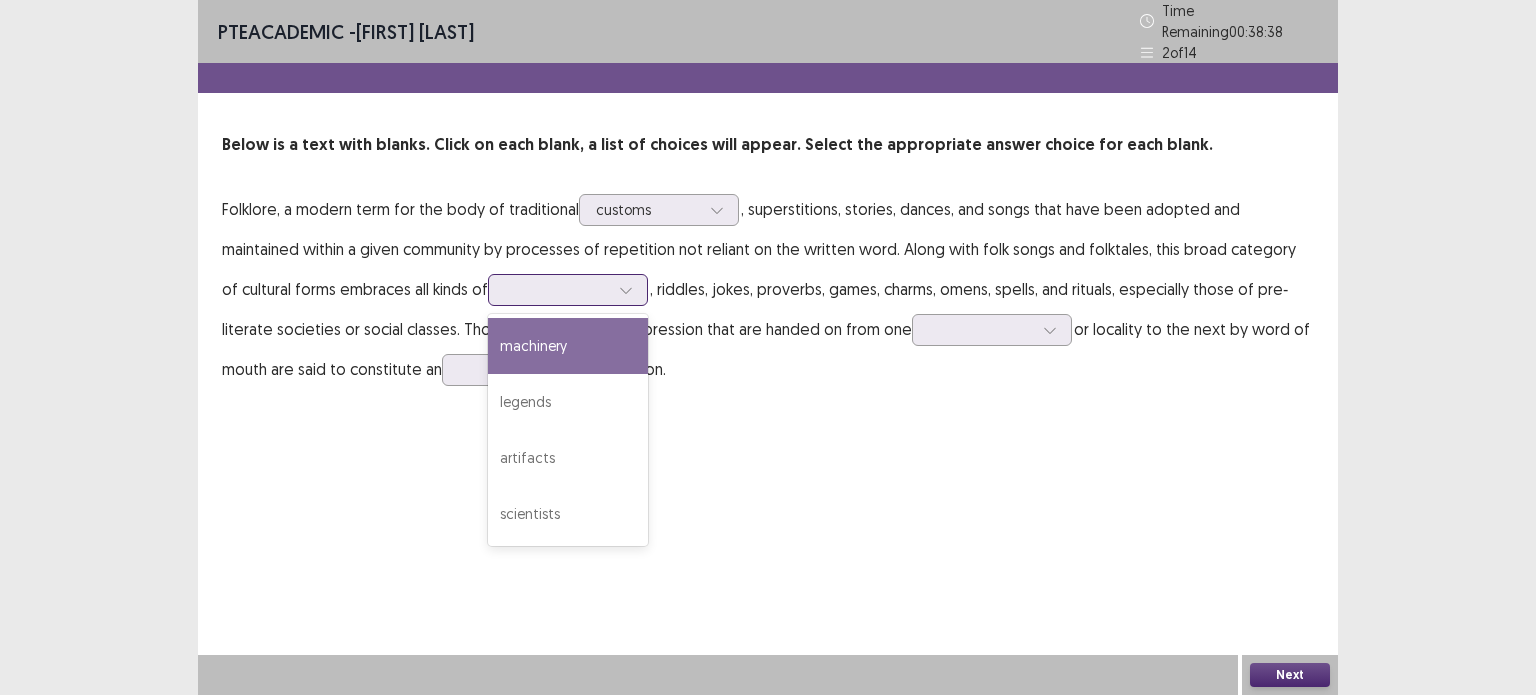 click at bounding box center (568, 290) 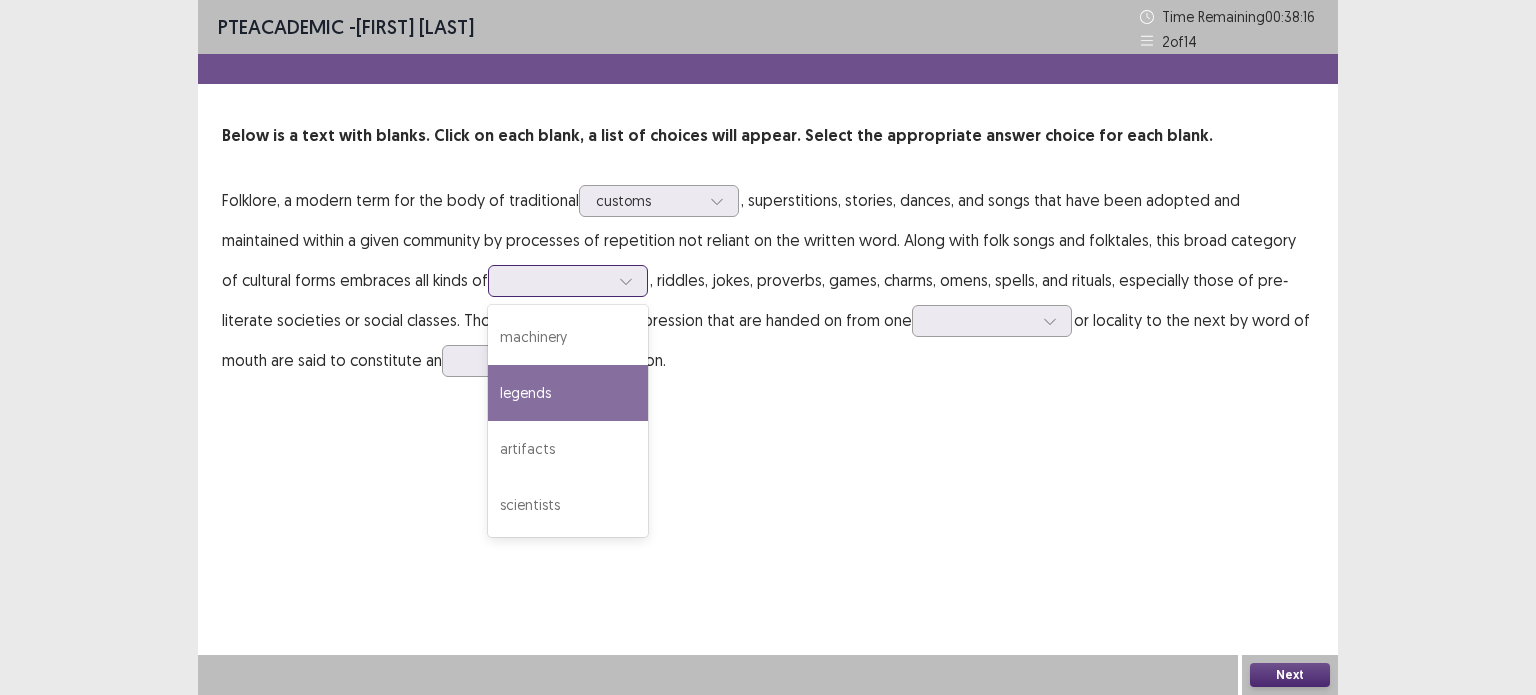 click on "legends" at bounding box center (568, 393) 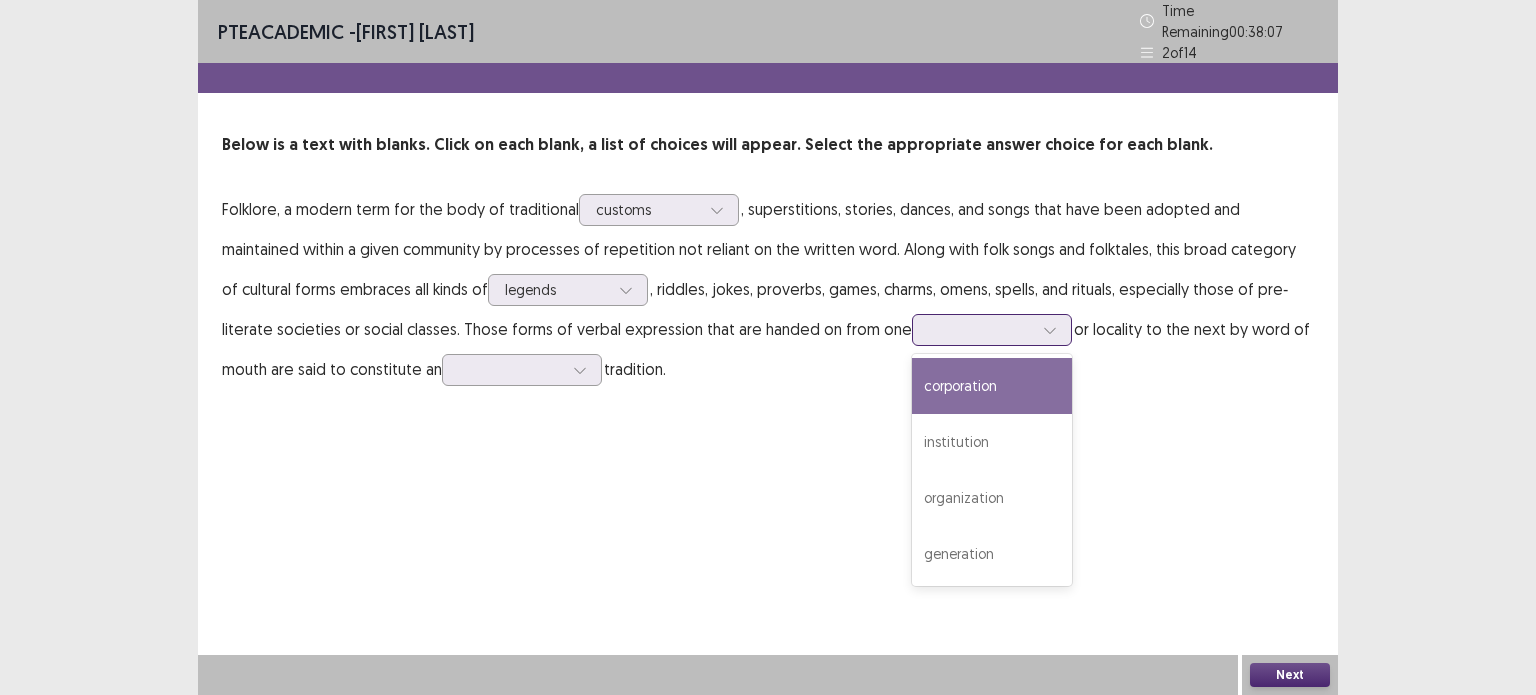 click at bounding box center [981, 329] 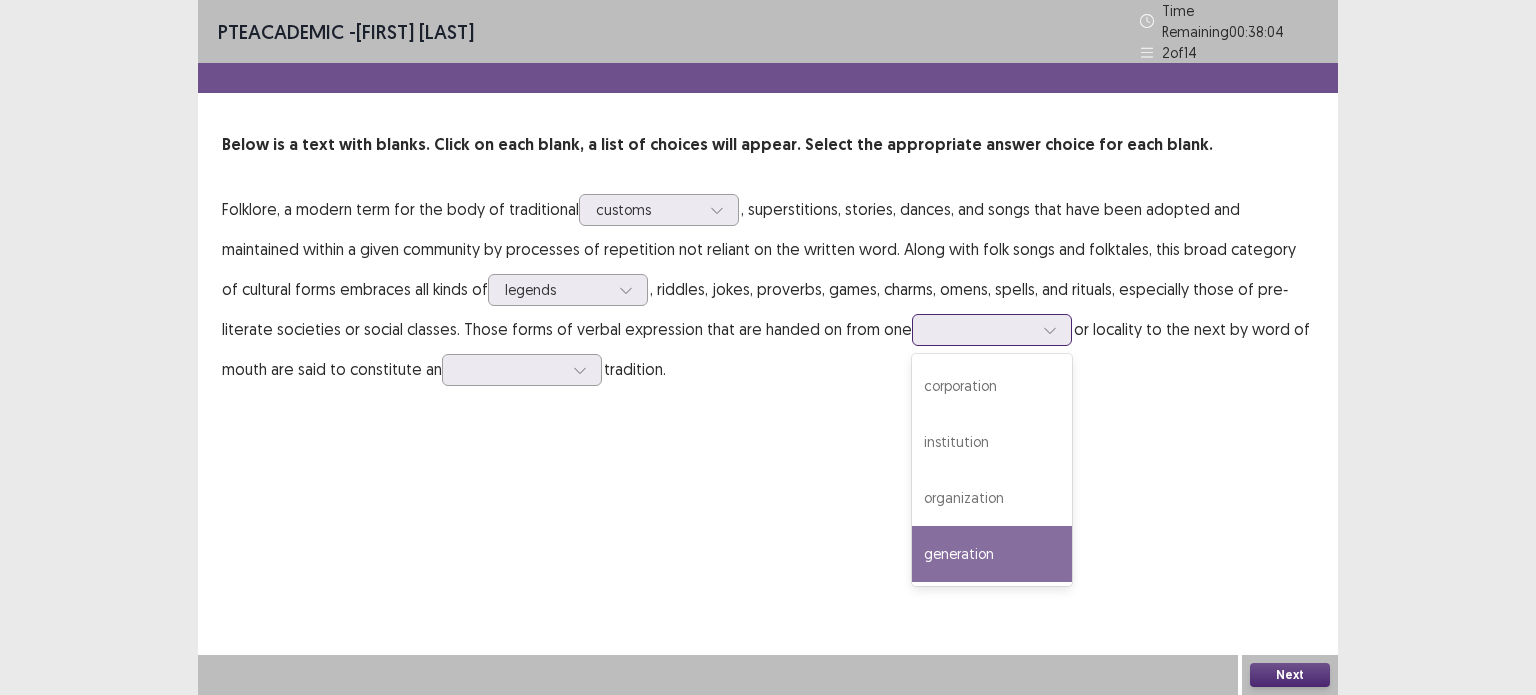 click on "generation" at bounding box center (992, 554) 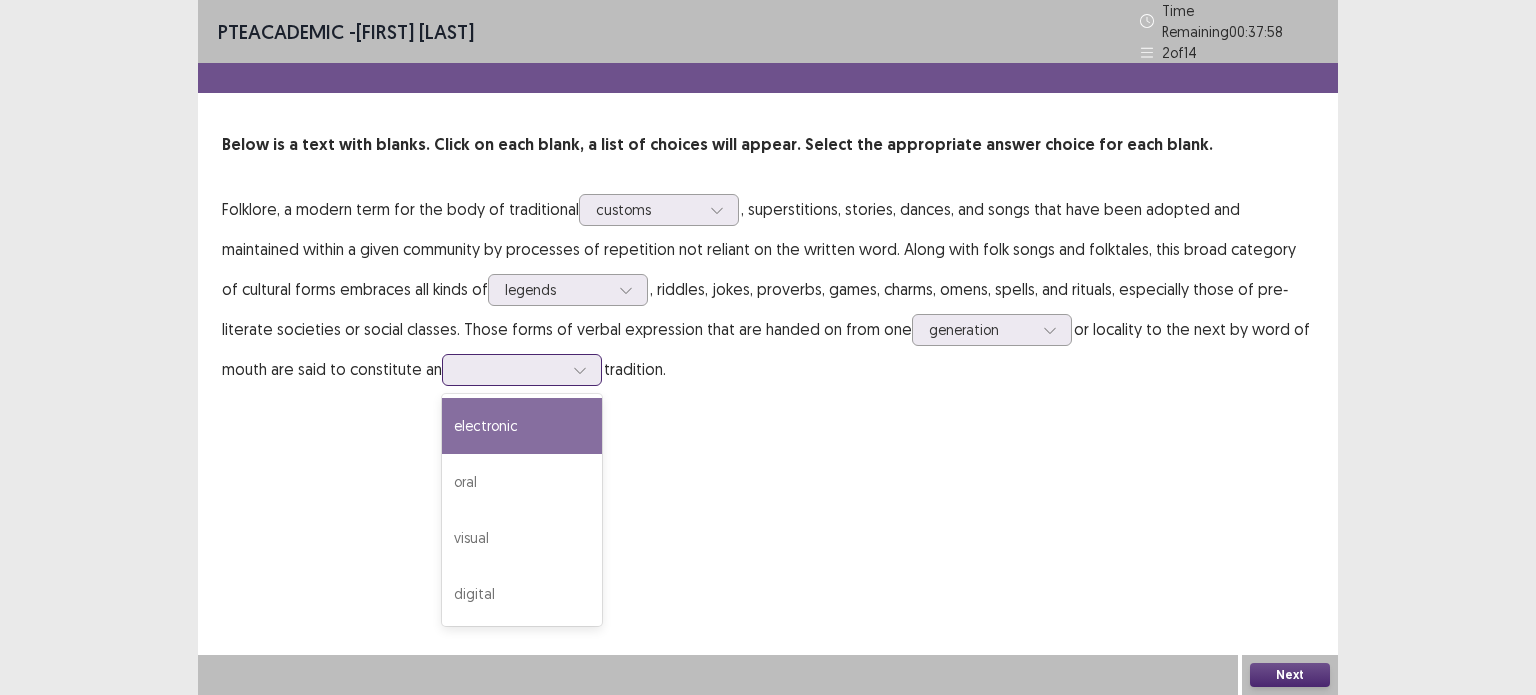 click at bounding box center (580, 370) 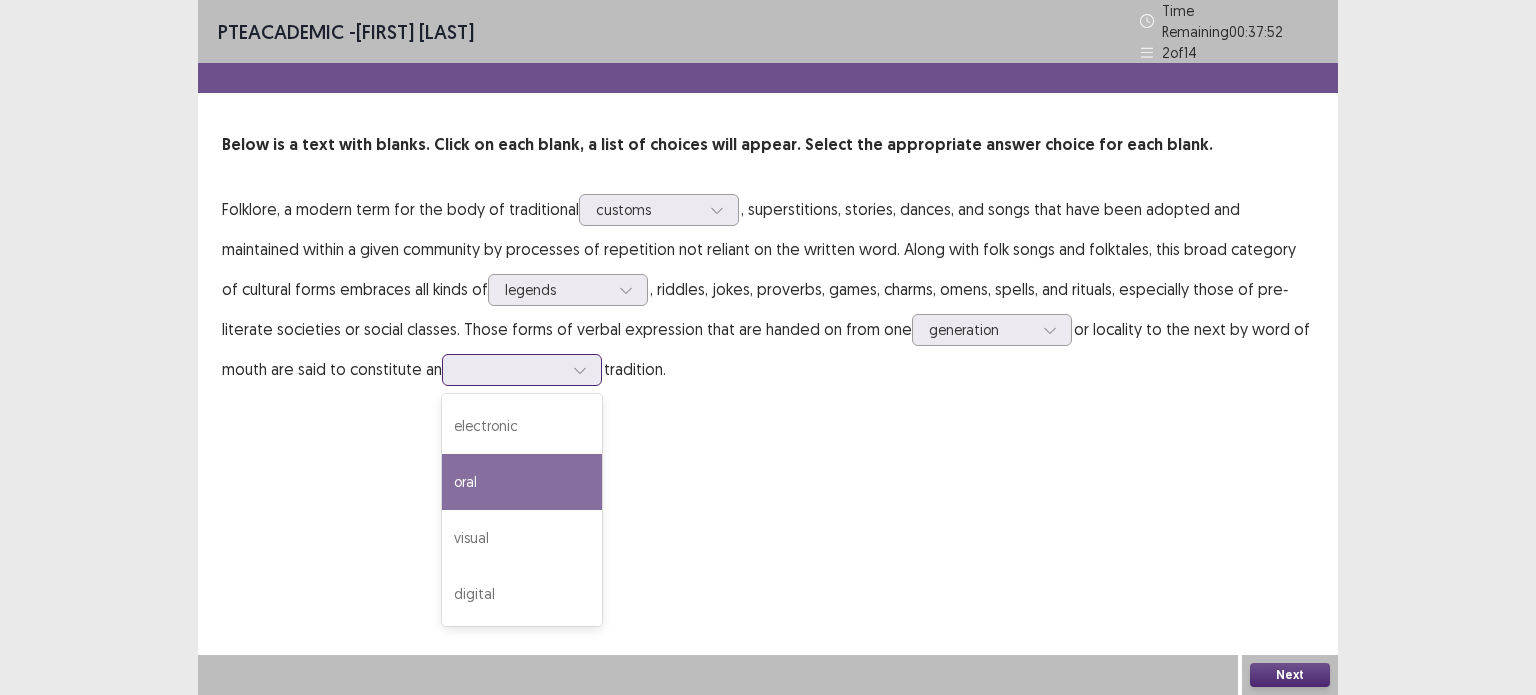 click on "oral" at bounding box center (522, 482) 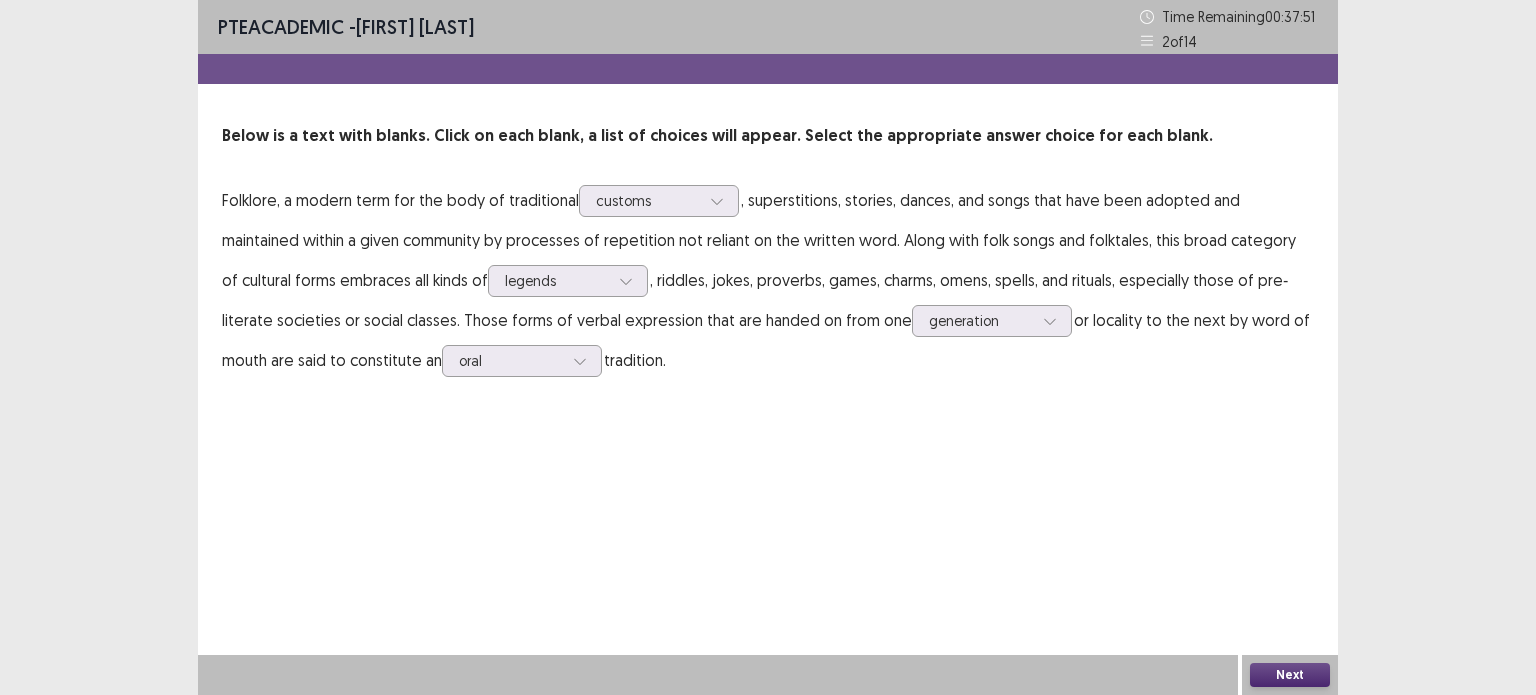 click on "Next" at bounding box center (1290, 675) 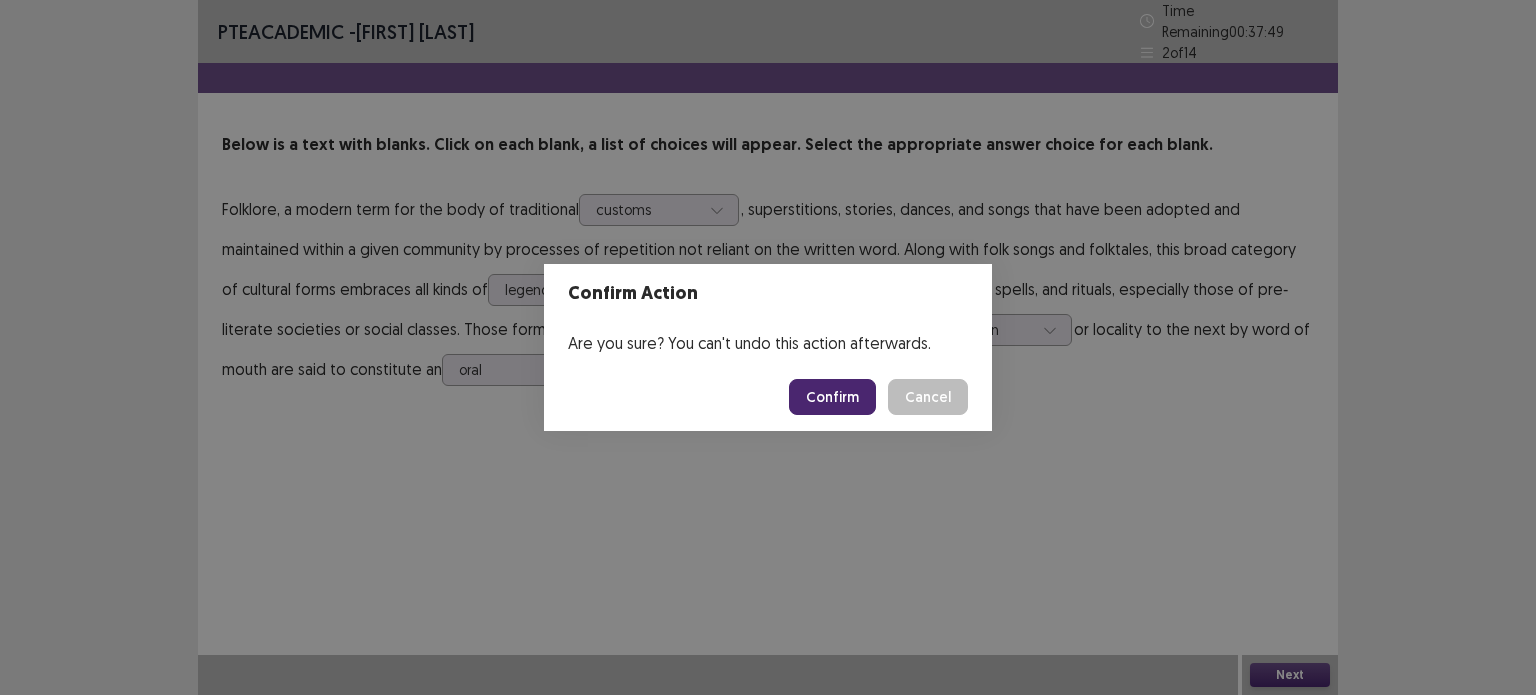 click on "Confirm" at bounding box center [832, 397] 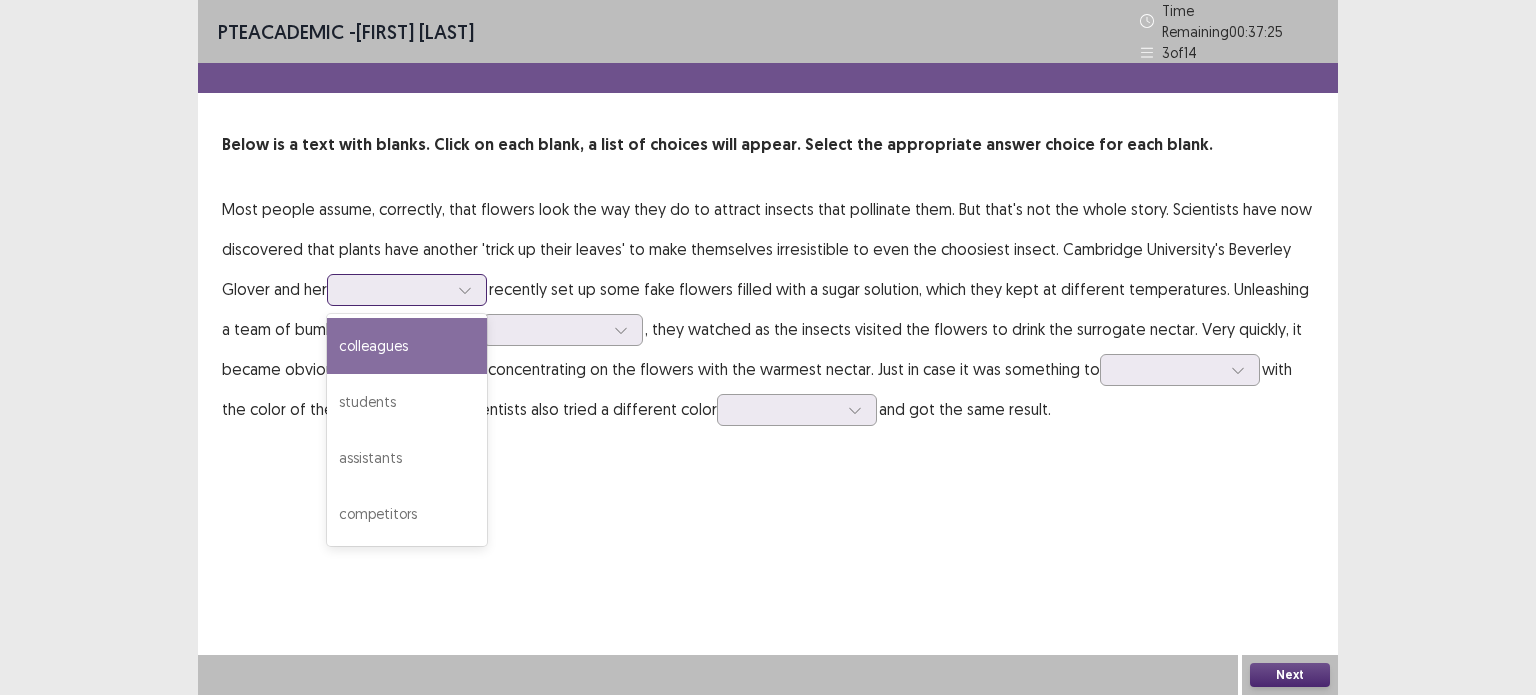click at bounding box center [396, 289] 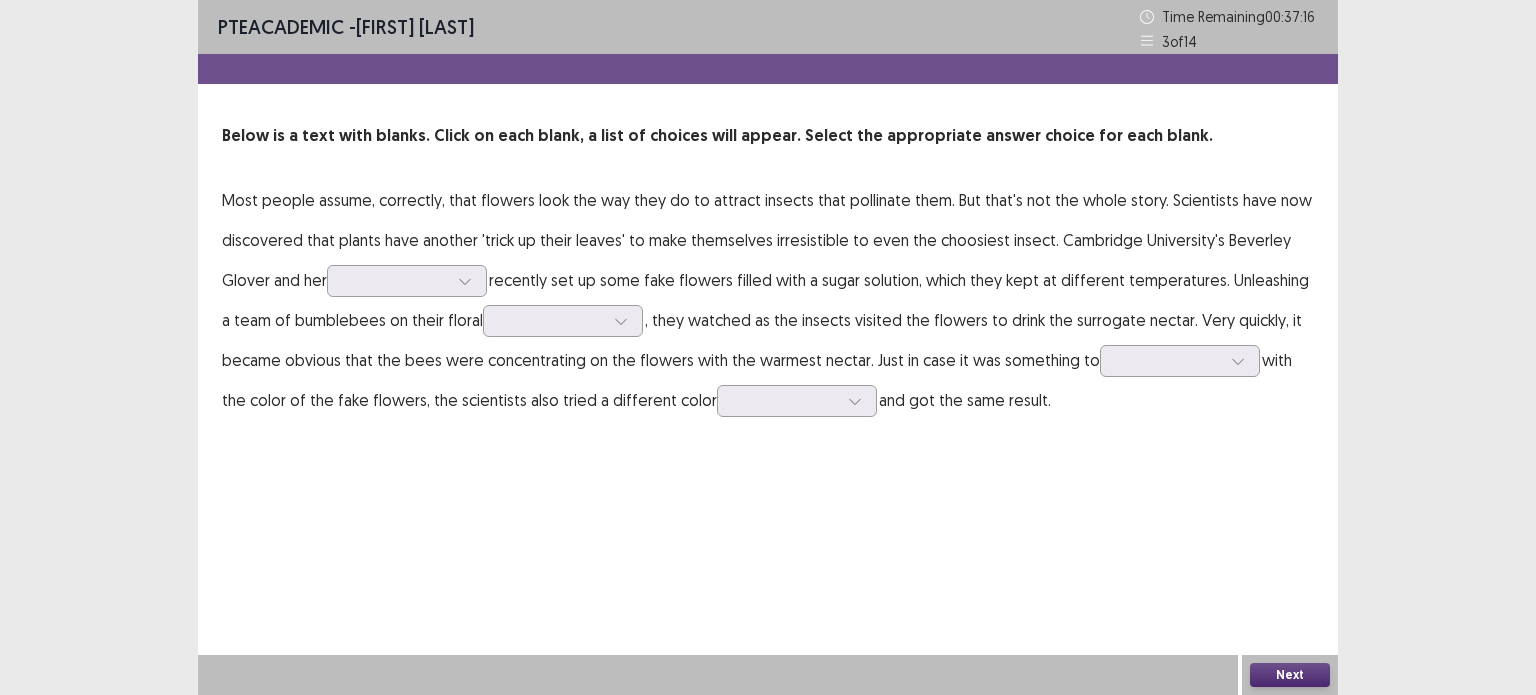 click on "Most people assume, correctly, that flowers look the way they do to attract insects that pollinate them. But that's not the whole story. Scientists have now discovered that plants have another 'trick up their leaves' to make themselves irresistible to even the choosiest insect. Cambridge University's Beverley Glover and her   recently set up some fake flowers filled with a sugar solution, which they kept at different temperatures.
Unleashing a team of bumblebees on their floral  , they watched as the insects visited the flowers to drink the surrogate nectar. Very quickly, it became obvious that the bees were concentrating on the flowers with the warmest nectar. Just in case it was something to   with the color of the fake flowers, the scientists also tried a different color   and got the same result." at bounding box center [768, 300] 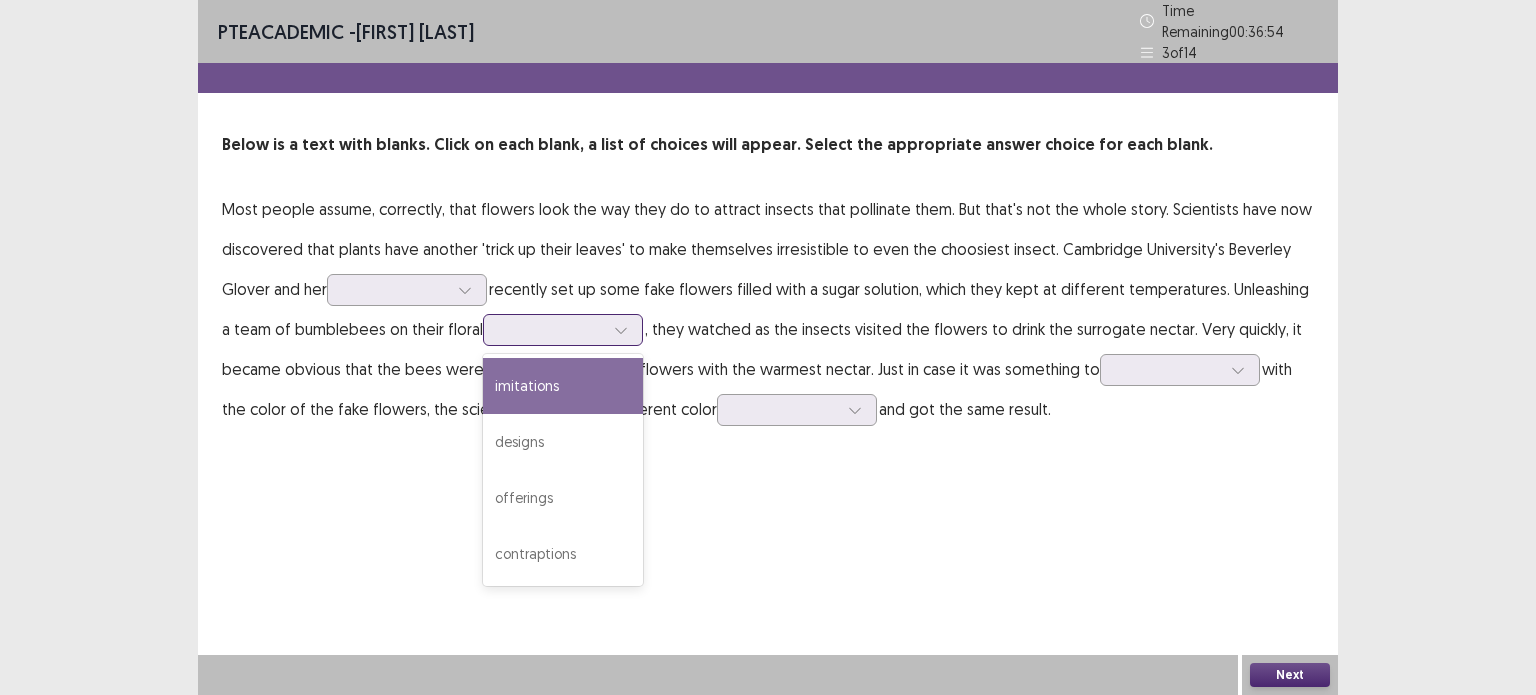 click at bounding box center (552, 329) 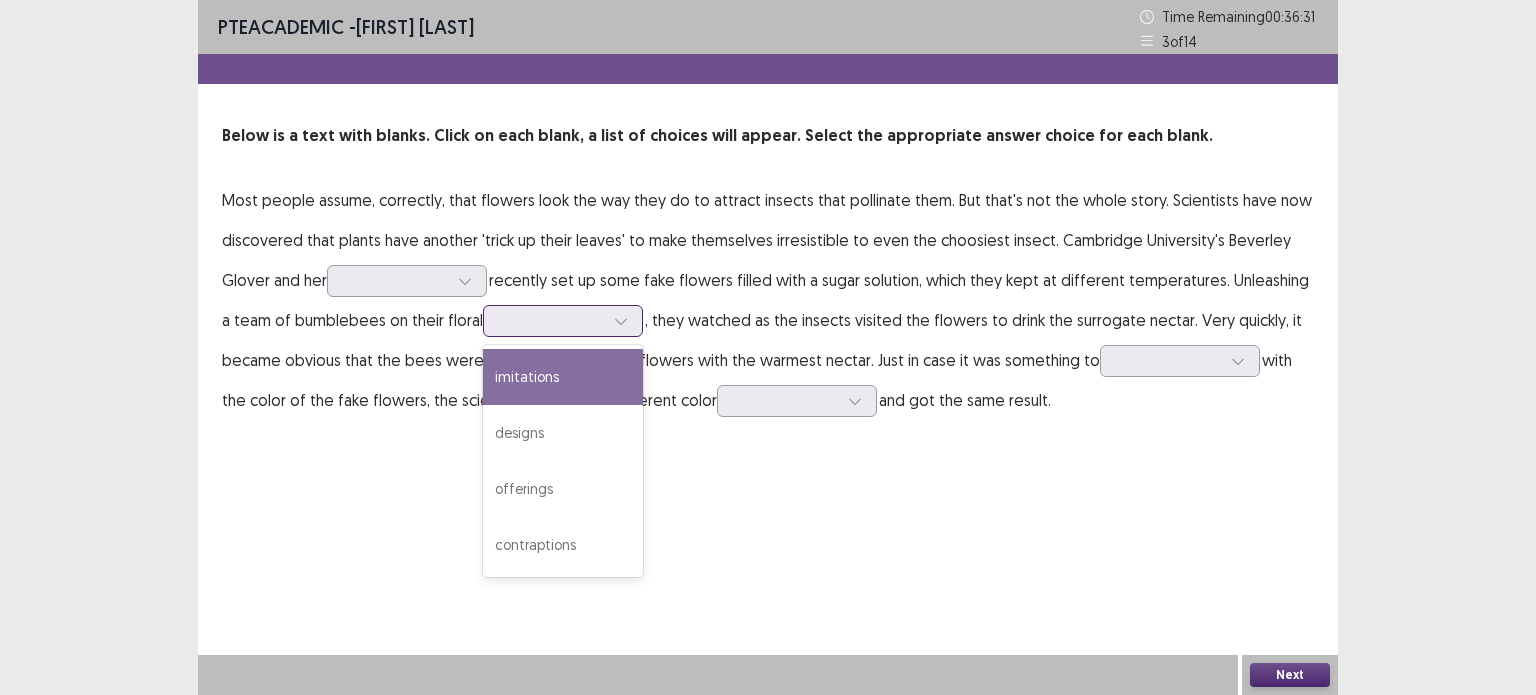 click on "imitations" at bounding box center (563, 377) 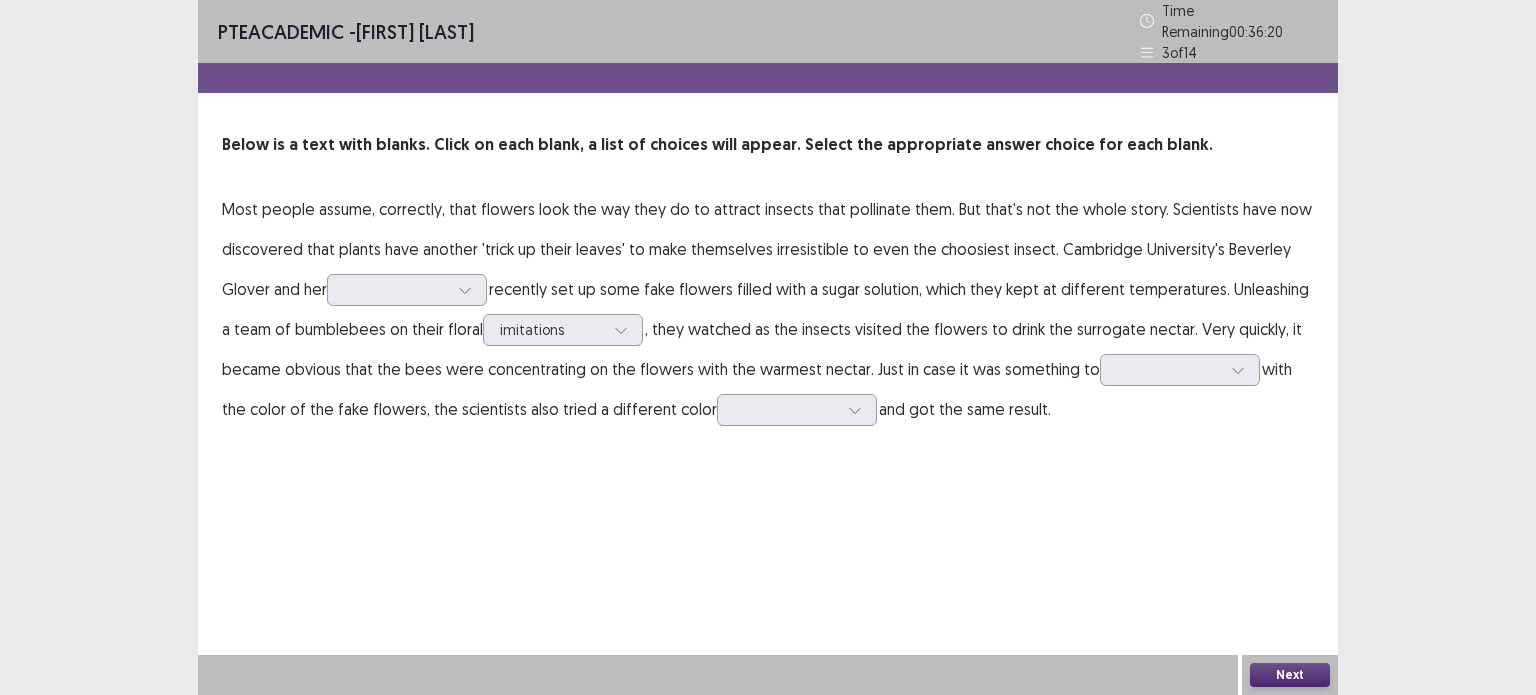 drag, startPoint x: 824, startPoint y: 368, endPoint x: 877, endPoint y: 370, distance: 53.037724 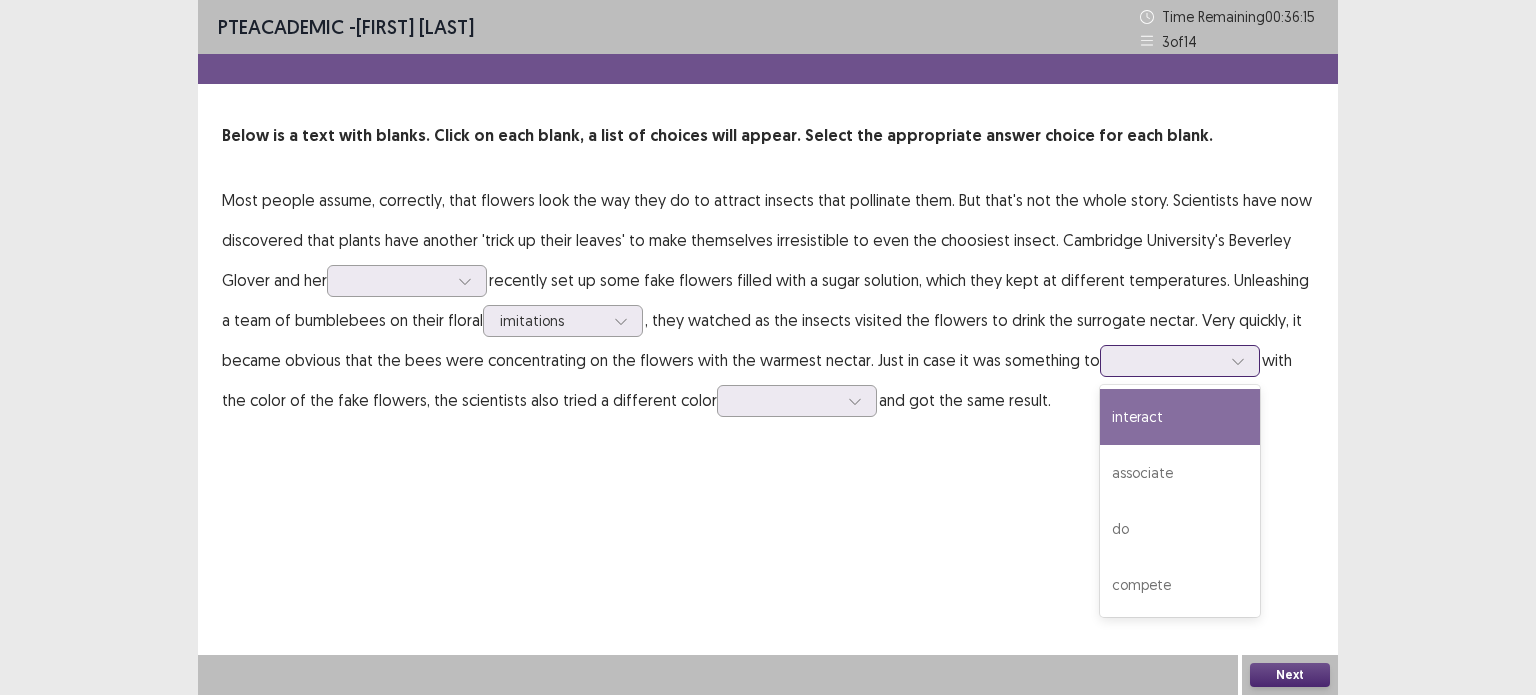 click at bounding box center (1169, 360) 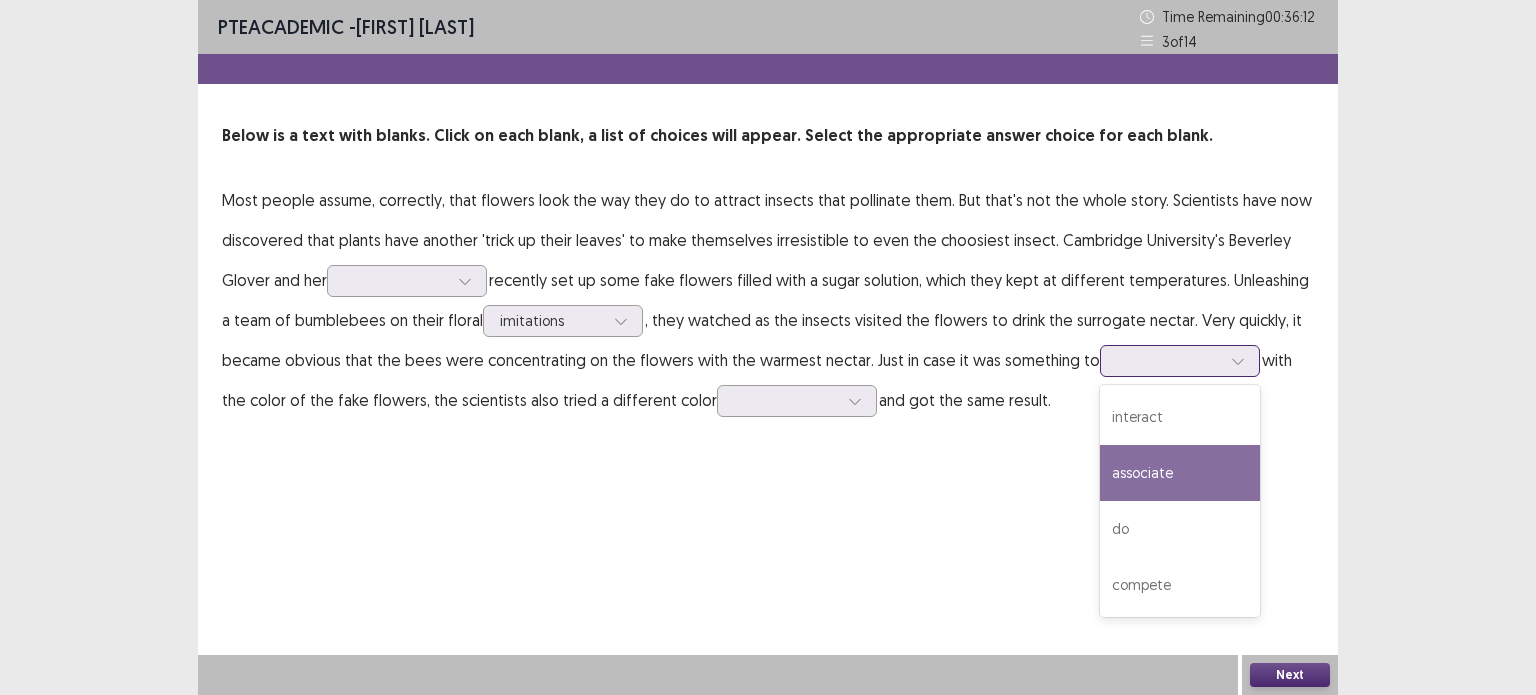 click on "associate" at bounding box center (1180, 473) 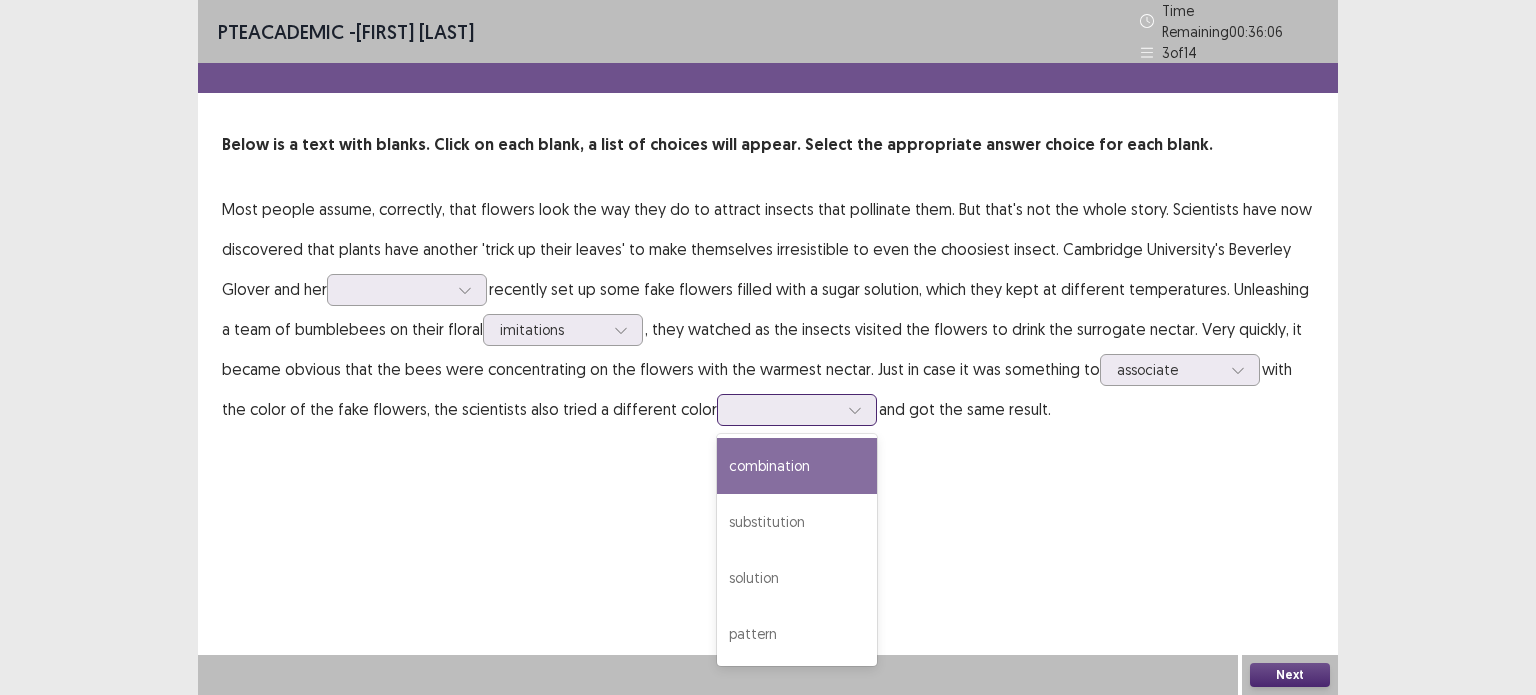 click at bounding box center (786, 409) 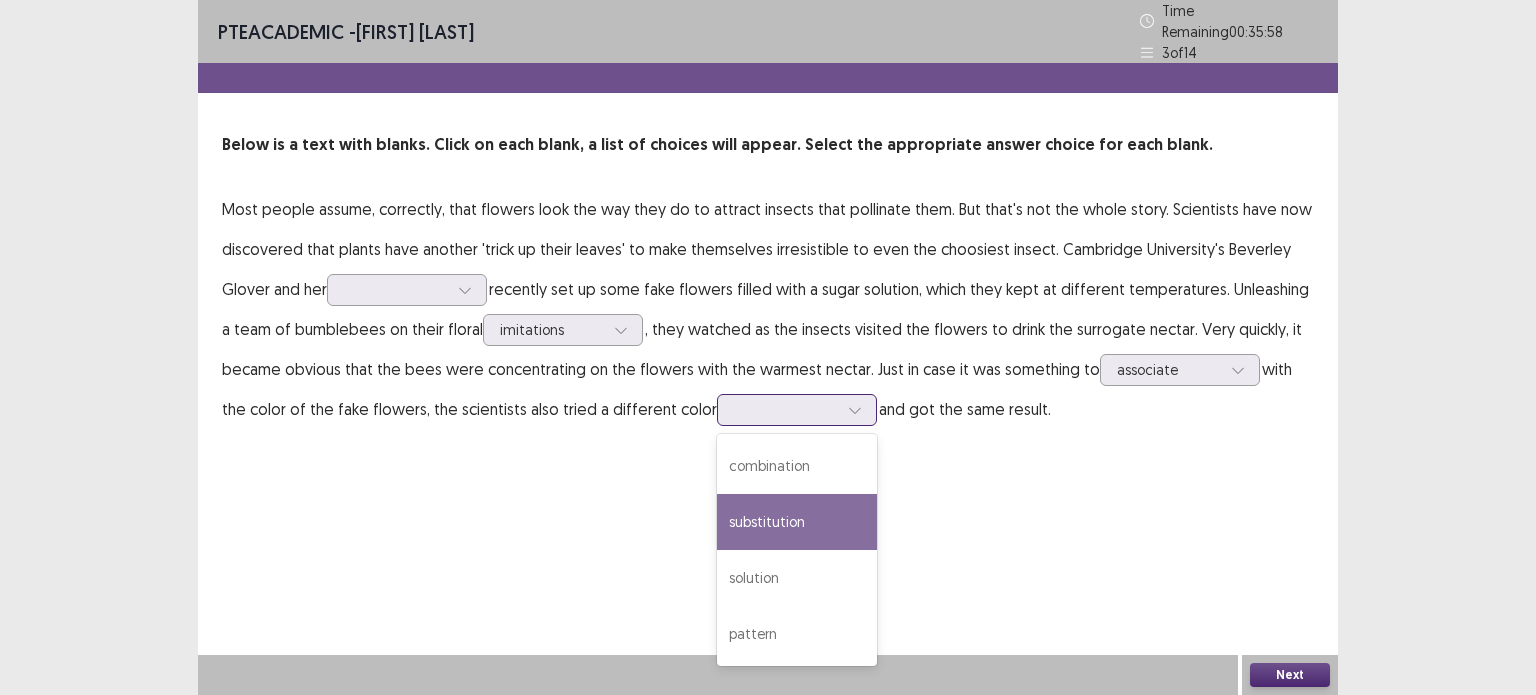 click on "substitution" at bounding box center [797, 522] 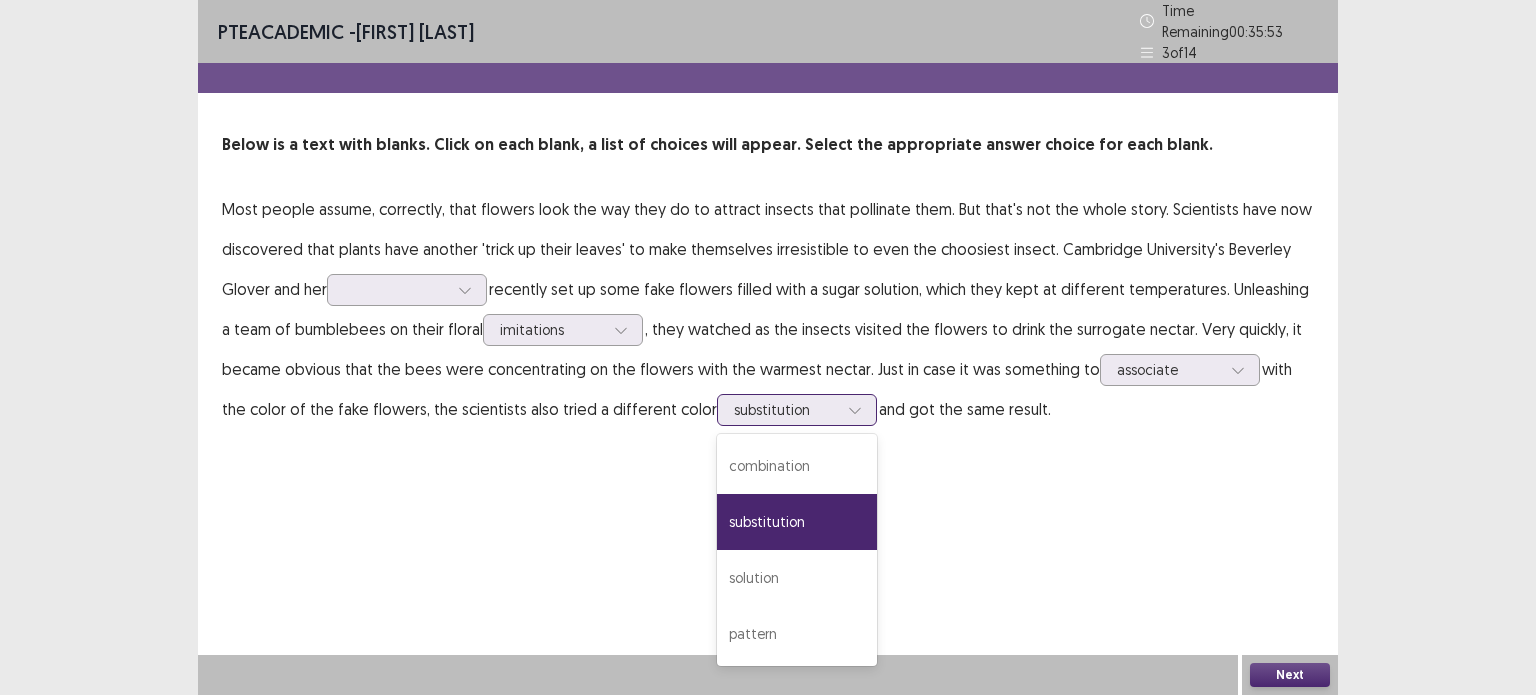 click at bounding box center [786, 409] 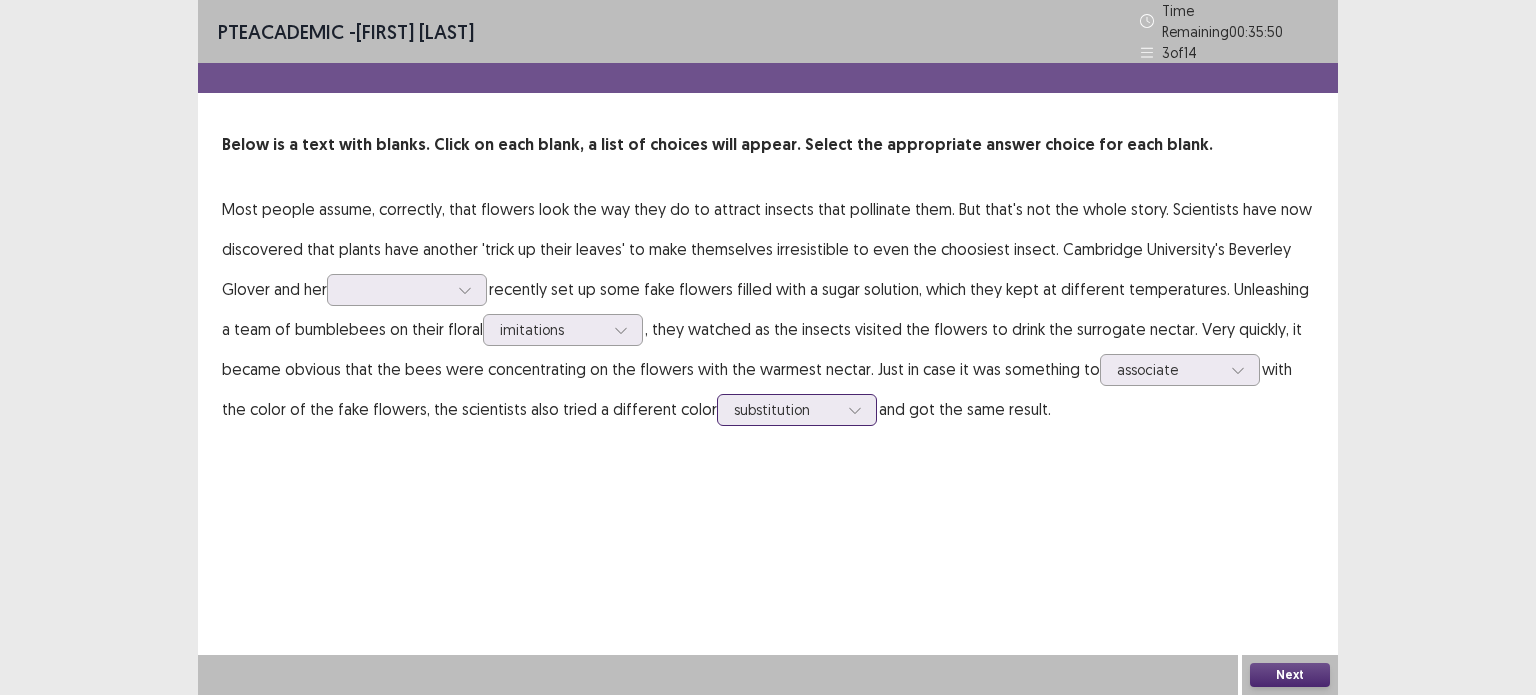 click at bounding box center [786, 409] 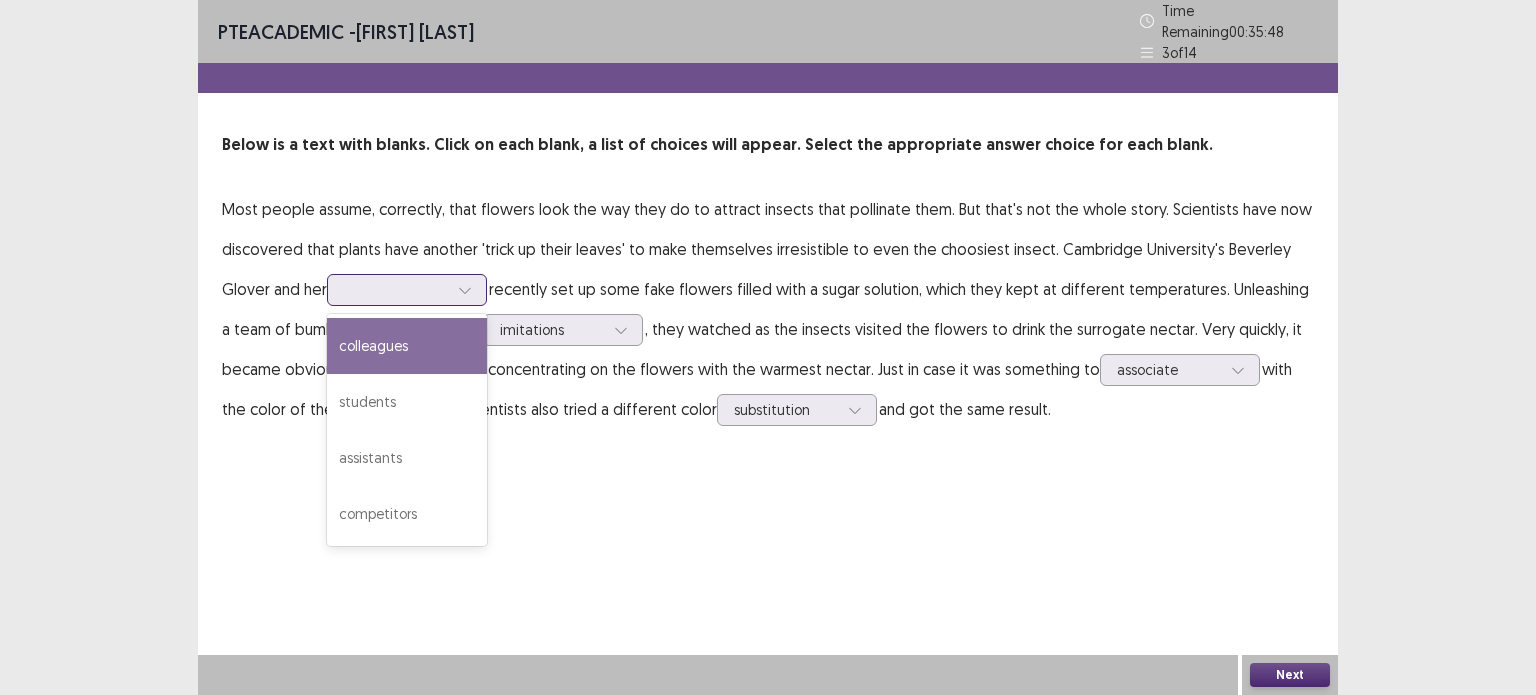 click 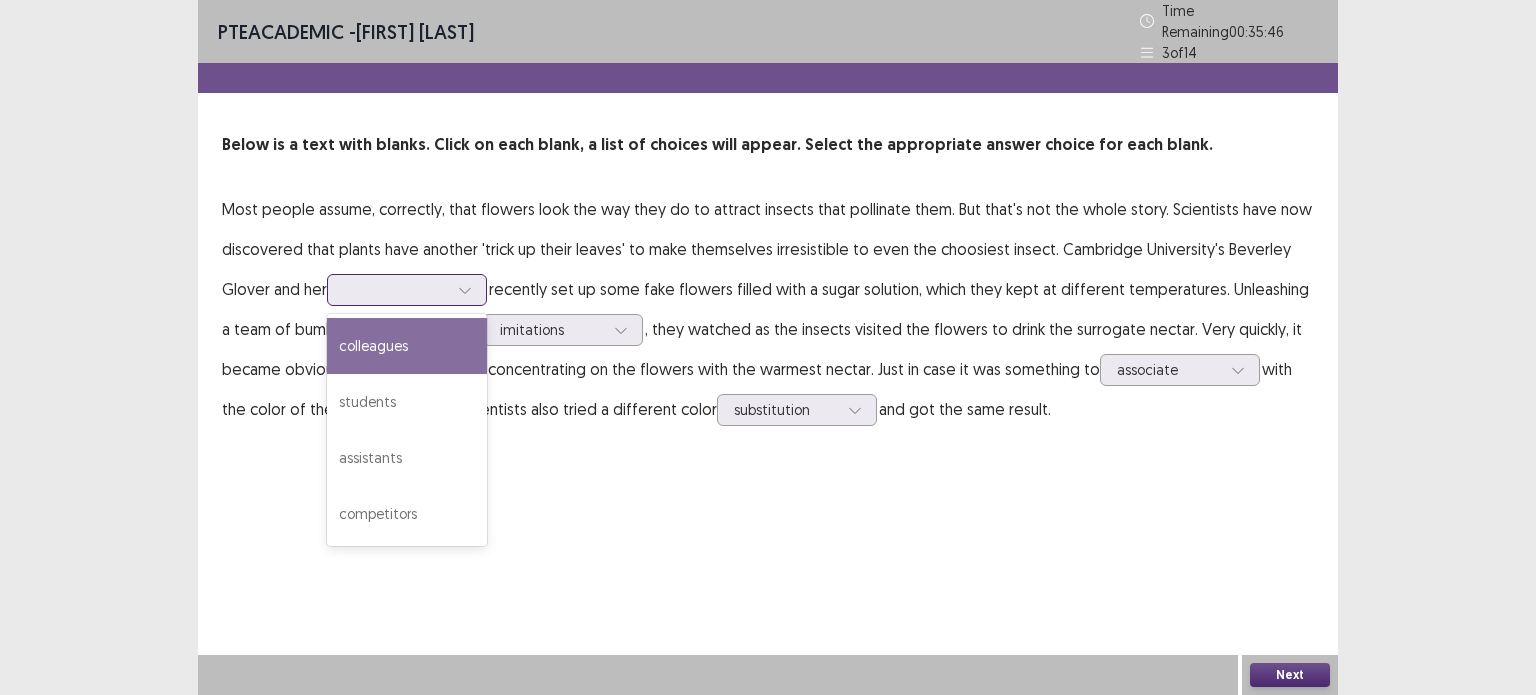click on "colleagues" at bounding box center (407, 346) 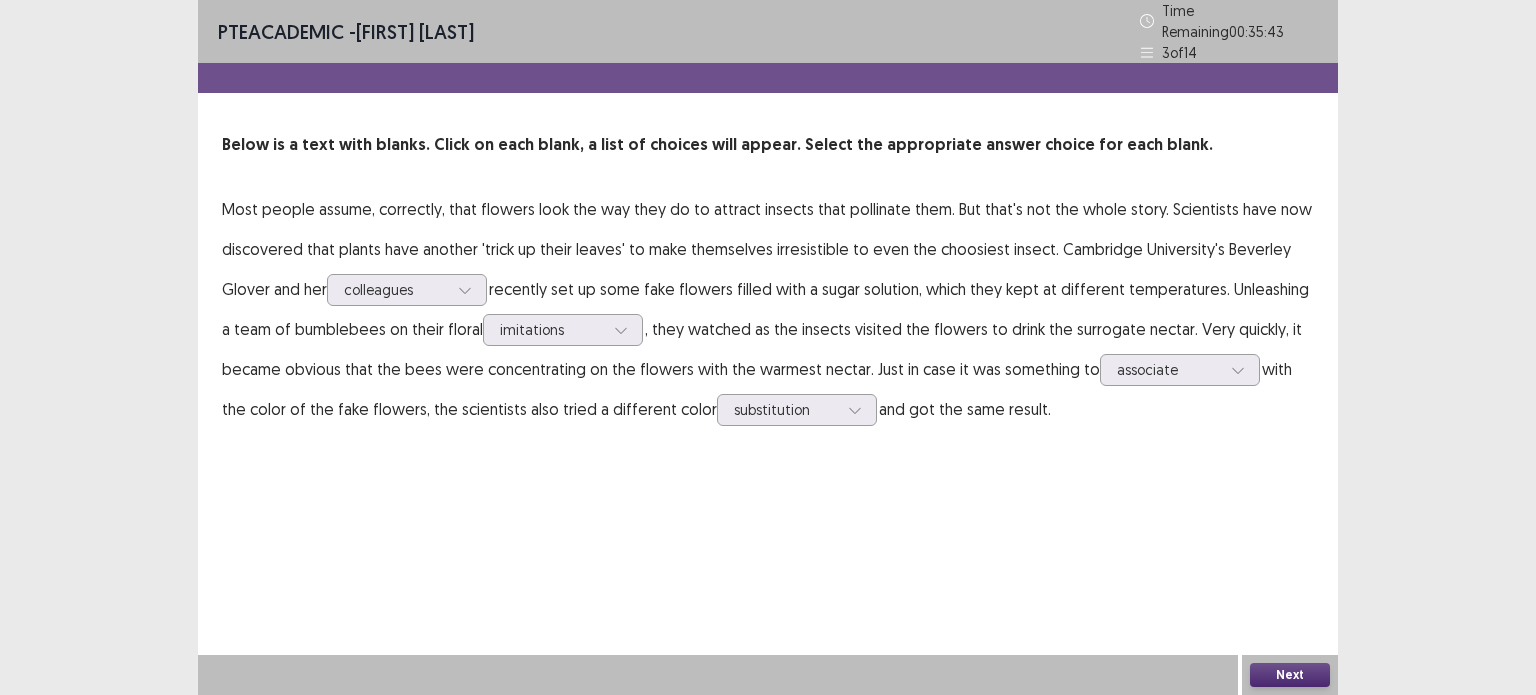 click on "Next" at bounding box center [1290, 675] 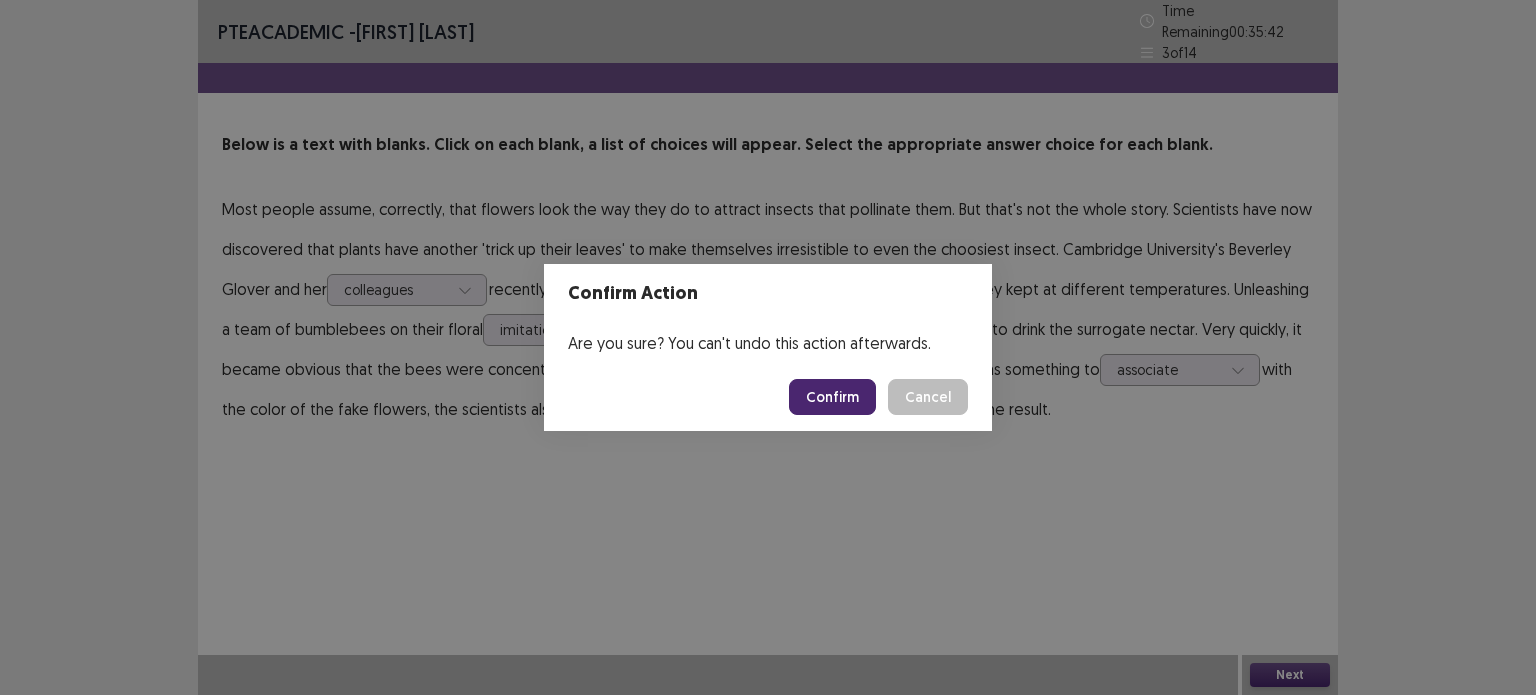 click on "Confirm" at bounding box center [832, 397] 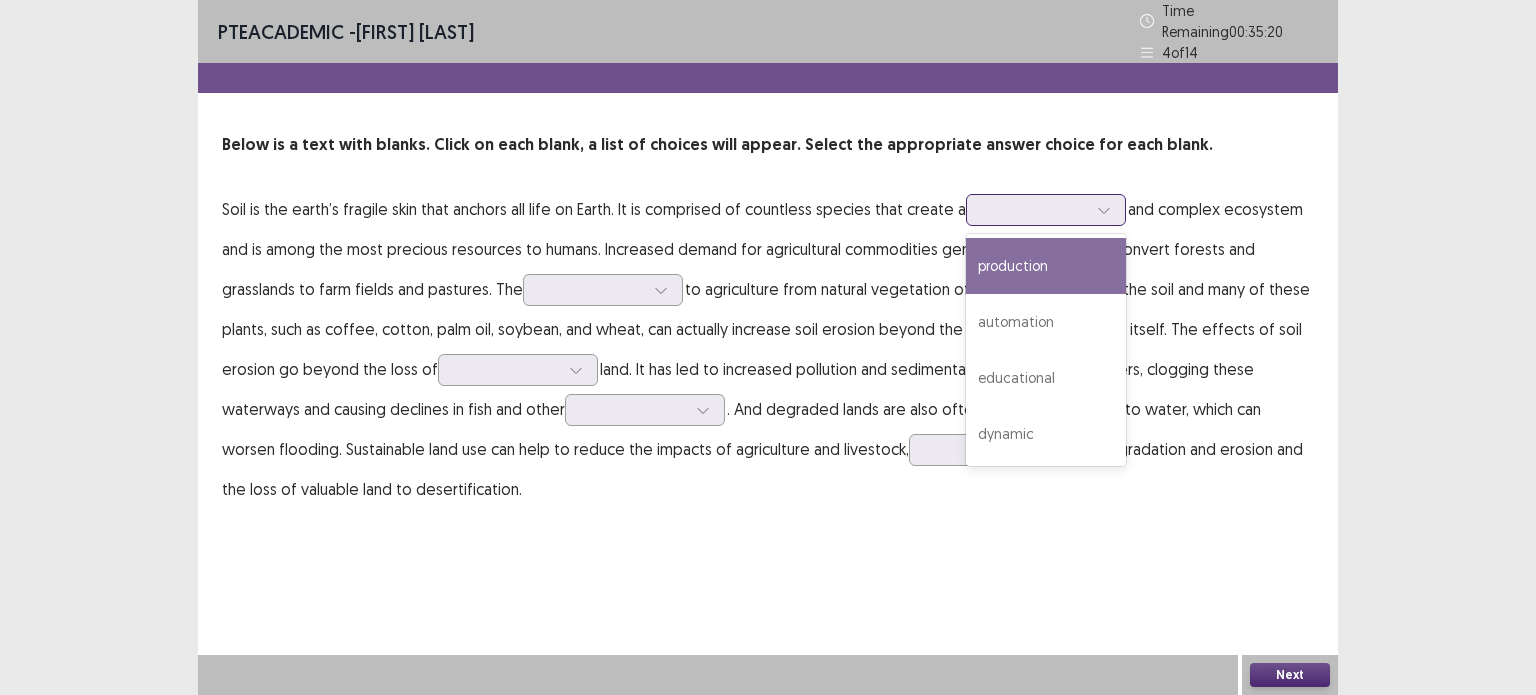 click at bounding box center [1035, 209] 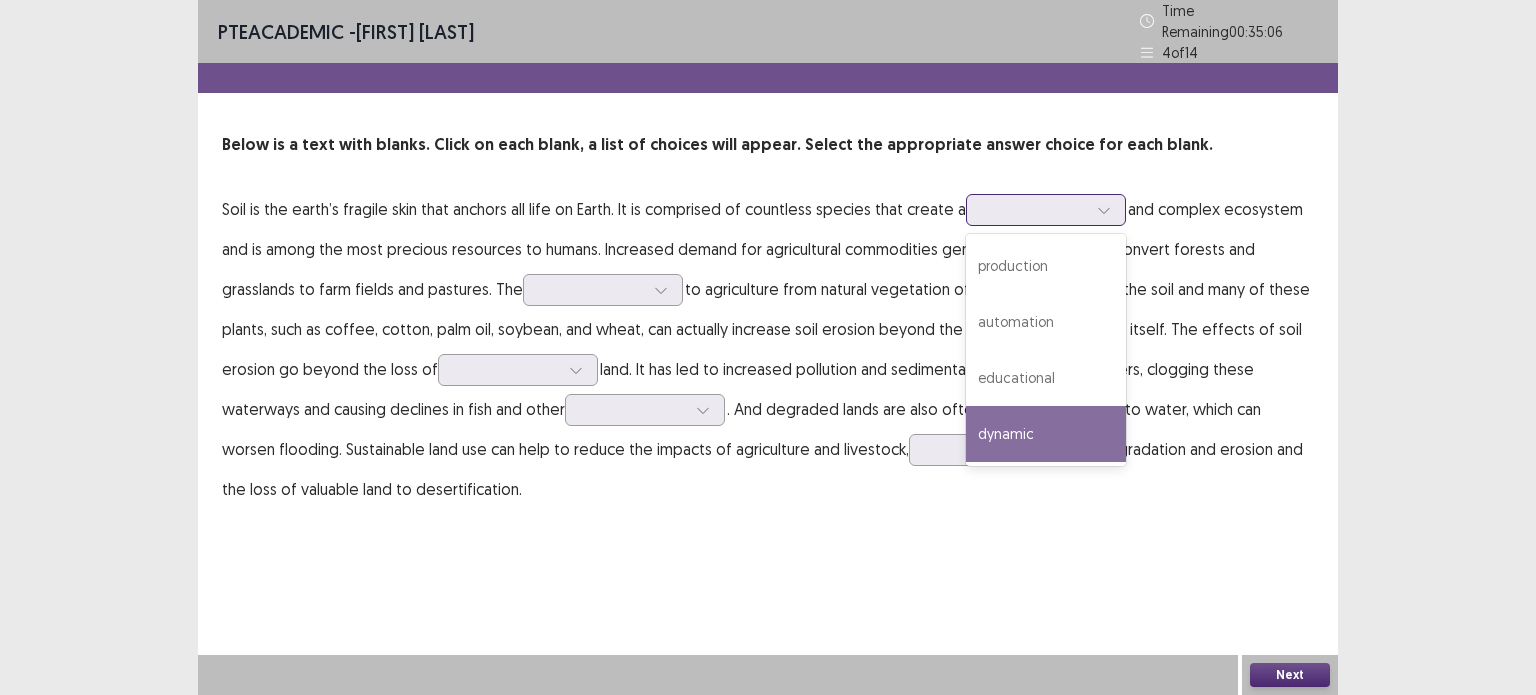 click on "dynamic" at bounding box center [1046, 434] 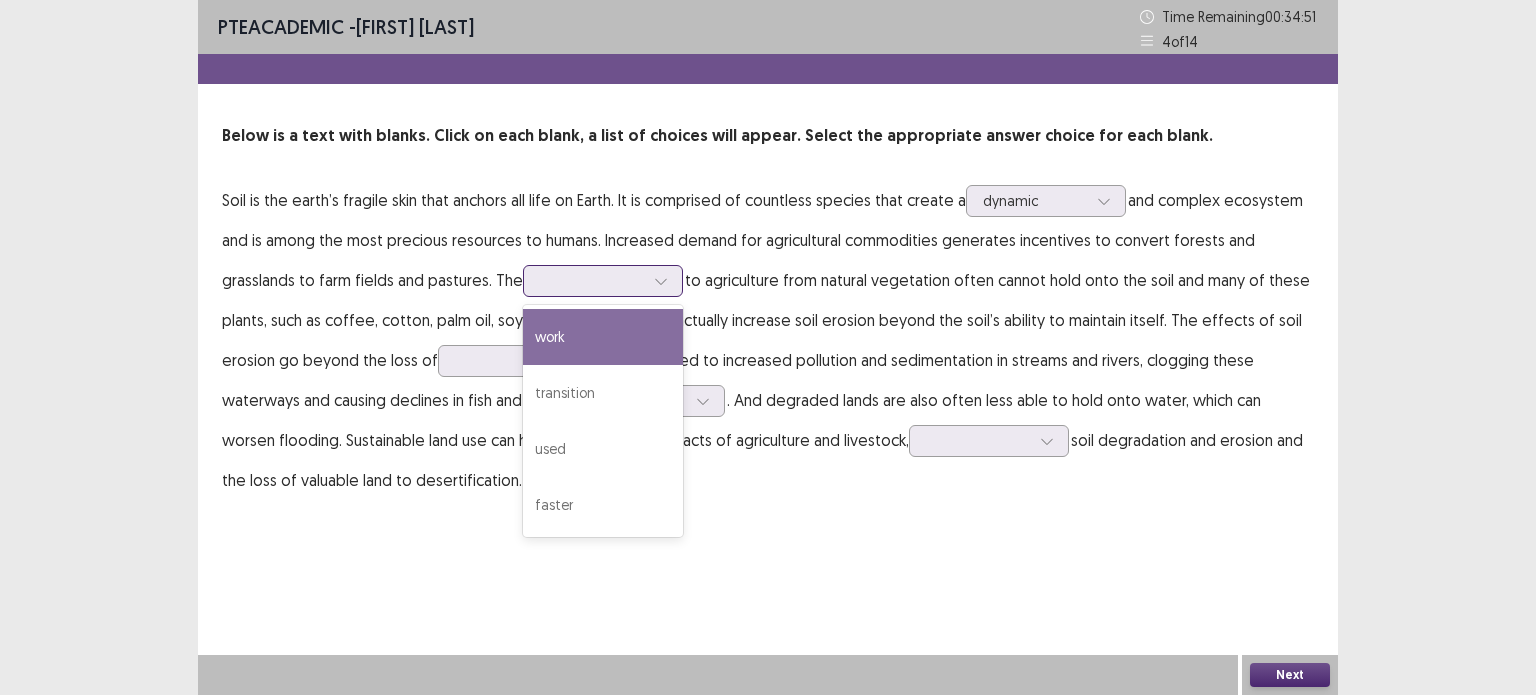click at bounding box center [592, 280] 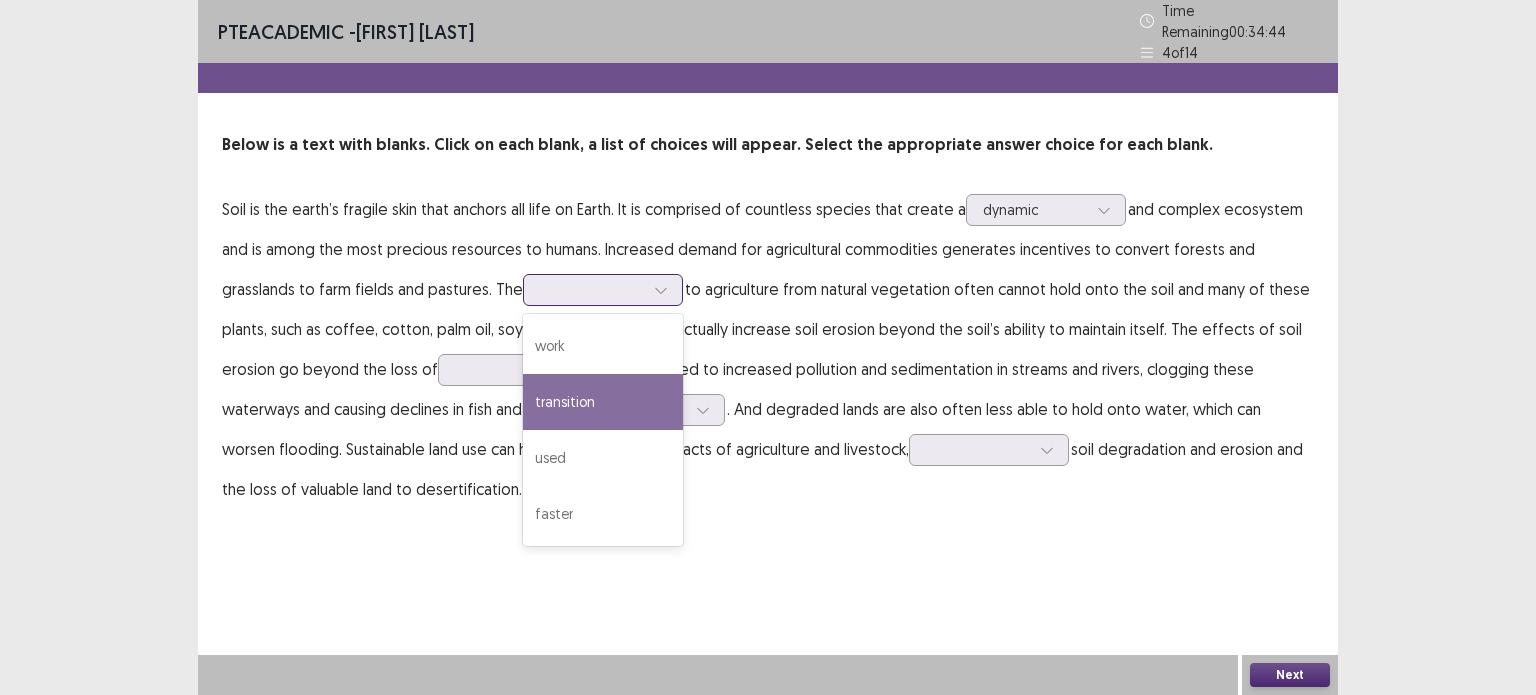 click on "transition" at bounding box center (603, 402) 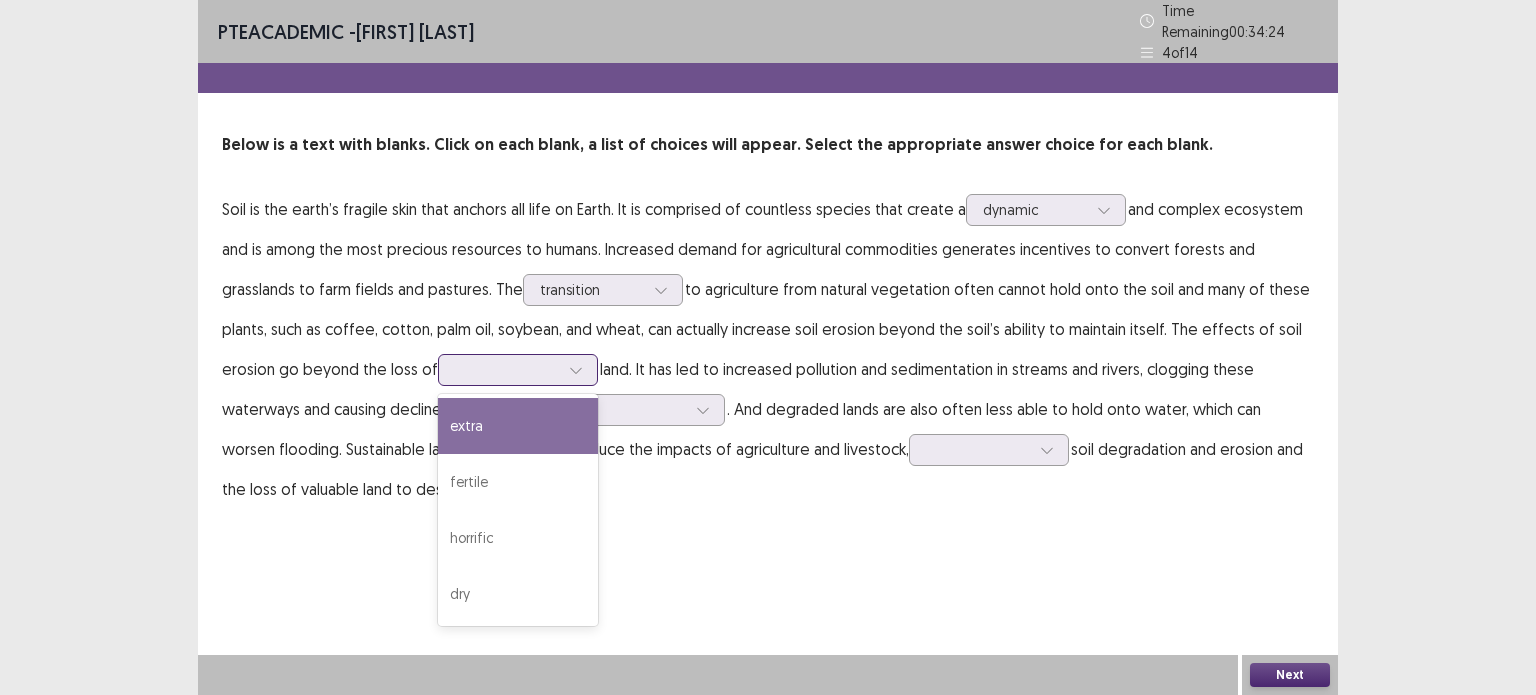 click at bounding box center (576, 370) 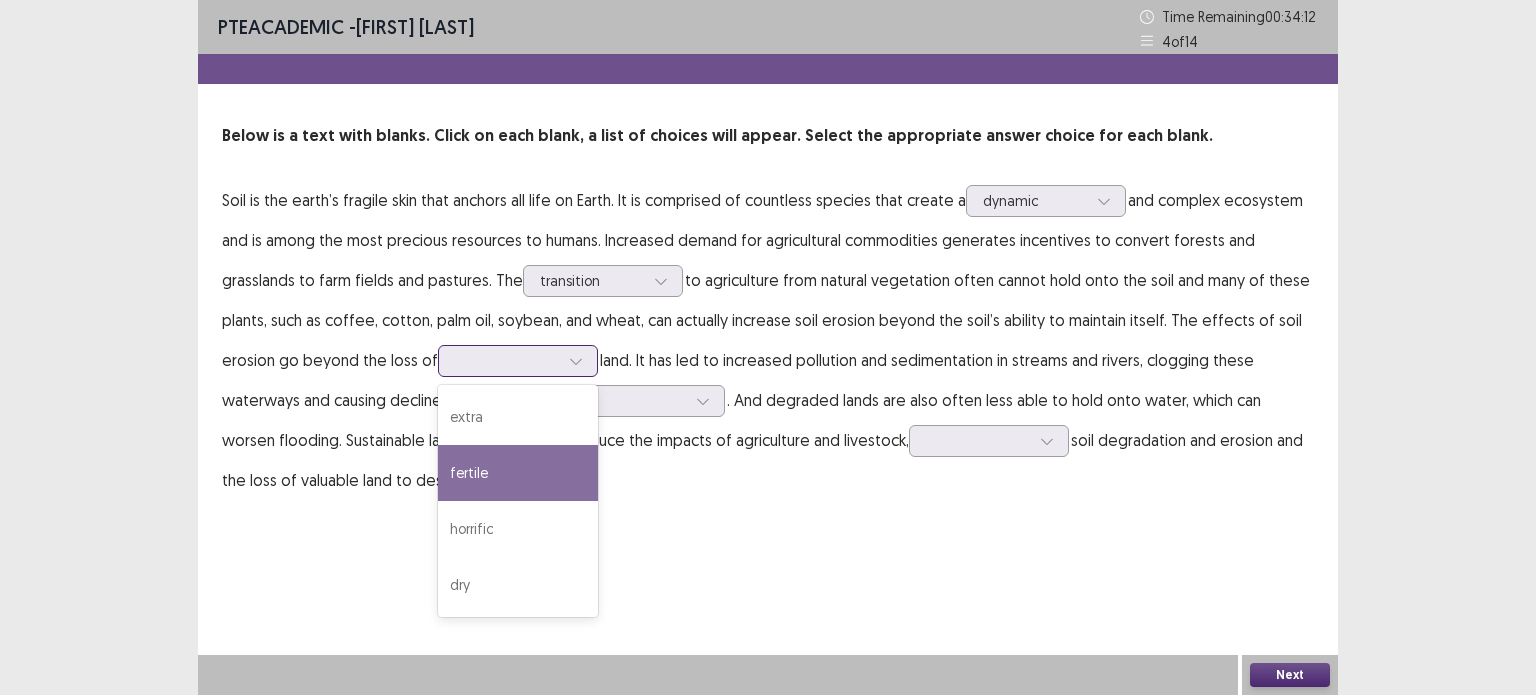 click on "fertile" at bounding box center (518, 473) 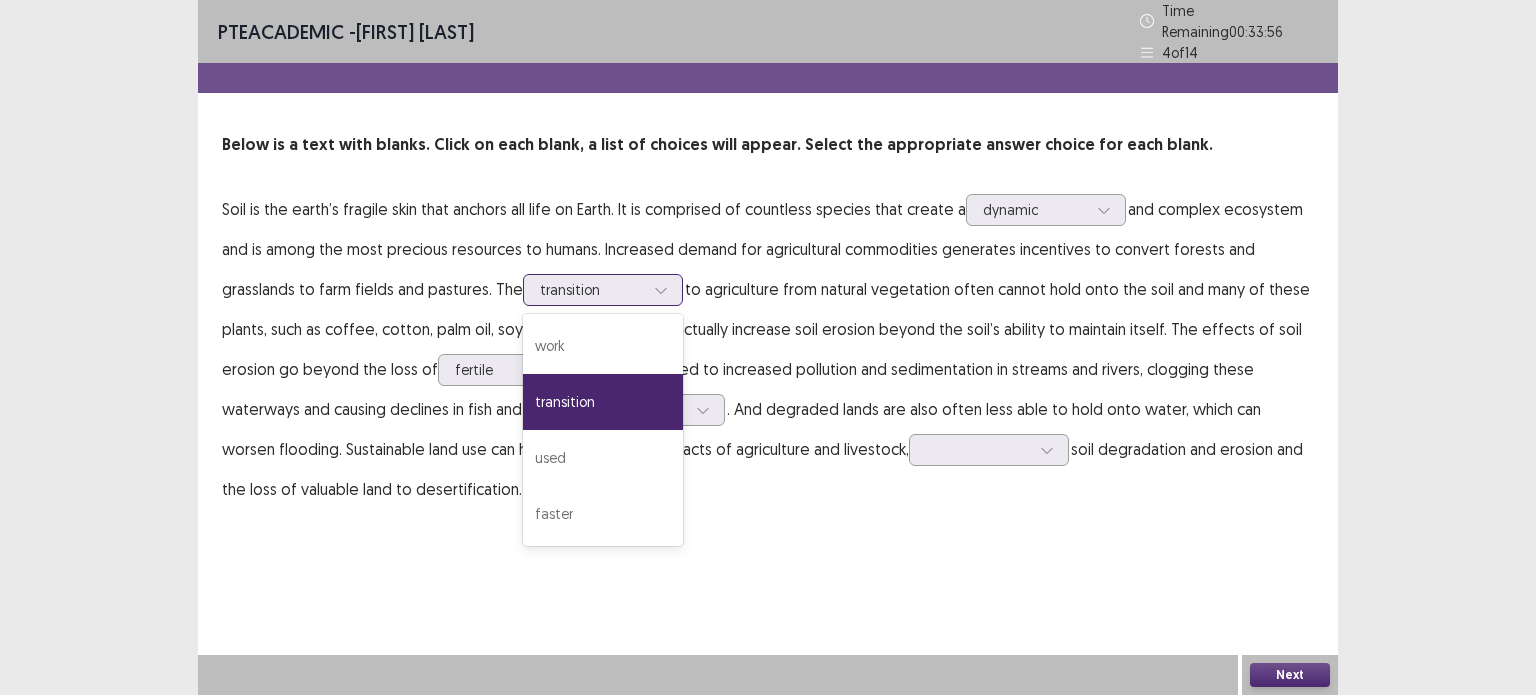 click 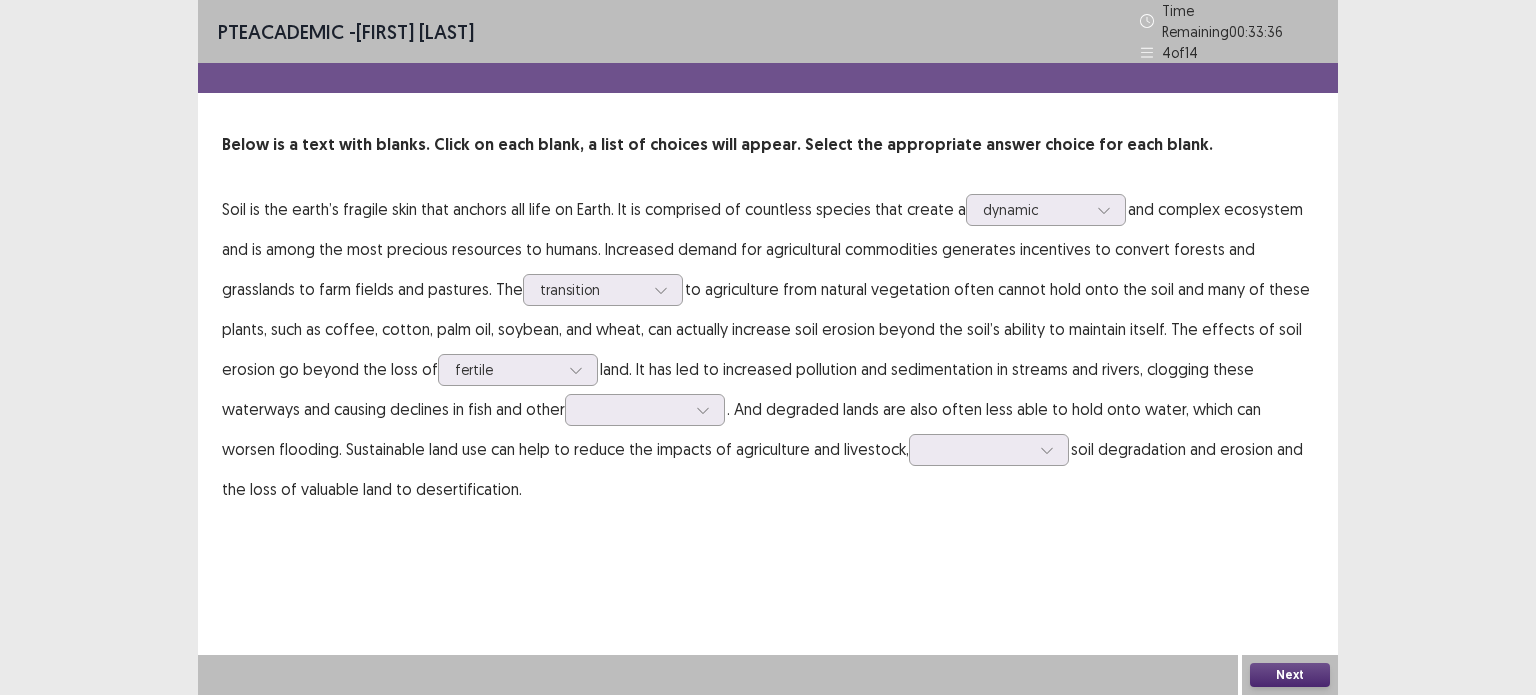 click on "Soil is the earth’s fragile skin that anchors all life on Earth. It is comprised of countless species that create a  dynamic  and complex ecosystem and is among the most precious resources to humans. Increased demand for agricultural commodities generates incentives to convert forests and grasslands to farm fields and pastures. The  transition  to agriculture from natural vegetation often cannot hold onto the soil and many of these plants, such as coffee, cotton, palm oil, soybean, and wheat, can actually increase soil erosion beyond the soil’s ability to maintain itself. The effects of soil erosion go beyond the loss of  fertile  land. It has led to increased pollution and sedimentation in streams and rivers, clogging these waterways and causing declines in fish and other   . And degraded lands are also often less able to hold onto water, which can worsen flooding. Sustainable land use can help to reduce the impacts of agriculture and livestock," at bounding box center [768, 349] 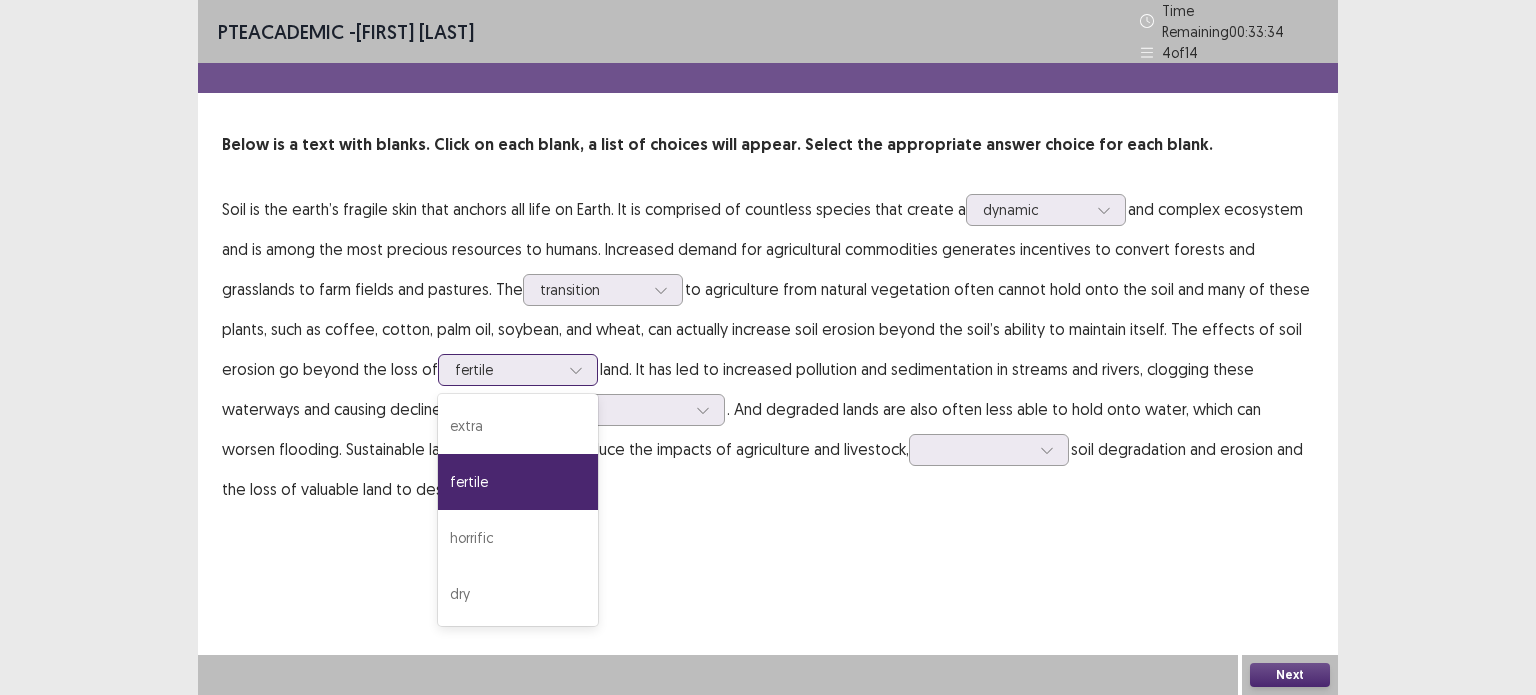 click at bounding box center [576, 370] 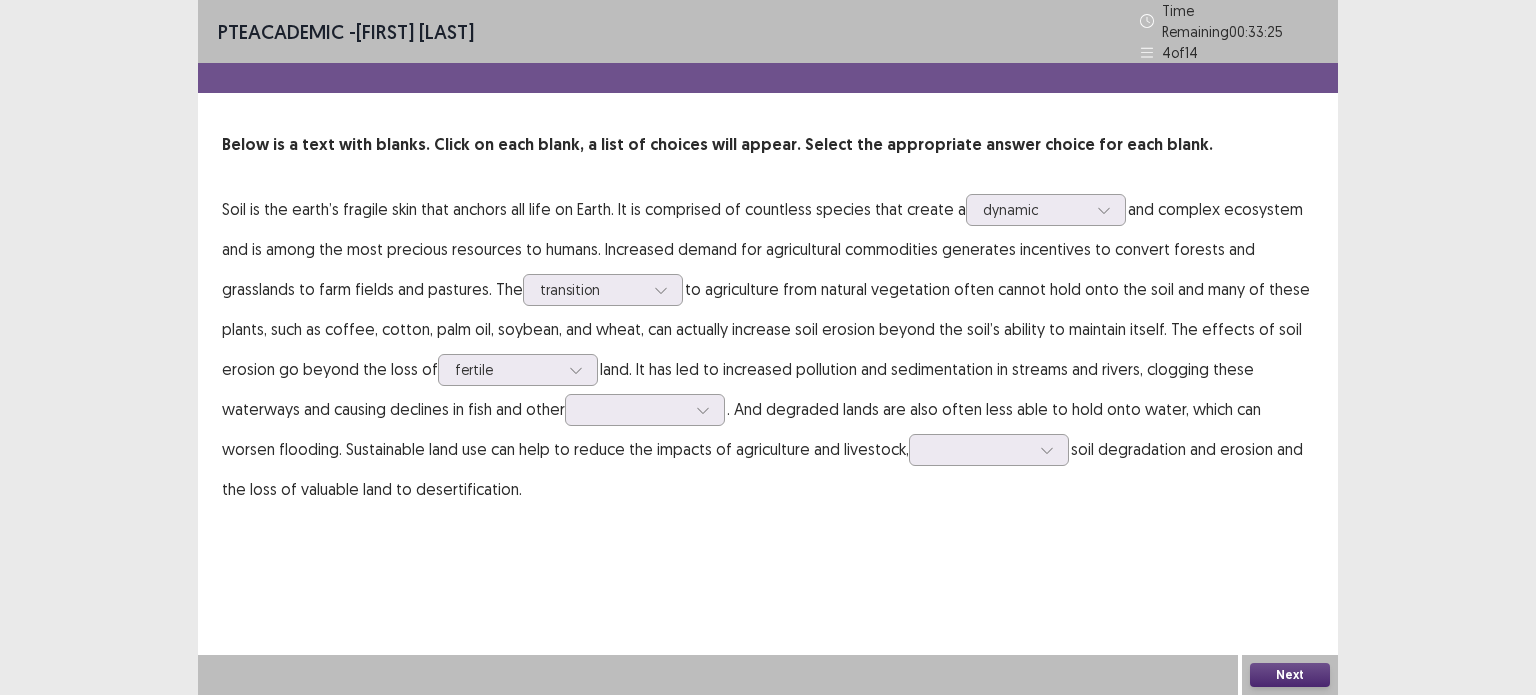 click on "Soil is the earth’s fragile skin that anchors all life on Earth. It is comprised of countless species that create a  dynamic  and complex ecosystem and is among the most precious resources to humans. Increased demand for agricultural commodities generates incentives to convert forests and grasslands to farm fields and pastures. The  transition  to agriculture from natural vegetation often cannot hold onto the soil and many of these plants, such as coffee, cotton, palm oil, soybean, and wheat, can actually increase soil erosion beyond the soil’s ability to maintain itself. The effects of soil erosion go beyond the loss of  fertile  land. It has led to increased pollution and sedimentation in streams and rivers, clogging these waterways and causing declines in fish and other   . And degraded lands are also often less able to hold onto water, which can worsen flooding. Sustainable land use can help to reduce the impacts of agriculture and livestock," at bounding box center [768, 349] 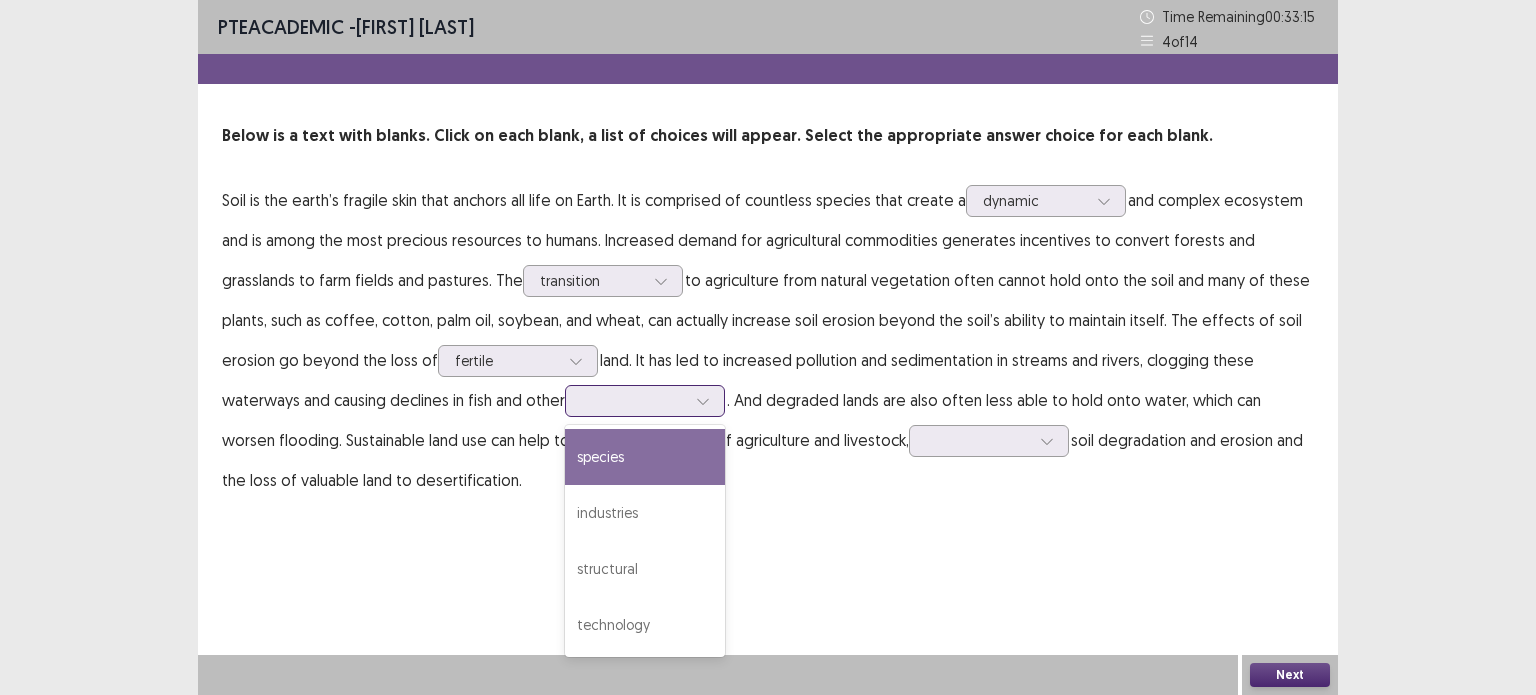 click at bounding box center [634, 400] 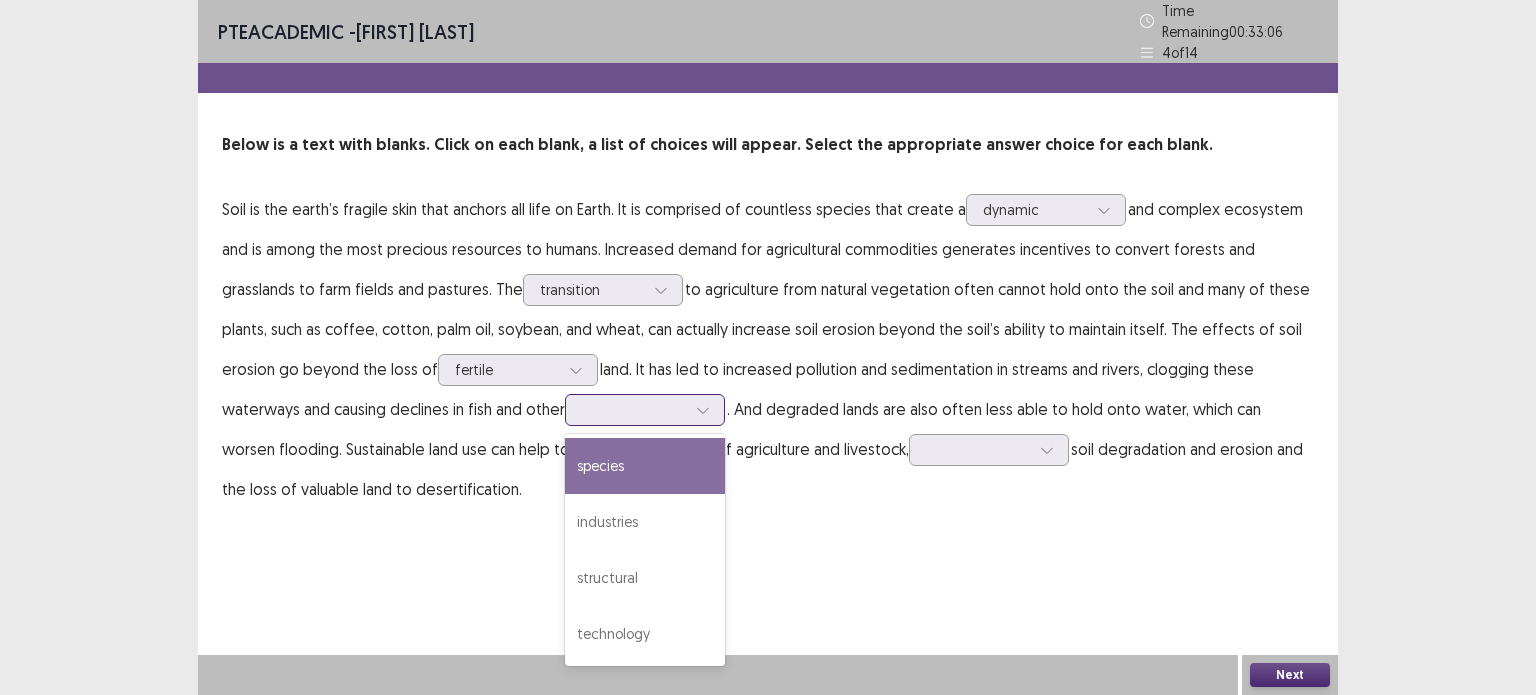 click on "species" at bounding box center [645, 466] 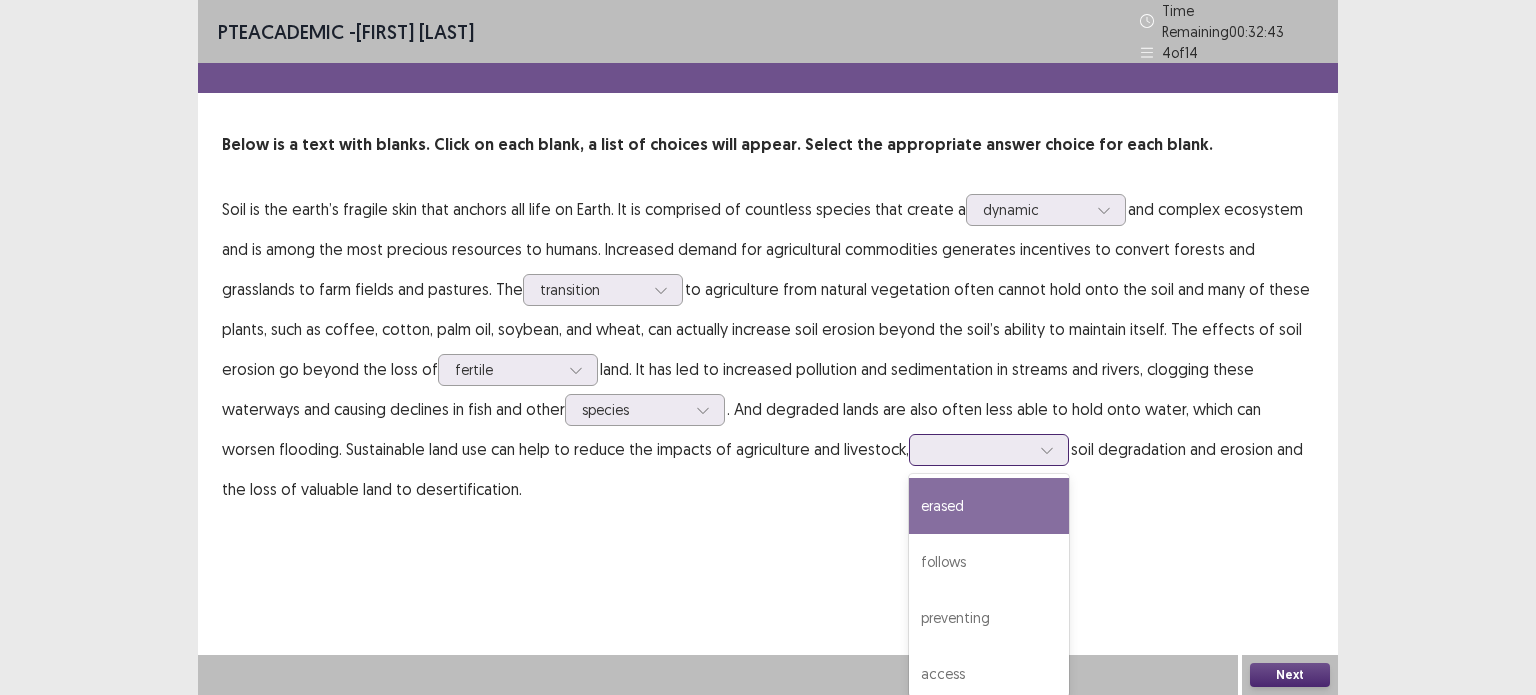 click at bounding box center [978, 449] 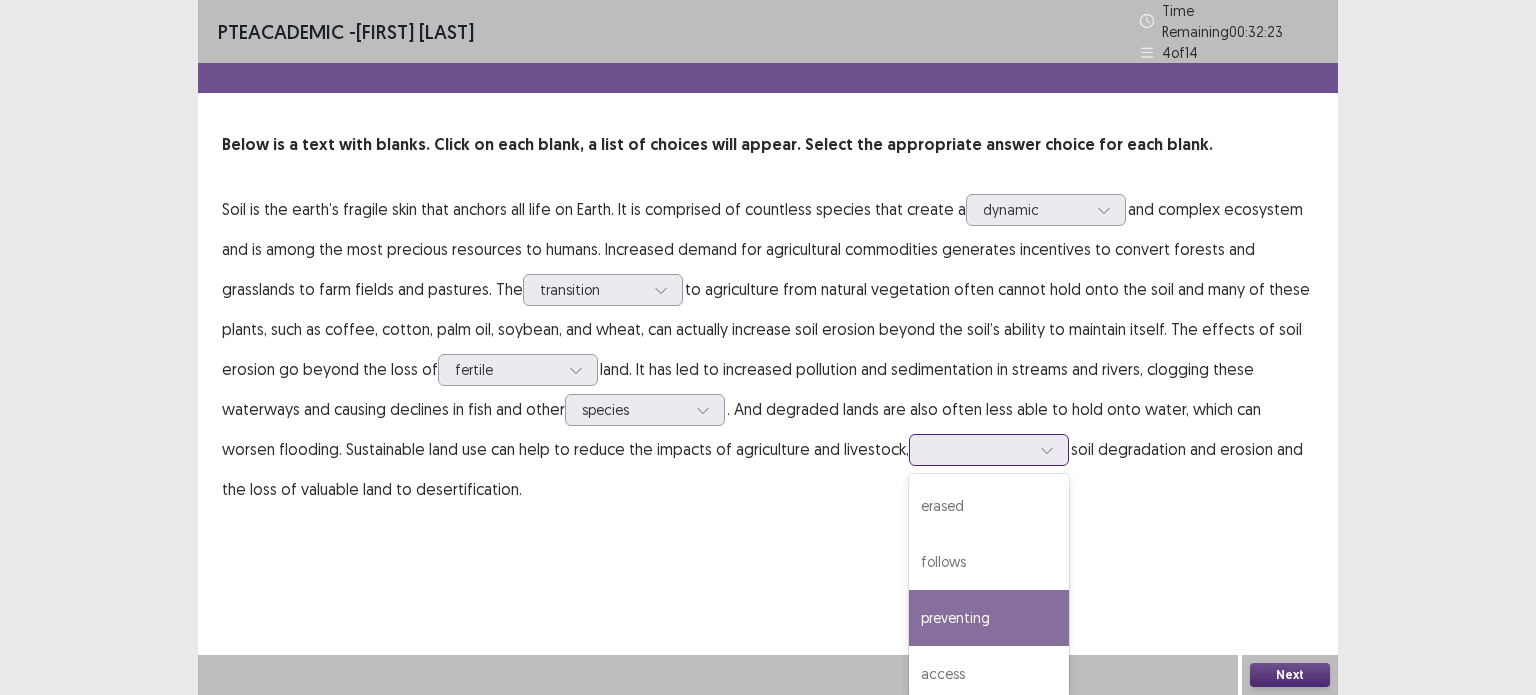 click on "preventing" at bounding box center [989, 618] 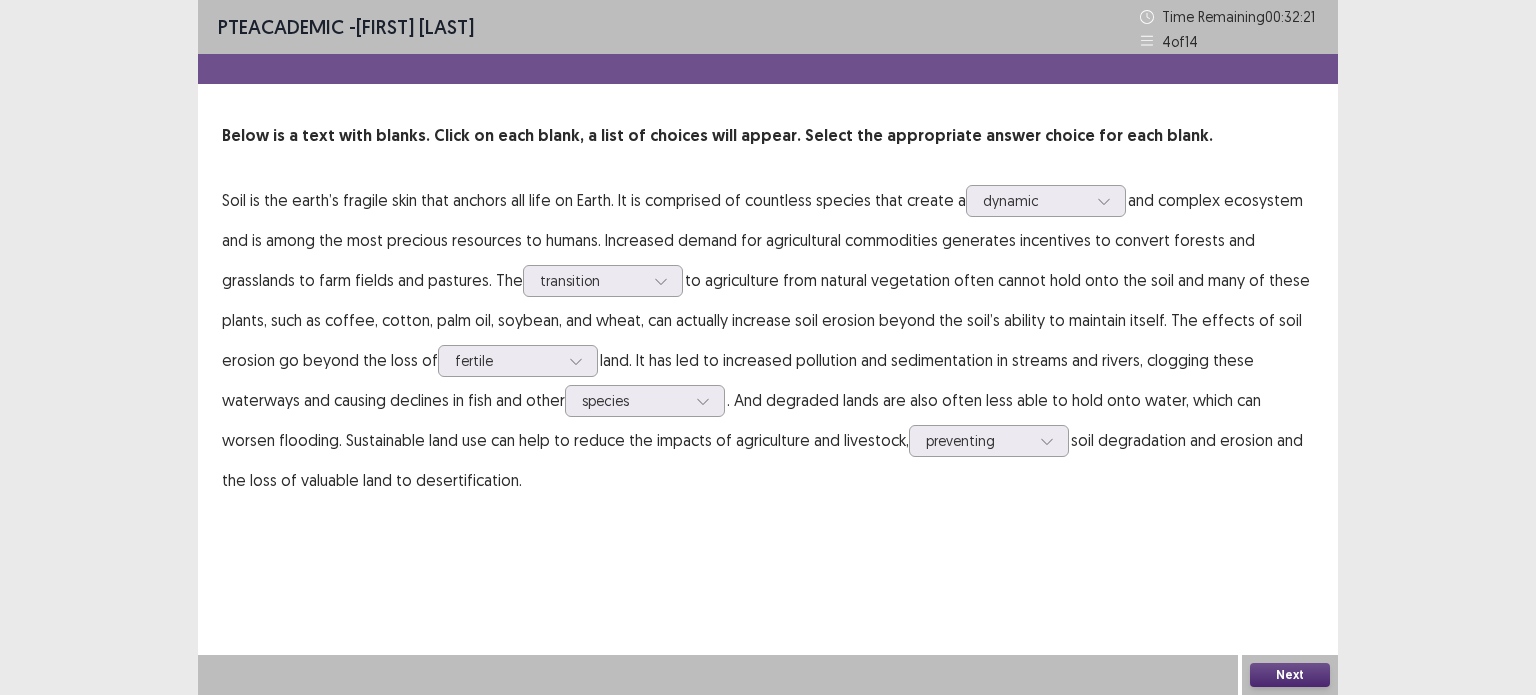 click on "Next" at bounding box center (1290, 675) 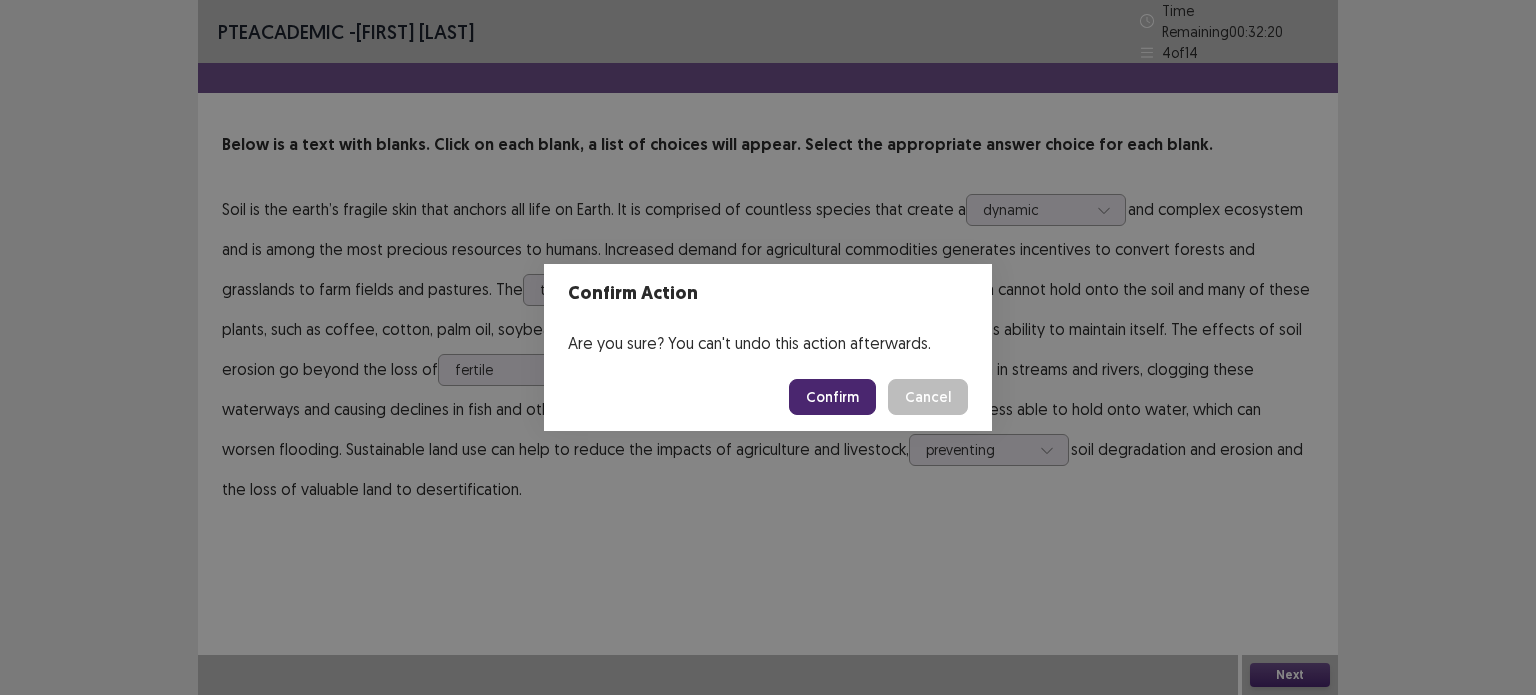 click on "Confirm" at bounding box center (832, 397) 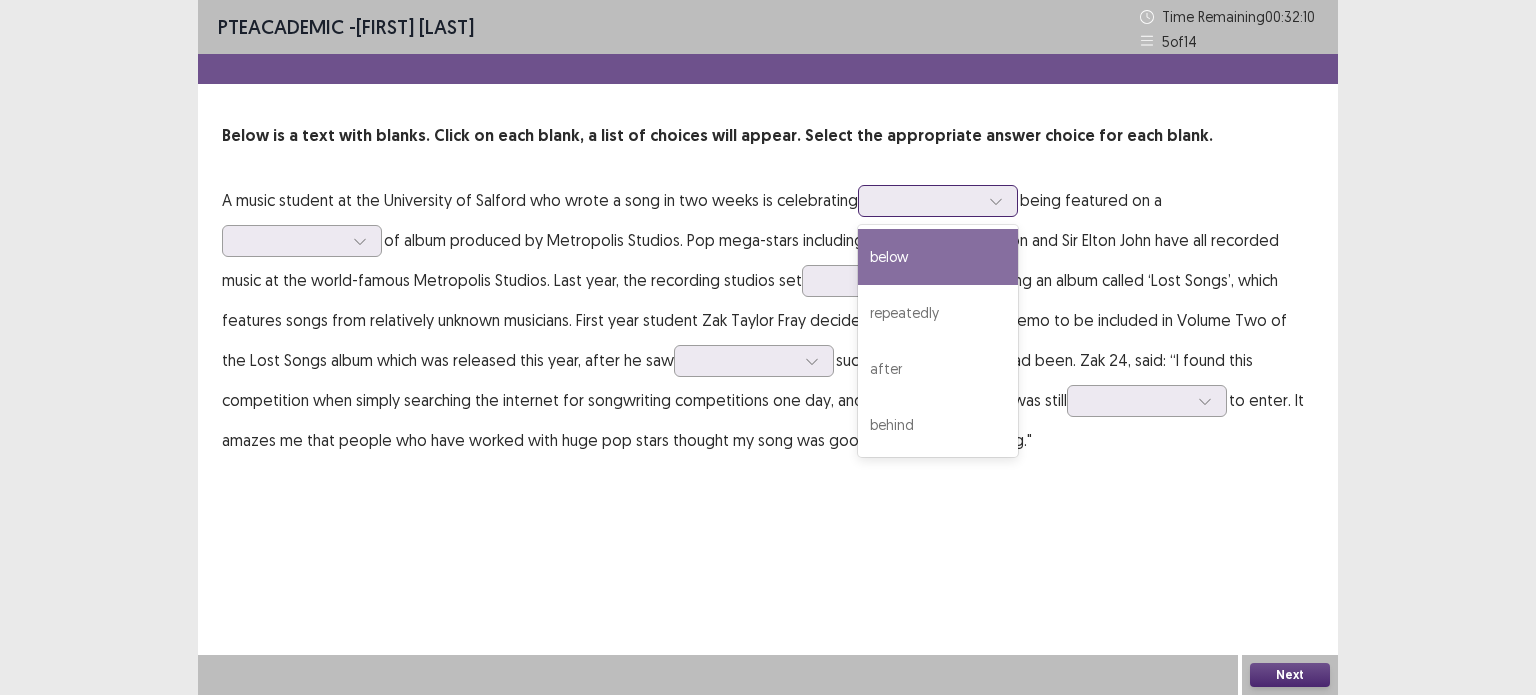 click at bounding box center (927, 200) 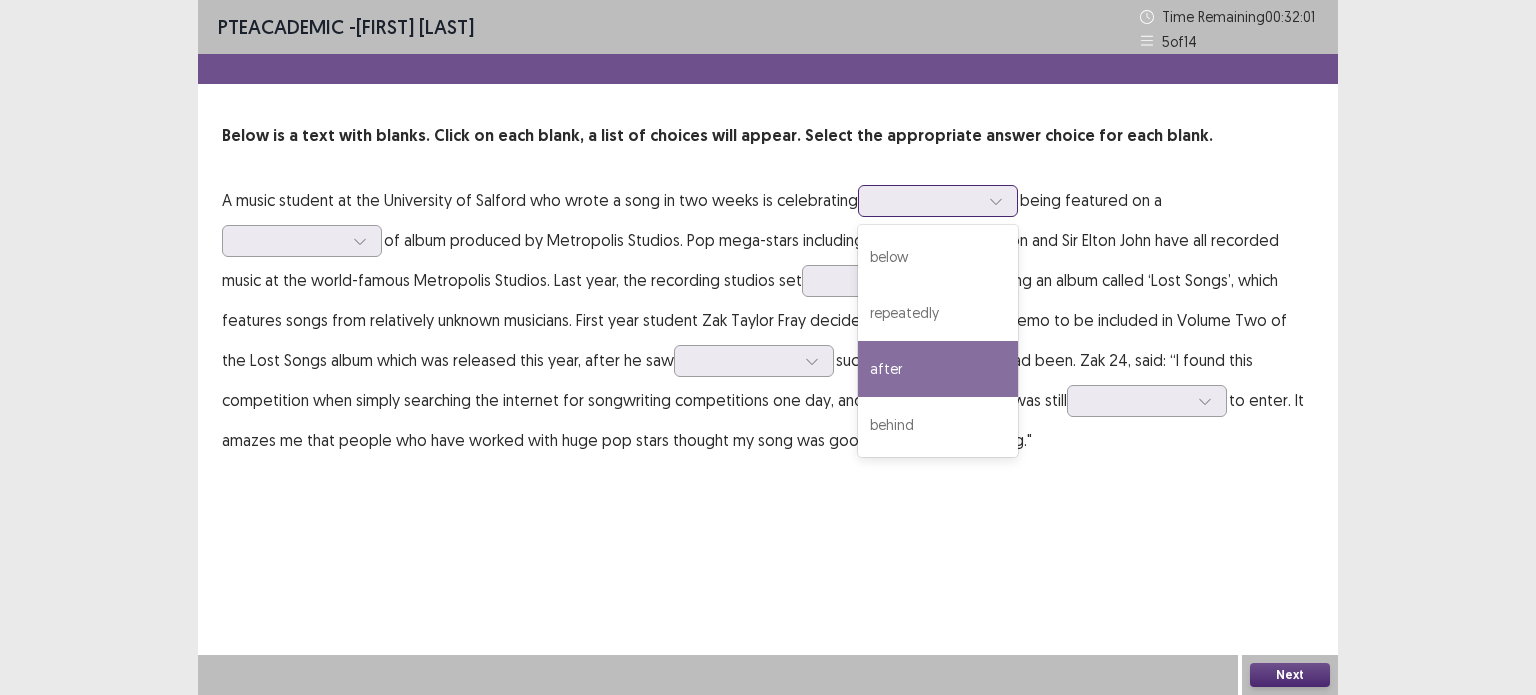 click on "after" at bounding box center (938, 369) 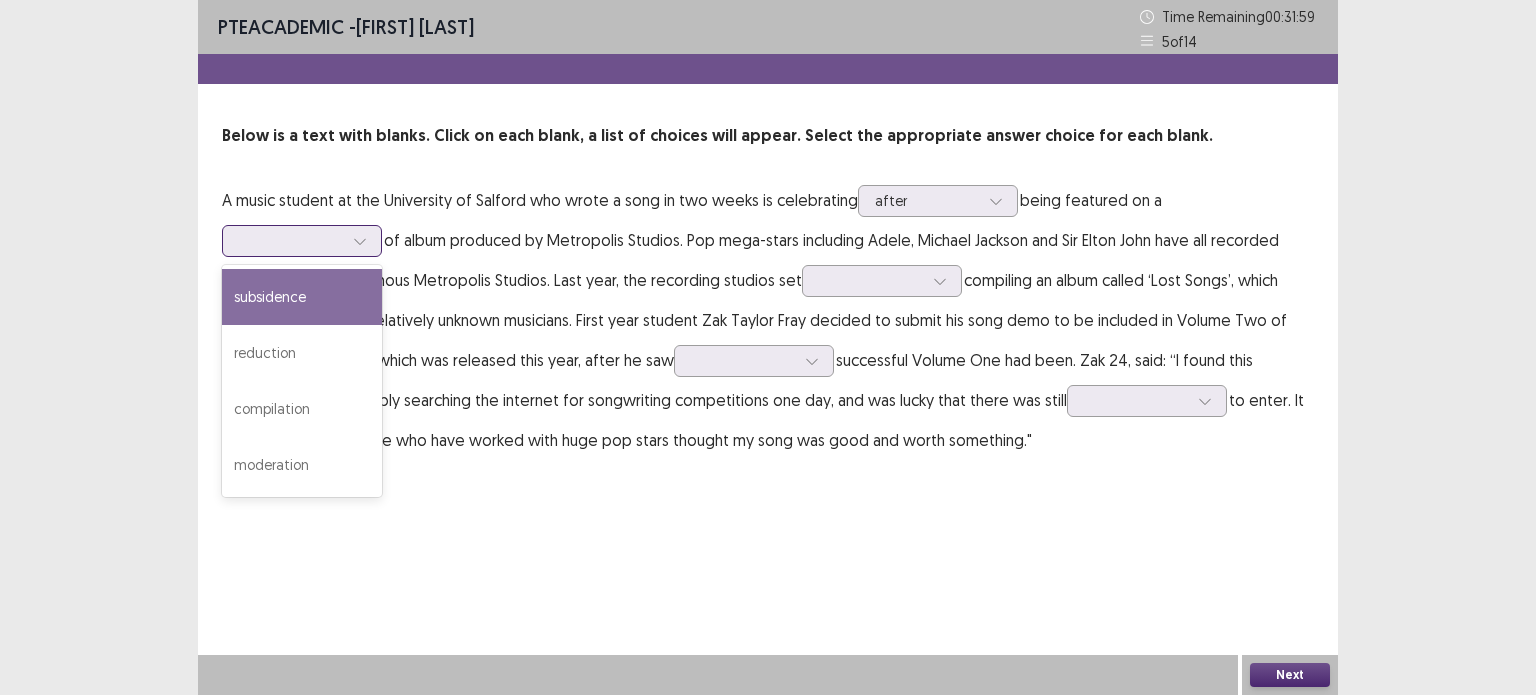 click at bounding box center [360, 241] 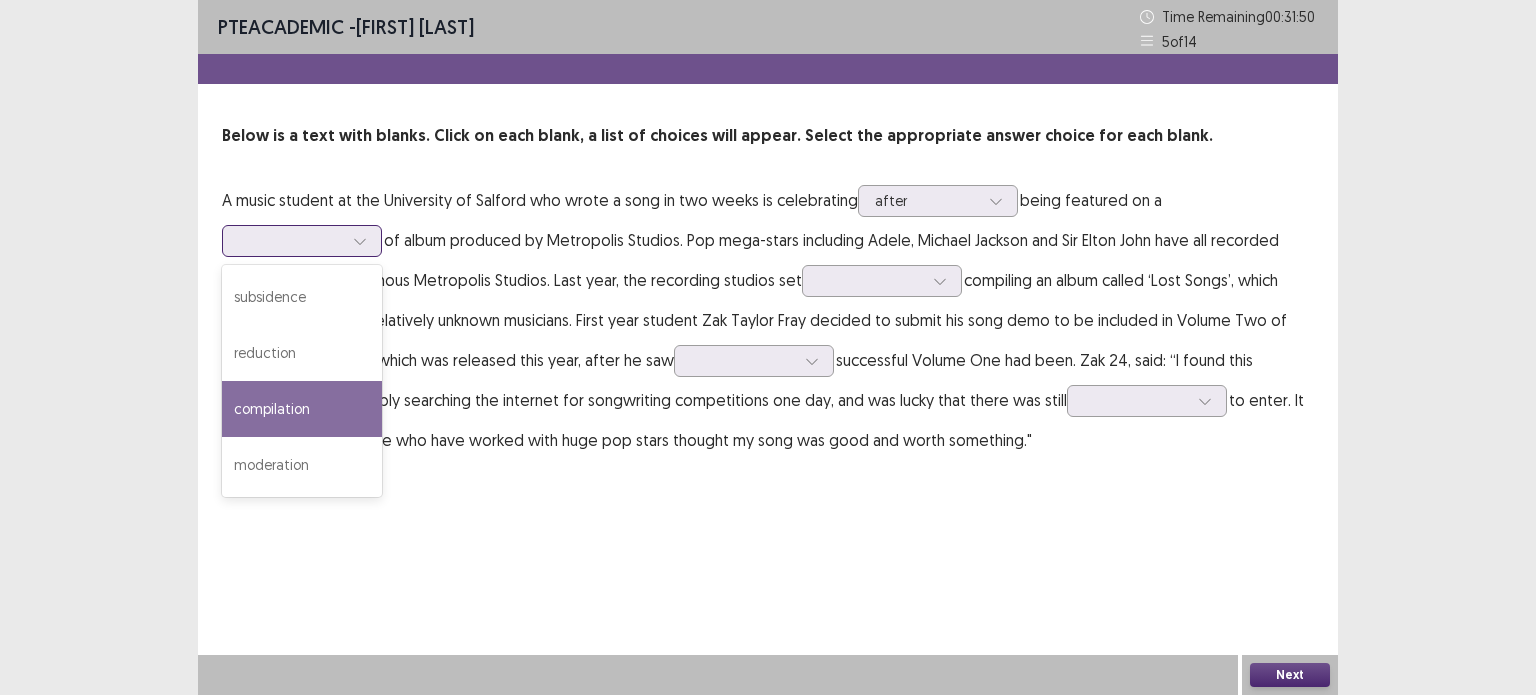 click on "compilation" at bounding box center [302, 409] 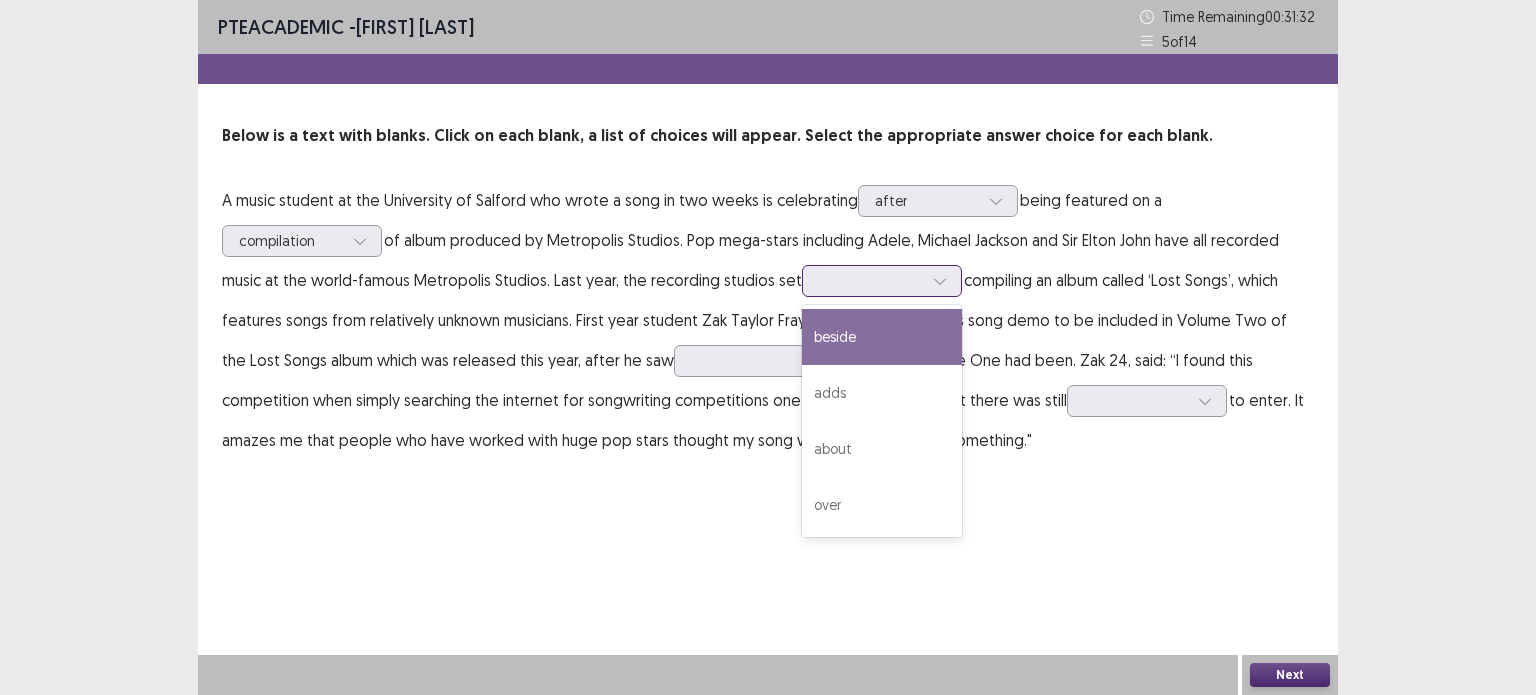 click at bounding box center (871, 280) 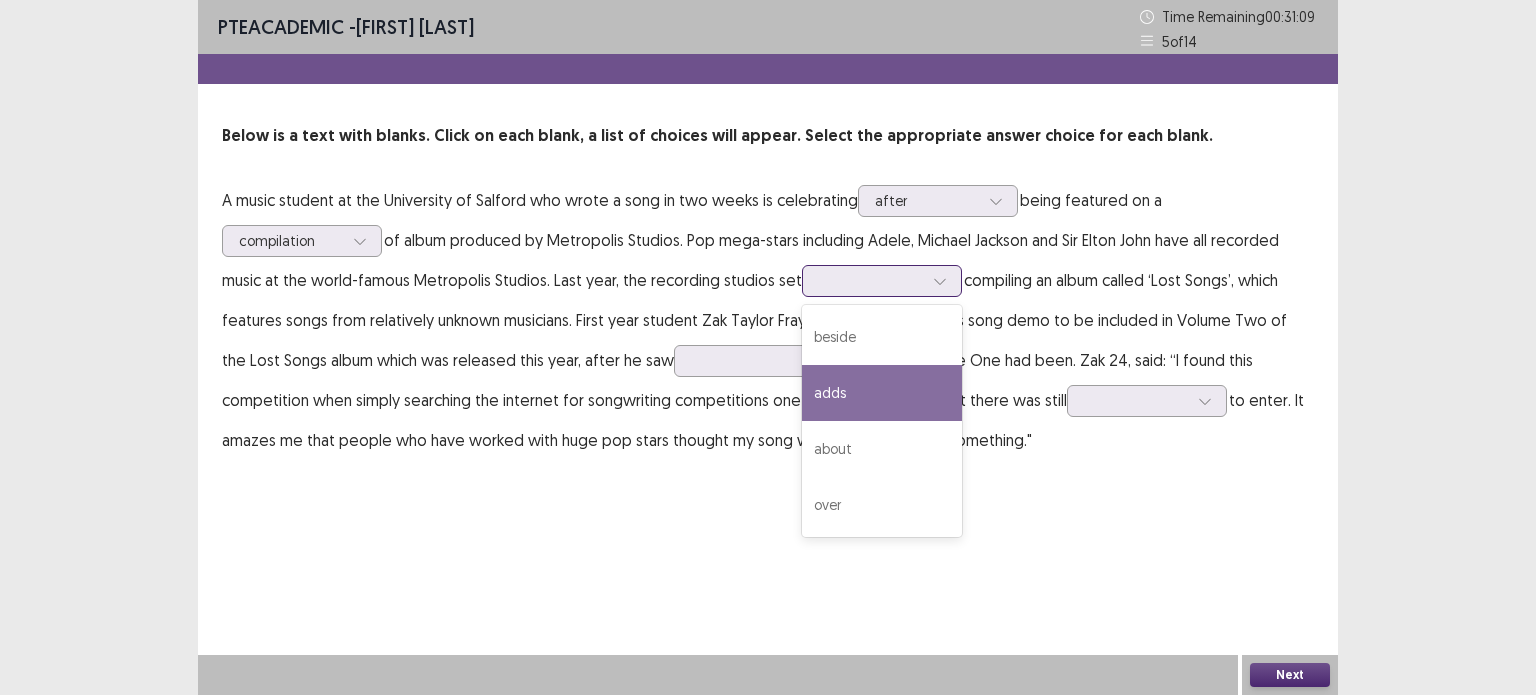click on "adds" at bounding box center [882, 393] 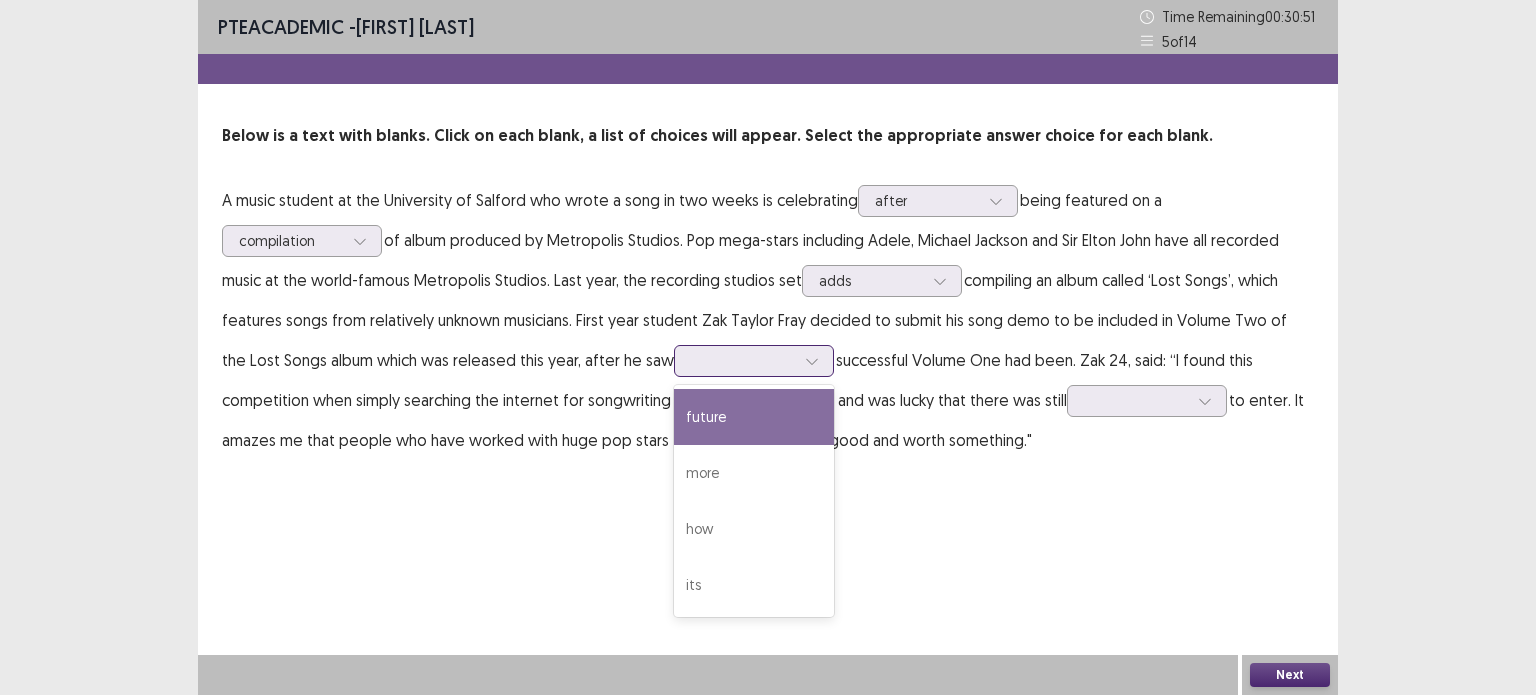 click at bounding box center [743, 360] 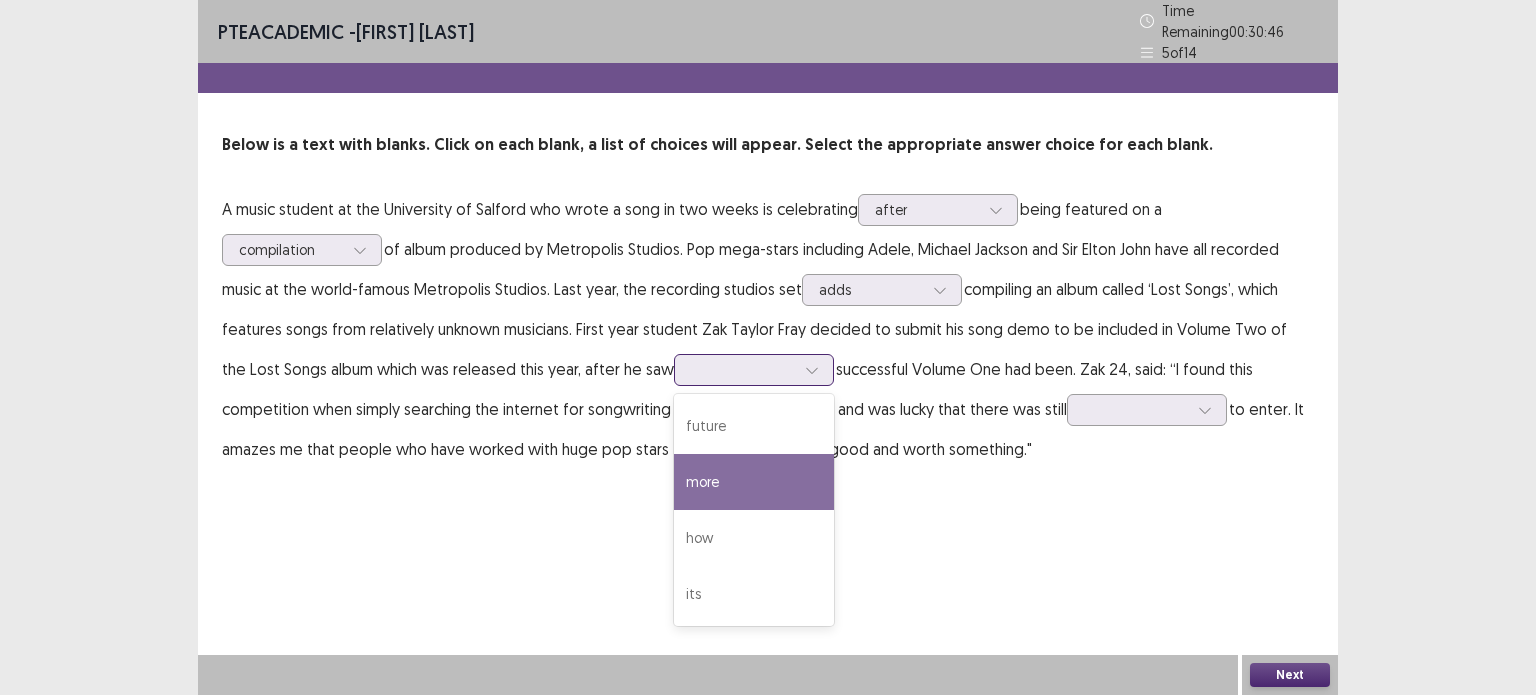 click on "more" at bounding box center [754, 482] 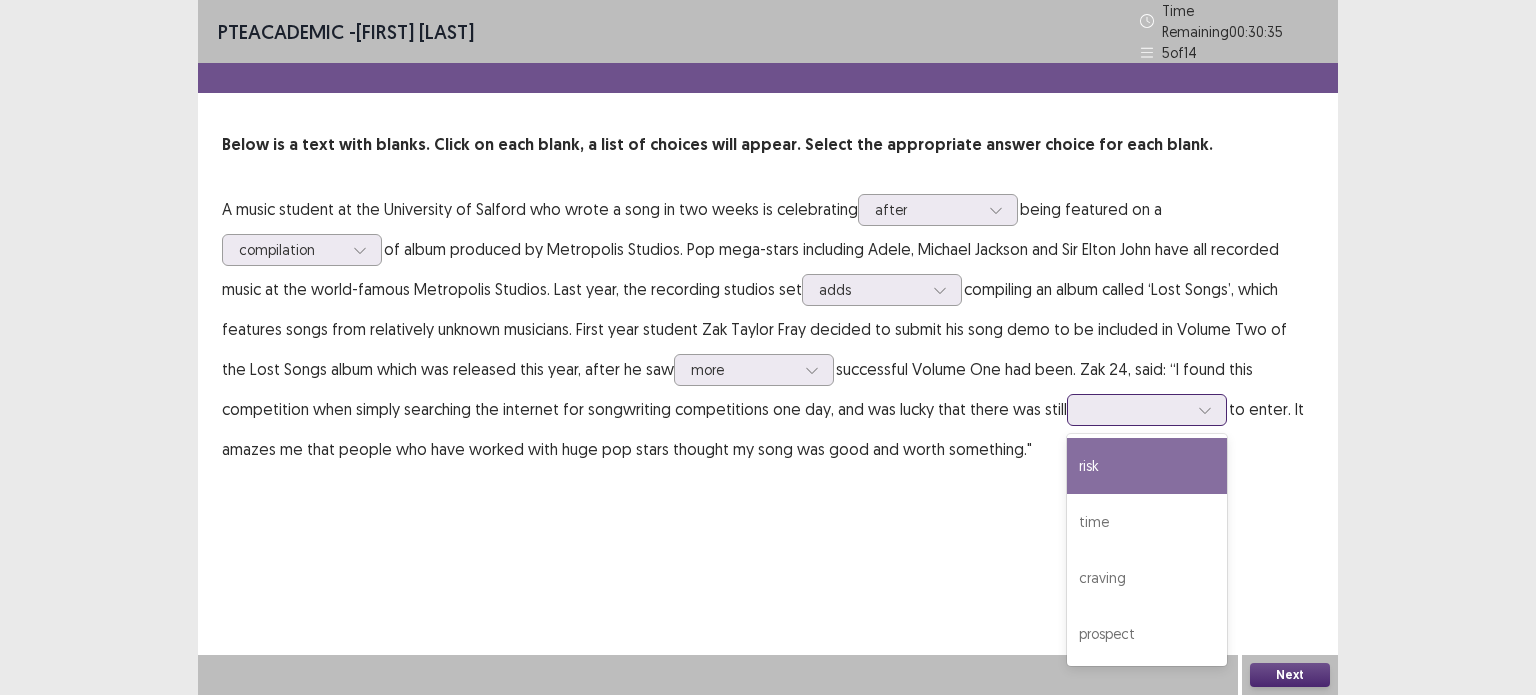 click at bounding box center (1136, 409) 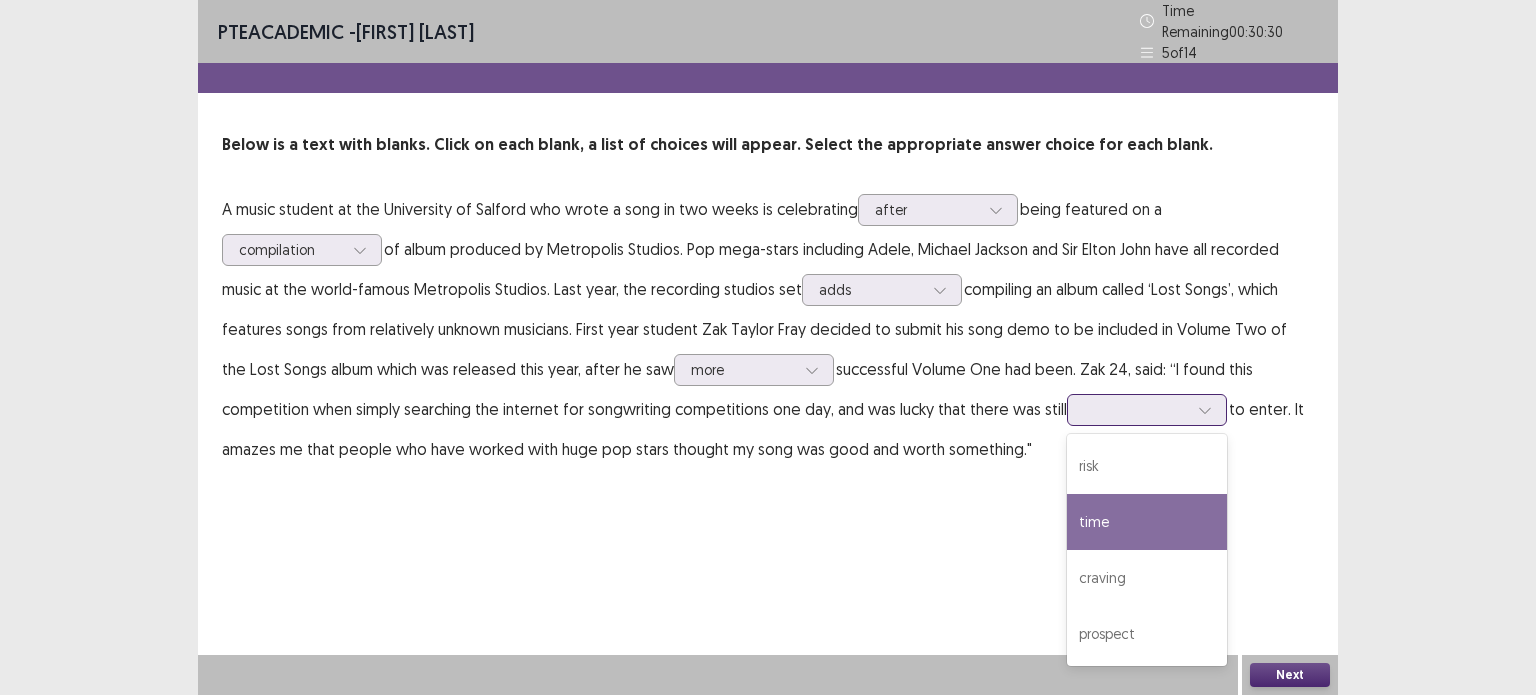 click on "time" at bounding box center [1147, 522] 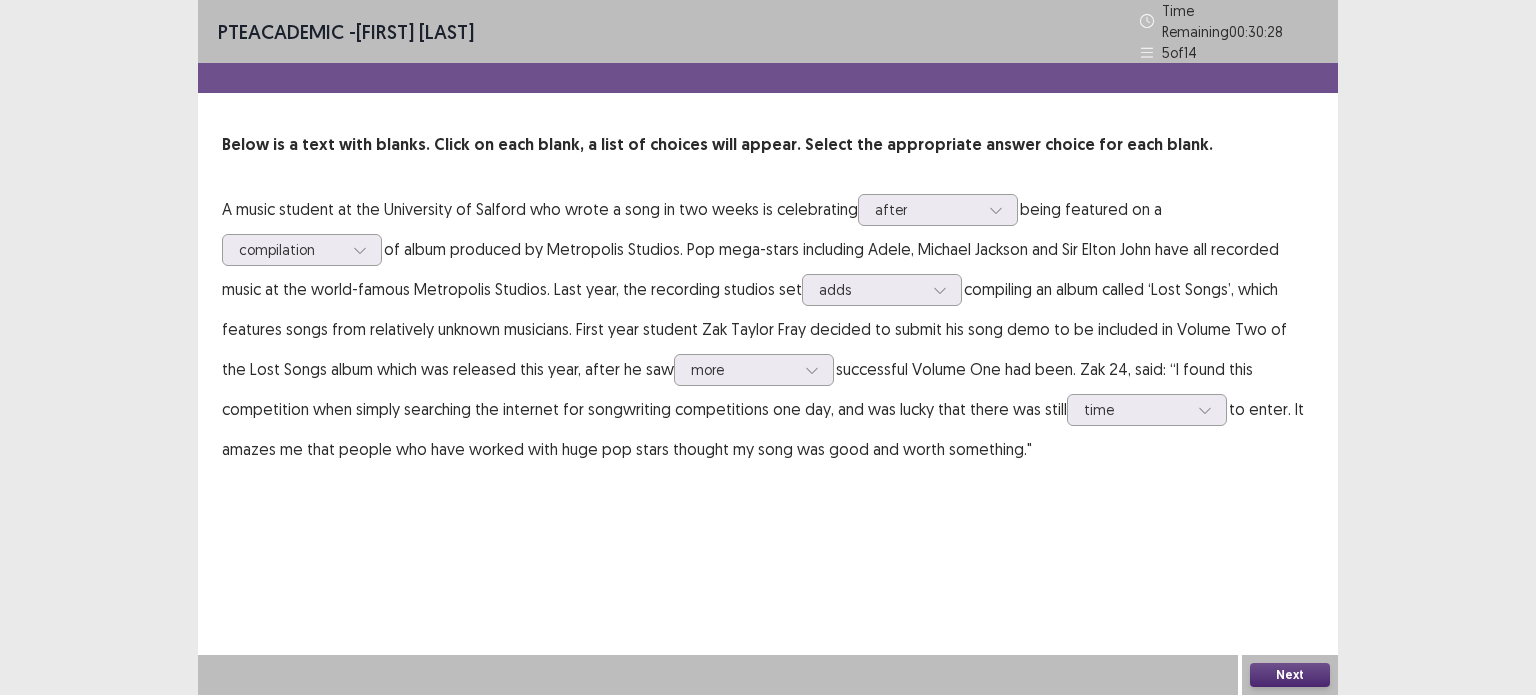 click on "Next" at bounding box center (1290, 675) 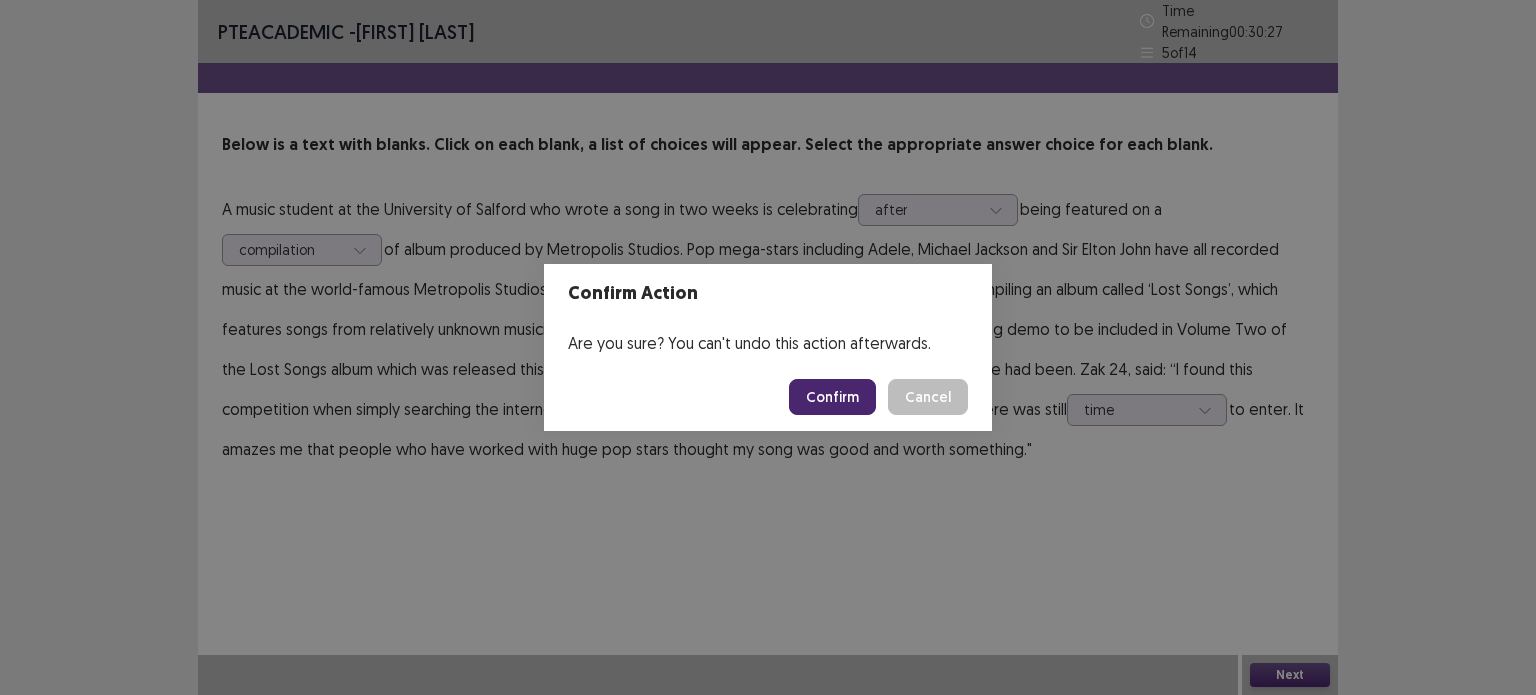click on "Confirm" at bounding box center [832, 397] 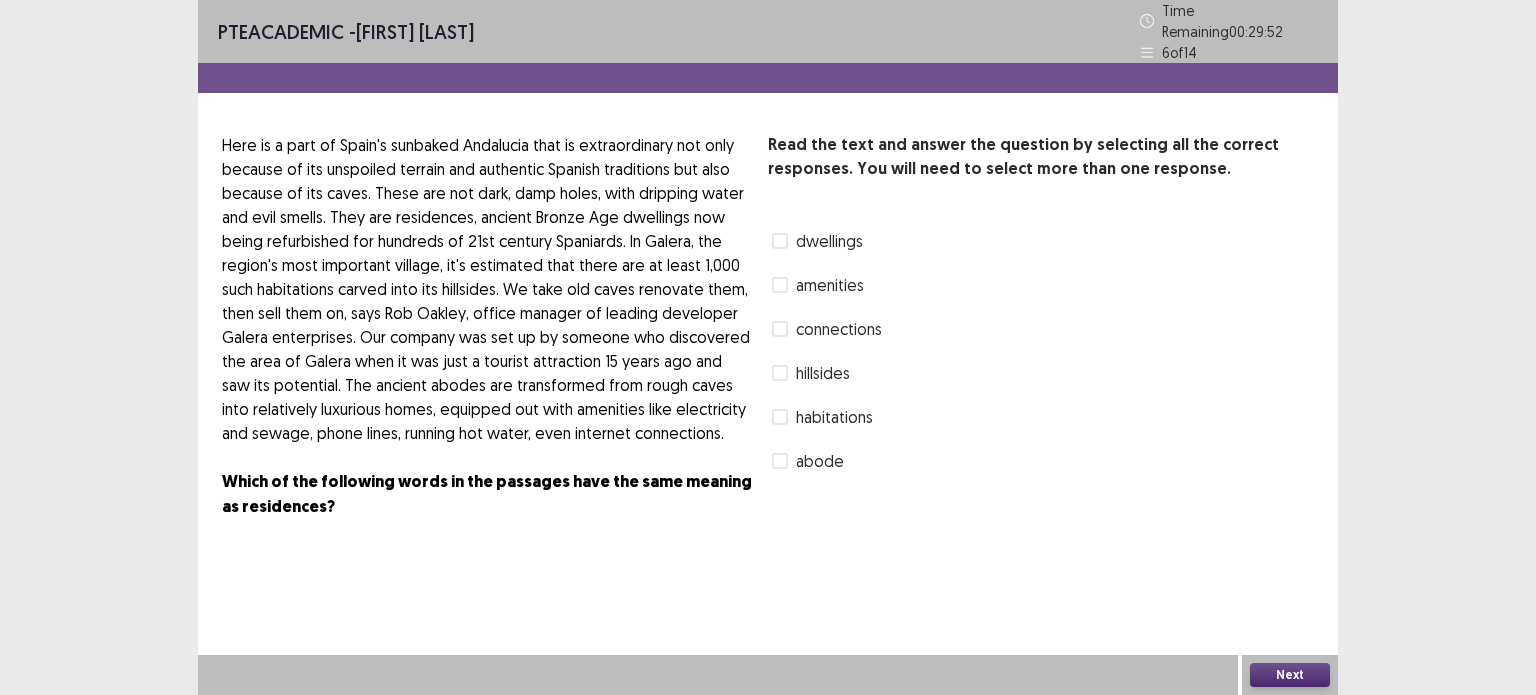 click at bounding box center (780, 241) 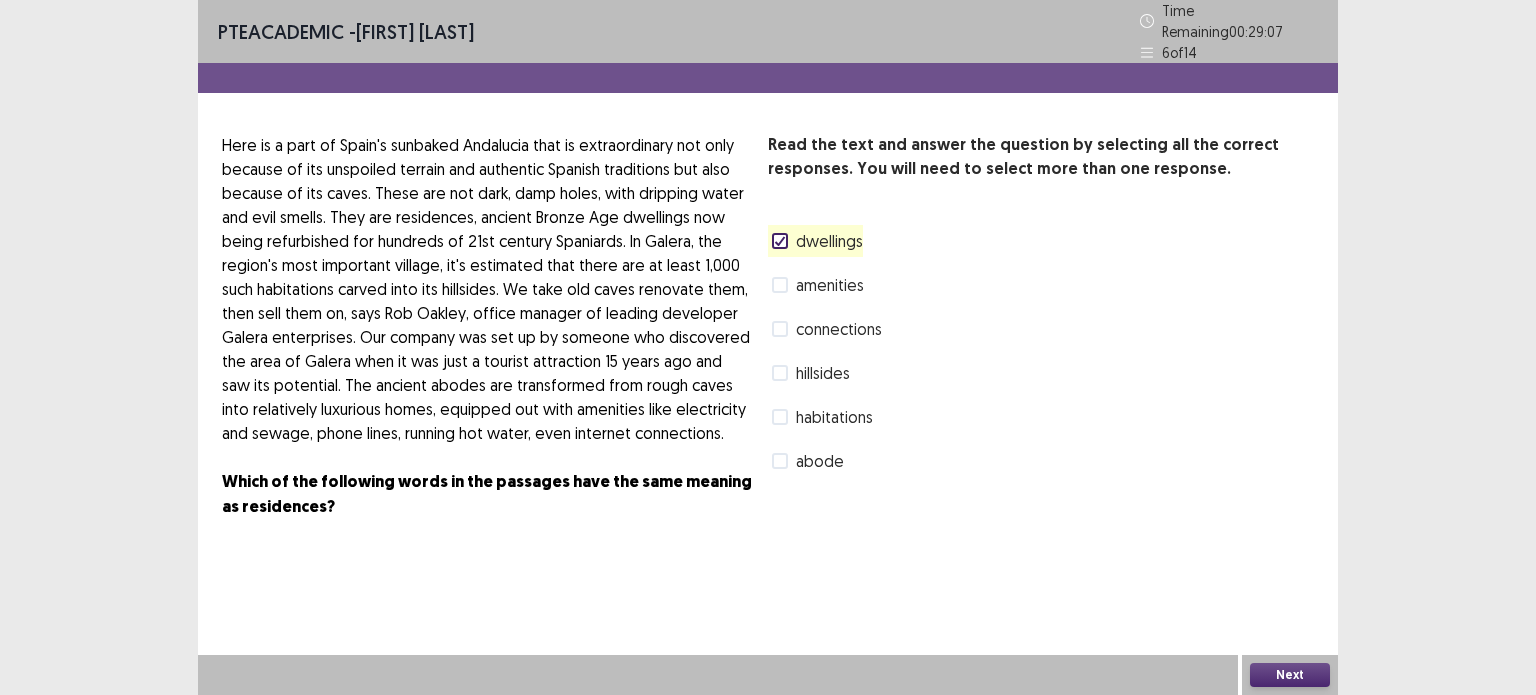 click at bounding box center (780, 373) 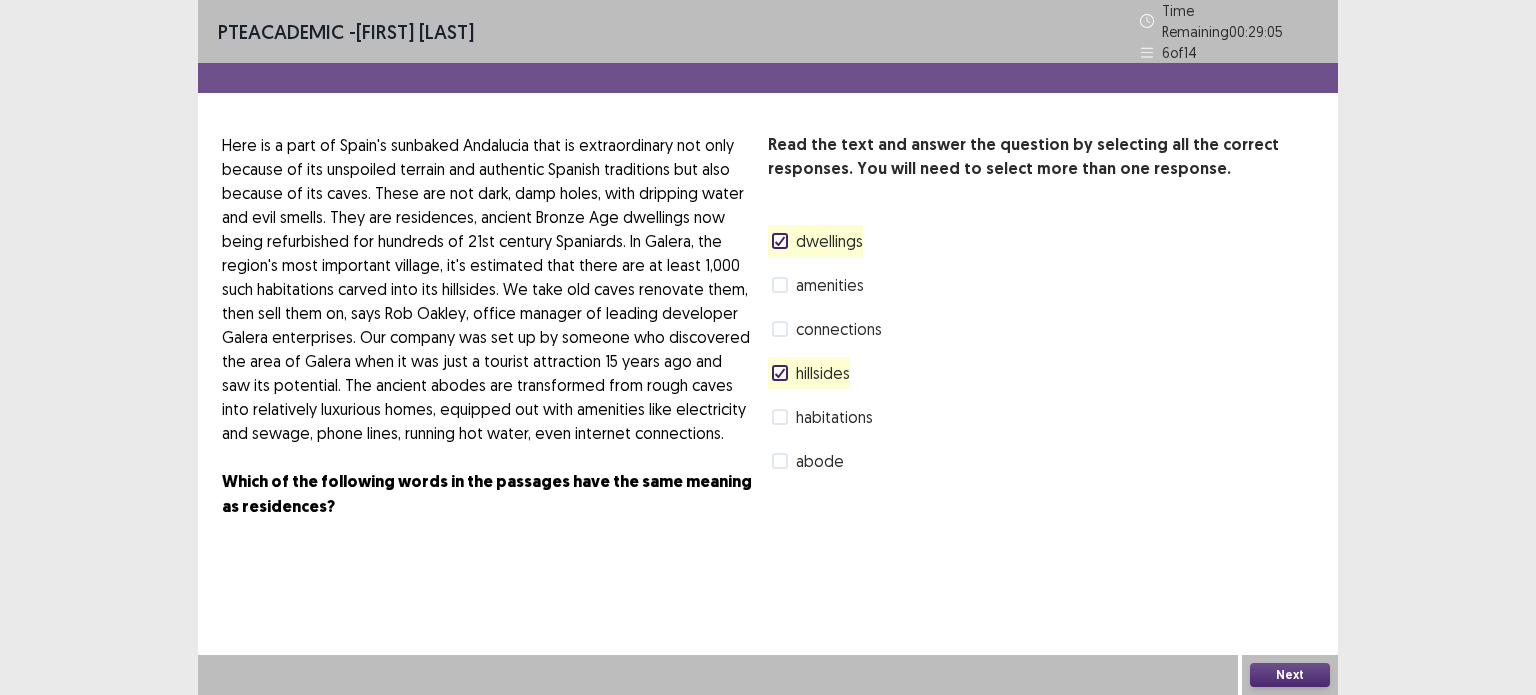 click on "dwellings" at bounding box center (817, 241) 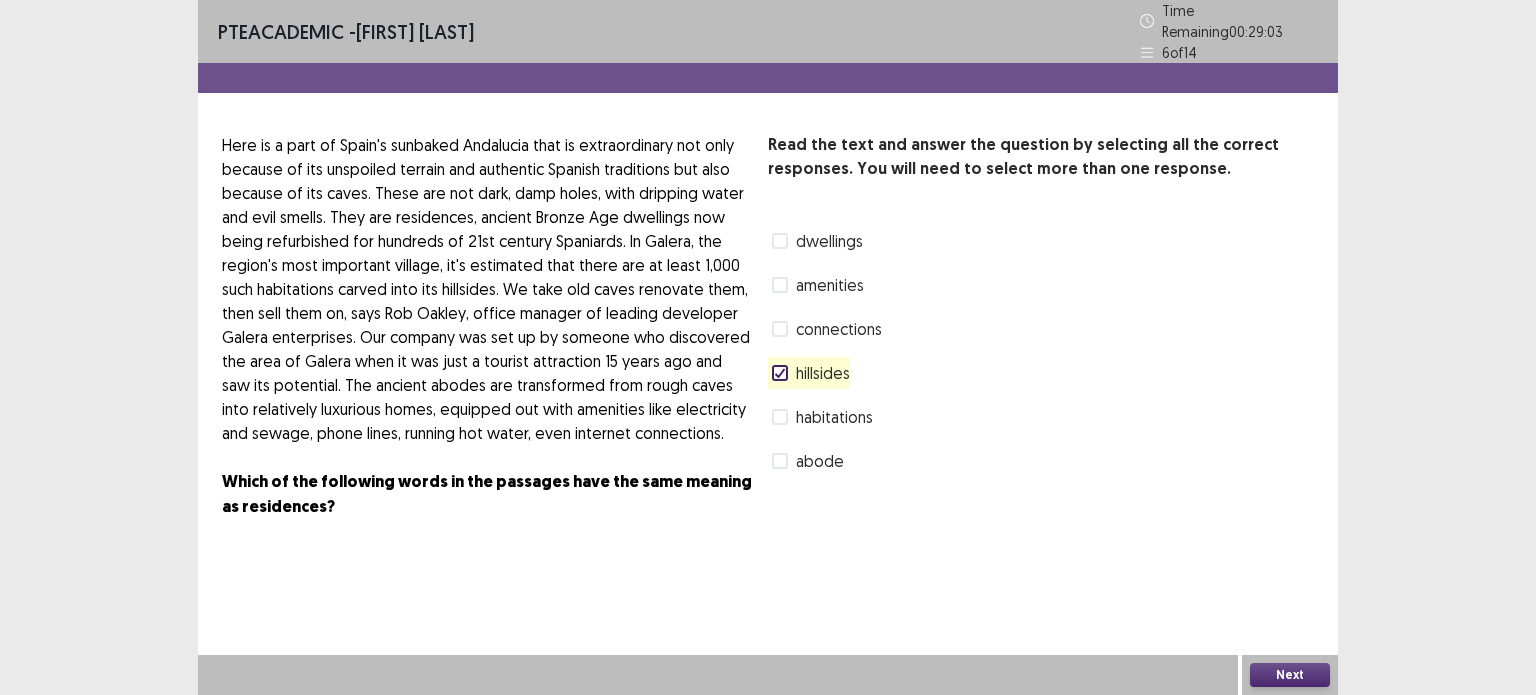 click on "Next" at bounding box center (1290, 675) 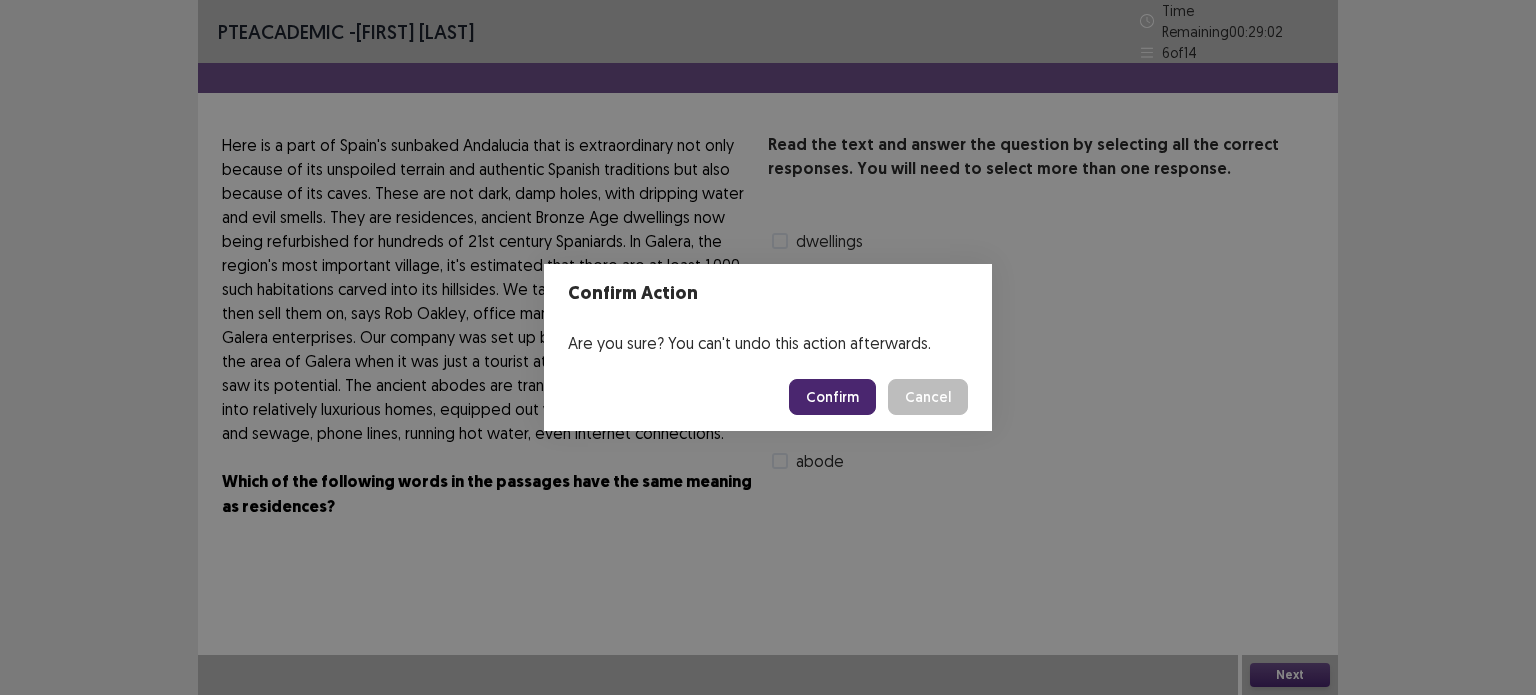 click on "Confirm" at bounding box center (832, 397) 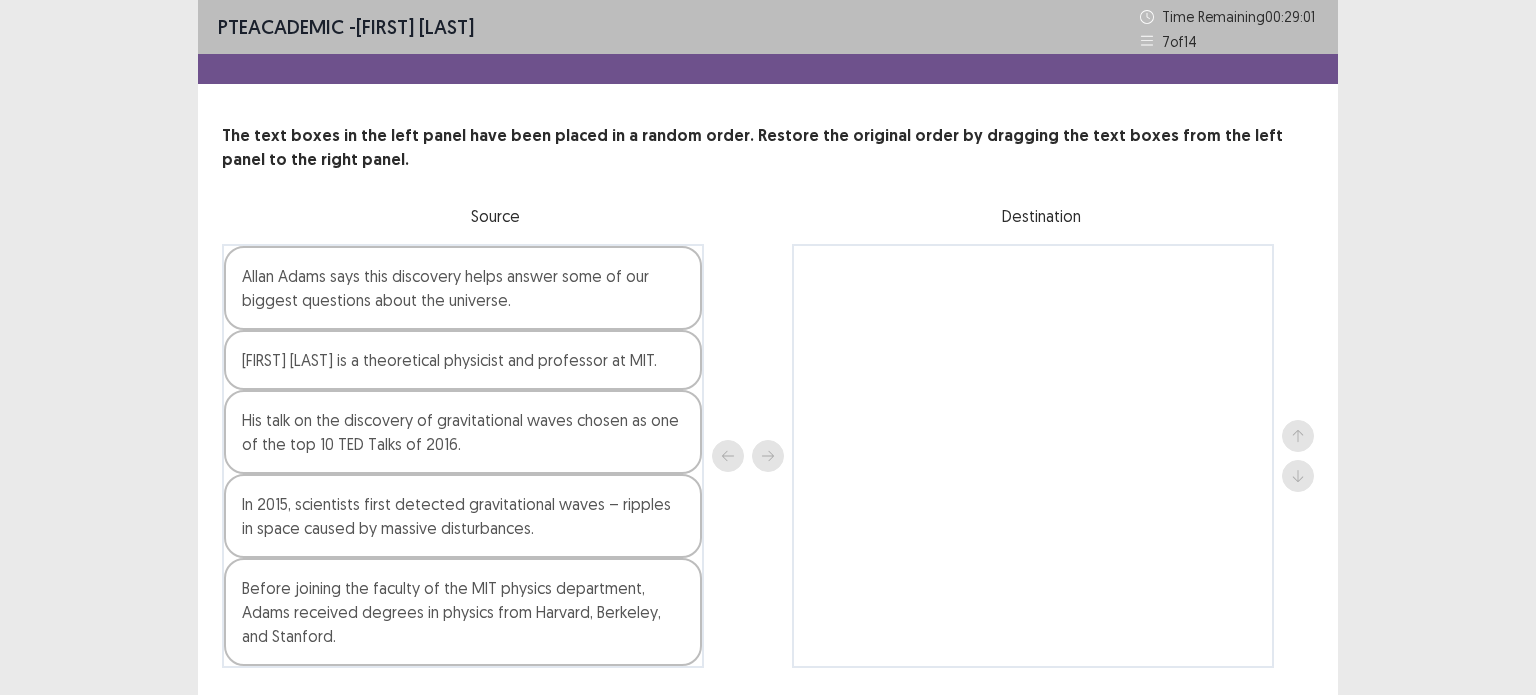 scroll, scrollTop: 56, scrollLeft: 0, axis: vertical 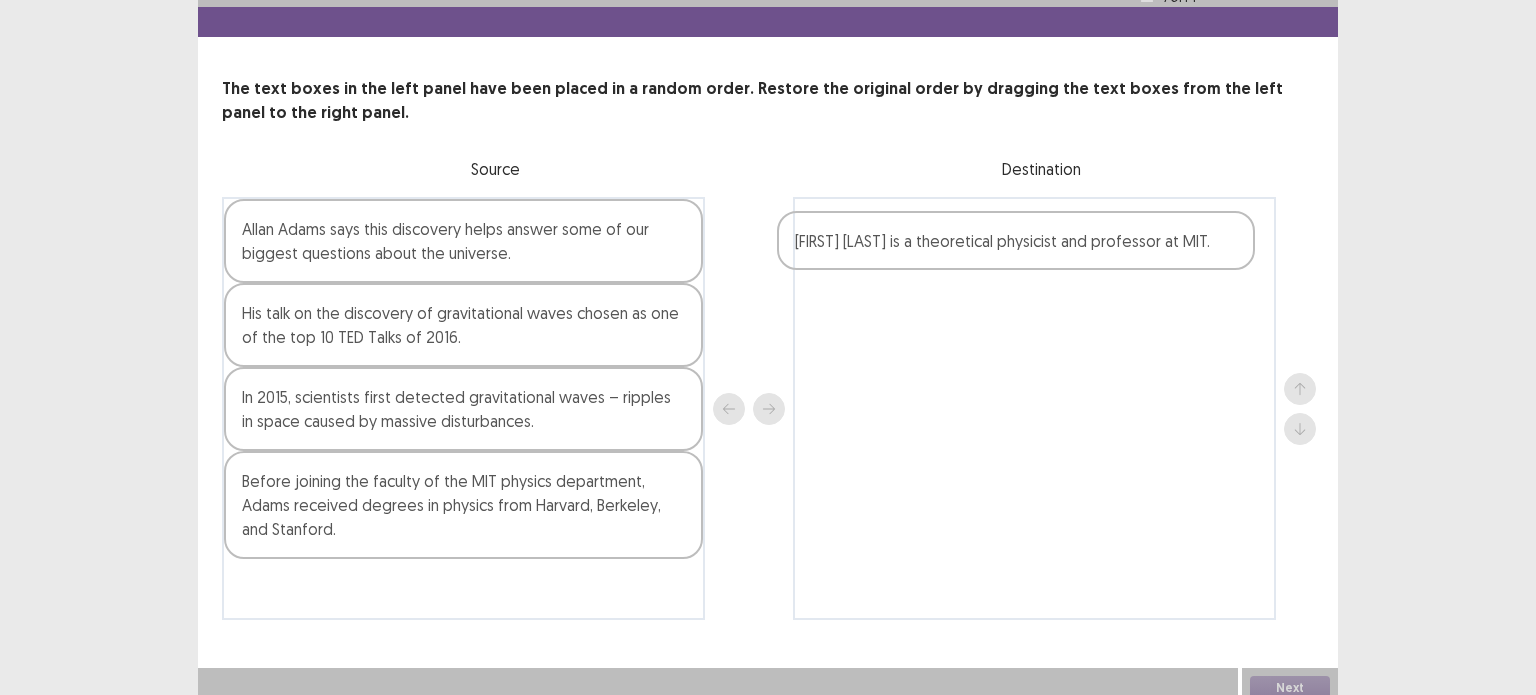 drag, startPoint x: 491, startPoint y: 325, endPoint x: 1049, endPoint y: 262, distance: 561.54517 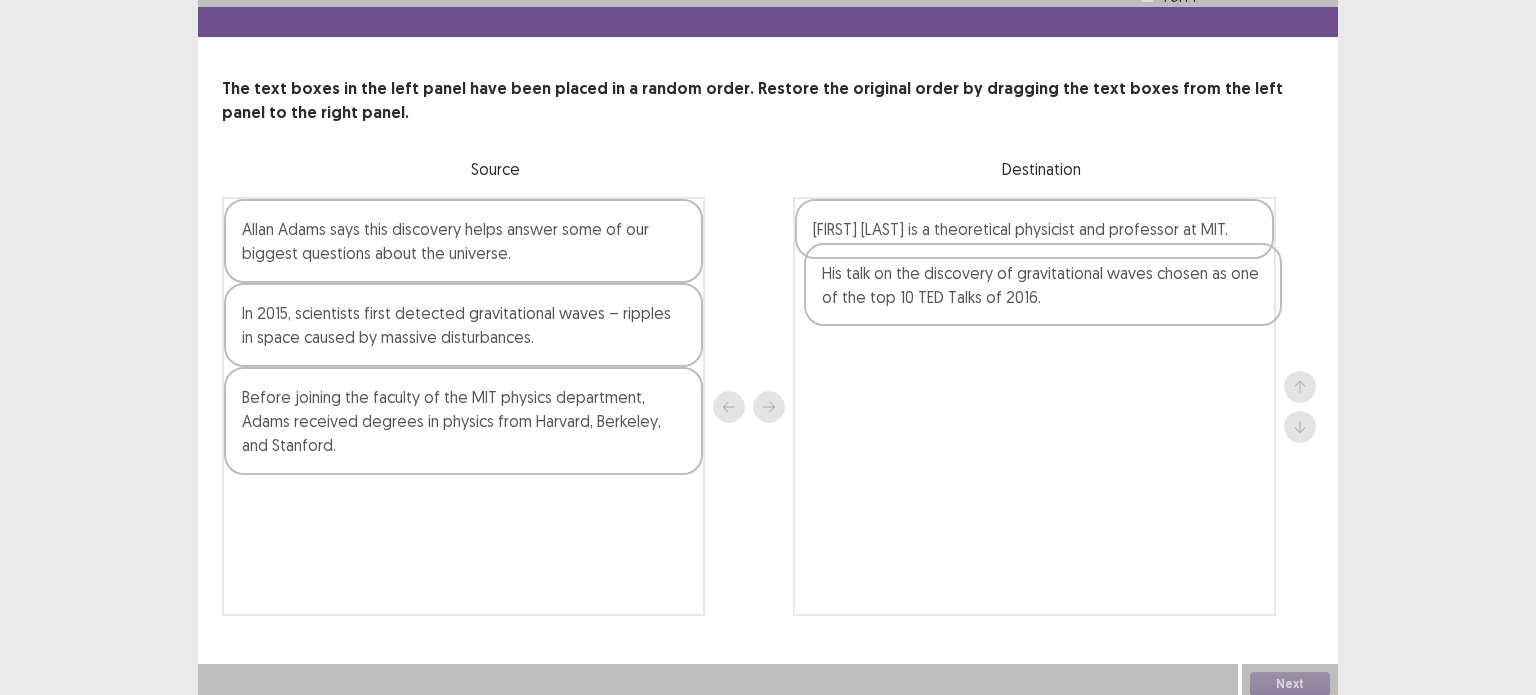 drag, startPoint x: 525, startPoint y: 318, endPoint x: 1103, endPoint y: 287, distance: 578.8307 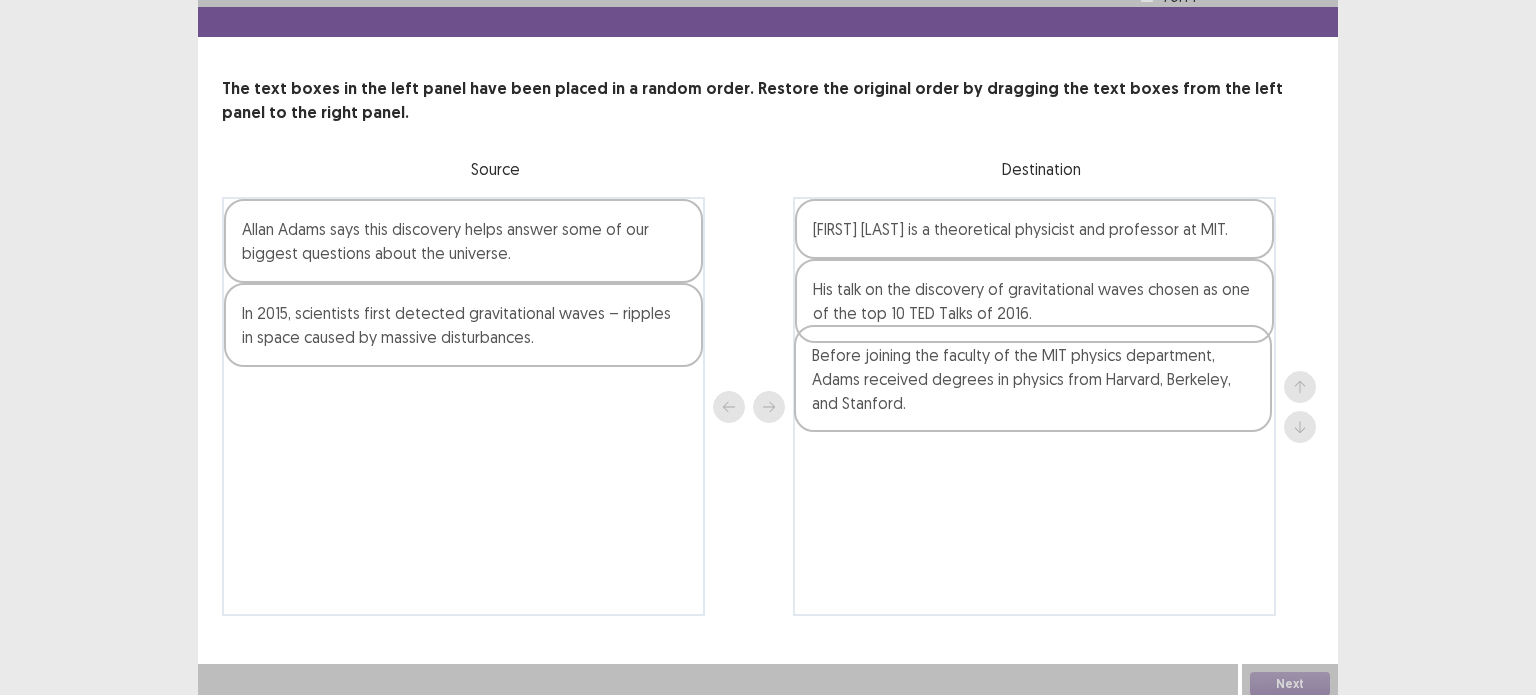 drag, startPoint x: 483, startPoint y: 420, endPoint x: 1075, endPoint y: 384, distance: 593.09357 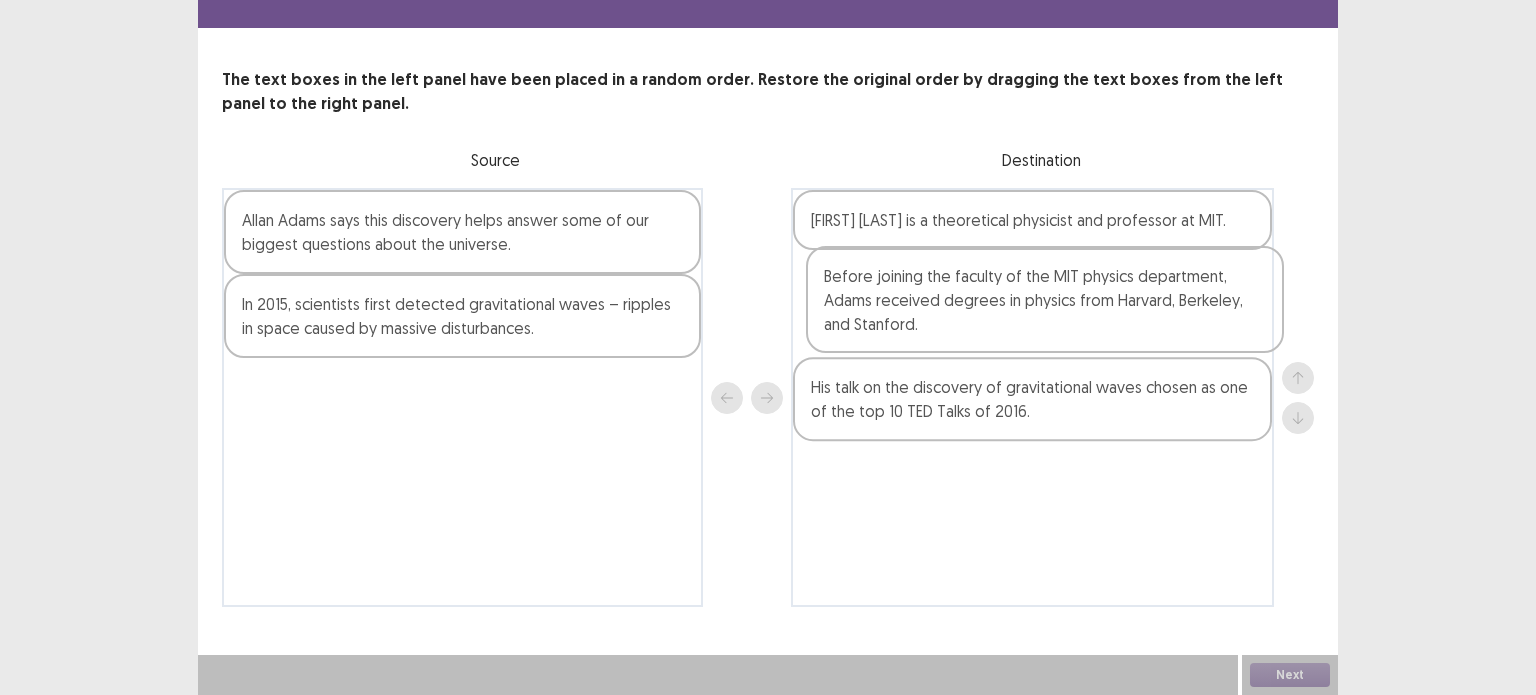 drag, startPoint x: 1020, startPoint y: 393, endPoint x: 1030, endPoint y: 301, distance: 92.541885 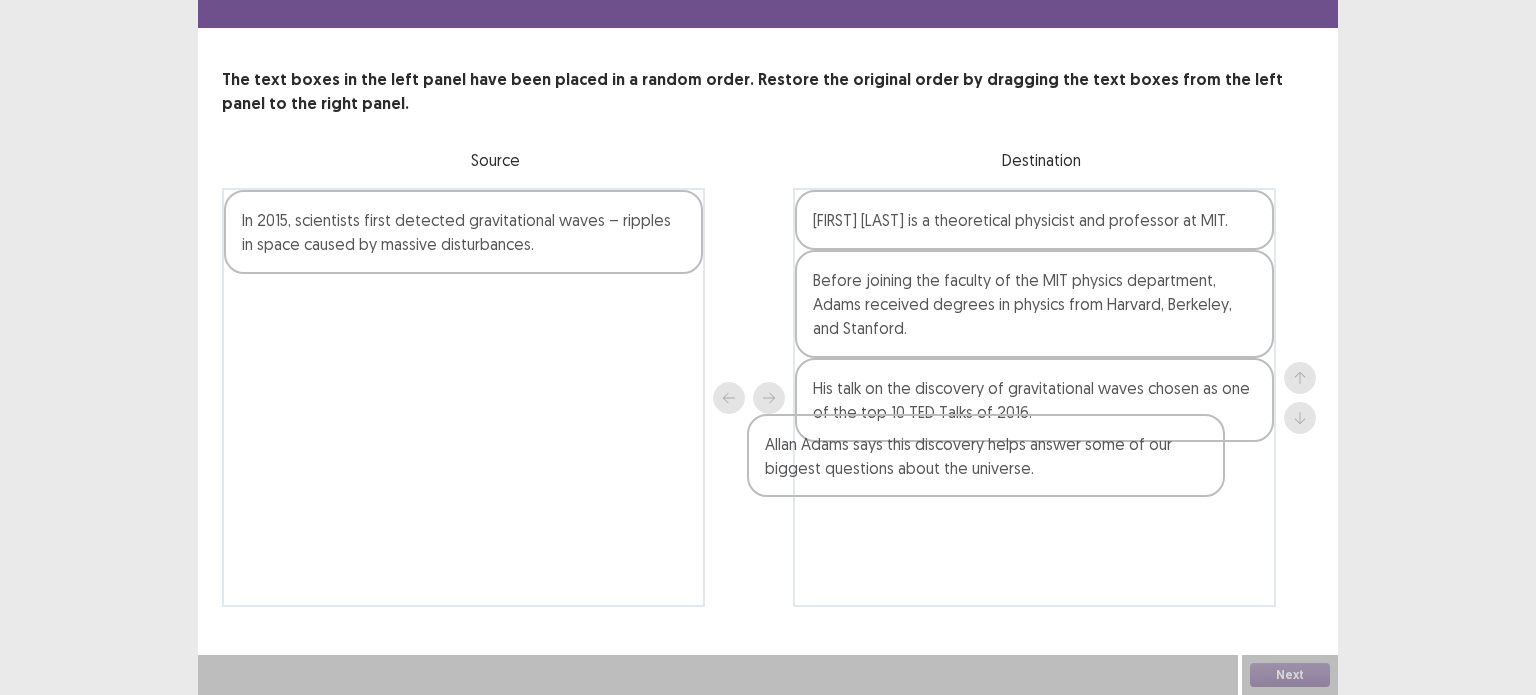 drag, startPoint x: 549, startPoint y: 231, endPoint x: 1154, endPoint y: 459, distance: 646.53613 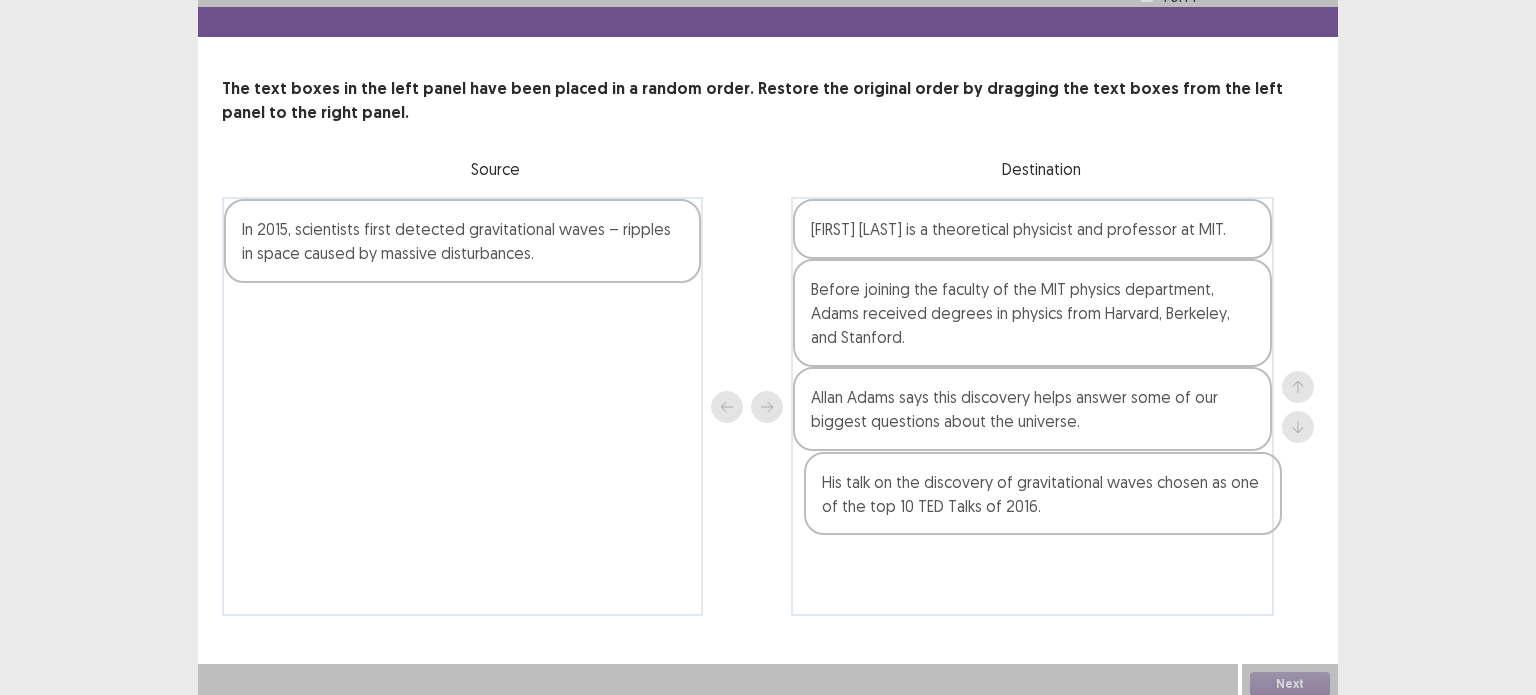 drag, startPoint x: 924, startPoint y: 399, endPoint x: 934, endPoint y: 499, distance: 100.49876 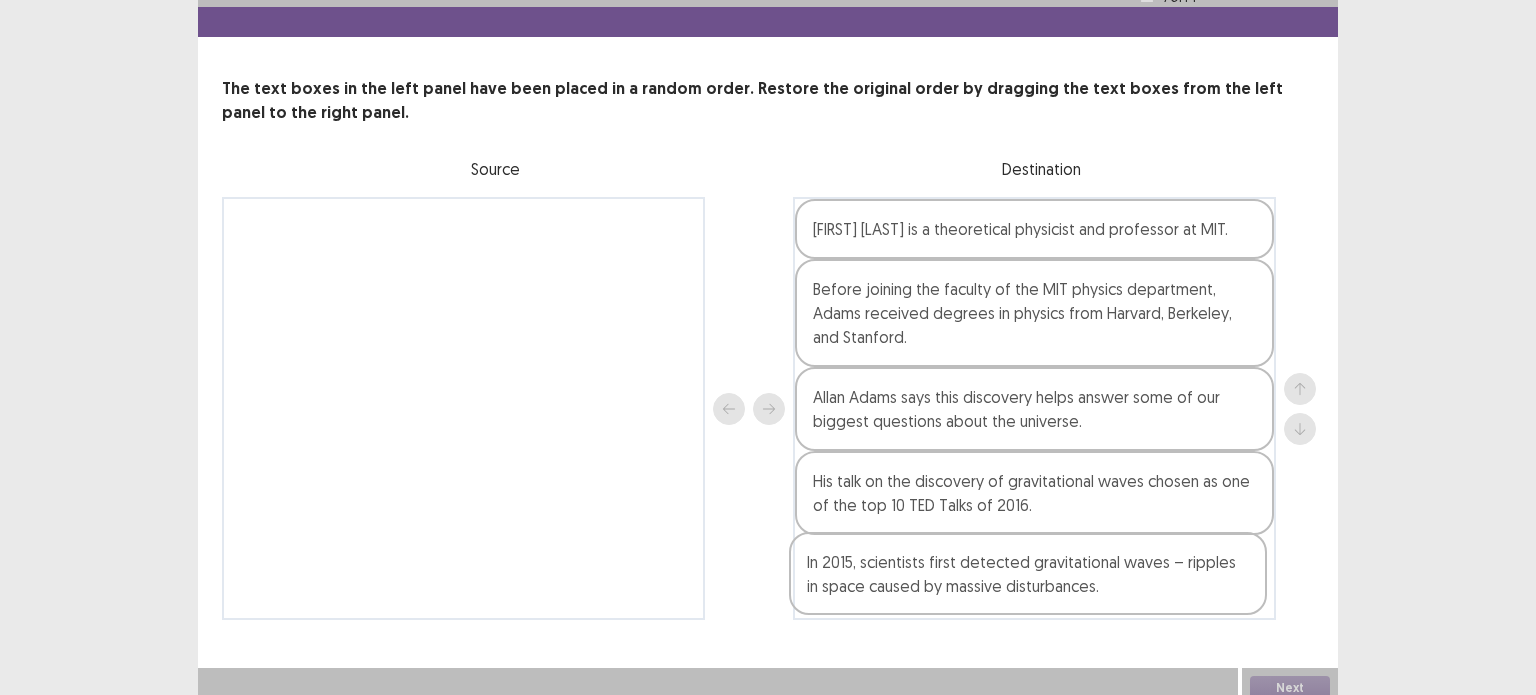 drag, startPoint x: 474, startPoint y: 248, endPoint x: 1045, endPoint y: 594, distance: 667.6503 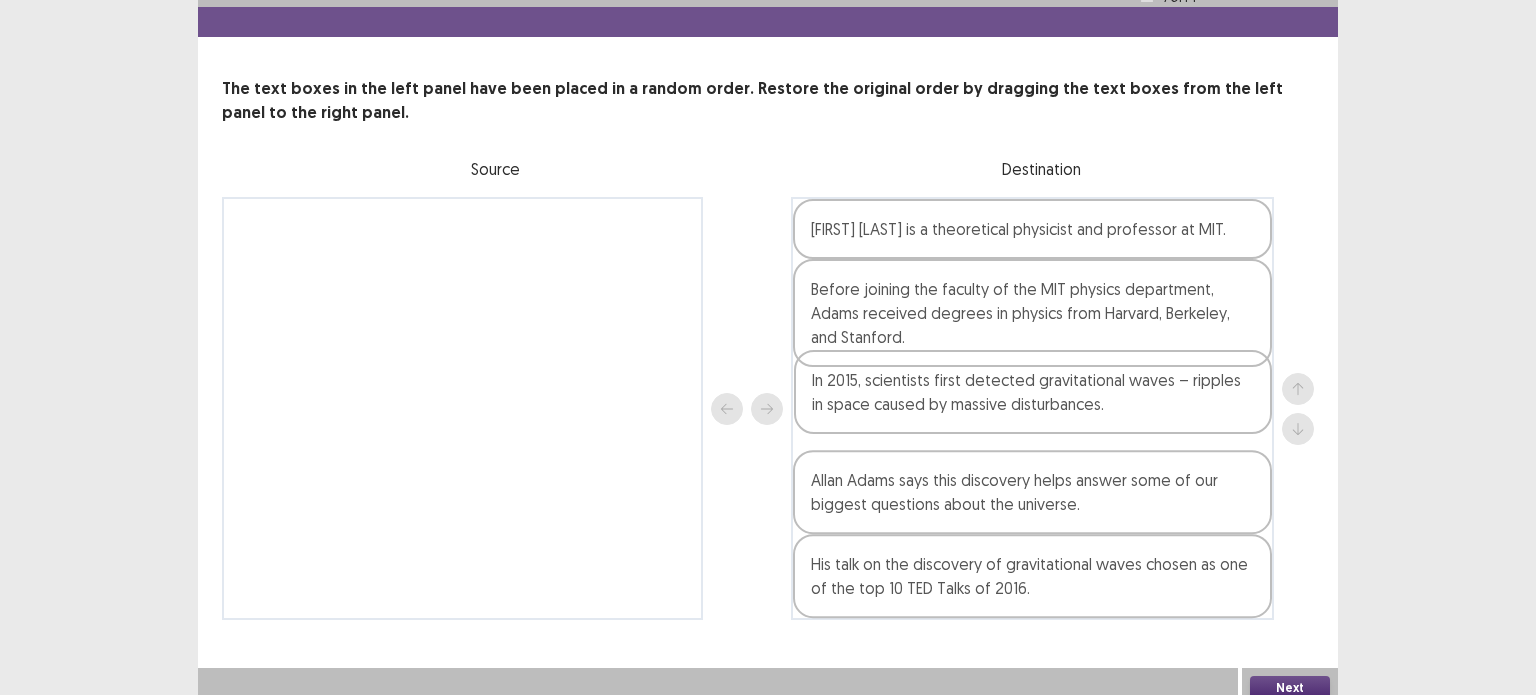 drag, startPoint x: 1106, startPoint y: 587, endPoint x: 1106, endPoint y: 405, distance: 182 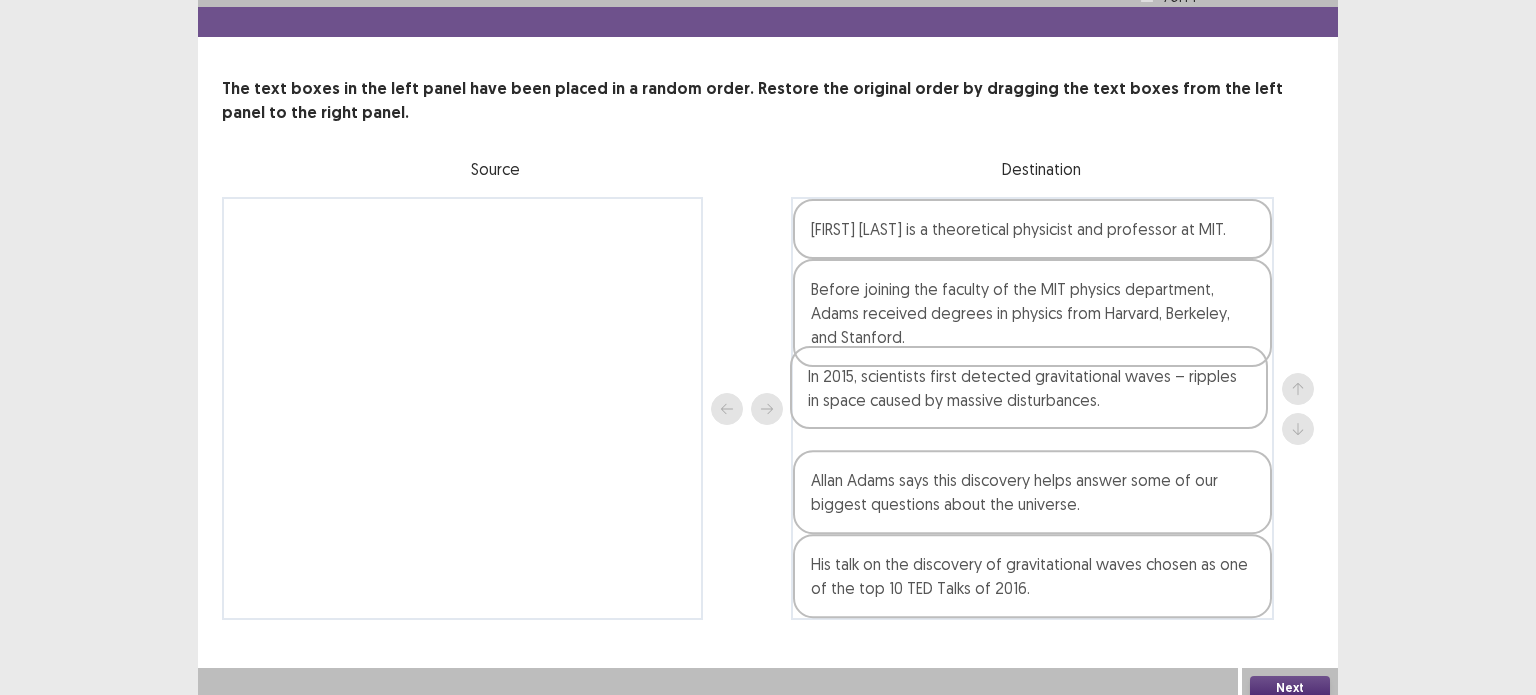 drag, startPoint x: 1106, startPoint y: 405, endPoint x: 1108, endPoint y: 386, distance: 19.104973 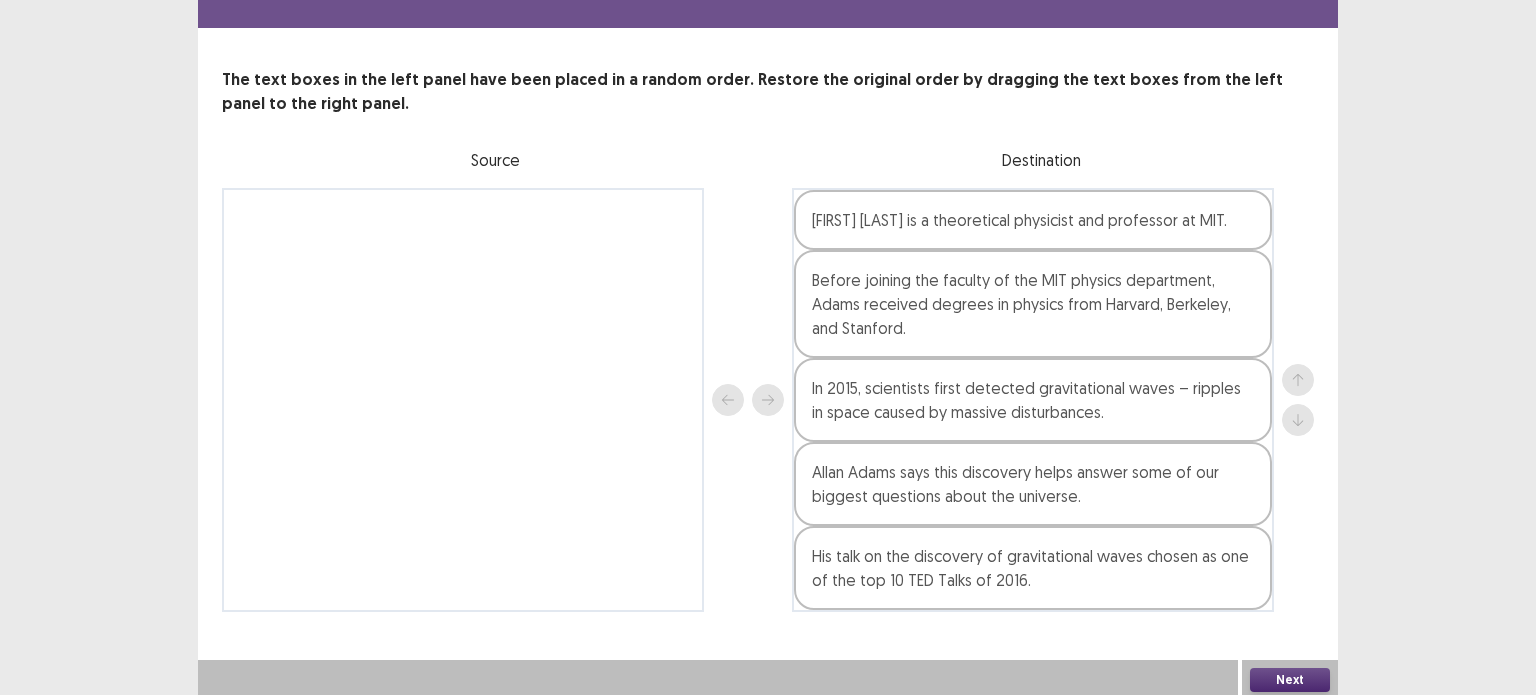 click on "Next" at bounding box center [1290, 680] 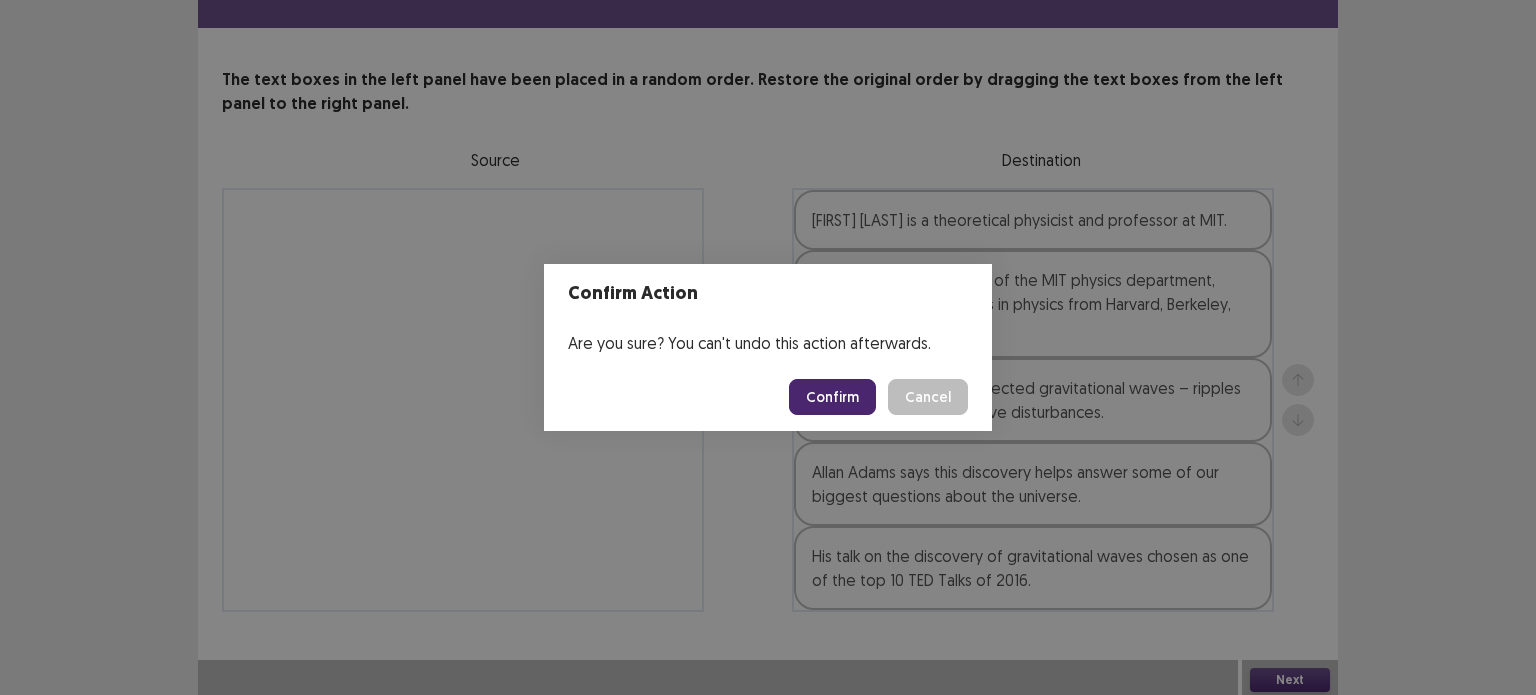 click on "Confirm" at bounding box center (832, 397) 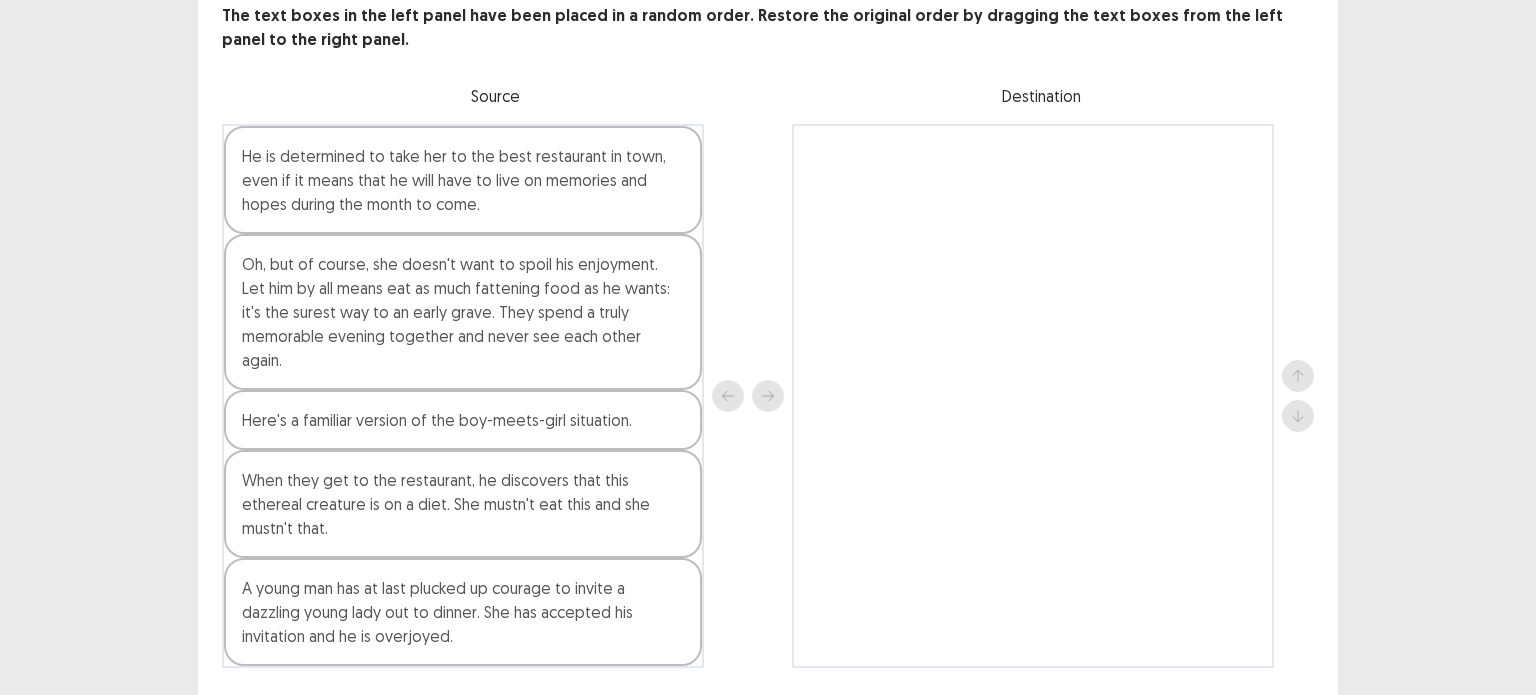 scroll, scrollTop: 119, scrollLeft: 0, axis: vertical 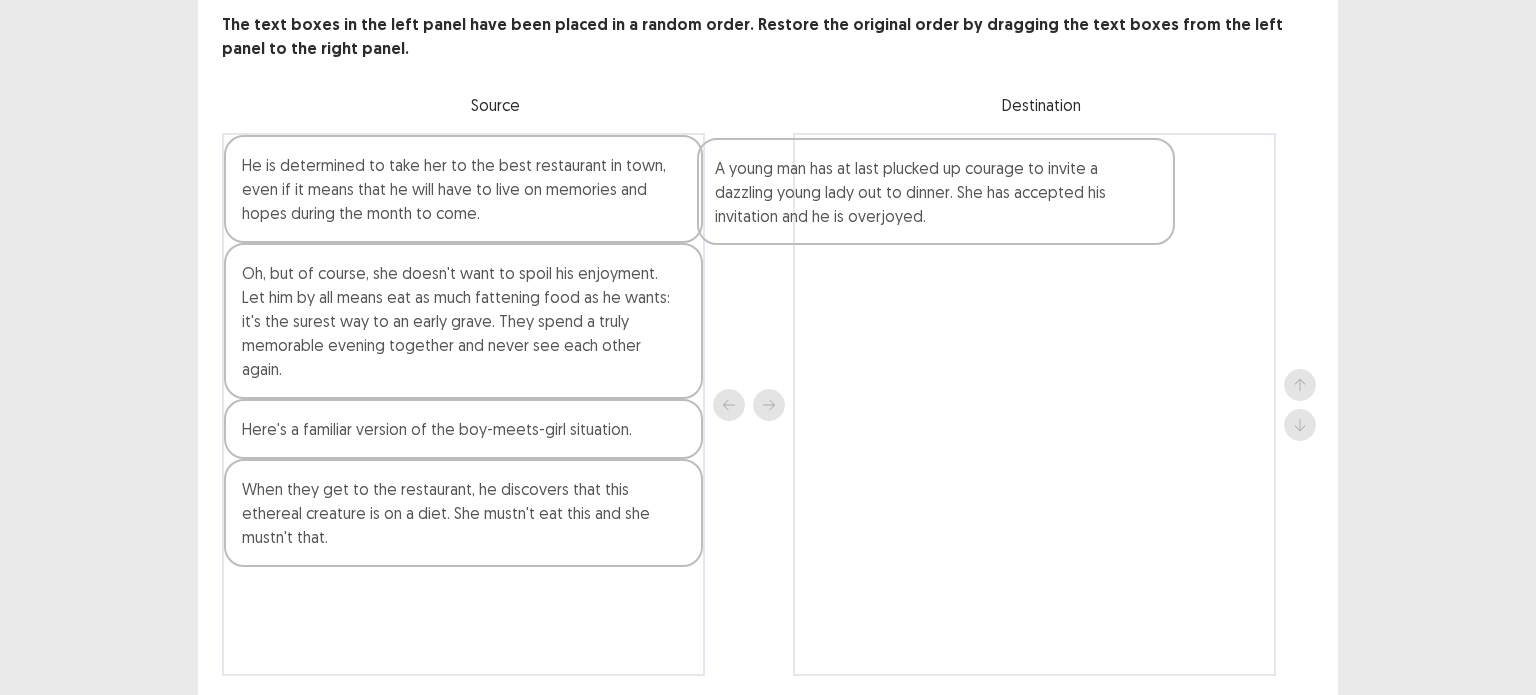 drag, startPoint x: 452, startPoint y: 579, endPoint x: 954, endPoint y: 207, distance: 624.81036 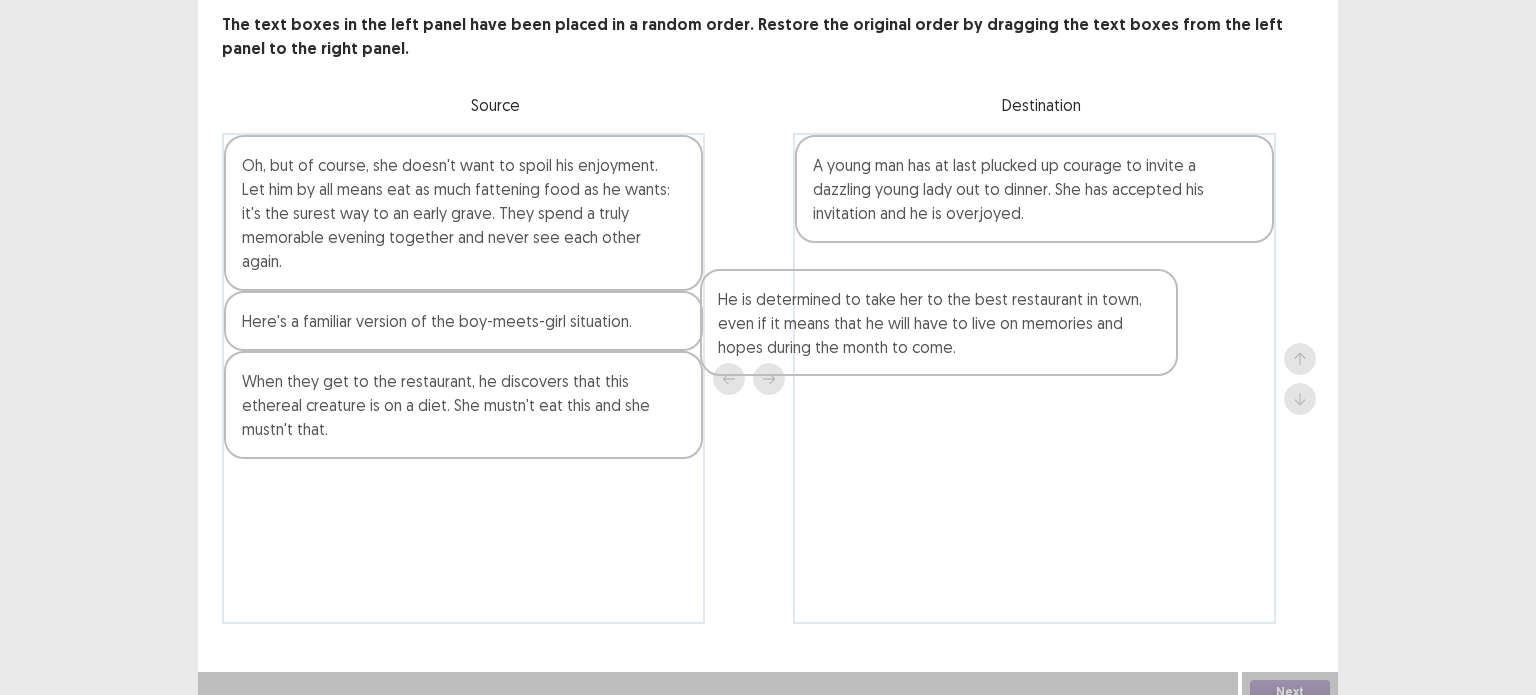 drag, startPoint x: 492, startPoint y: 183, endPoint x: 1059, endPoint y: 323, distance: 584.02826 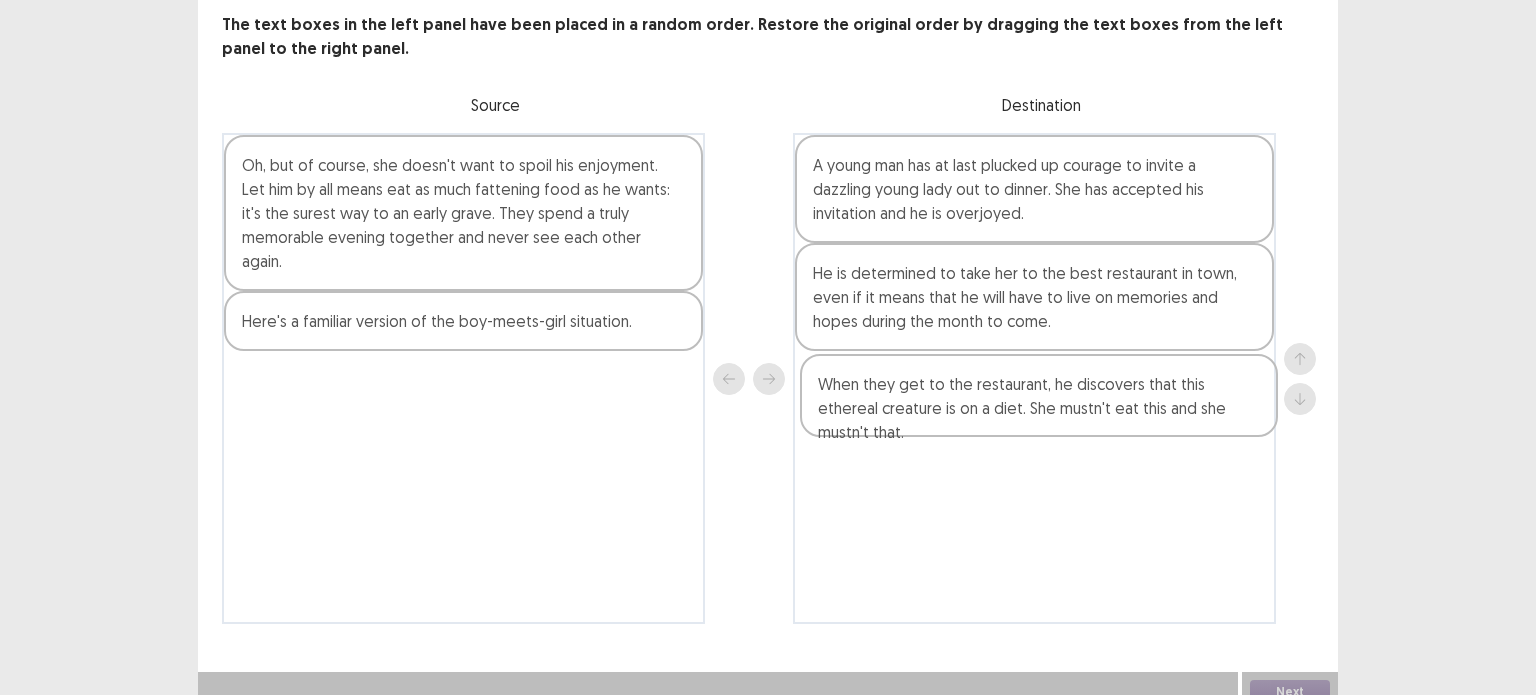 drag, startPoint x: 473, startPoint y: 370, endPoint x: 1088, endPoint y: 407, distance: 616.112 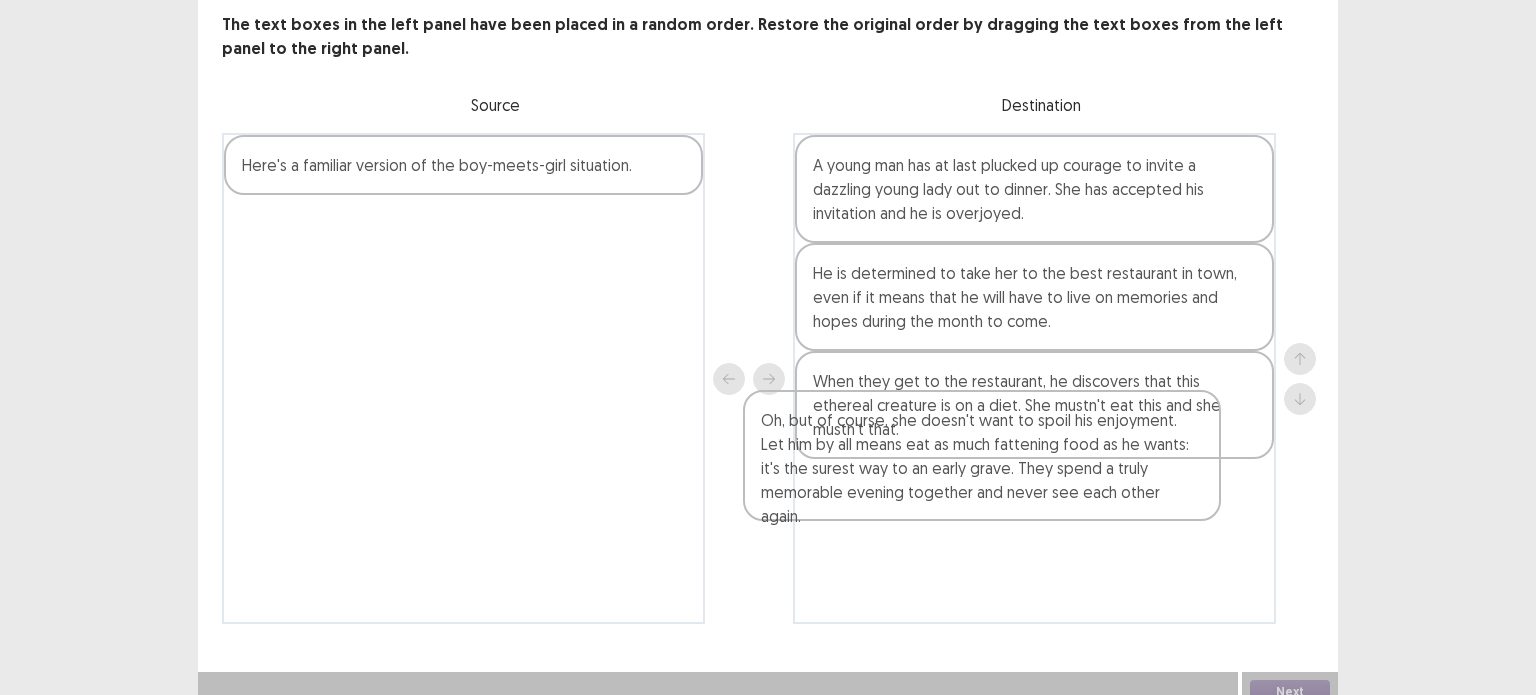 drag, startPoint x: 511, startPoint y: 221, endPoint x: 1044, endPoint y: 495, distance: 599.3038 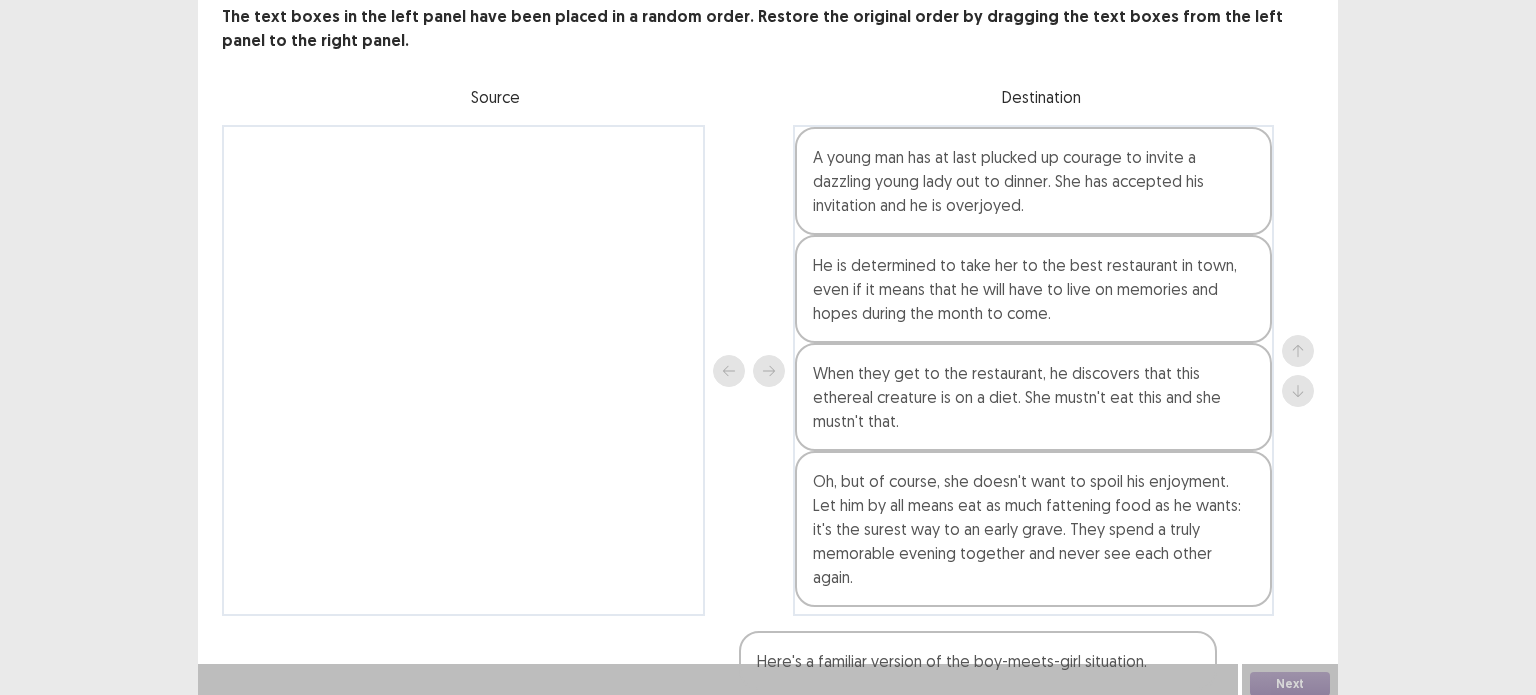 scroll, scrollTop: 128, scrollLeft: 0, axis: vertical 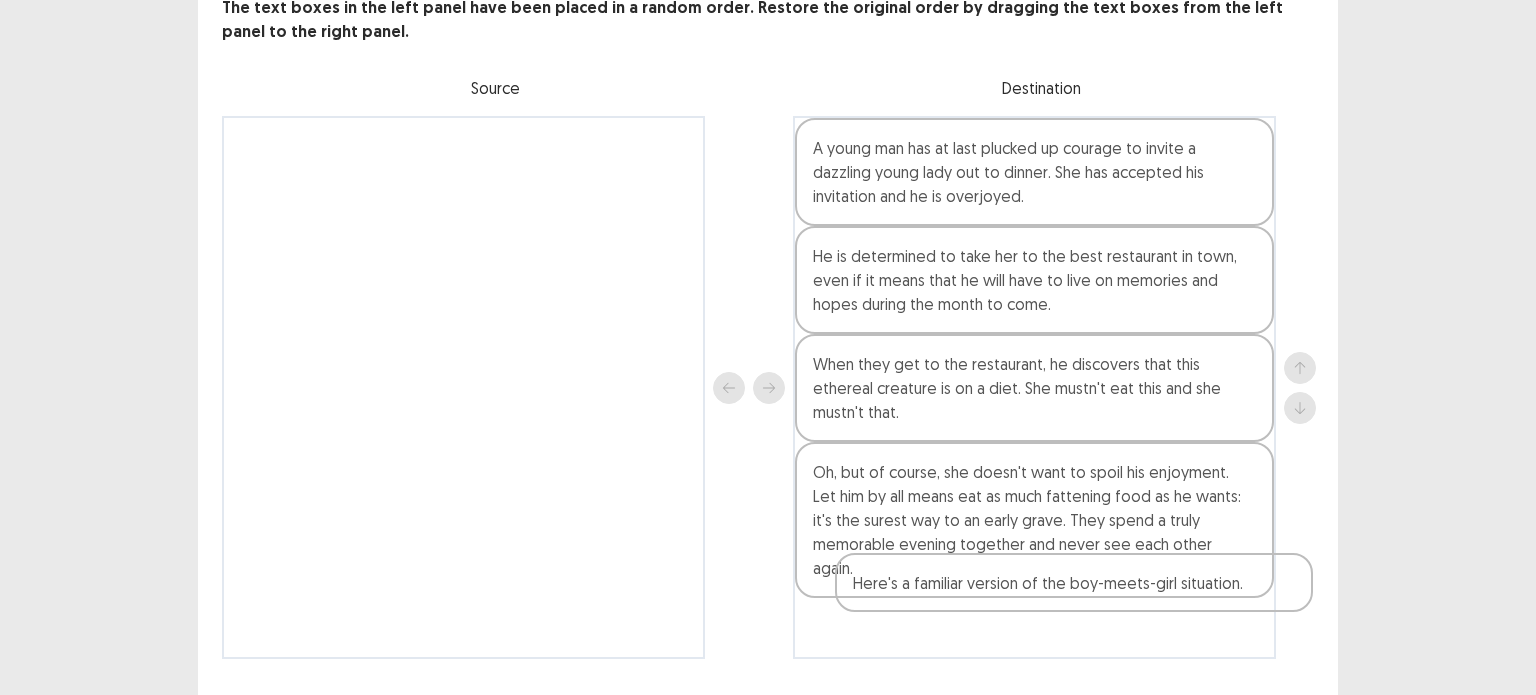 drag, startPoint x: 597, startPoint y: 180, endPoint x: 1218, endPoint y: 612, distance: 756.482 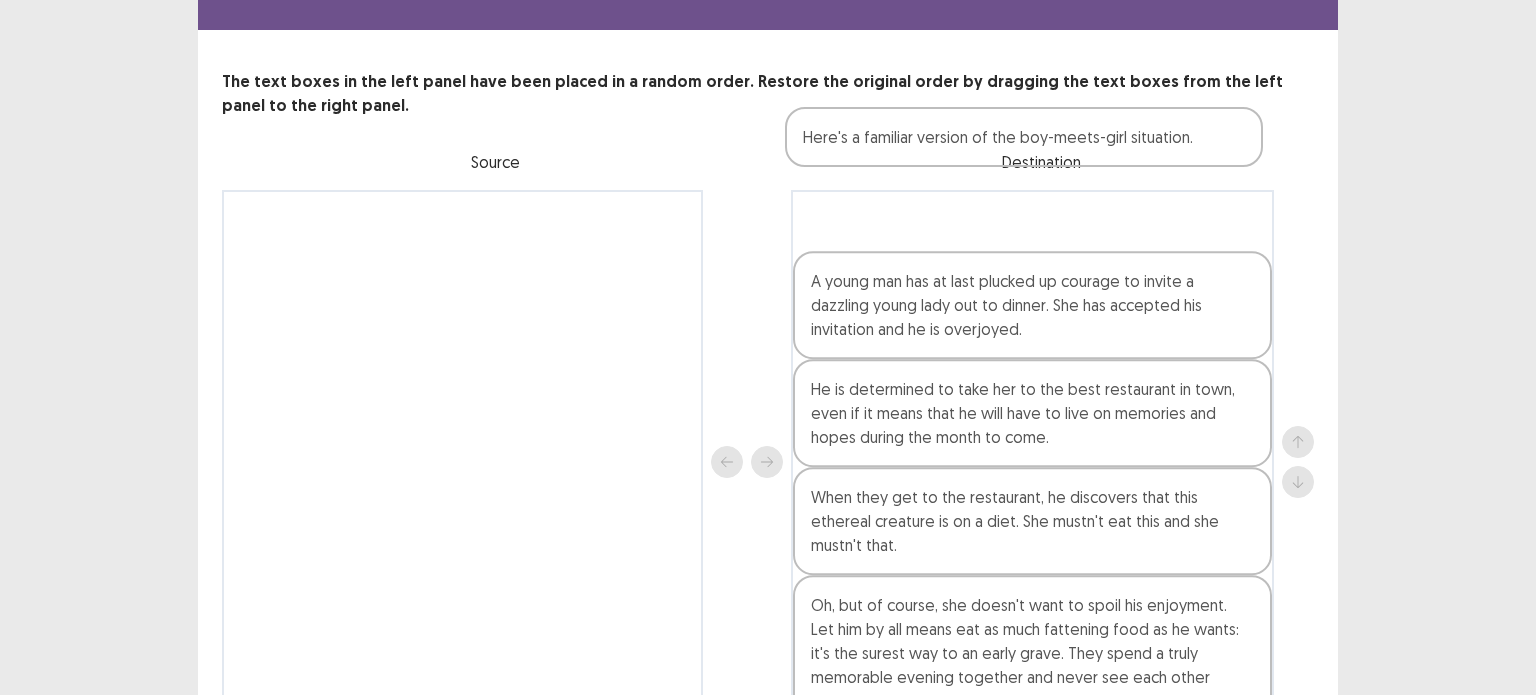 scroll, scrollTop: 60, scrollLeft: 0, axis: vertical 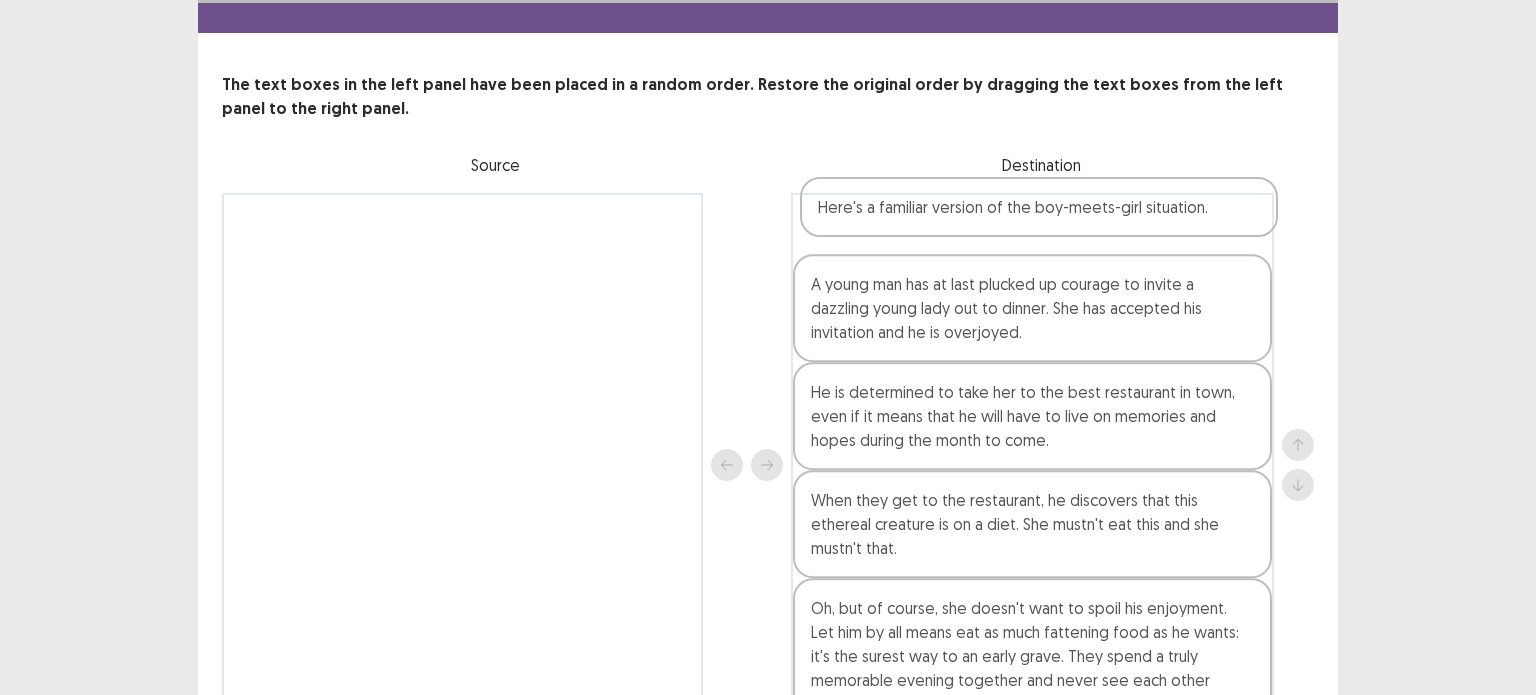 drag, startPoint x: 1159, startPoint y: 587, endPoint x: 1162, endPoint y: 204, distance: 383.01175 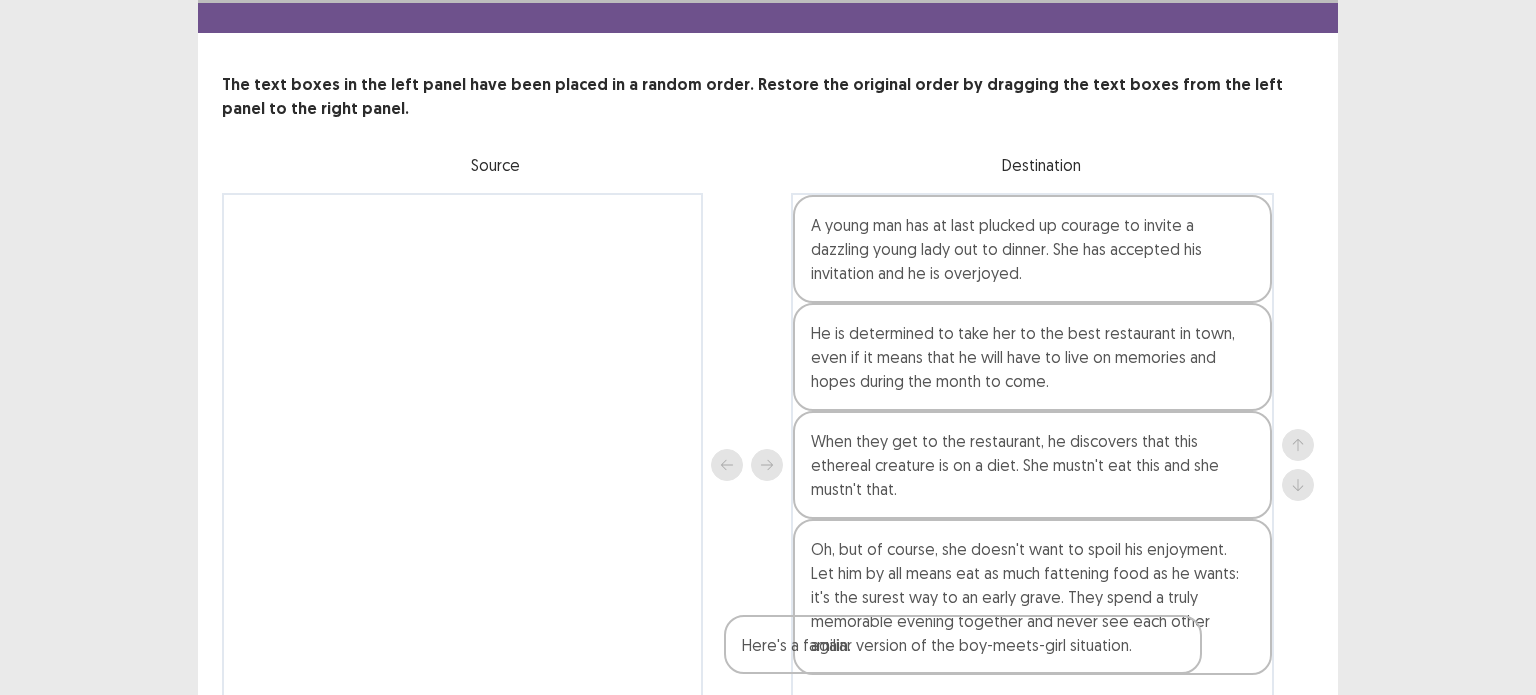 scroll, scrollTop: 128, scrollLeft: 0, axis: vertical 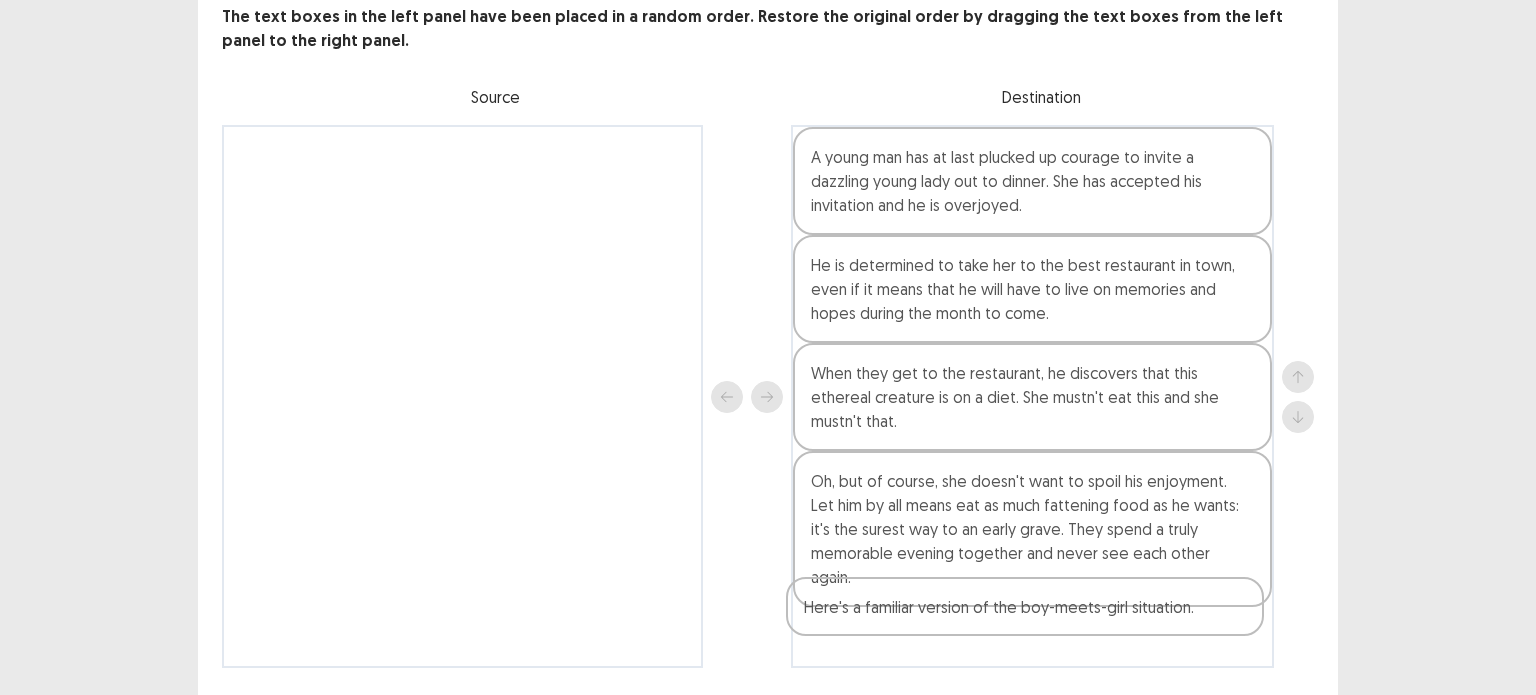 drag, startPoint x: 1106, startPoint y: 216, endPoint x: 1101, endPoint y: 606, distance: 390.03204 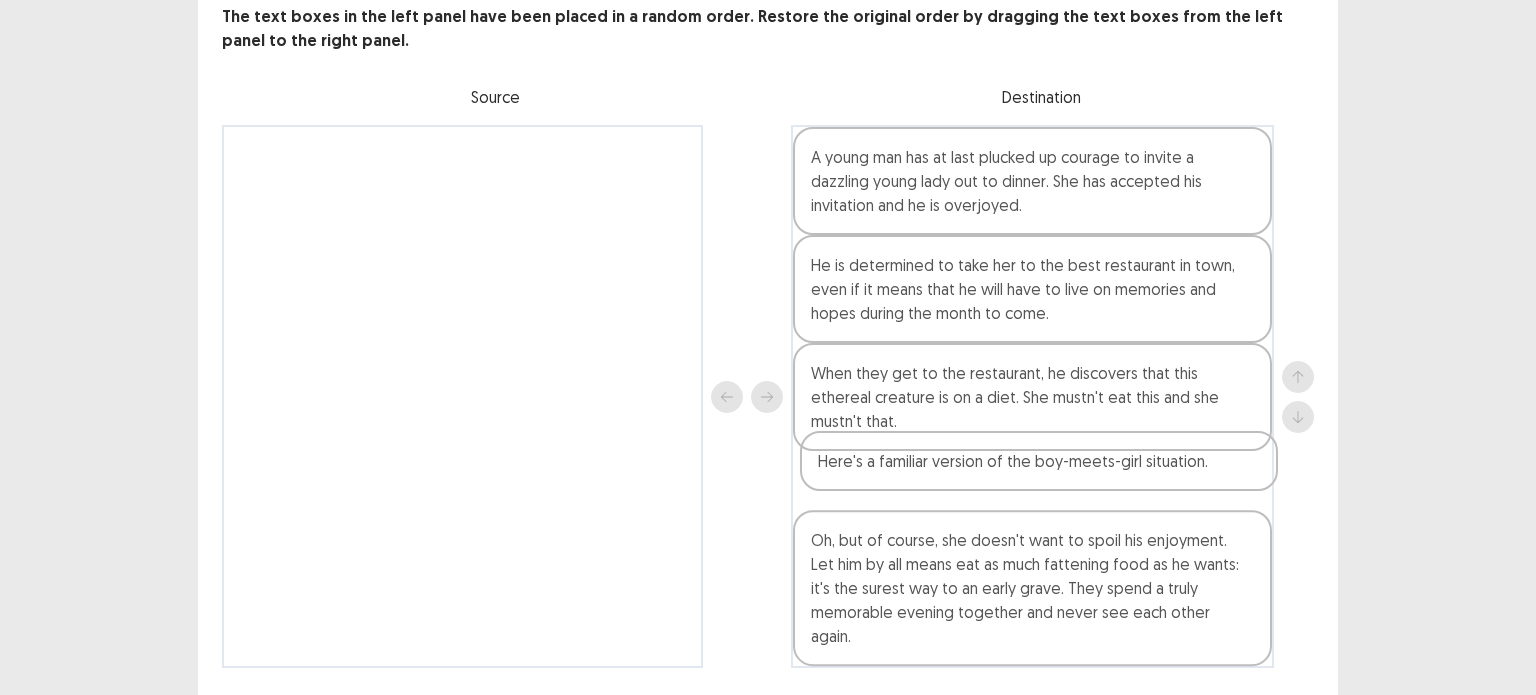 drag, startPoint x: 1101, startPoint y: 592, endPoint x: 1106, endPoint y: 464, distance: 128.09763 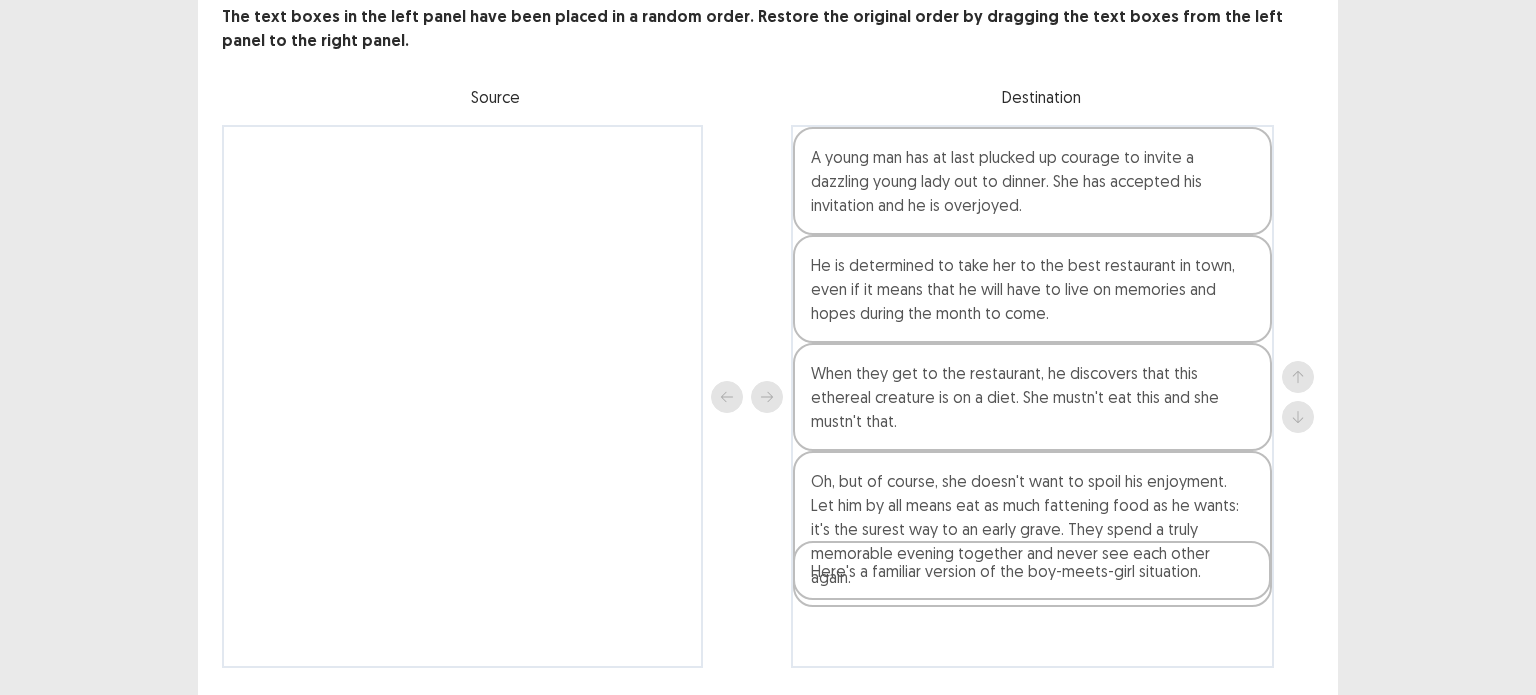 drag, startPoint x: 1019, startPoint y: 449, endPoint x: 1017, endPoint y: 581, distance: 132.01515 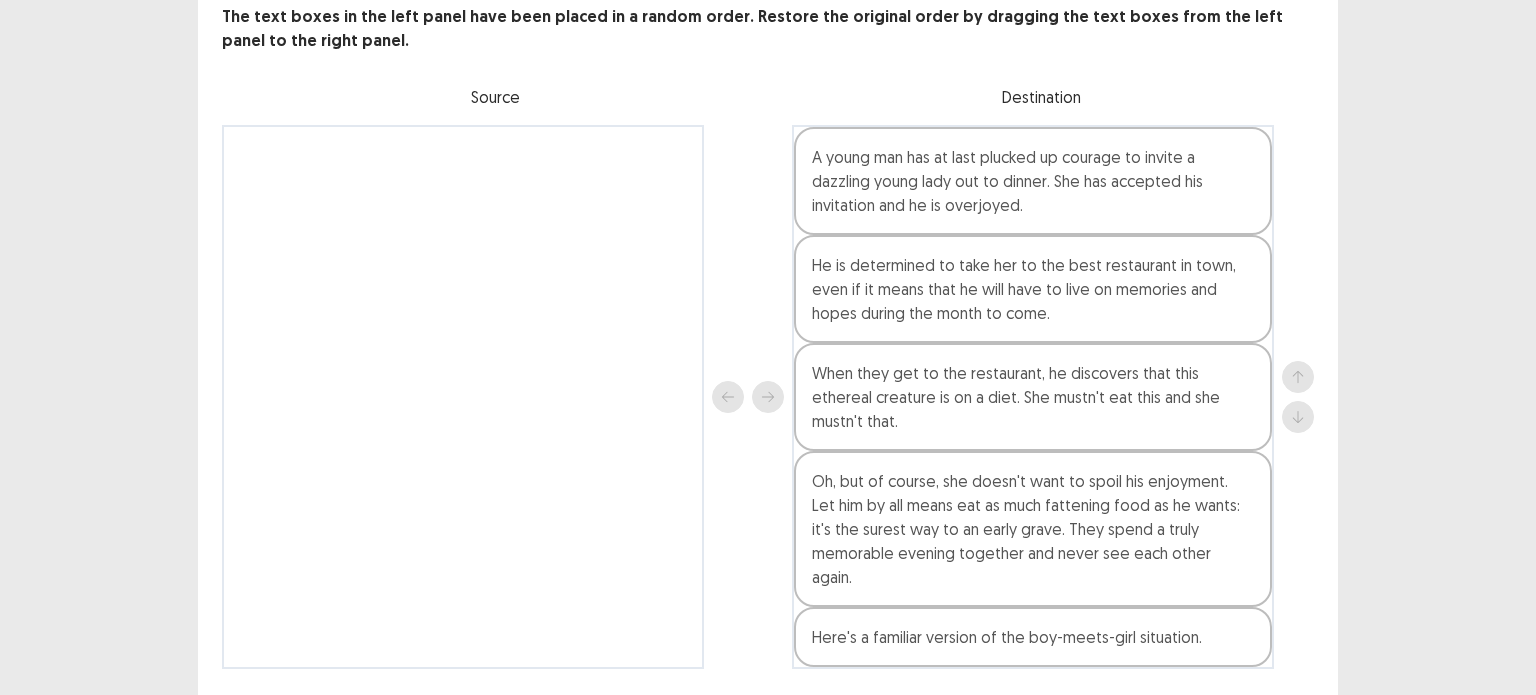 click on "Next" at bounding box center (1290, 737) 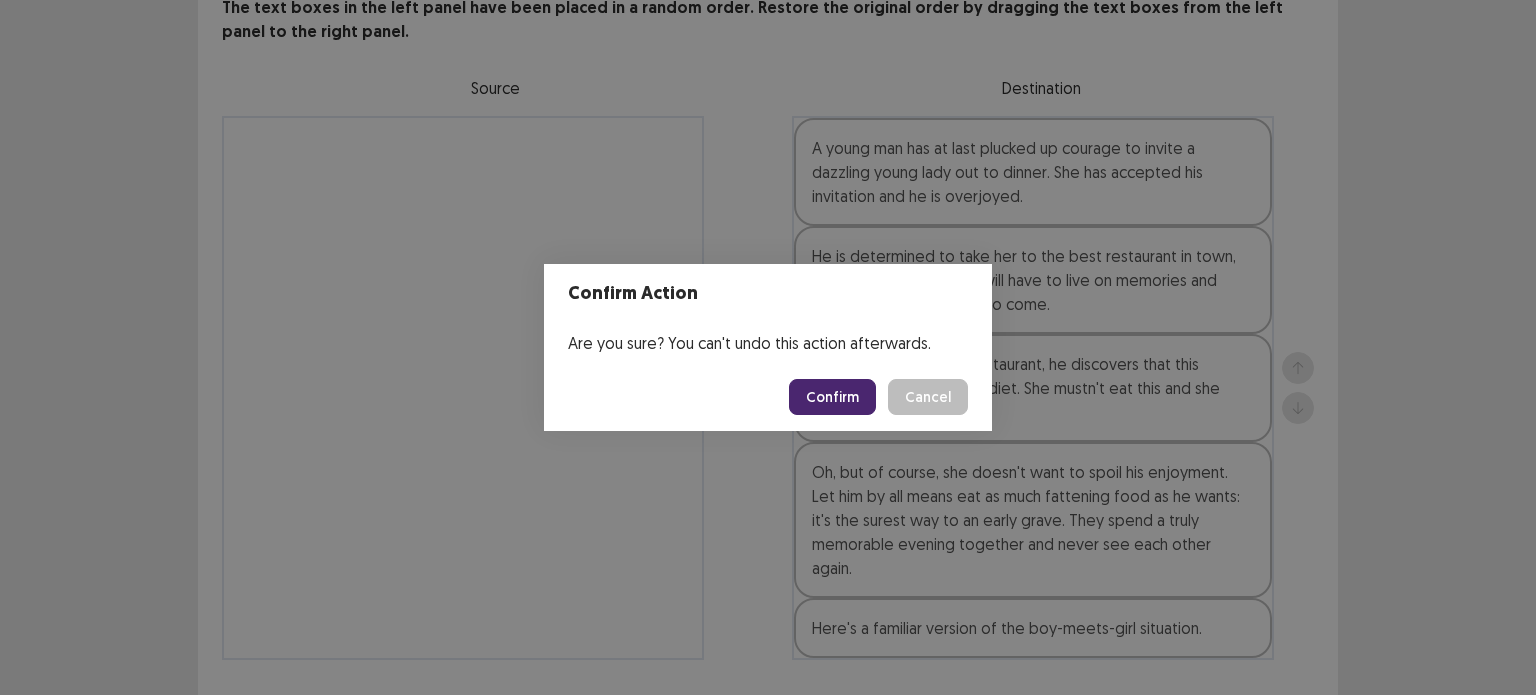 click on "Confirm" at bounding box center (832, 397) 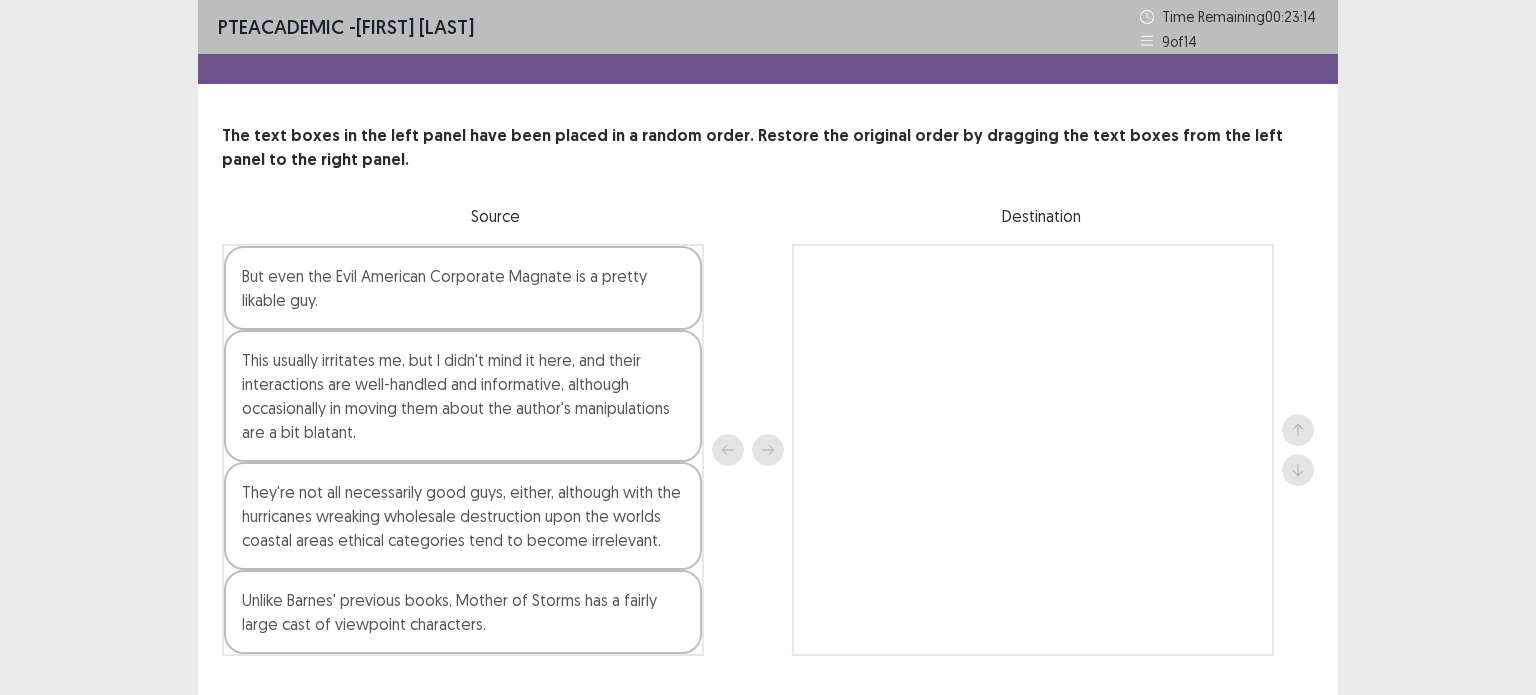 scroll, scrollTop: 44, scrollLeft: 0, axis: vertical 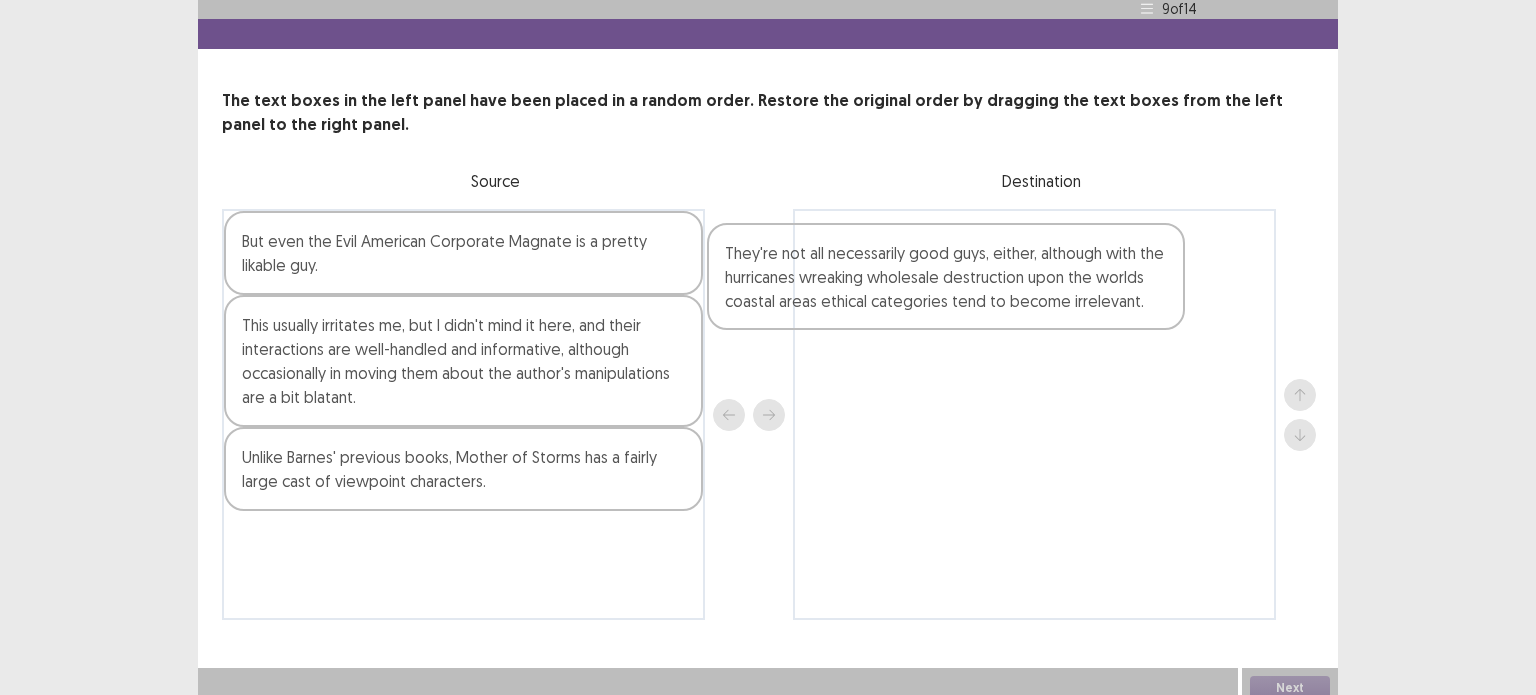 drag, startPoint x: 470, startPoint y: 519, endPoint x: 967, endPoint y: 317, distance: 536.48206 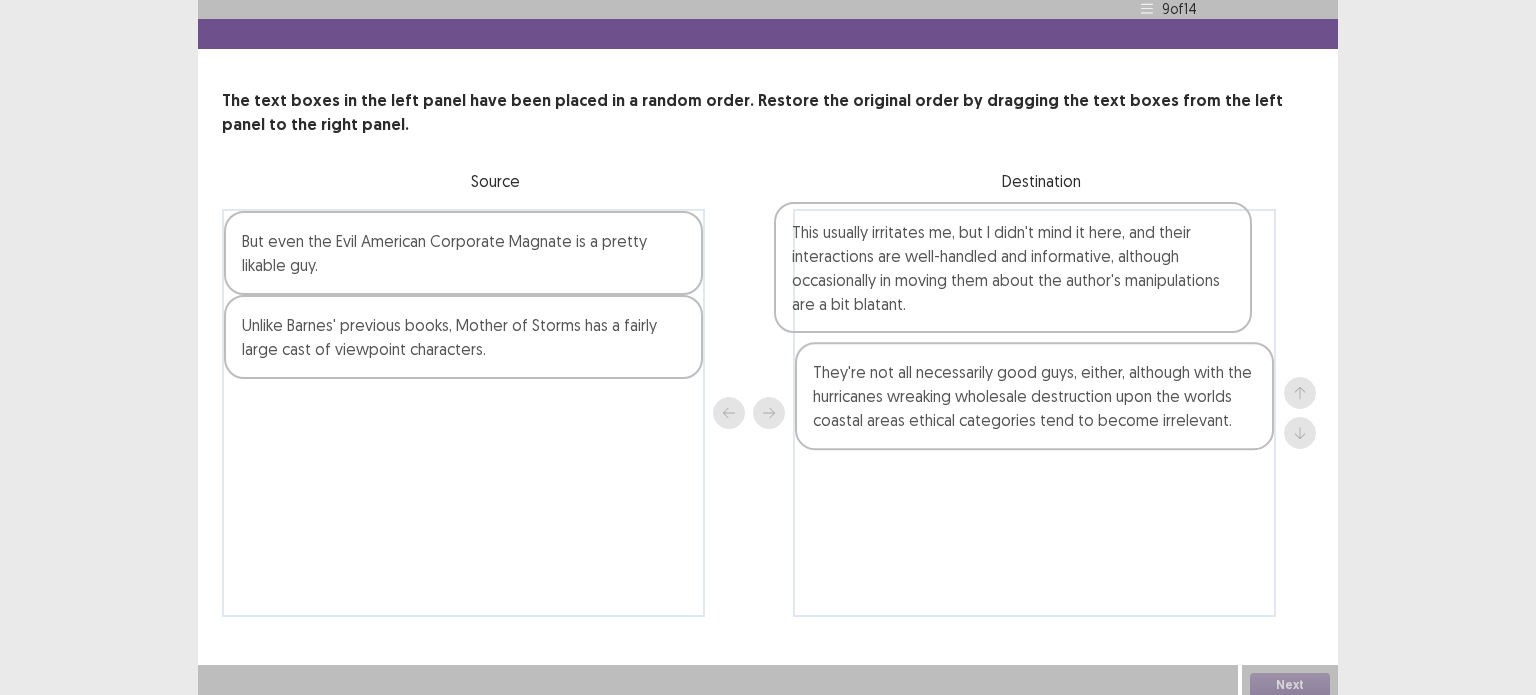 drag, startPoint x: 536, startPoint y: 367, endPoint x: 1091, endPoint y: 283, distance: 561.32074 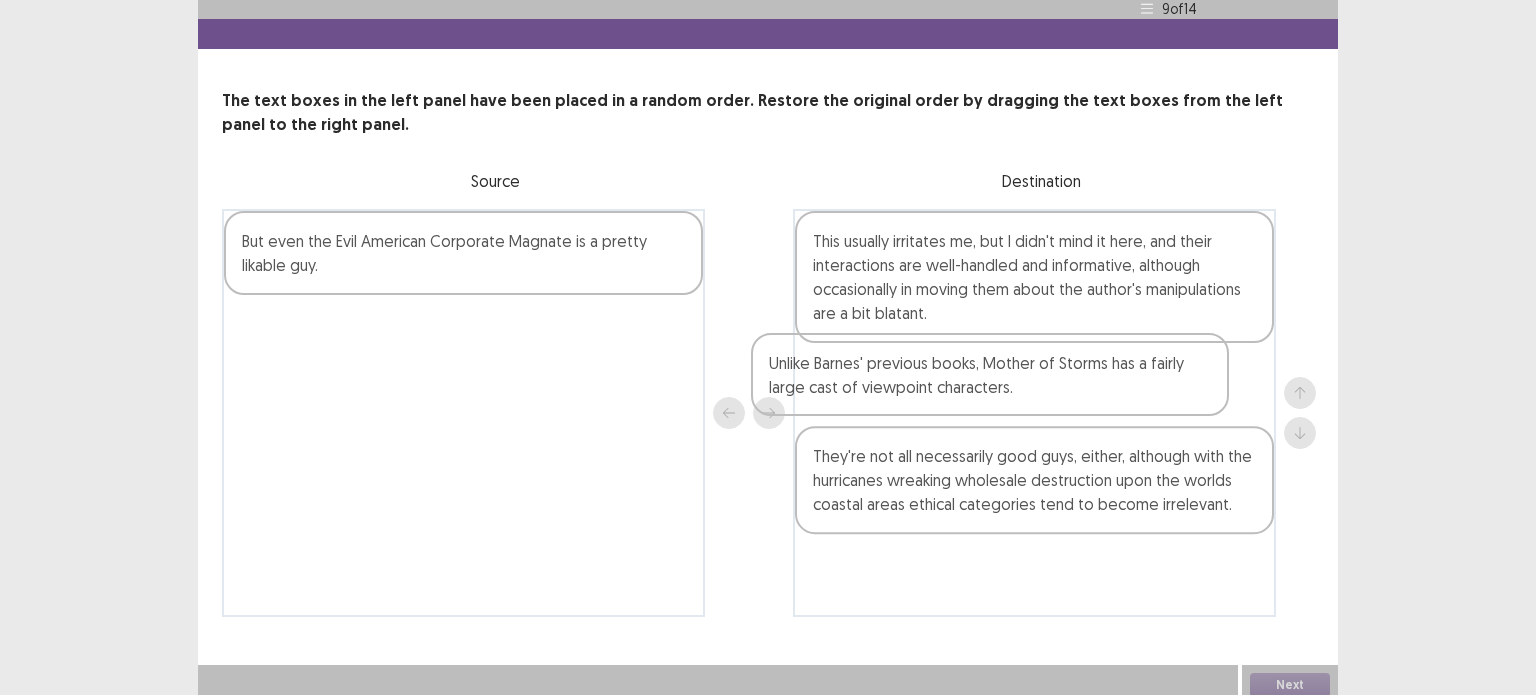 drag, startPoint x: 604, startPoint y: 340, endPoint x: 1159, endPoint y: 391, distance: 557.3383 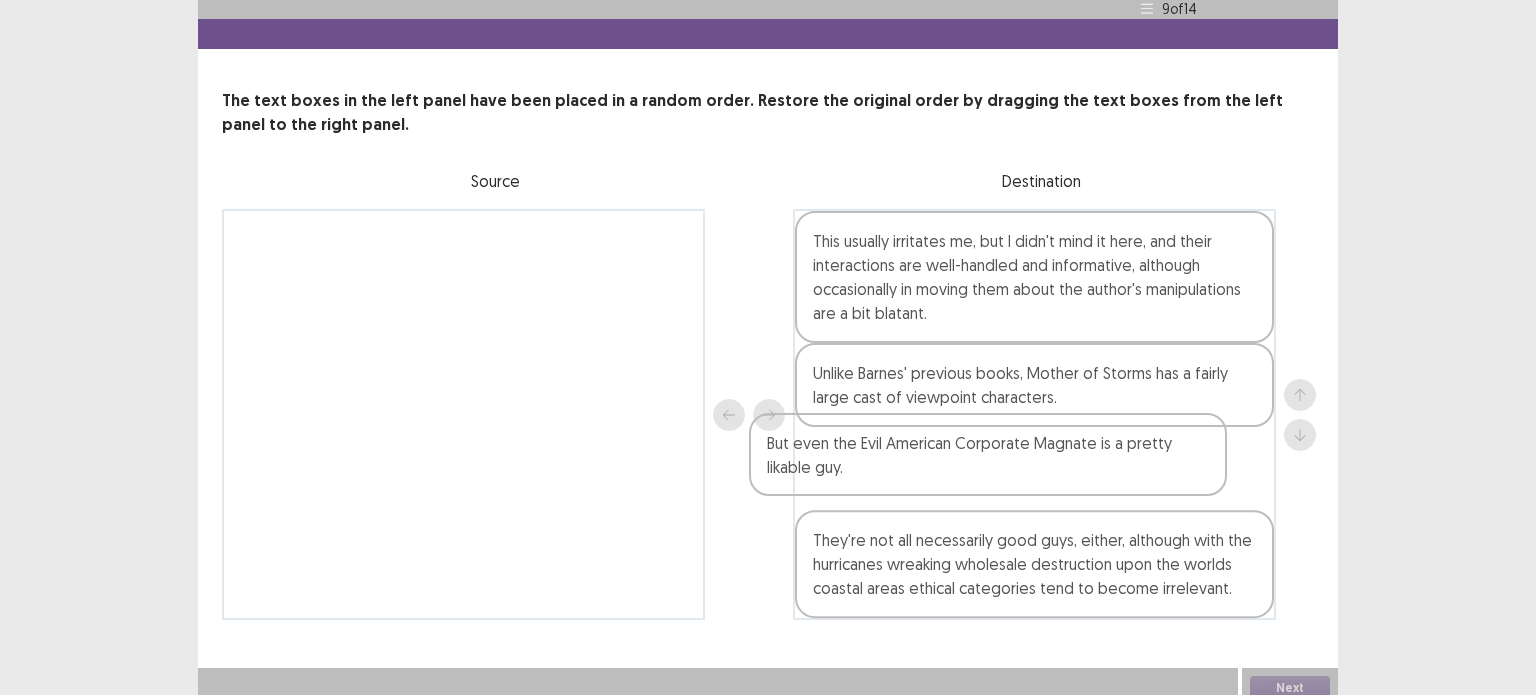 drag, startPoint x: 616, startPoint y: 241, endPoint x: 1225, endPoint y: 467, distance: 649.58215 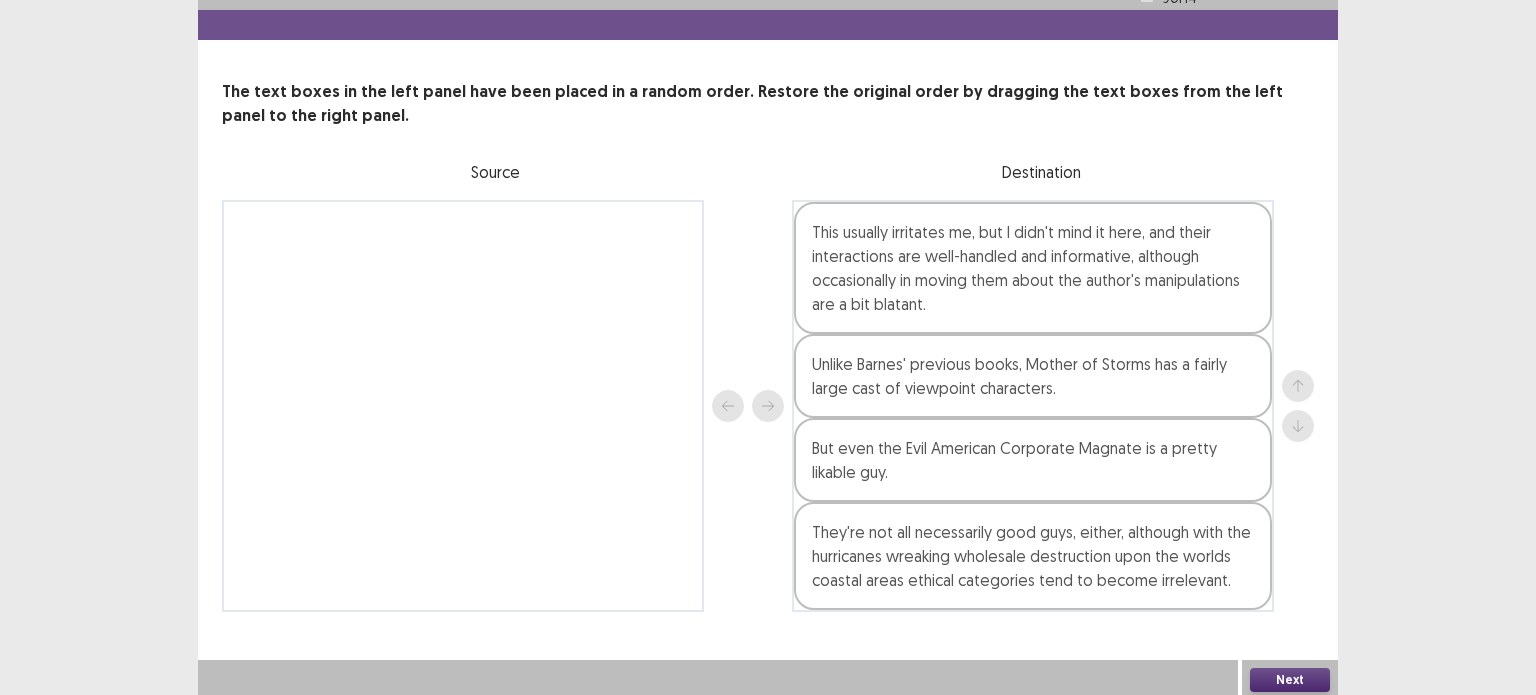 click on "Next" at bounding box center [1290, 680] 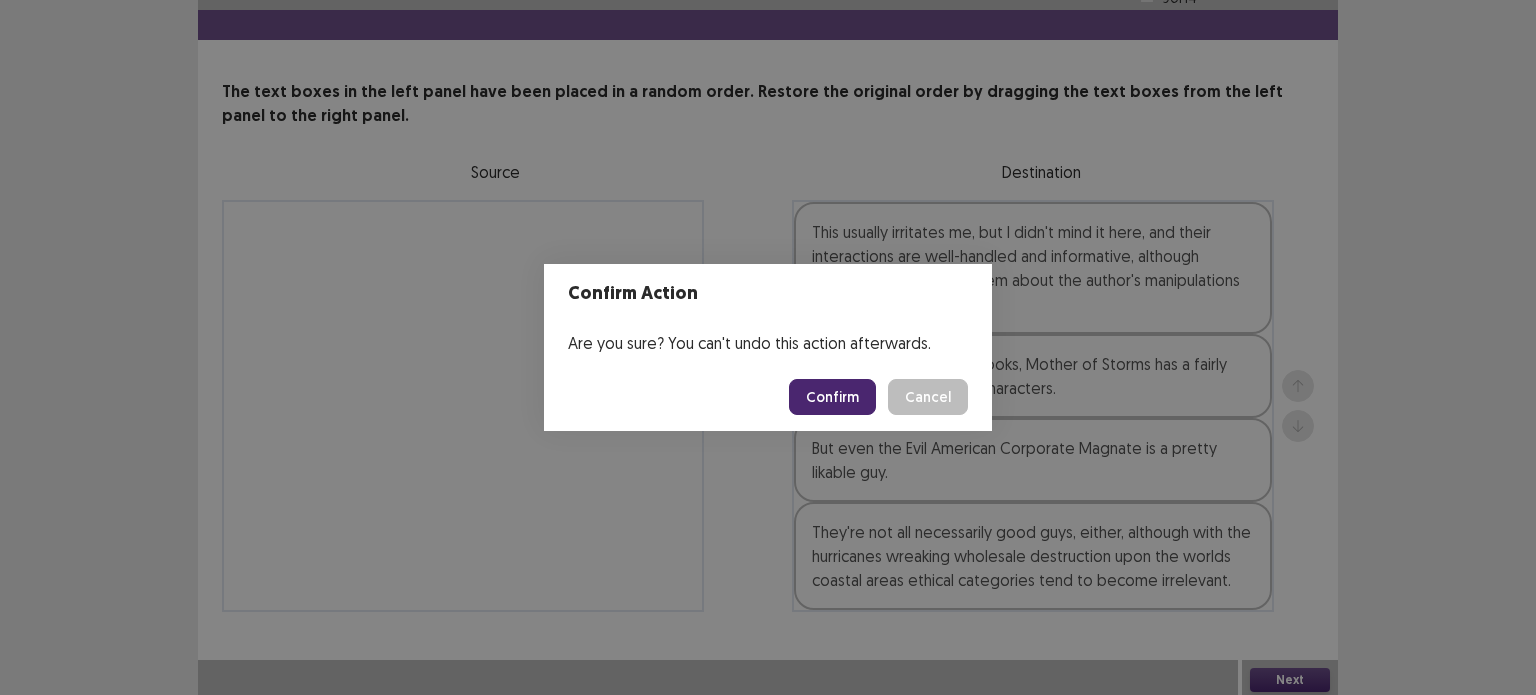 click on "Confirm" at bounding box center [832, 397] 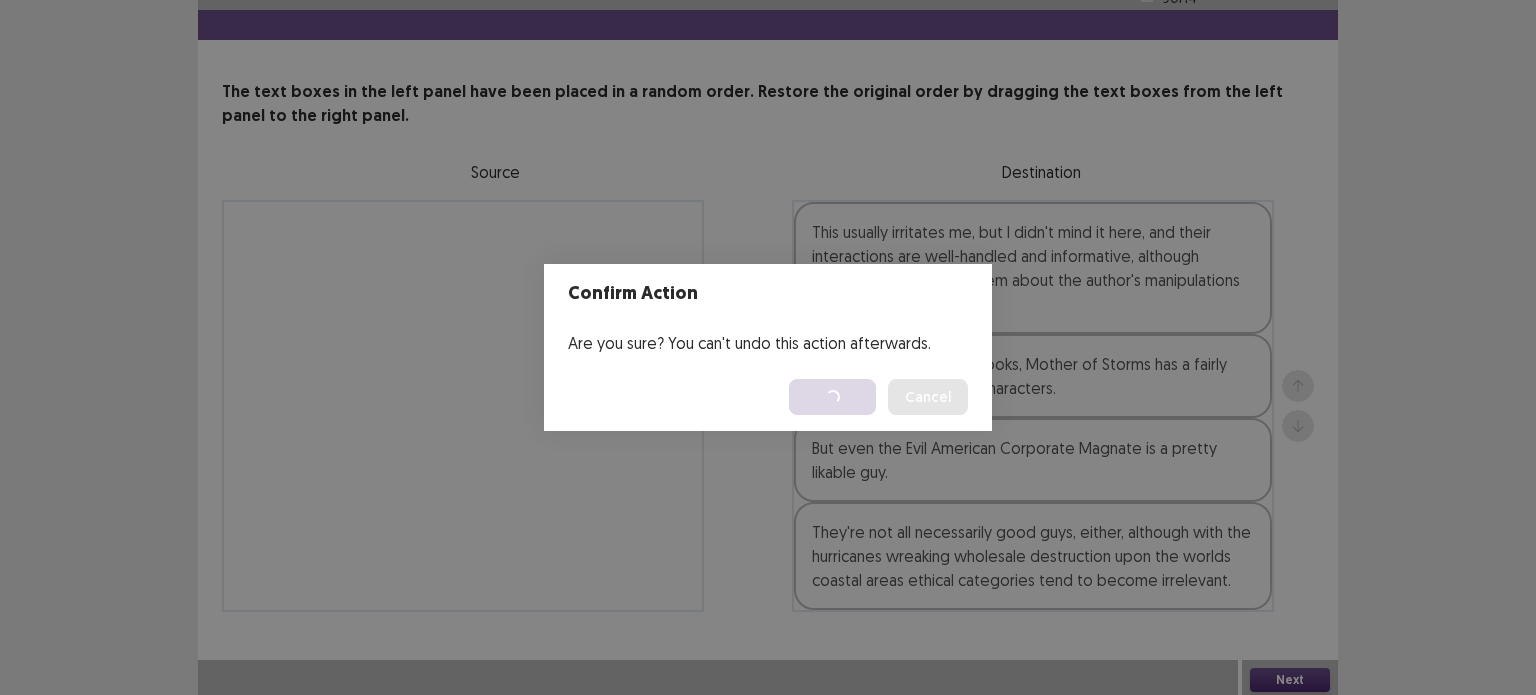 scroll, scrollTop: 0, scrollLeft: 0, axis: both 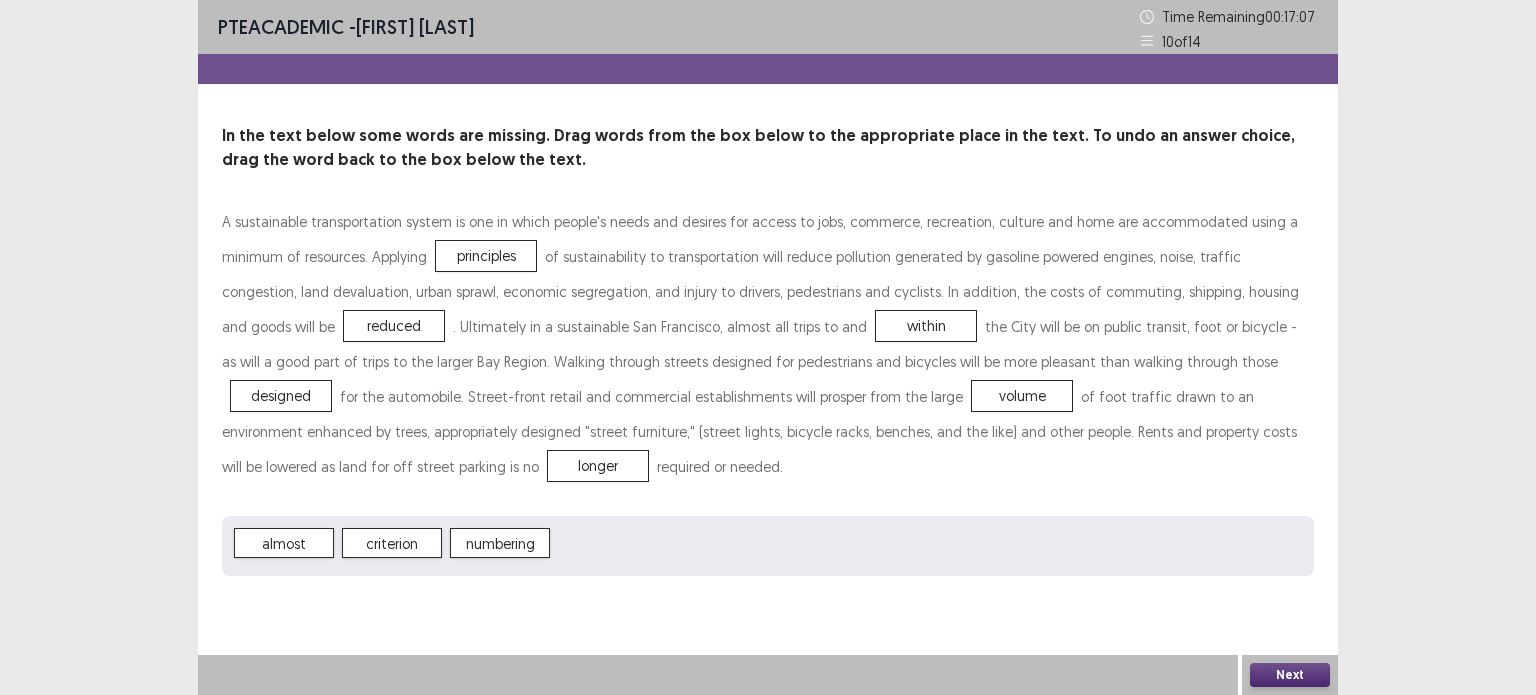 click on "Next" at bounding box center [1290, 675] 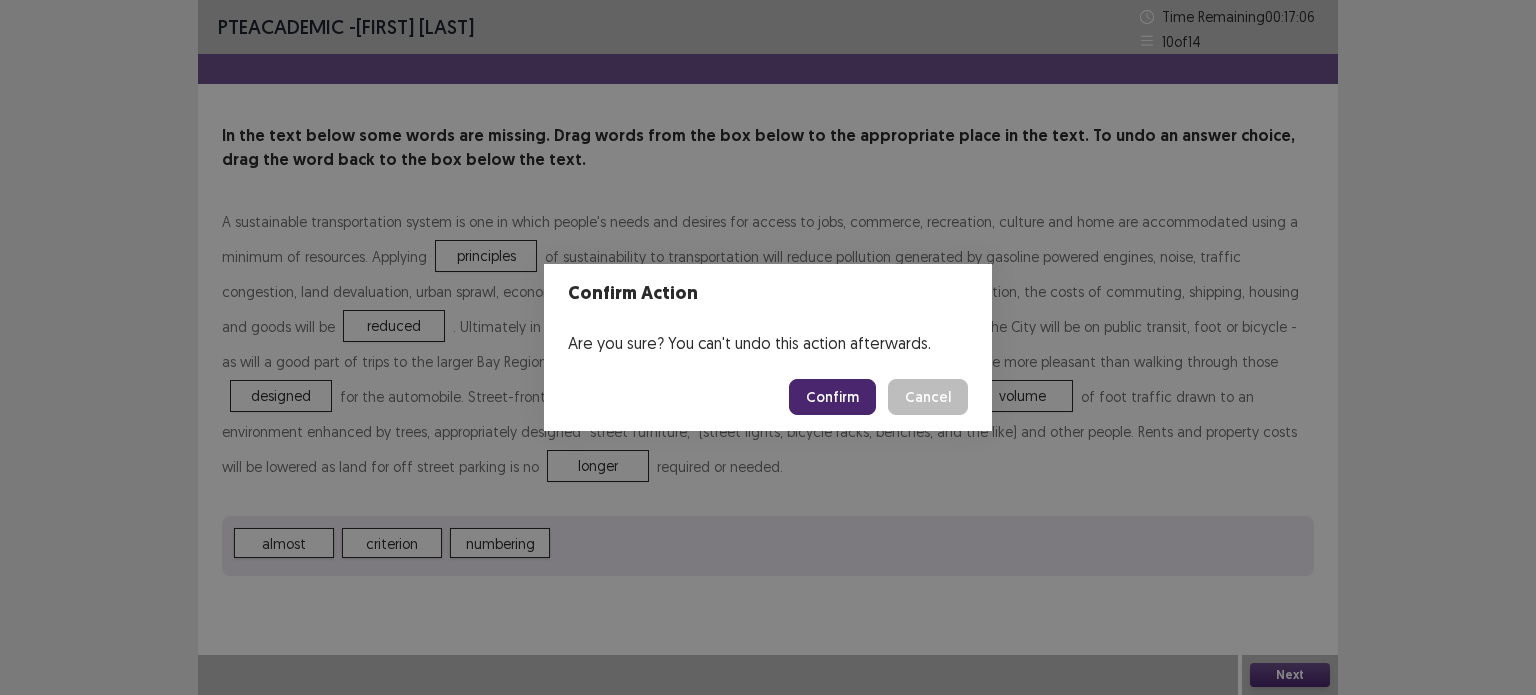 click on "Confirm" at bounding box center (832, 397) 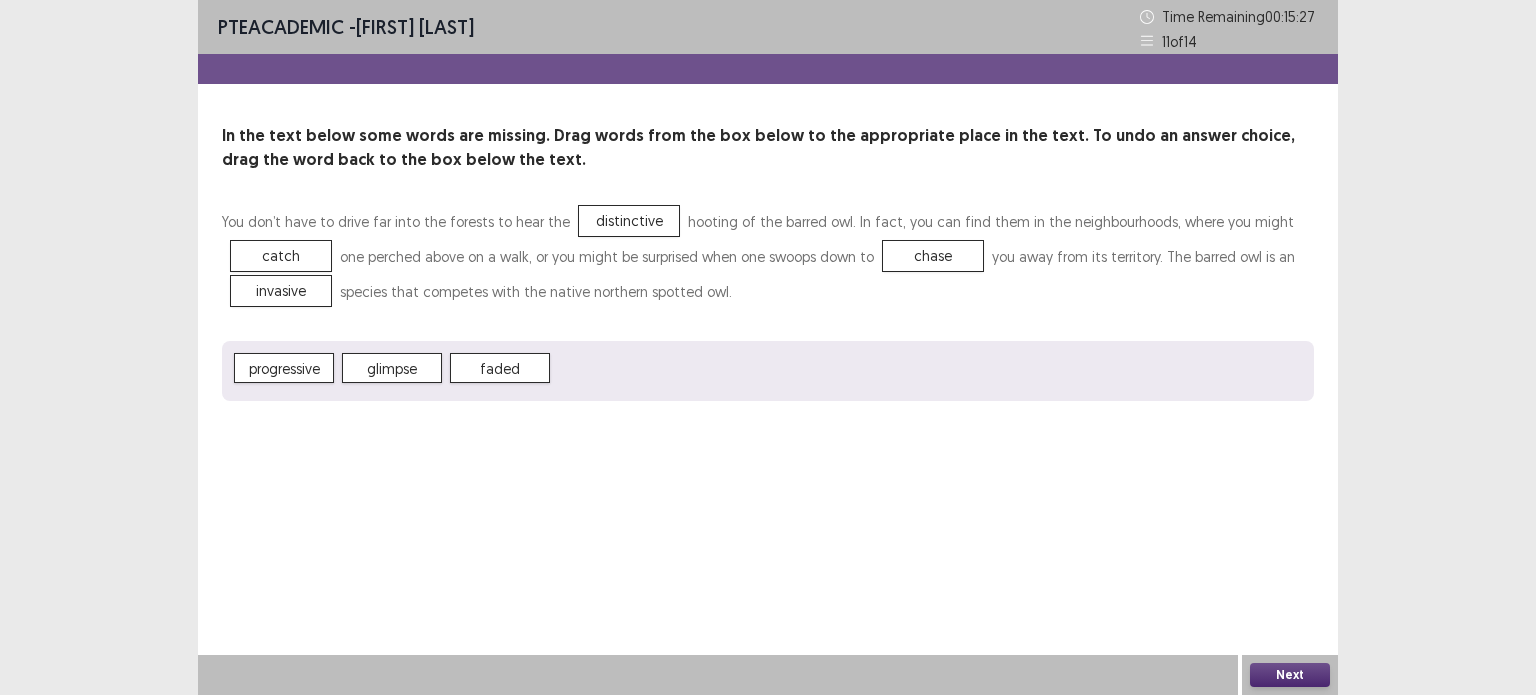 click on "Next" at bounding box center (1290, 675) 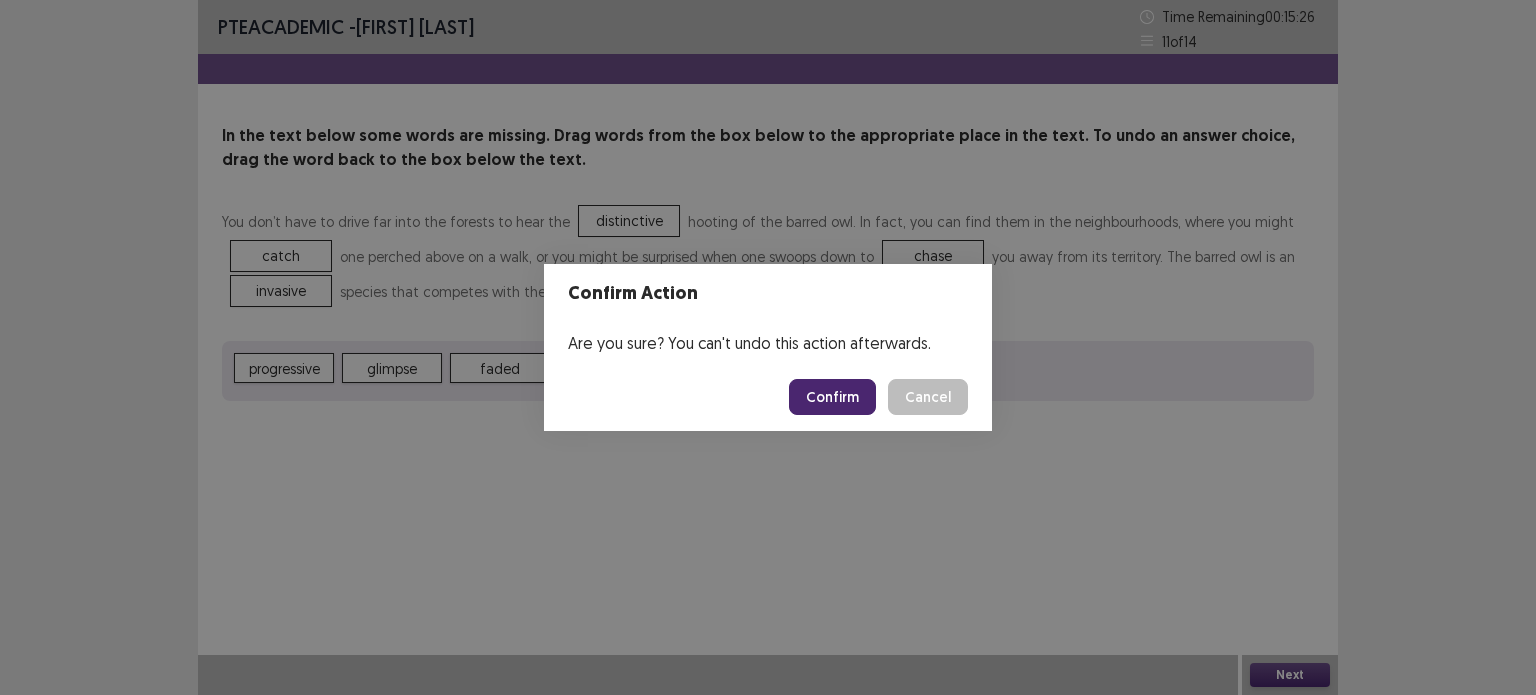 click on "Confirm" at bounding box center (832, 397) 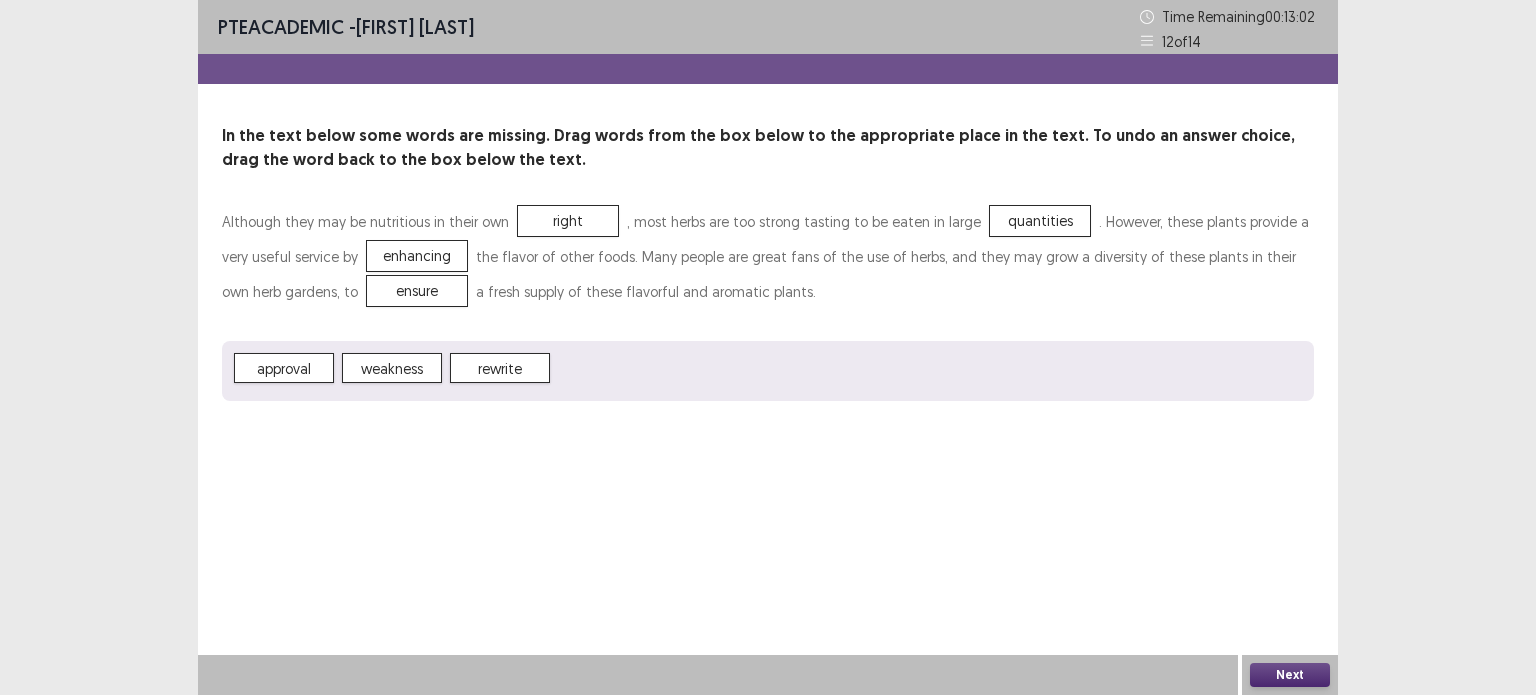 click on "Next" at bounding box center (1290, 675) 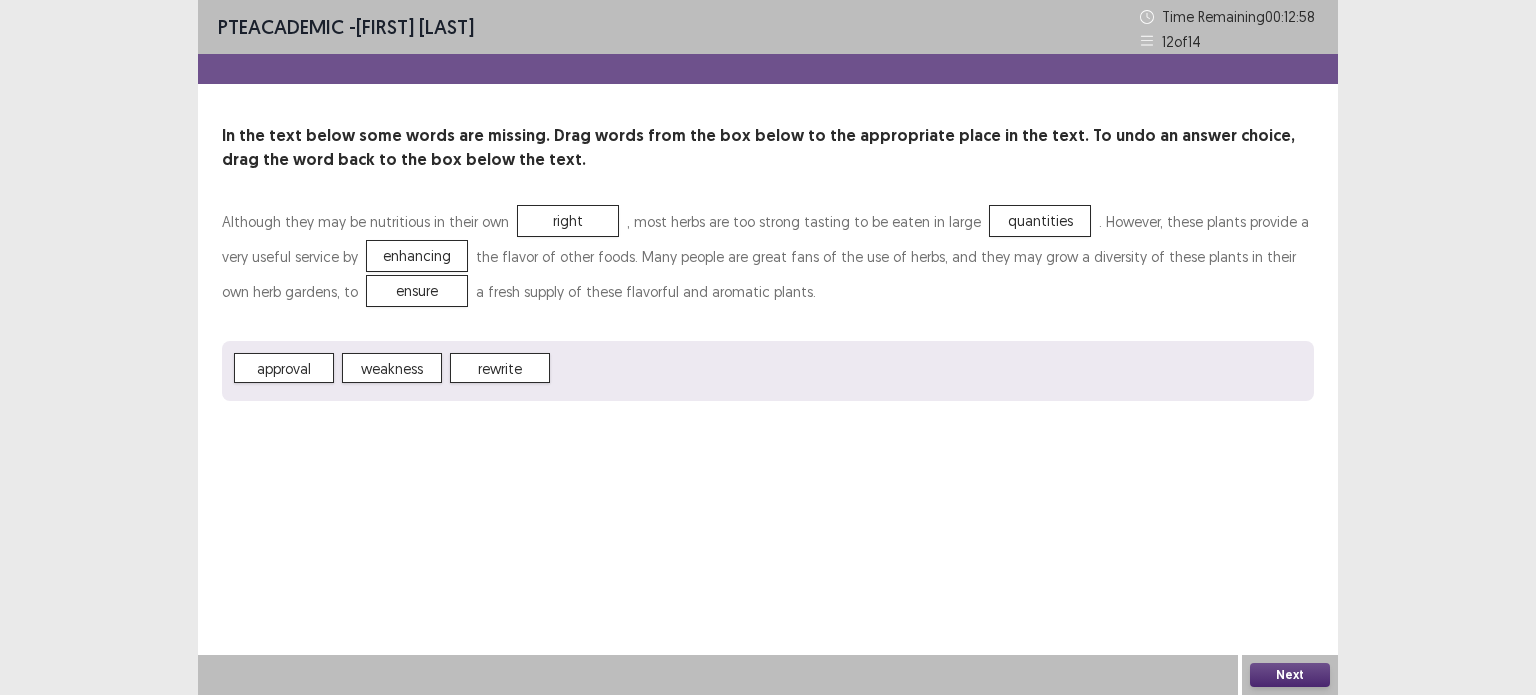 click on "Next" at bounding box center [1290, 675] 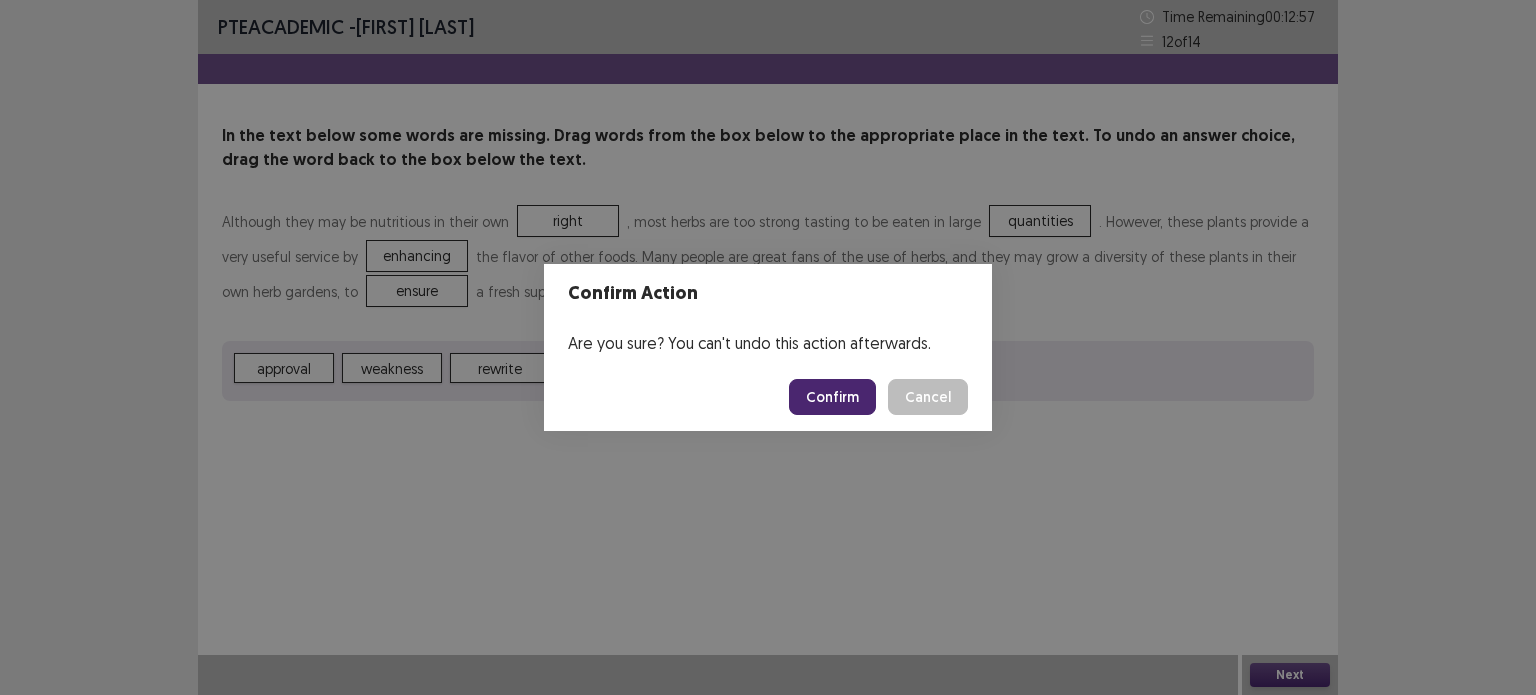 click on "Confirm" at bounding box center (832, 397) 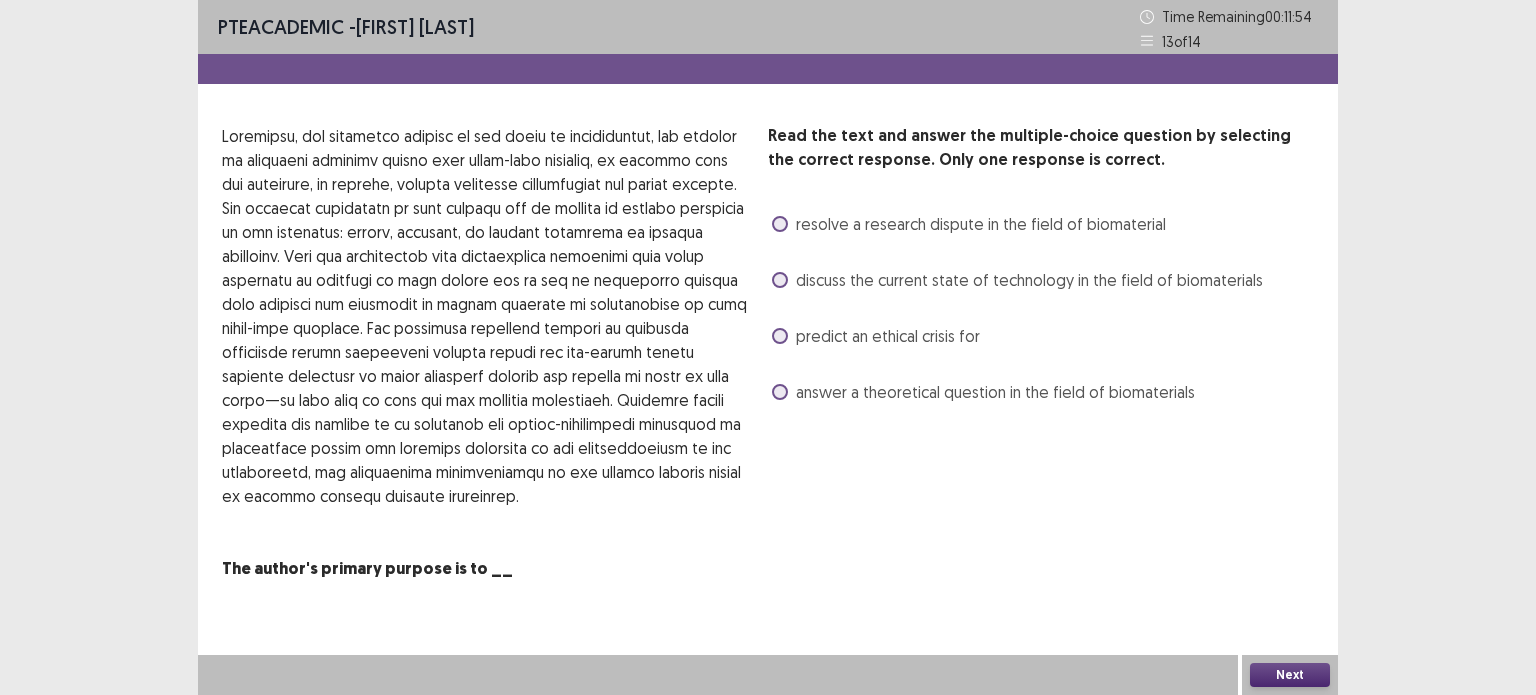 click on "discuss the current state of technology in the field of biomaterials" at bounding box center (1029, 280) 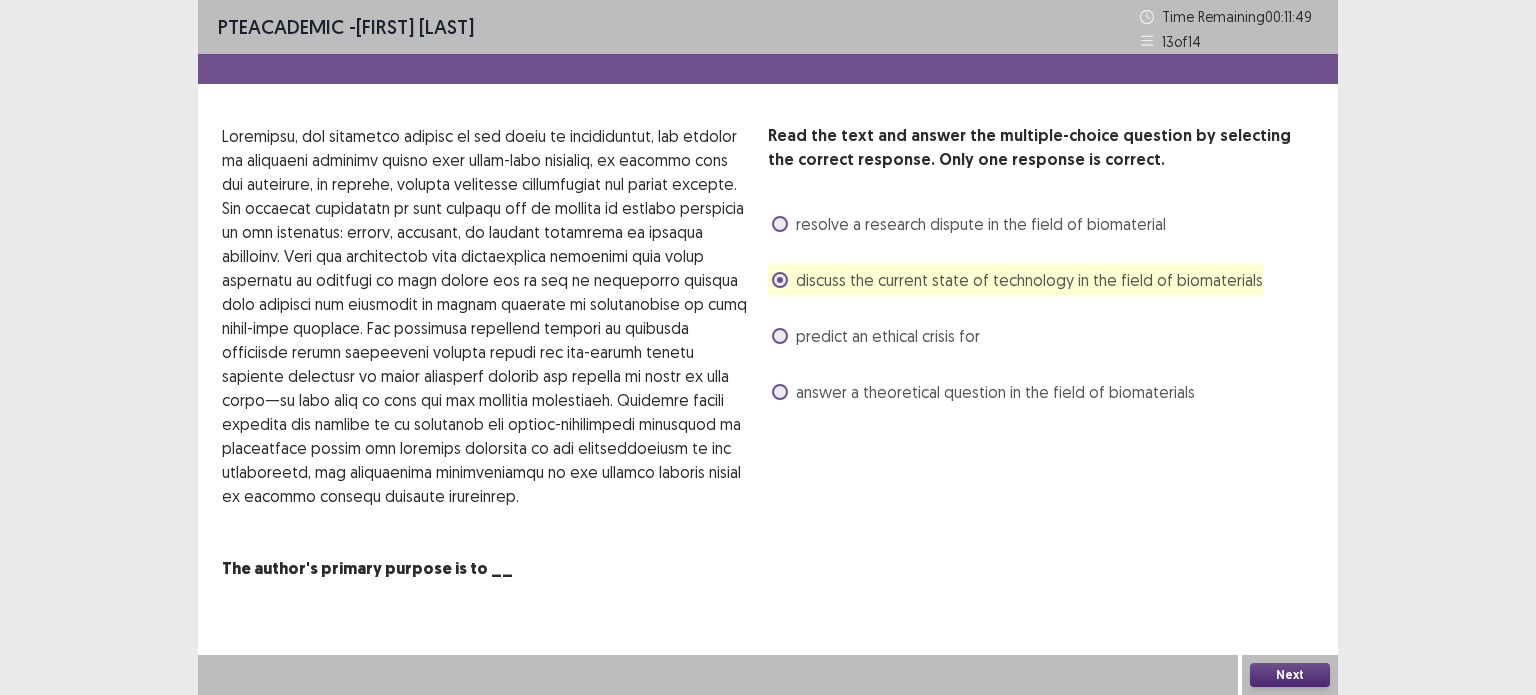 click on "Next" at bounding box center [1290, 675] 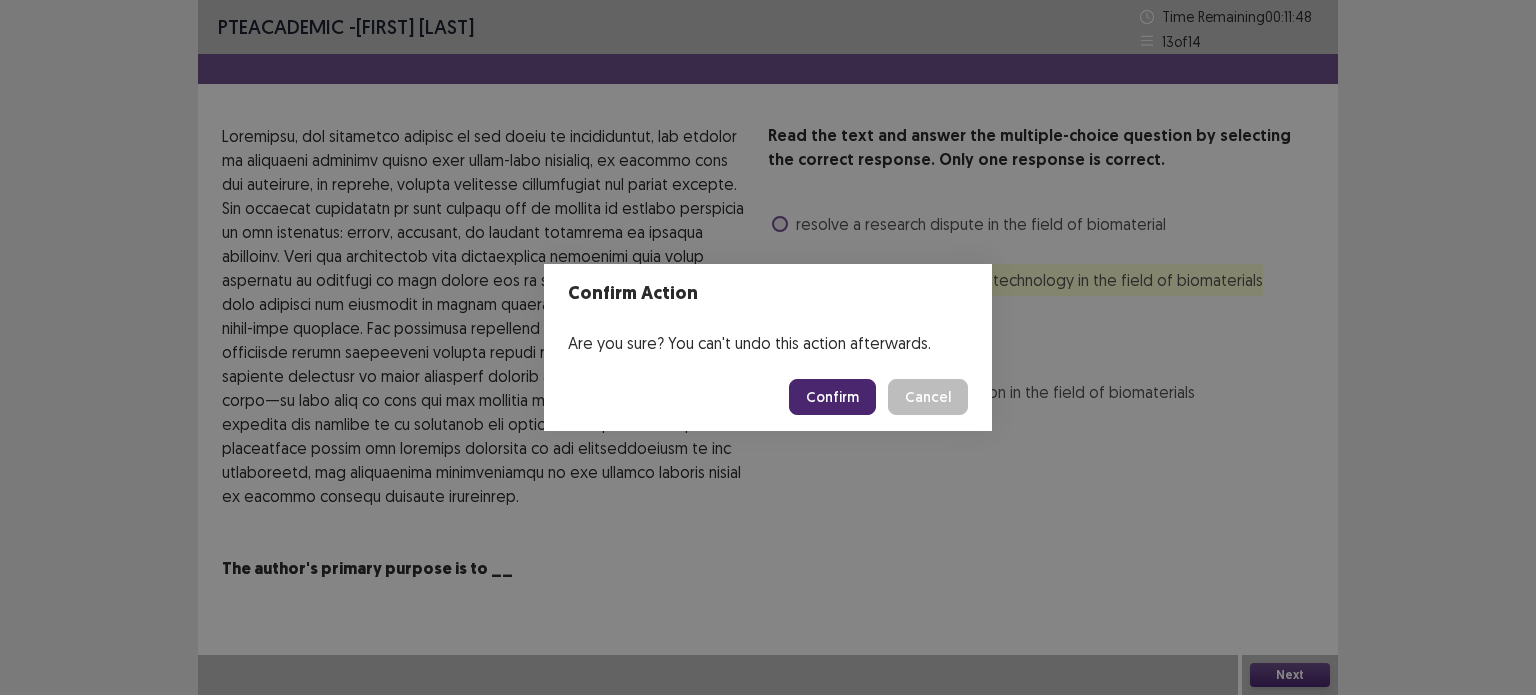 click on "Confirm" at bounding box center (832, 397) 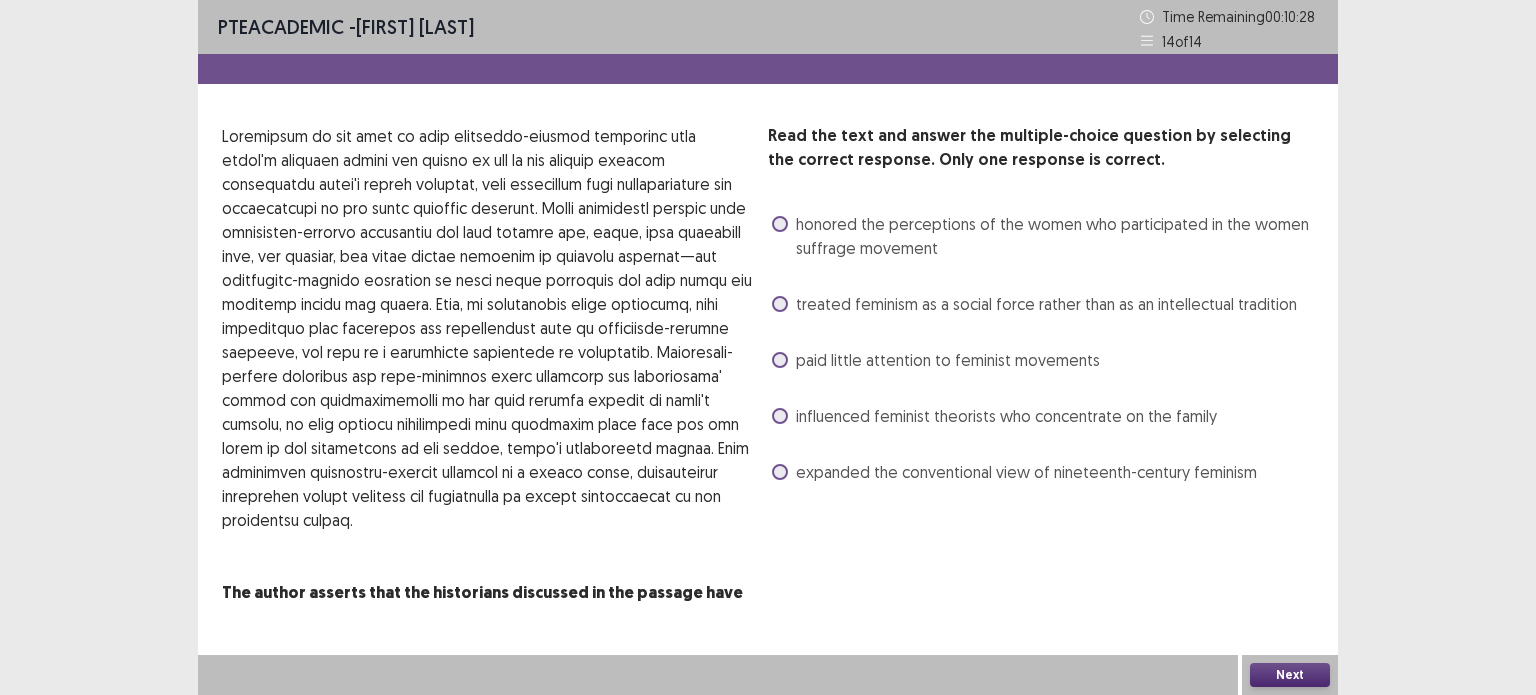 click on "honored the perceptions of the women who participated in the women suffrage movement" at bounding box center [1055, 236] 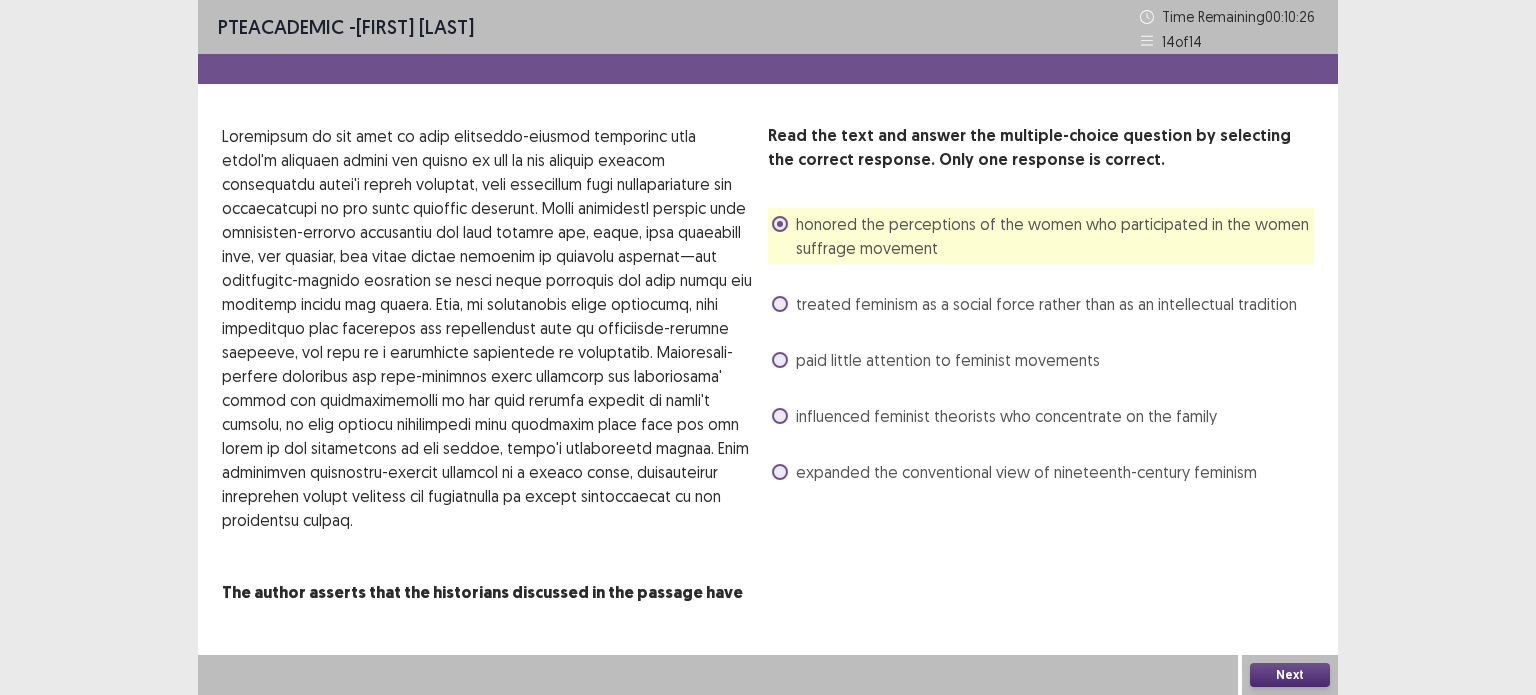 click on "Next" at bounding box center [1290, 675] 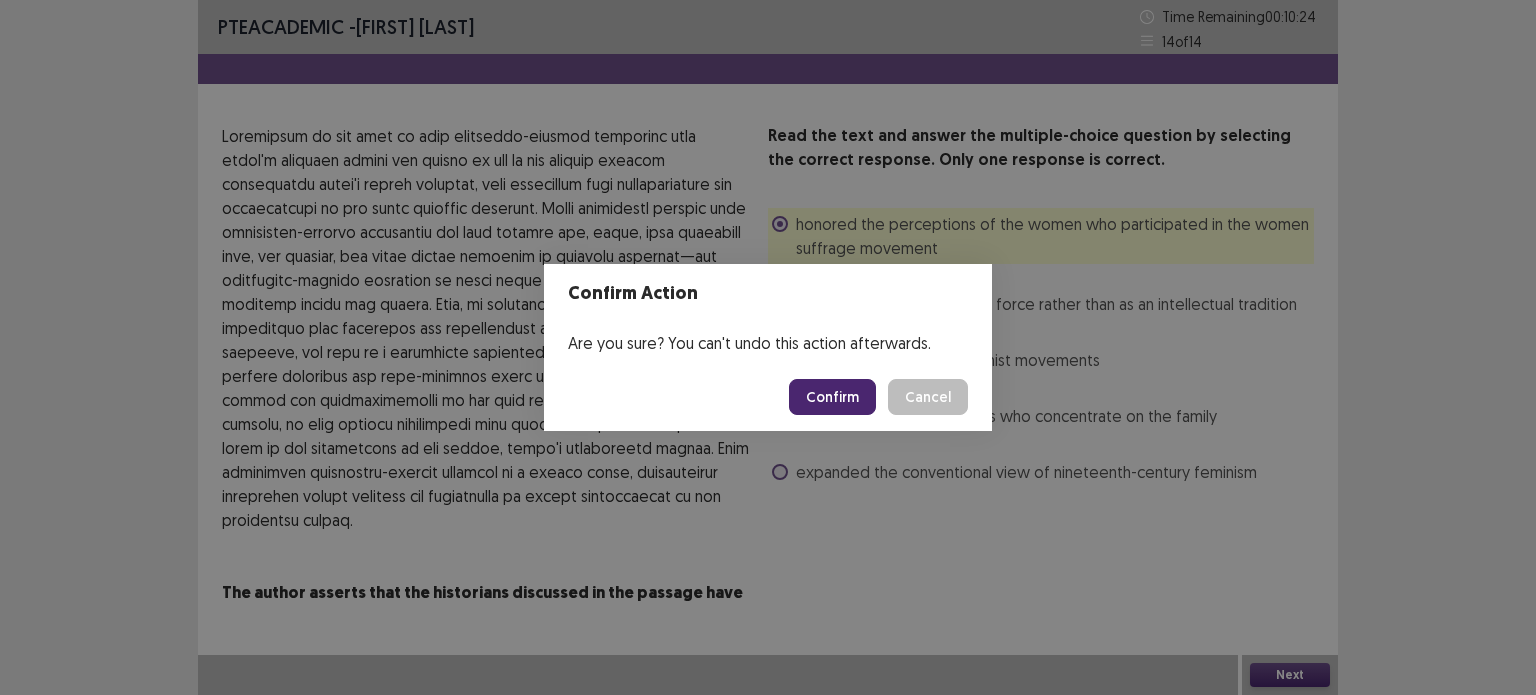click on "Confirm" at bounding box center [832, 397] 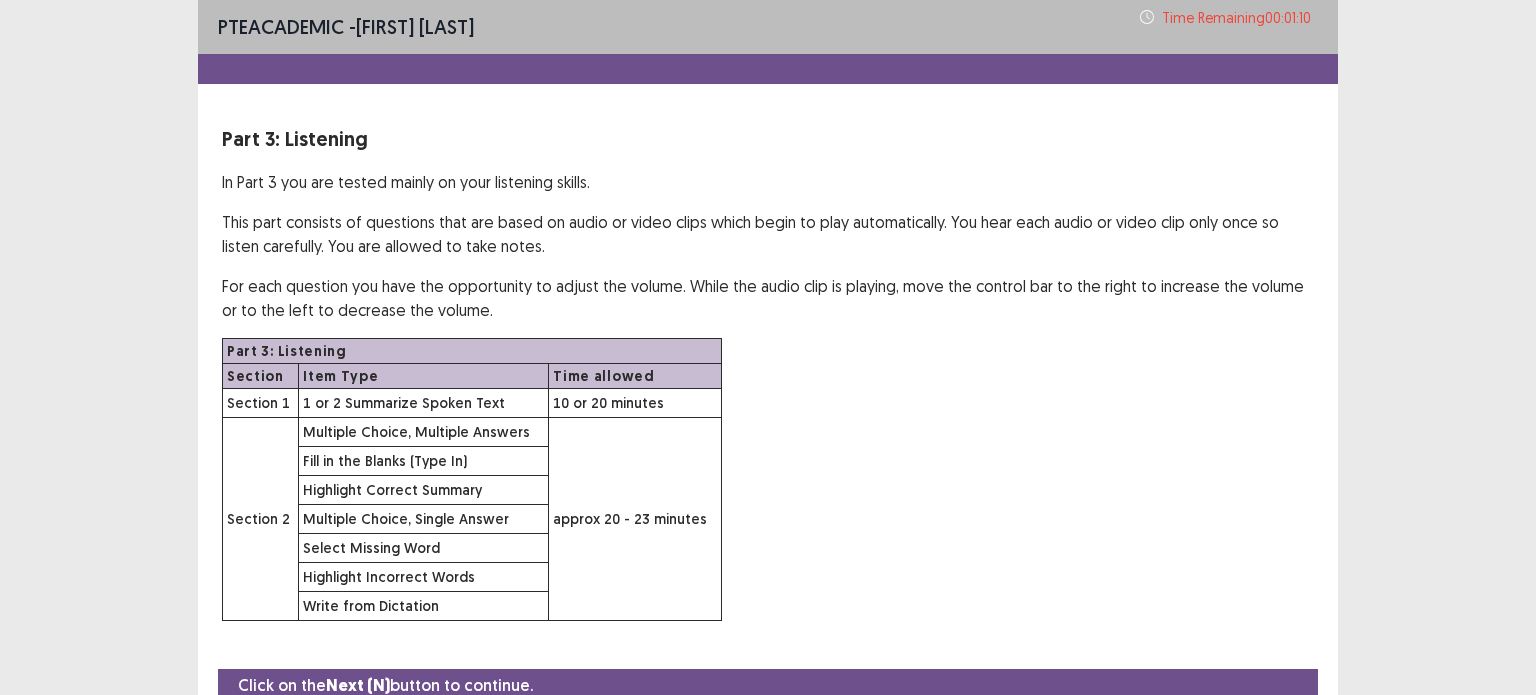 scroll, scrollTop: 84, scrollLeft: 0, axis: vertical 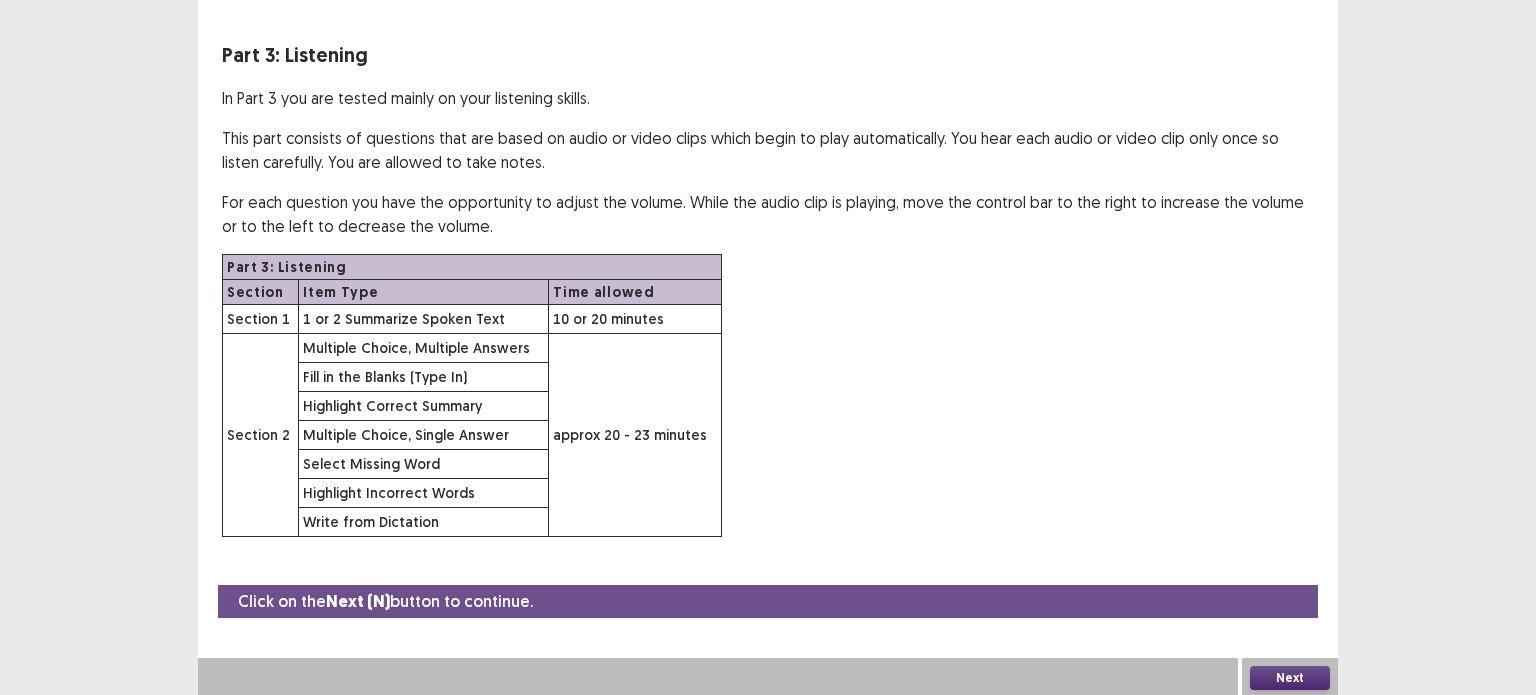 click on "Next" at bounding box center (1290, 678) 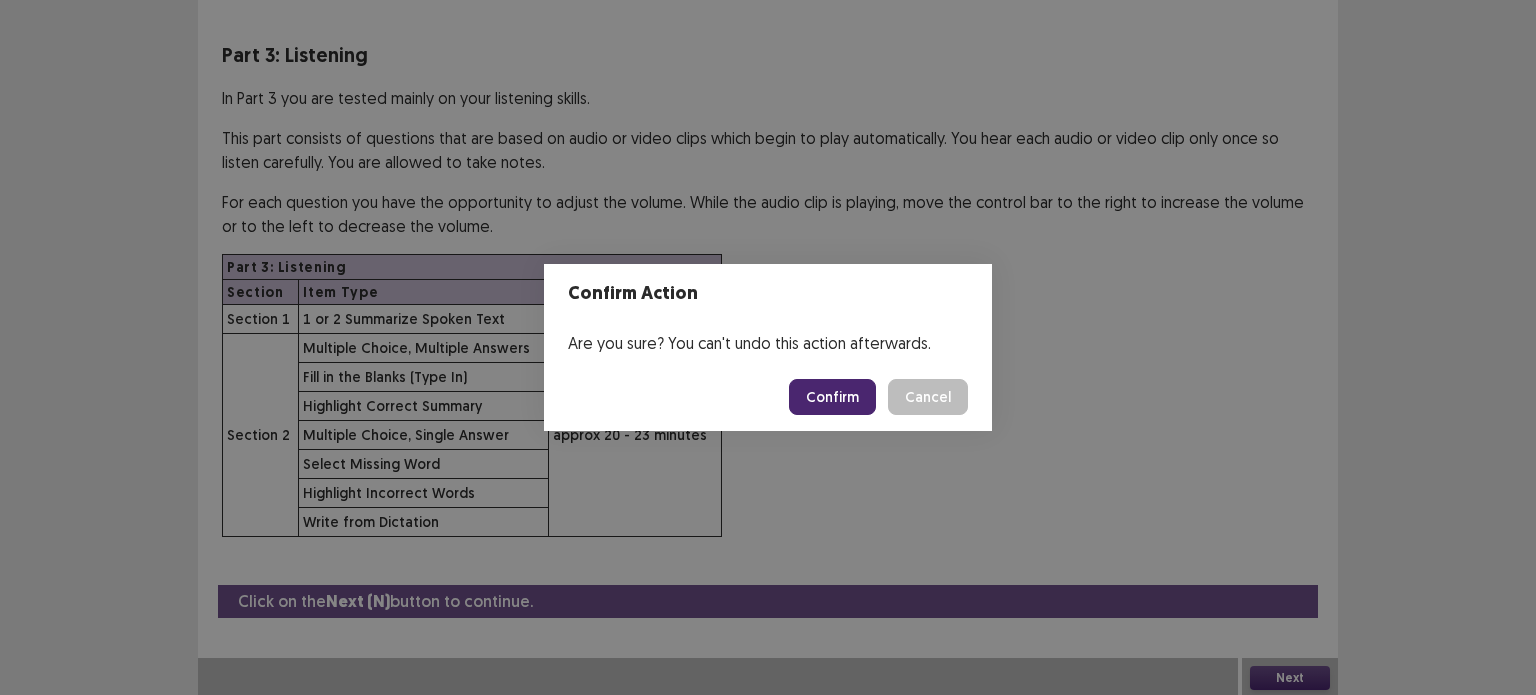 click on "Confirm Cancel" at bounding box center (768, 397) 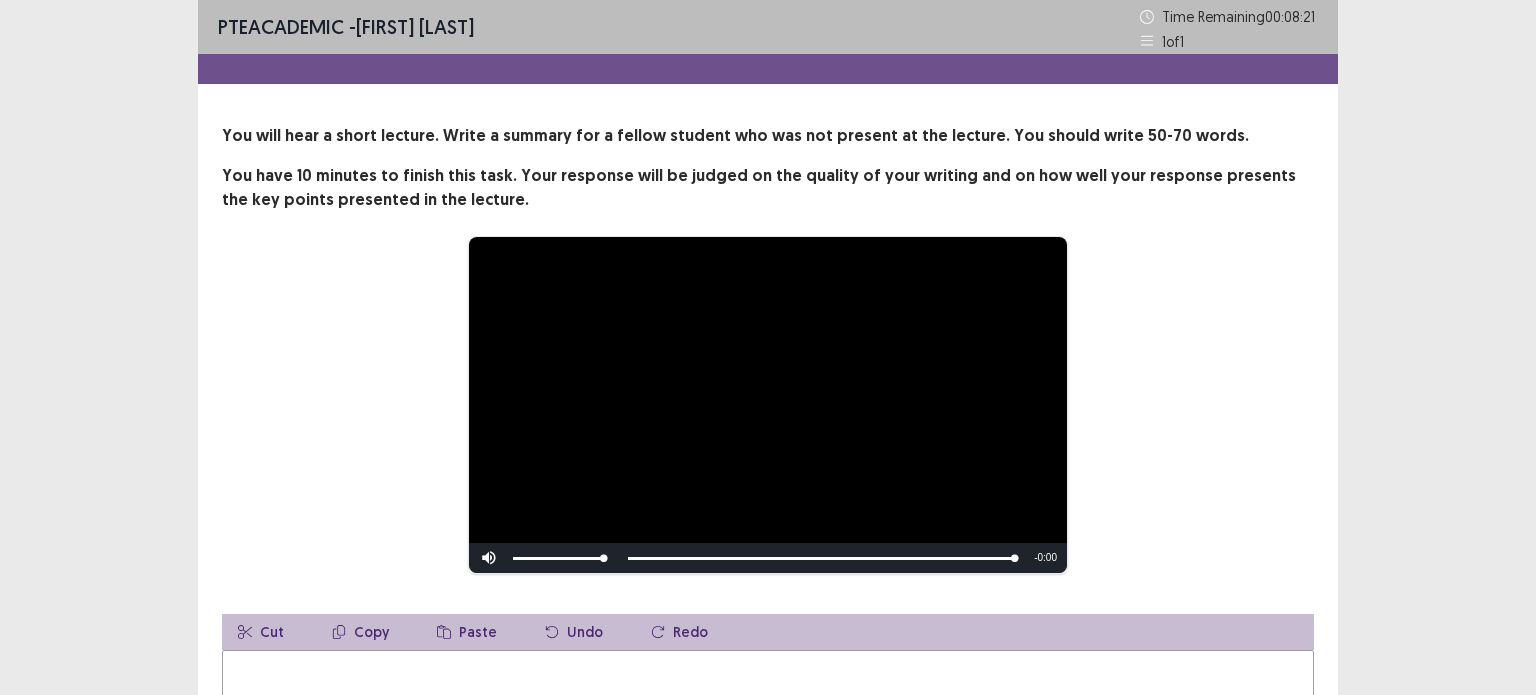 scroll, scrollTop: 299, scrollLeft: 0, axis: vertical 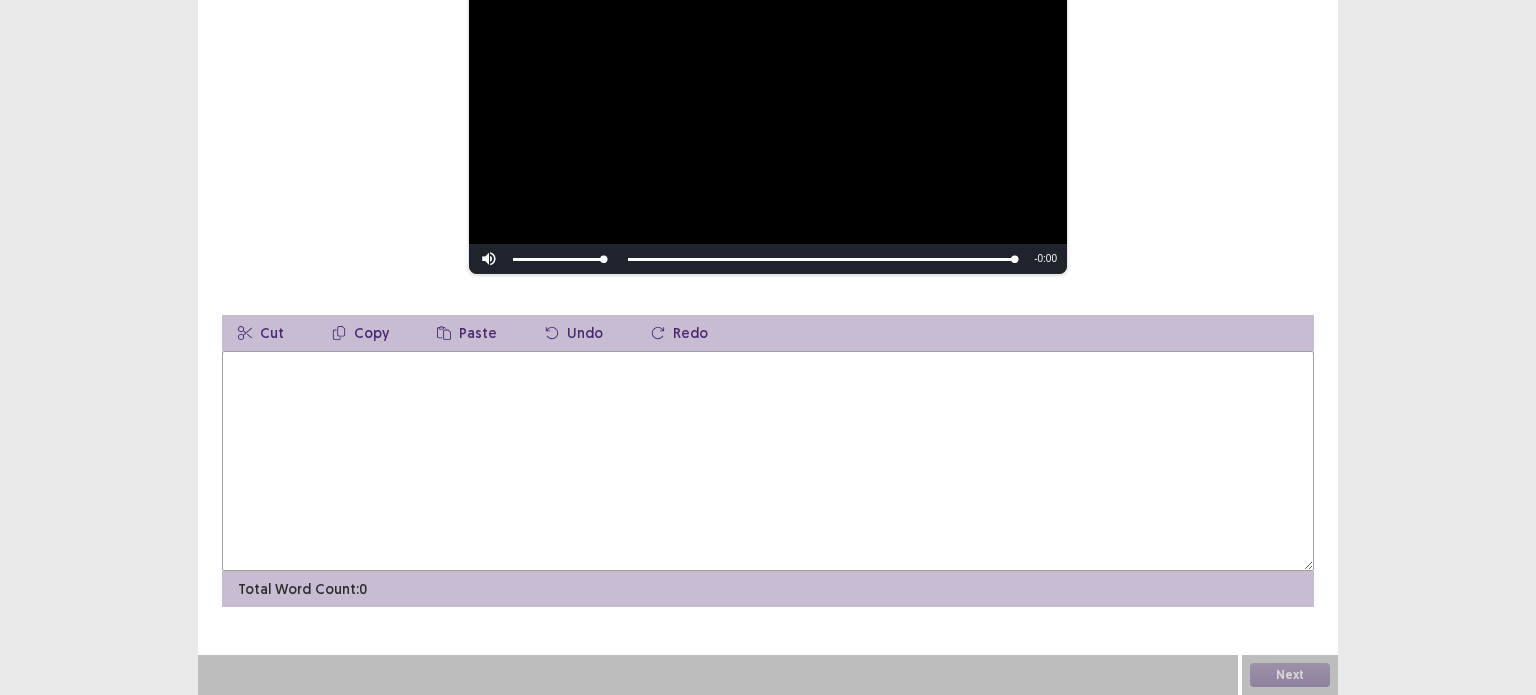 click at bounding box center [768, 461] 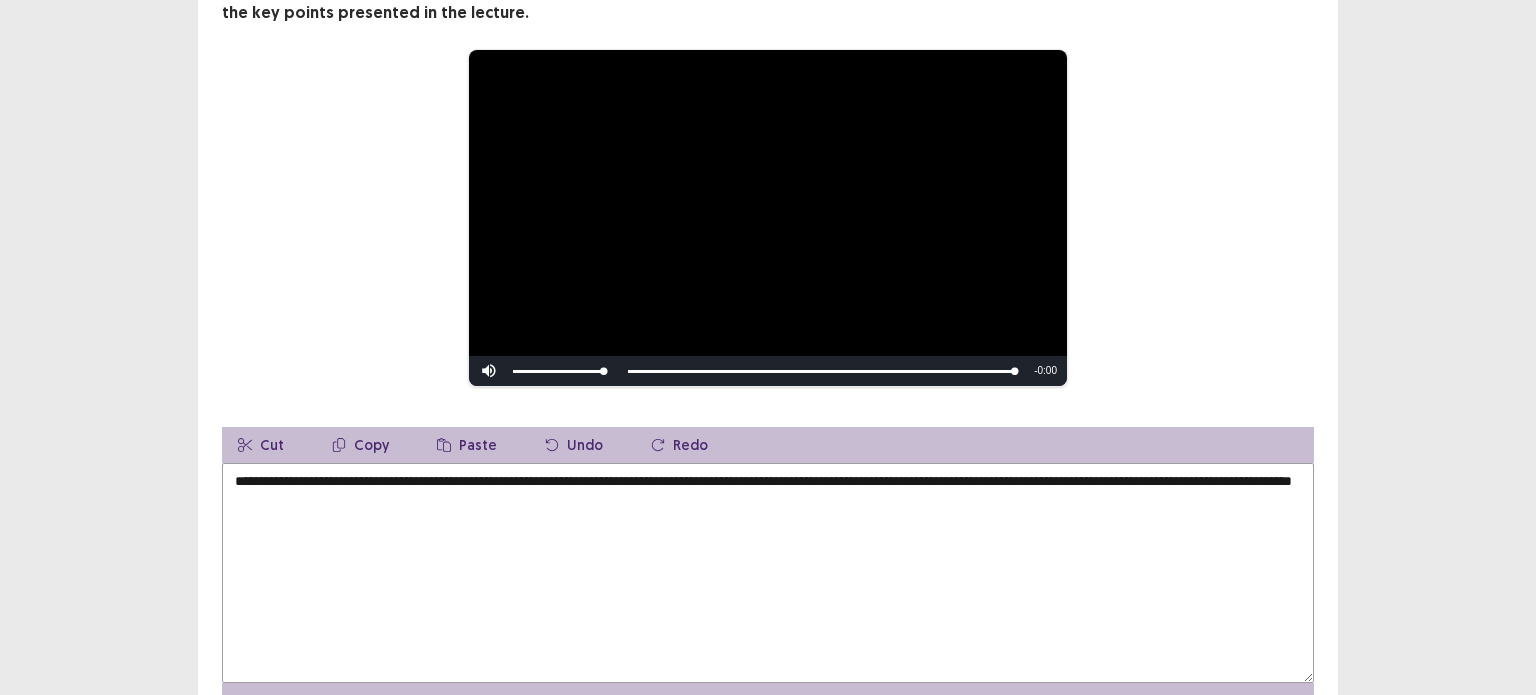 scroll, scrollTop: 299, scrollLeft: 0, axis: vertical 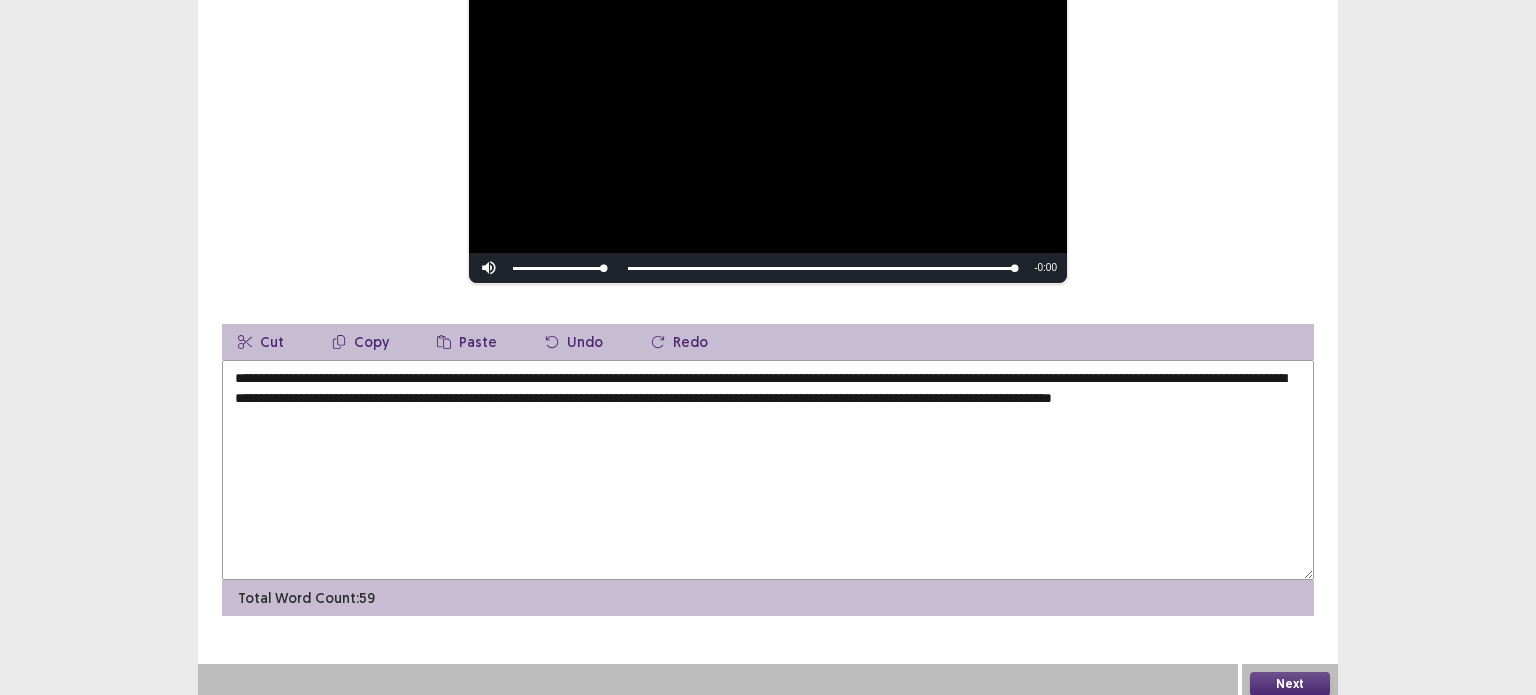 click on "**********" at bounding box center (768, 470) 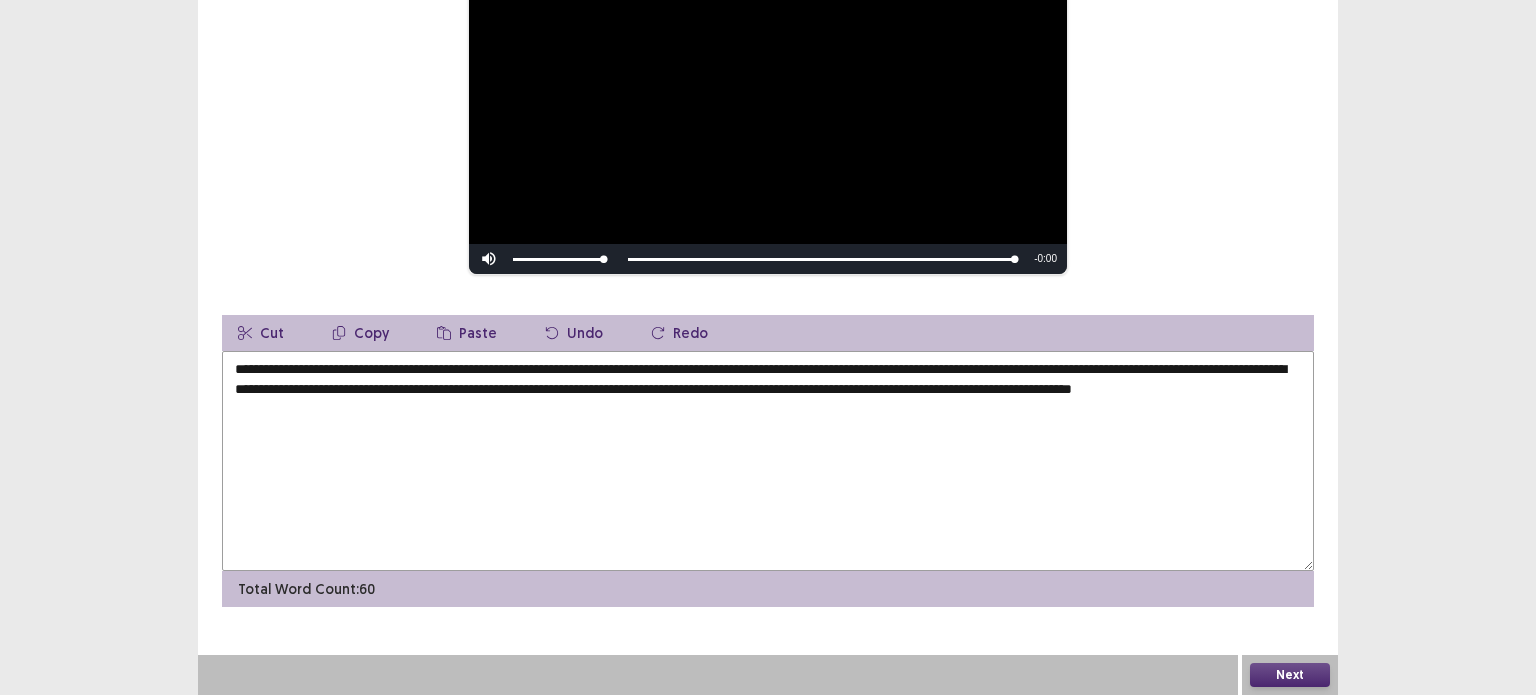 click on "**********" at bounding box center (768, 461) 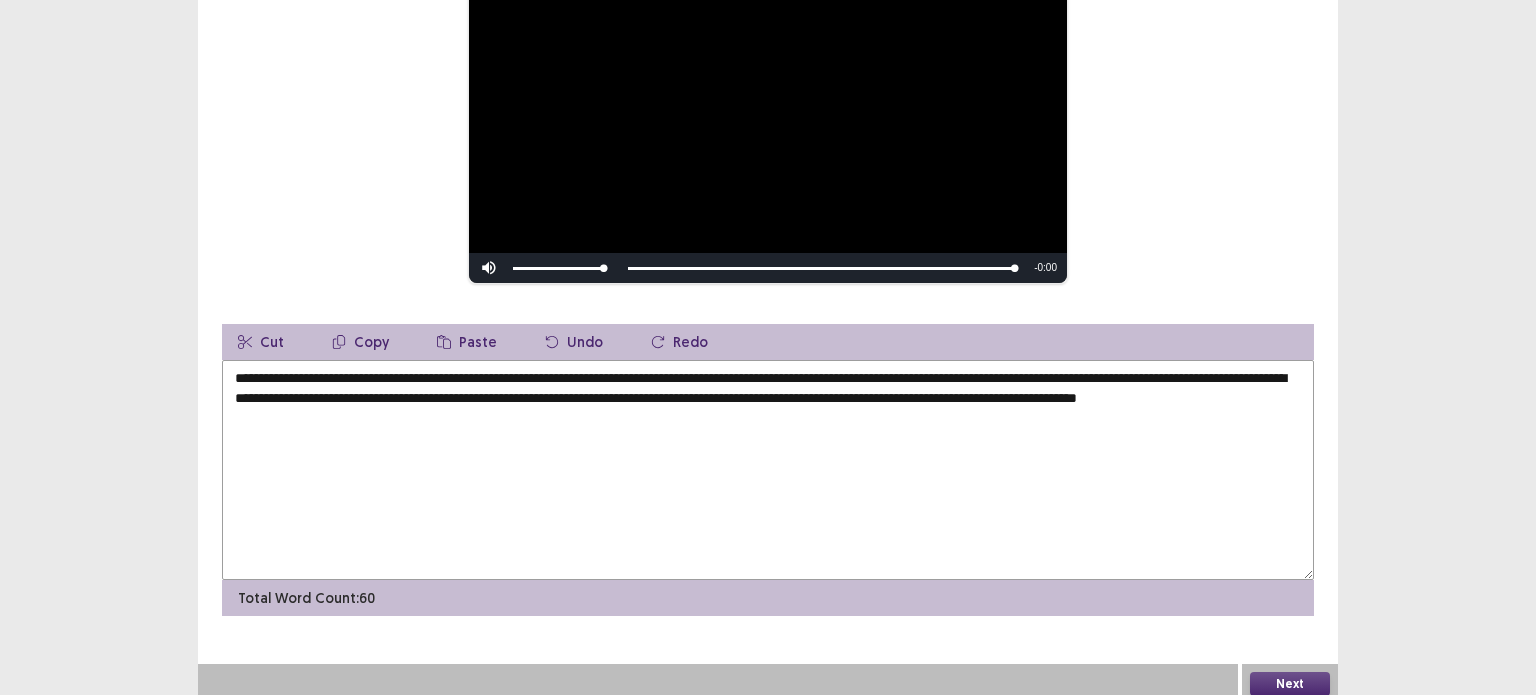 click on "**********" at bounding box center [768, 202] 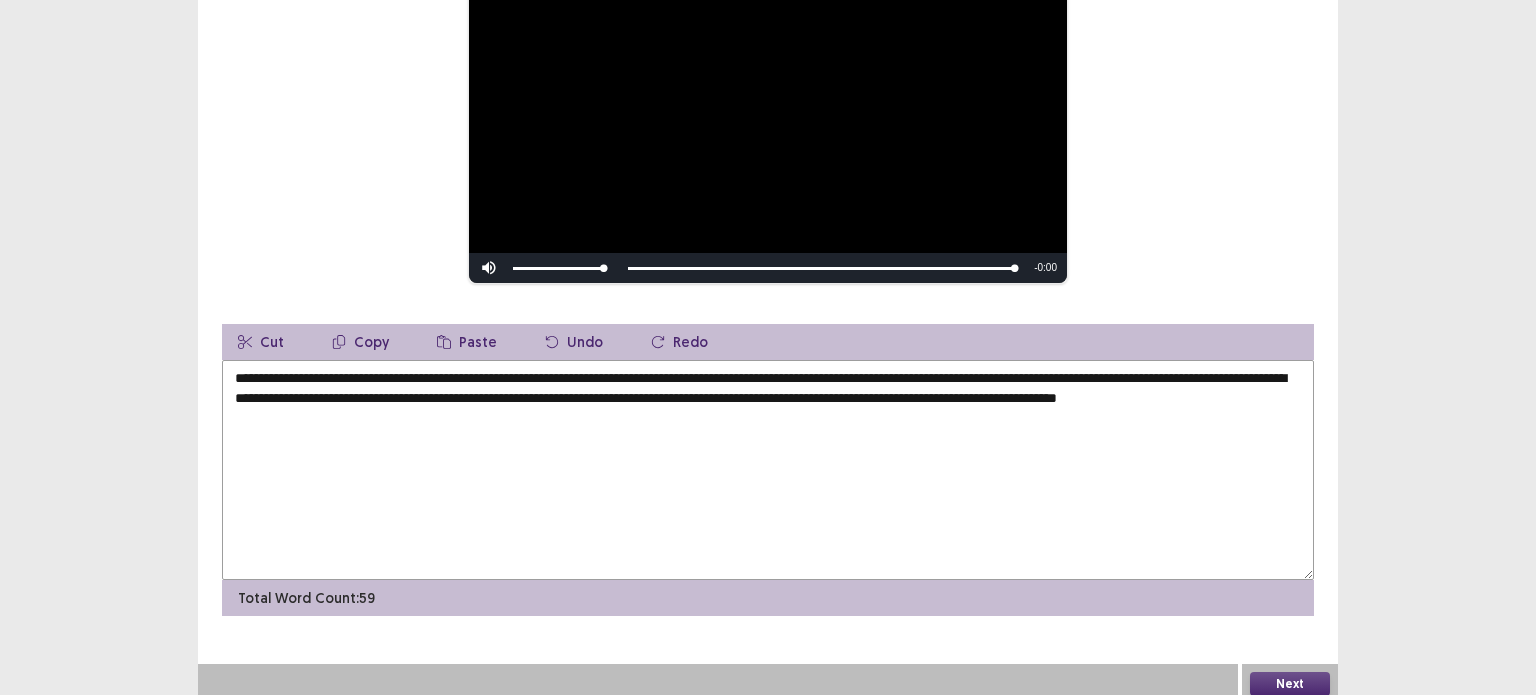 click on "**********" at bounding box center (768, 470) 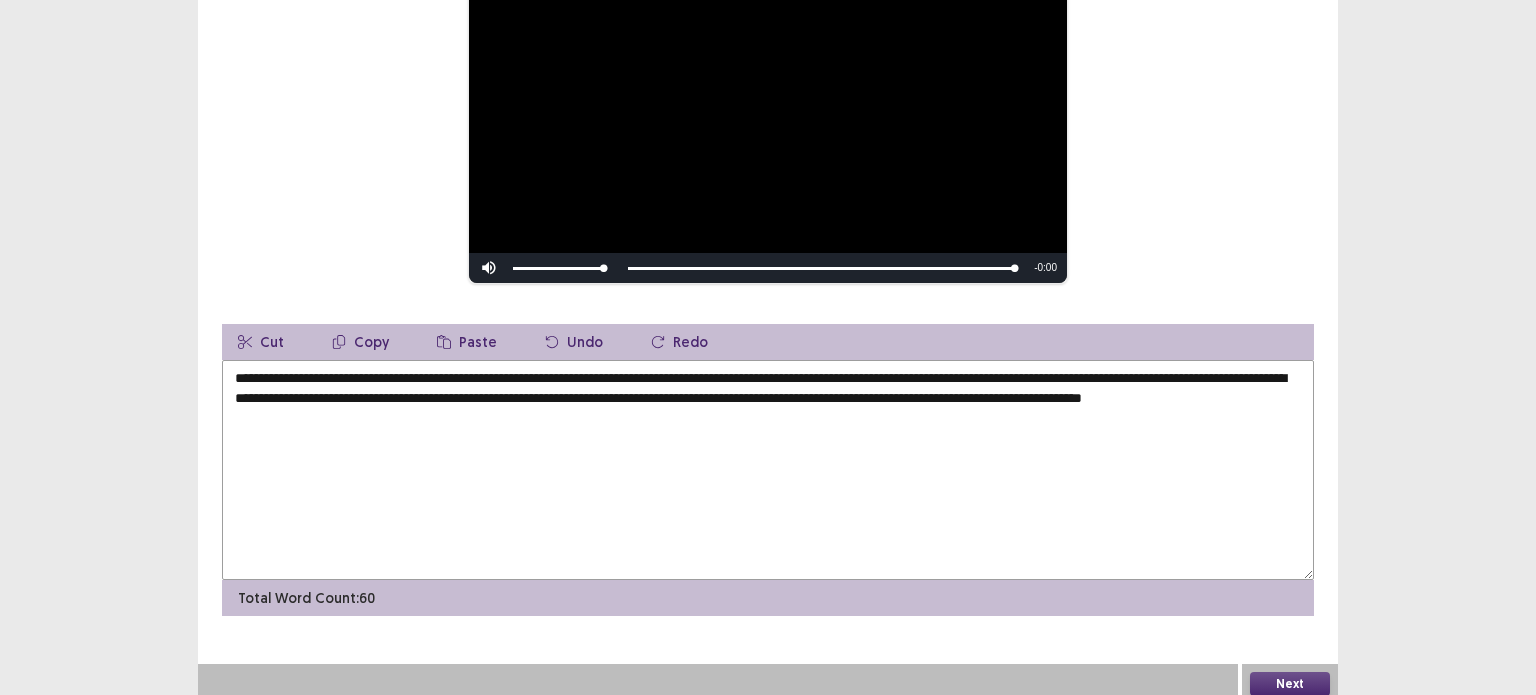 click on "**********" at bounding box center [768, 470] 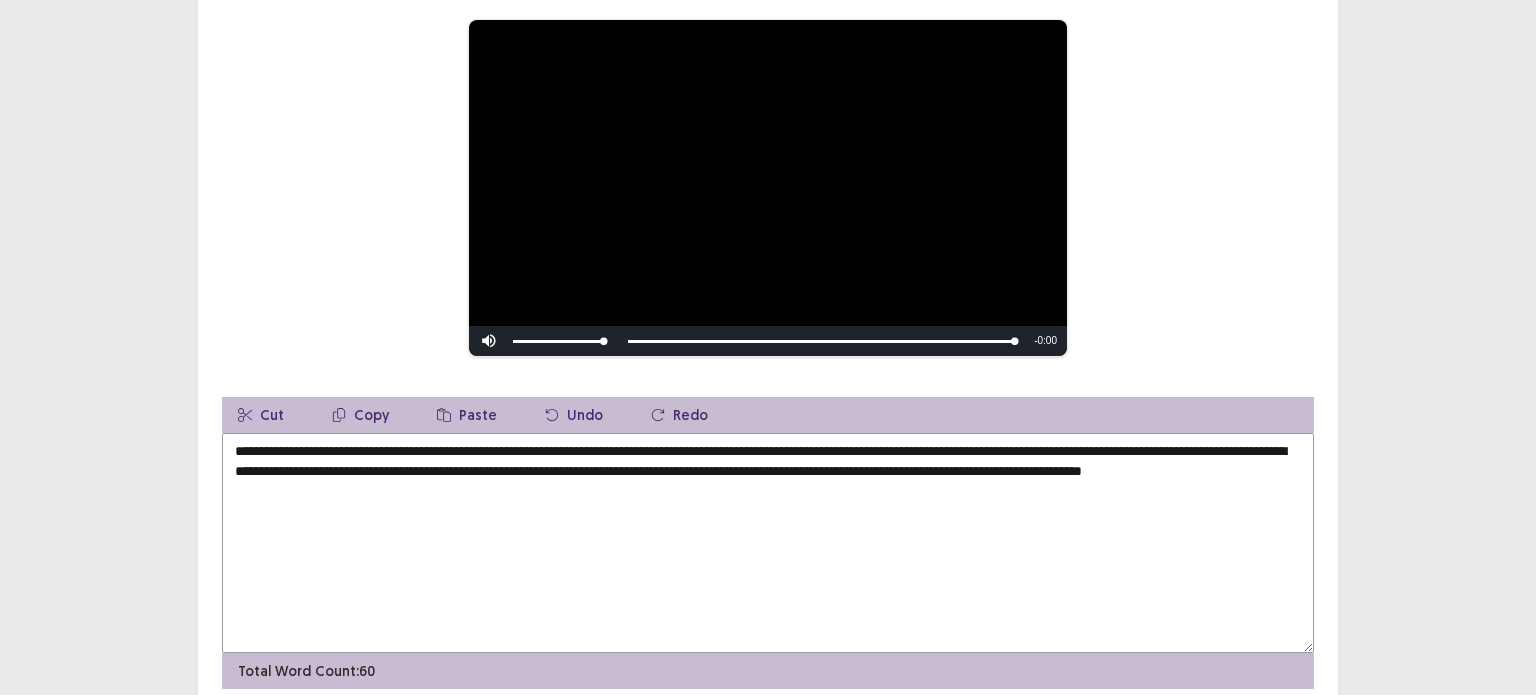 scroll, scrollTop: 299, scrollLeft: 0, axis: vertical 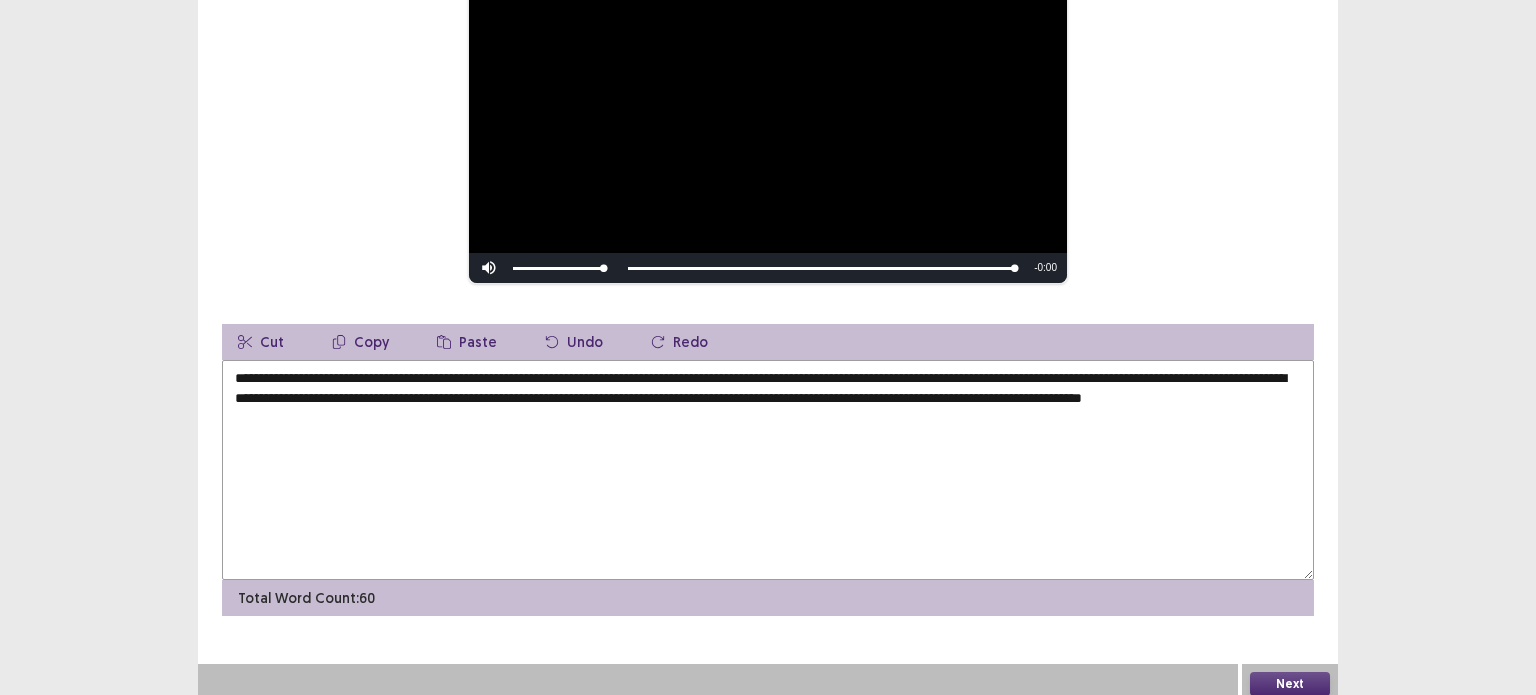 type on "**********" 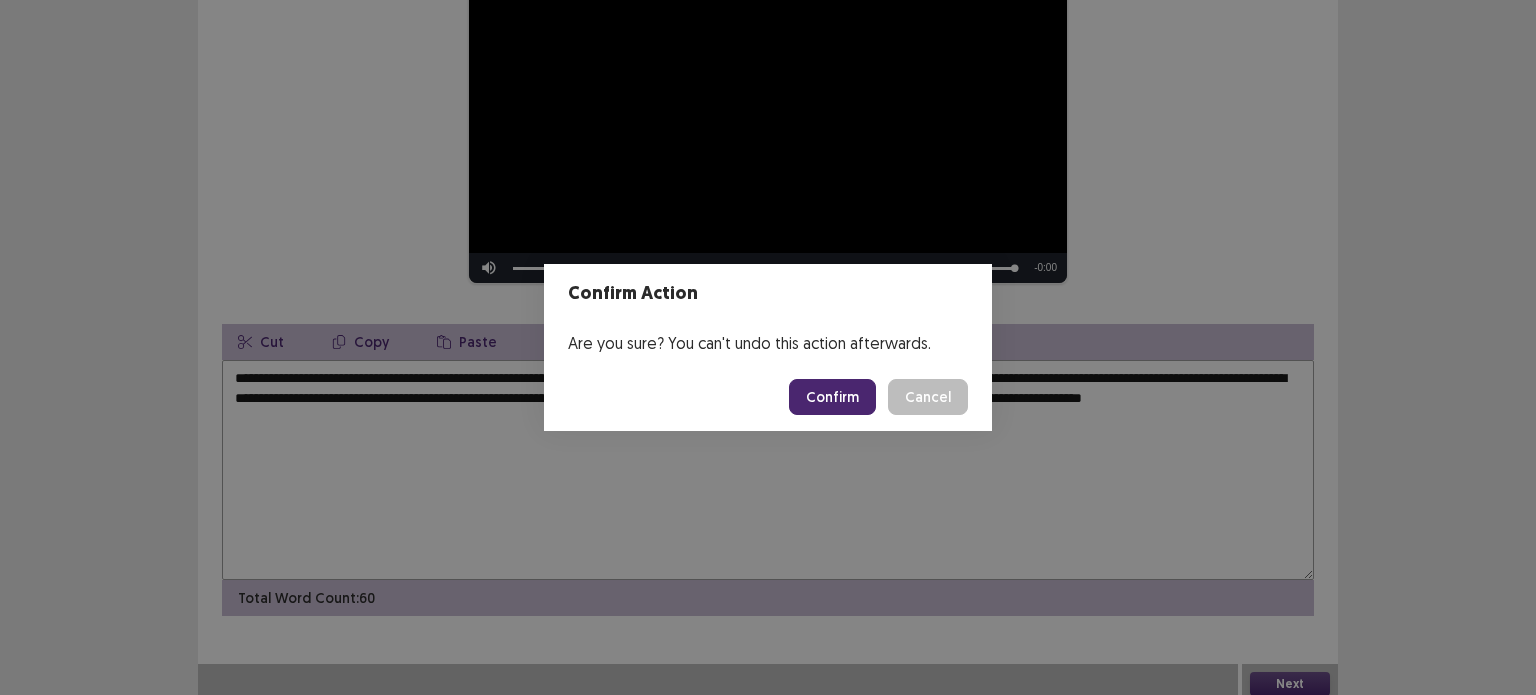 click on "Confirm" at bounding box center (832, 397) 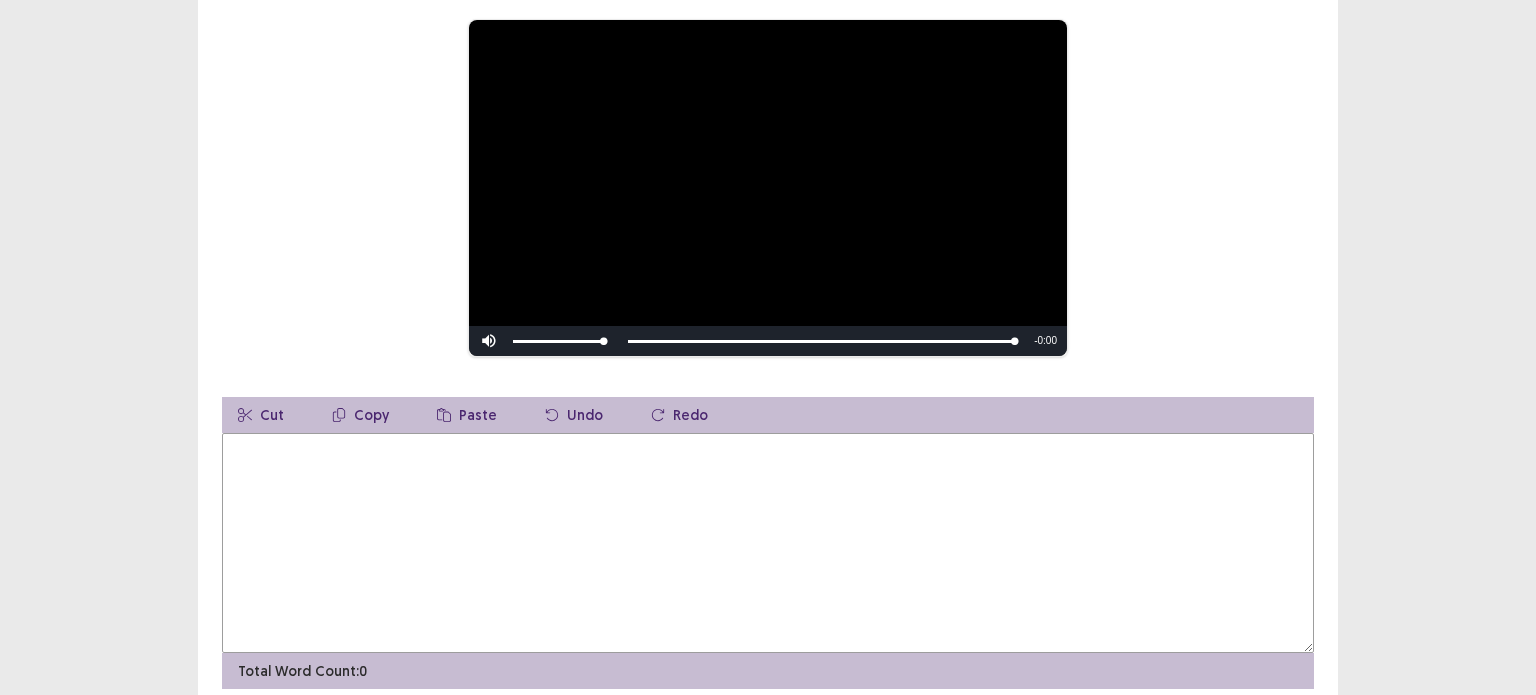 scroll, scrollTop: 224, scrollLeft: 0, axis: vertical 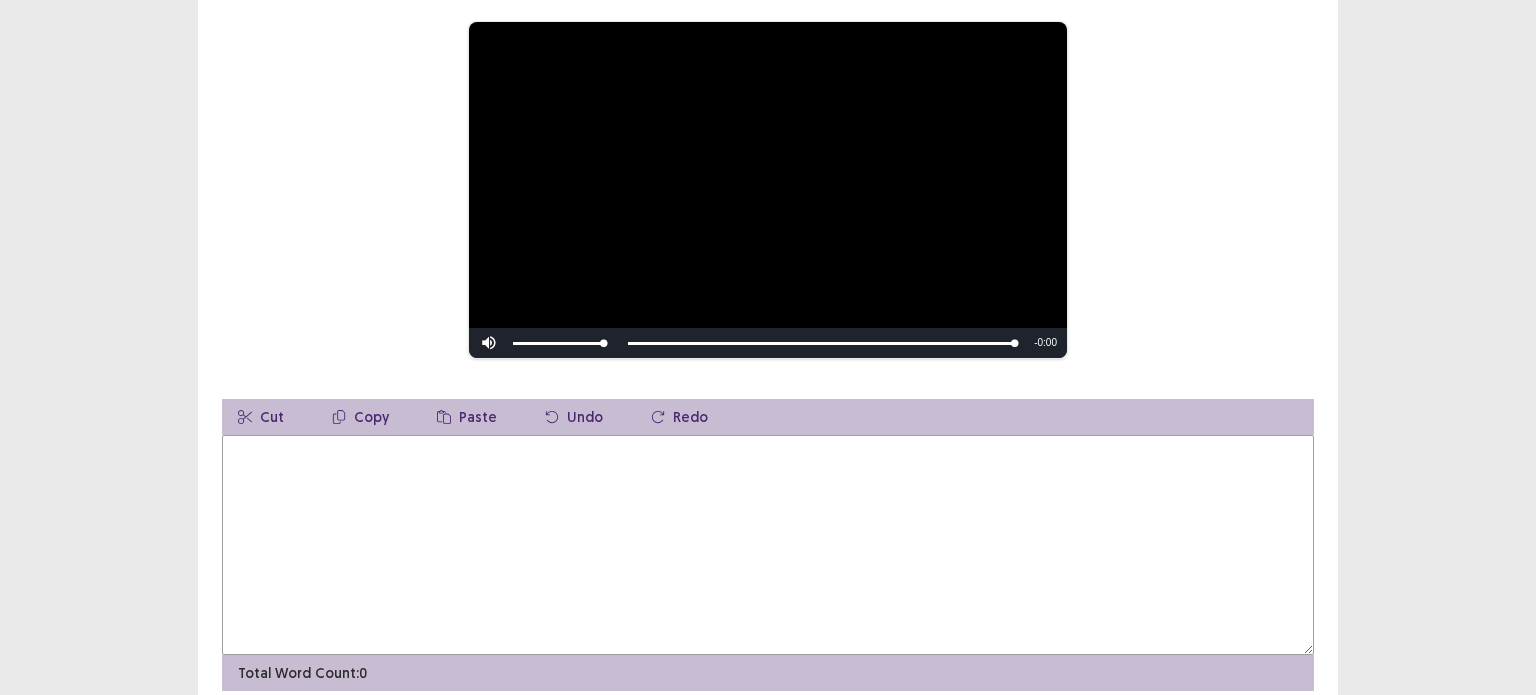 click at bounding box center [768, 545] 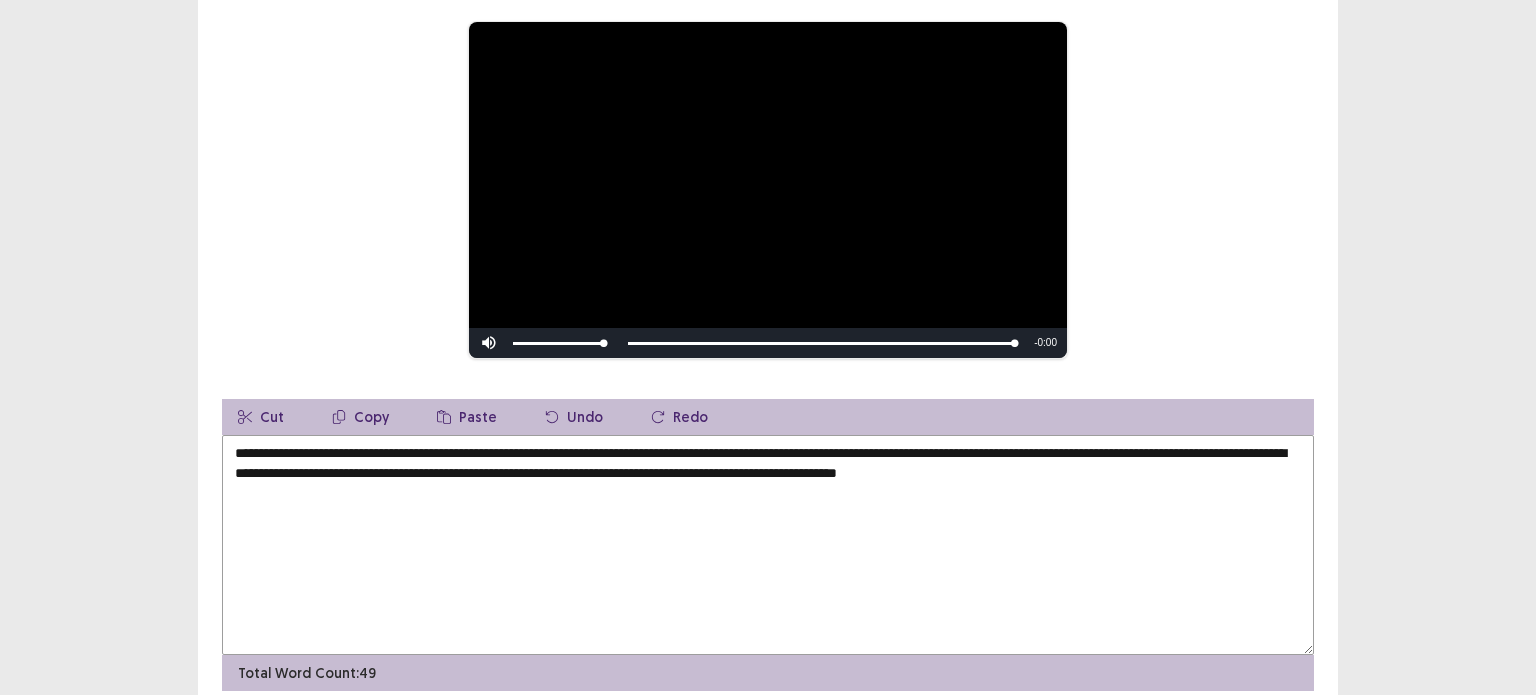 click on "**********" at bounding box center (768, 545) 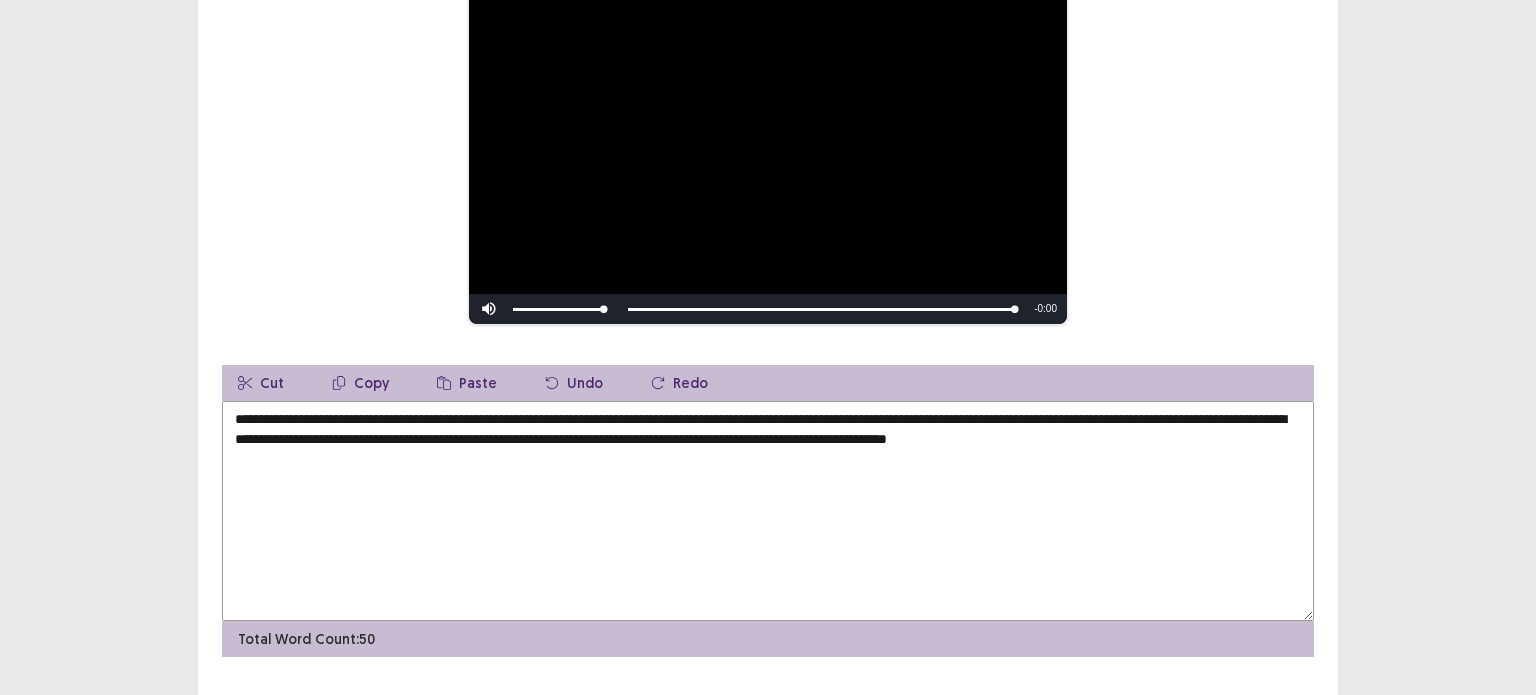 scroll, scrollTop: 260, scrollLeft: 0, axis: vertical 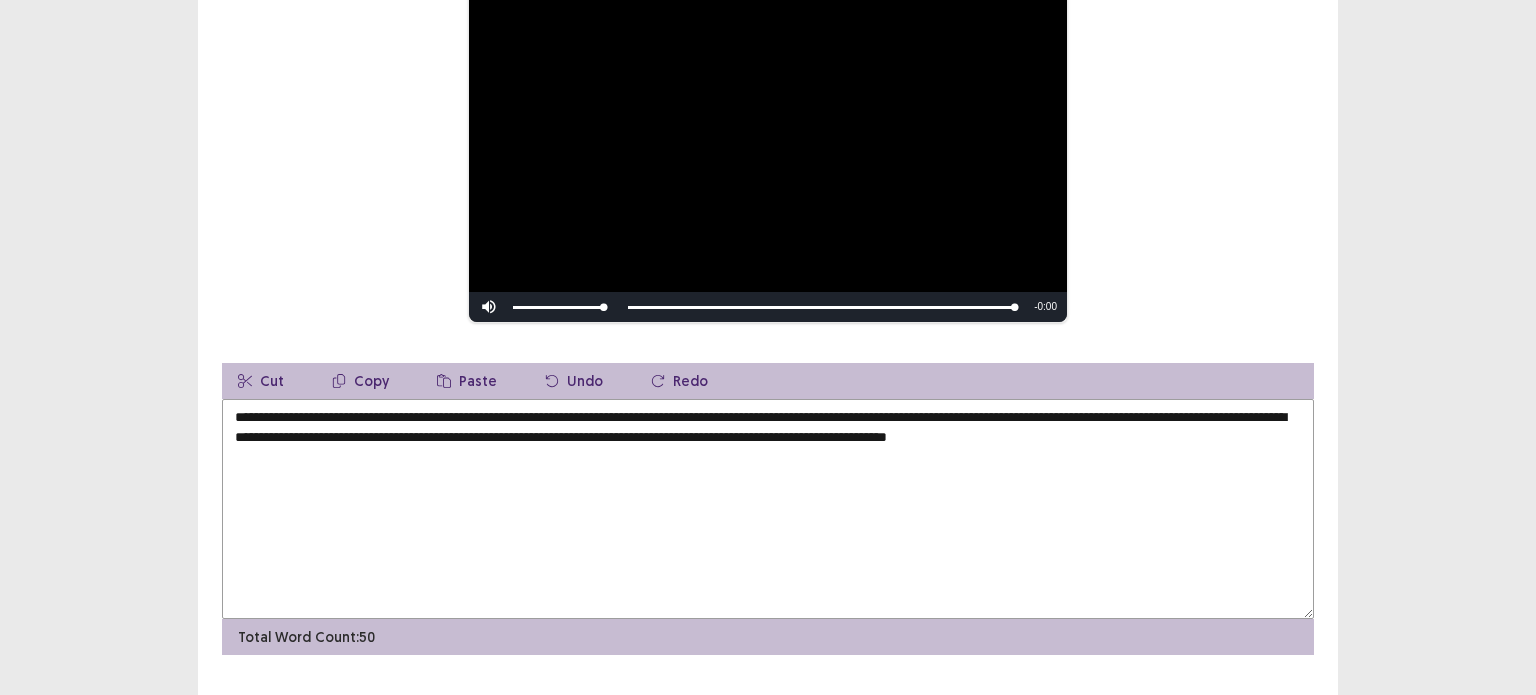 click on "**********" at bounding box center [768, 509] 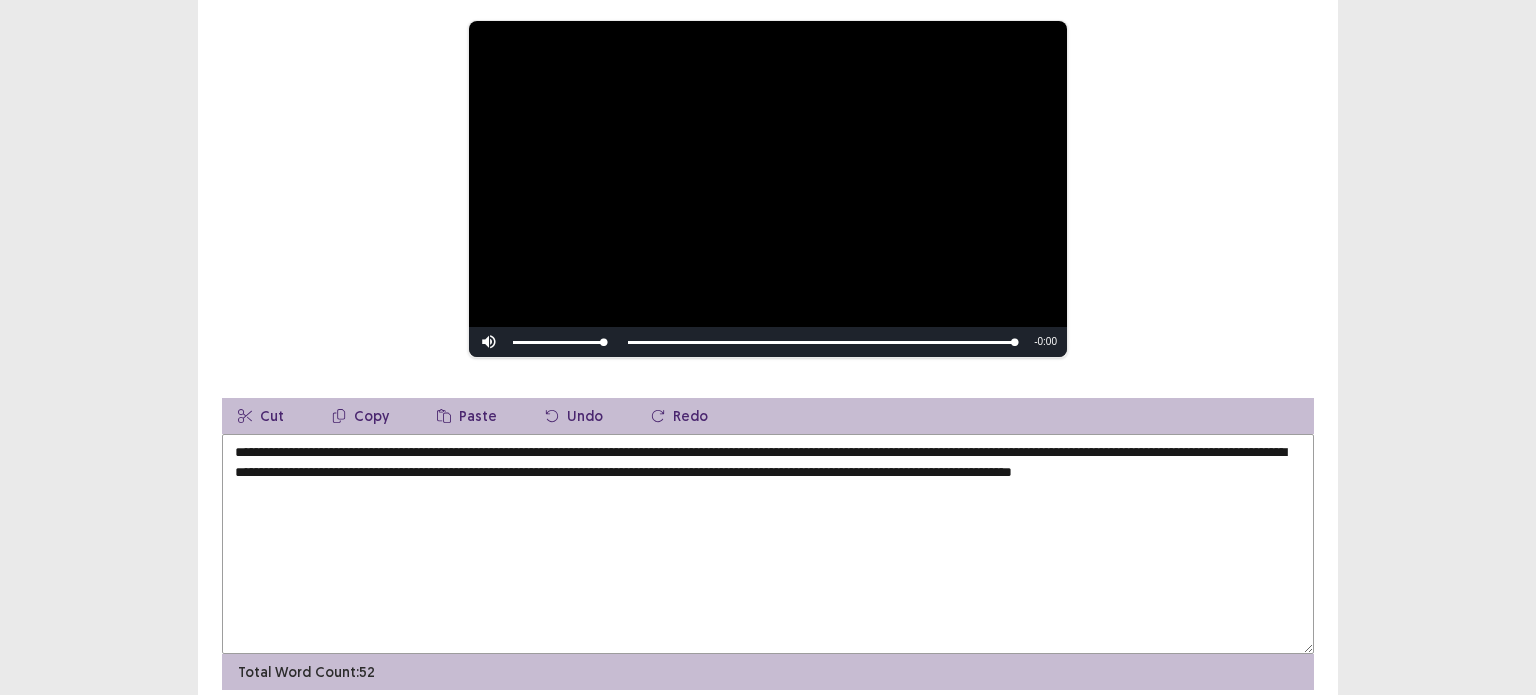 scroll, scrollTop: 228, scrollLeft: 0, axis: vertical 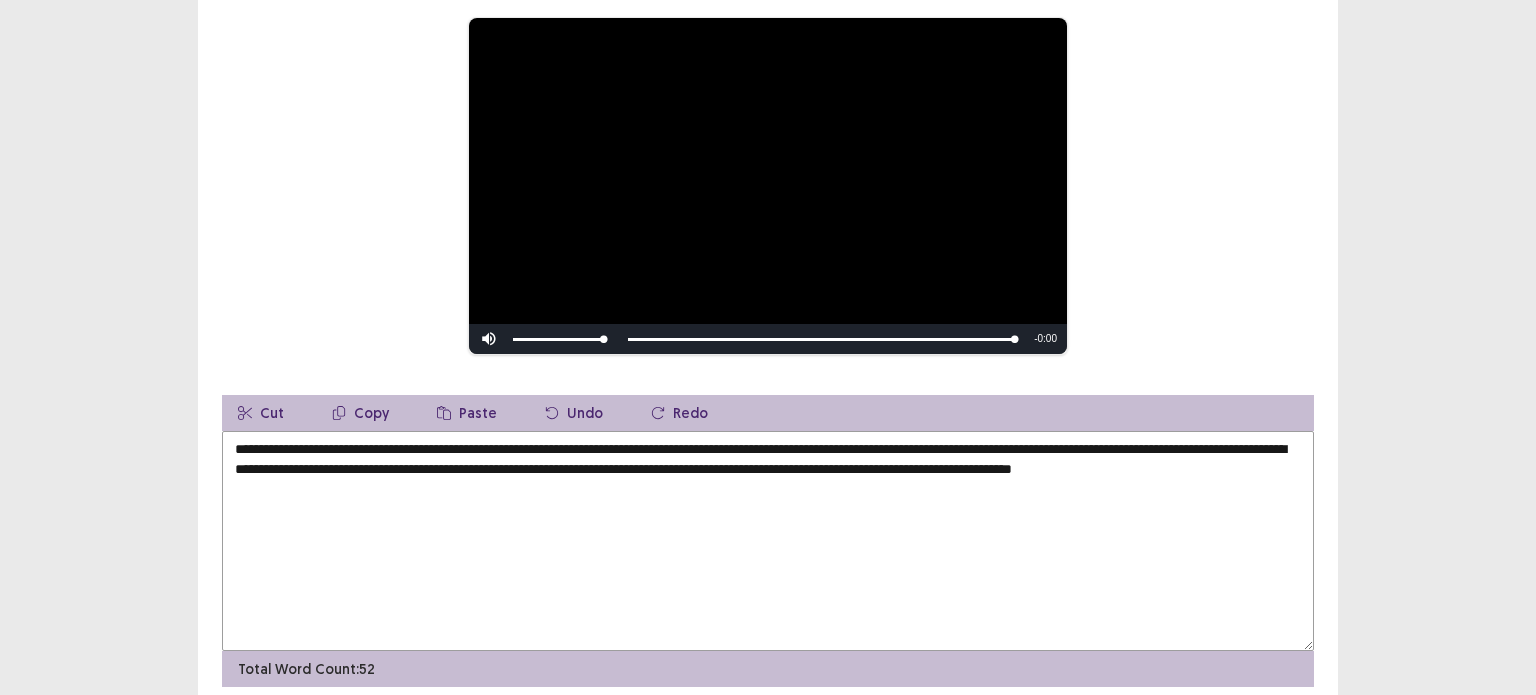 click on "**********" at bounding box center (768, 541) 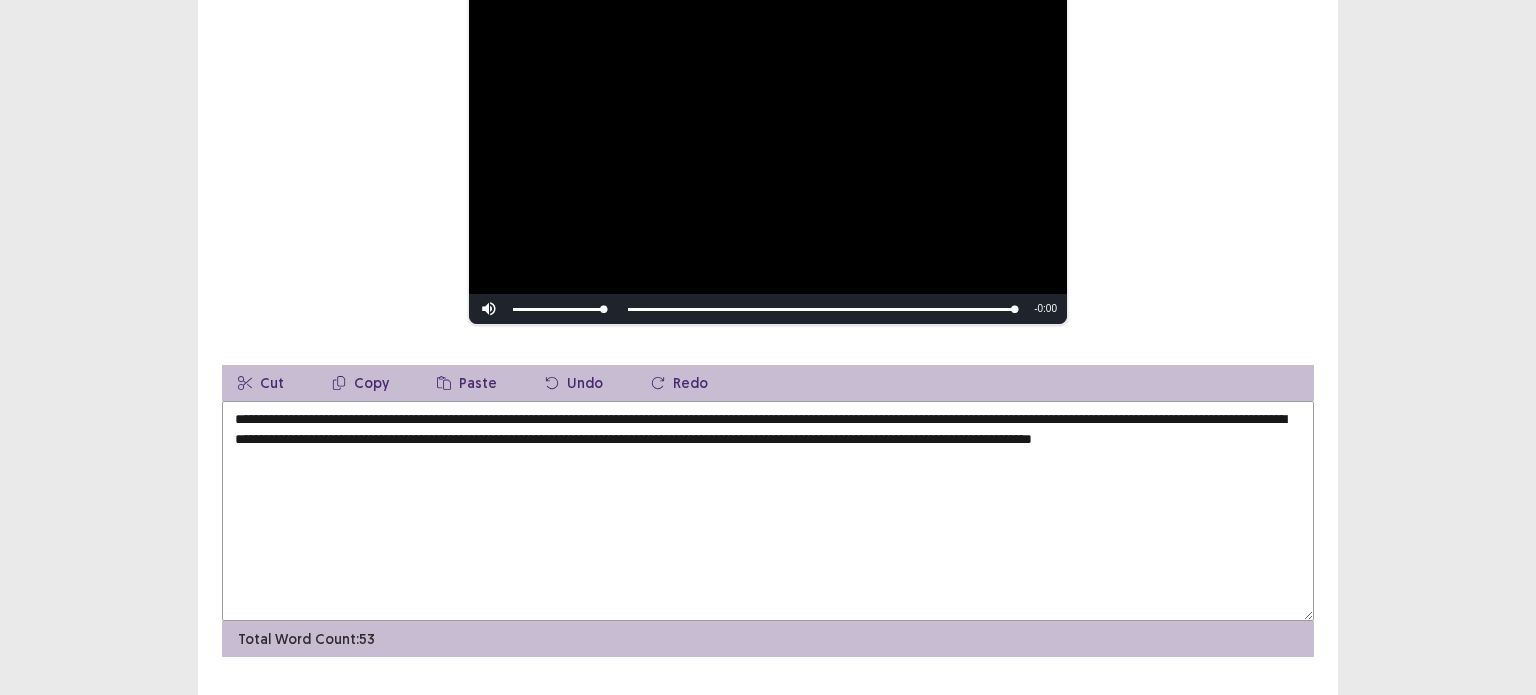 scroll, scrollTop: 262, scrollLeft: 0, axis: vertical 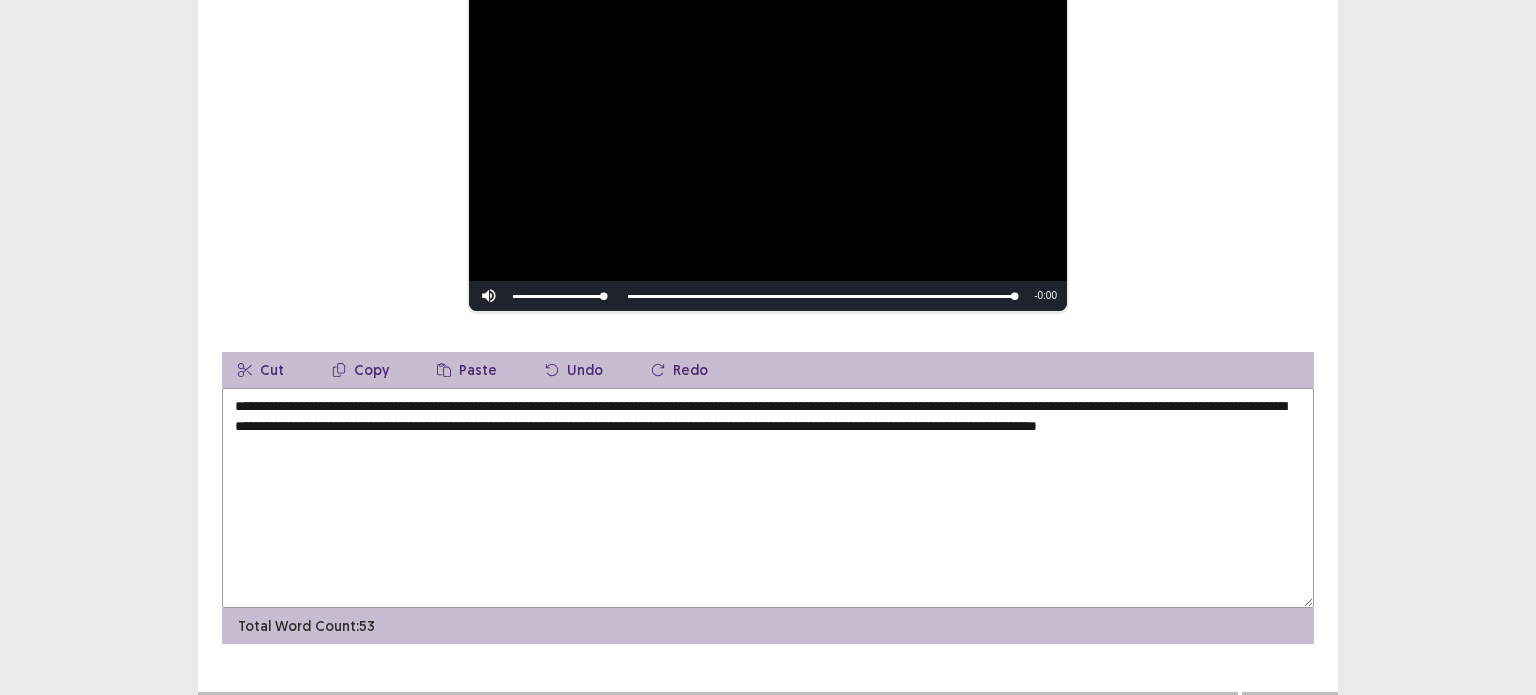 click on "**********" at bounding box center [768, 498] 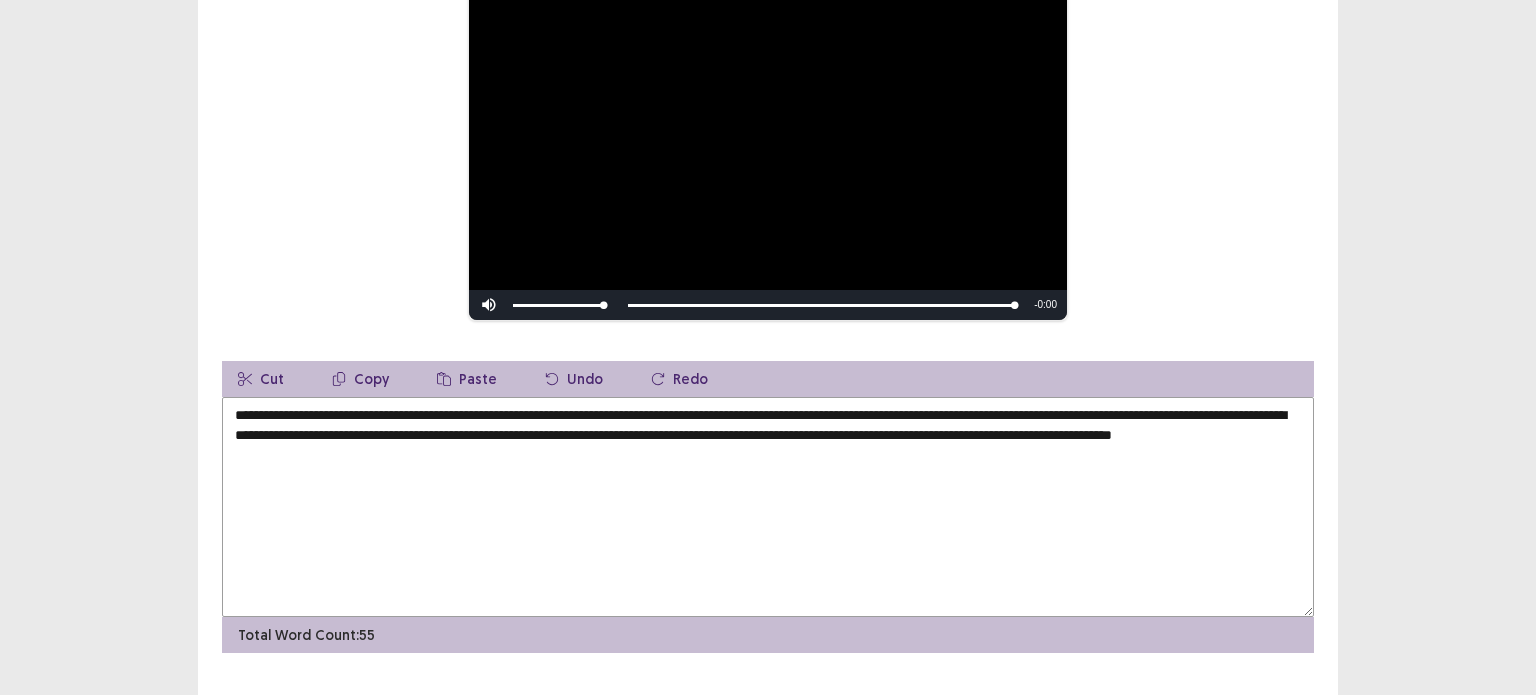 scroll, scrollTop: 299, scrollLeft: 0, axis: vertical 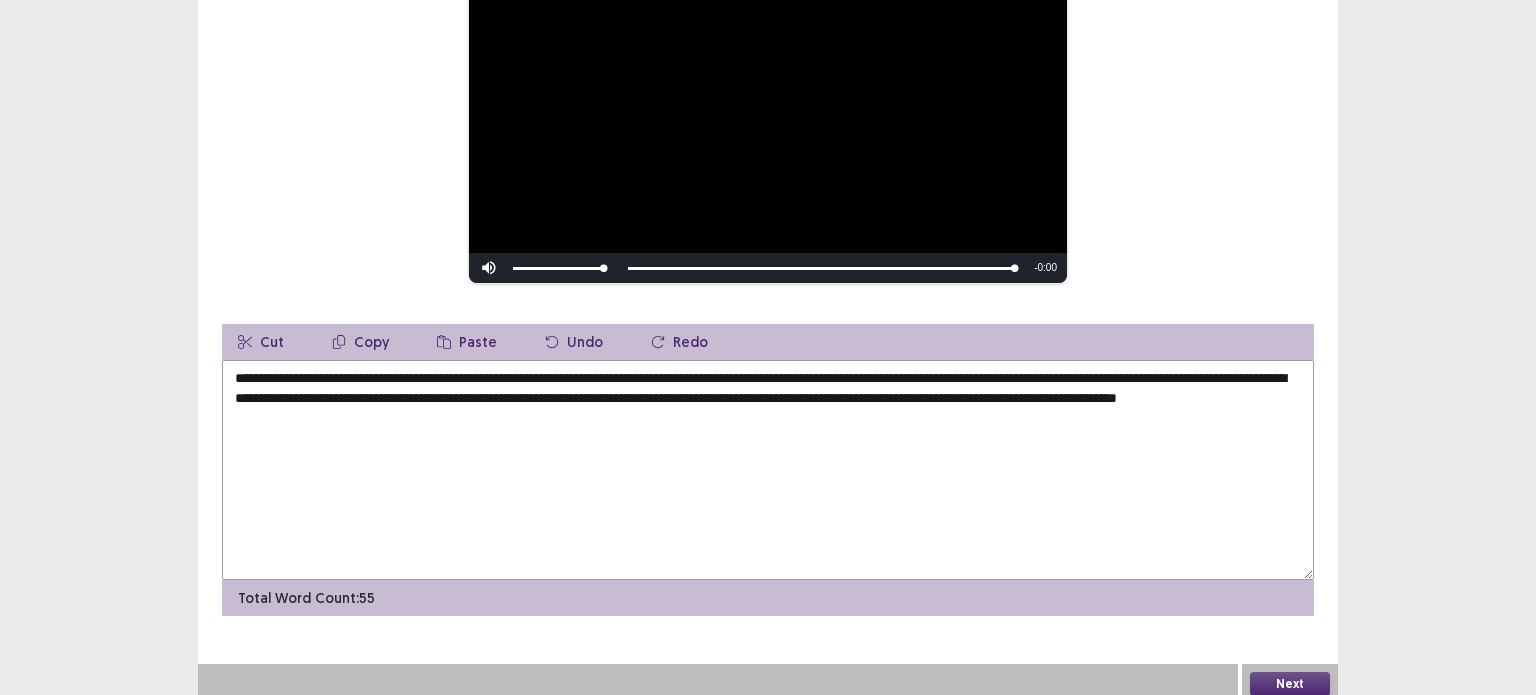 type on "**********" 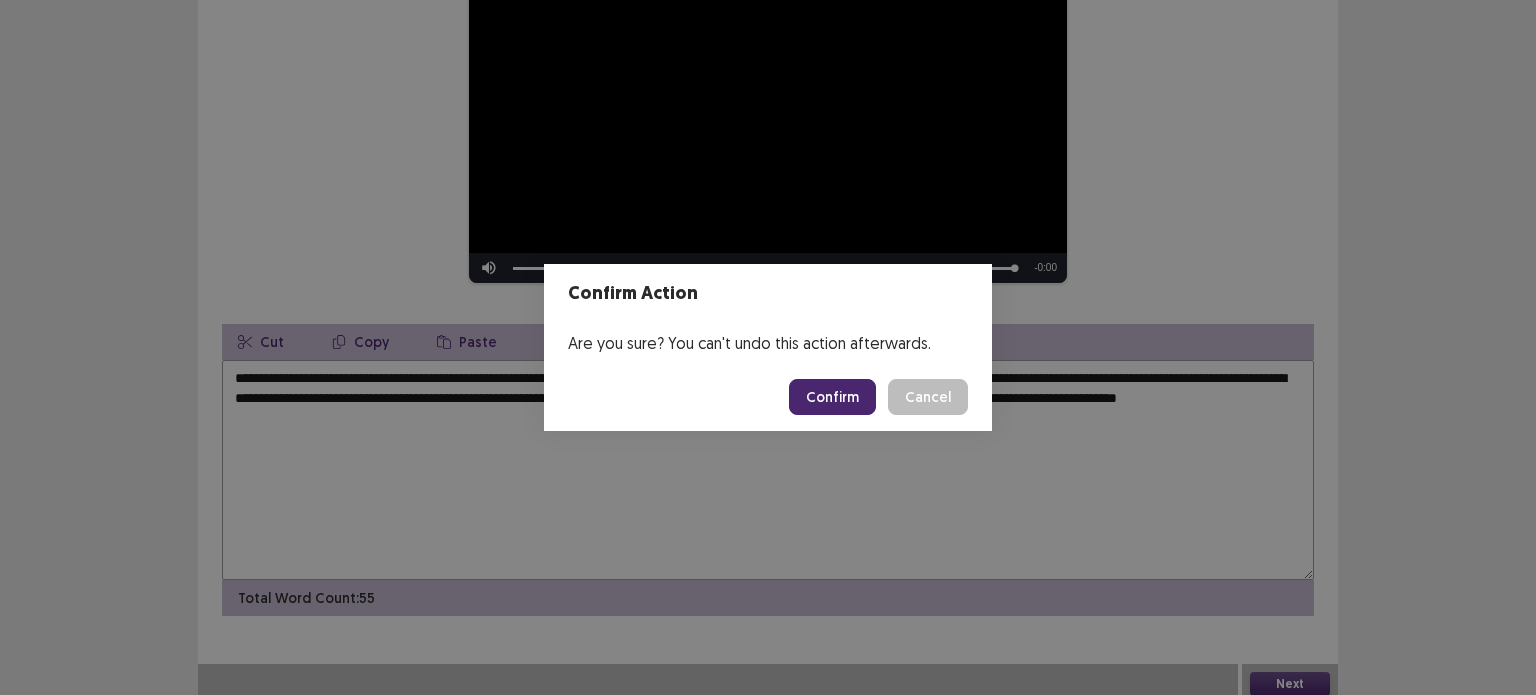 click on "Confirm" at bounding box center (832, 397) 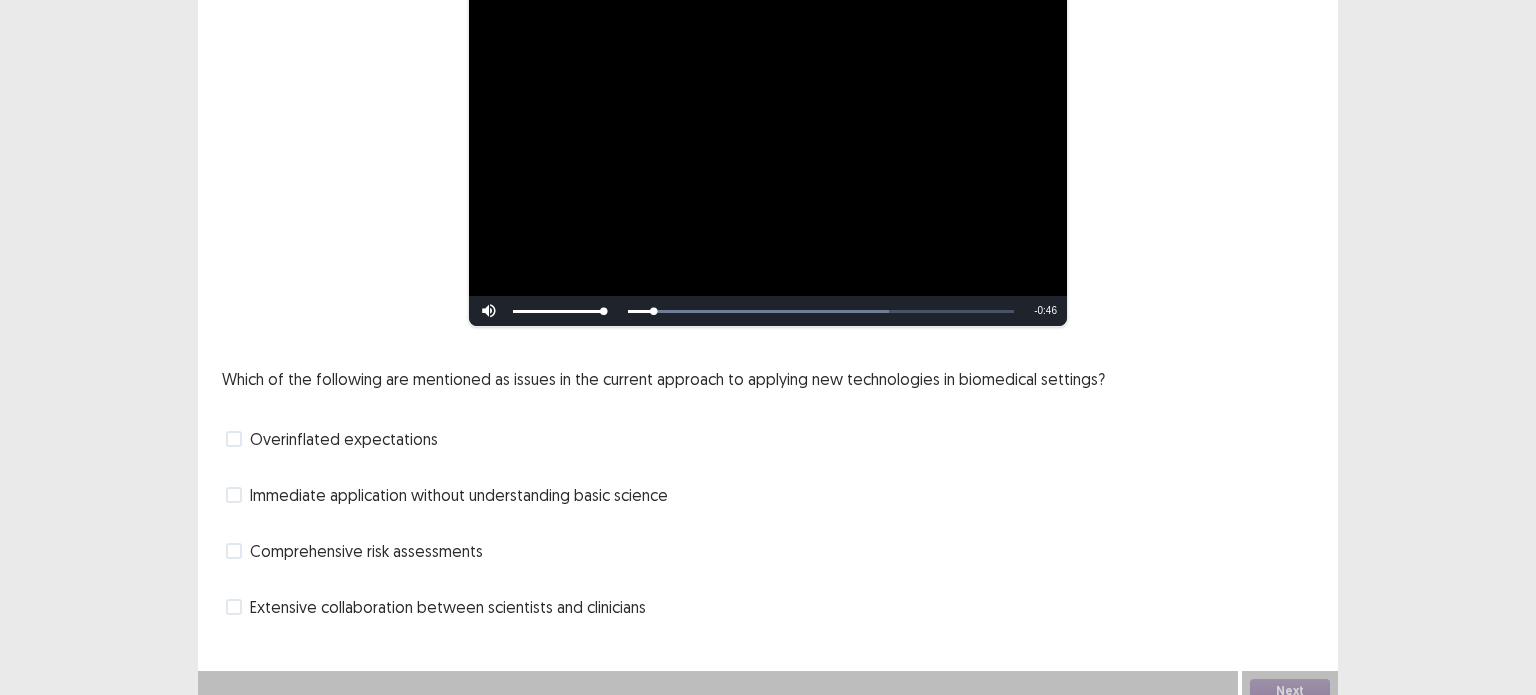 scroll, scrollTop: 207, scrollLeft: 0, axis: vertical 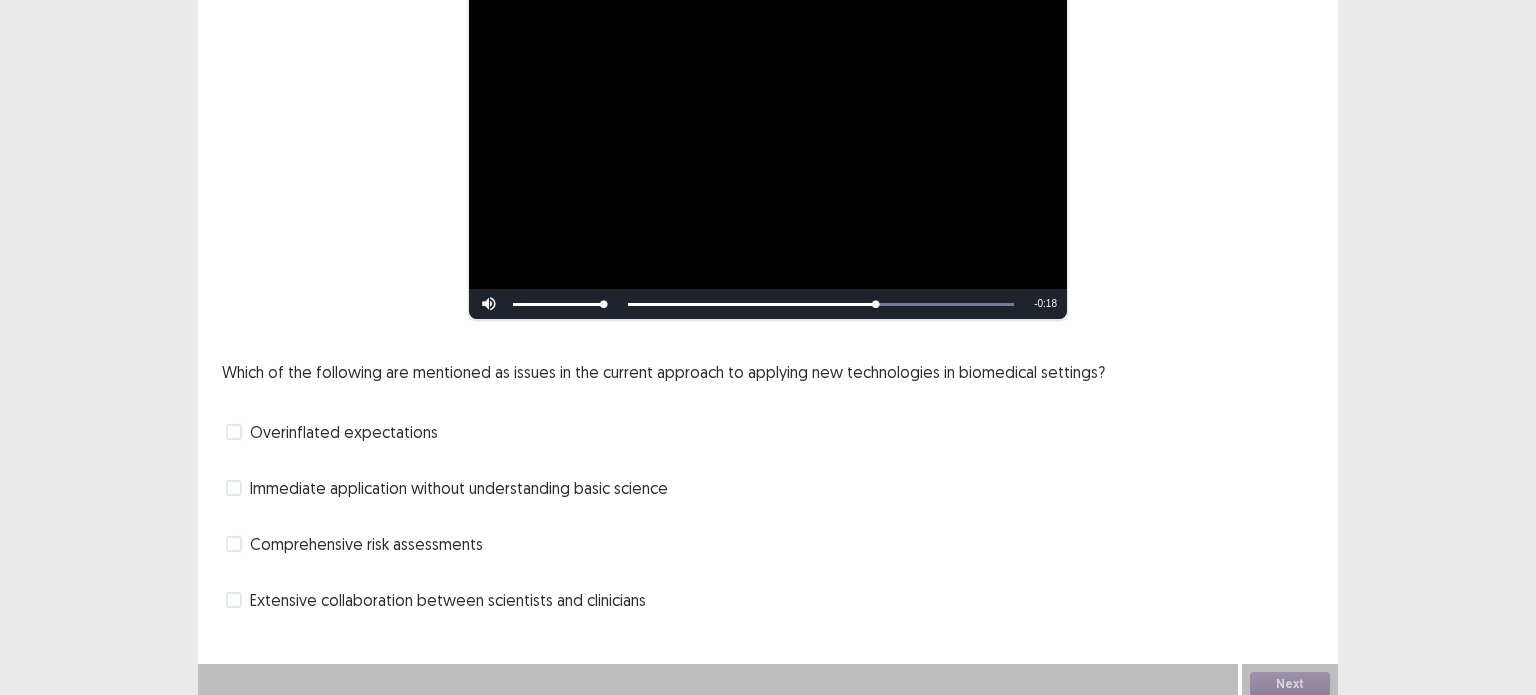 click on "Immediate application without understanding basic science" at bounding box center (459, 488) 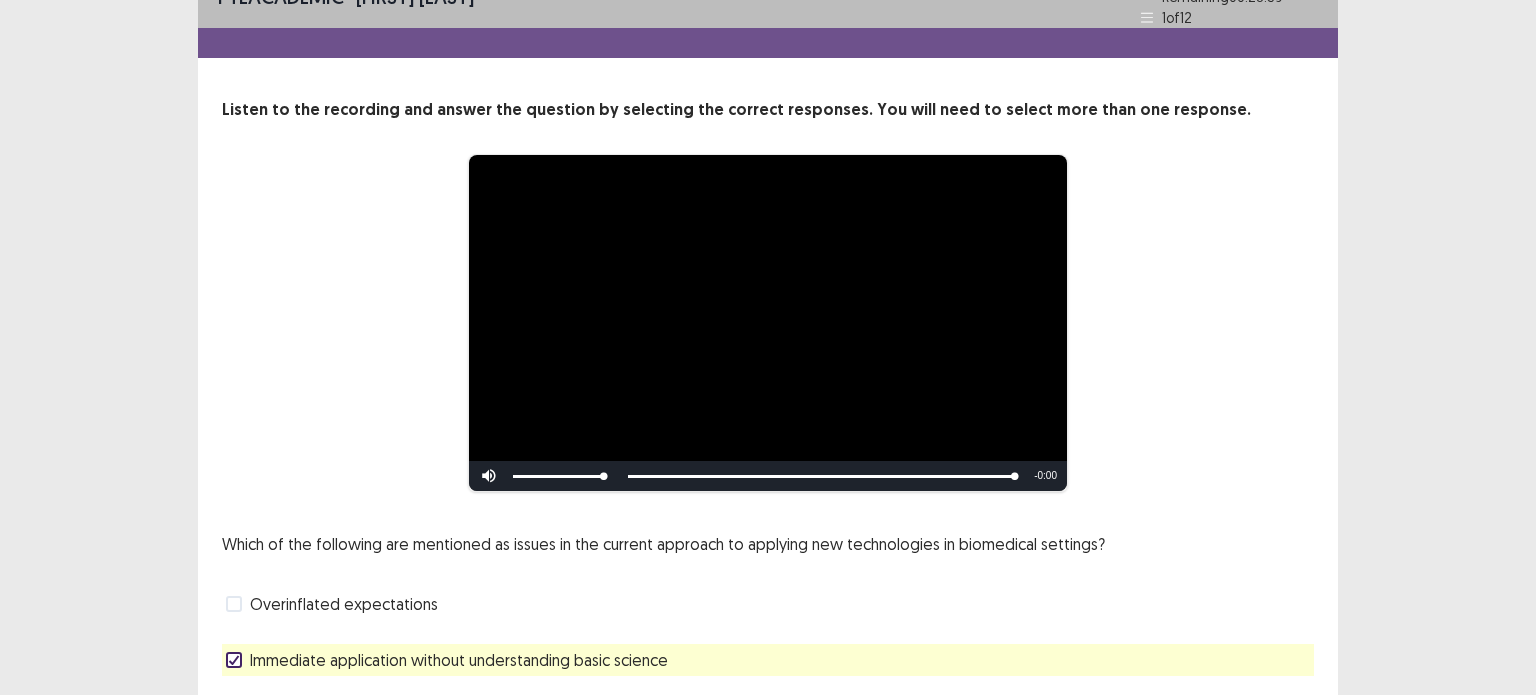 scroll, scrollTop: 75, scrollLeft: 0, axis: vertical 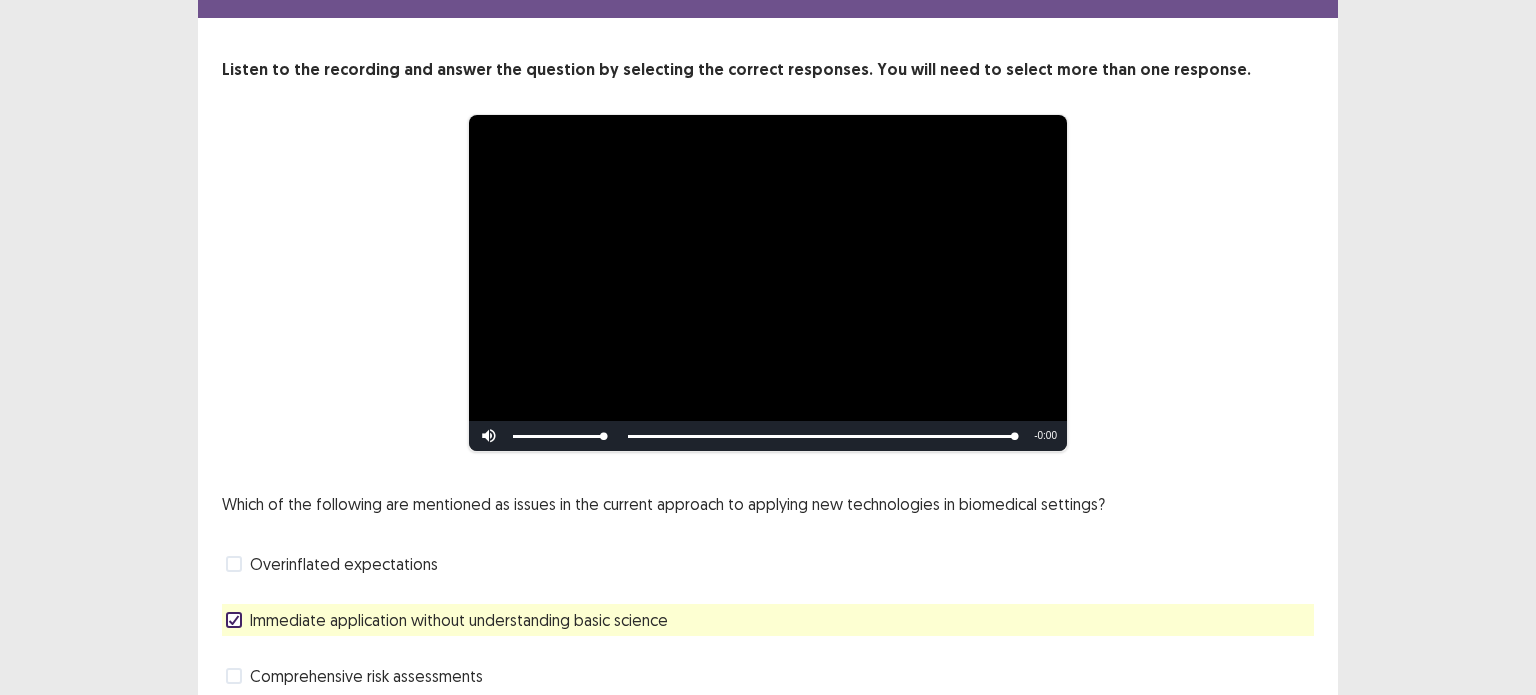 click on "Overinflated expectations" at bounding box center [344, 564] 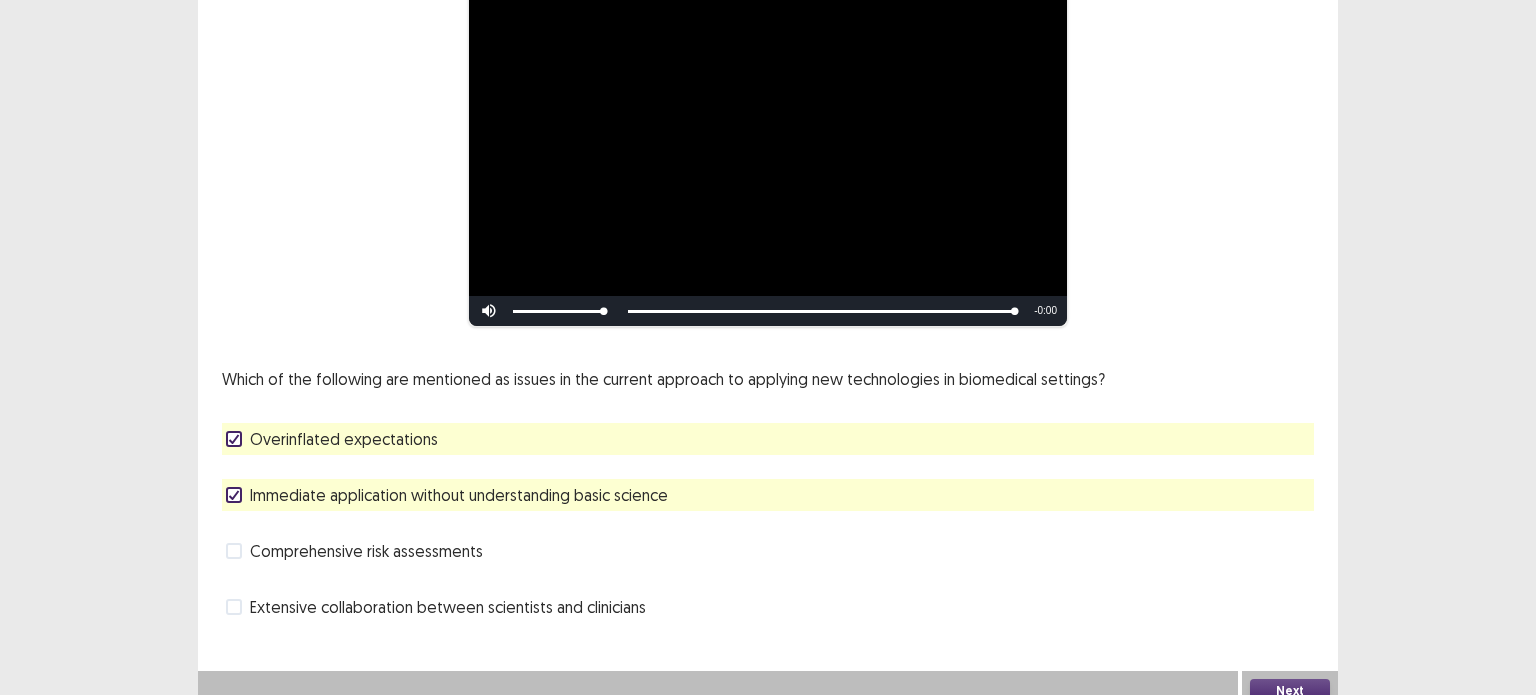 scroll, scrollTop: 202, scrollLeft: 0, axis: vertical 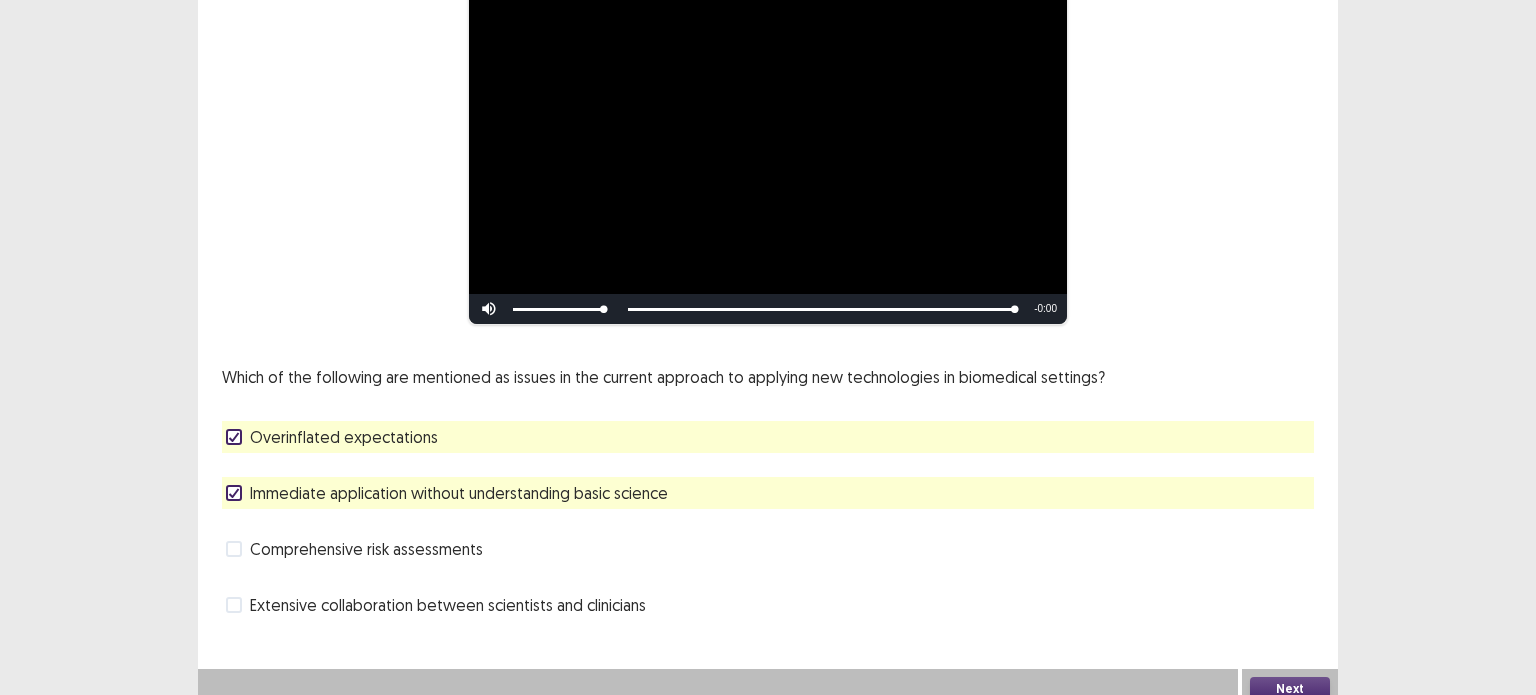 click on "Next" at bounding box center [1290, 689] 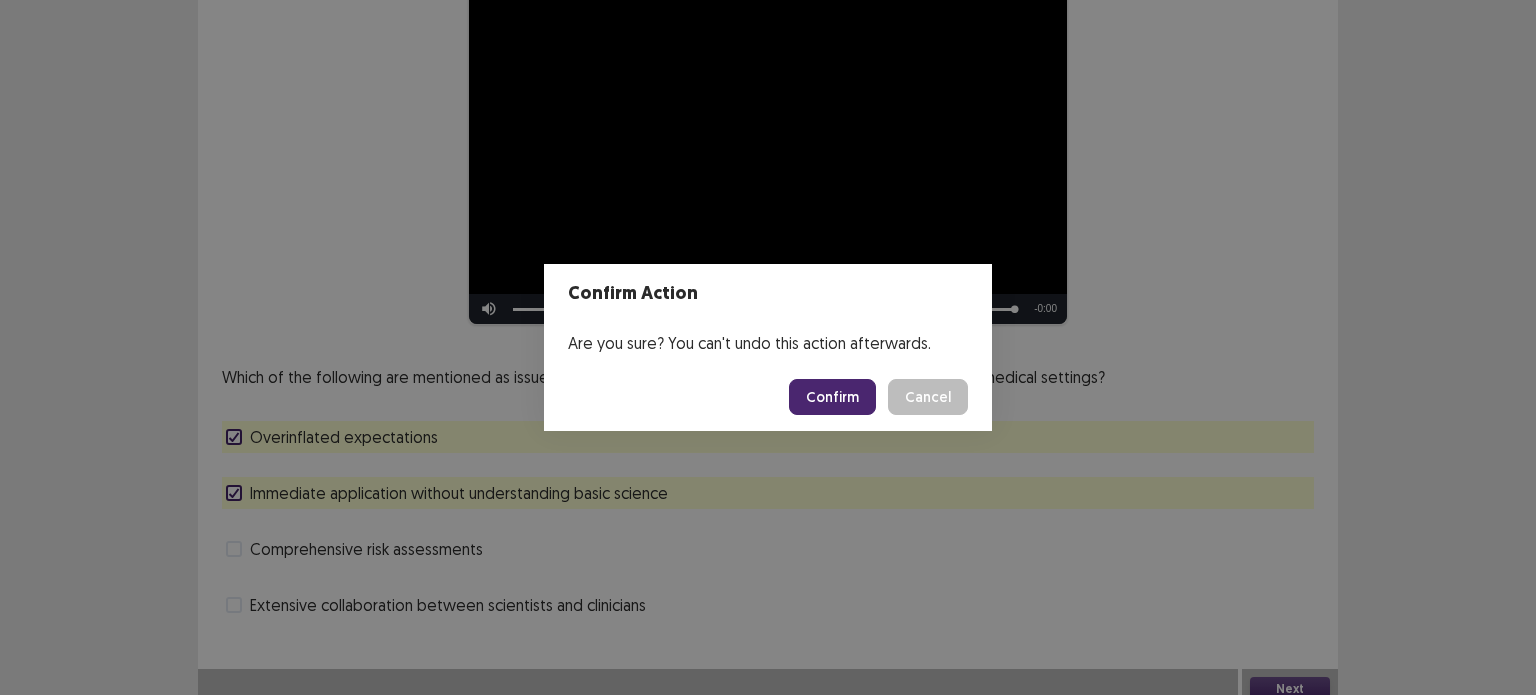 click on "Confirm" at bounding box center (832, 397) 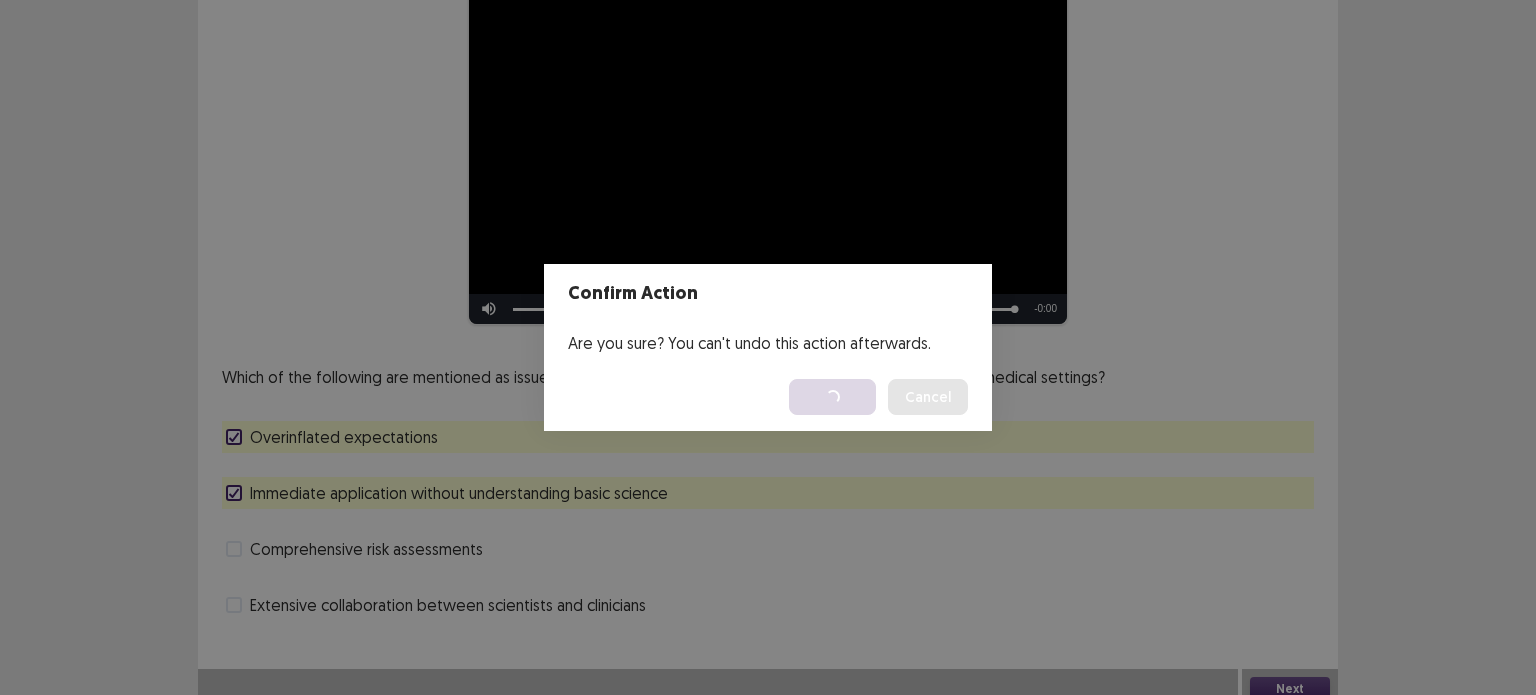 scroll, scrollTop: 0, scrollLeft: 0, axis: both 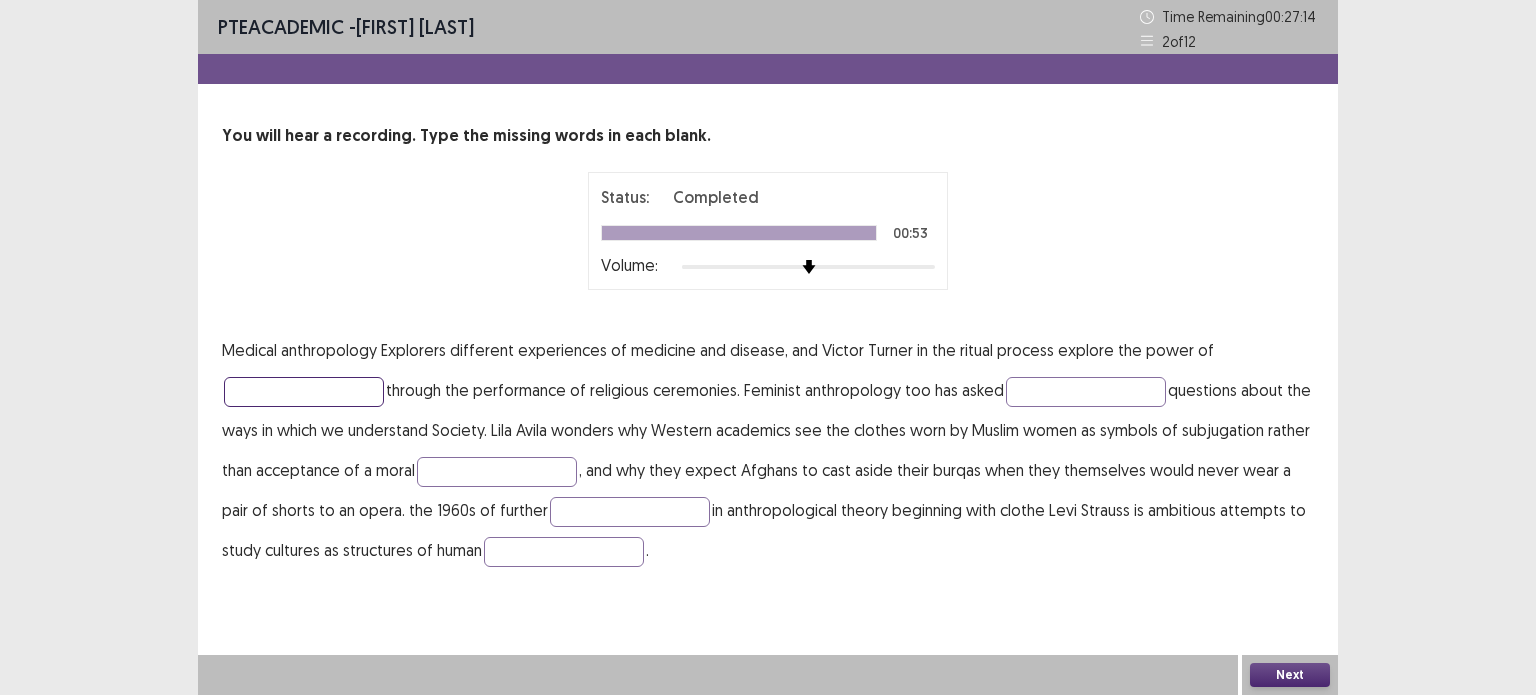 click at bounding box center [304, 392] 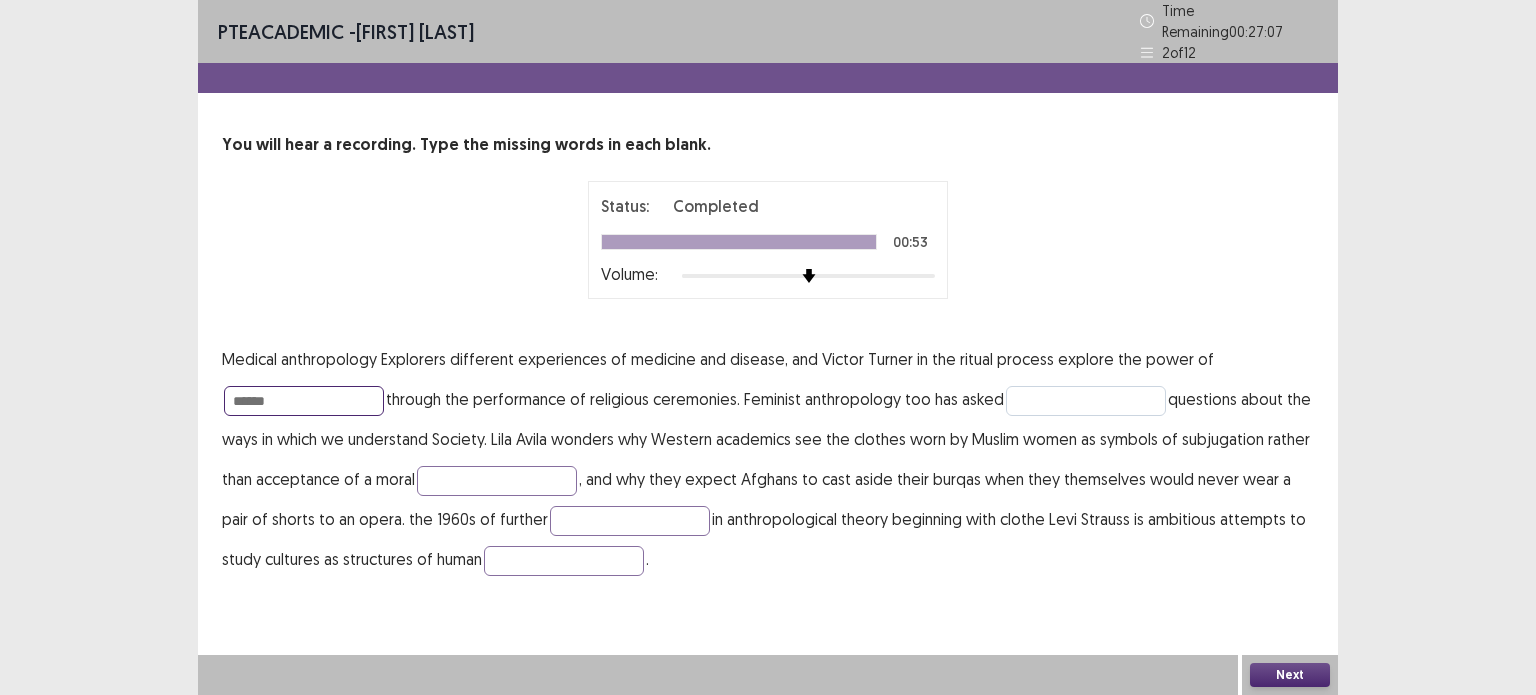 type on "******" 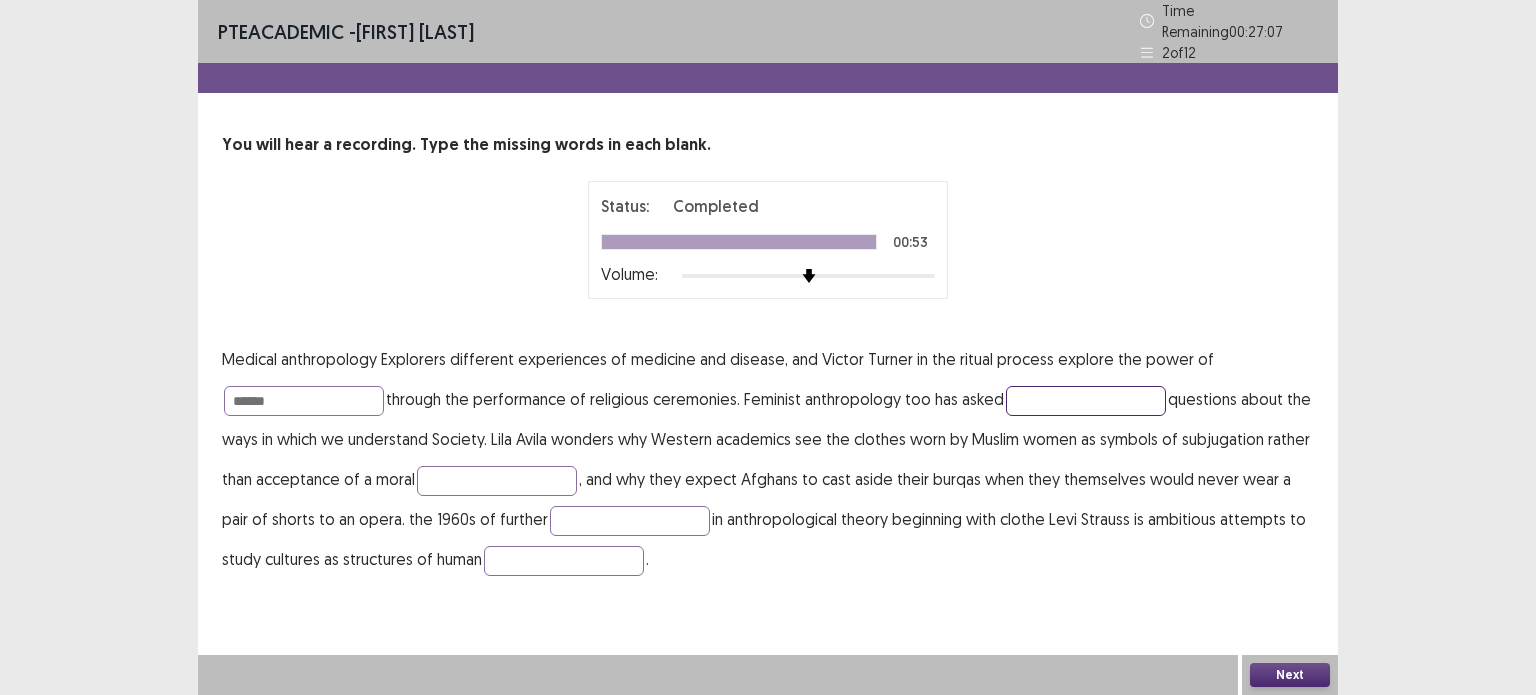 click at bounding box center (1086, 401) 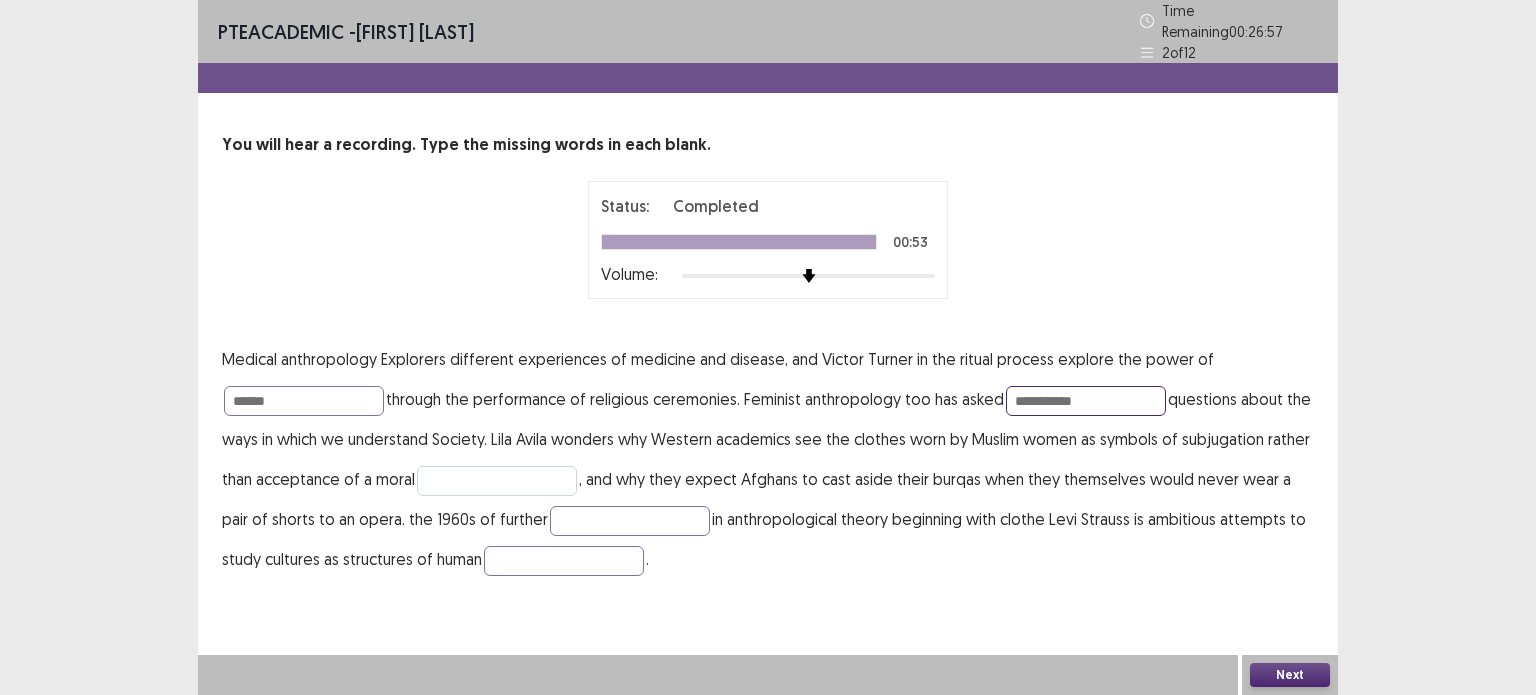 type on "**********" 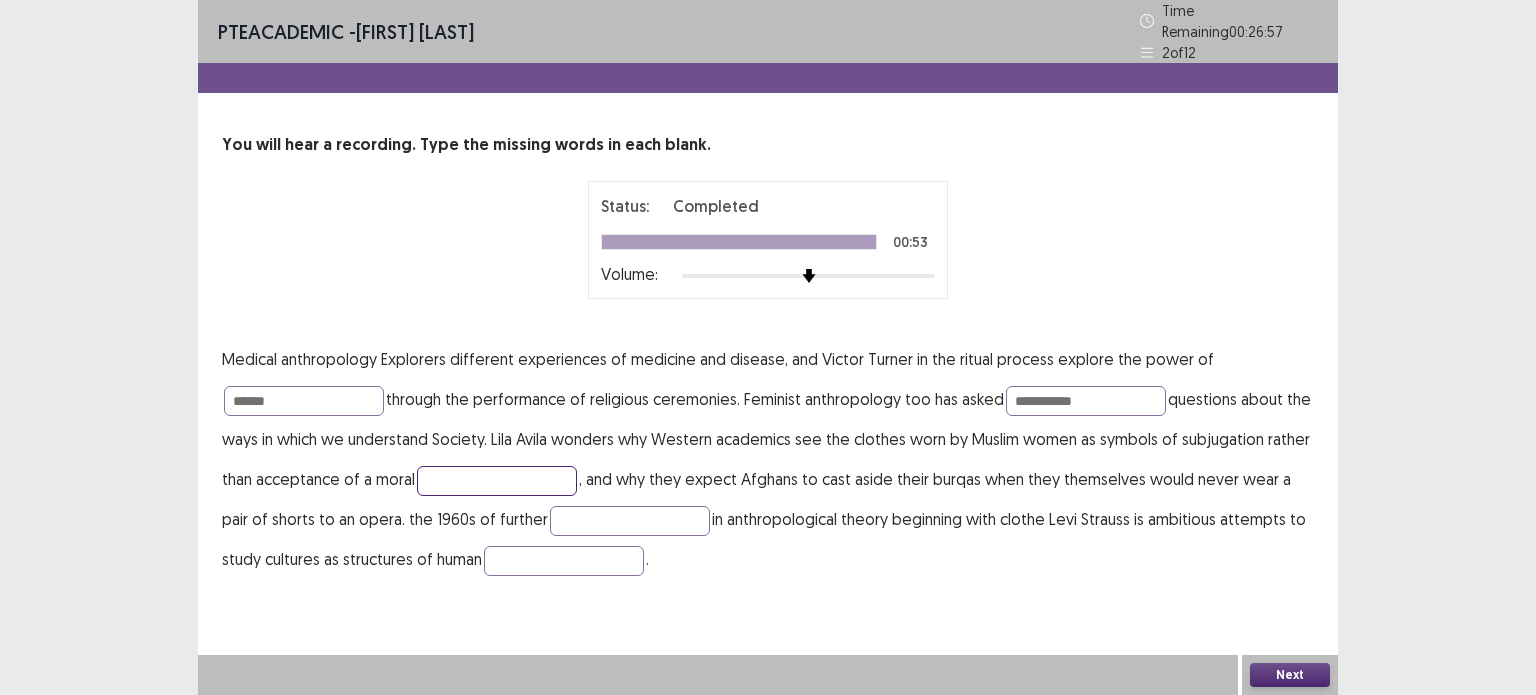 click at bounding box center (497, 481) 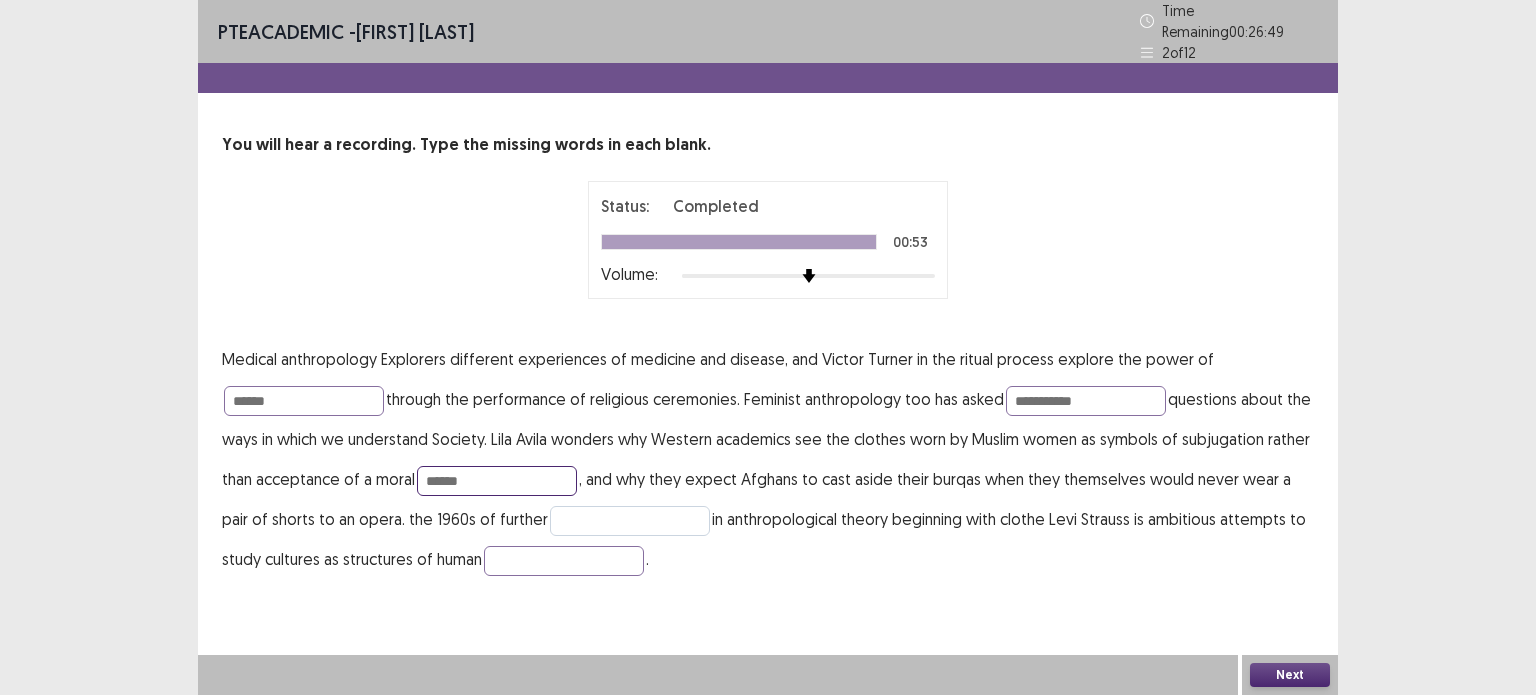 type on "******" 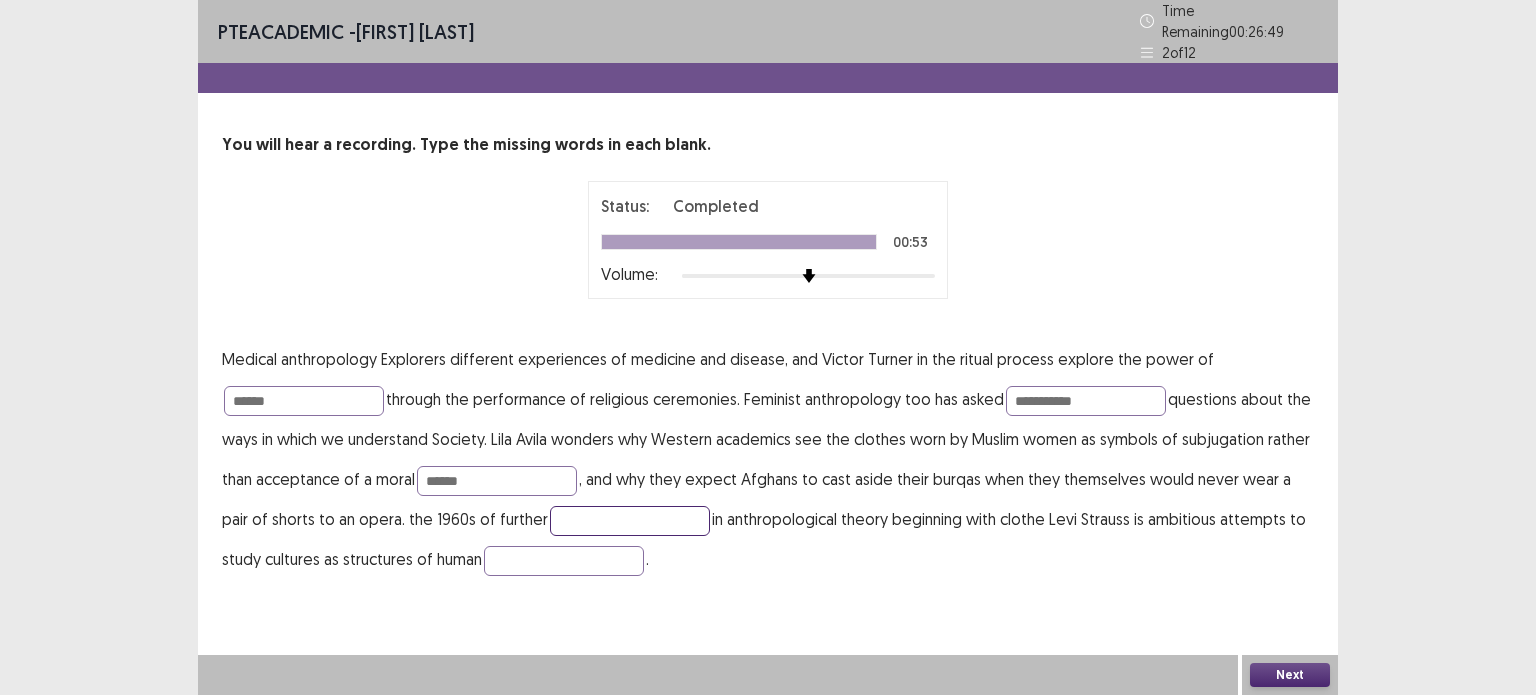 click at bounding box center (630, 521) 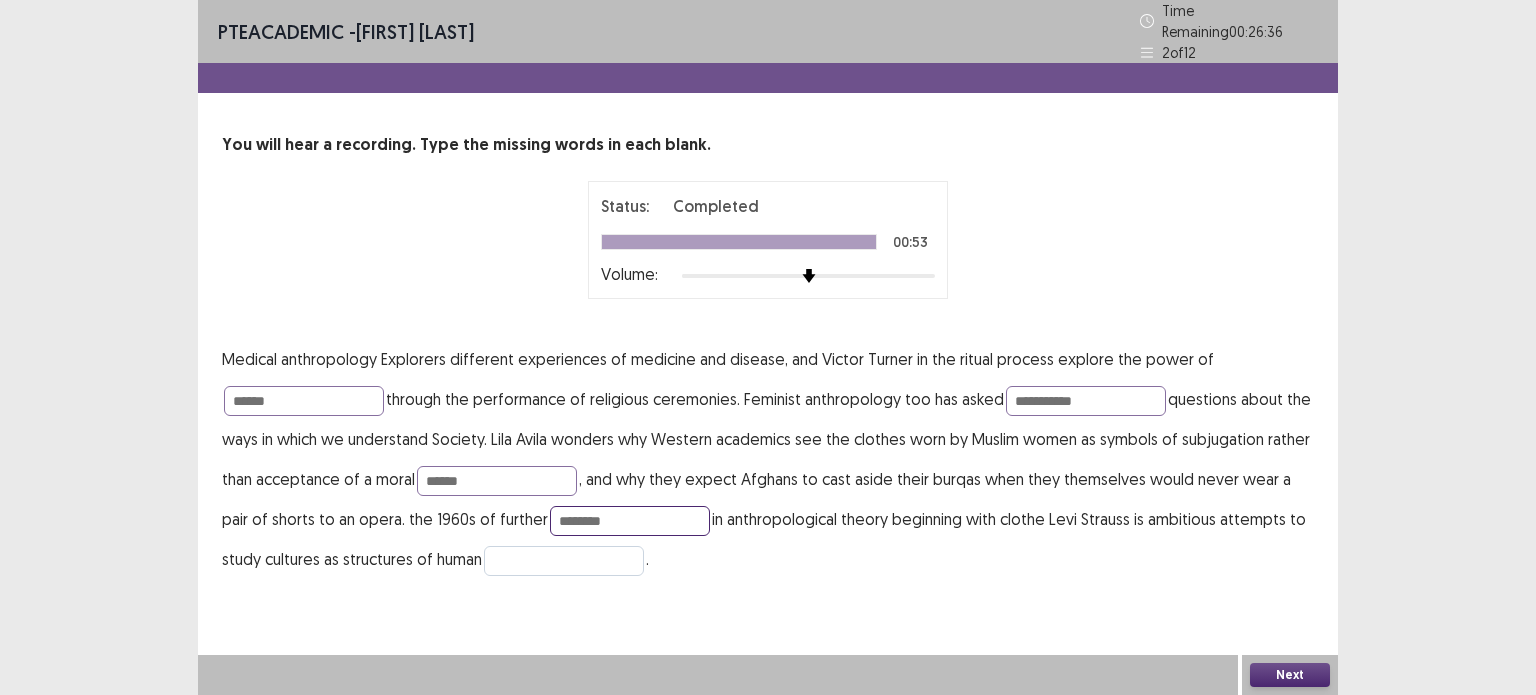 type on "********" 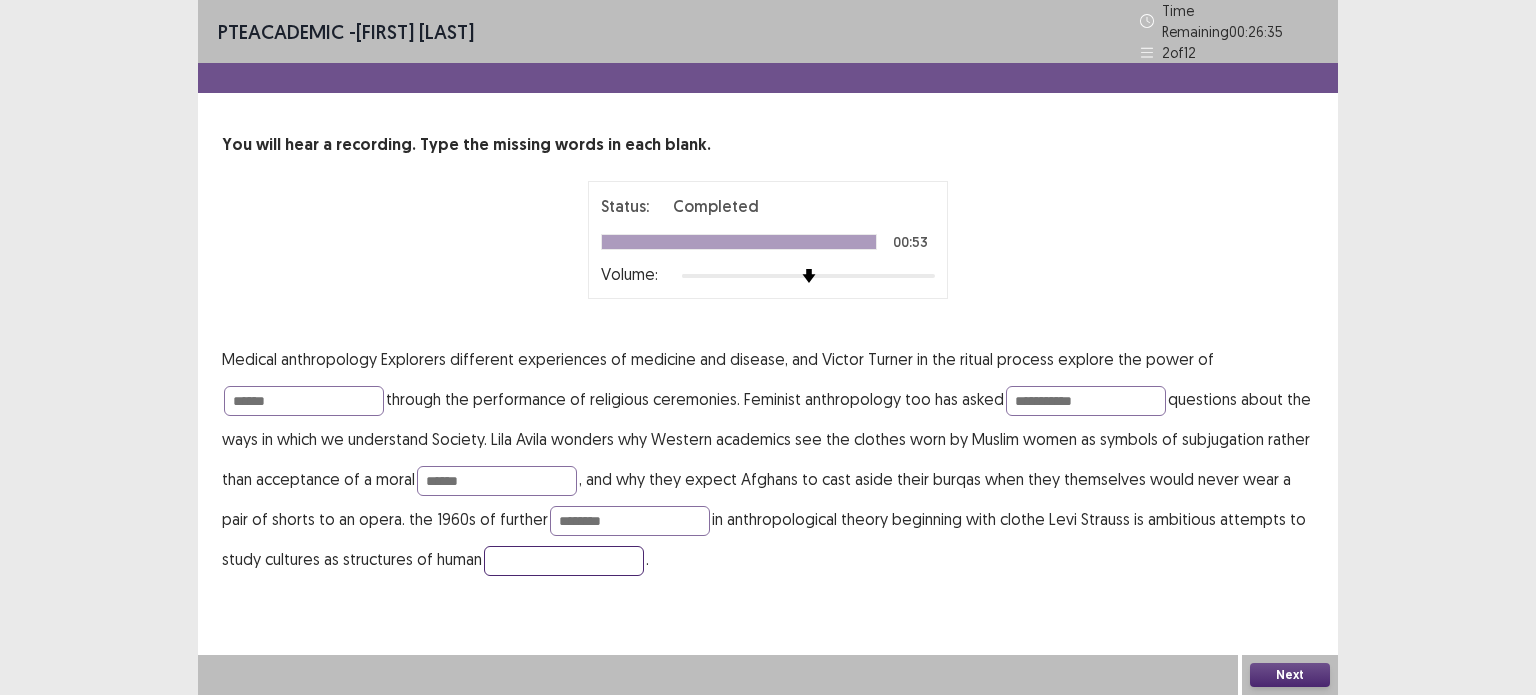 click at bounding box center [564, 561] 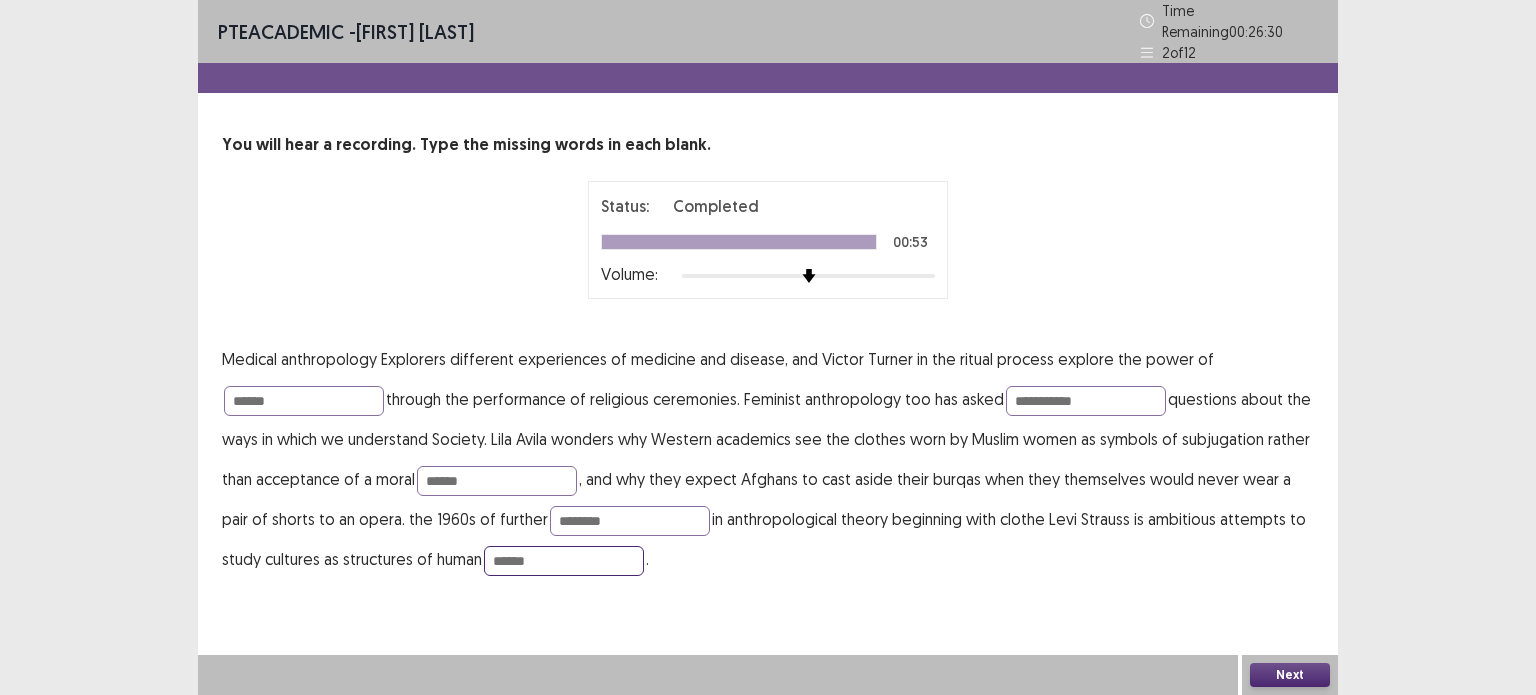 type on "******" 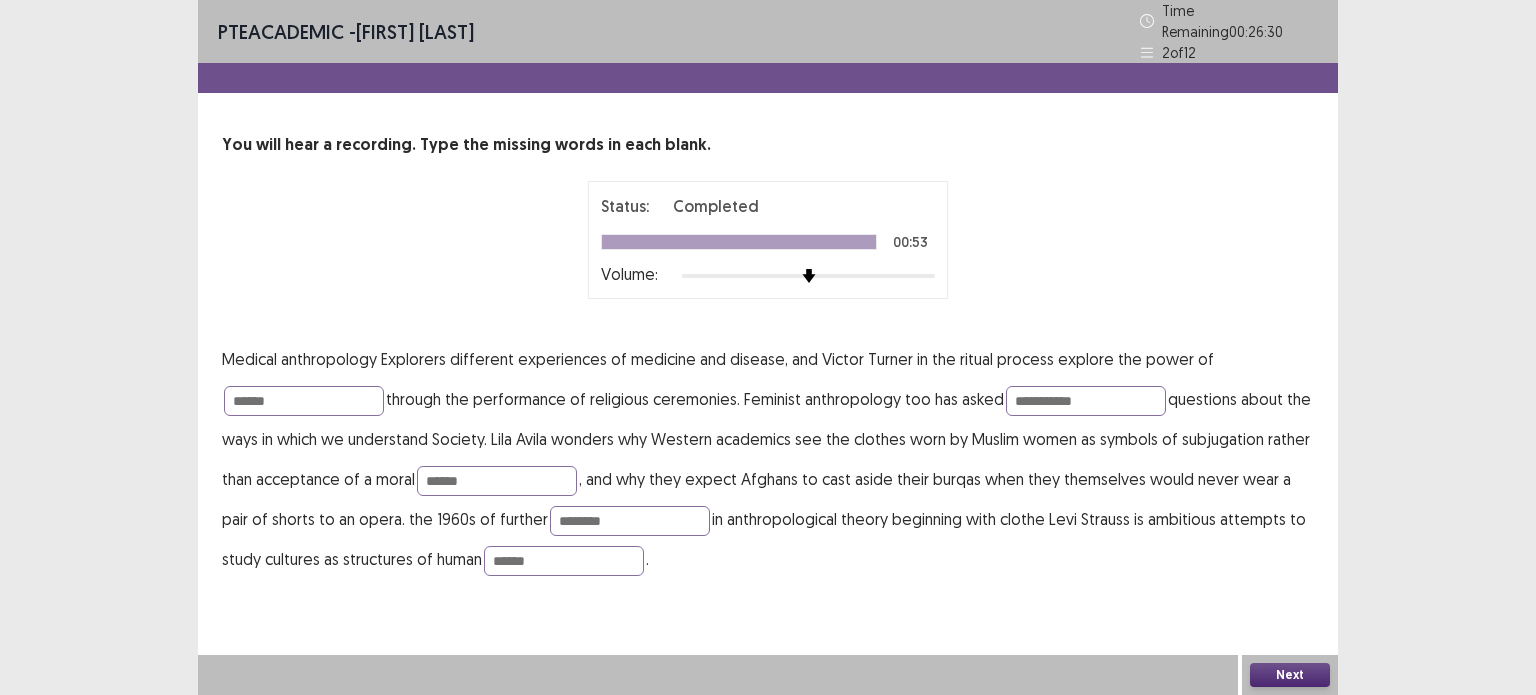 click on "Next" at bounding box center (1290, 675) 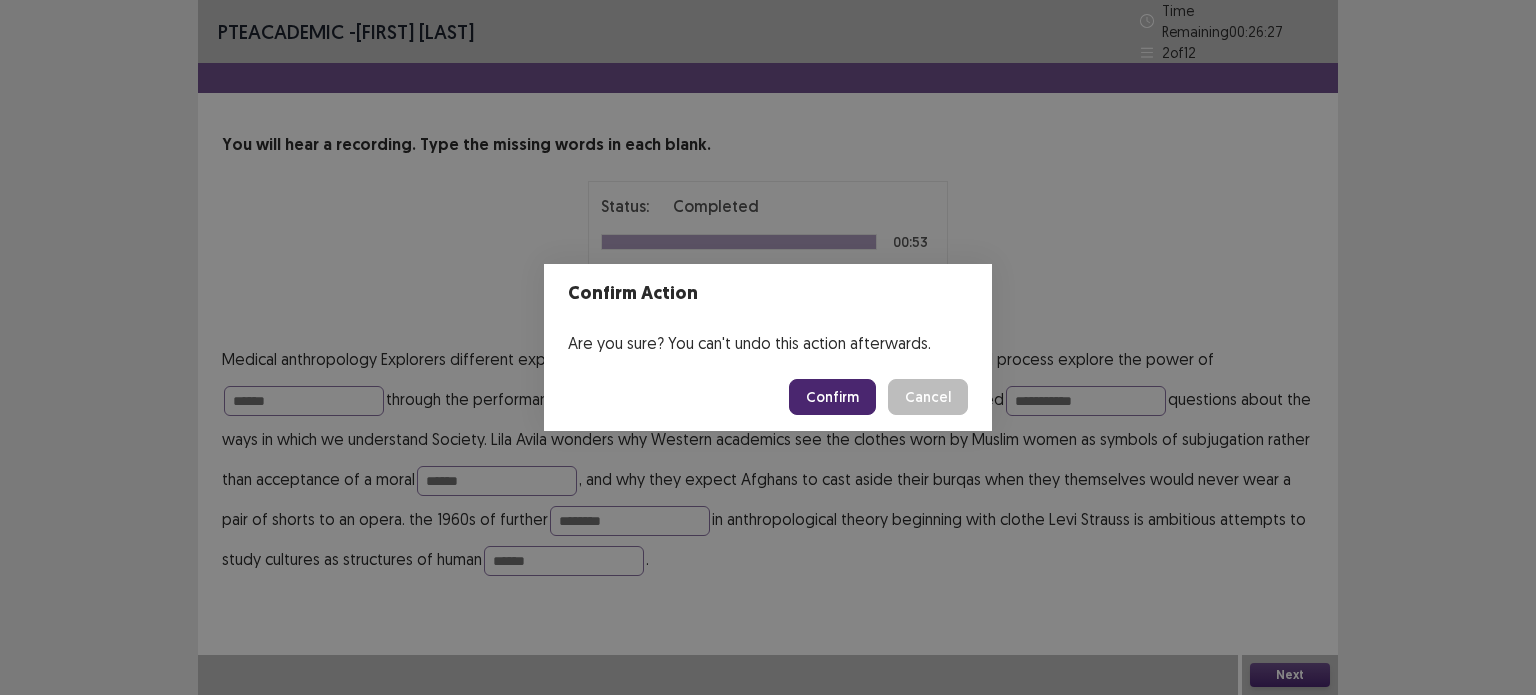 click on "Confirm" at bounding box center [832, 397] 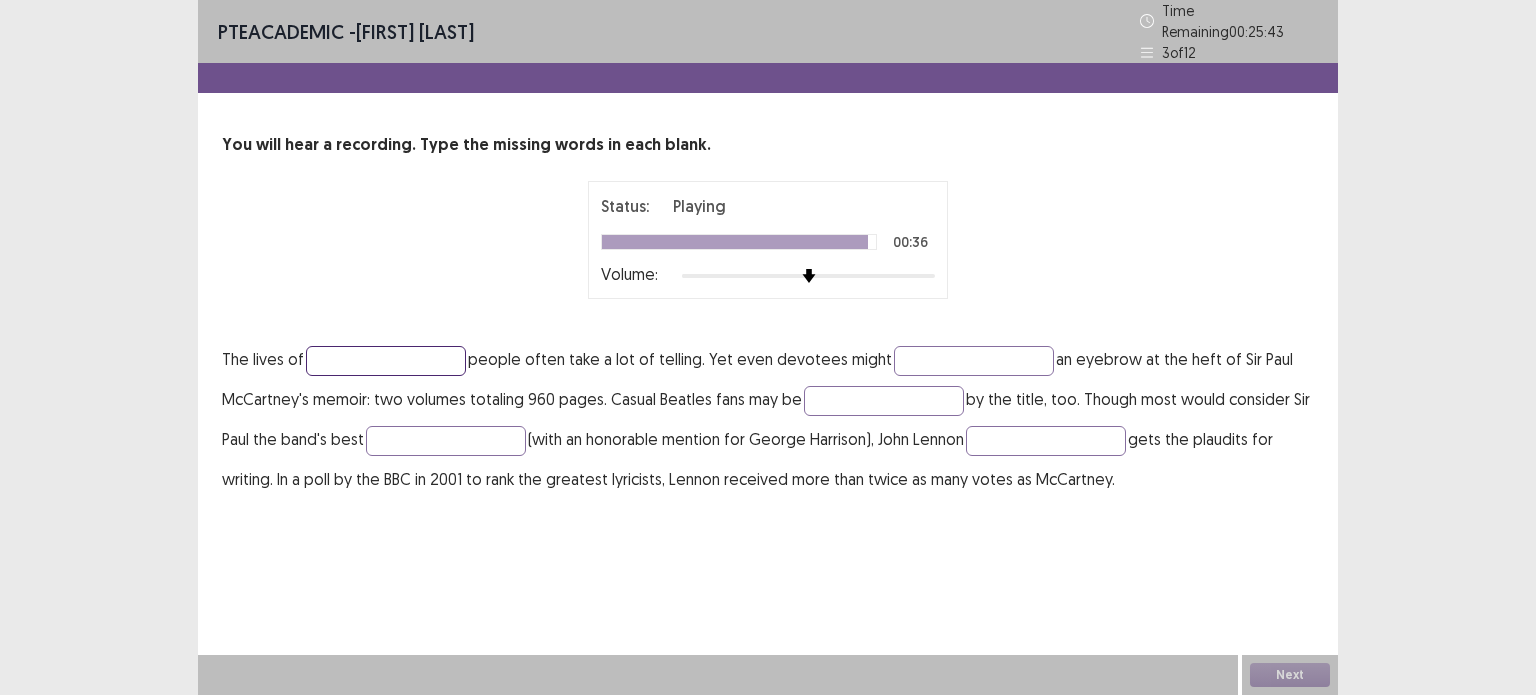 click at bounding box center (386, 361) 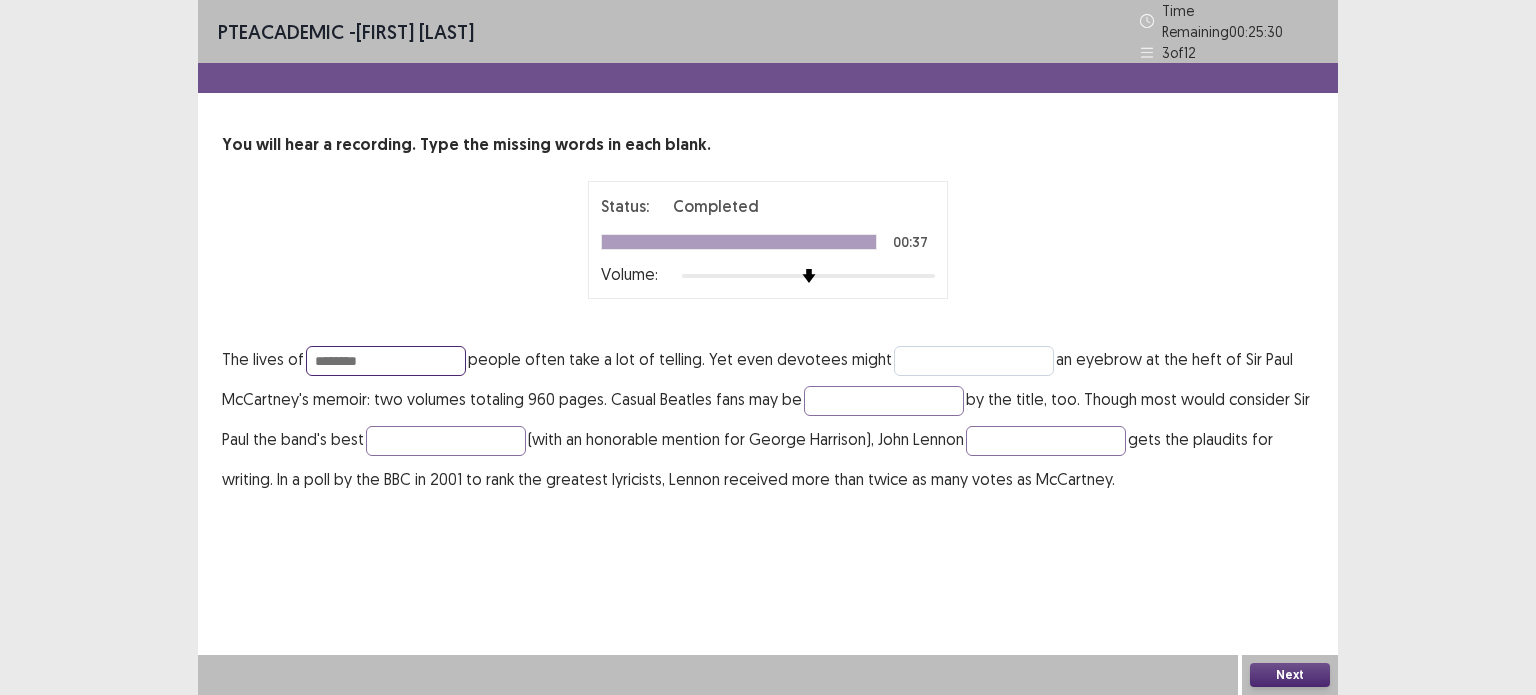 type on "********" 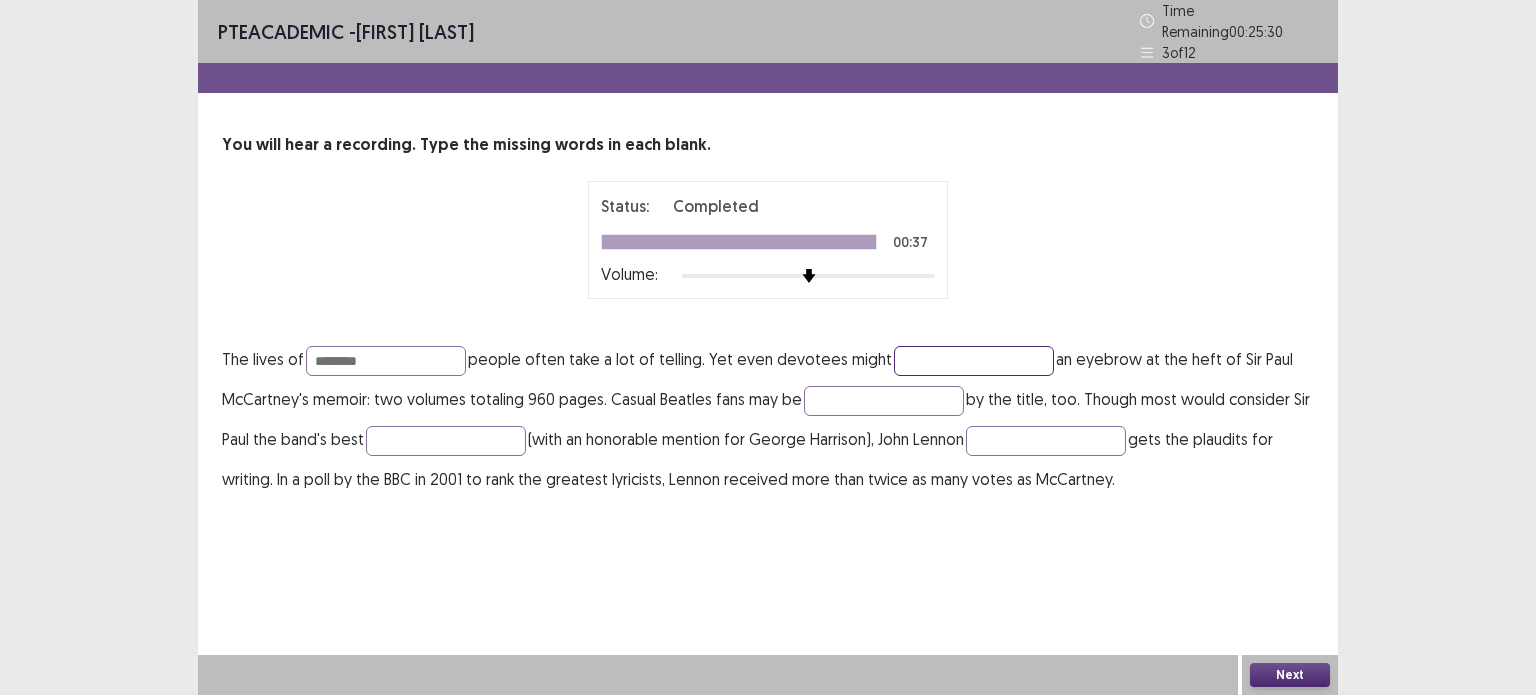click at bounding box center (974, 361) 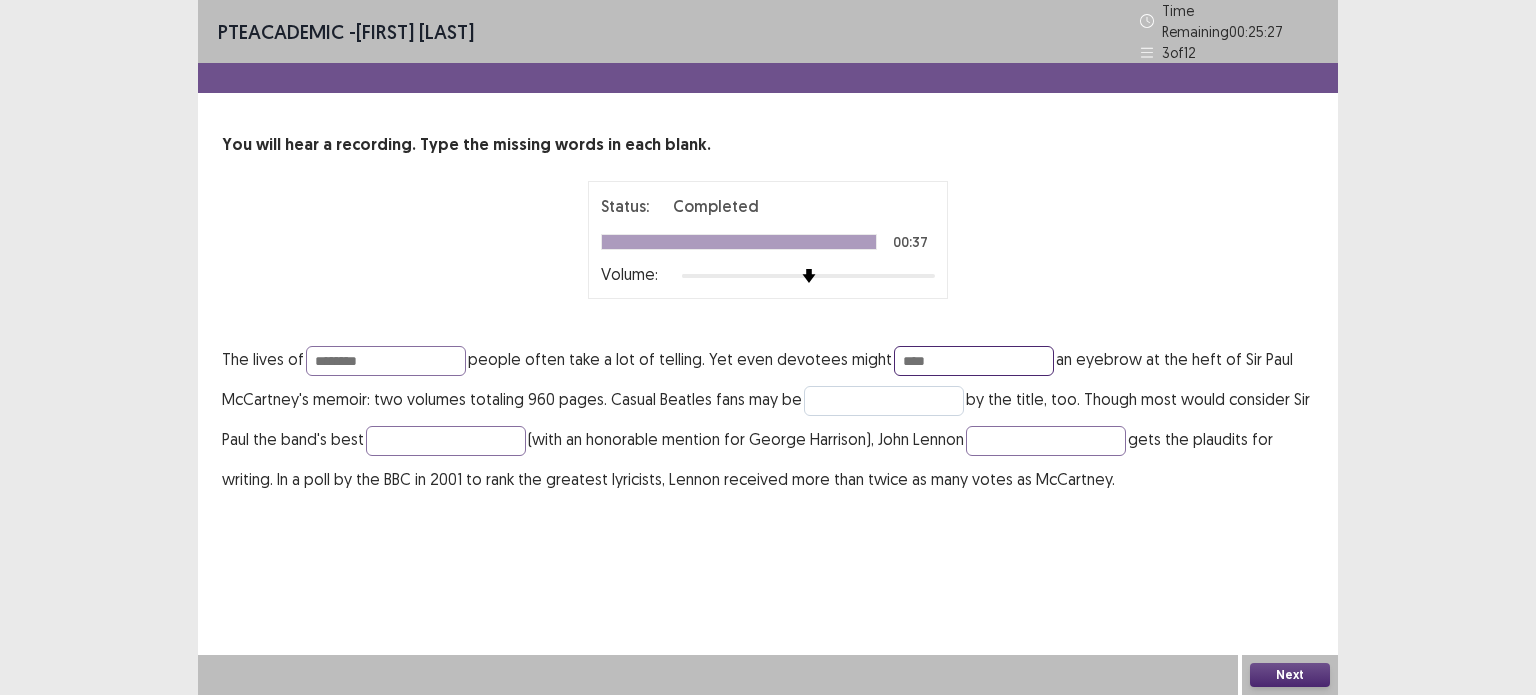 type on "****" 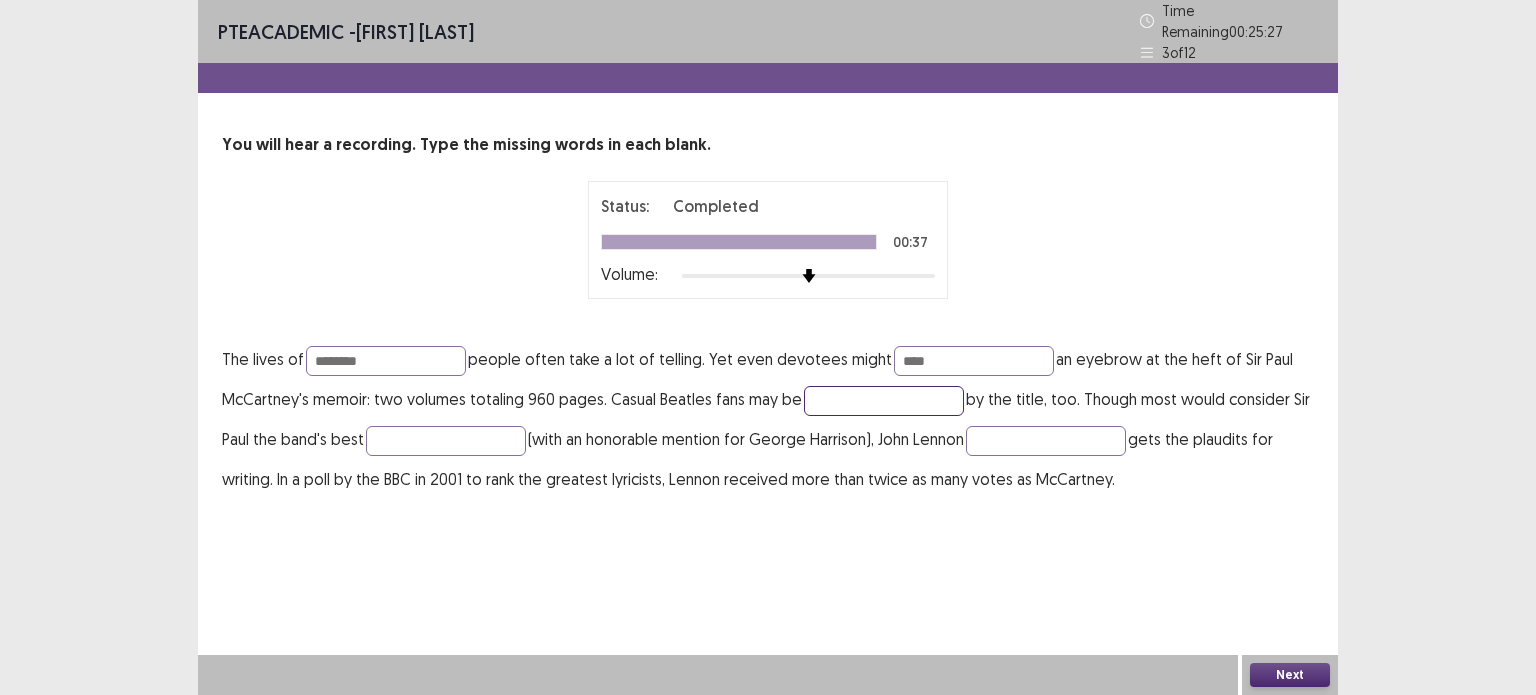 click at bounding box center [884, 401] 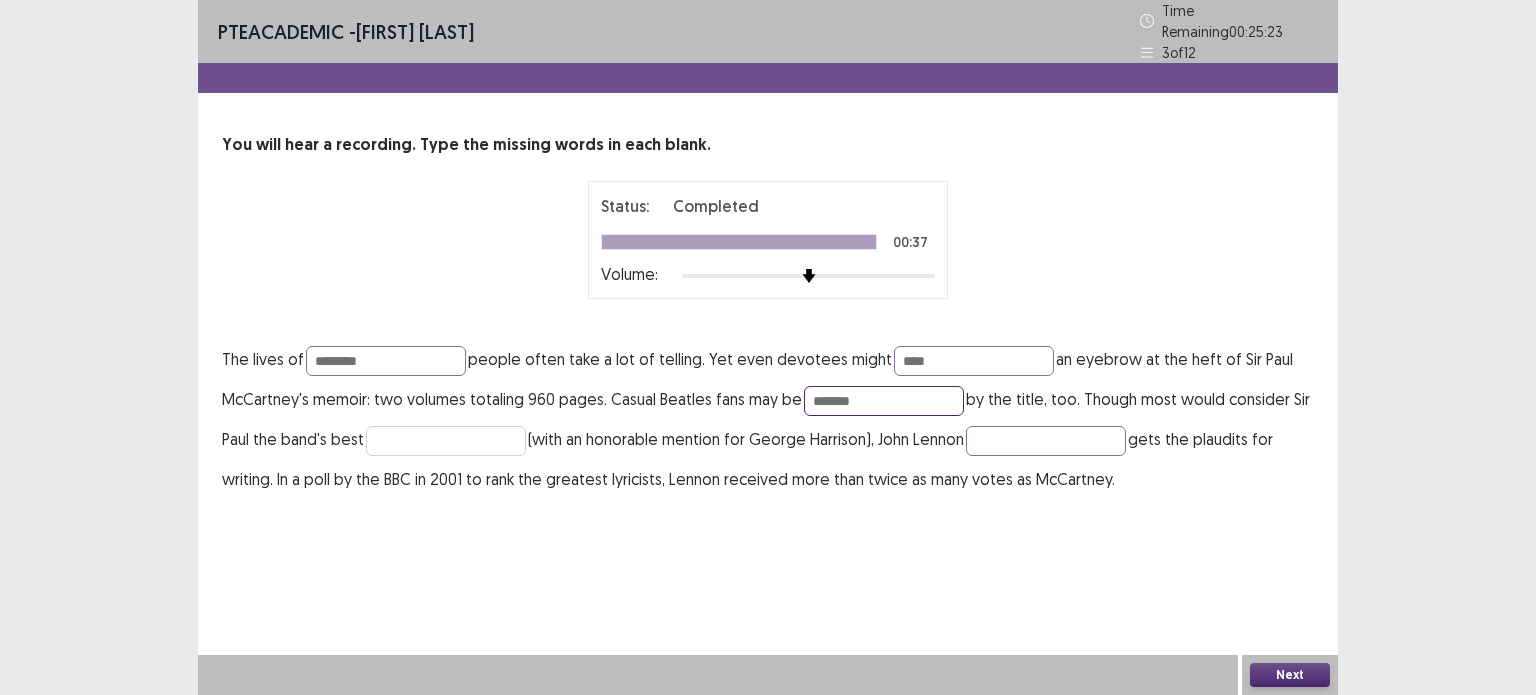 type on "*******" 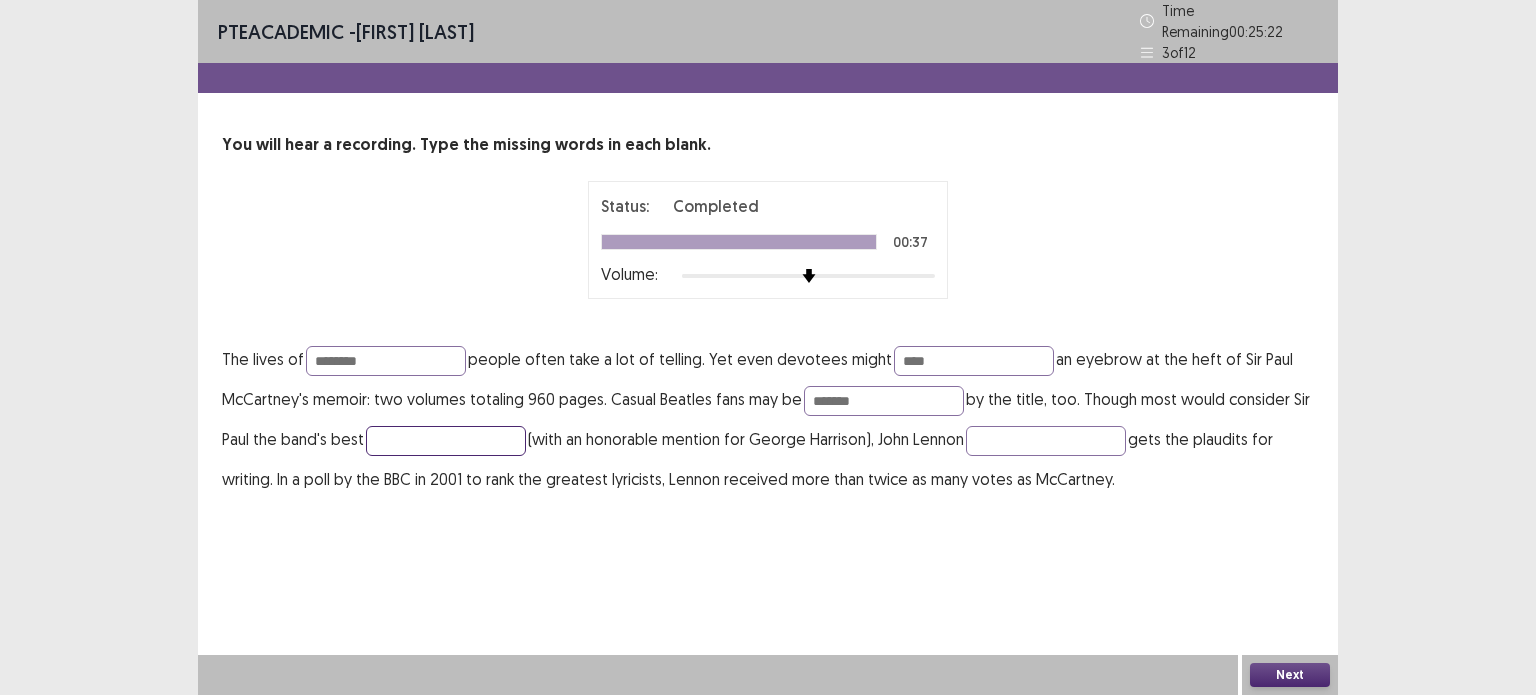 click at bounding box center (446, 441) 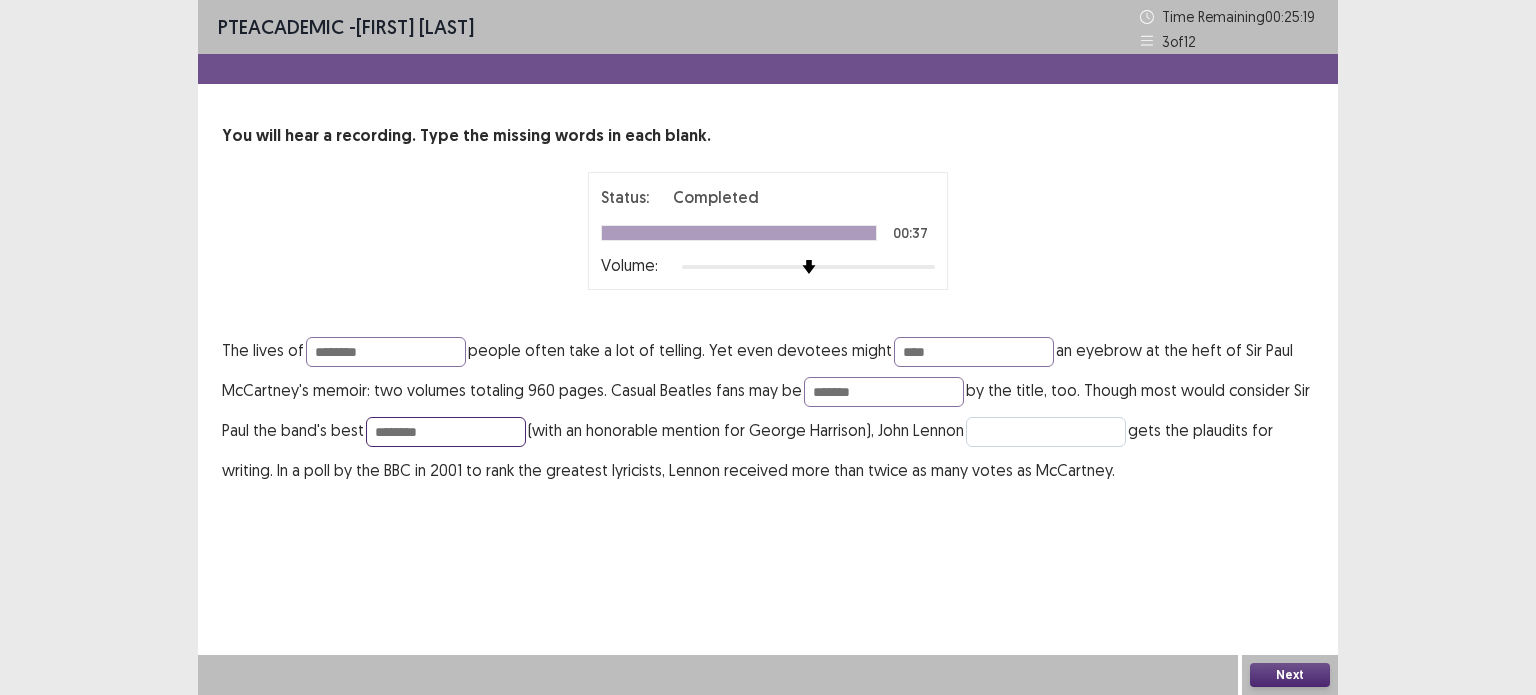 type on "********" 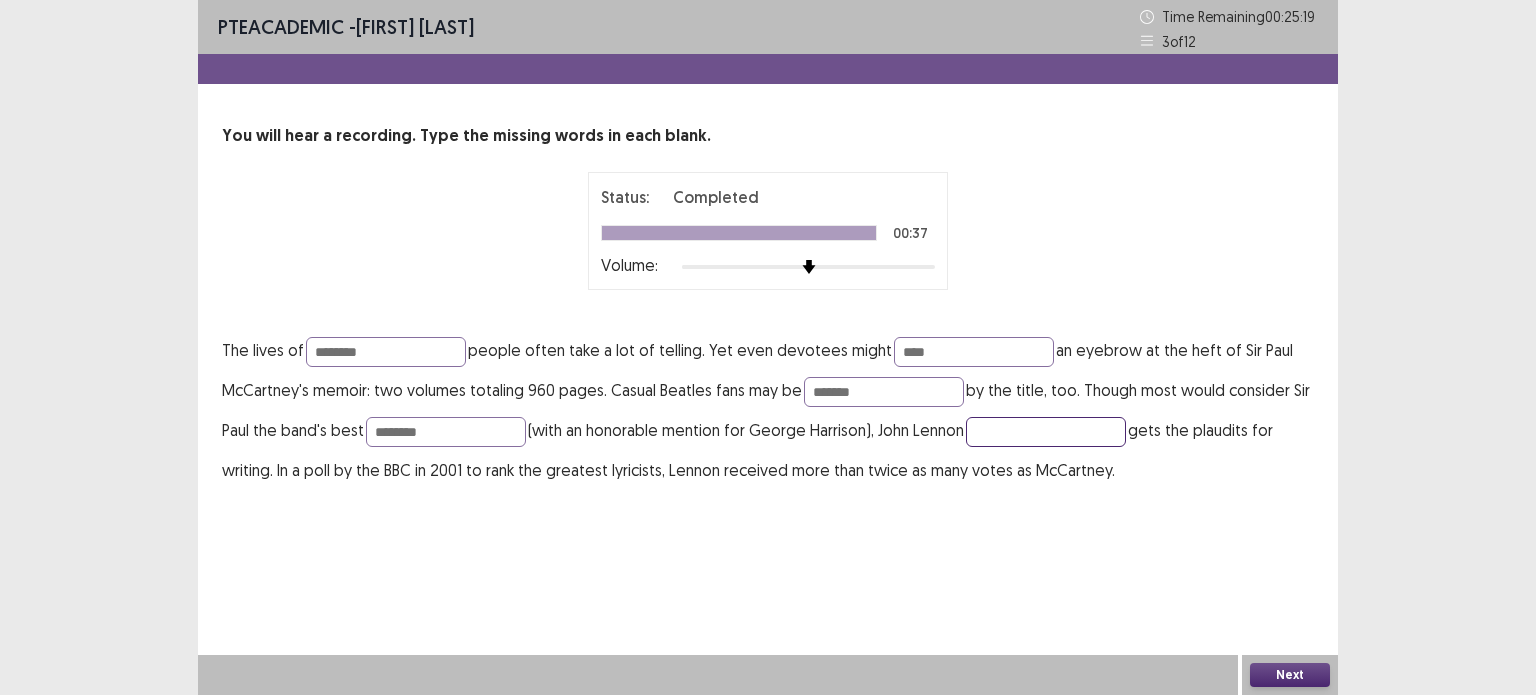 click at bounding box center [1046, 432] 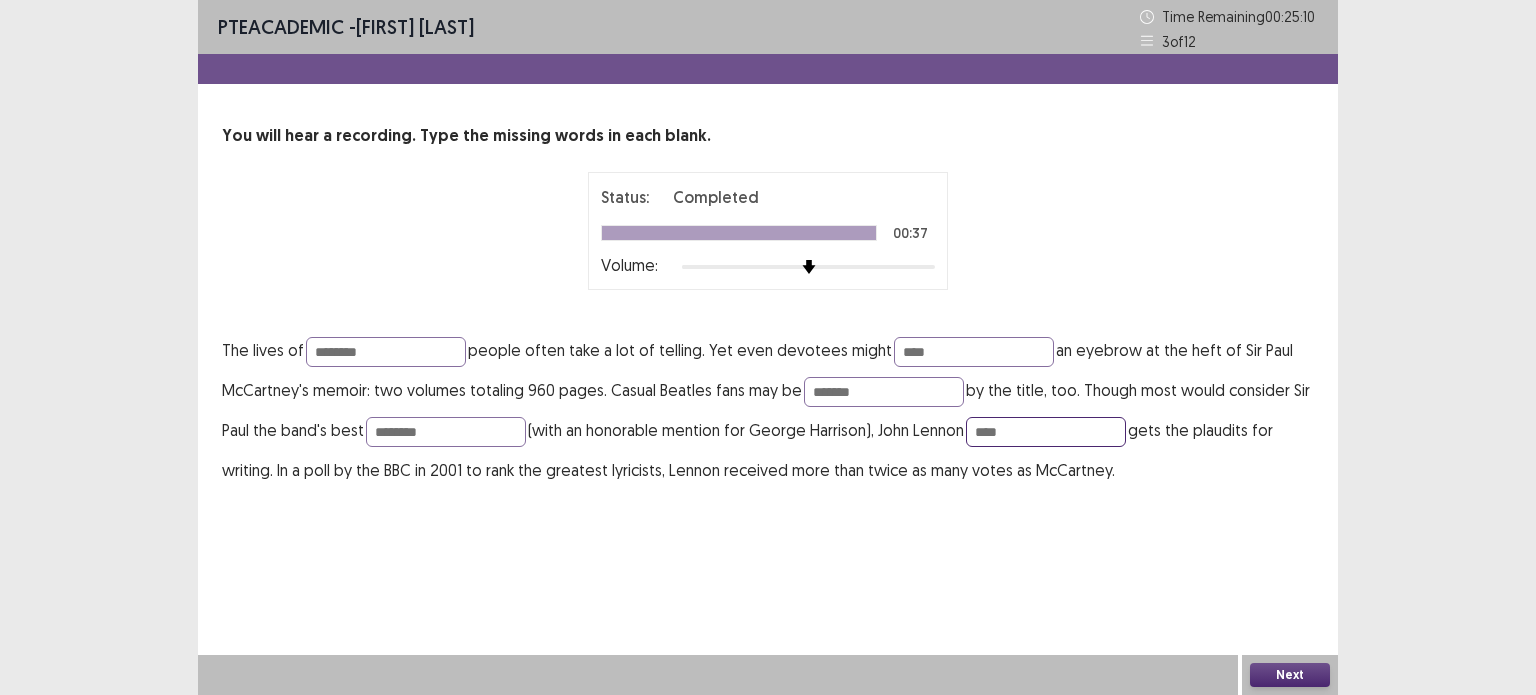 type on "****" 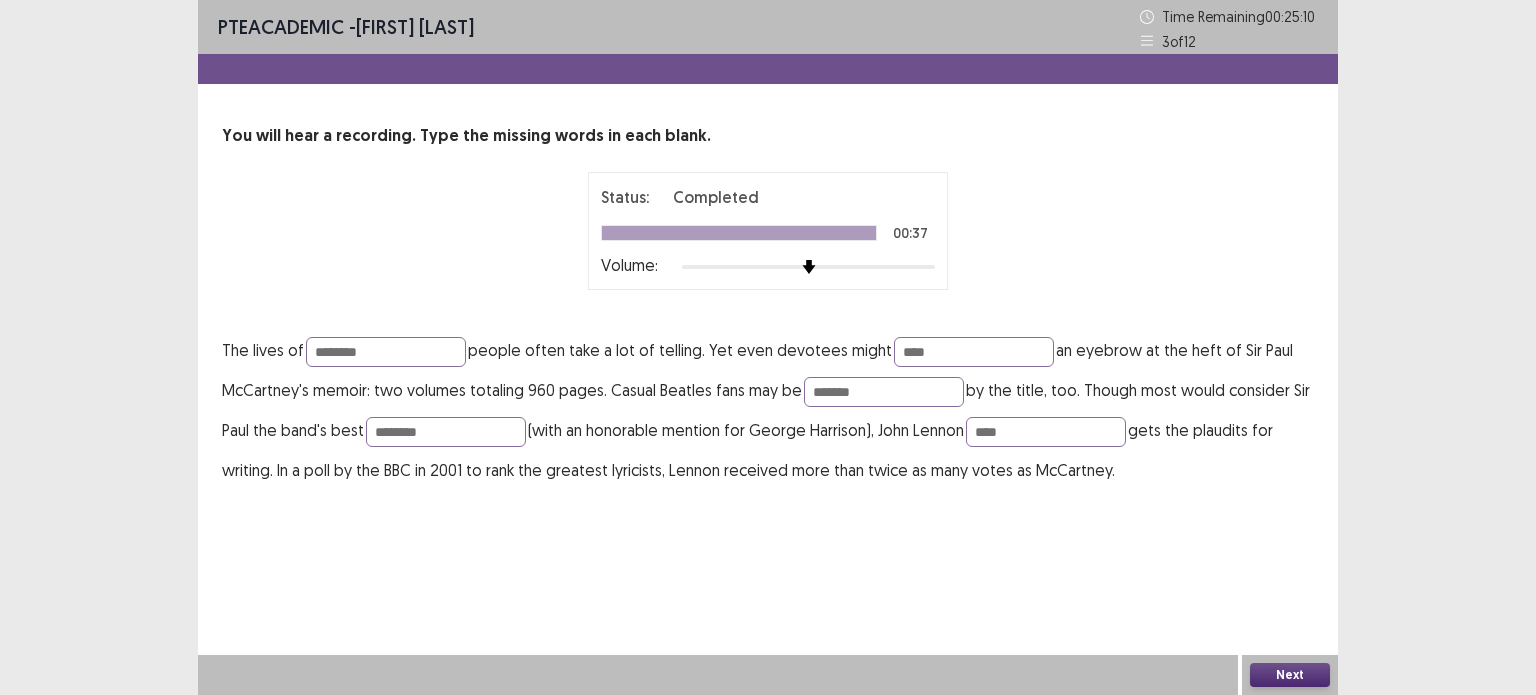 click on "Next" at bounding box center [1290, 675] 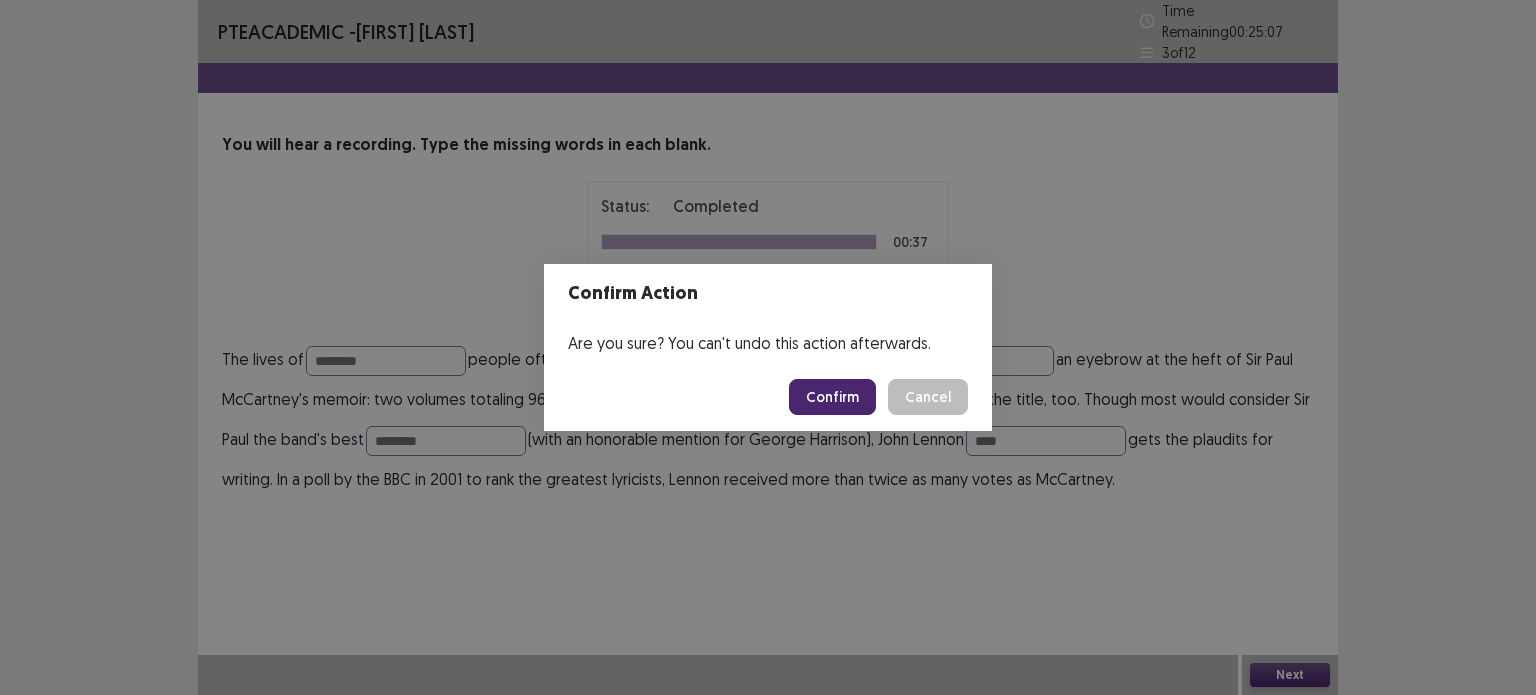 click on "Confirm" at bounding box center (832, 397) 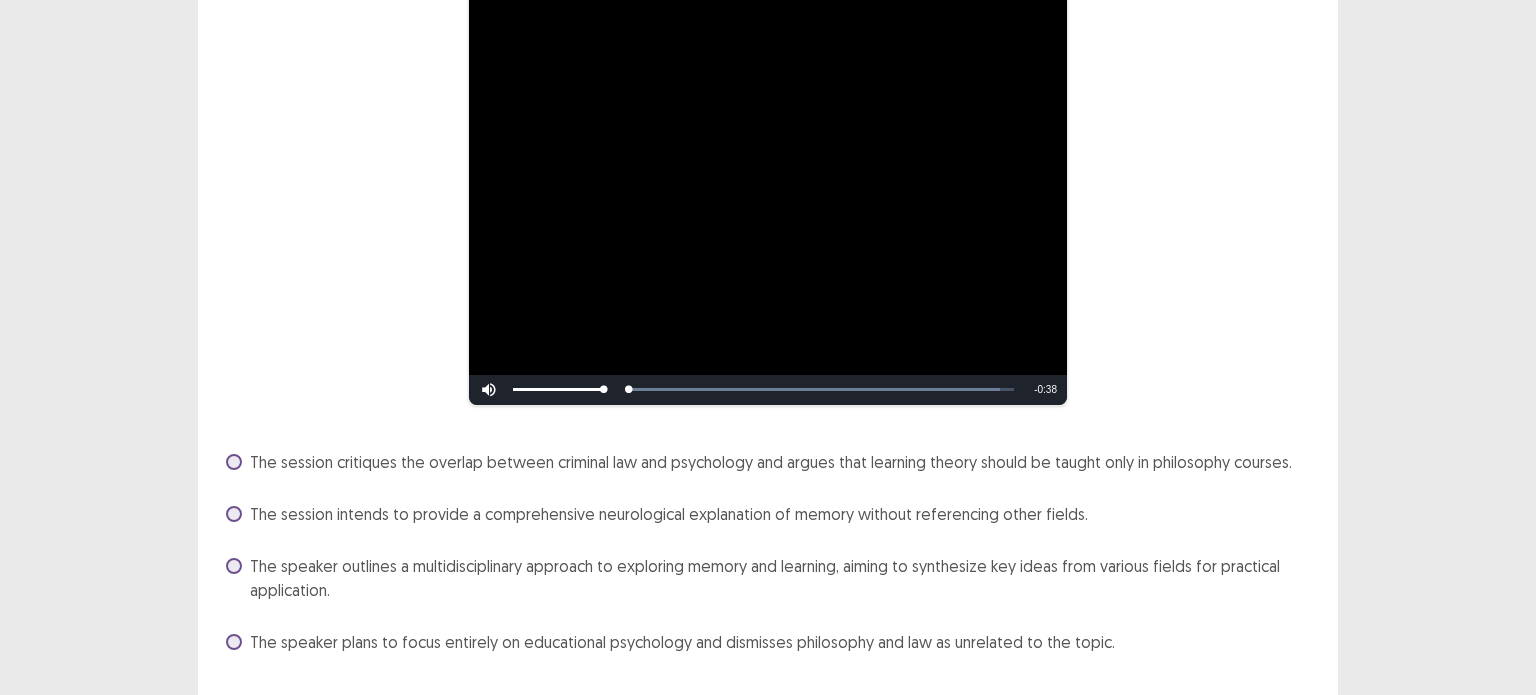 scroll, scrollTop: 256, scrollLeft: 0, axis: vertical 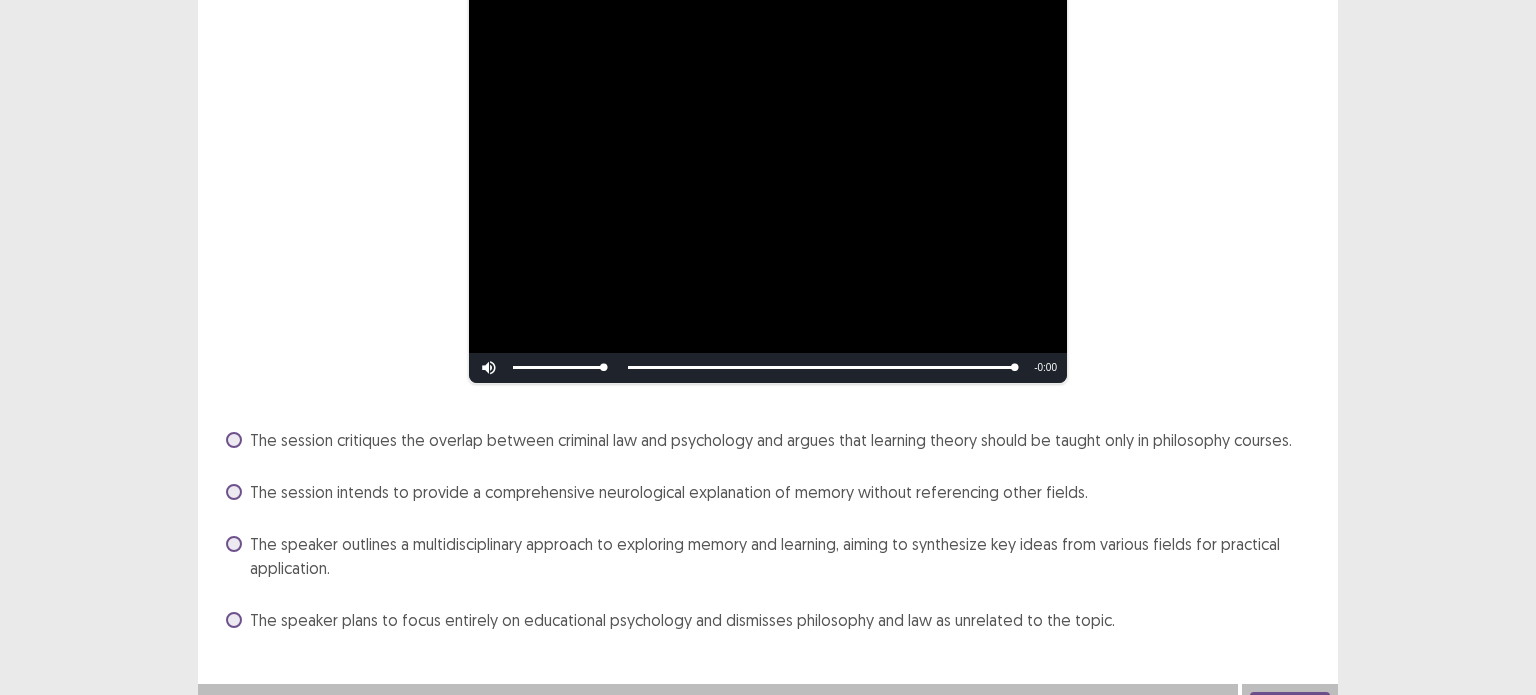 click on "The session critiques the overlap between criminal law and psychology and argues that learning theory should be taught only in philosophy courses." at bounding box center (771, 440) 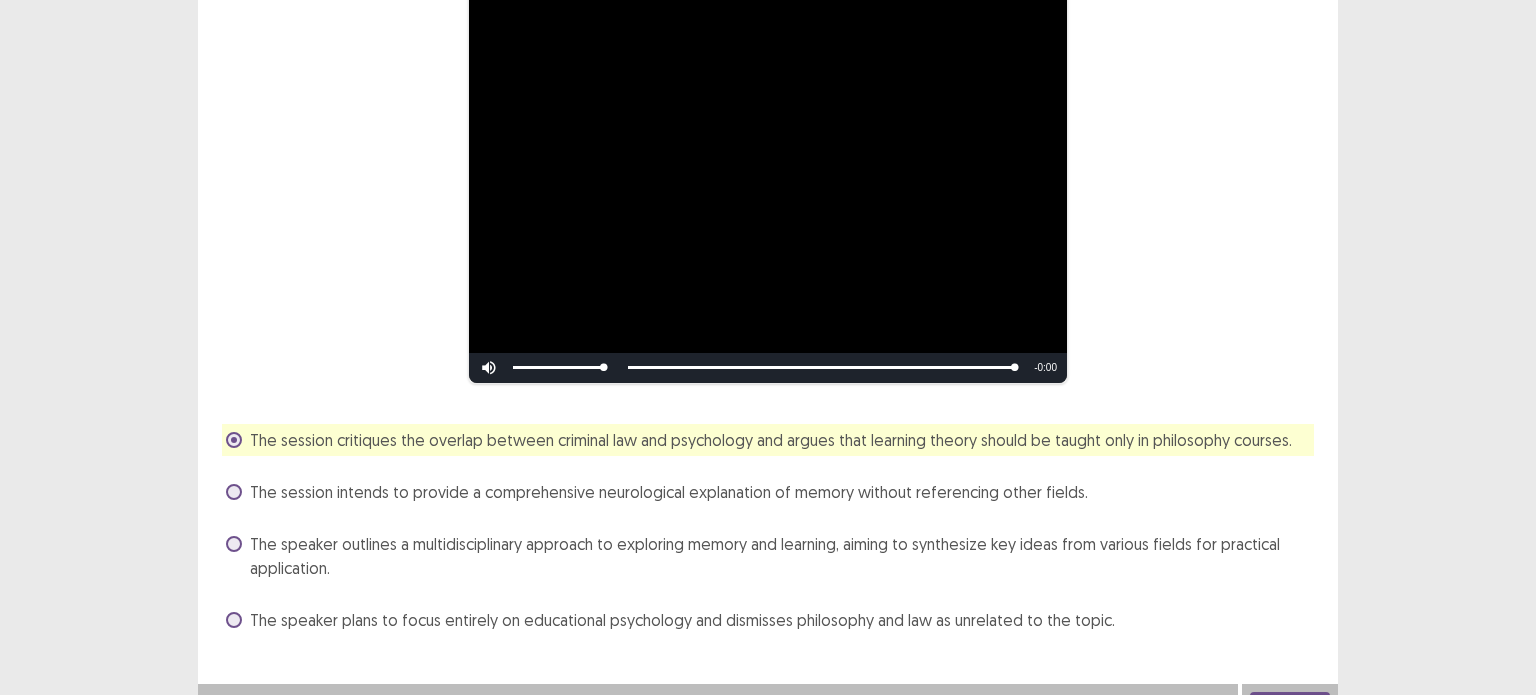 scroll, scrollTop: 275, scrollLeft: 0, axis: vertical 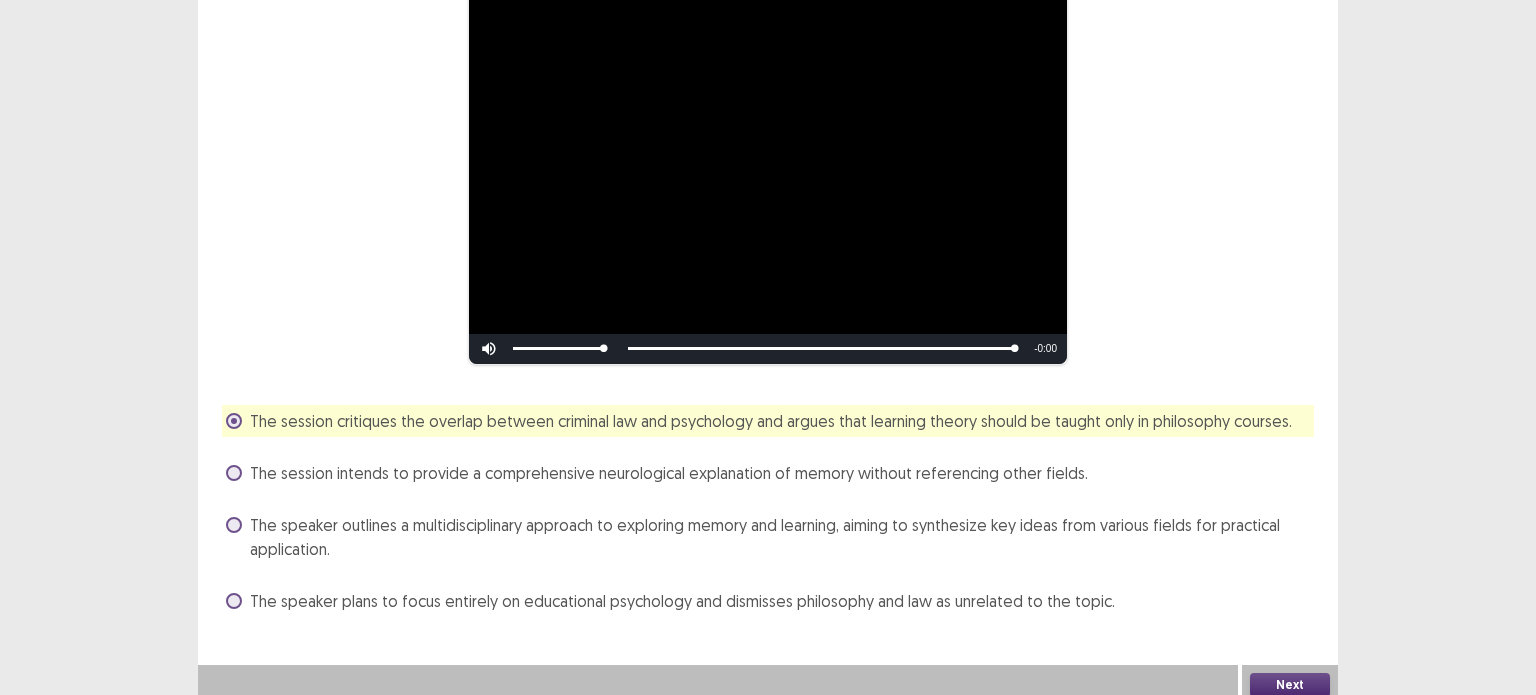click on "Next" at bounding box center [1290, 685] 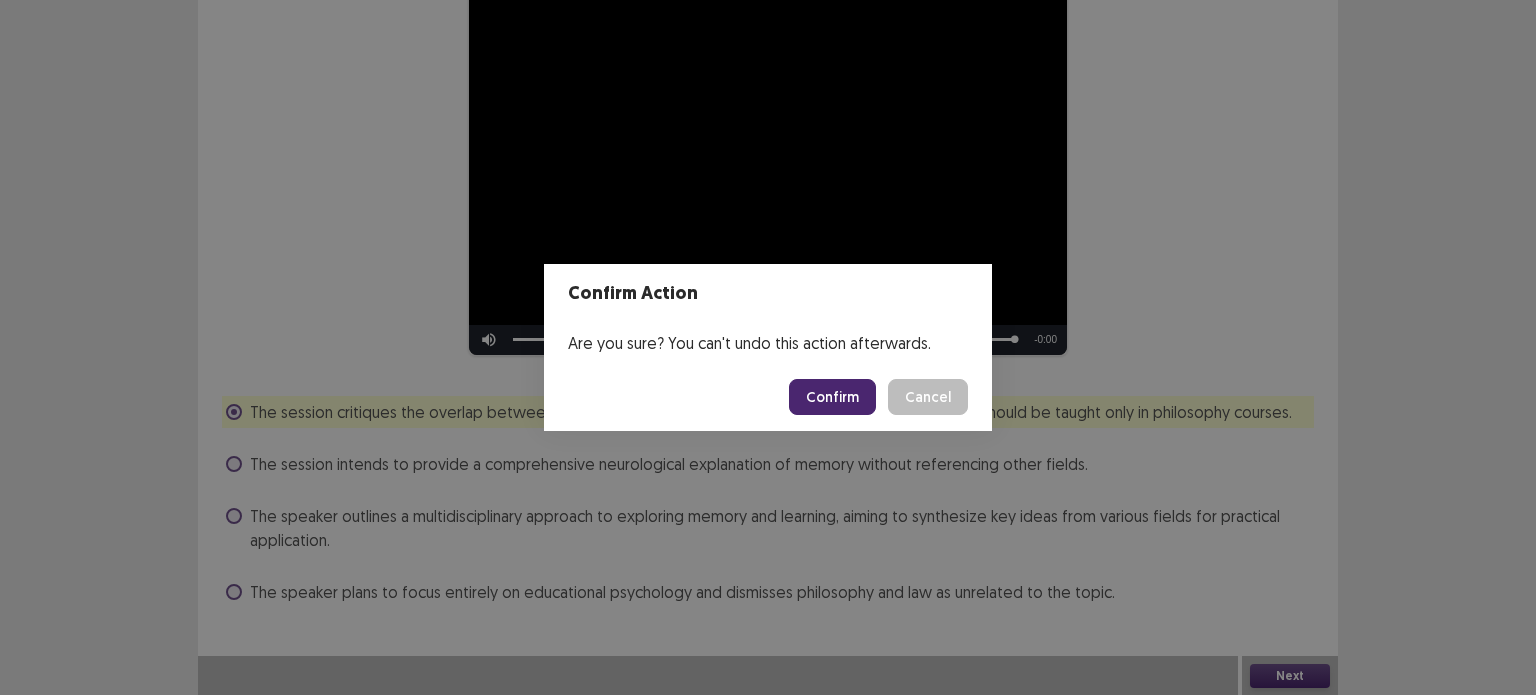 click on "Confirm" at bounding box center (832, 397) 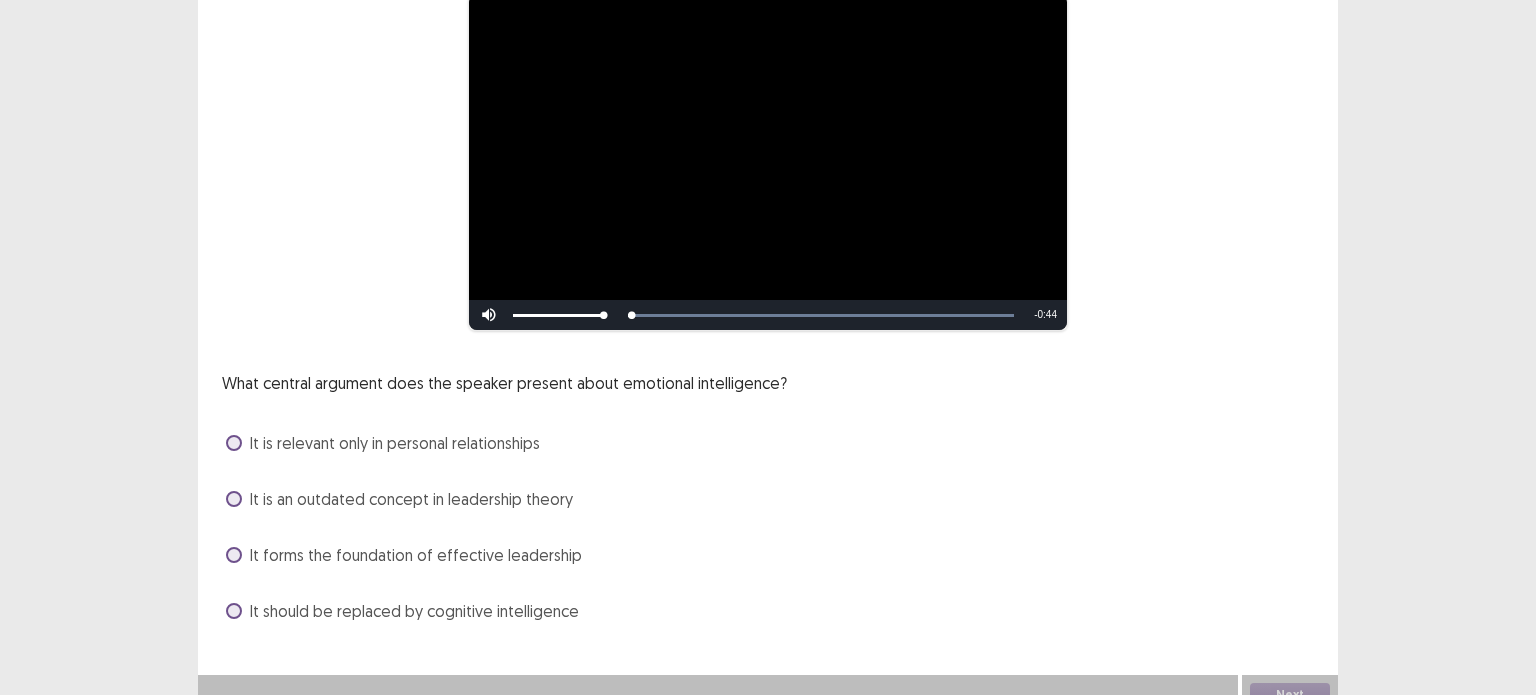 scroll, scrollTop: 207, scrollLeft: 0, axis: vertical 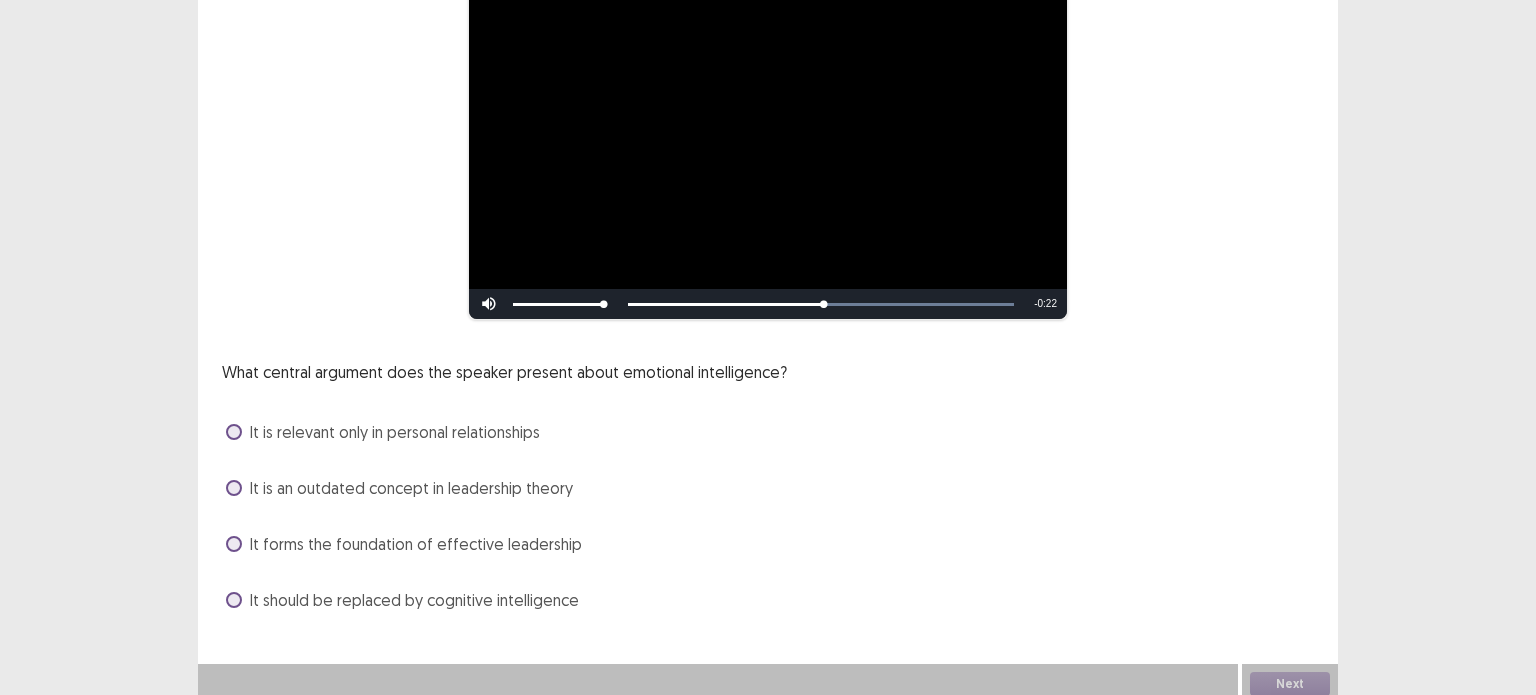 click on "It forms the foundation of effective leadership" at bounding box center [416, 544] 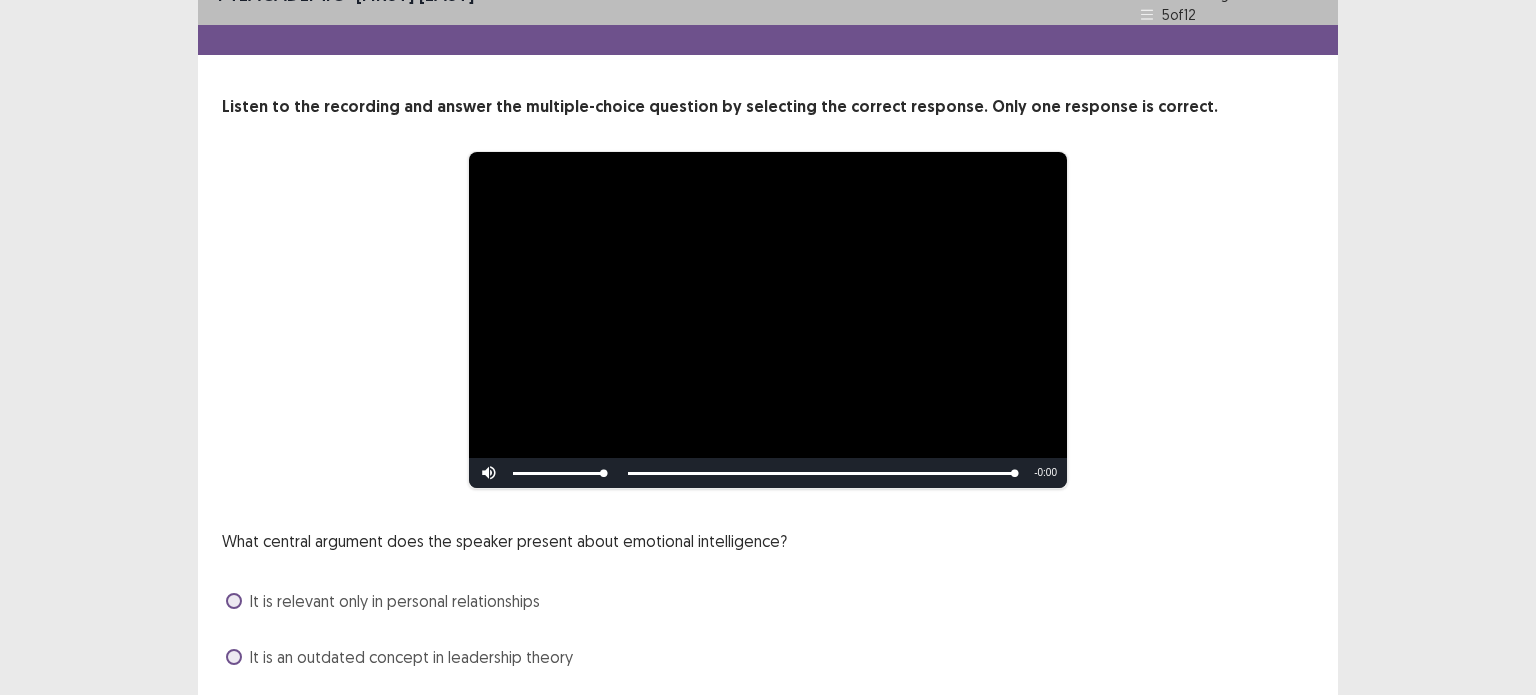 scroll, scrollTop: 207, scrollLeft: 0, axis: vertical 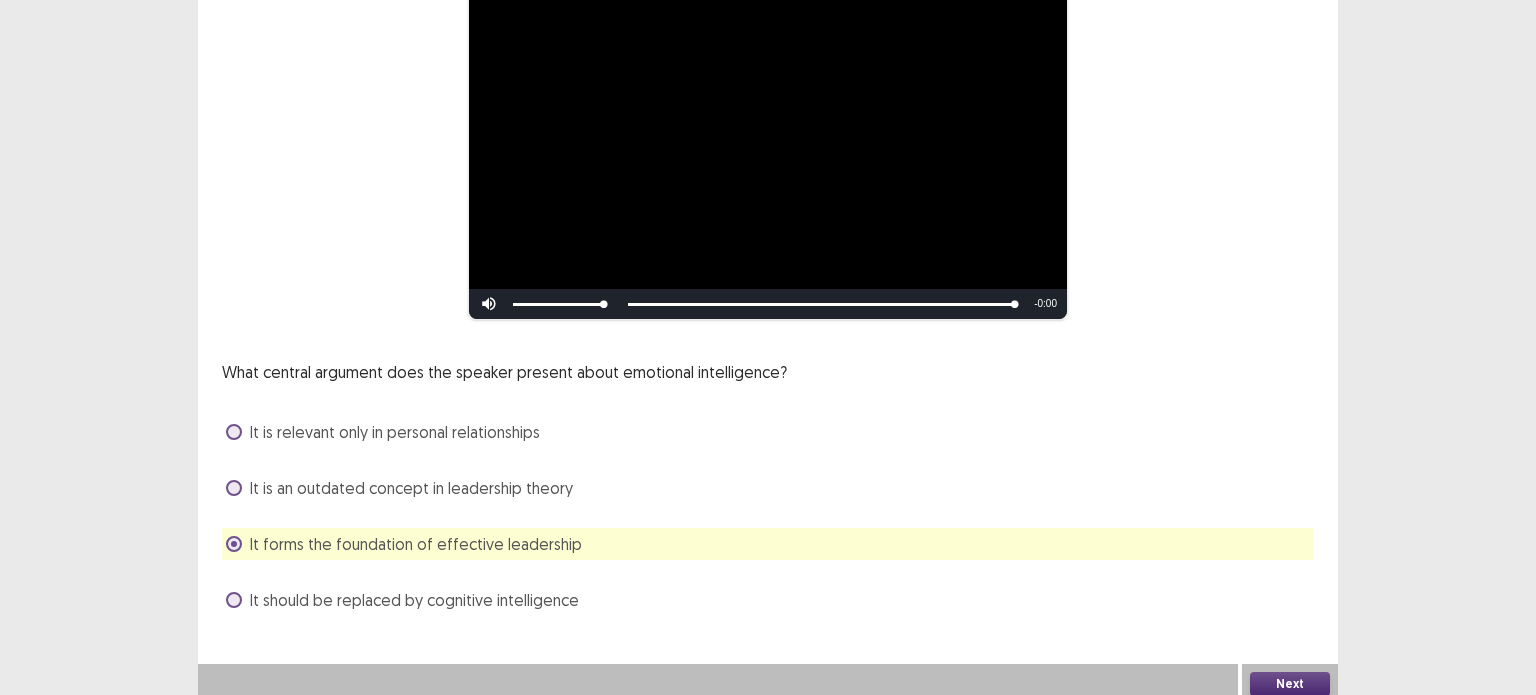 click on "Next" at bounding box center (1290, 684) 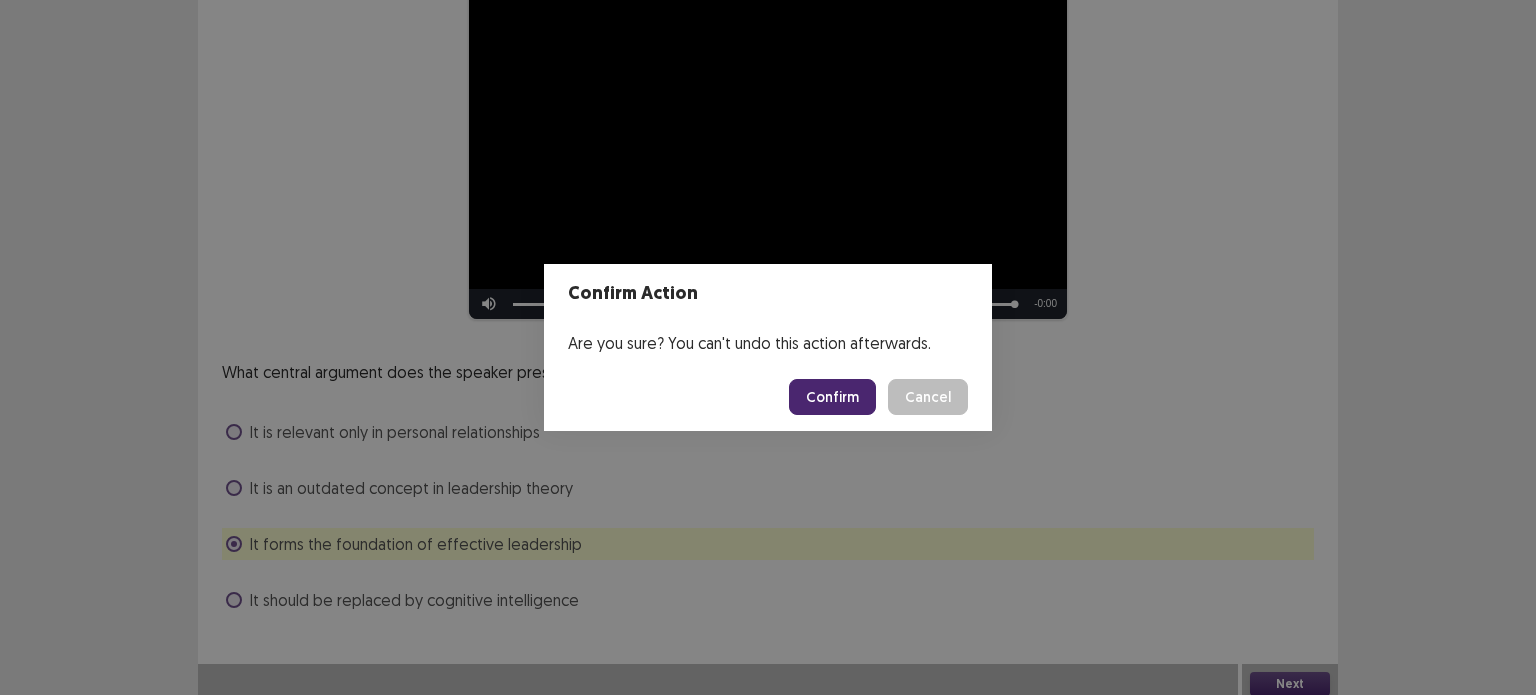 click on "Confirm" at bounding box center (832, 397) 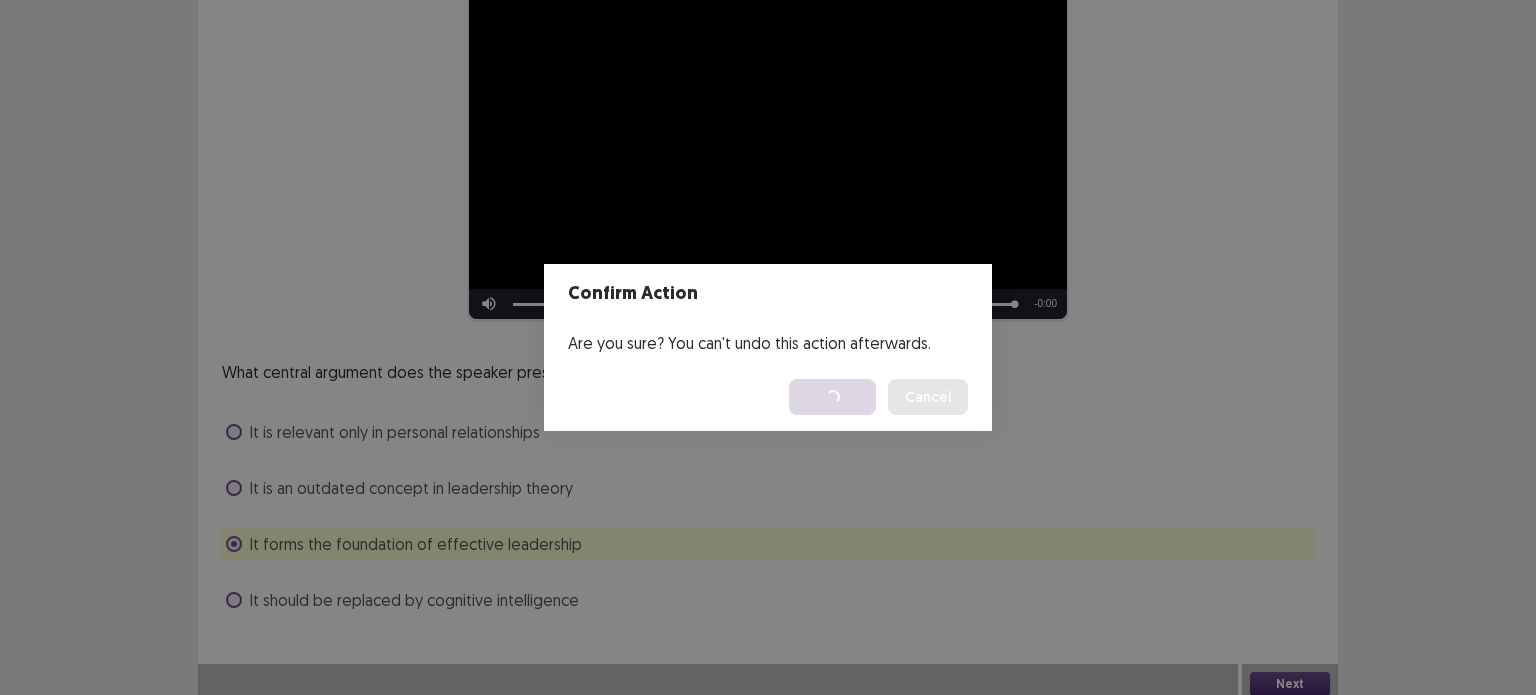 scroll, scrollTop: 0, scrollLeft: 0, axis: both 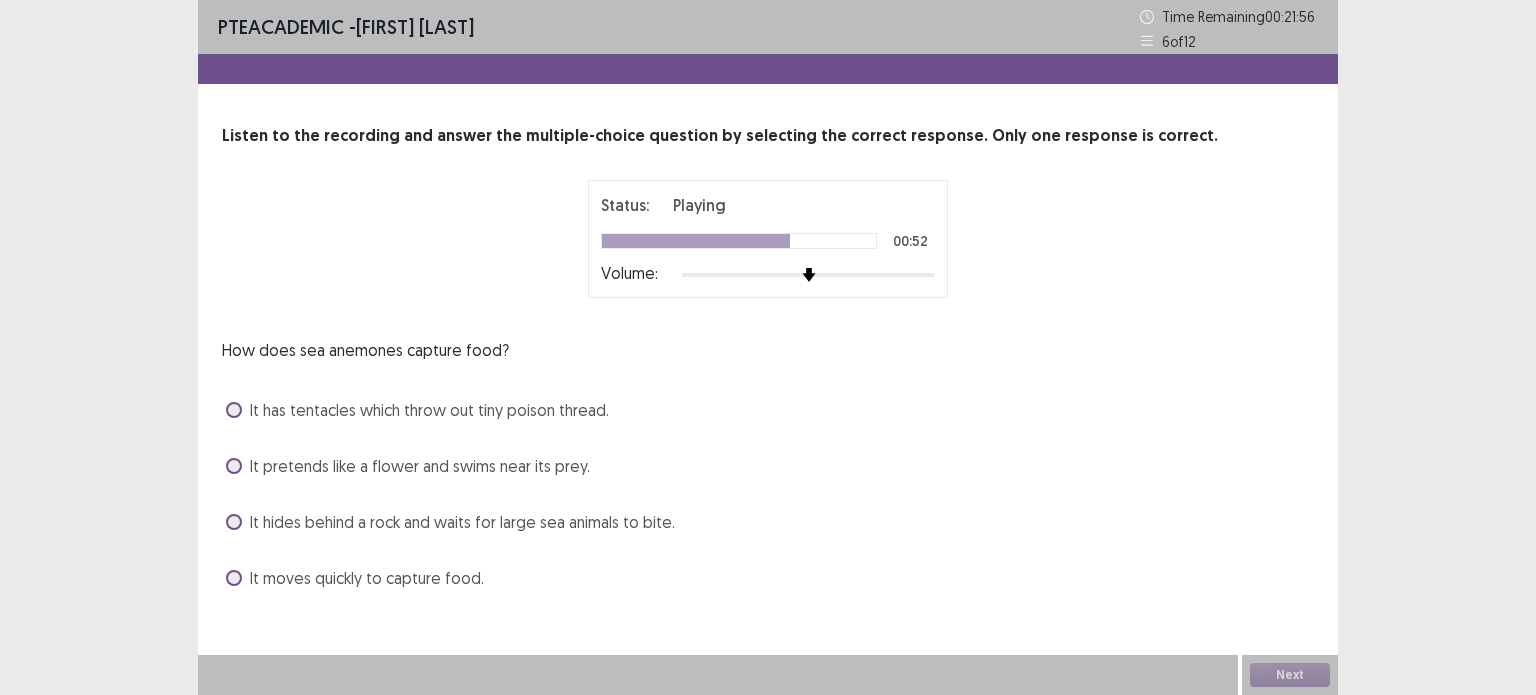click on "How does sea anemones capture food?   It has tentacles which throw out tiny poison thread.   It pretends like a flower and swims near its prey.   It hides behind a rock and waits for large sea animals to bite.   It moves quickly to capture food." at bounding box center [768, 466] 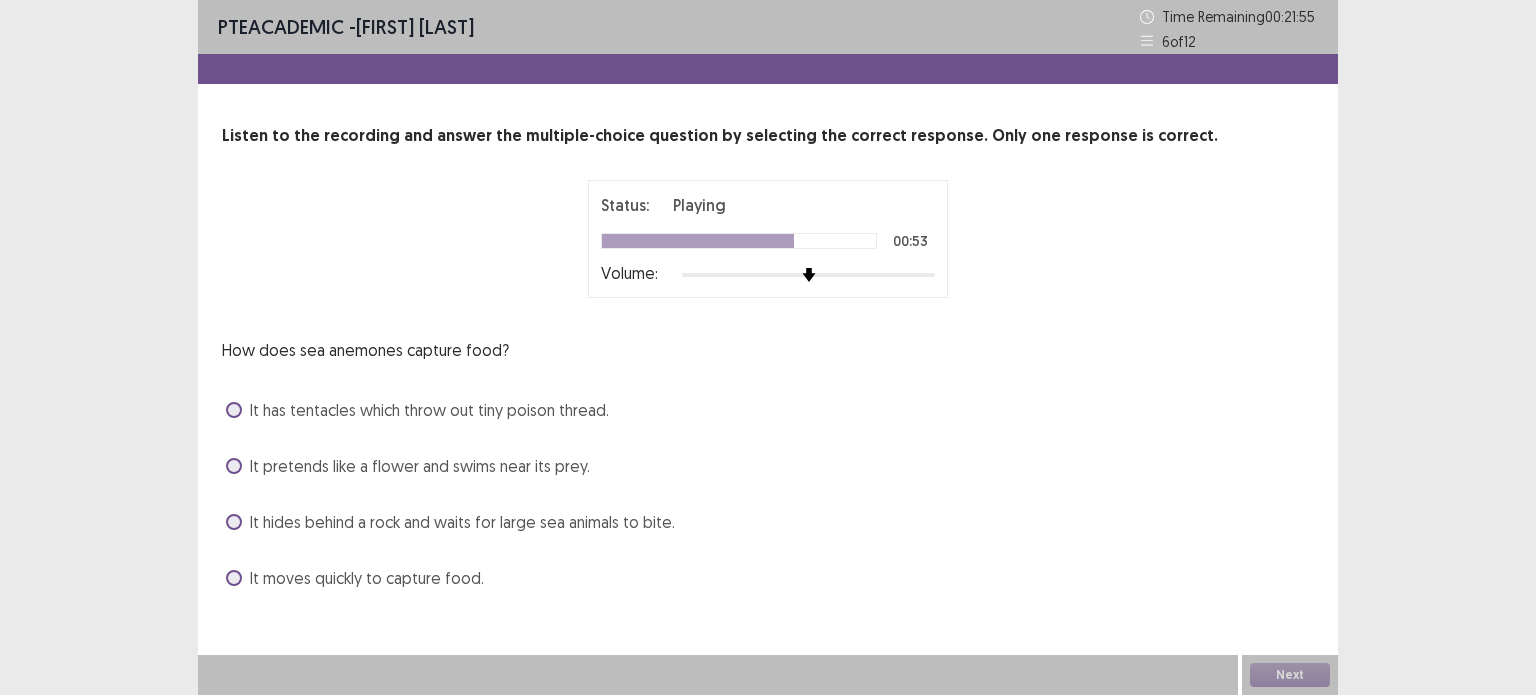 click on "It has tentacles which throw out tiny poison thread." at bounding box center (429, 410) 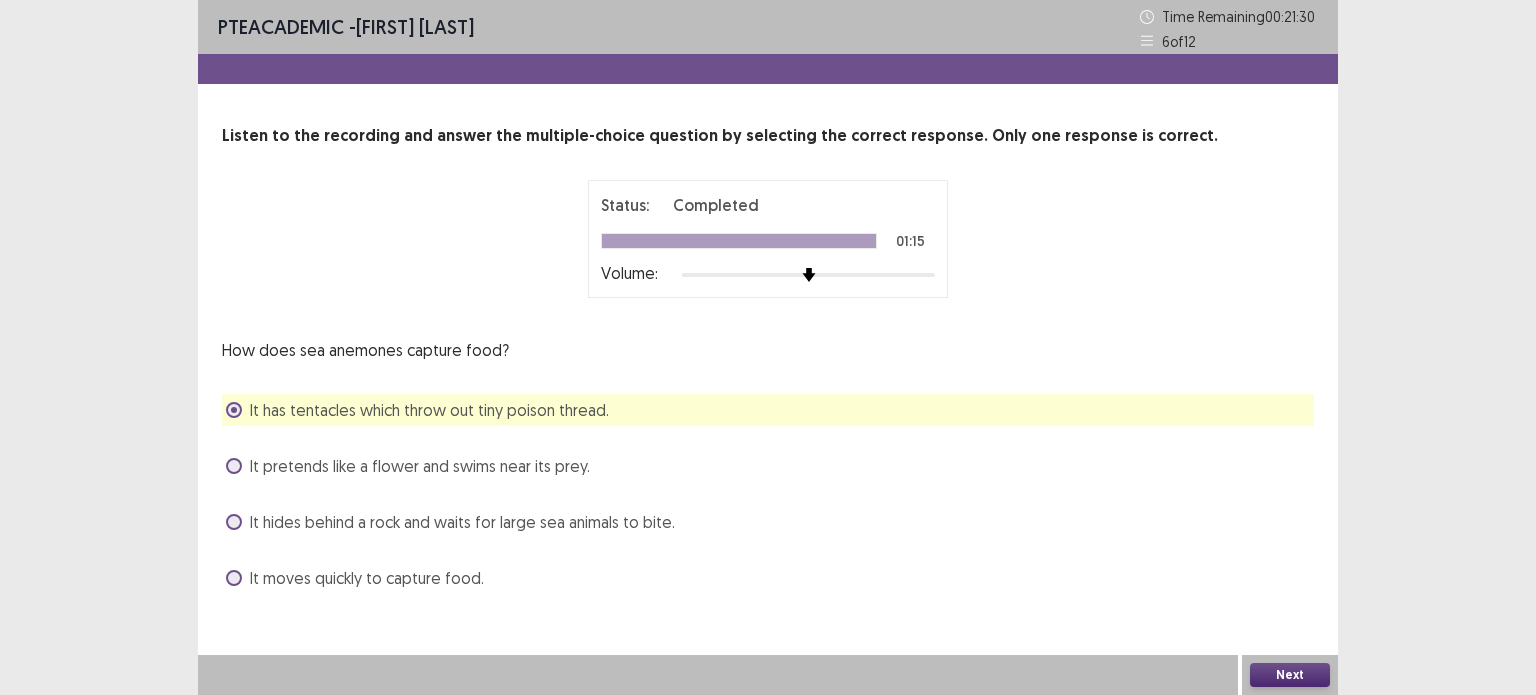 click on "Next" at bounding box center (1290, 675) 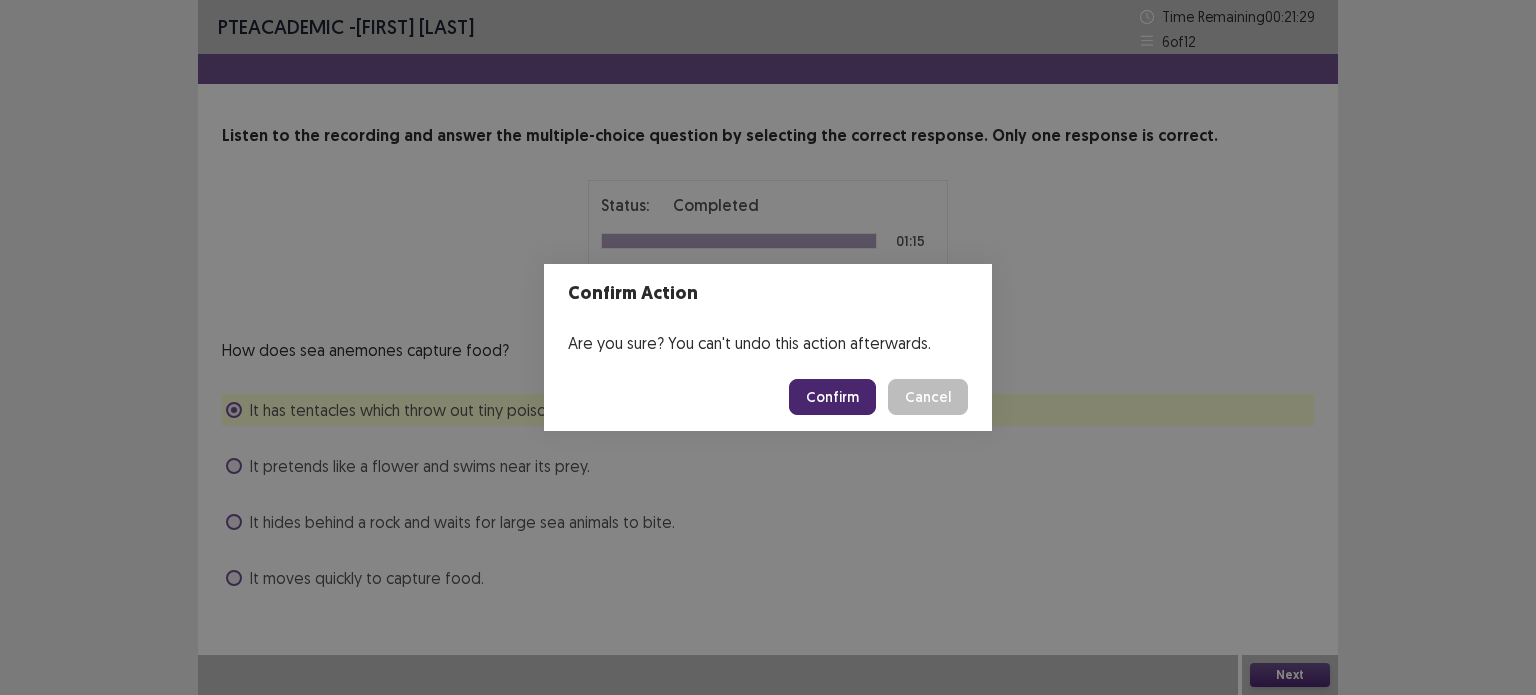 click on "Confirm" at bounding box center [832, 397] 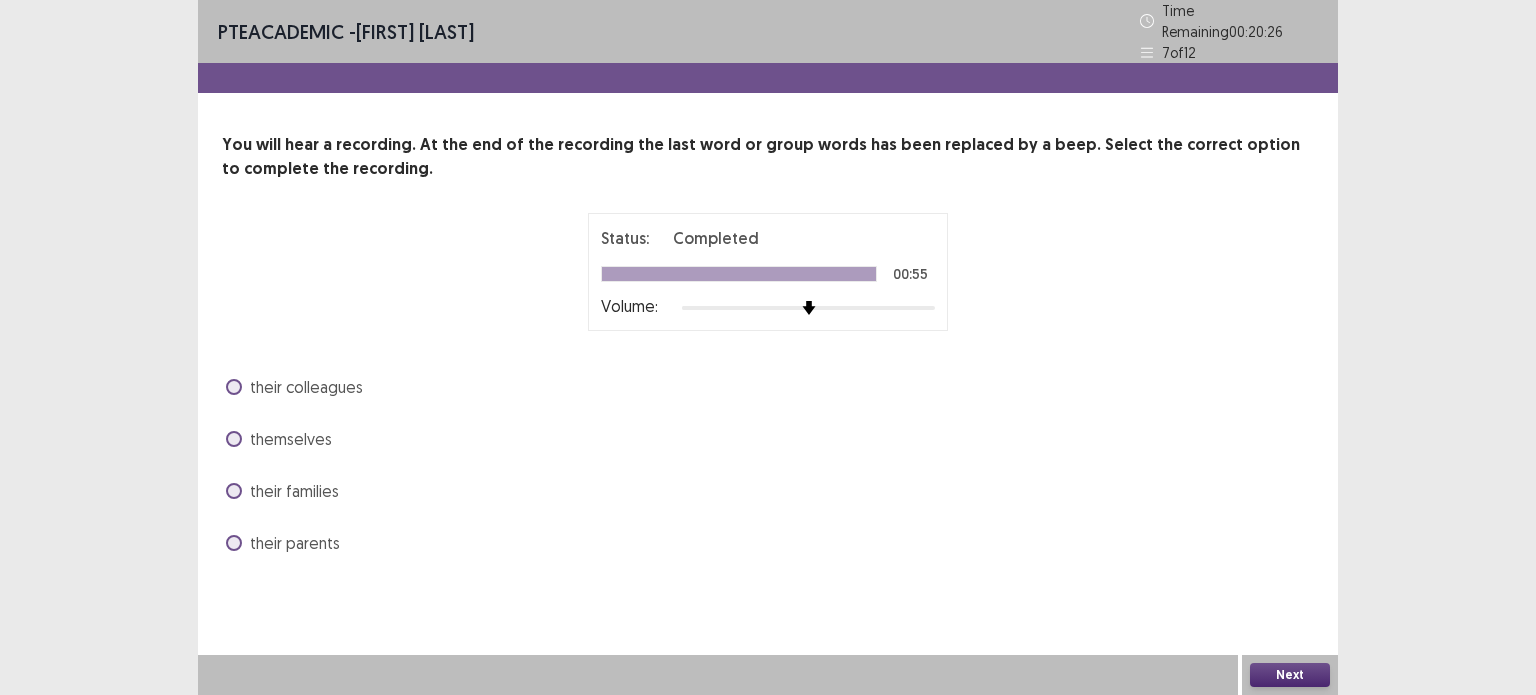 click on "themselves" at bounding box center [291, 439] 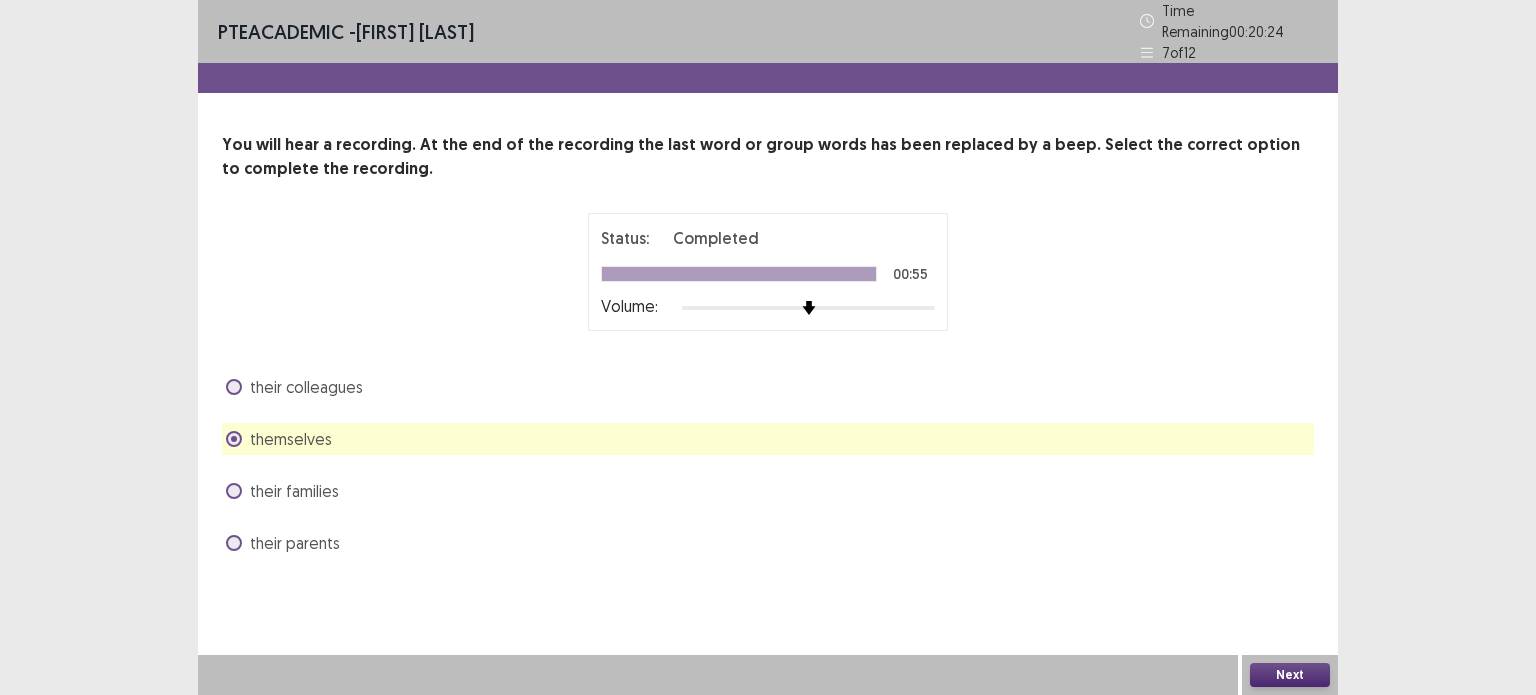 click on "Next" at bounding box center [1290, 675] 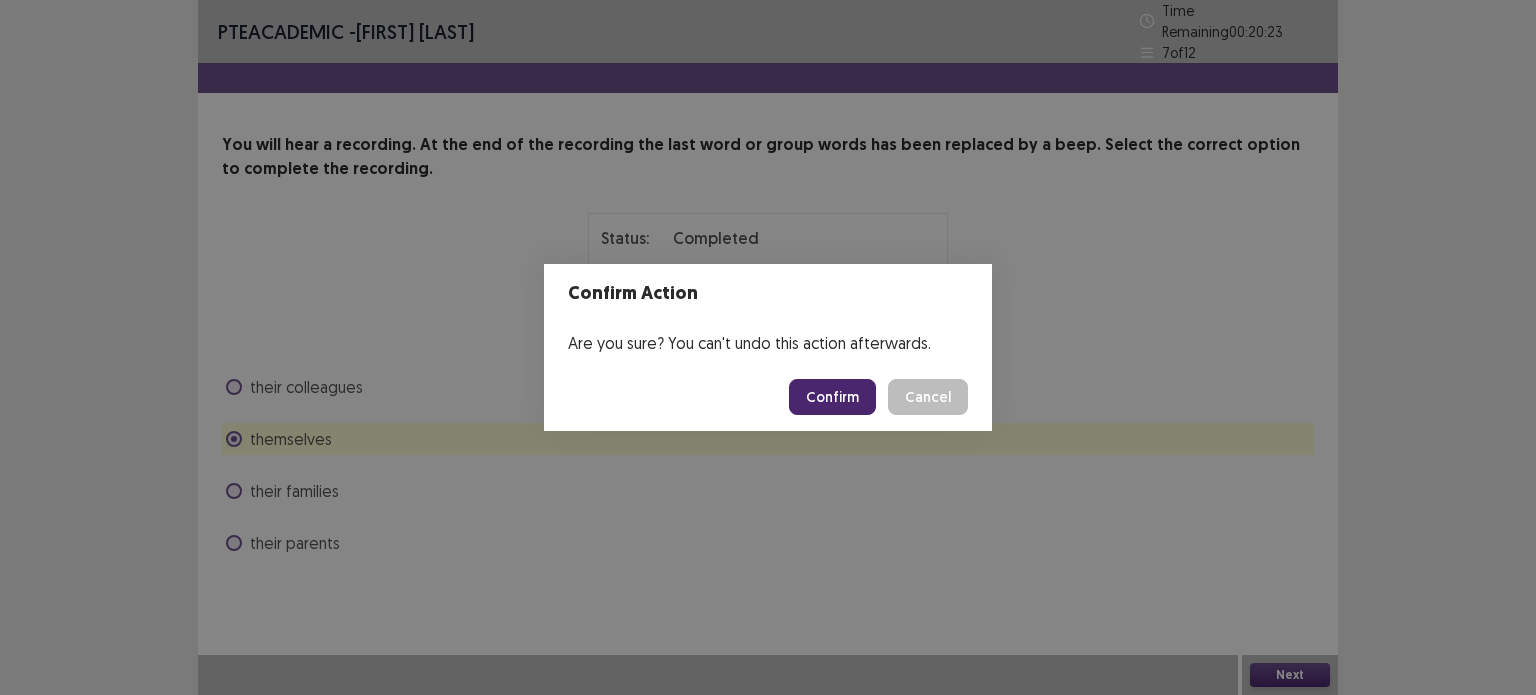 click on "Confirm" at bounding box center [832, 397] 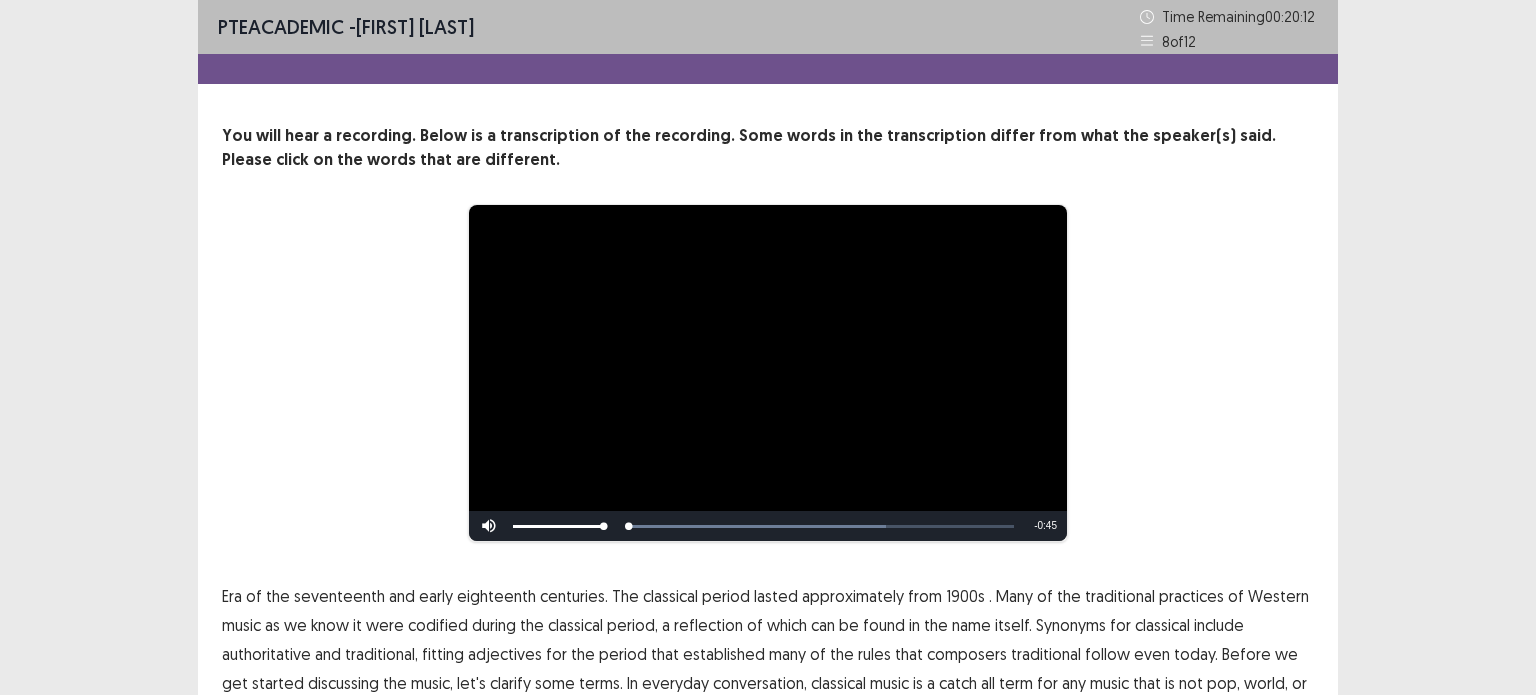 scroll, scrollTop: 148, scrollLeft: 0, axis: vertical 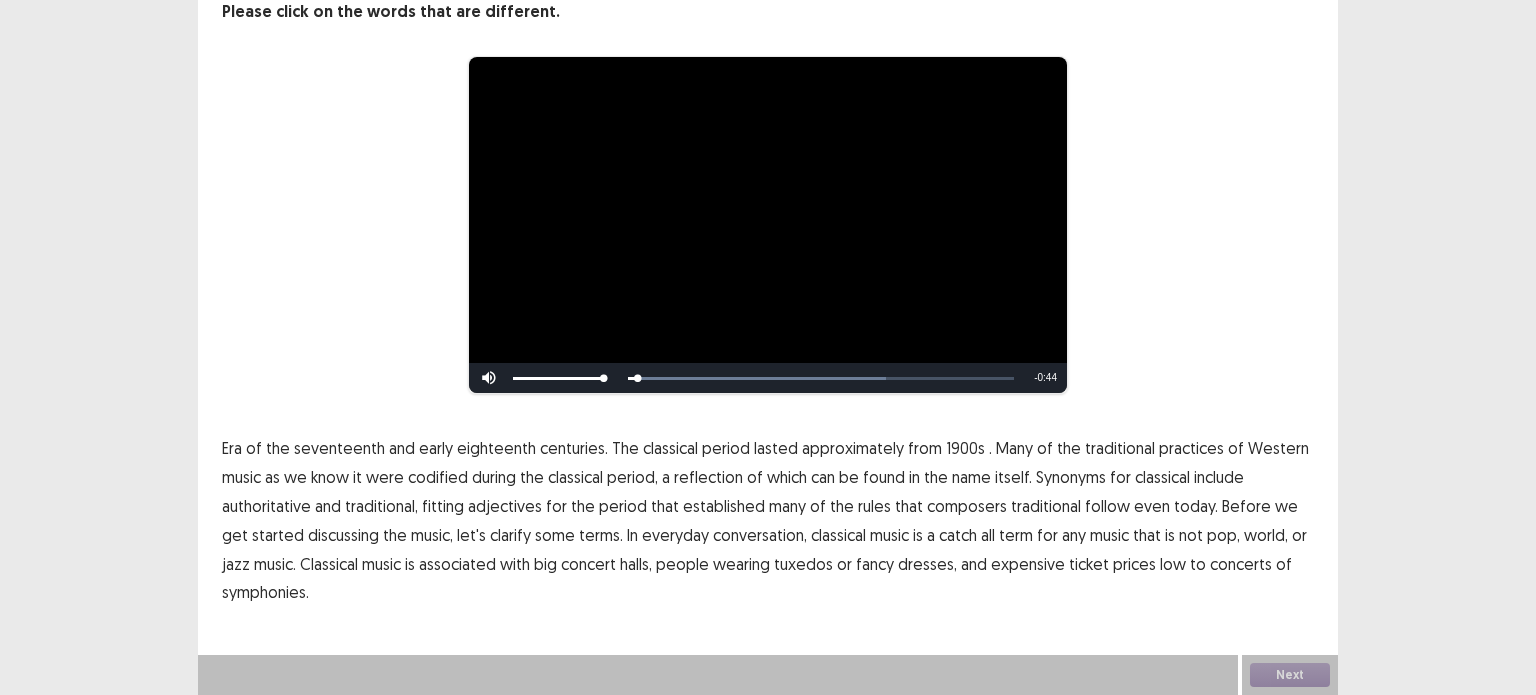 click on "Era" at bounding box center [232, 448] 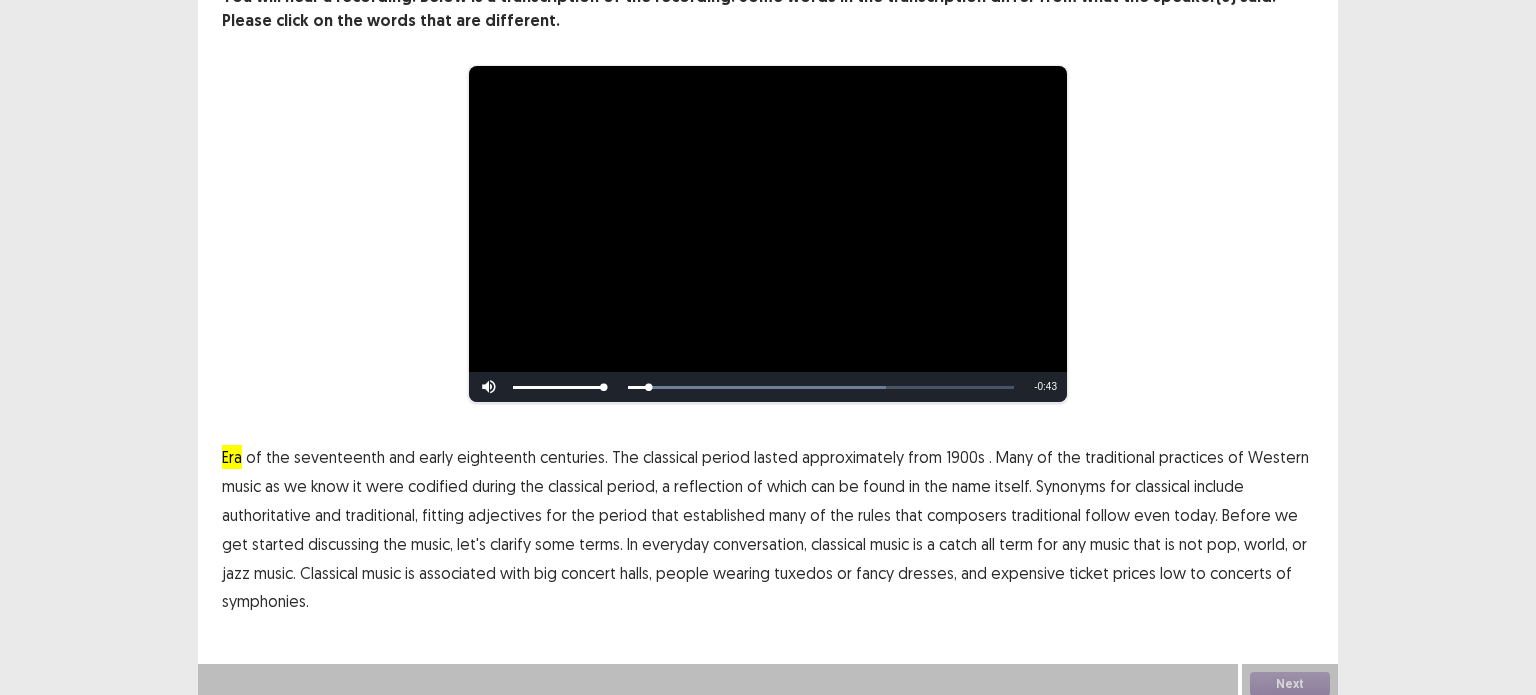 click on "Era" at bounding box center (232, 457) 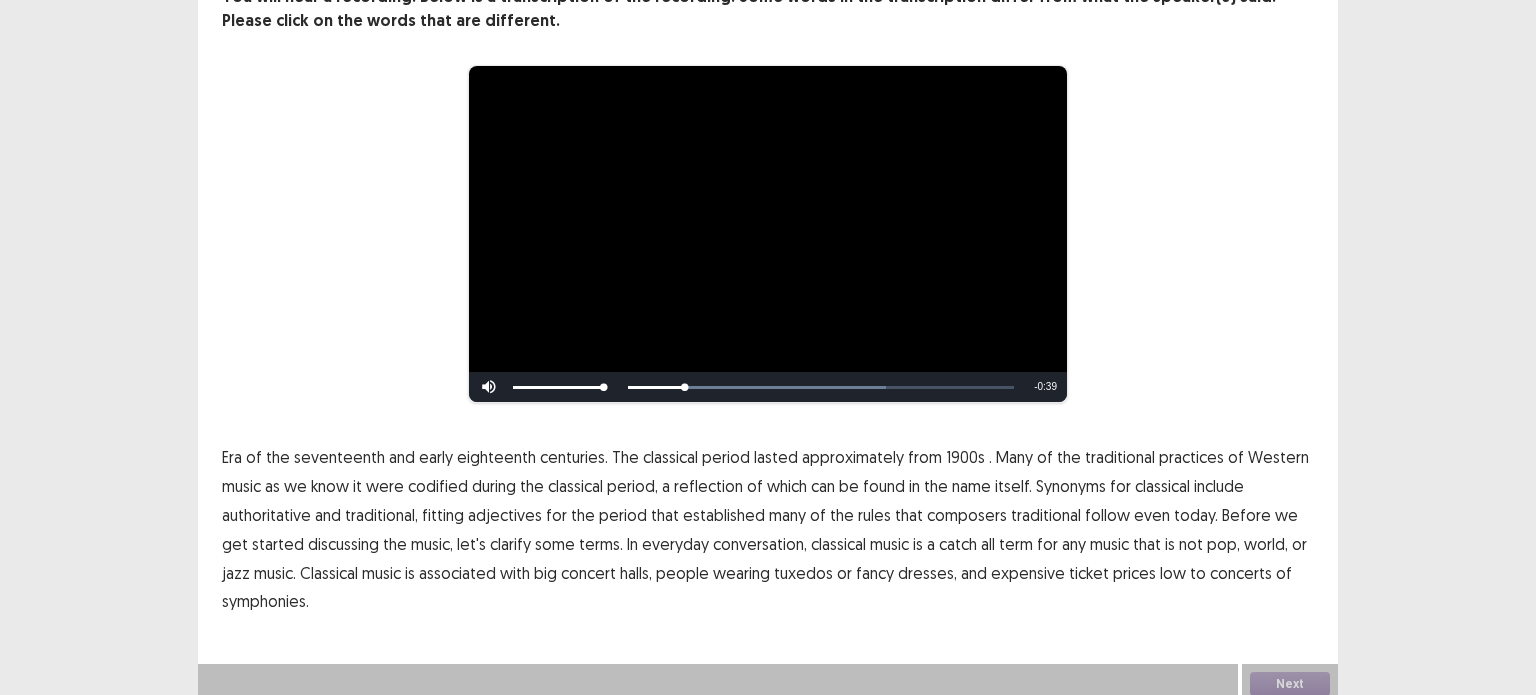 click on "1900s" at bounding box center (965, 457) 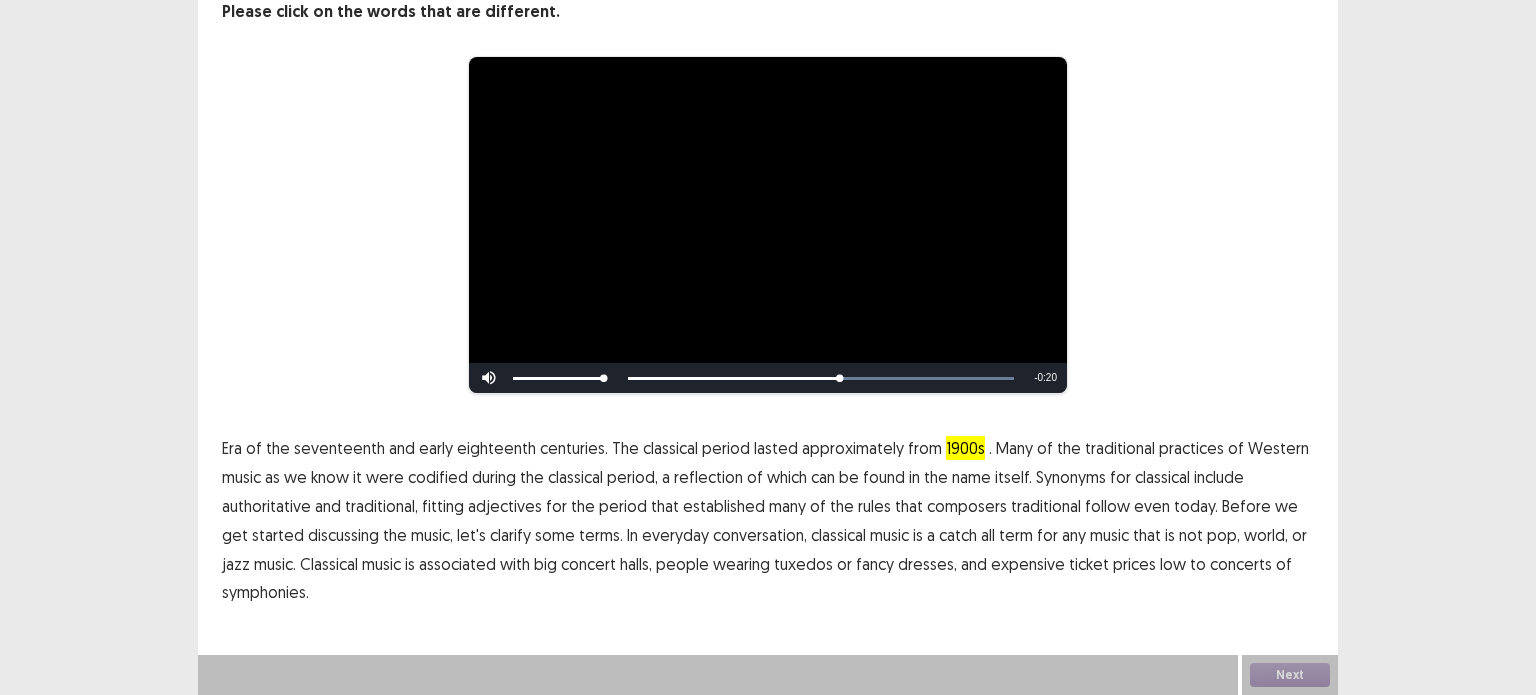 click on "traditional" at bounding box center (1046, 506) 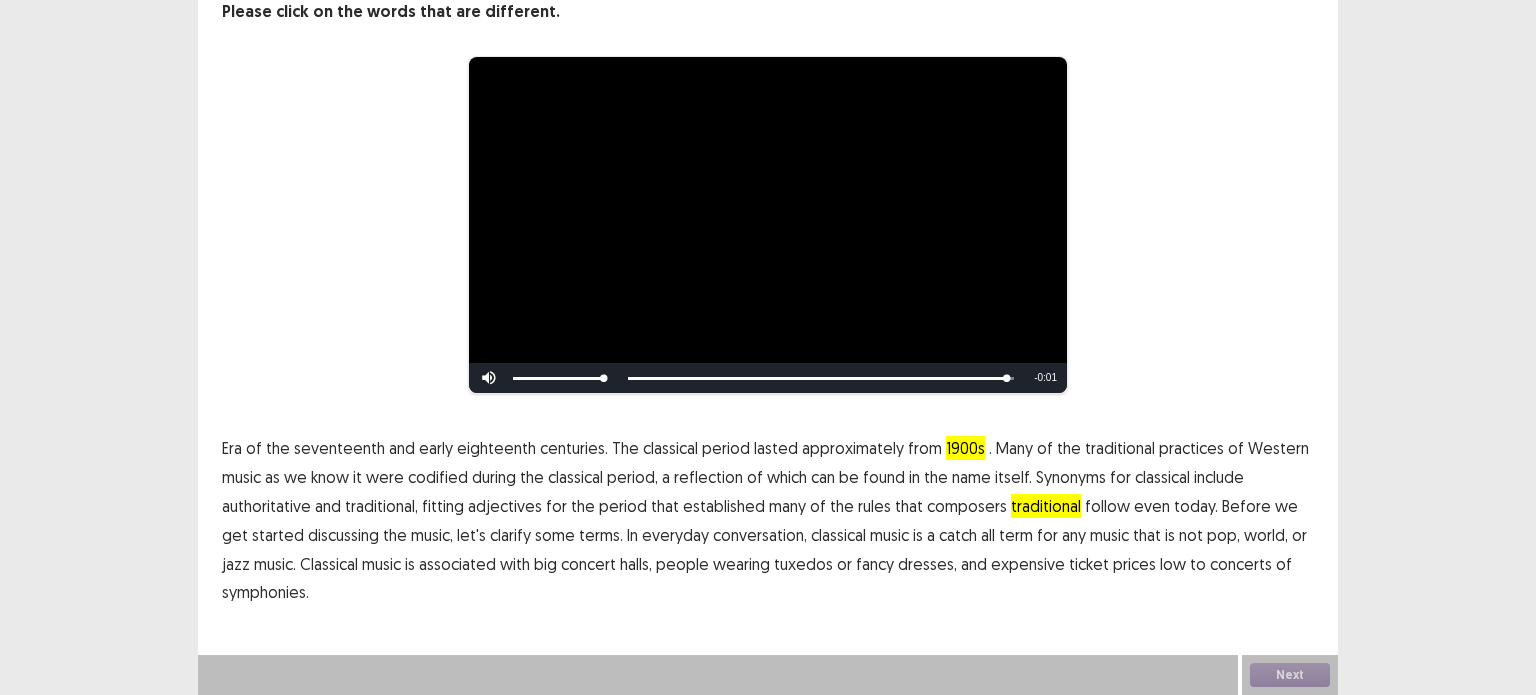click on "low" at bounding box center (1173, 564) 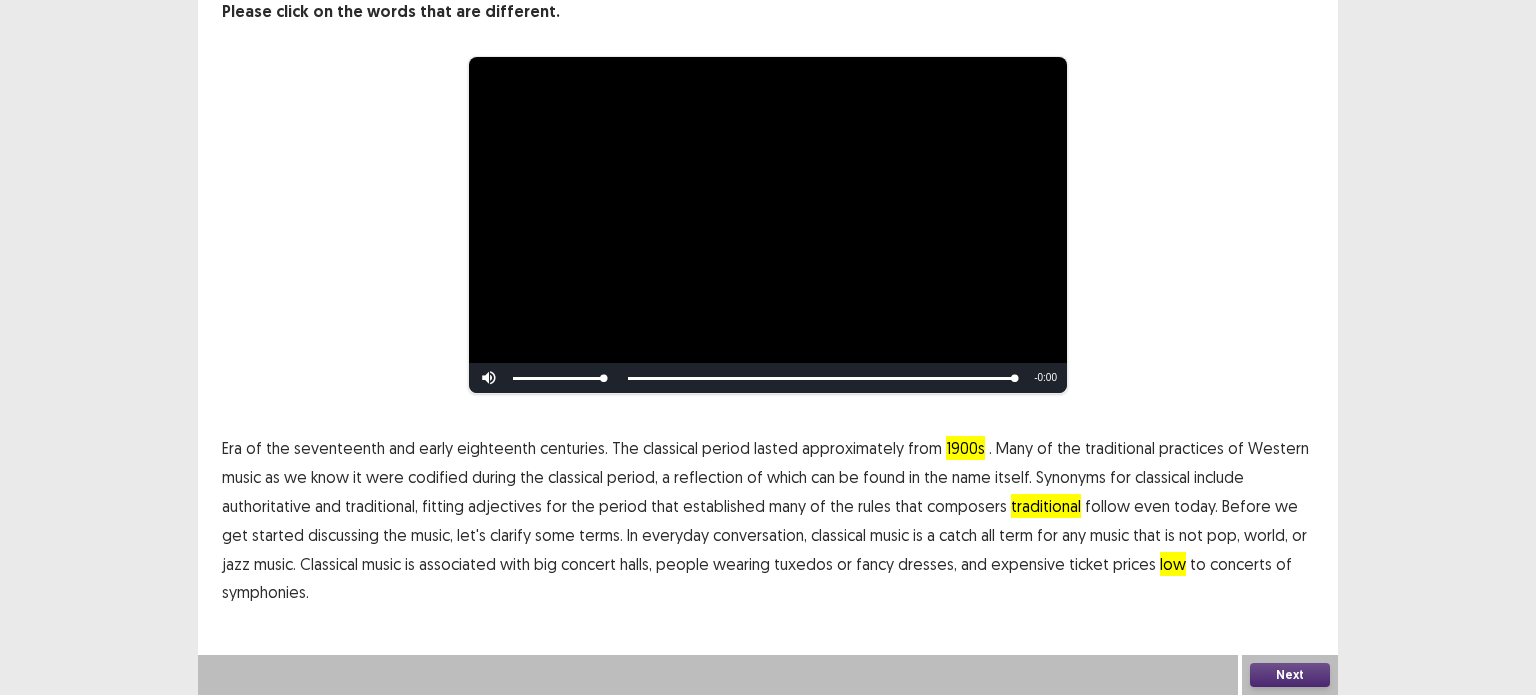 click on "symphonies." at bounding box center (265, 592) 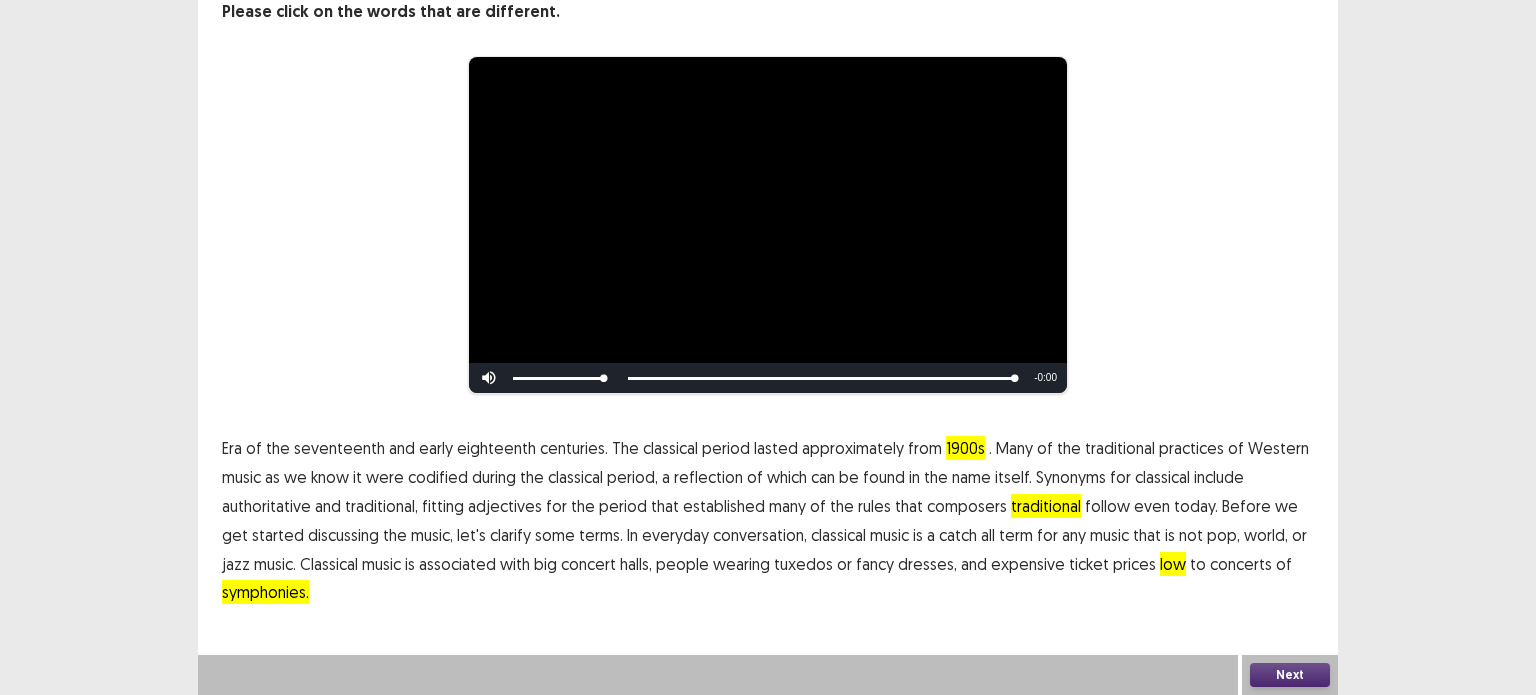 click on "Next" at bounding box center [1290, 675] 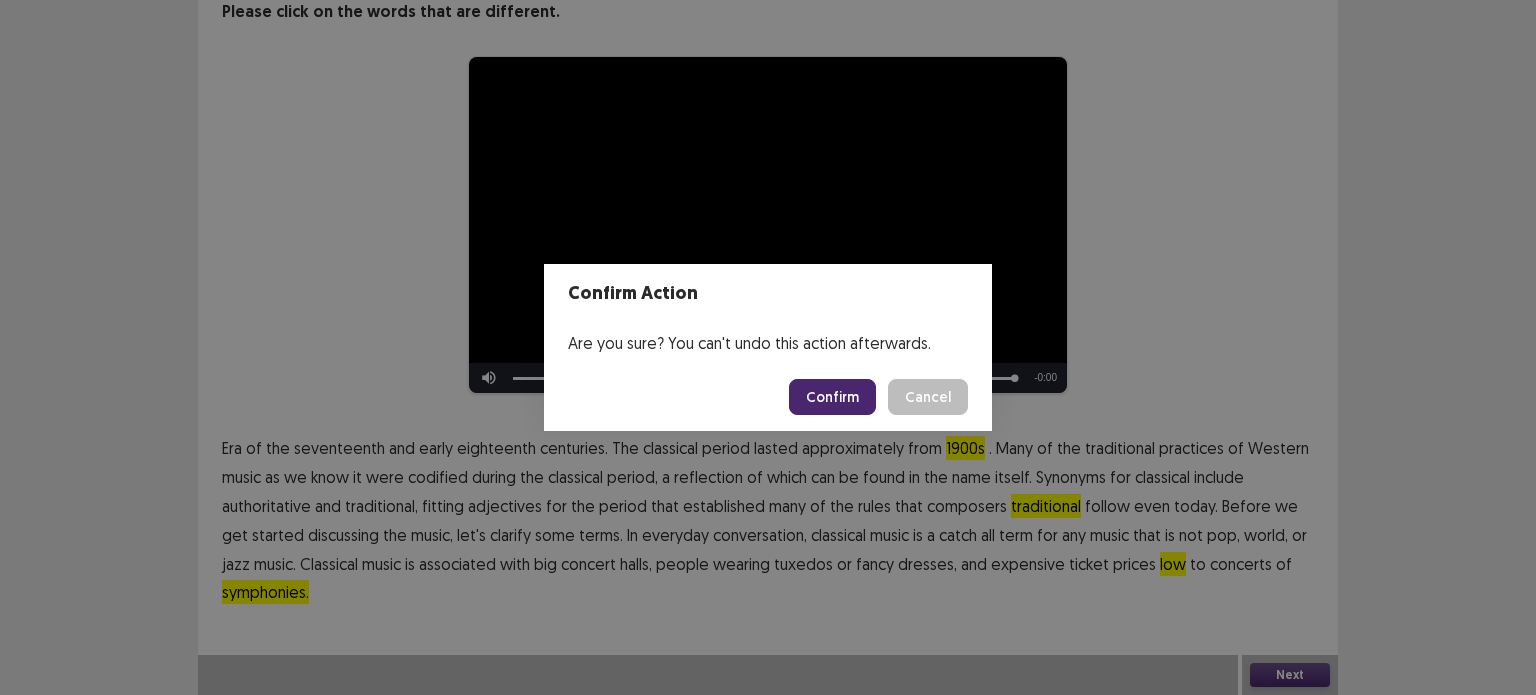 click on "Confirm" at bounding box center (832, 397) 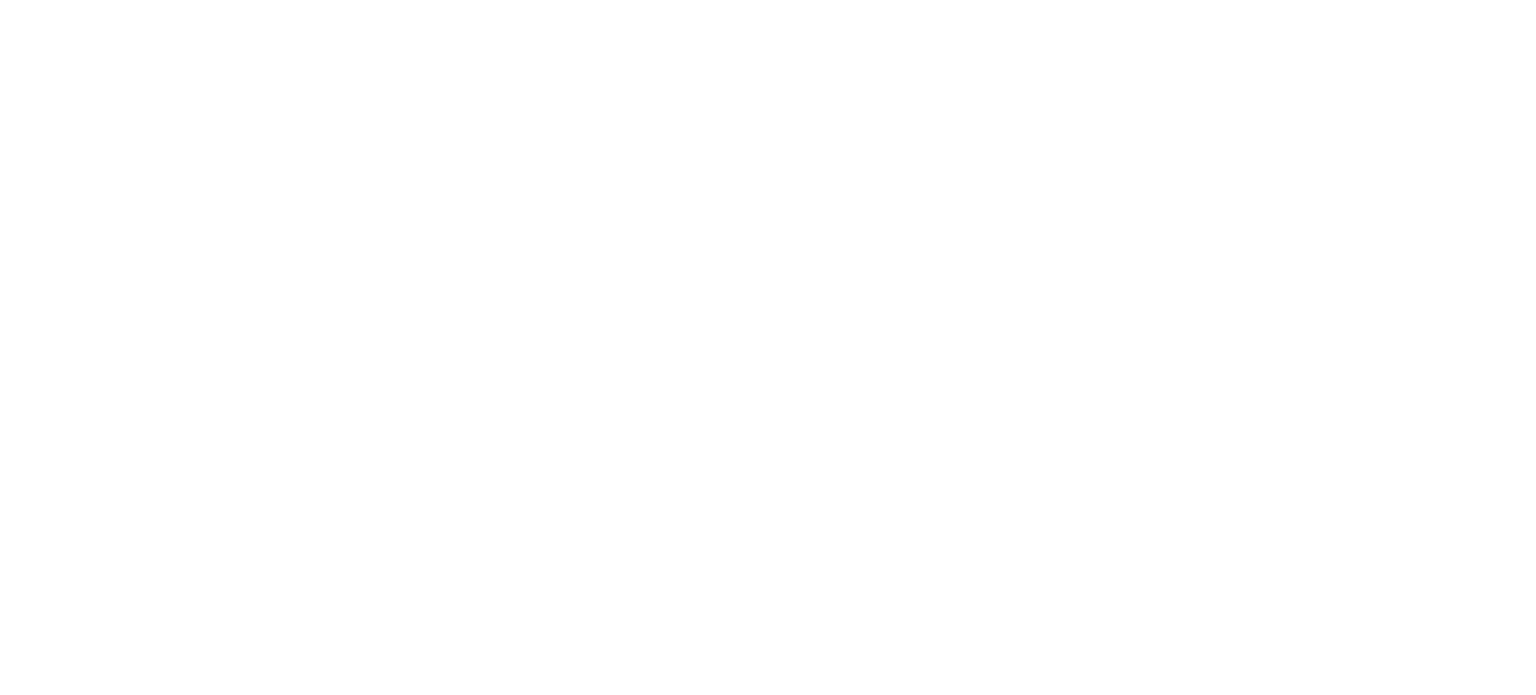 scroll, scrollTop: 0, scrollLeft: 0, axis: both 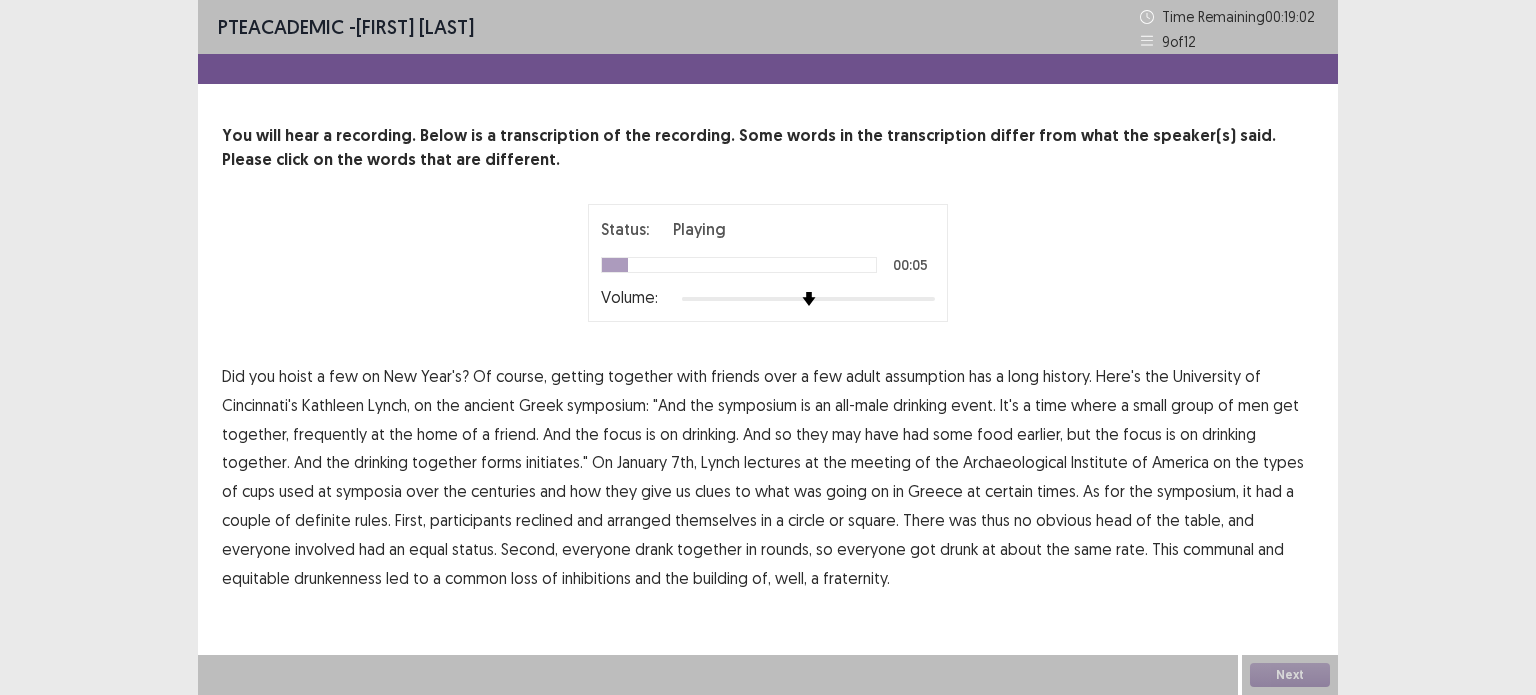click on "assumption" at bounding box center [925, 376] 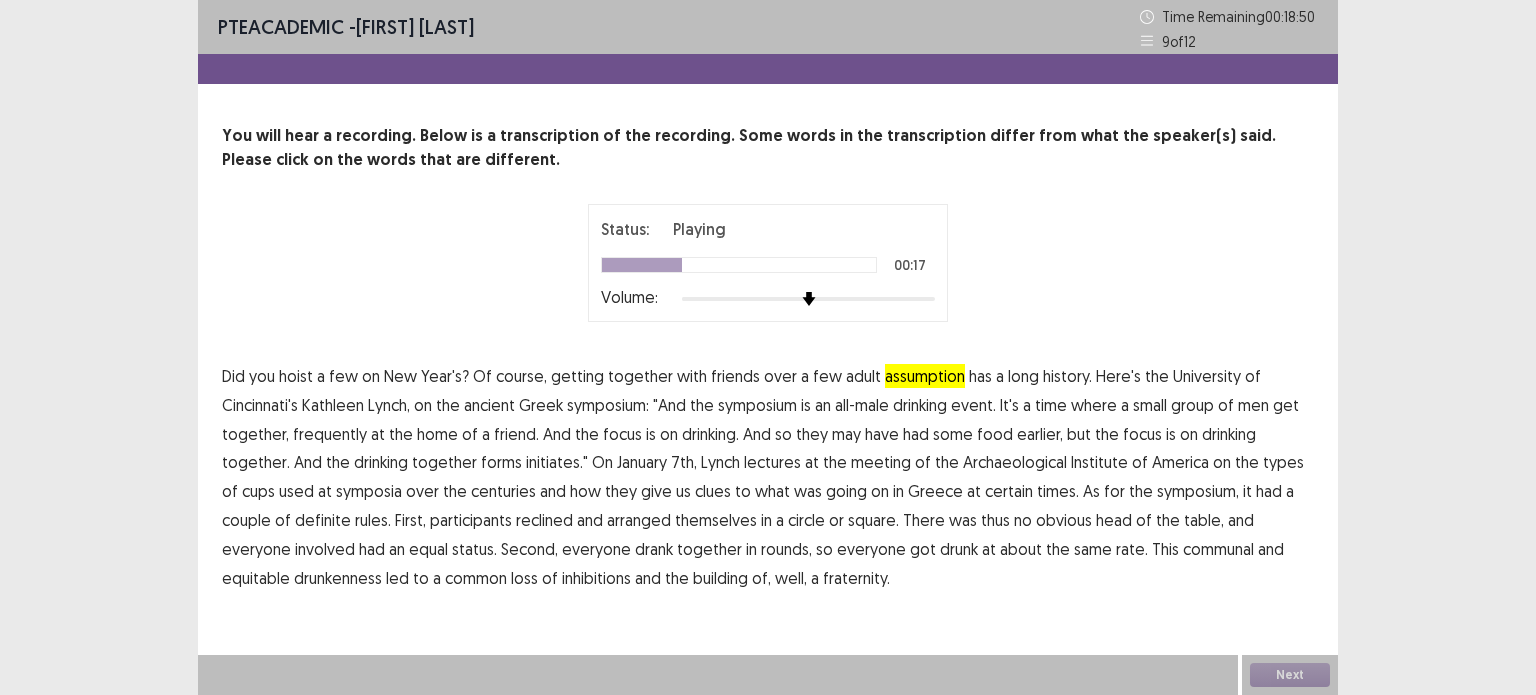 click on "frequently" at bounding box center [330, 434] 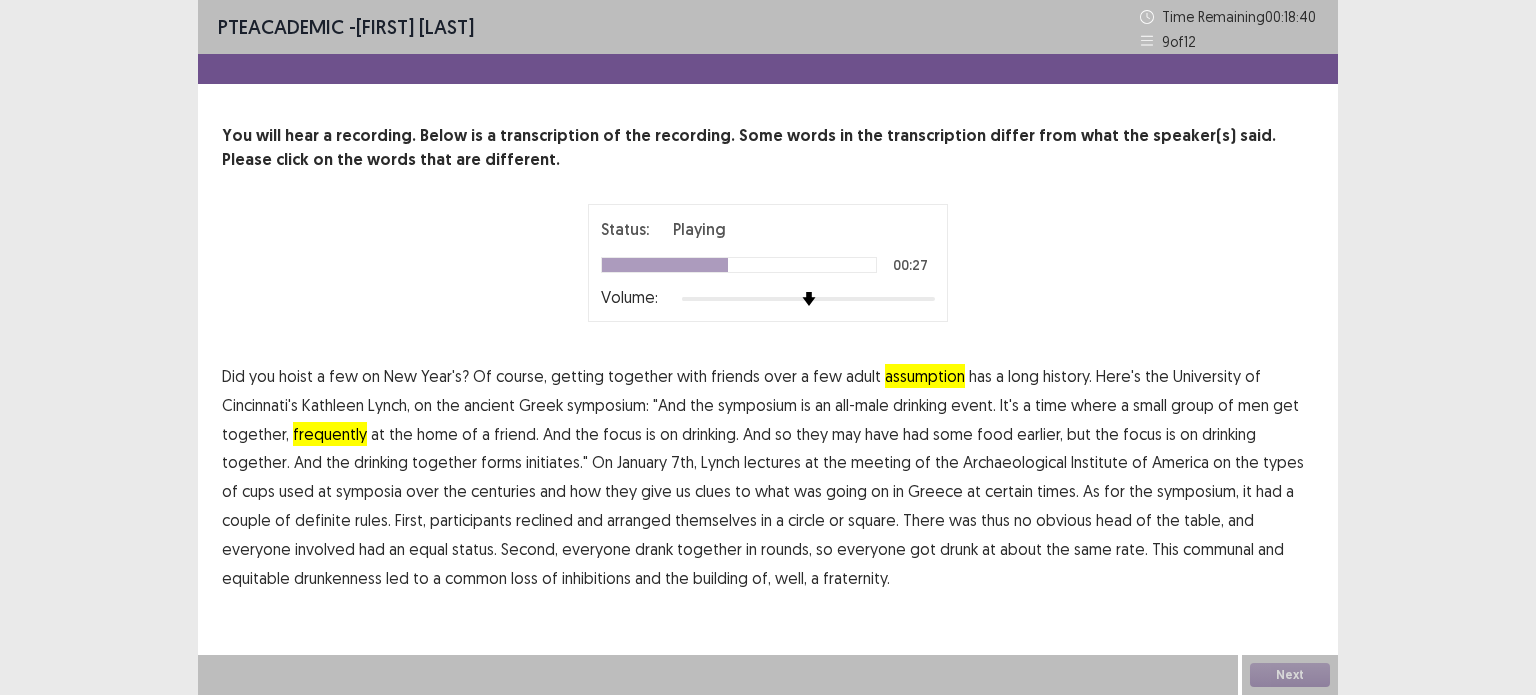 click on "initiates."" at bounding box center (557, 462) 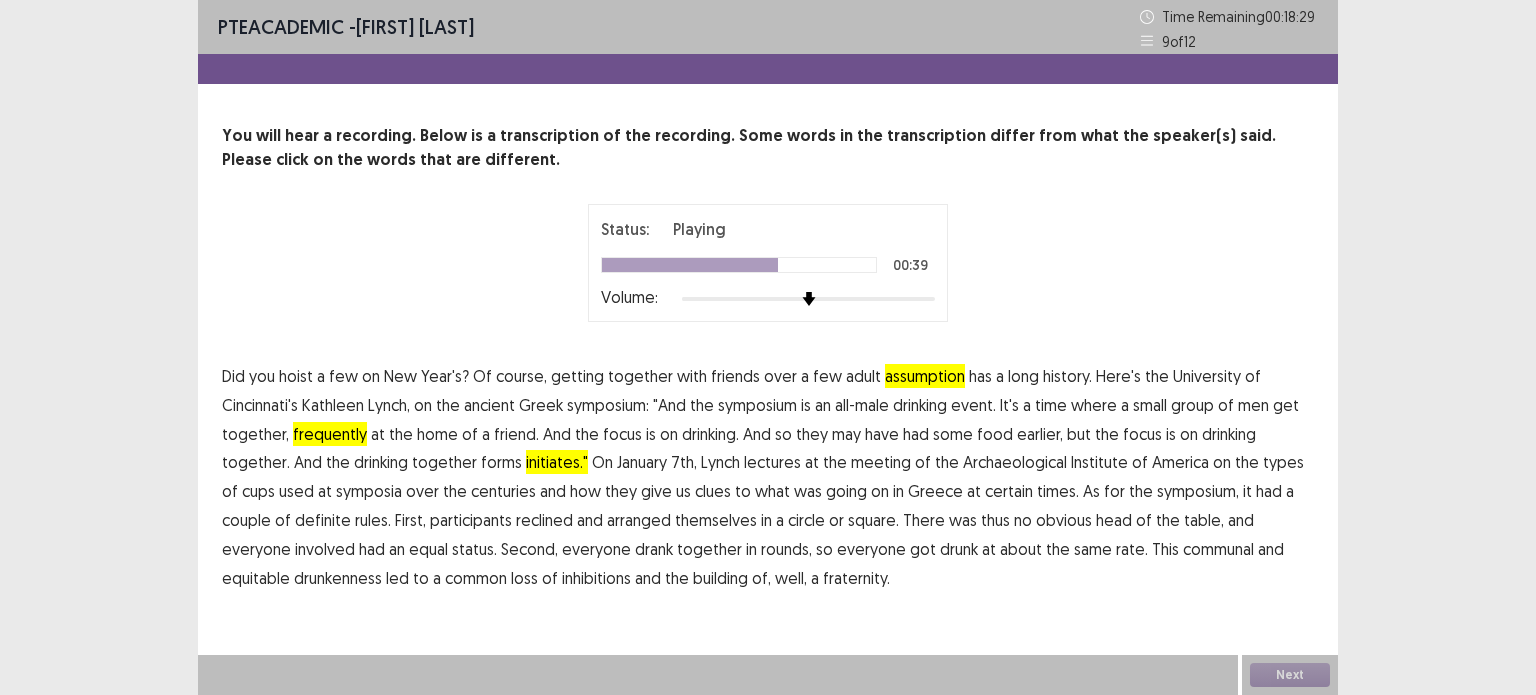 click on "certain" at bounding box center [1009, 491] 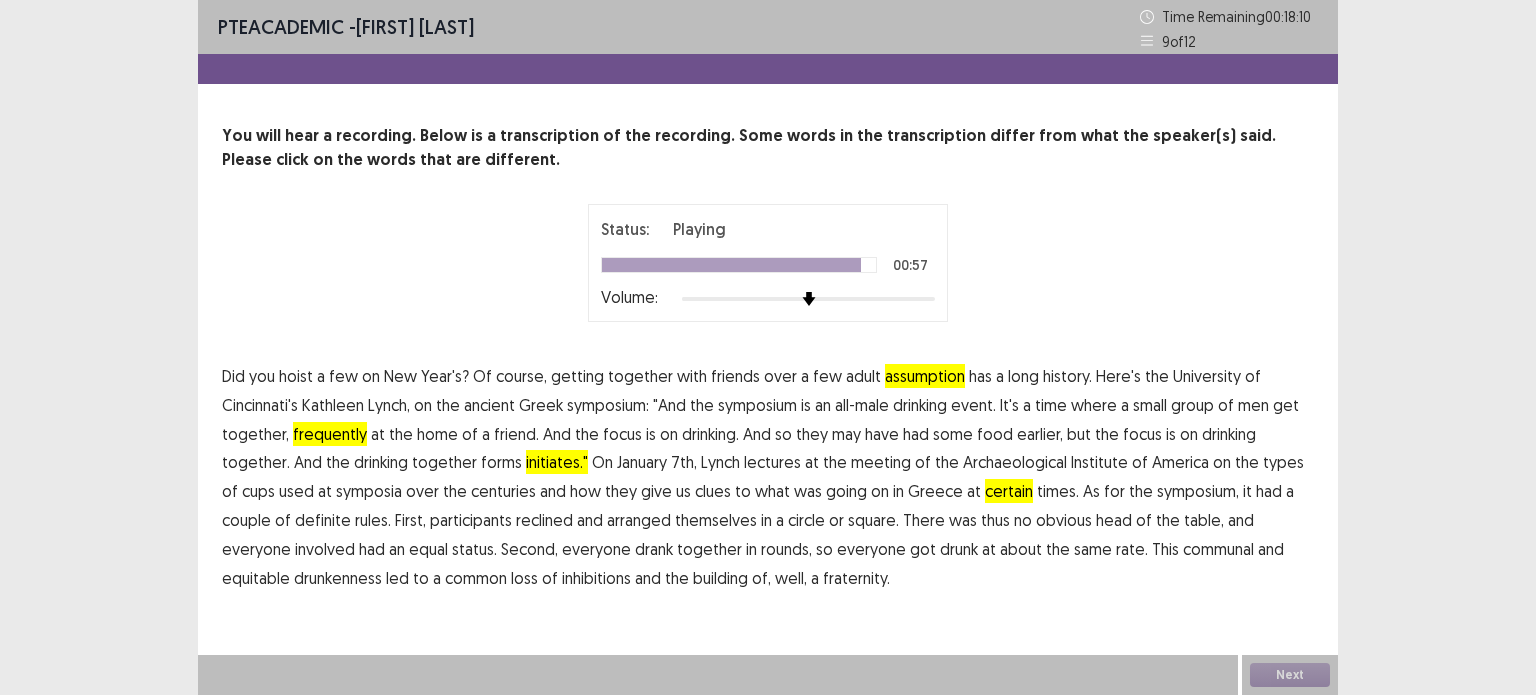 click on "drunkenness" at bounding box center [338, 578] 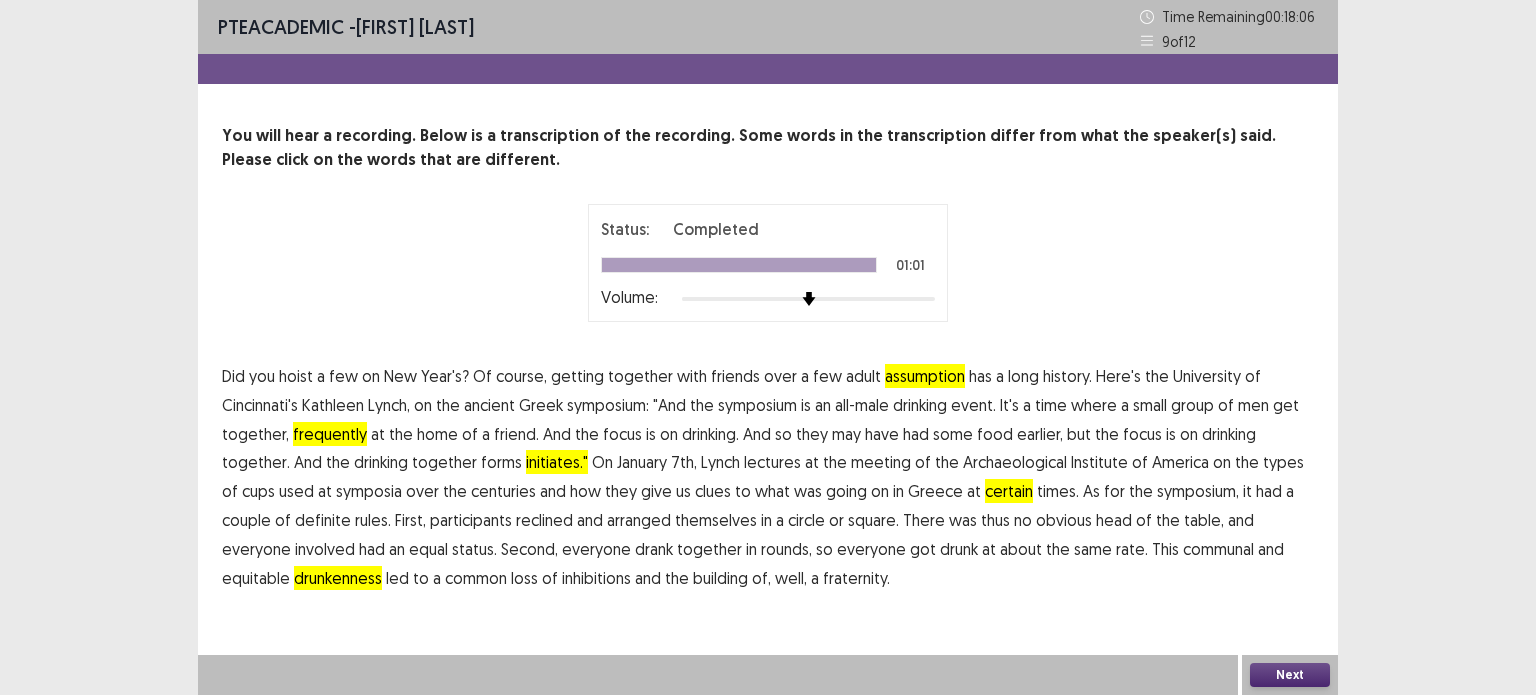 click on "Next" at bounding box center (1290, 675) 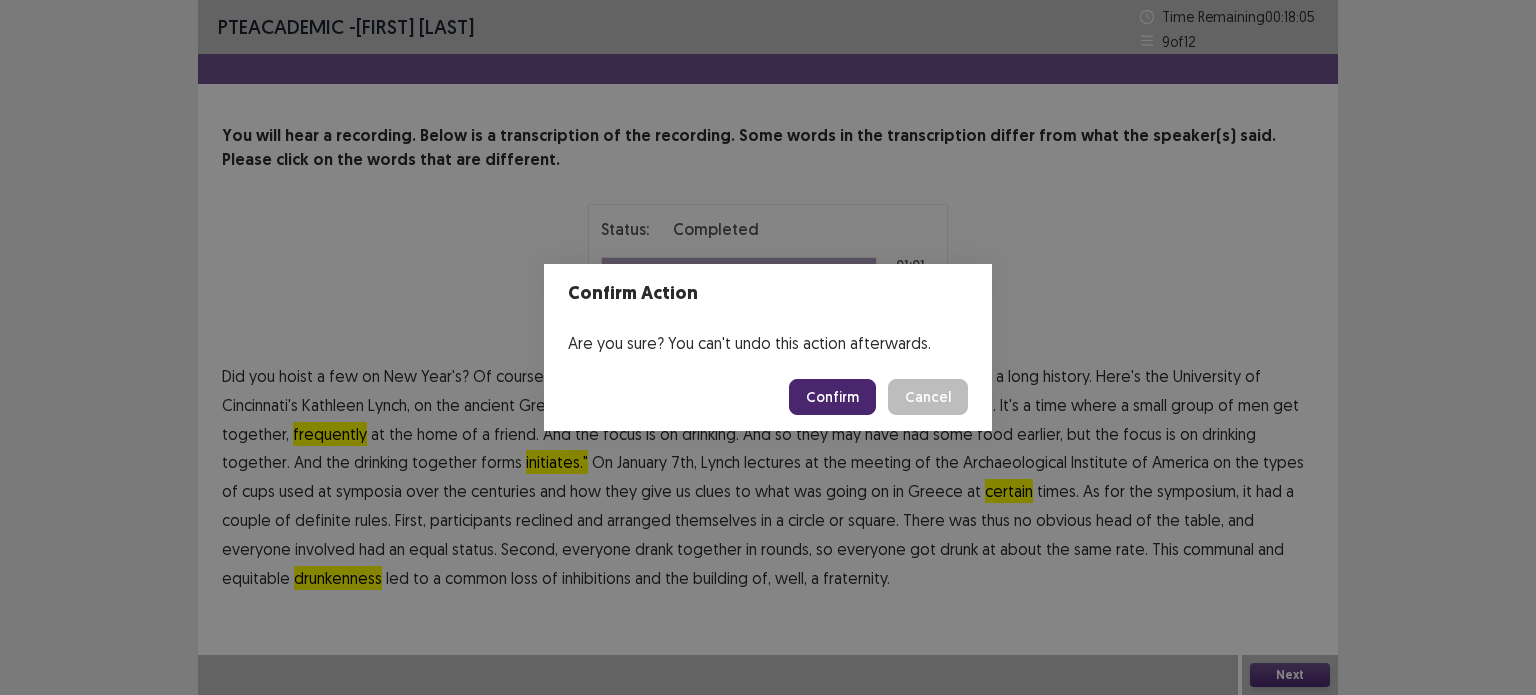 click on "Confirm" at bounding box center (832, 397) 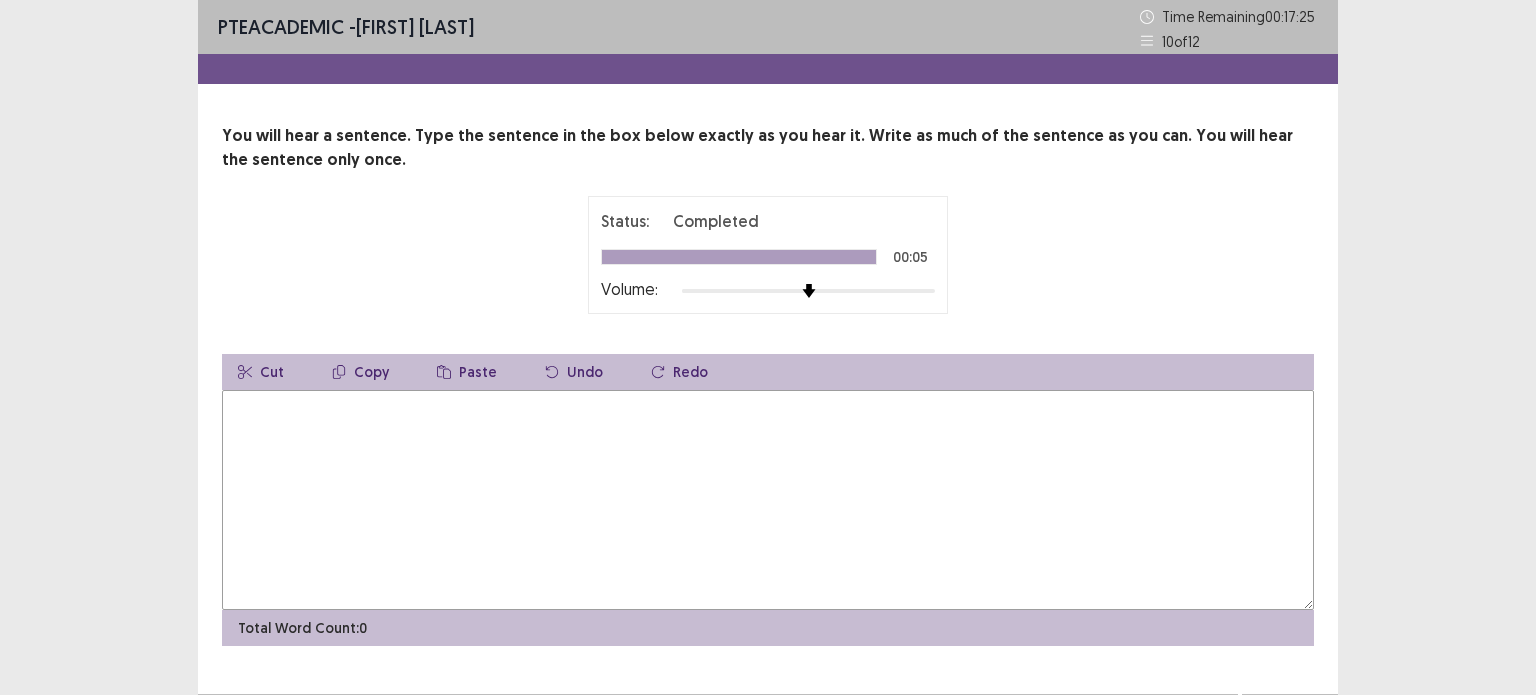 click at bounding box center [768, 500] 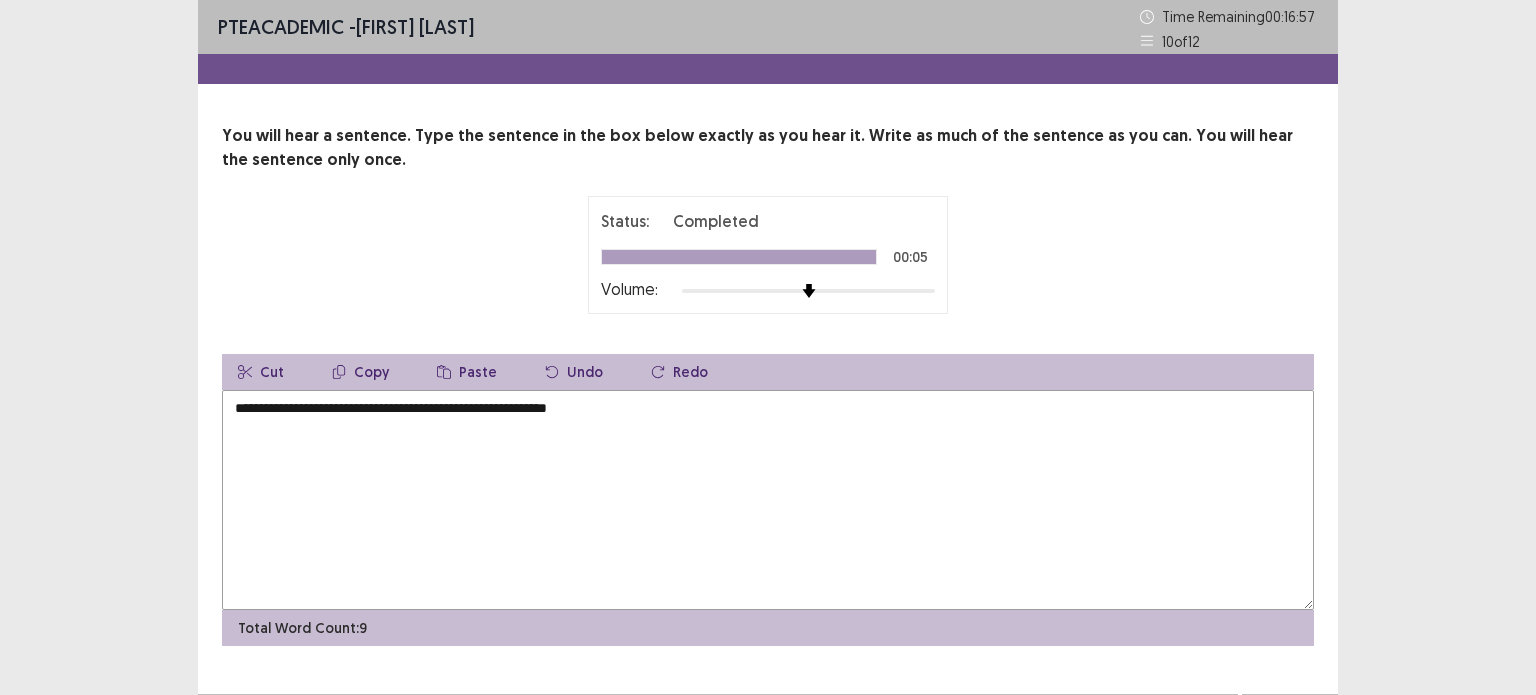 scroll, scrollTop: 38, scrollLeft: 0, axis: vertical 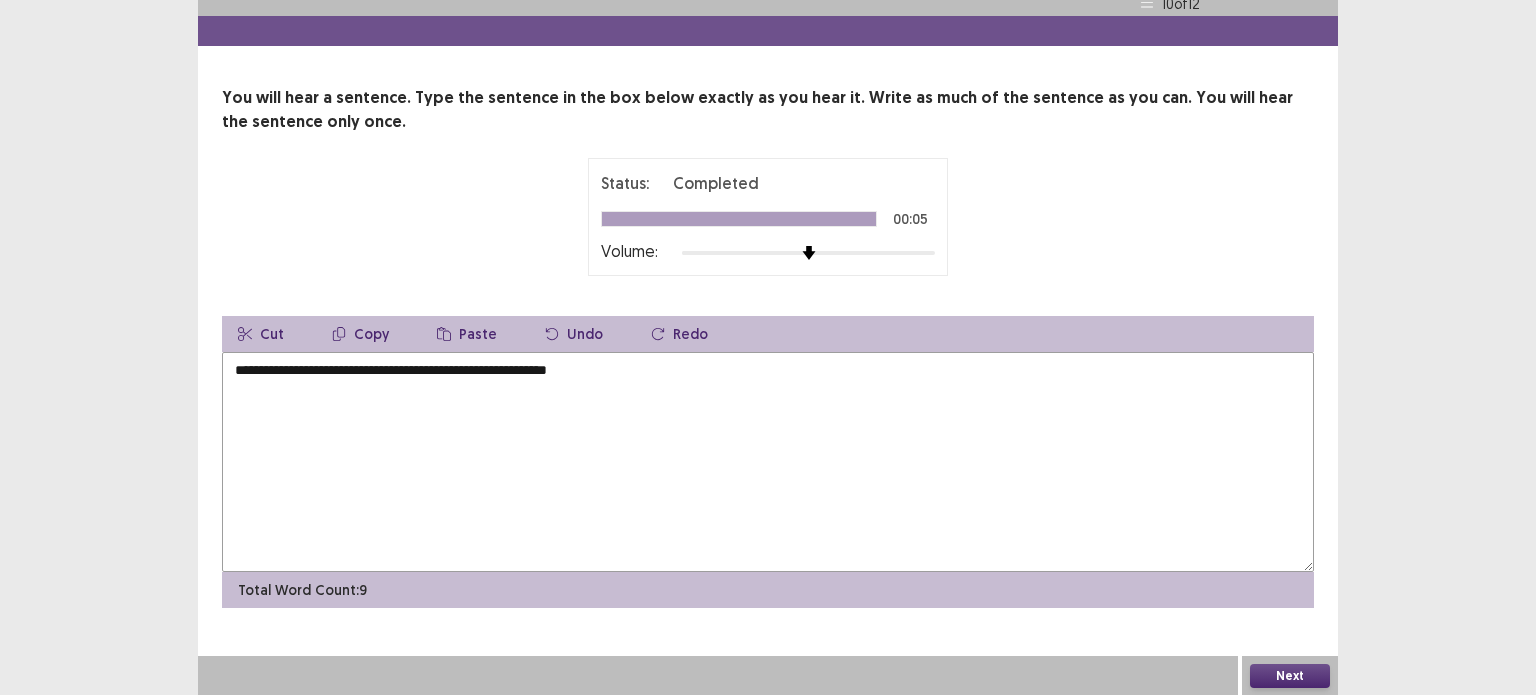 type on "**********" 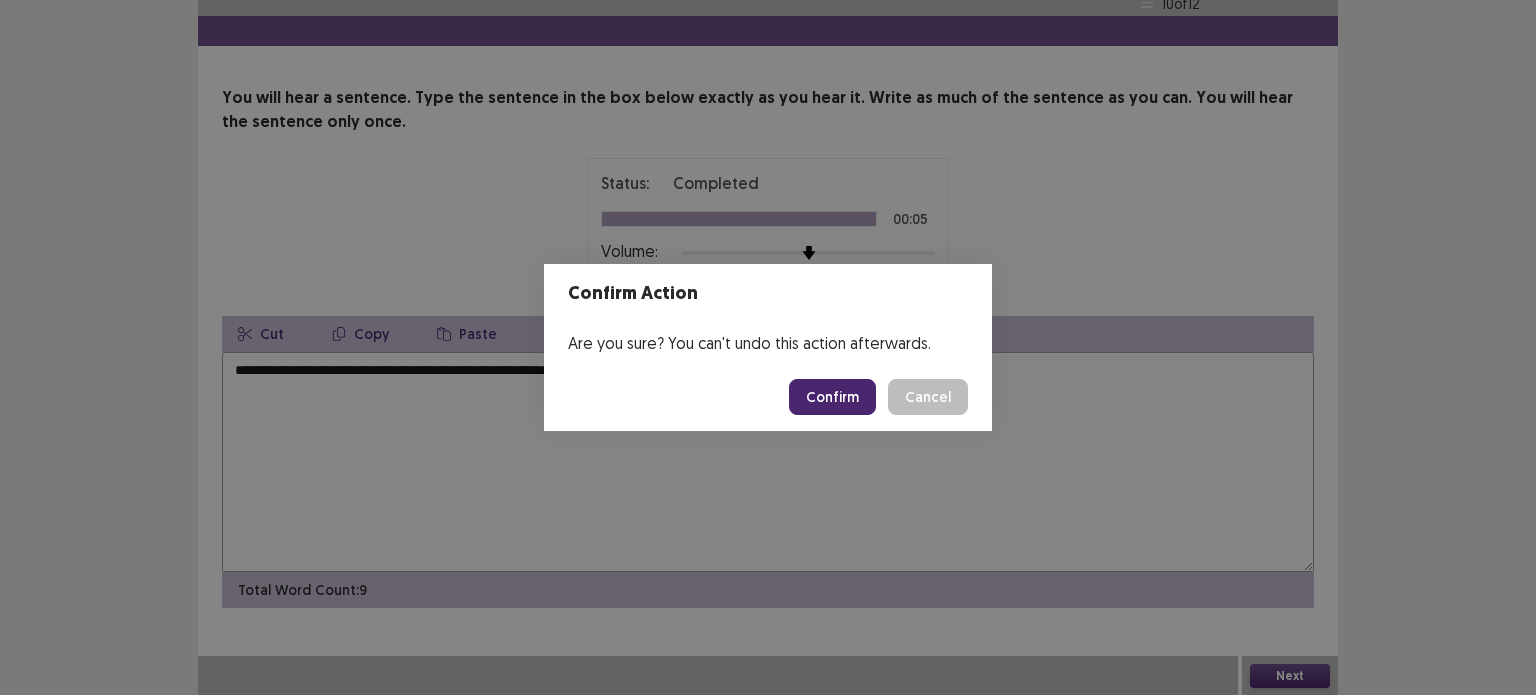 click on "Confirm" at bounding box center (832, 397) 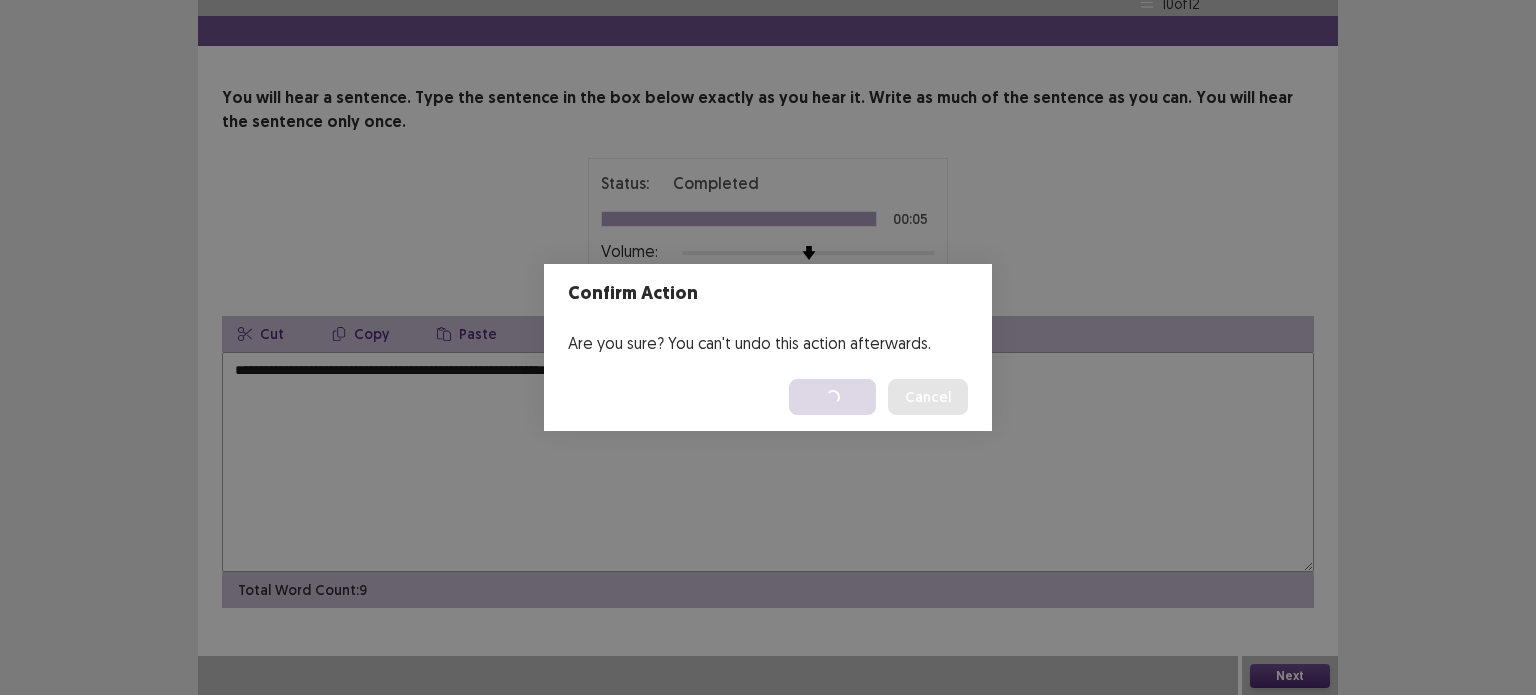 scroll, scrollTop: 0, scrollLeft: 0, axis: both 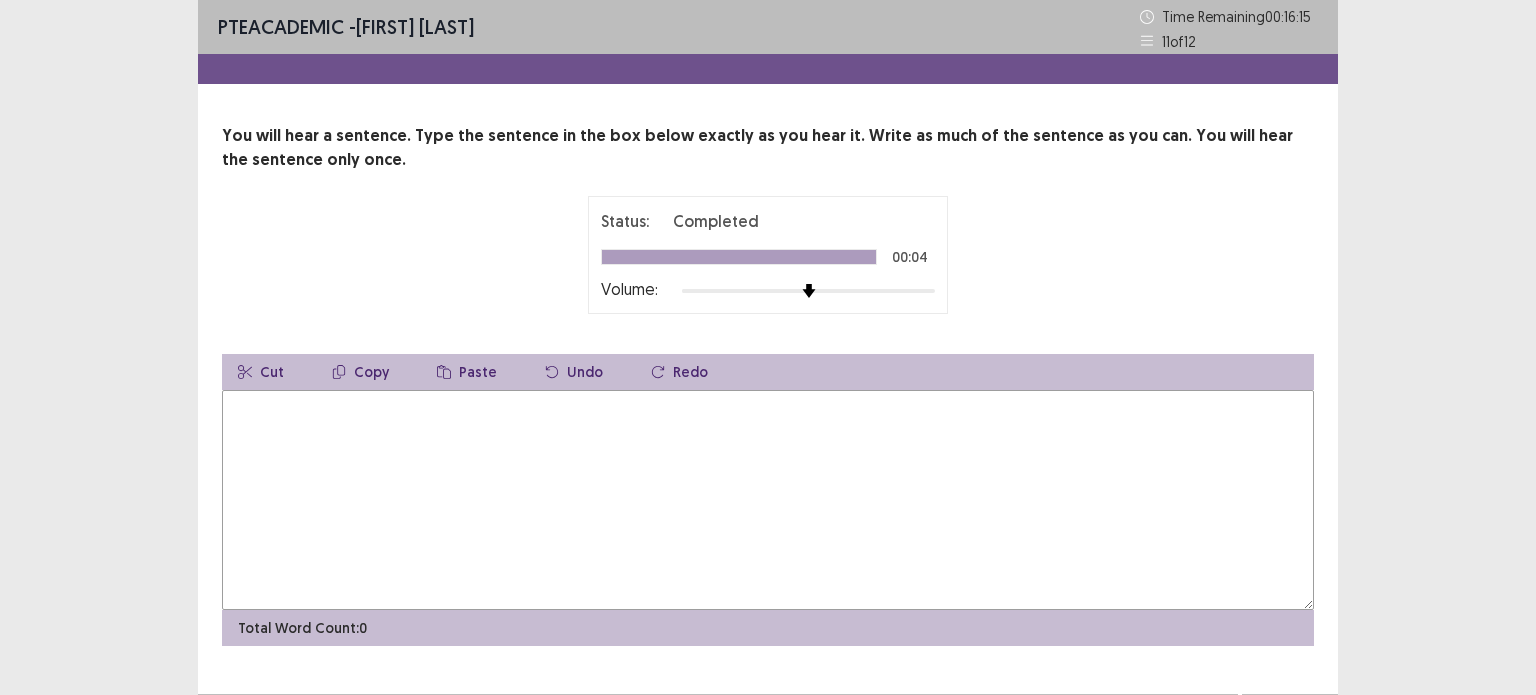 click at bounding box center [768, 500] 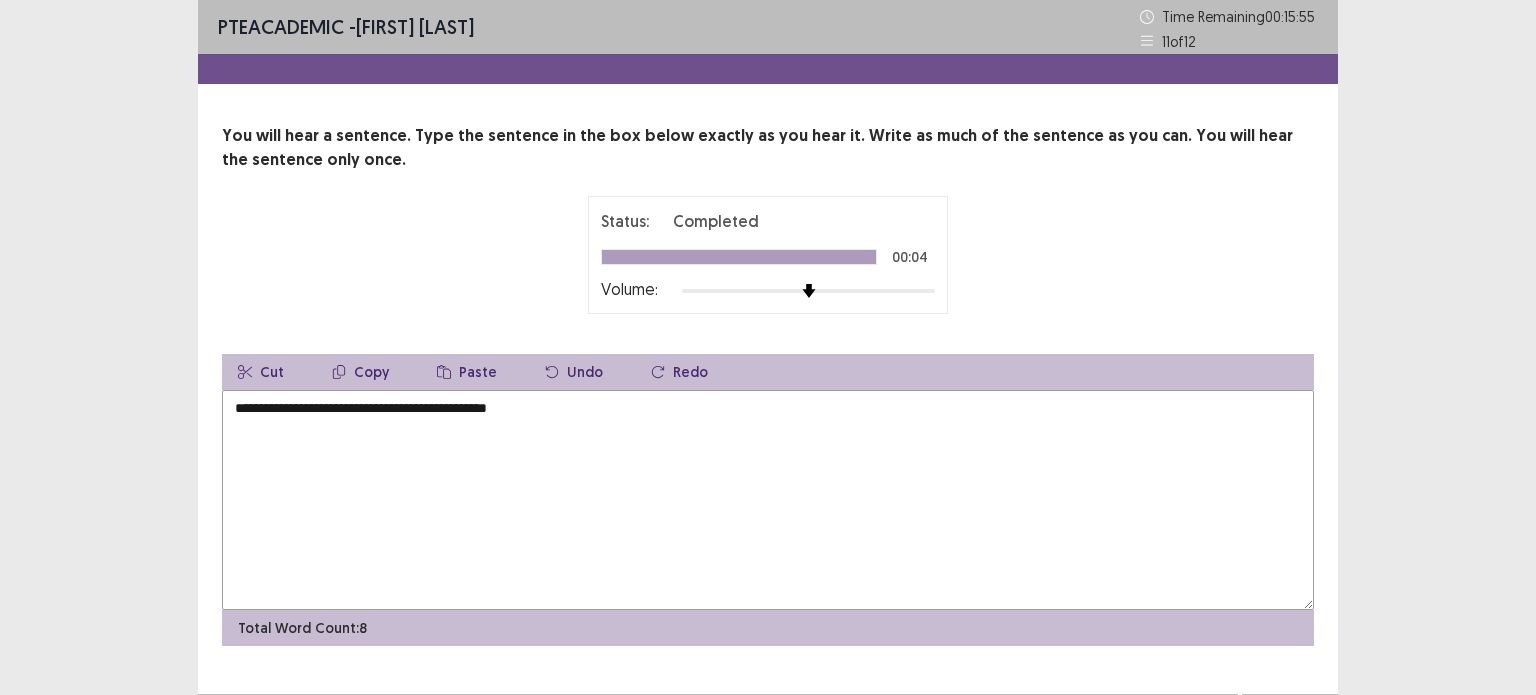 scroll, scrollTop: 38, scrollLeft: 0, axis: vertical 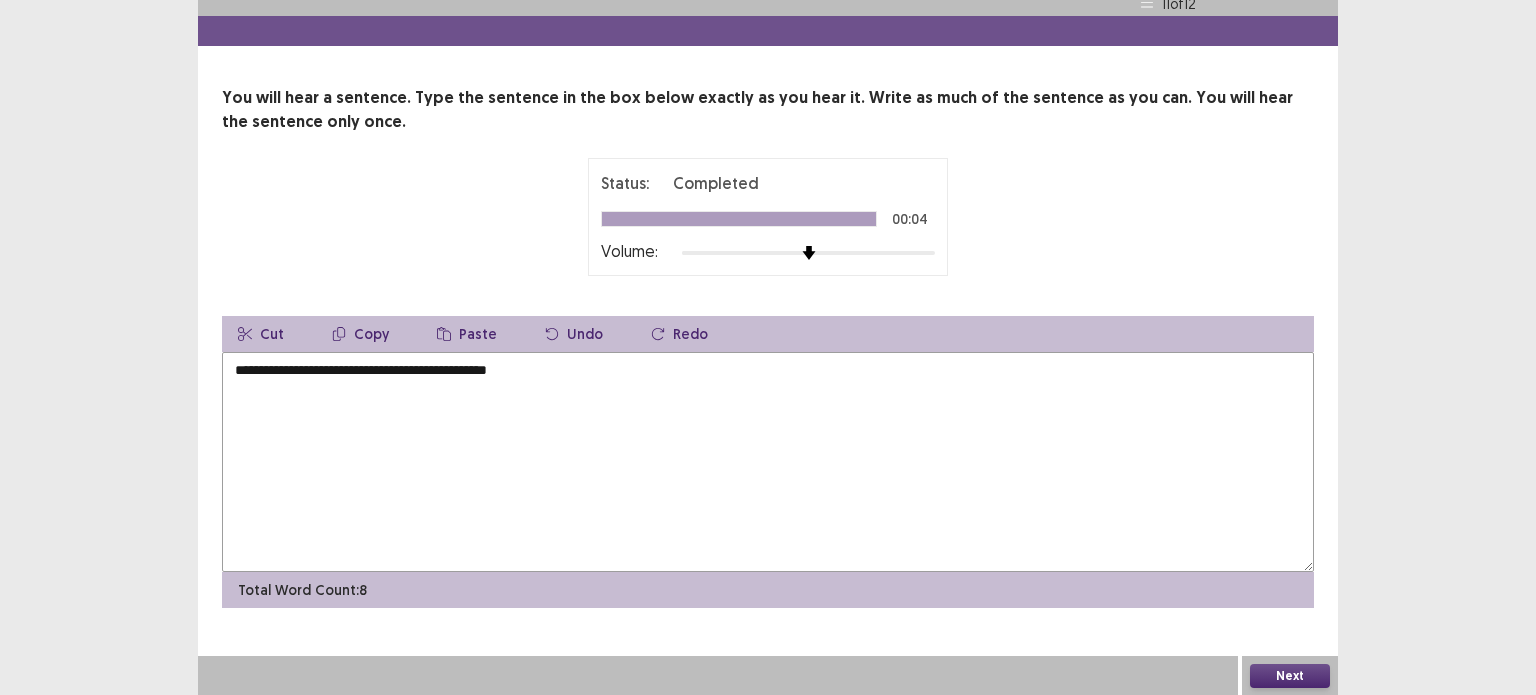 click on "**********" at bounding box center [768, 462] 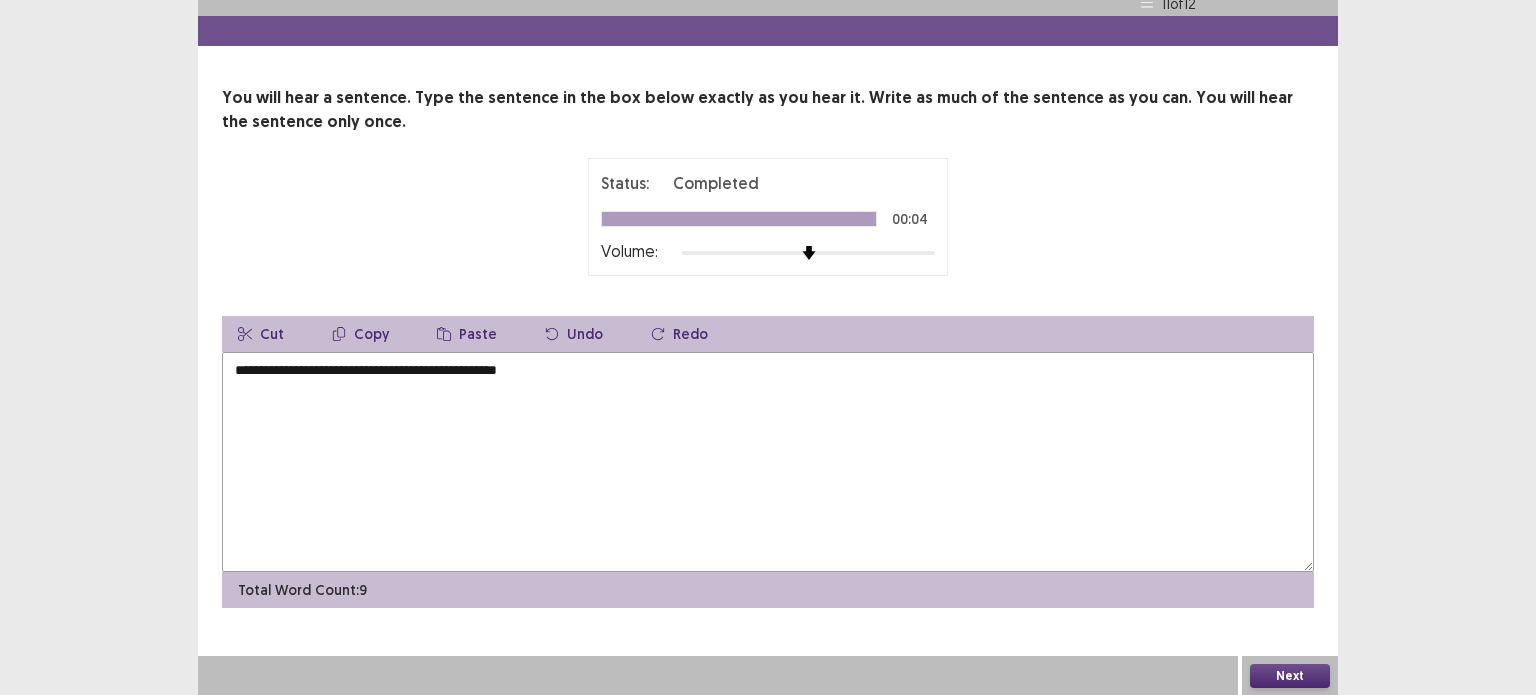 click on "**********" at bounding box center (768, 462) 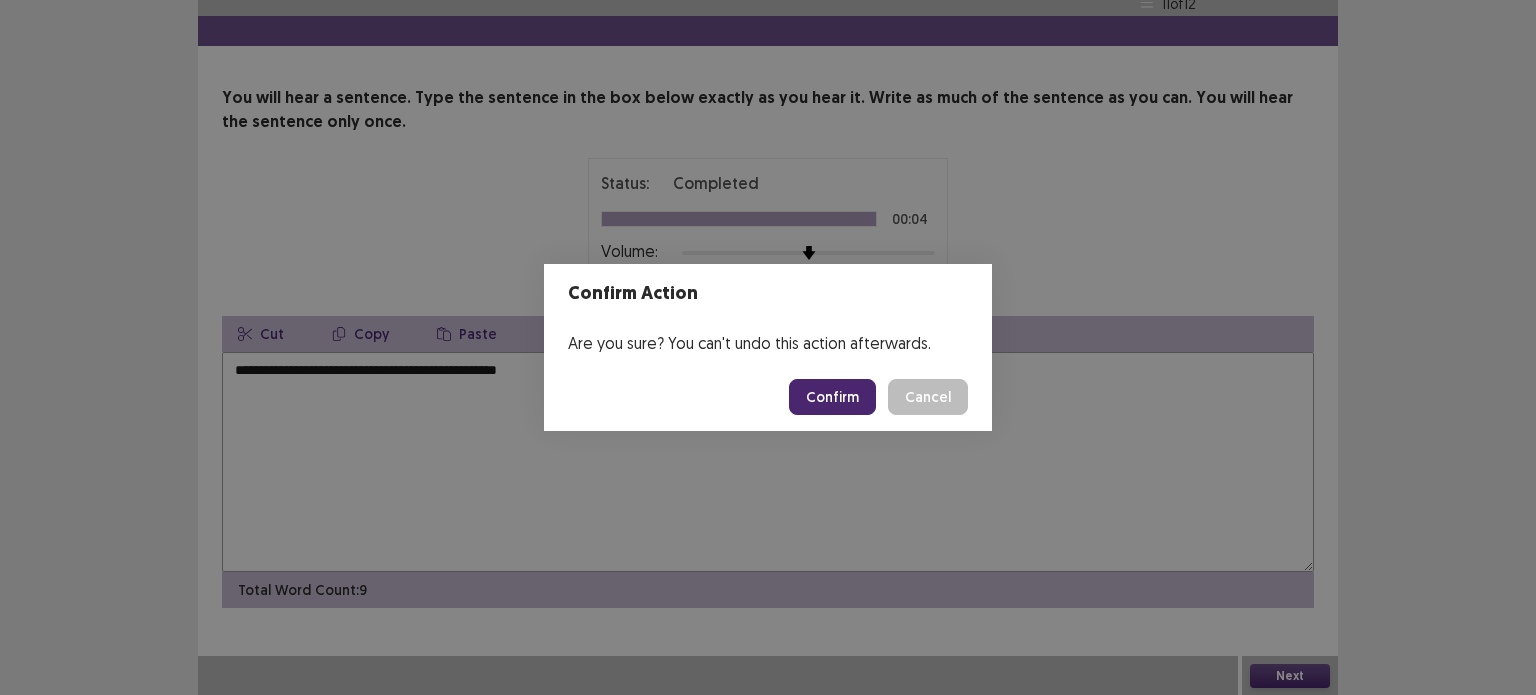 click on "Confirm" at bounding box center (832, 397) 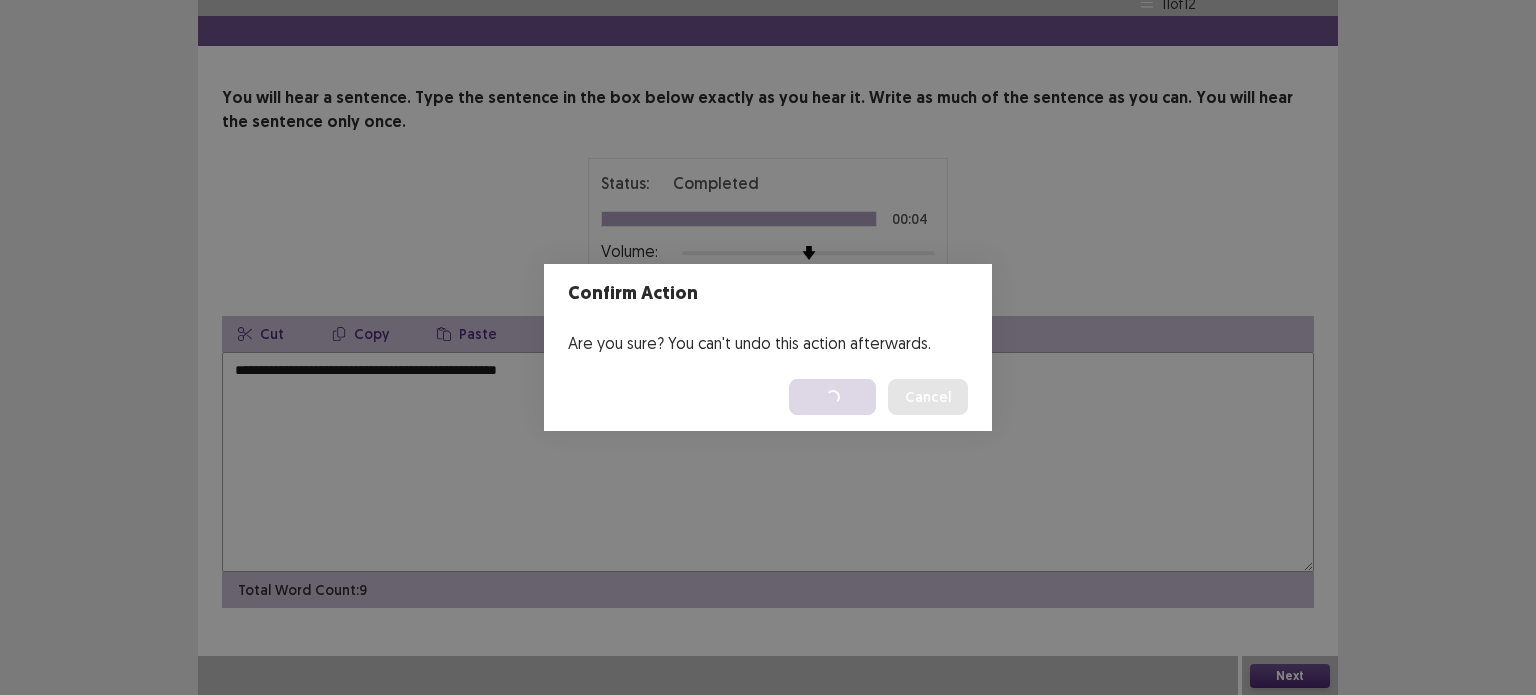 scroll, scrollTop: 0, scrollLeft: 0, axis: both 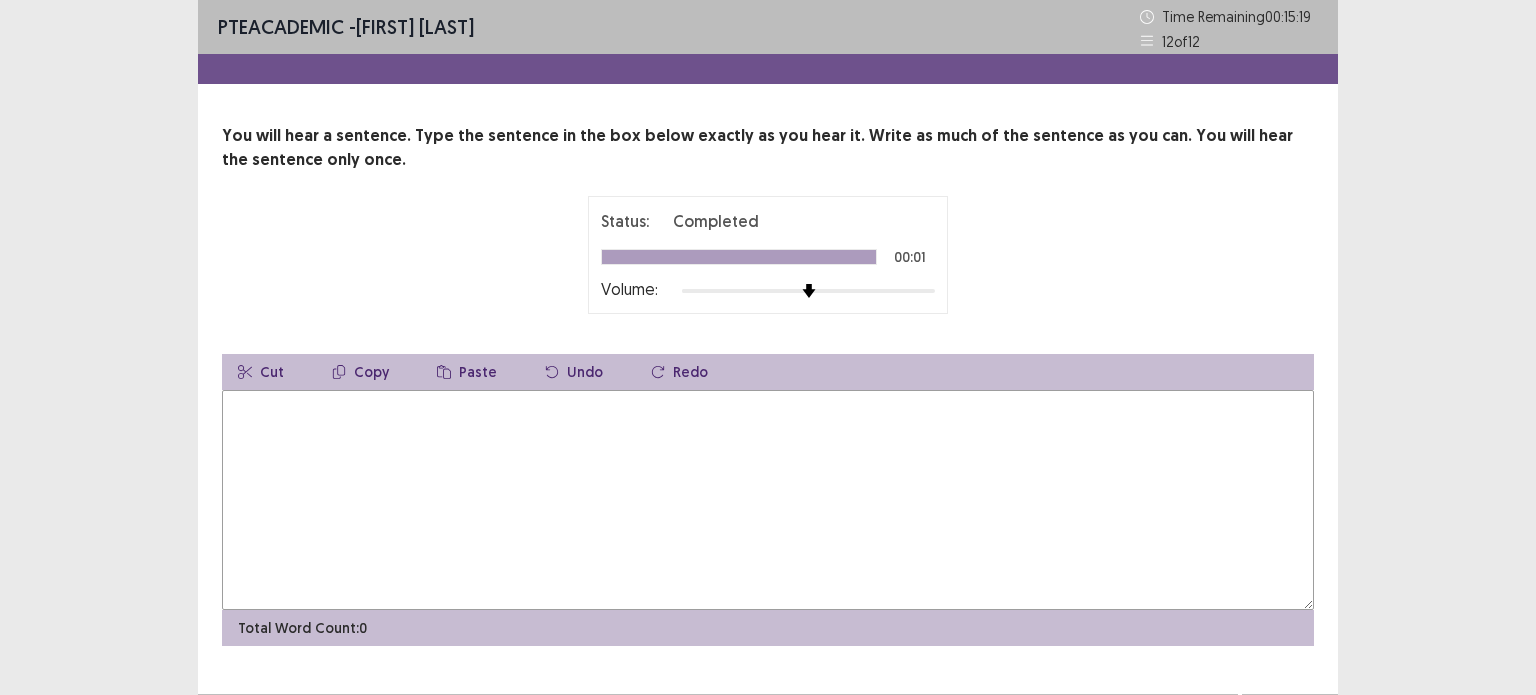 click at bounding box center [768, 500] 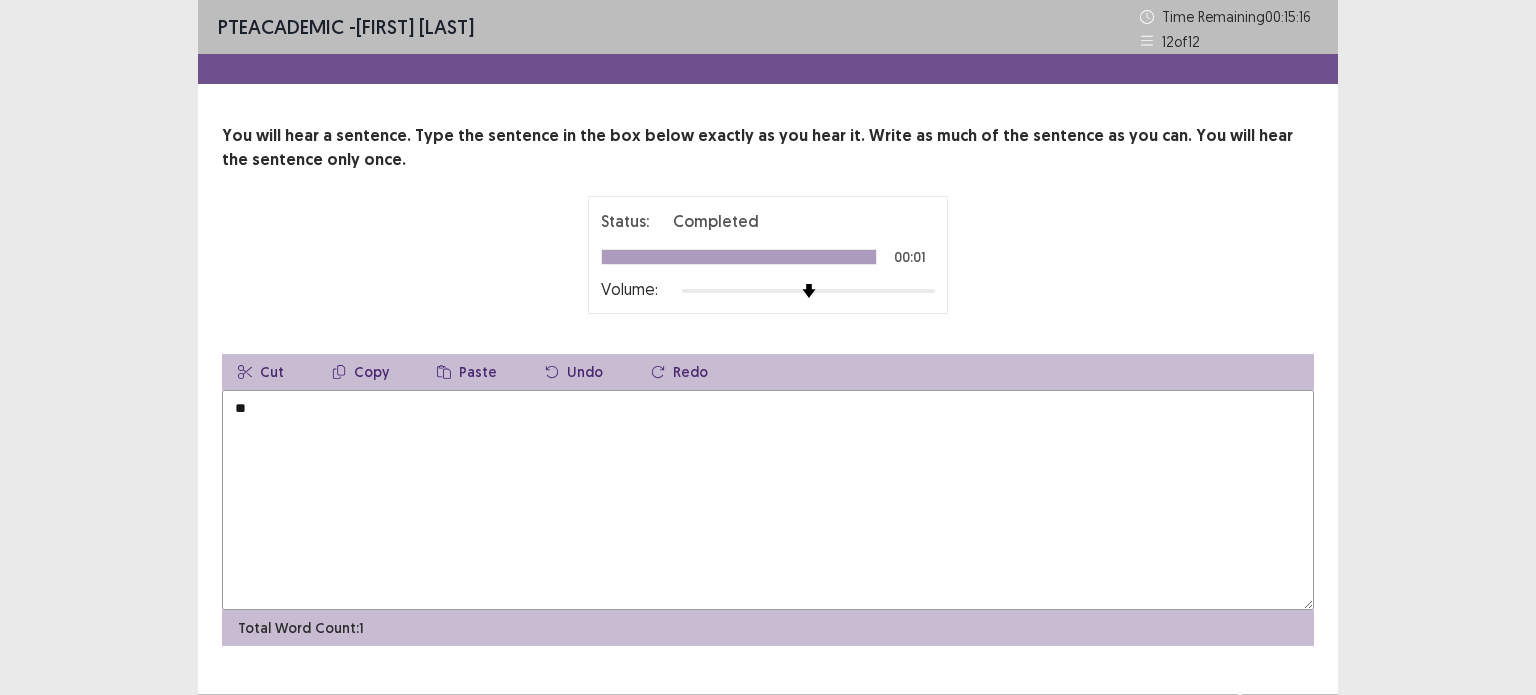 type on "*" 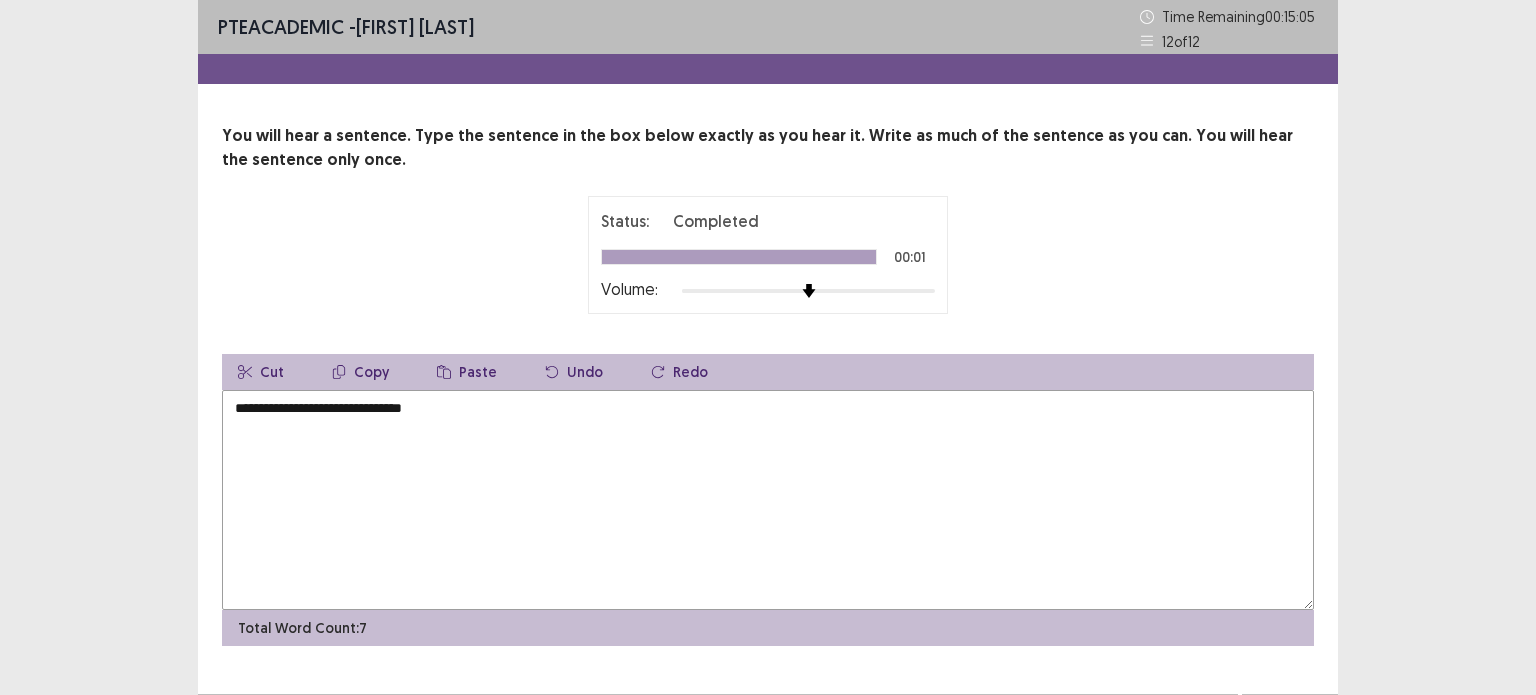 scroll, scrollTop: 38, scrollLeft: 0, axis: vertical 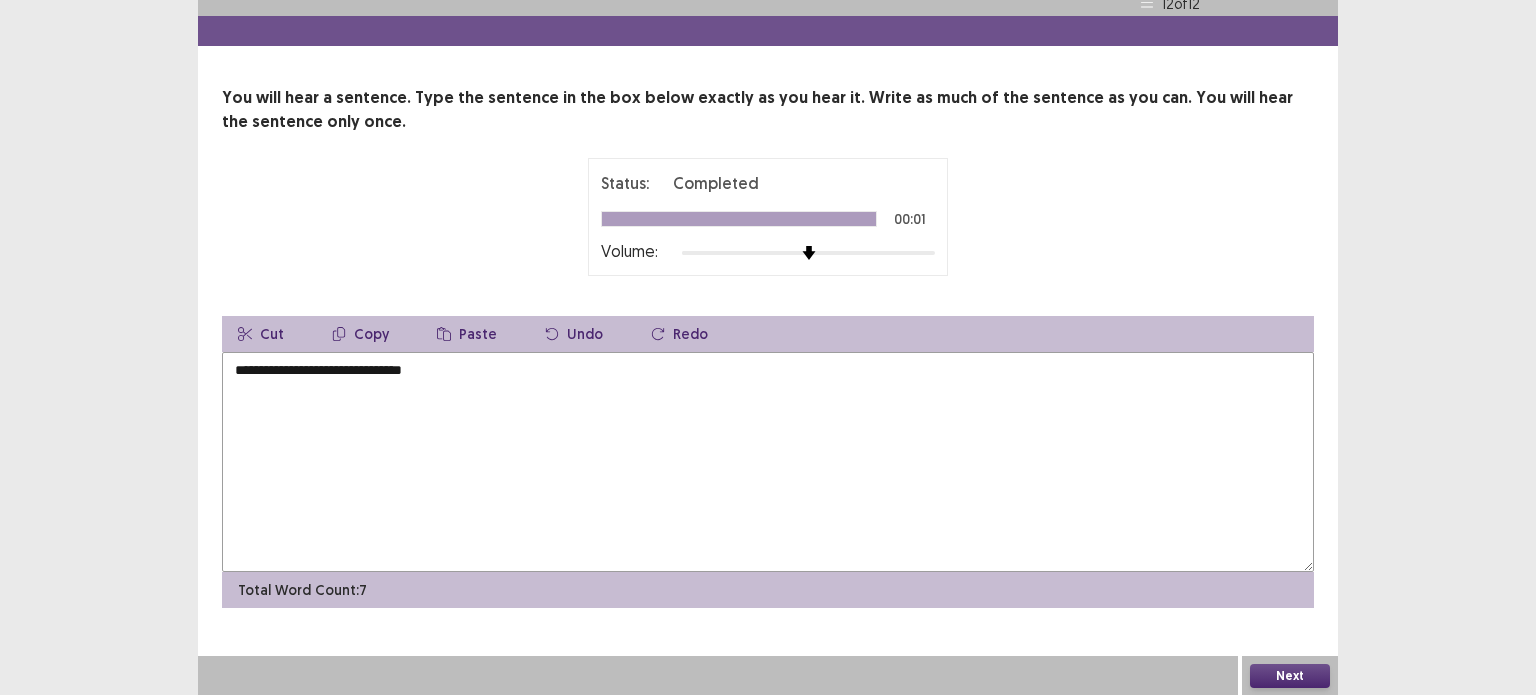 type on "**********" 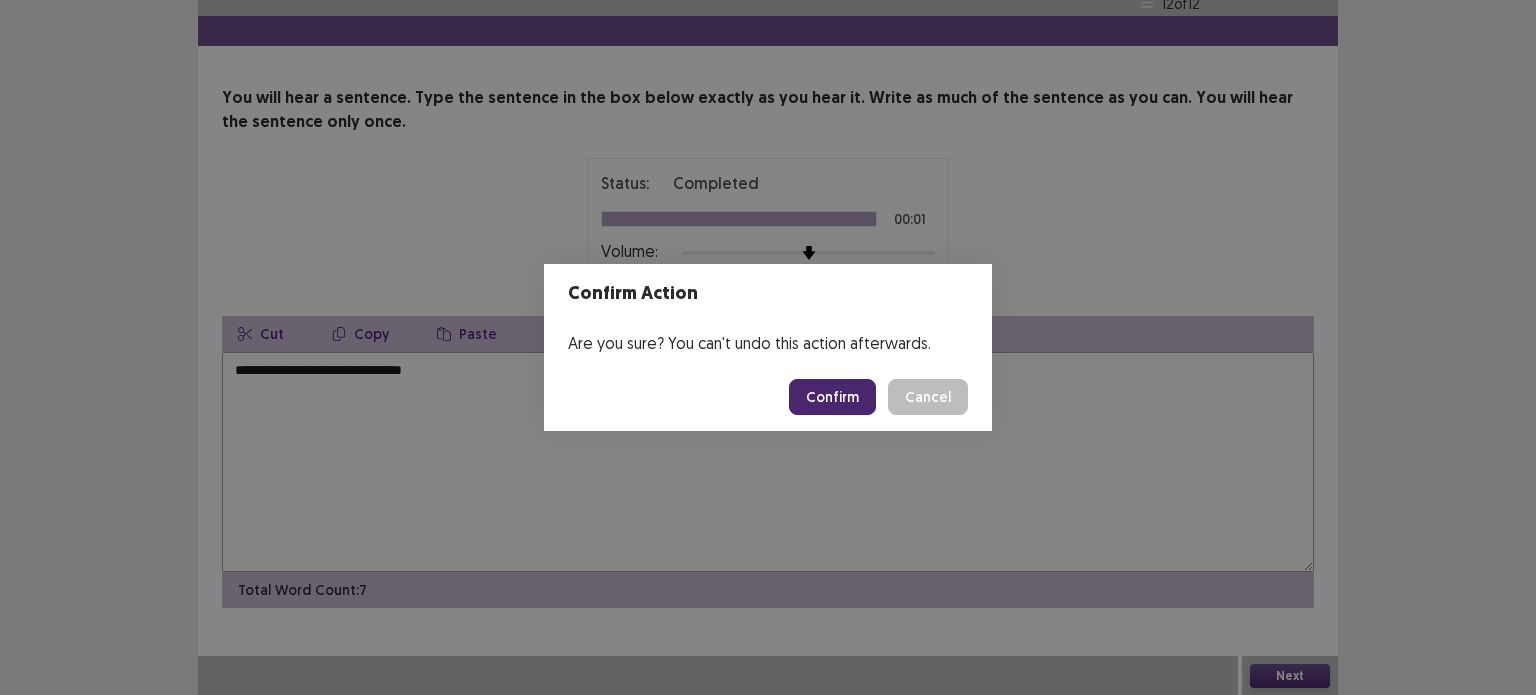 click on "Confirm" at bounding box center [832, 397] 